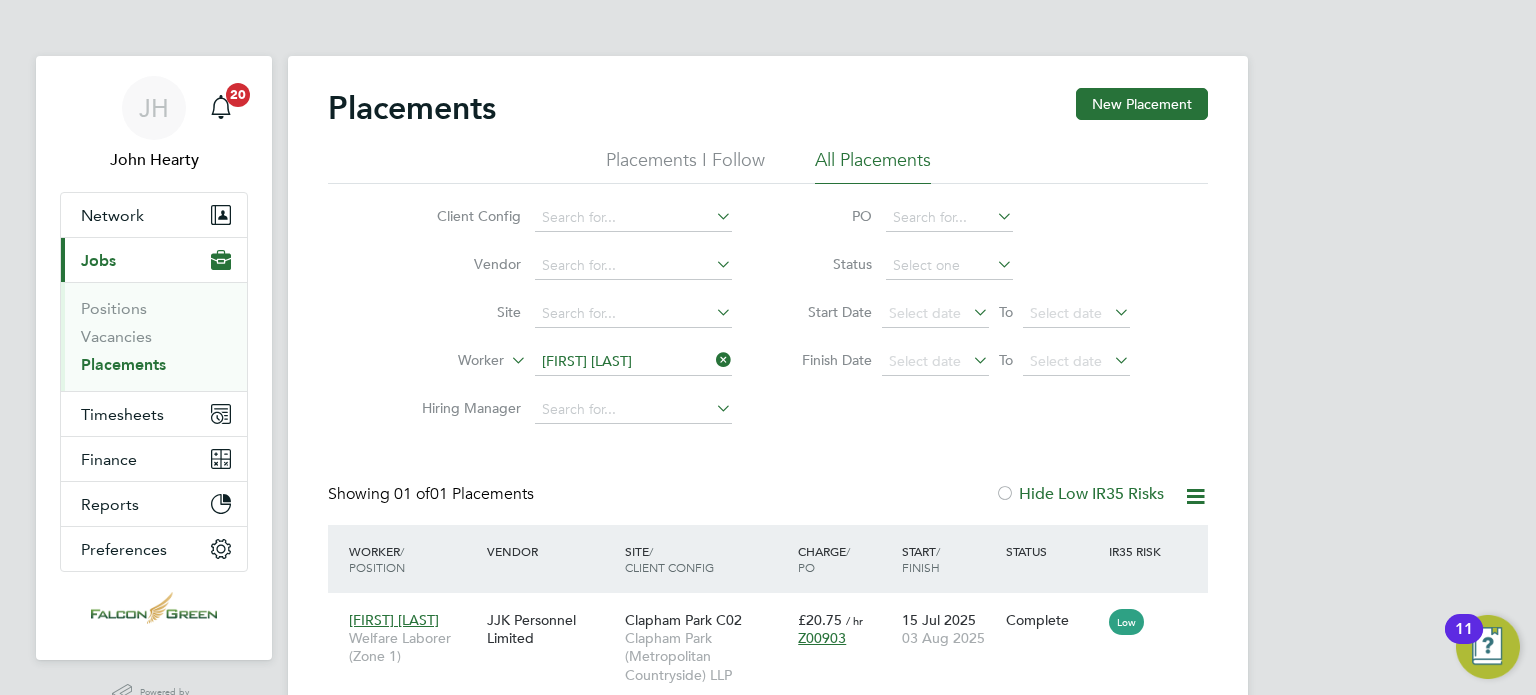 scroll, scrollTop: 0, scrollLeft: 0, axis: both 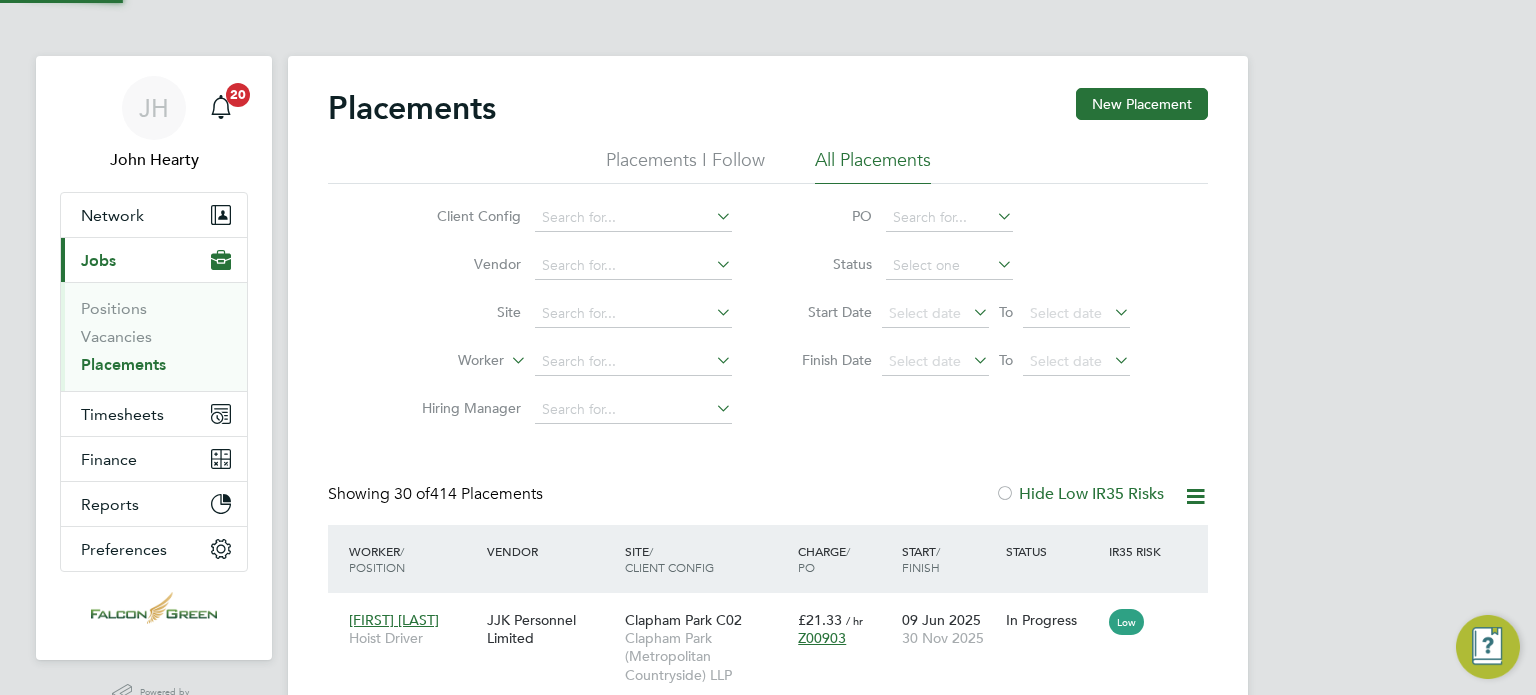 click on "Positions   Vacancies   Placements" at bounding box center [154, 336] 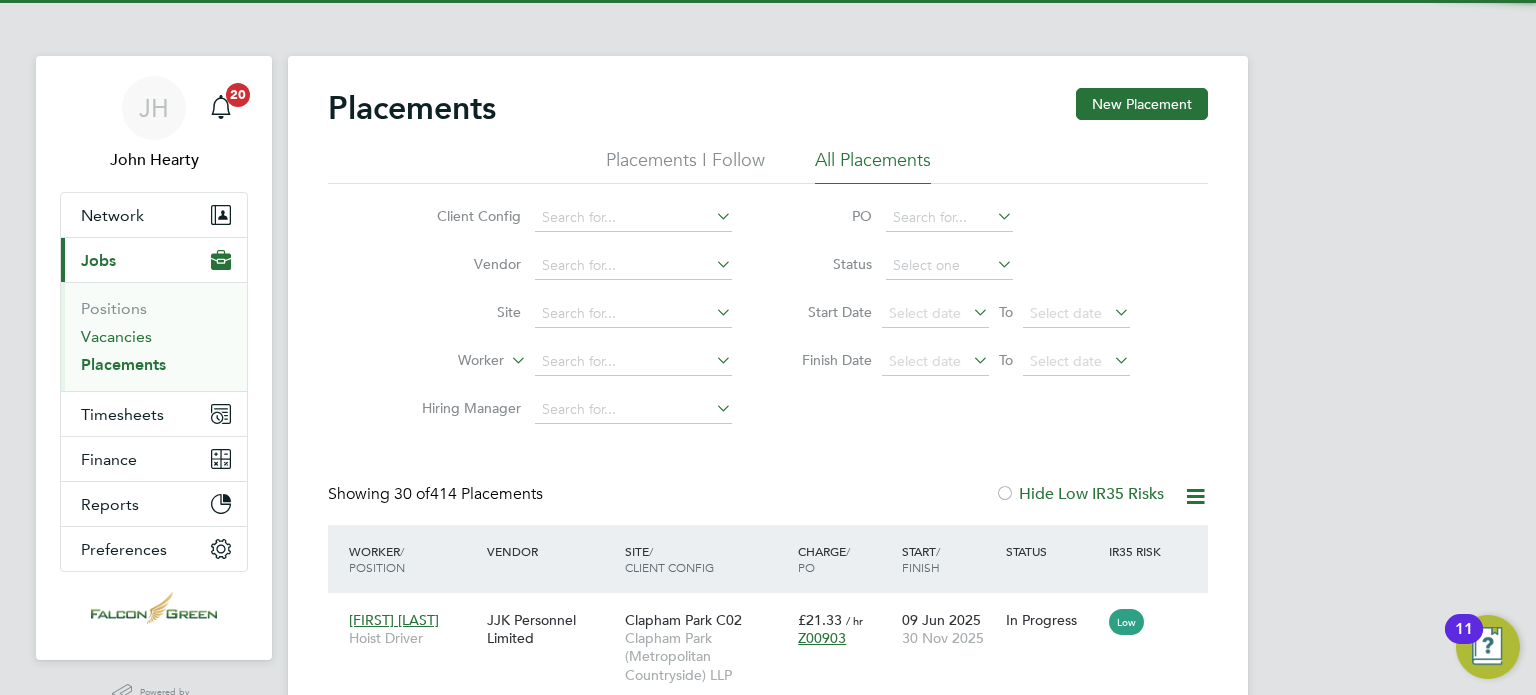 click on "Vacancies" at bounding box center [116, 336] 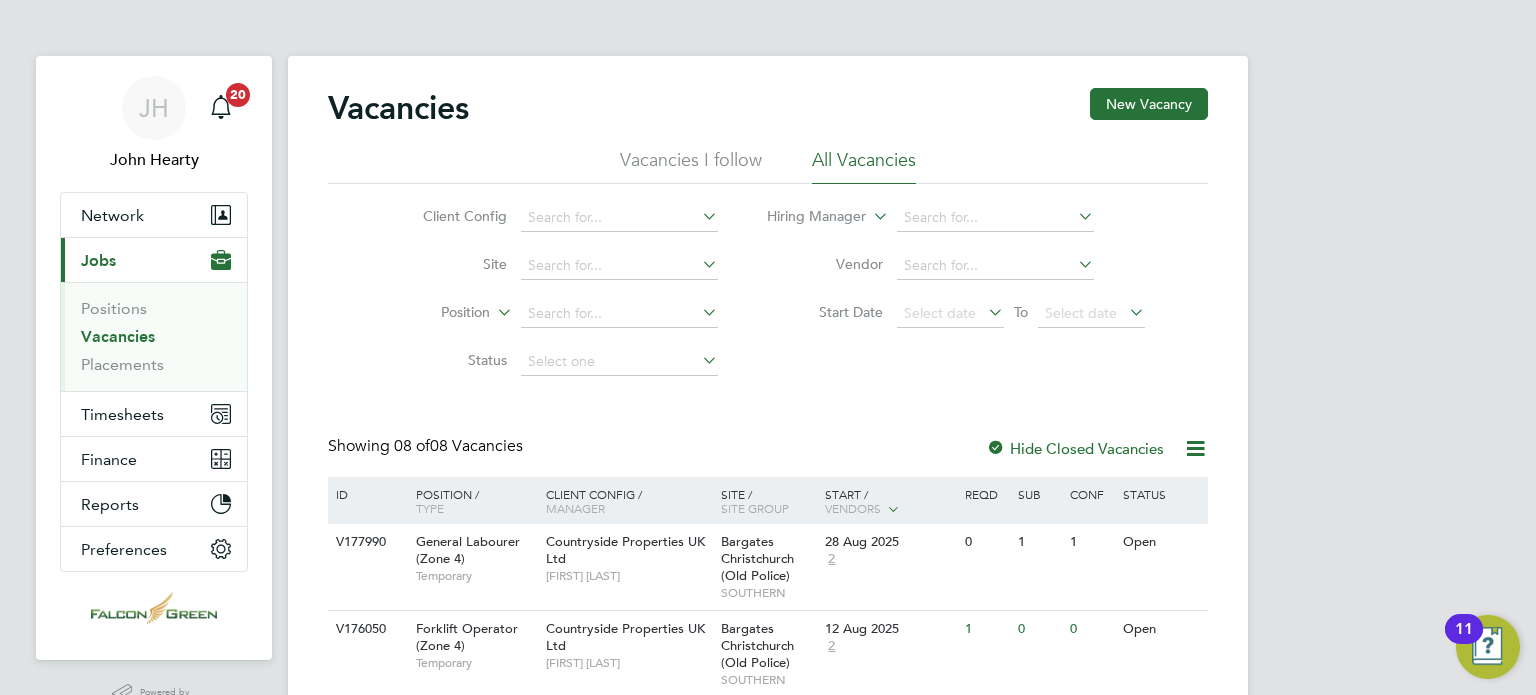 click on "Client Config     Site     Position     Status   Hiring Manager     Vendor   Start Date
Select date
To
Select date" 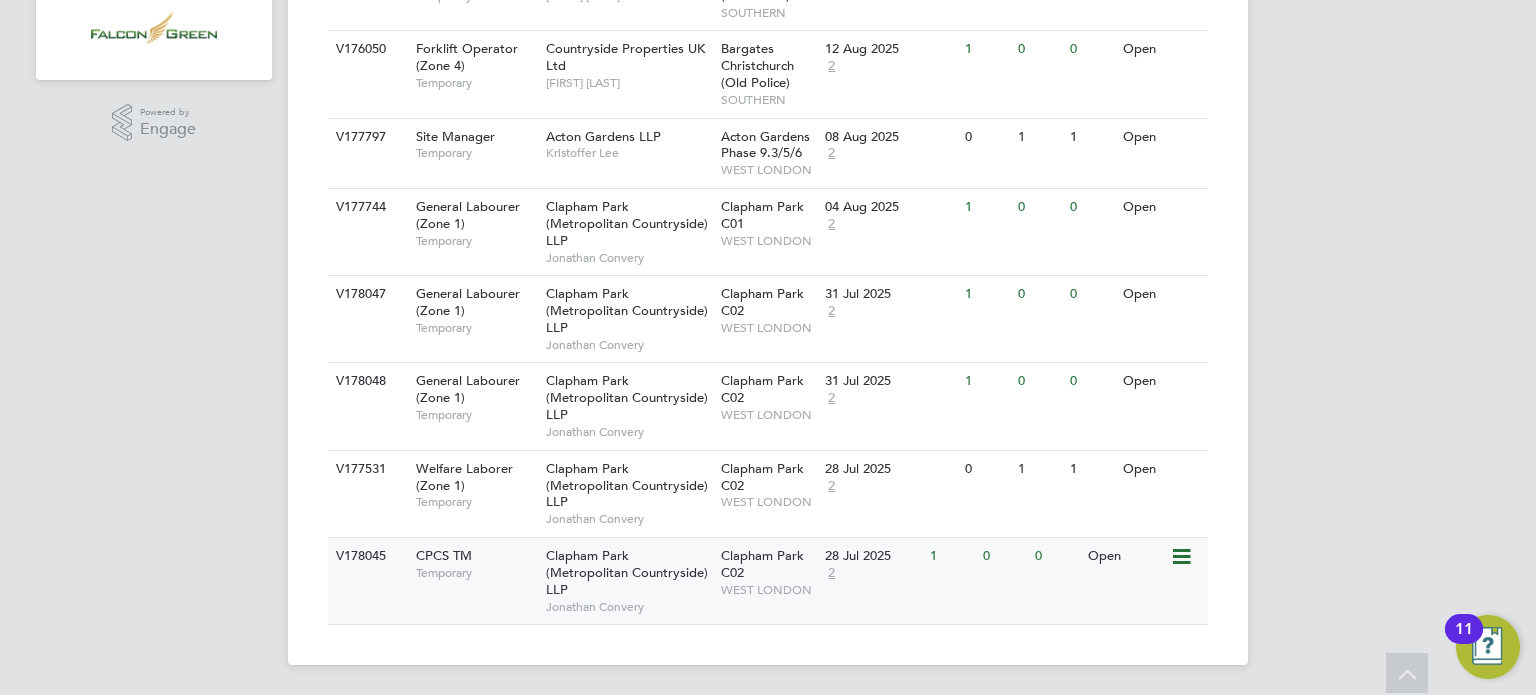 click on "Clapham Park (Metropolitan Countryside) LLP" 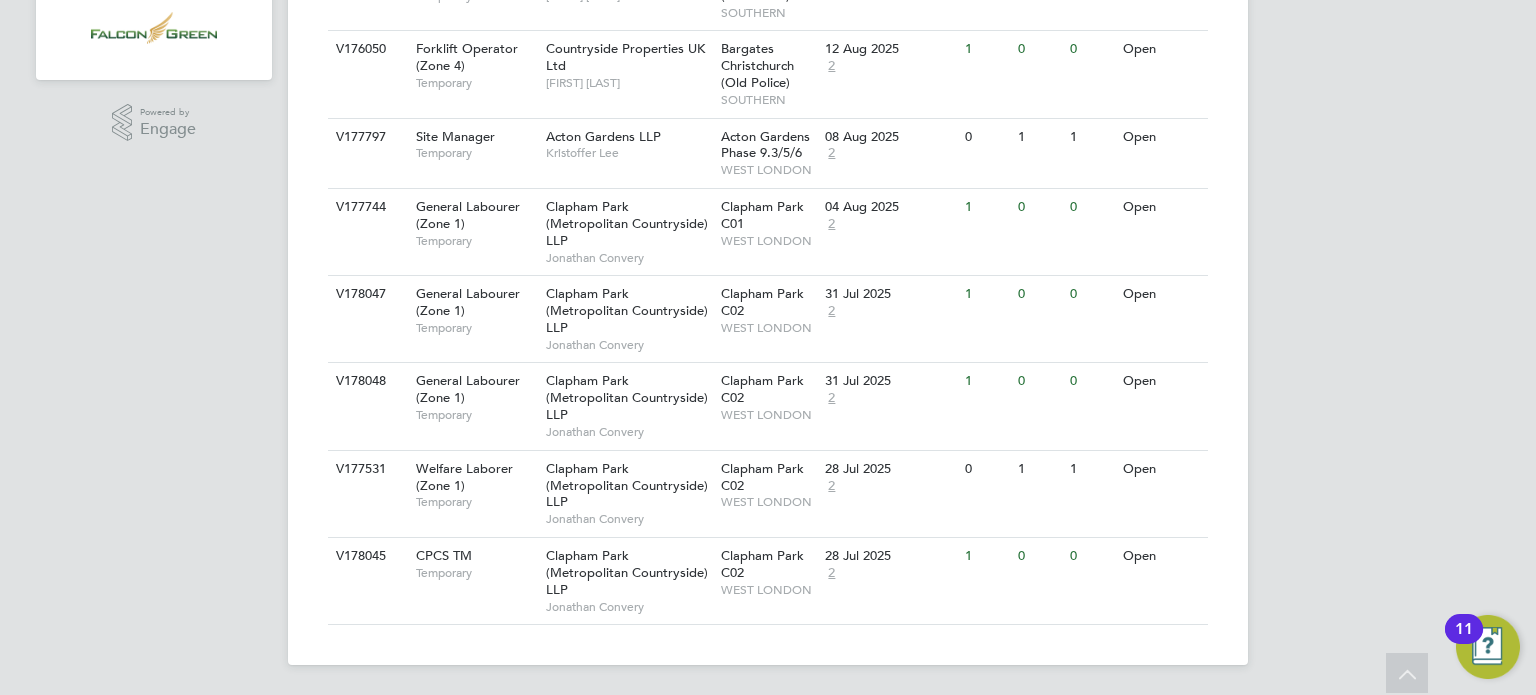 scroll, scrollTop: 0, scrollLeft: 0, axis: both 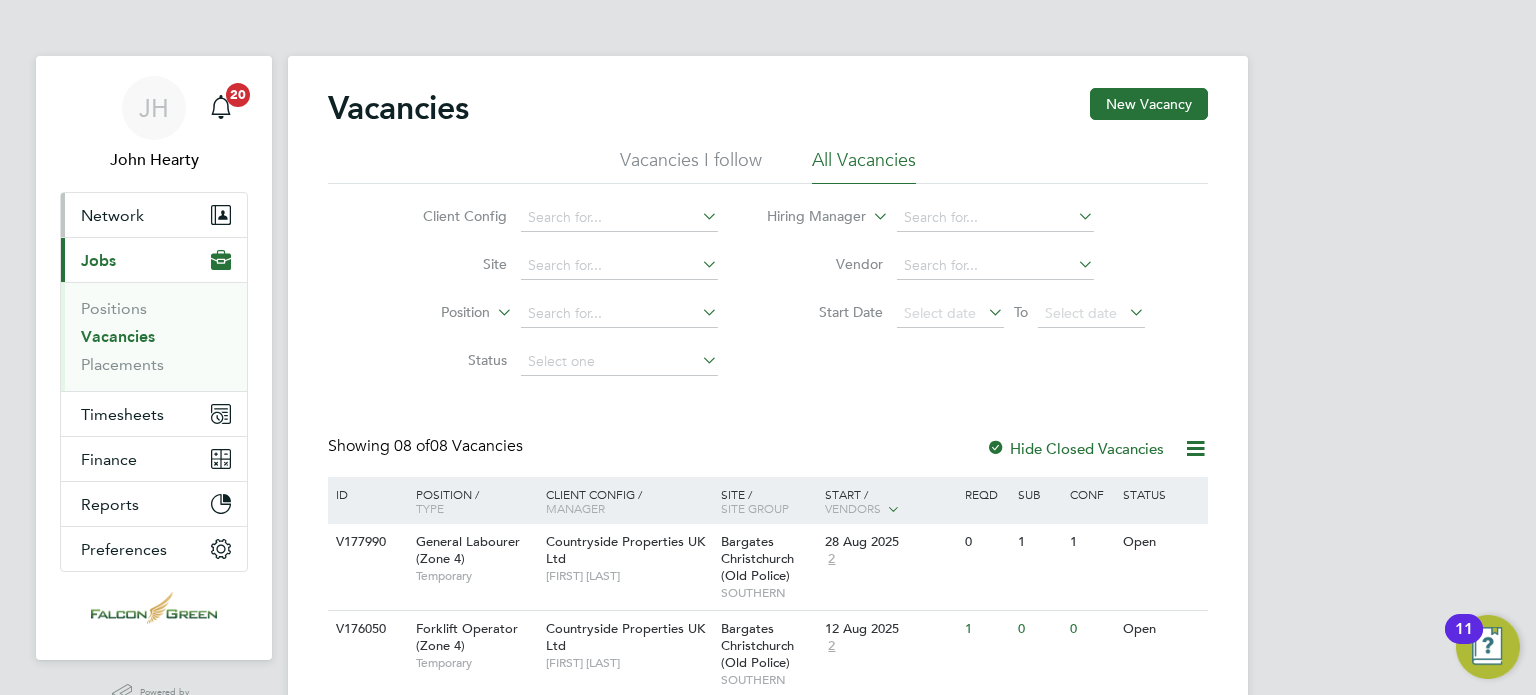 click on "Network" at bounding box center (112, 215) 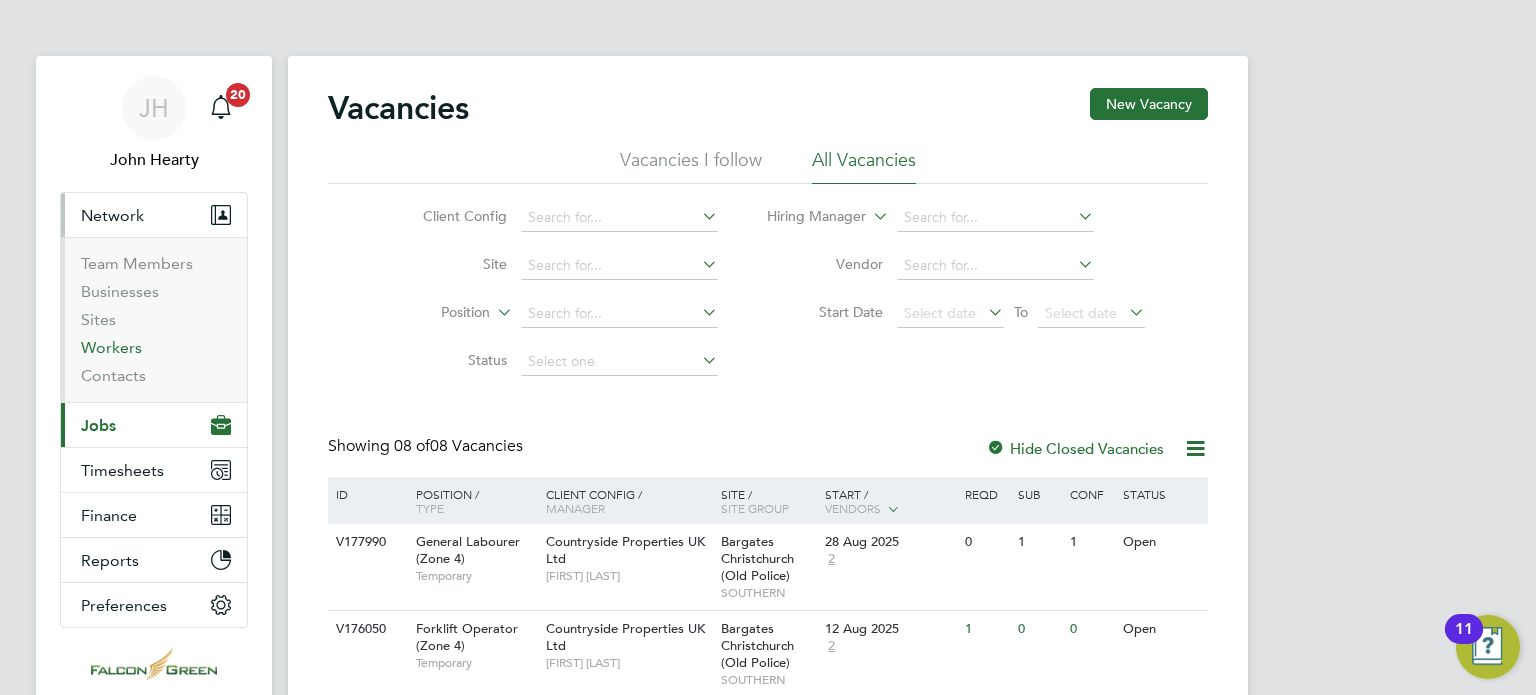 click on "Workers" at bounding box center (111, 347) 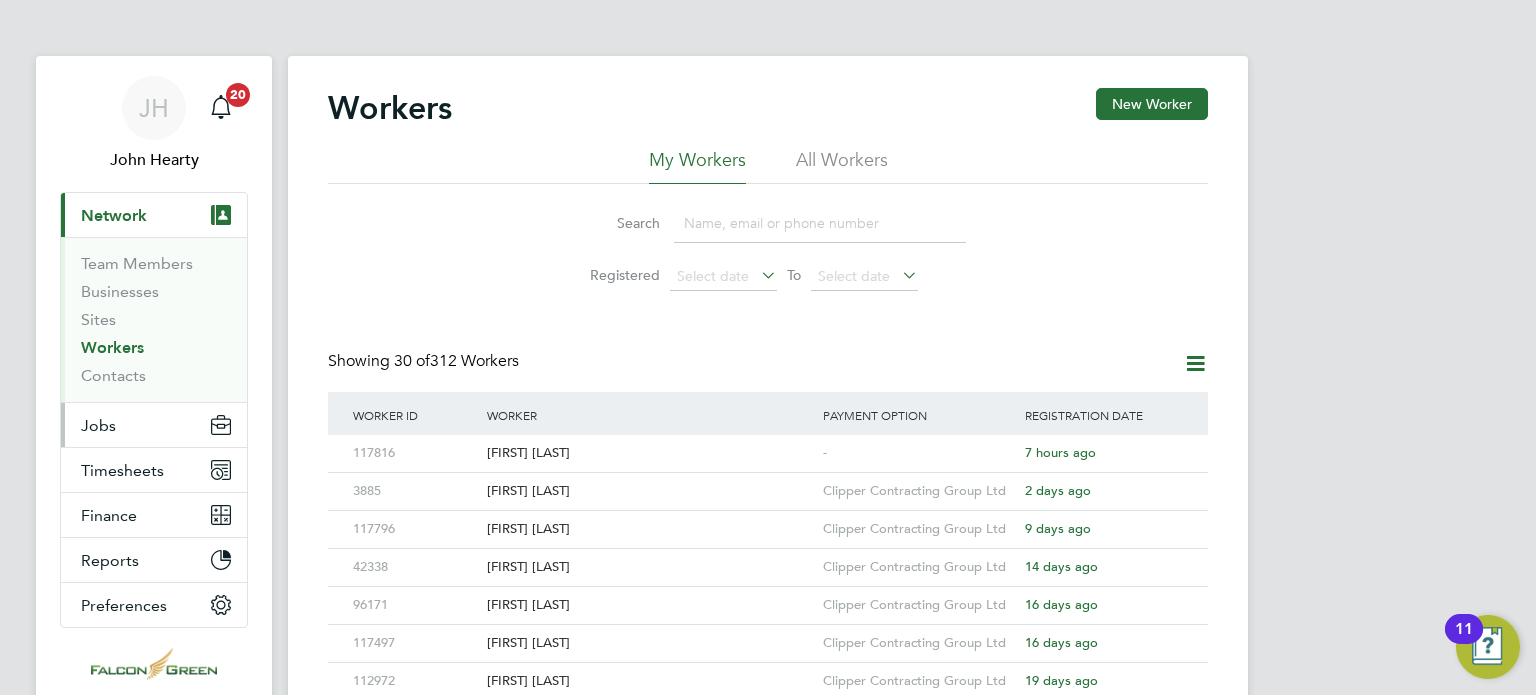 click on "Jobs" at bounding box center [154, 425] 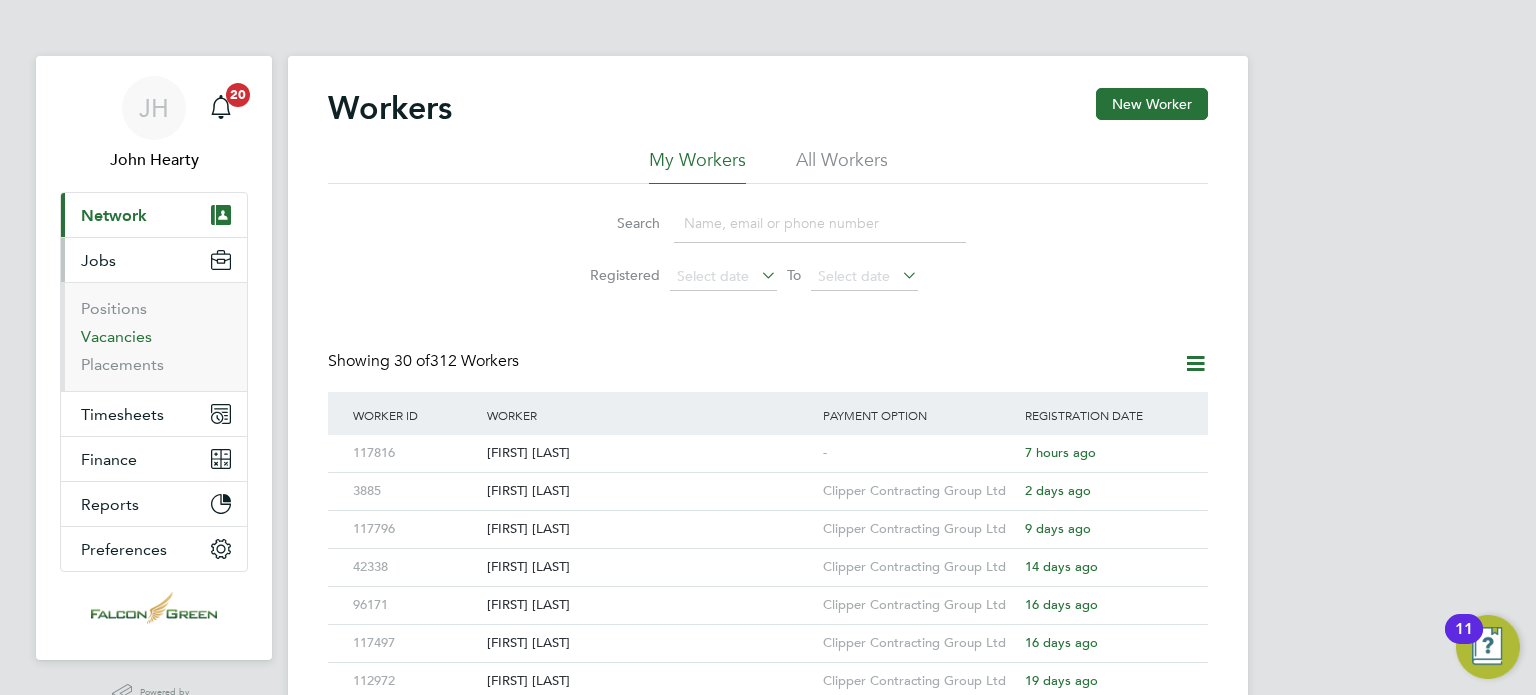 click on "Vacancies" at bounding box center (116, 336) 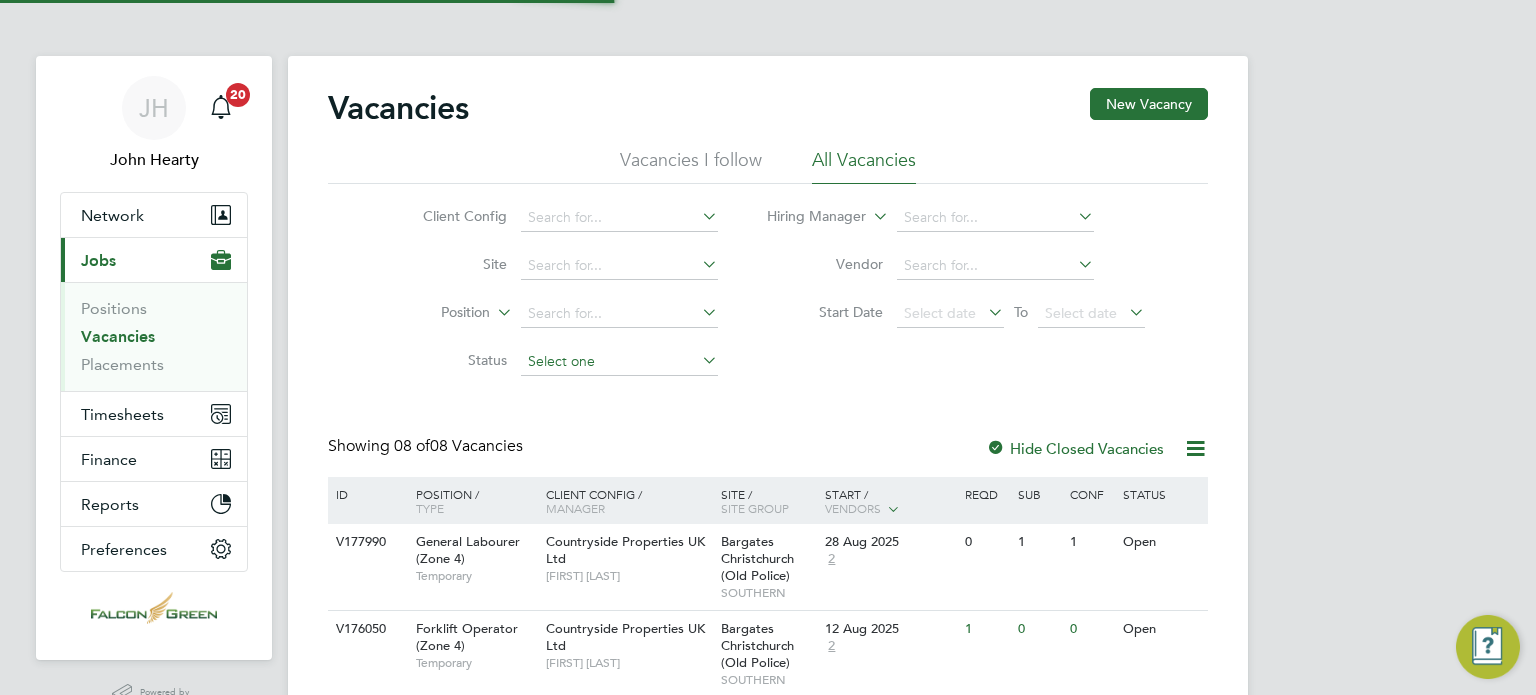 type 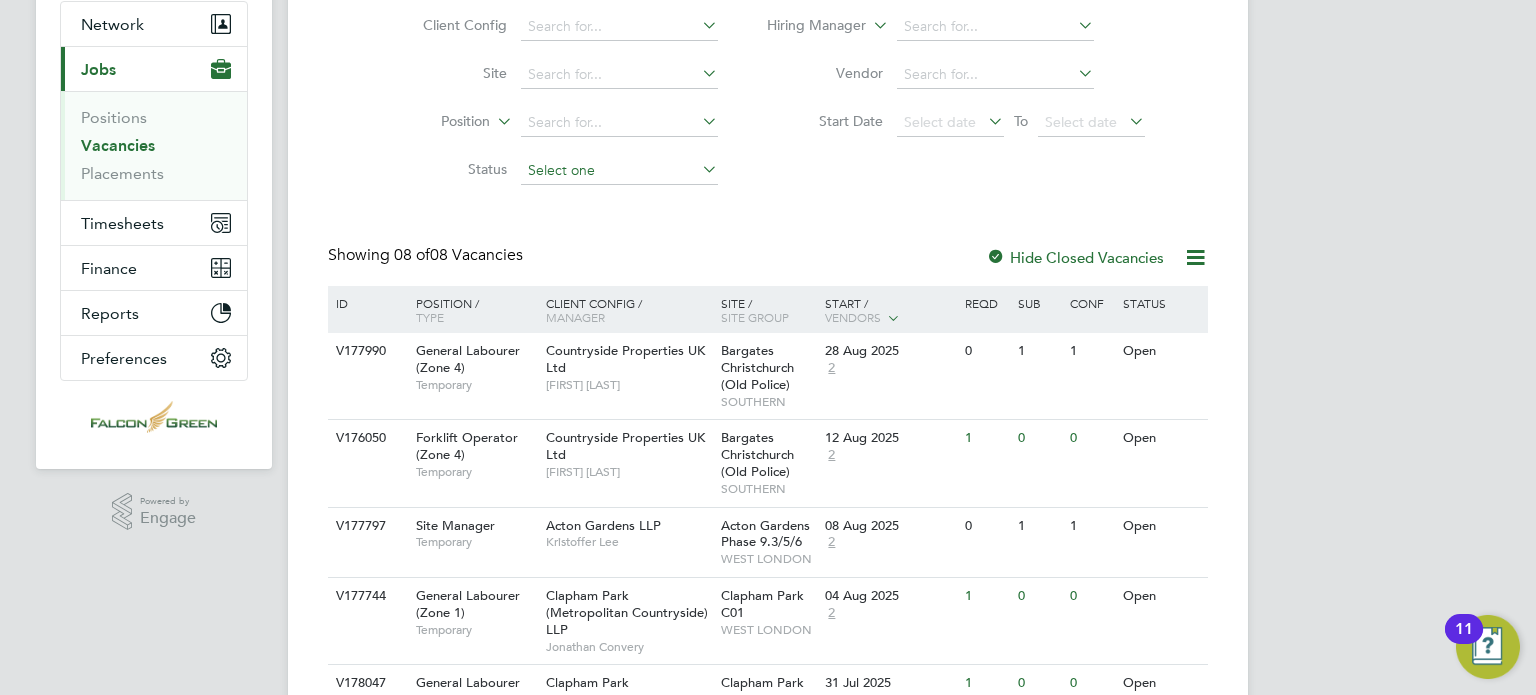scroll, scrollTop: 280, scrollLeft: 0, axis: vertical 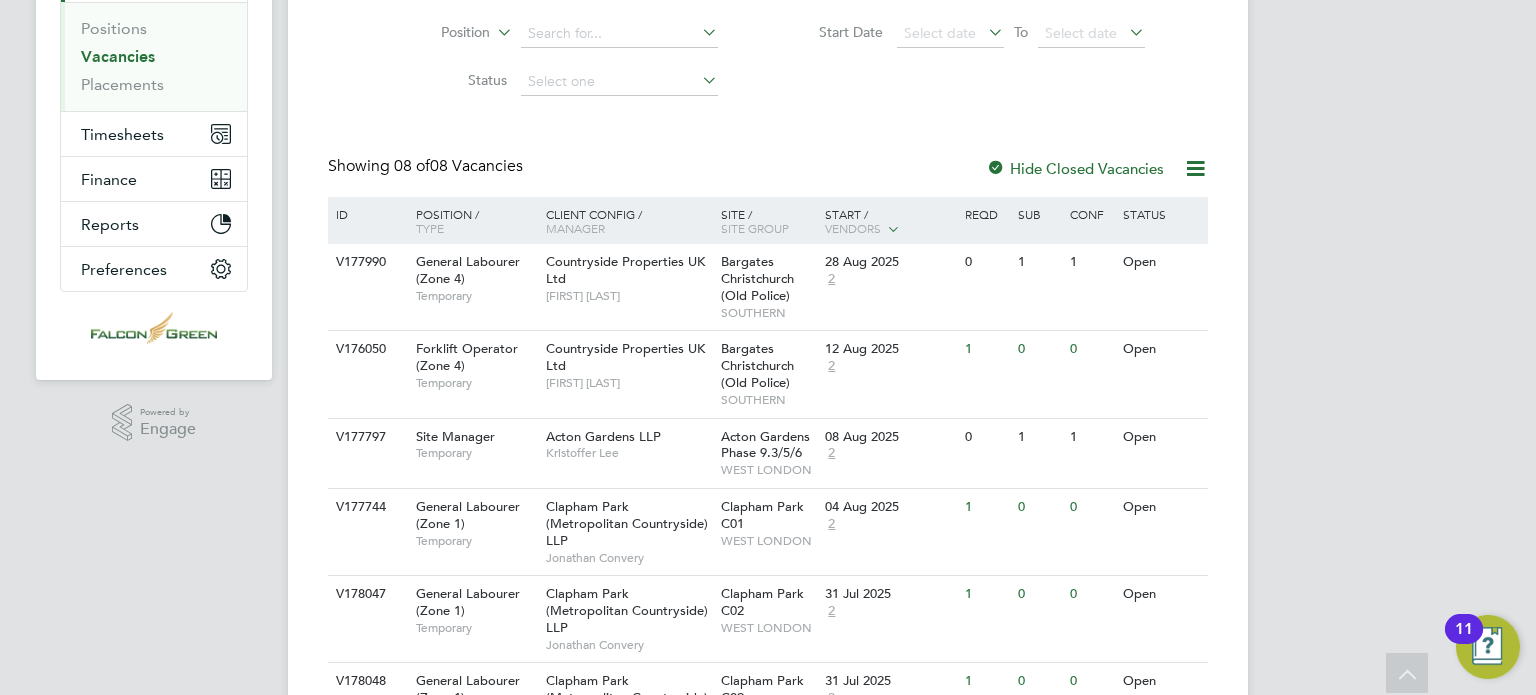 click on "Vacancies New Vacancy Vacancies I follow All Vacancies Client Config     Site     Position     Status   Hiring Manager     Vendor   Start Date
Select date
To
Select date
Showing   08 of  08 Vacancies Hide Closed Vacancies ID  Position / Type   Client Config / Manager Site / Site Group Start / Vendors   Reqd Sub Conf Status V177990 General Labourer (Zone 4)   Temporary Countryside Properties UK Ltd   Ben Kinchin Bargates Christchurch (Old Police)   SOUTHERN 28 Aug 2025 2 0 1 1 Open V176050 Forklift Operator (Zone 4)   Temporary Countryside Properties UK Ltd   Ben Kinchin Bargates Christchurch (Old Police)   SOUTHERN 12 Aug 2025 2 1 0 0 Open V177797 Site Manager   Temporary Acton Gardens LLP   Kristoffer Lee Acton Gardens Phase 9.3/5/6   WEST LONDON 08 Aug 2025 2 0 1 1 Open V177744 General Labourer (Zone 1)   Temporary Clapham Park (Metropolitan Countryside) LLP   Jonathan Convery Clapham Park C01   WEST LONDON 04 Aug 2025 2 1 0 0 Open V178047 General Labourer (Zone 1)   Temporary" 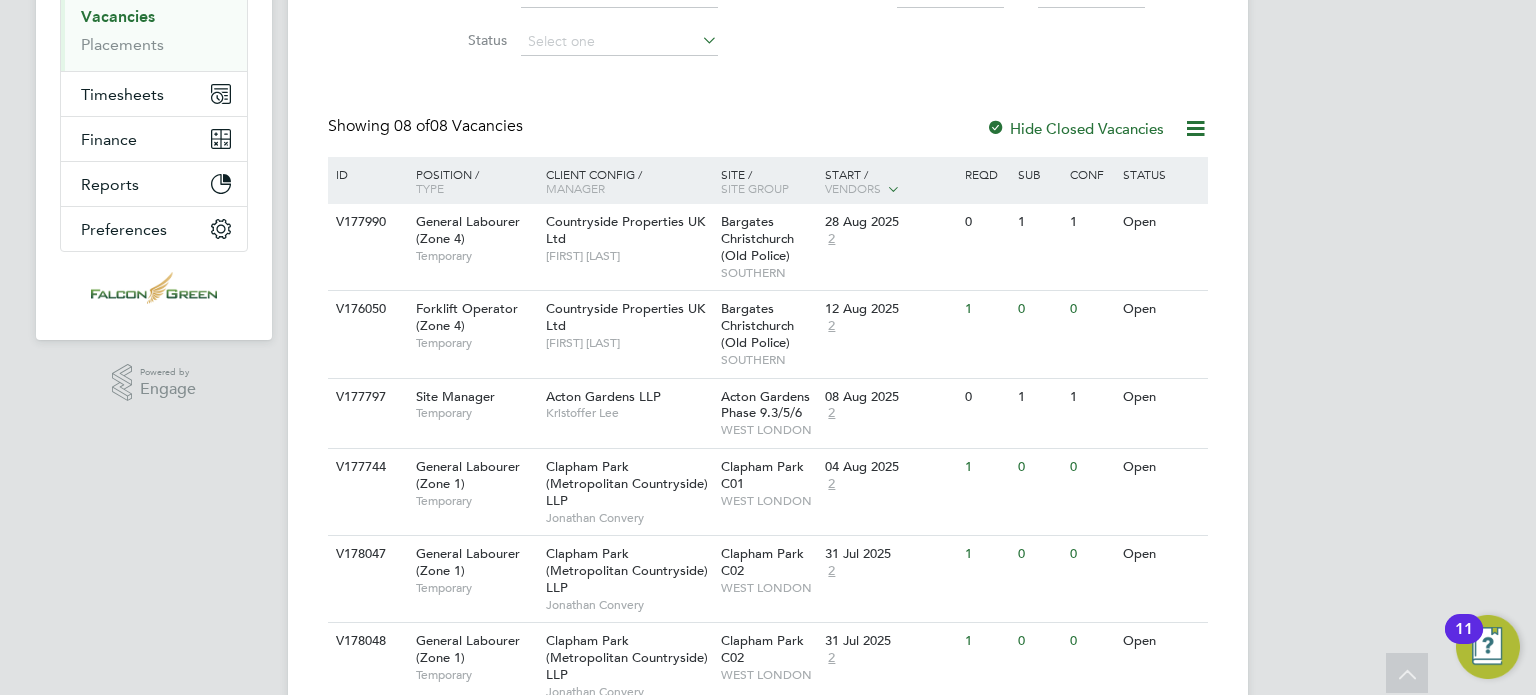 scroll, scrollTop: 360, scrollLeft: 0, axis: vertical 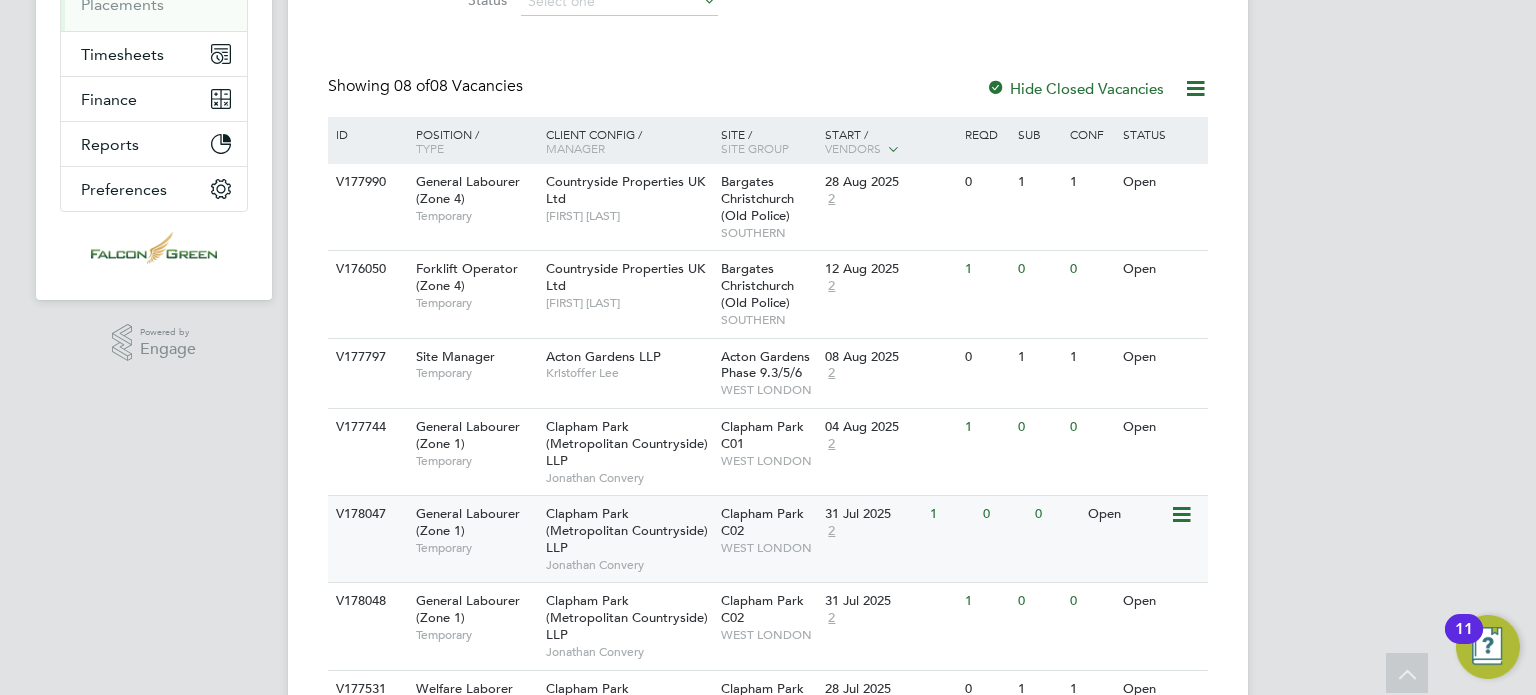 click on "Clapham Park (Metropolitan Countryside) LLP" 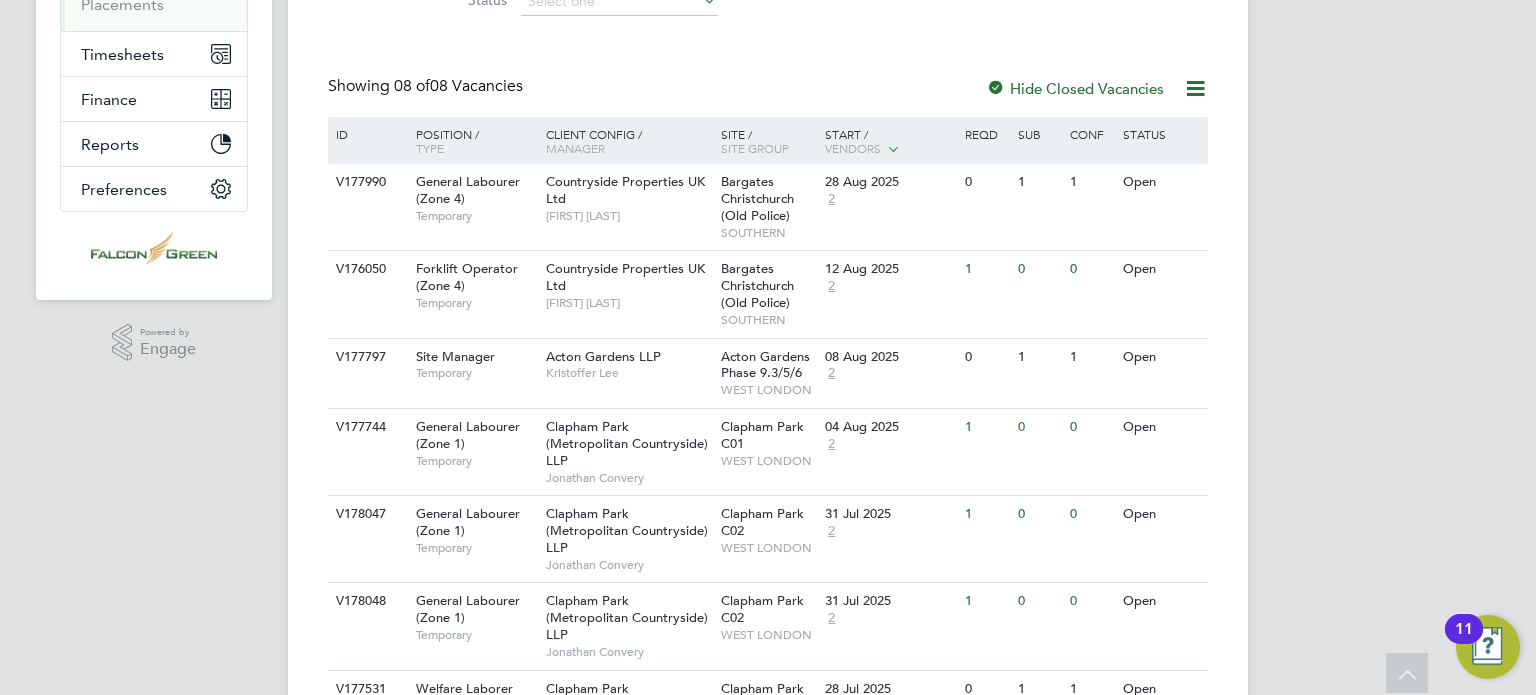 click on "Vacancies New Vacancy Vacancies I follow All Vacancies Client Config     Site     Position     Status   Hiring Manager     Vendor   Start Date
Select date
To
Select date
Showing   08 of  08 Vacancies Hide Closed Vacancies ID  Position / Type   Client Config / Manager Site / Site Group Start / Vendors   Reqd Sub Conf Status V177990 General Labourer (Zone 4)   Temporary Countryside Properties UK Ltd   Ben Kinchin Bargates Christchurch (Old Police)   SOUTHERN 28 Aug 2025 2 0 1 1 Open V176050 Forklift Operator (Zone 4)   Temporary Countryside Properties UK Ltd   Ben Kinchin Bargates Christchurch (Old Police)   SOUTHERN 12 Aug 2025 2 1 0 0 Open V177797 Site Manager   Temporary Acton Gardens LLP   Kristoffer Lee Acton Gardens Phase 9.3/5/6   WEST LONDON 08 Aug 2025 2 0 1 1 Open V177744 General Labourer (Zone 1)   Temporary Clapham Park (Metropolitan Countryside) LLP   Jonathan Convery Clapham Park C01   WEST LONDON 04 Aug 2025 2 1 0 0 Open V178047 General Labourer (Zone 1)   Temporary" 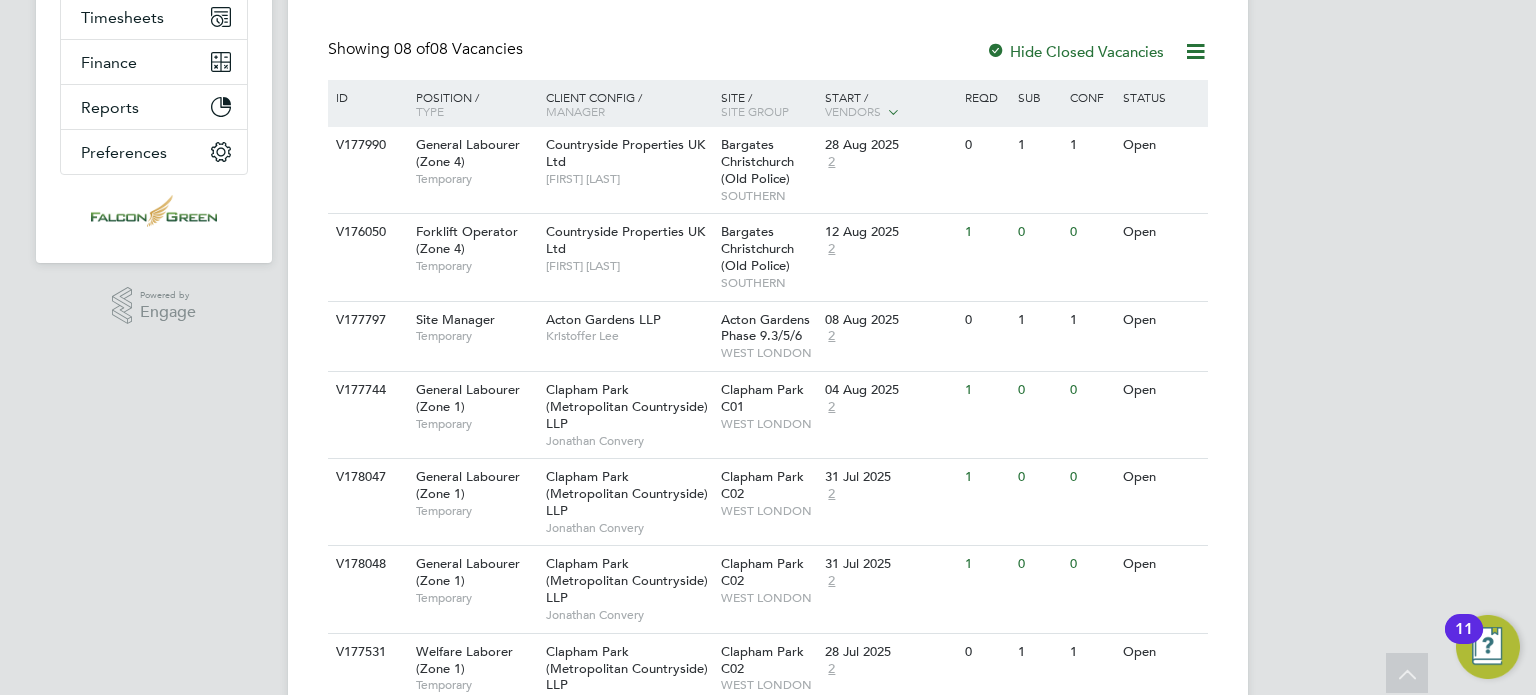 scroll, scrollTop: 400, scrollLeft: 0, axis: vertical 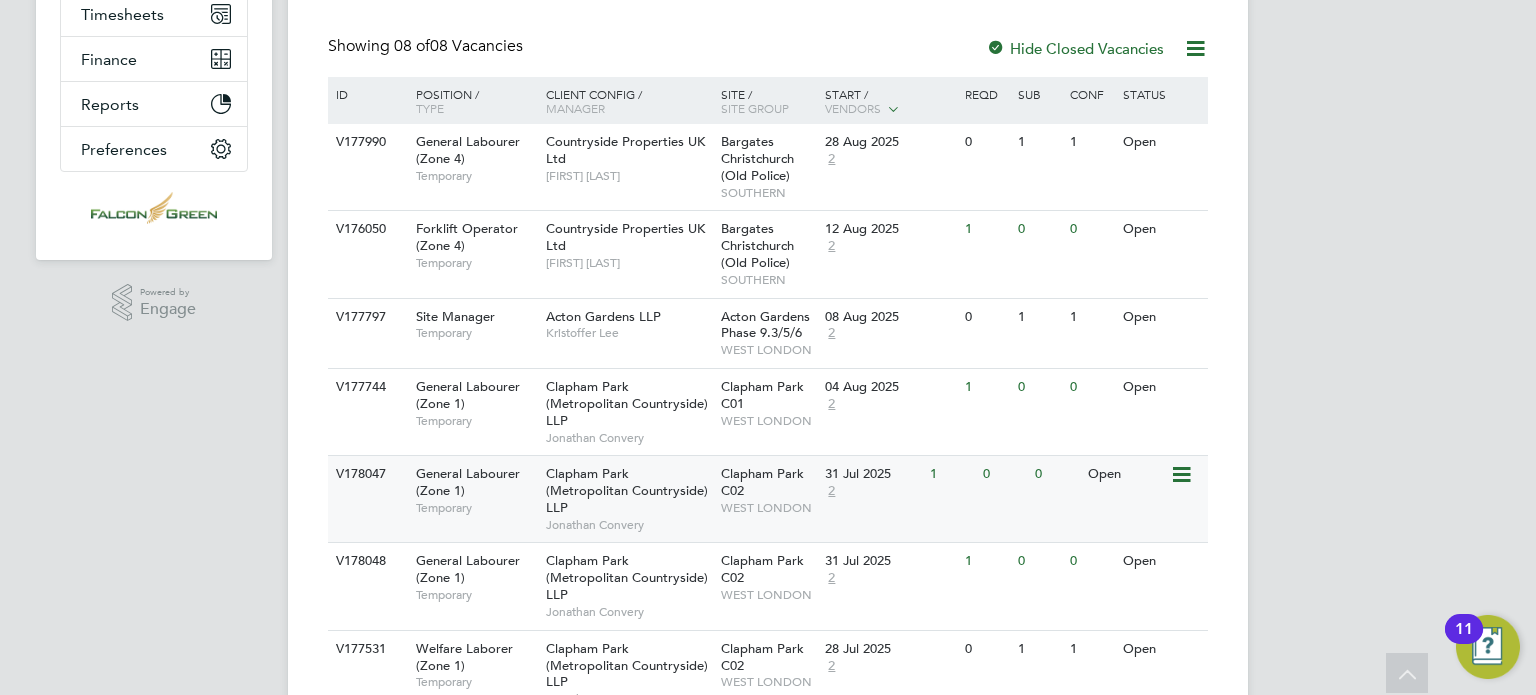 click on "Clapham Park (Metropolitan Countryside) LLP" 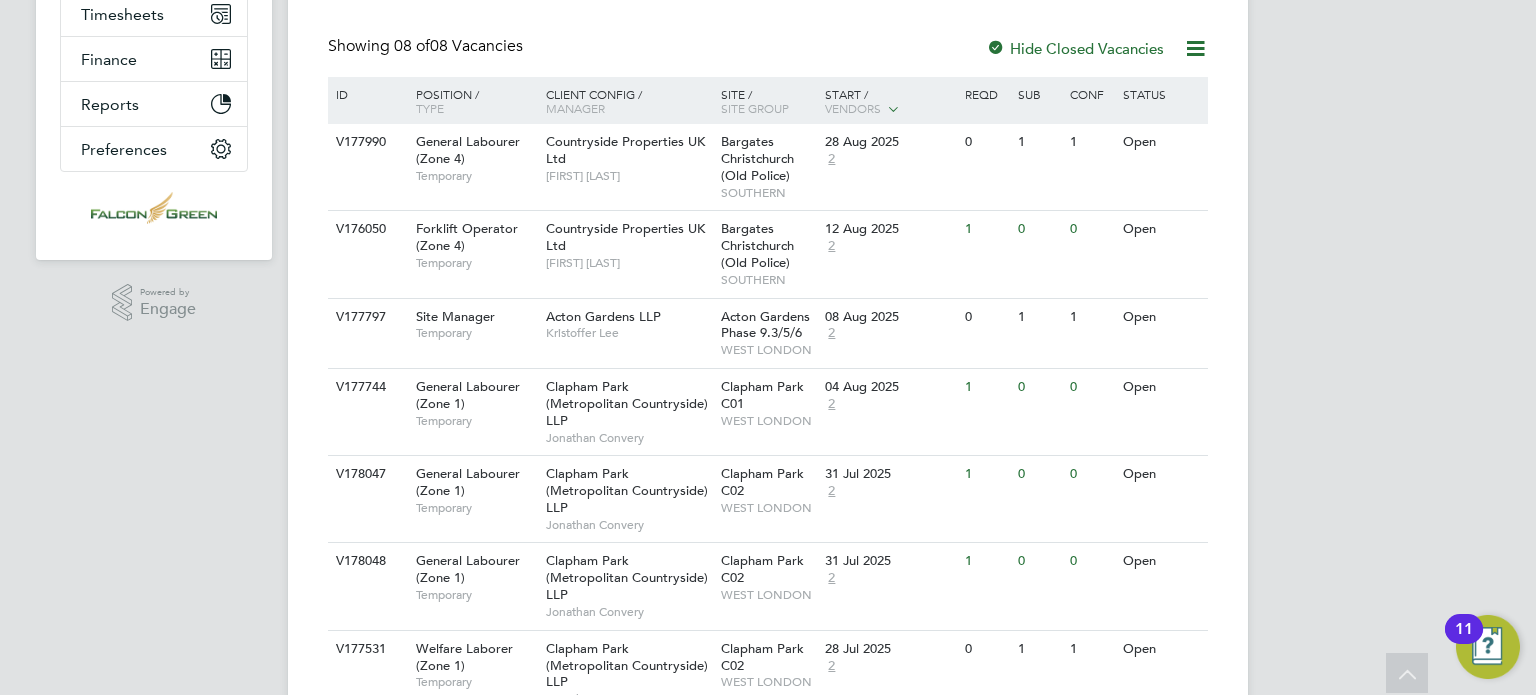 scroll, scrollTop: 0, scrollLeft: 0, axis: both 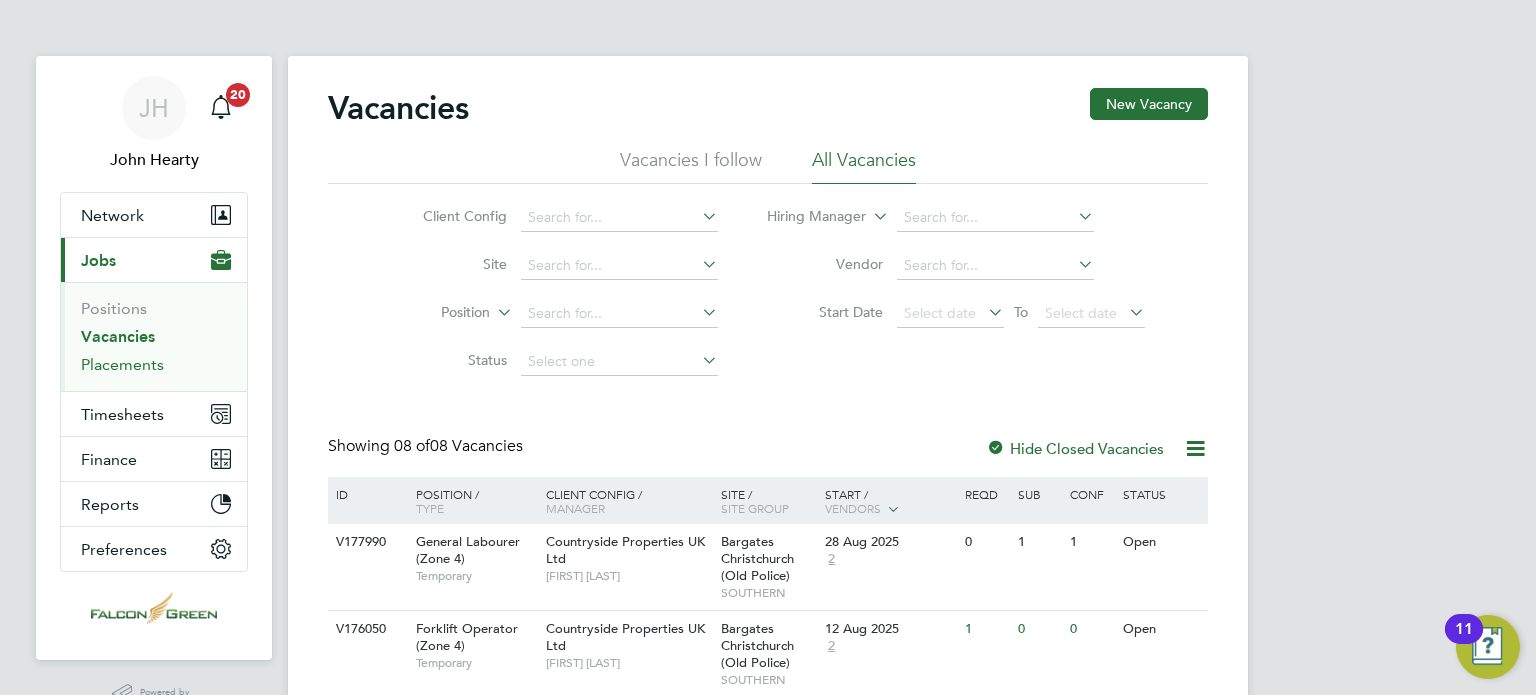 click on "Placements" at bounding box center (122, 364) 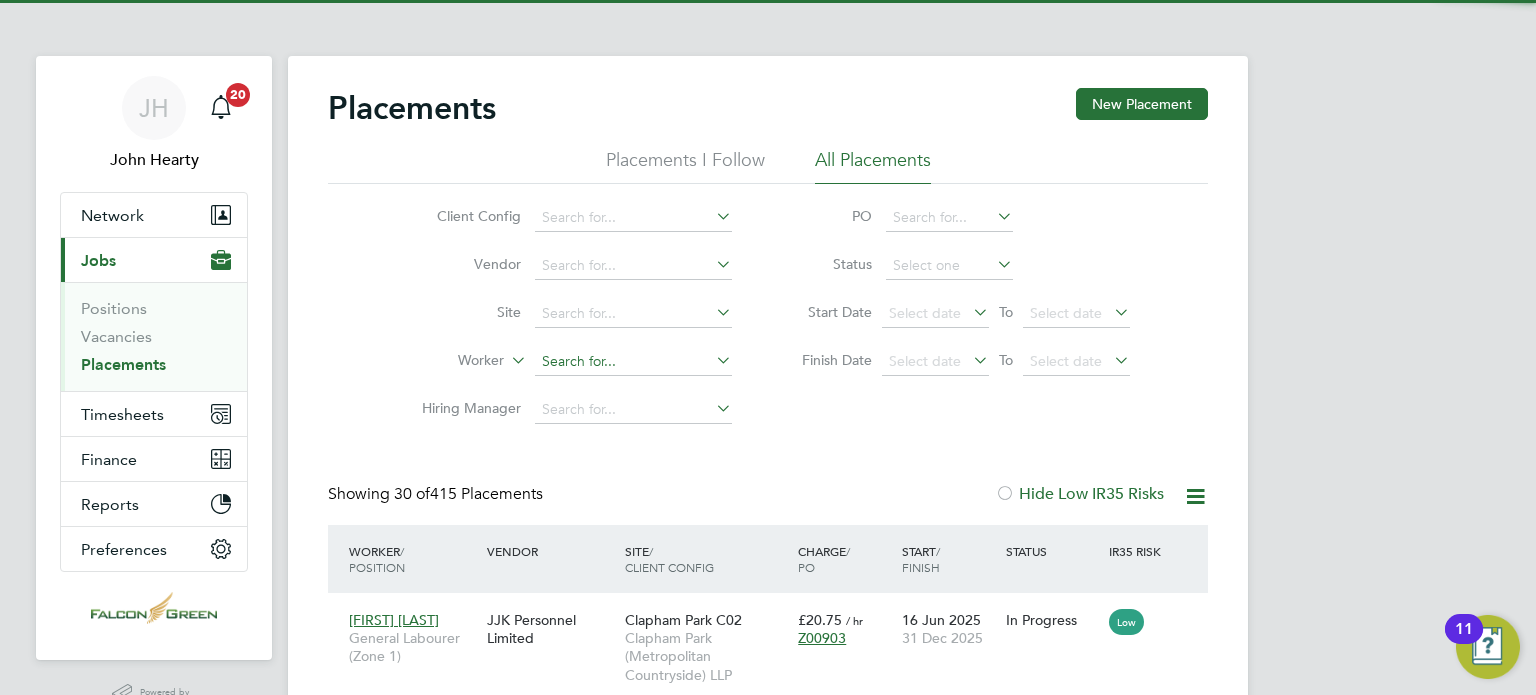 scroll, scrollTop: 10, scrollLeft: 9, axis: both 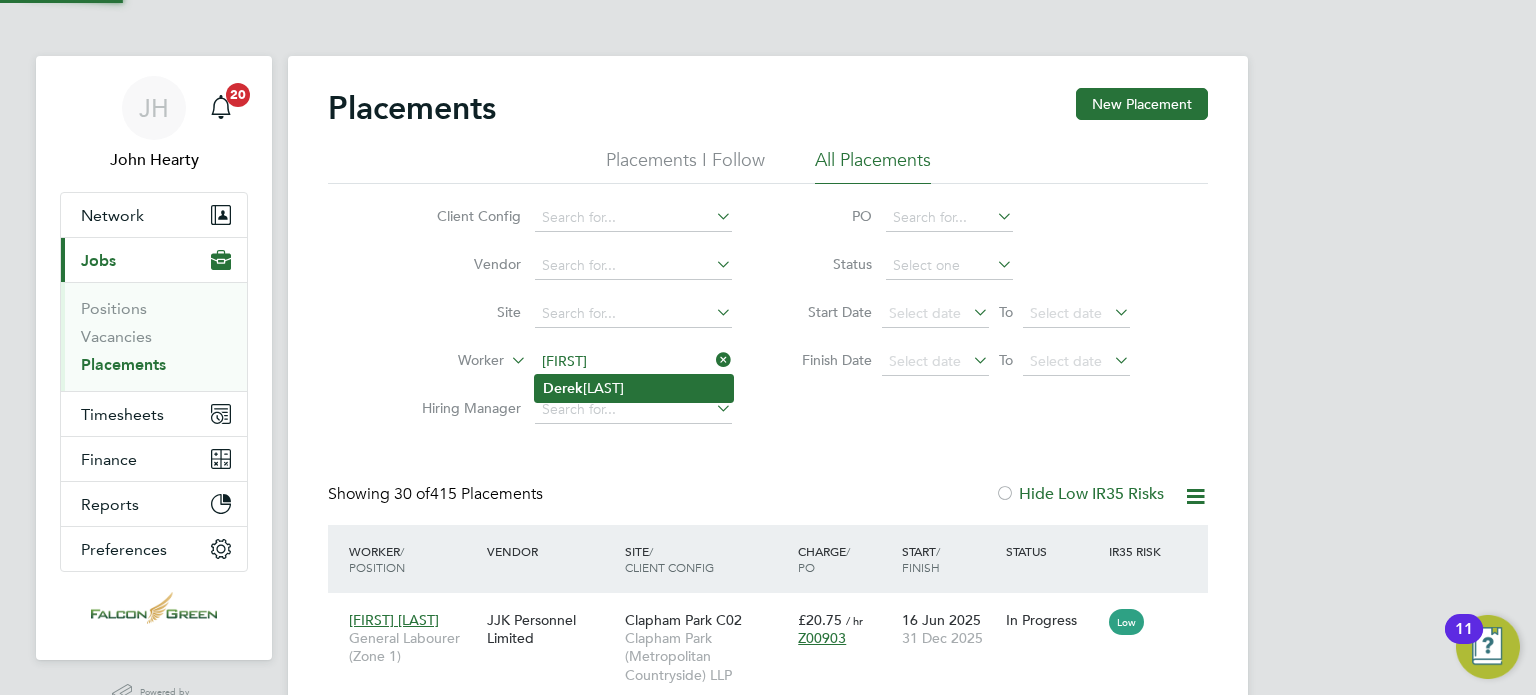 click on "Derek  Peach" 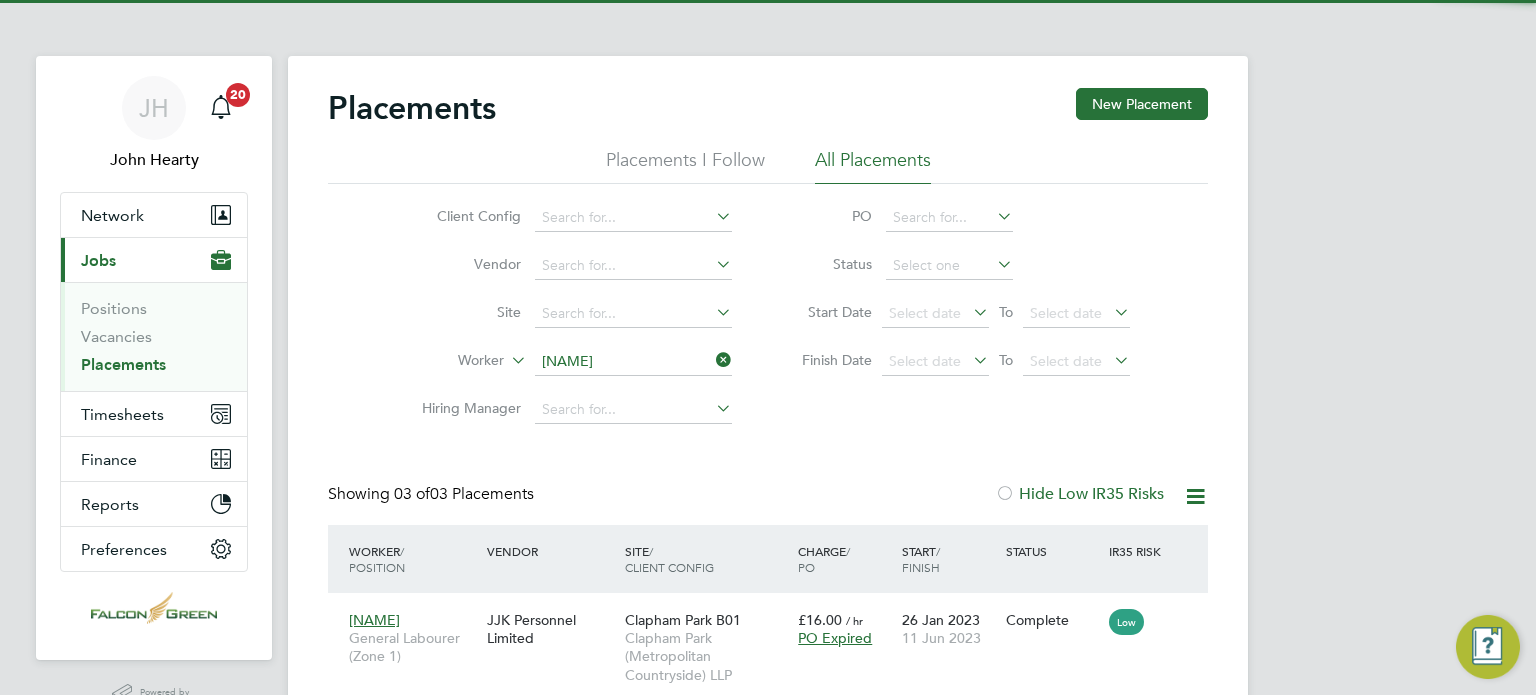 click on "Placements New Placement Placements I Follow All Placements Client Config   Vendor     Site     Worker   Derek Peach   Hiring Manager   PO   Status   Start Date
Select date
To
Select date
Finish Date
Select date
To
Select date
Showing   03 of  03 Placements Hide Low IR35 Risks Worker  / Position Vendor Site / Client Config Charge  / PO Start  / Finish Status IR35 Risk Derek Peach General Labourer (Zone 1) JJK Personnel Limited Clapham Park B01 Clapham Park (Metropolitan Countryside) LLP £16.00   / hr PO Expired 26 Jan 2023 11 Jun 2023 Complete Low Derek Peach General Labourer (Zone 1) JJK Personnel Limited Clapham Park C02 Clapham Park (Metropolitan Countryside) LLP £20.75   / hr Z00903 03 Jun 2025 17 Jun 2025 Complete Low Derek Peach General Labourer (Zone 1) JJK Personnel Limited Clapham Park C02 Clapham Park (Metropolitan Countryside) LLP £20.75   / hr Z00903 18 Jun 2025 31 Jul 2025 Complete Low Show  30  more" 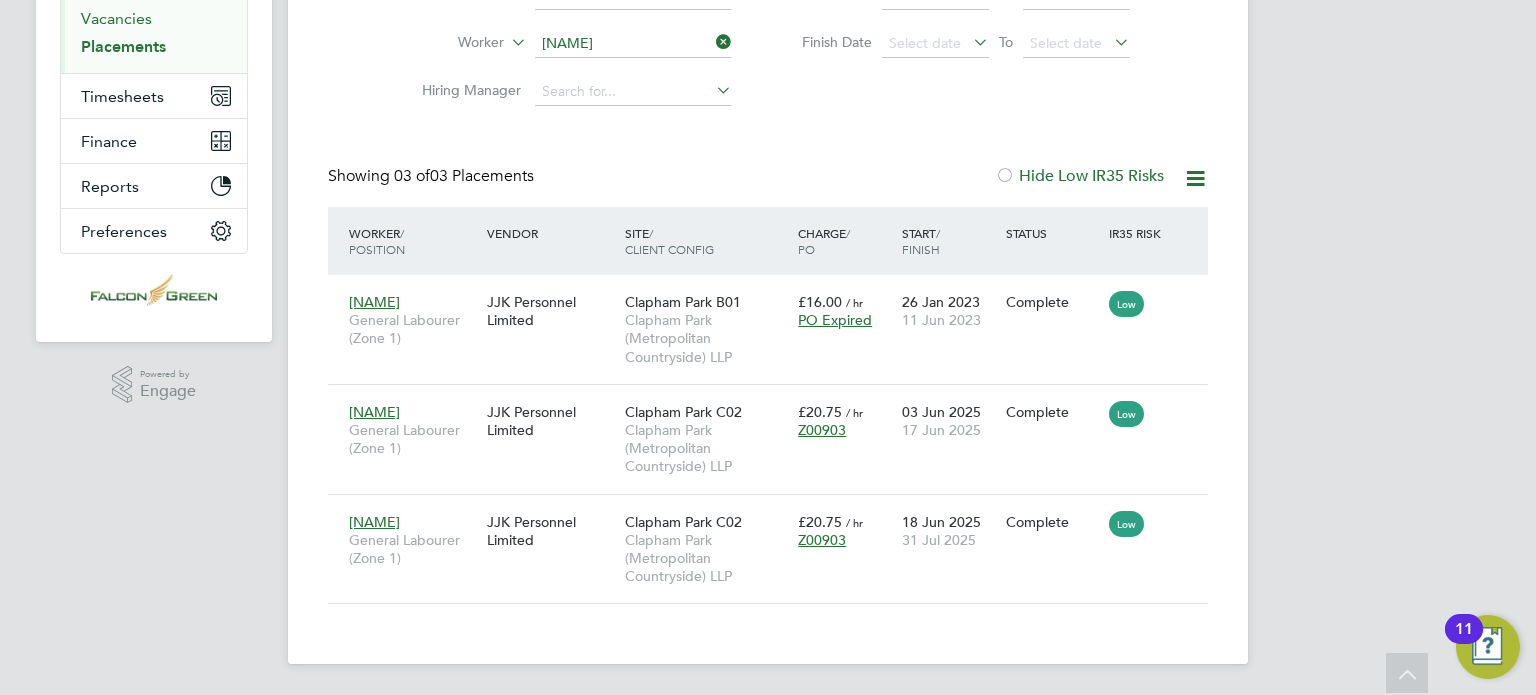 click on "Vacancies" at bounding box center [116, 18] 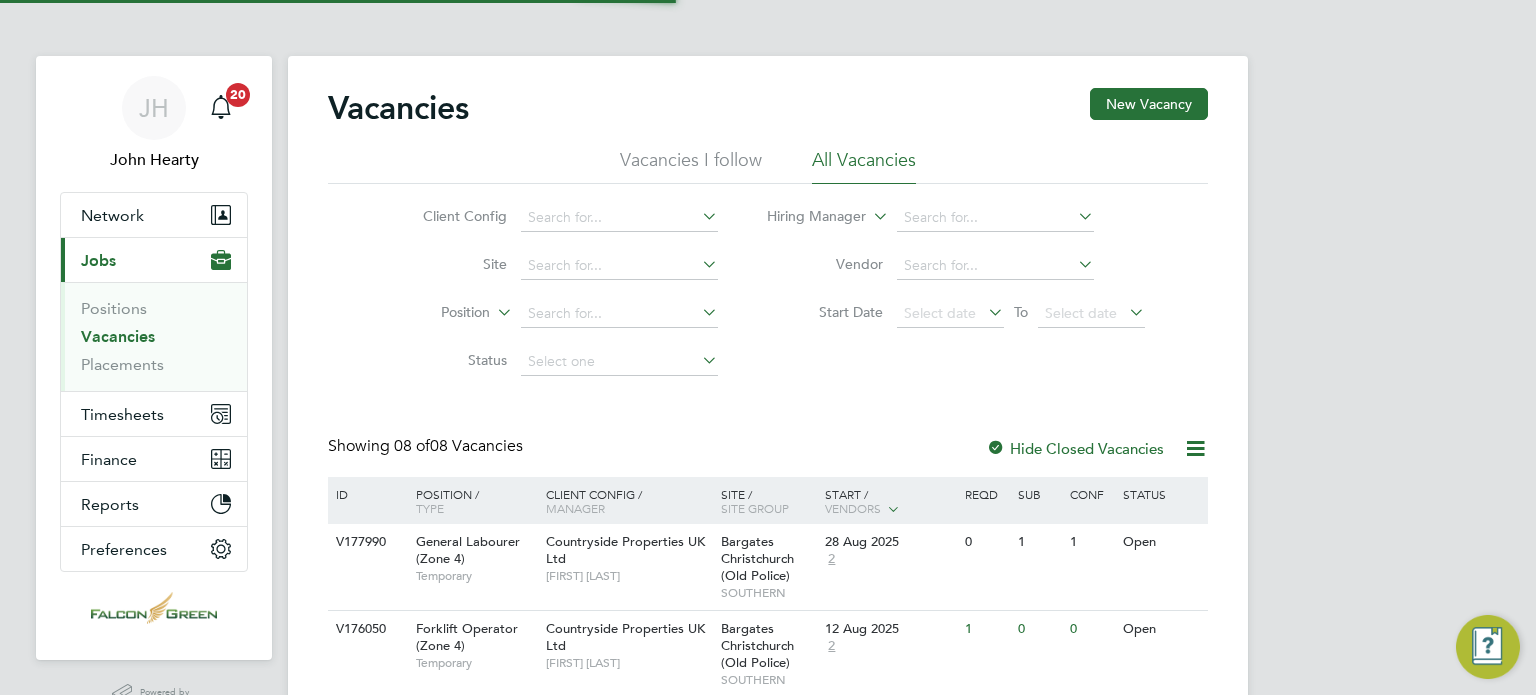 click on "Vacancies New Vacancy Vacancies I follow All Vacancies Client Config     Site     Position     Status   Hiring Manager     Vendor   Start Date
Select date
To
Select date
Showing   08 of  08 Vacancies Hide Closed Vacancies ID  Position / Type   Client Config / Manager Site / Site Group Start / Vendors   Reqd Sub Conf Status V177990 General Labourer (Zone 4)   Temporary Countryside Properties UK Ltd   Ben Kinchin Bargates Christchurch (Old Police)   SOUTHERN 28 Aug 2025 2 0 1 1 Open V176050 Forklift Operator (Zone 4)   Temporary Countryside Properties UK Ltd   Ben Kinchin Bargates Christchurch (Old Police)   SOUTHERN 12 Aug 2025 2 1 0 0 Open V177797 Site Manager   Temporary Acton Gardens LLP   Kristoffer Lee Acton Gardens Phase 9.3/5/6   WEST LONDON 08 Aug 2025 2 0 1 1 Open V177744 General Labourer (Zone 1)   Temporary Clapham Park (Metropolitan Countryside) LLP   Jonathan Convery Clapham Park C01   WEST LONDON 04 Aug 2025 2 1 0 0 Open V178047 General Labourer (Zone 1)   Temporary" 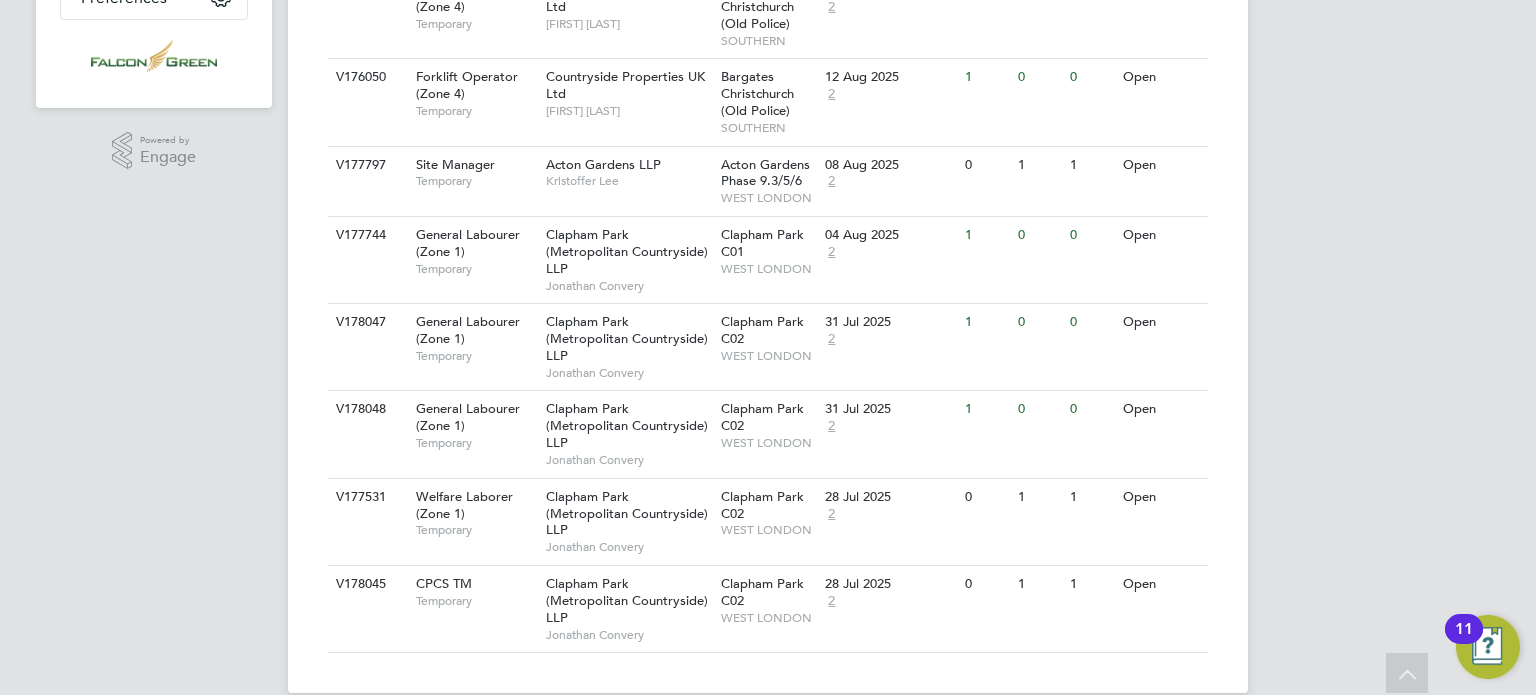 scroll, scrollTop: 580, scrollLeft: 0, axis: vertical 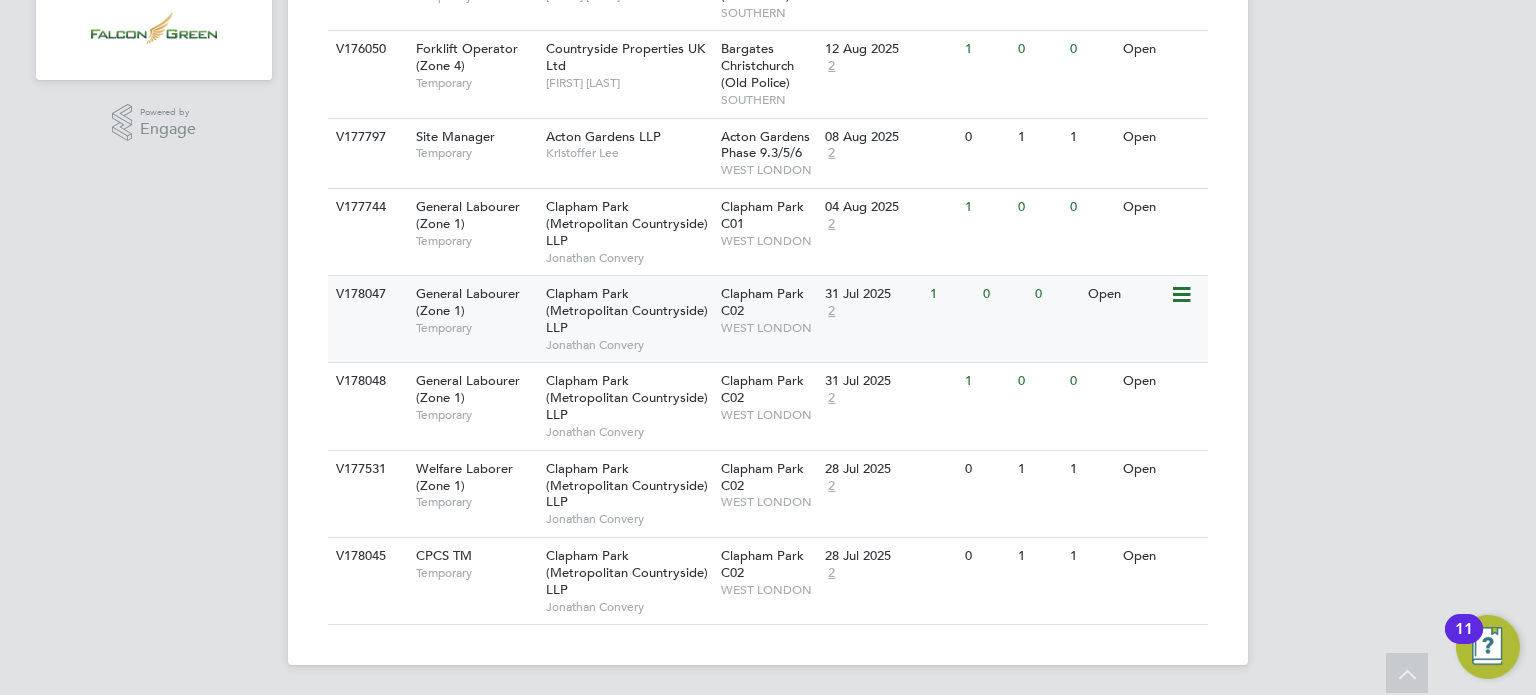 click on "Clapham Park C02" 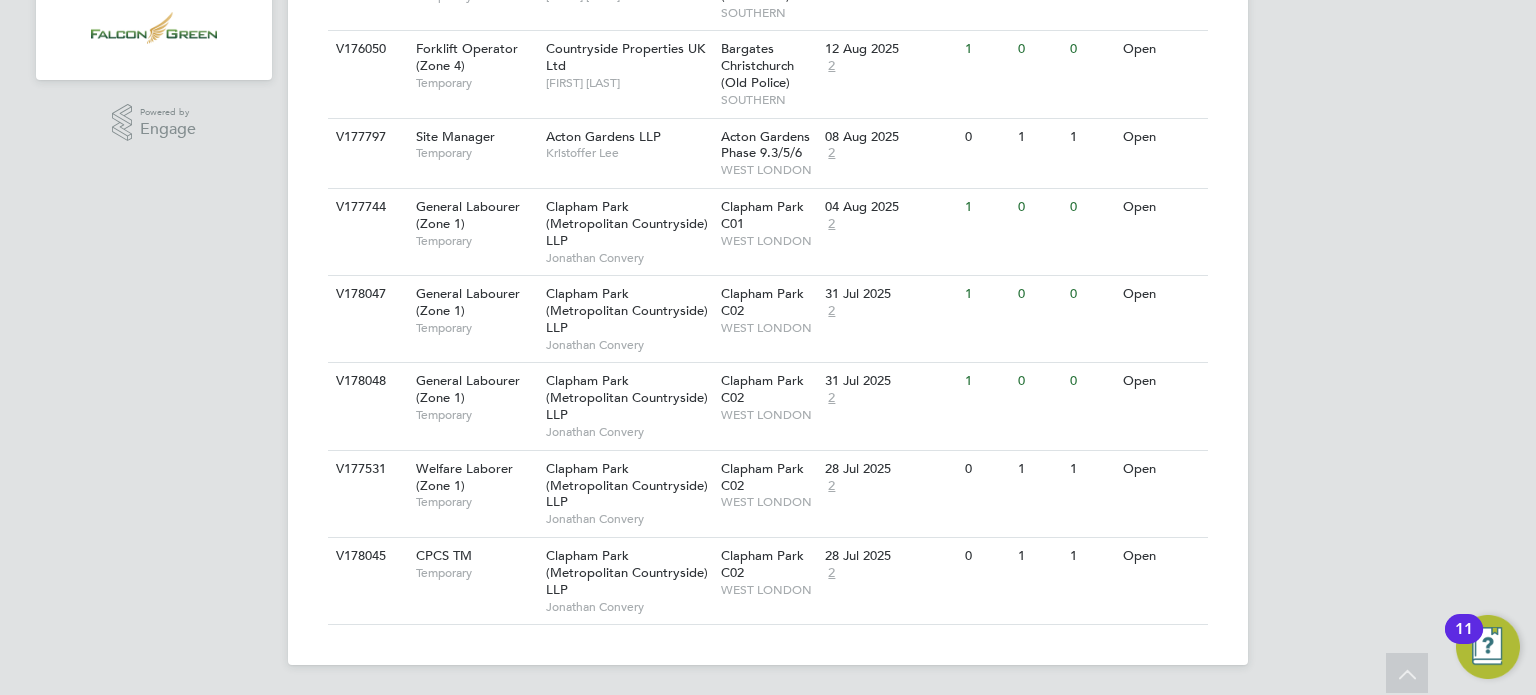 scroll, scrollTop: 0, scrollLeft: 0, axis: both 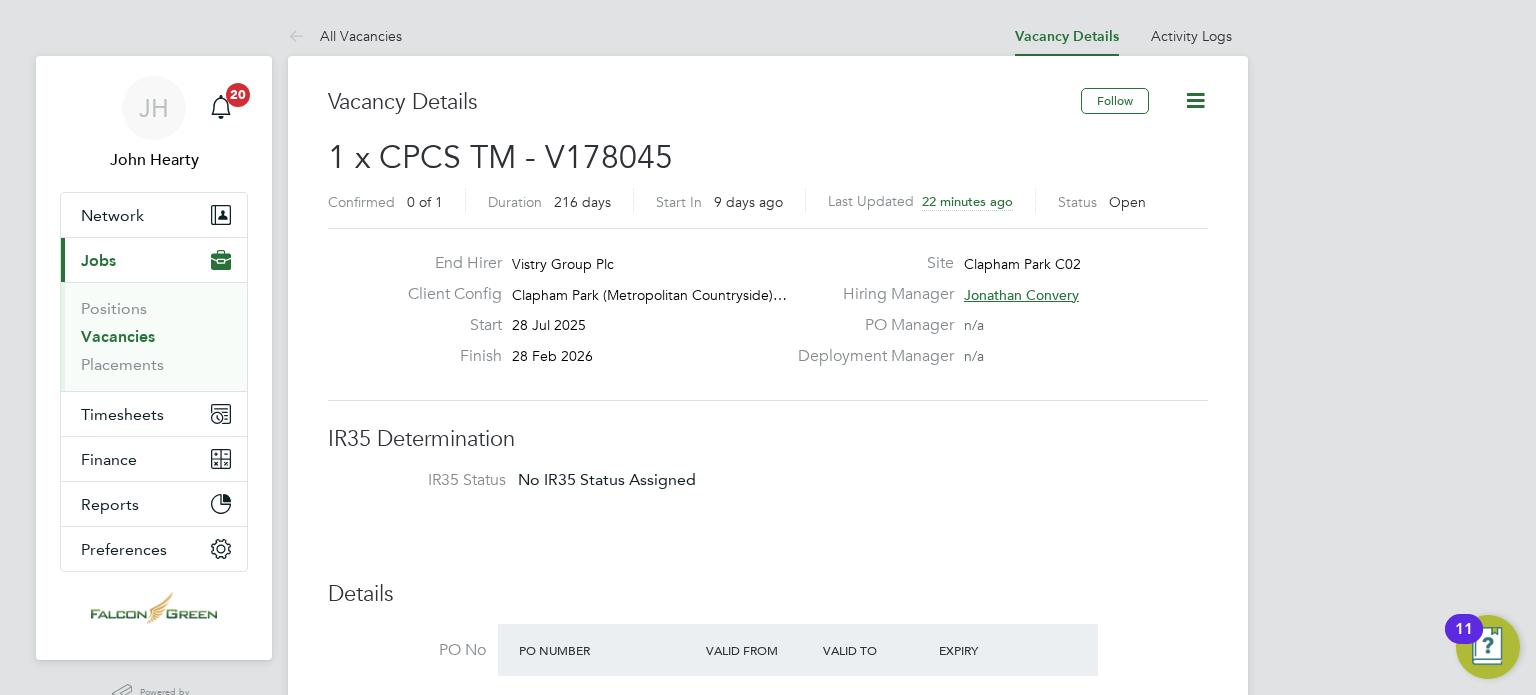 type 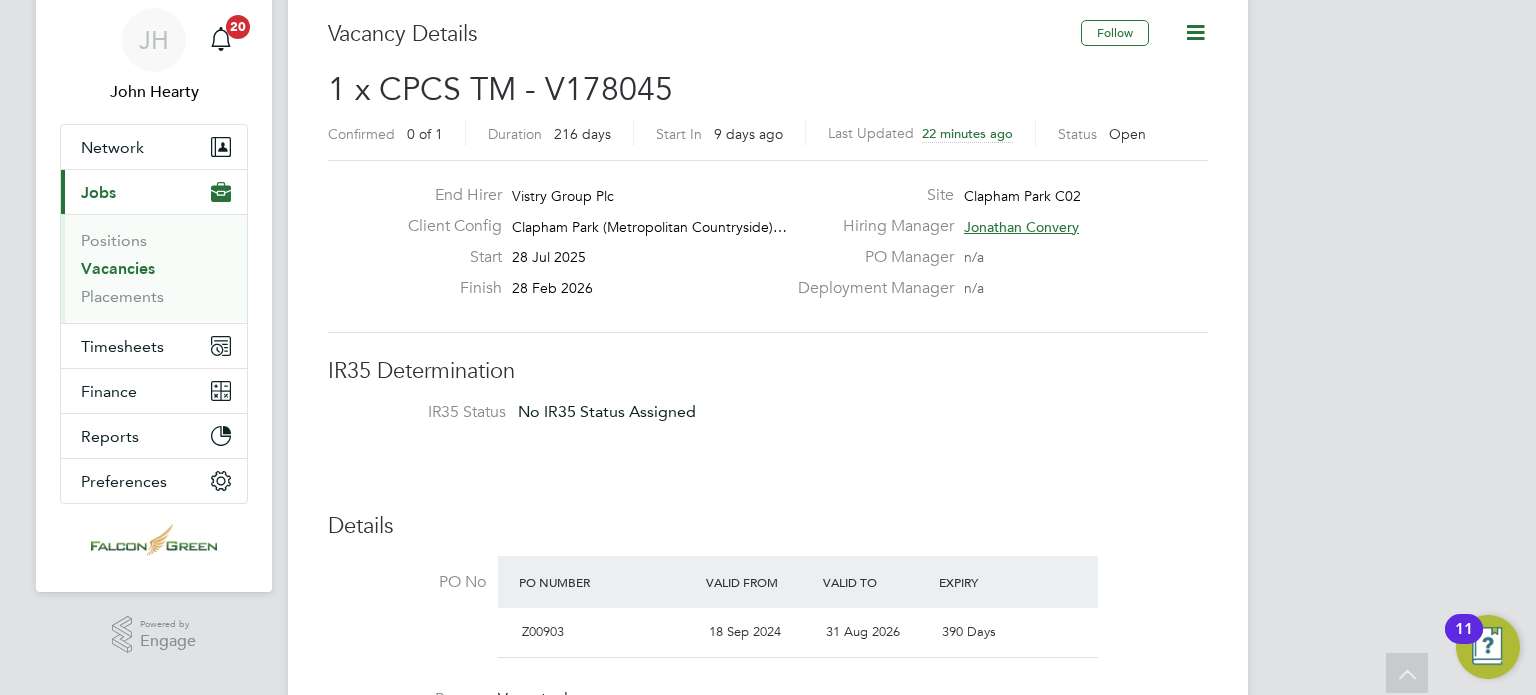 scroll, scrollTop: 40, scrollLeft: 0, axis: vertical 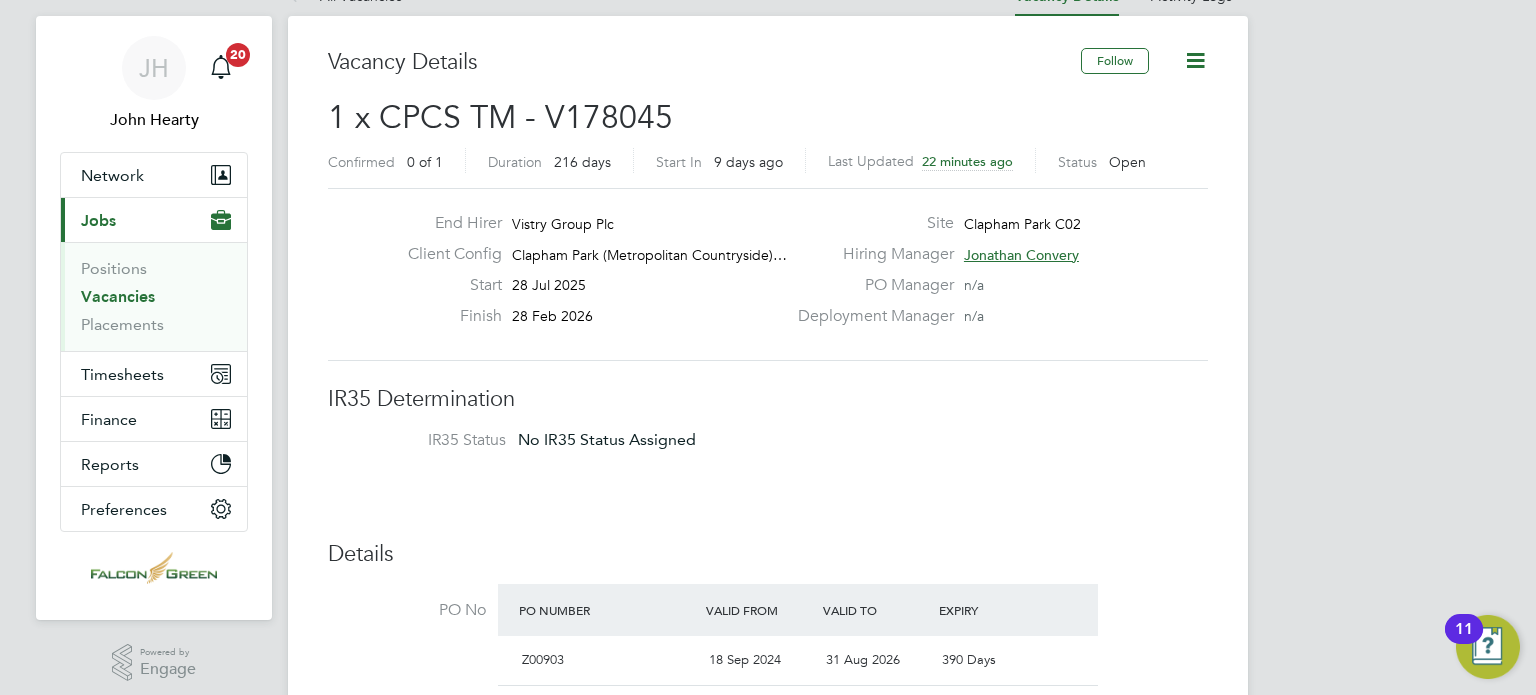 click on "IR35 Status No IR35 Status Assigned" at bounding box center [768, 445] 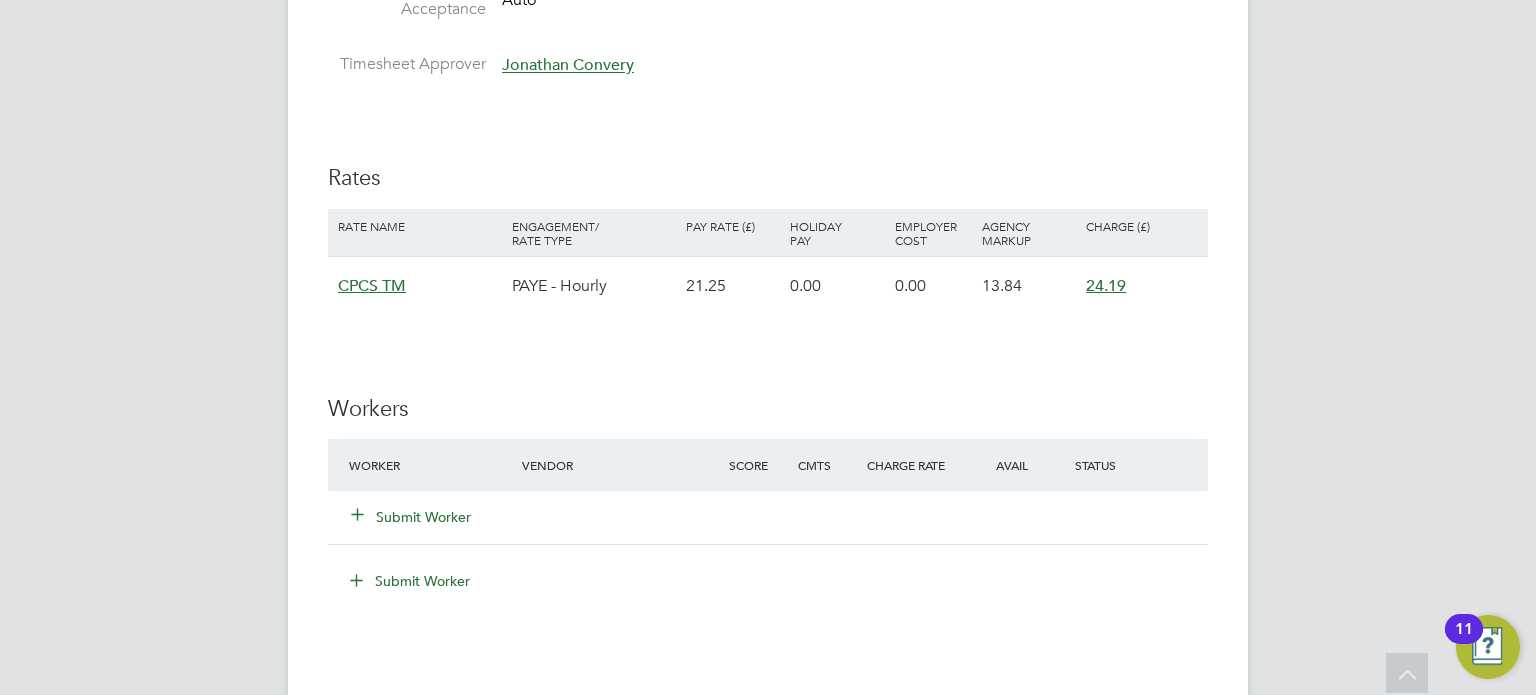 scroll, scrollTop: 1160, scrollLeft: 0, axis: vertical 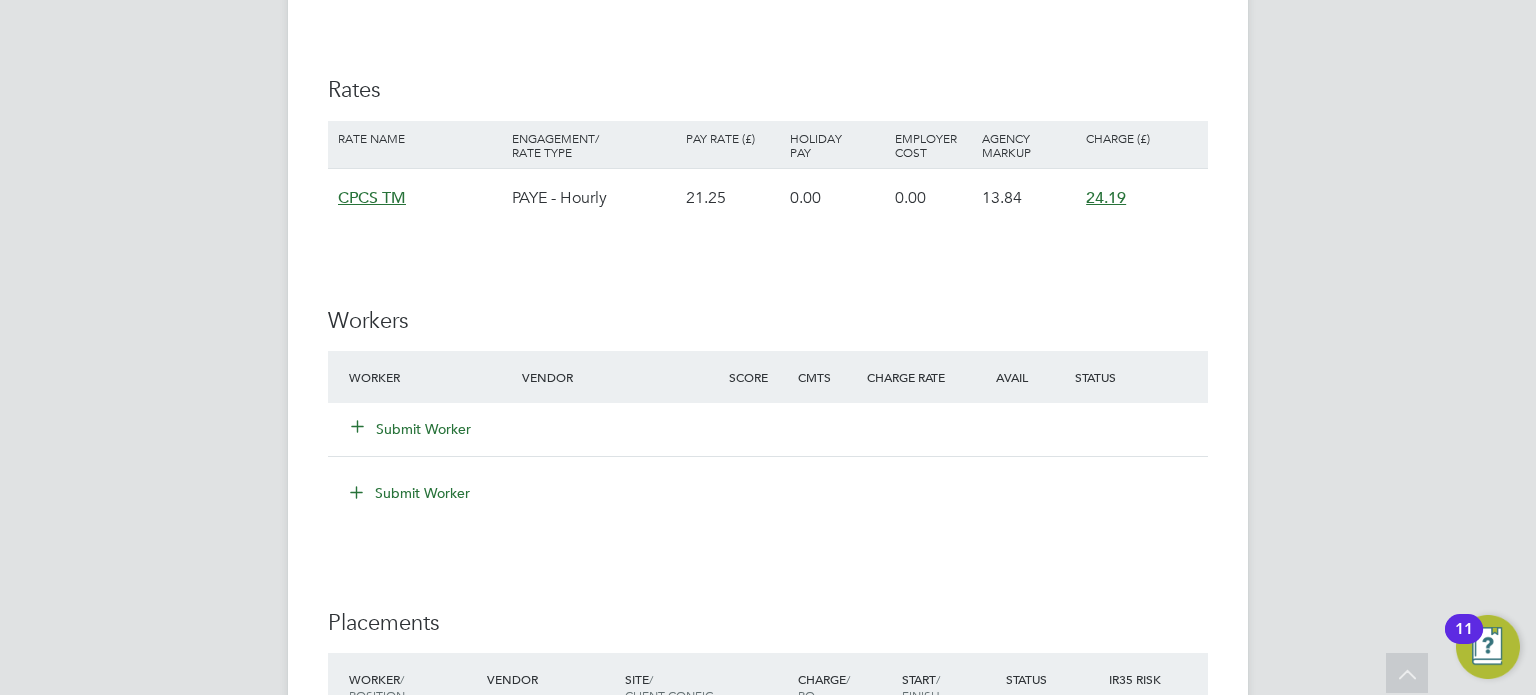 click on "Submit Worker" 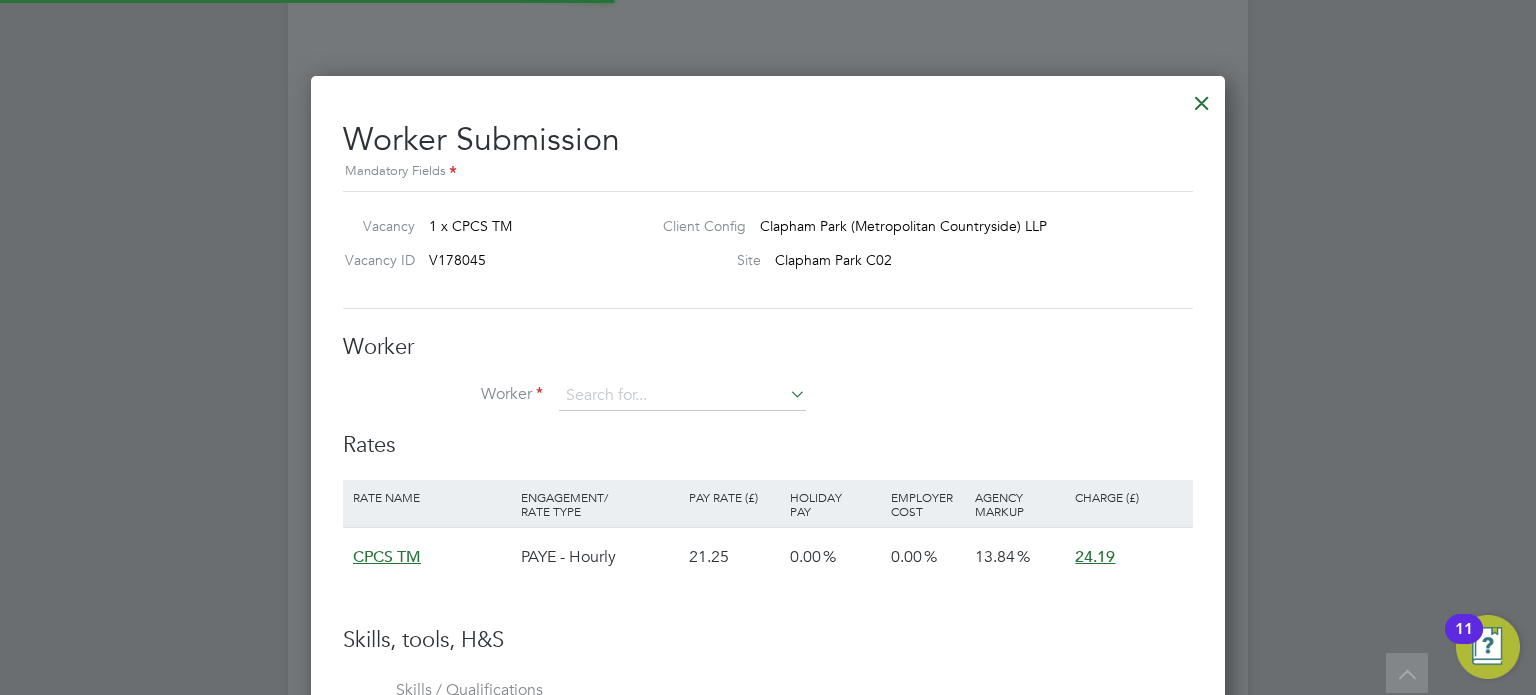 scroll, scrollTop: 10, scrollLeft: 10, axis: both 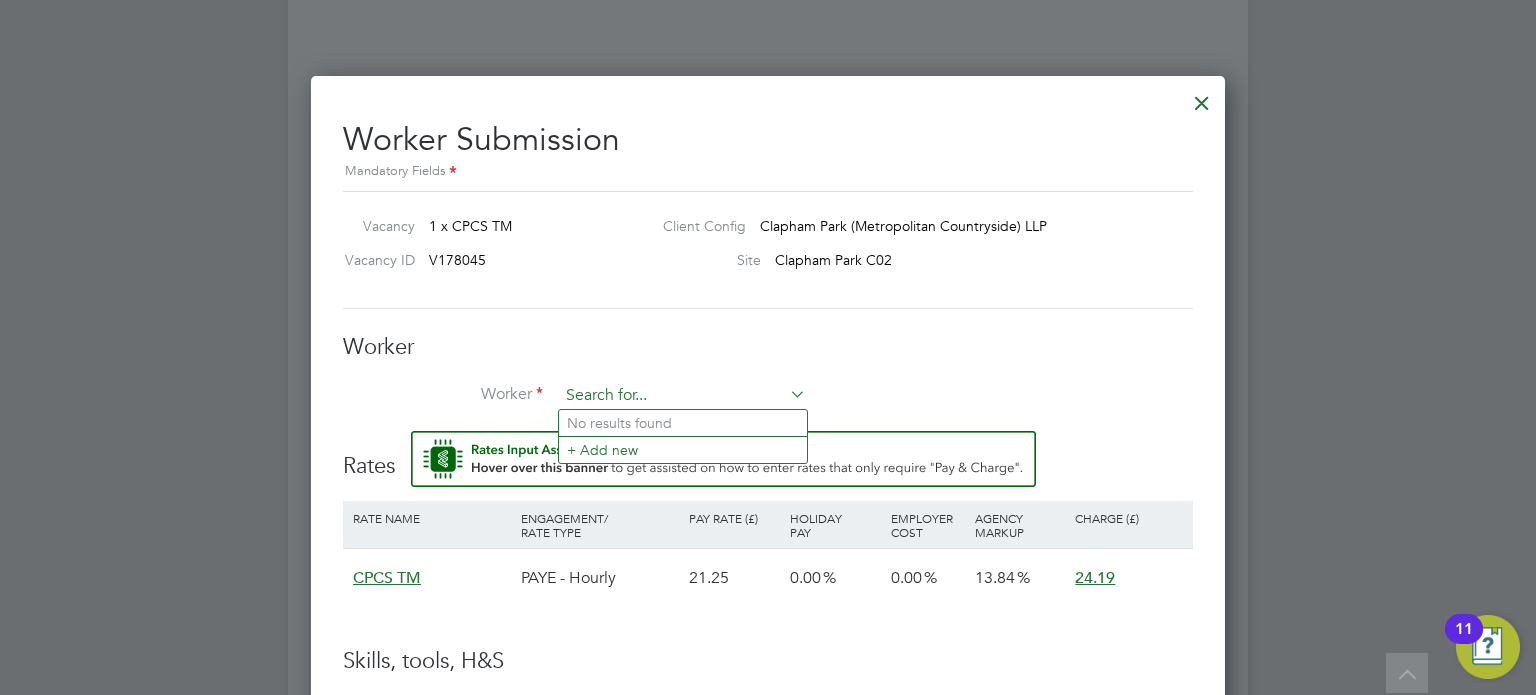 click at bounding box center [682, 396] 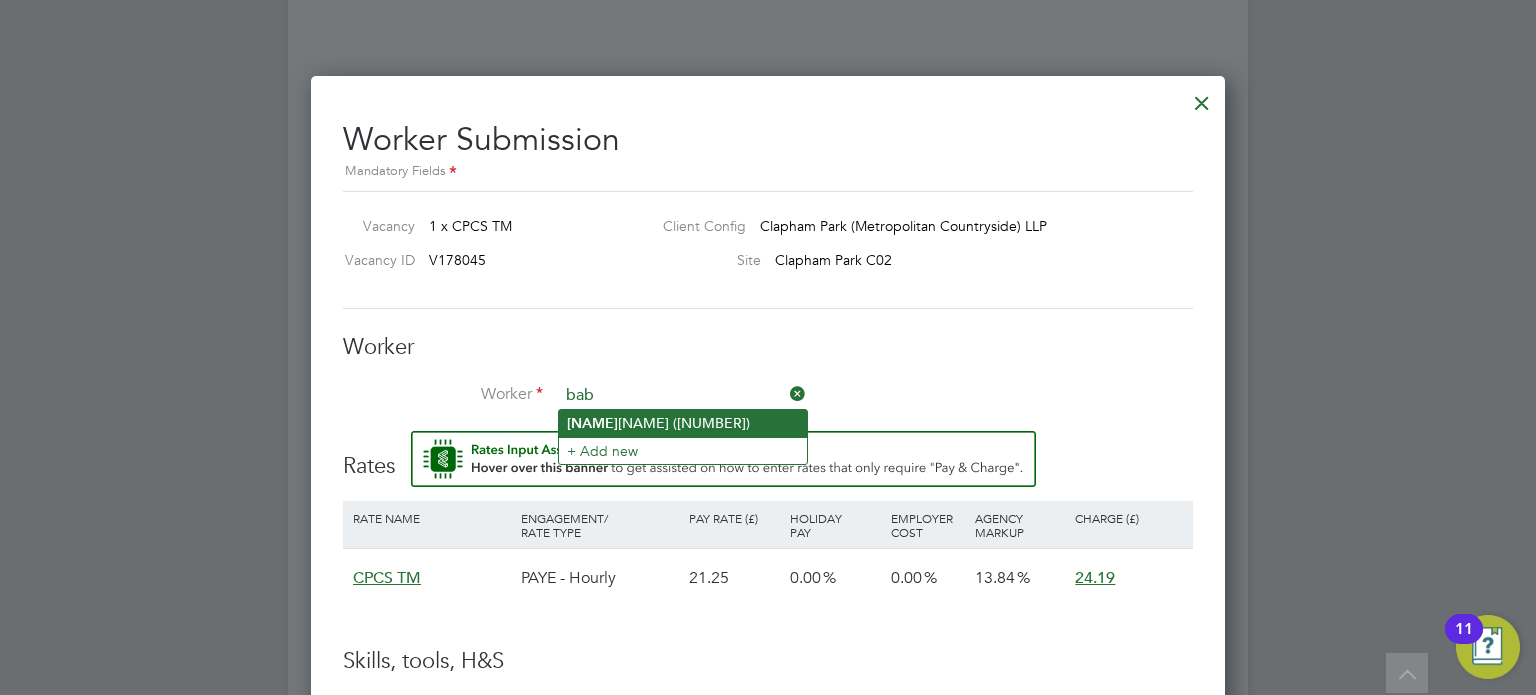 click on "Bab atunde Otesile (107670)" 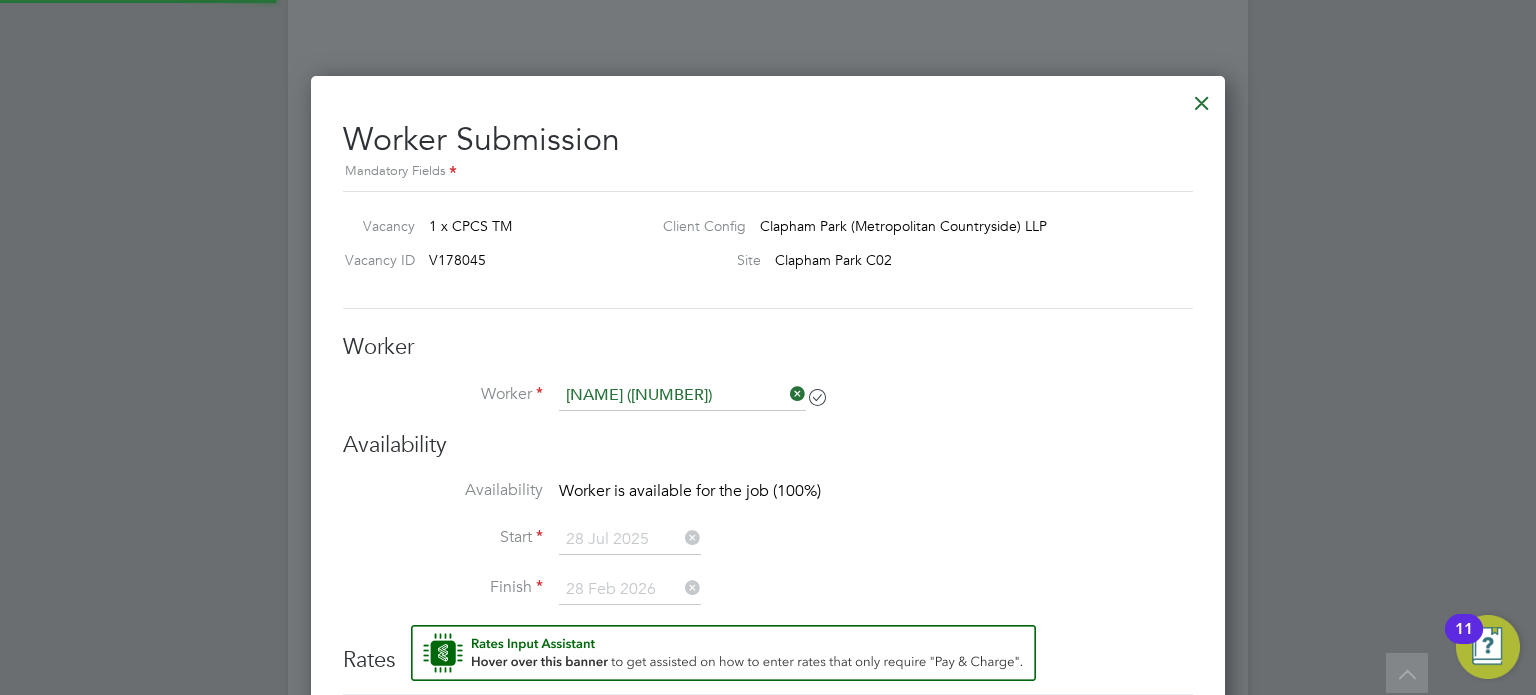 scroll, scrollTop: 9, scrollLeft: 9, axis: both 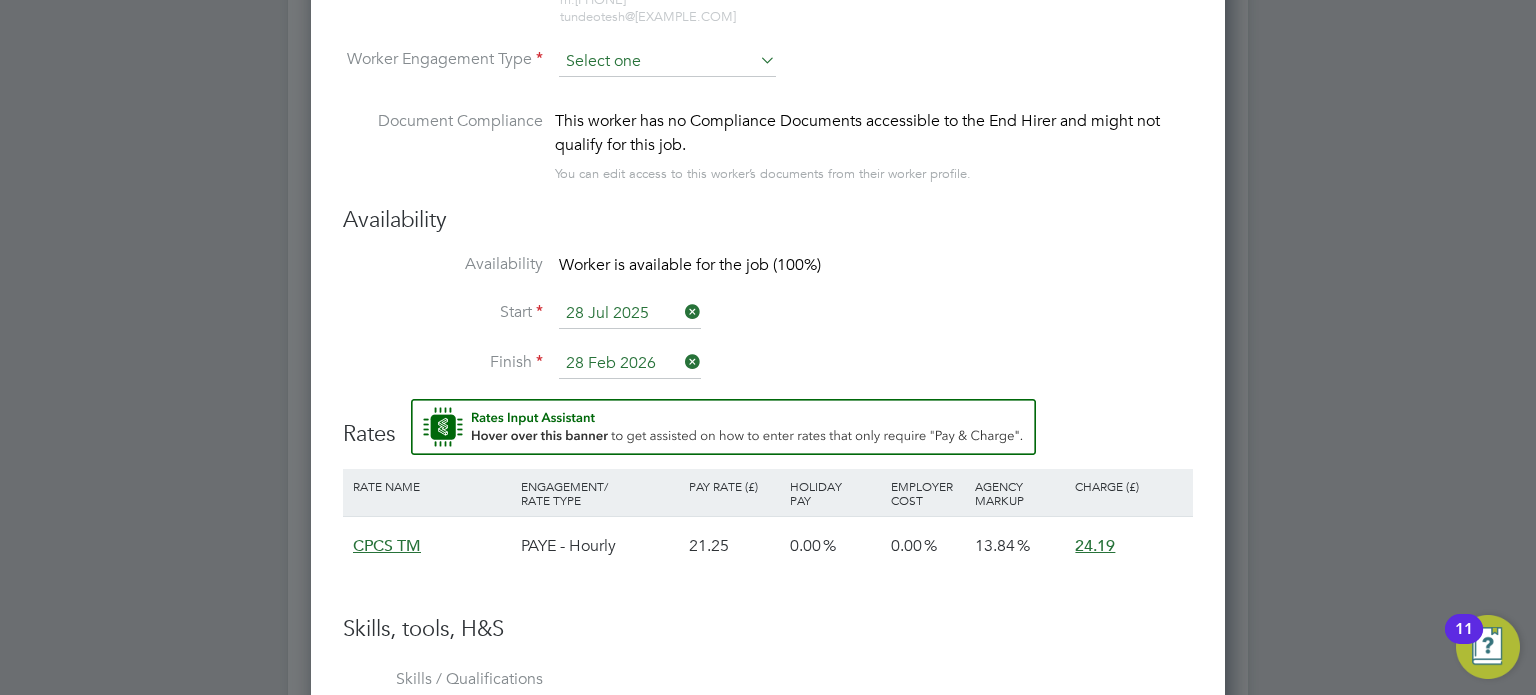 click at bounding box center [667, 62] 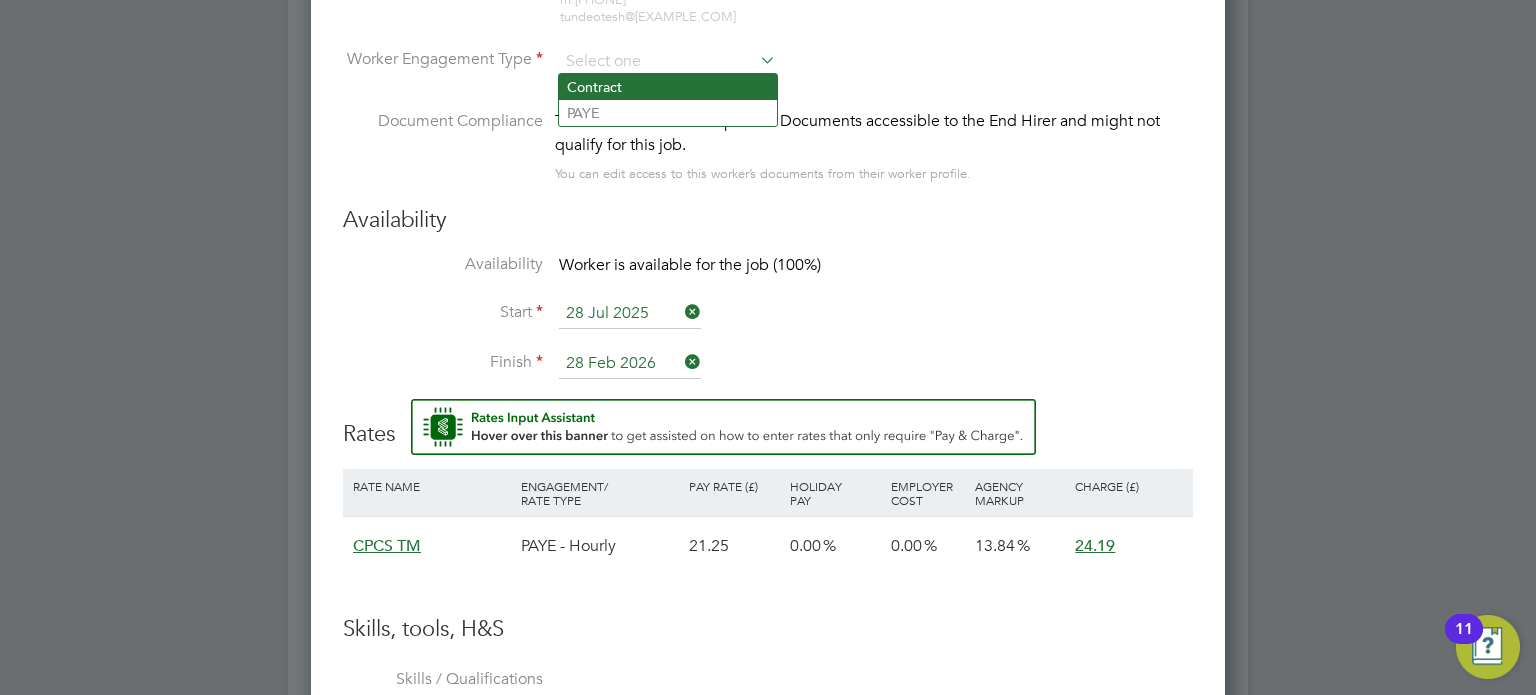 click on "Contract" 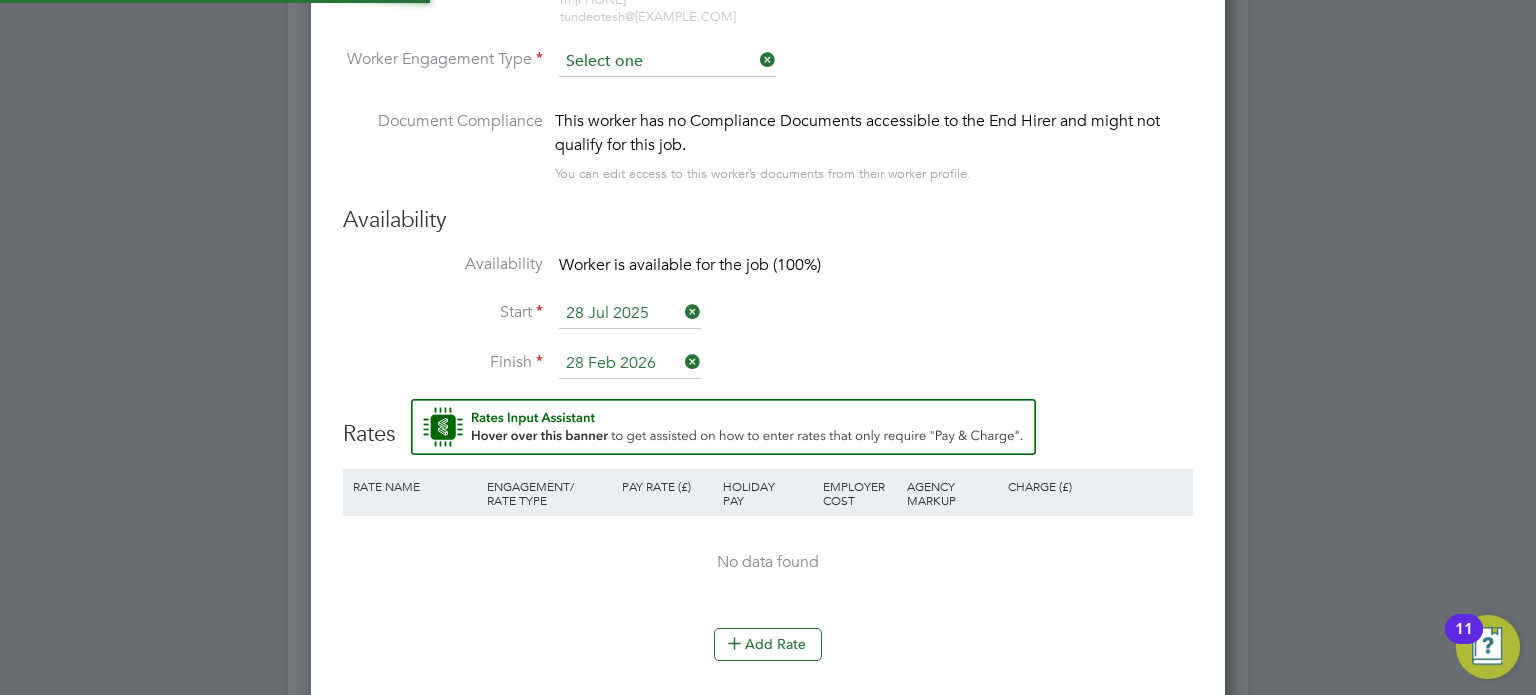 click at bounding box center (667, 62) 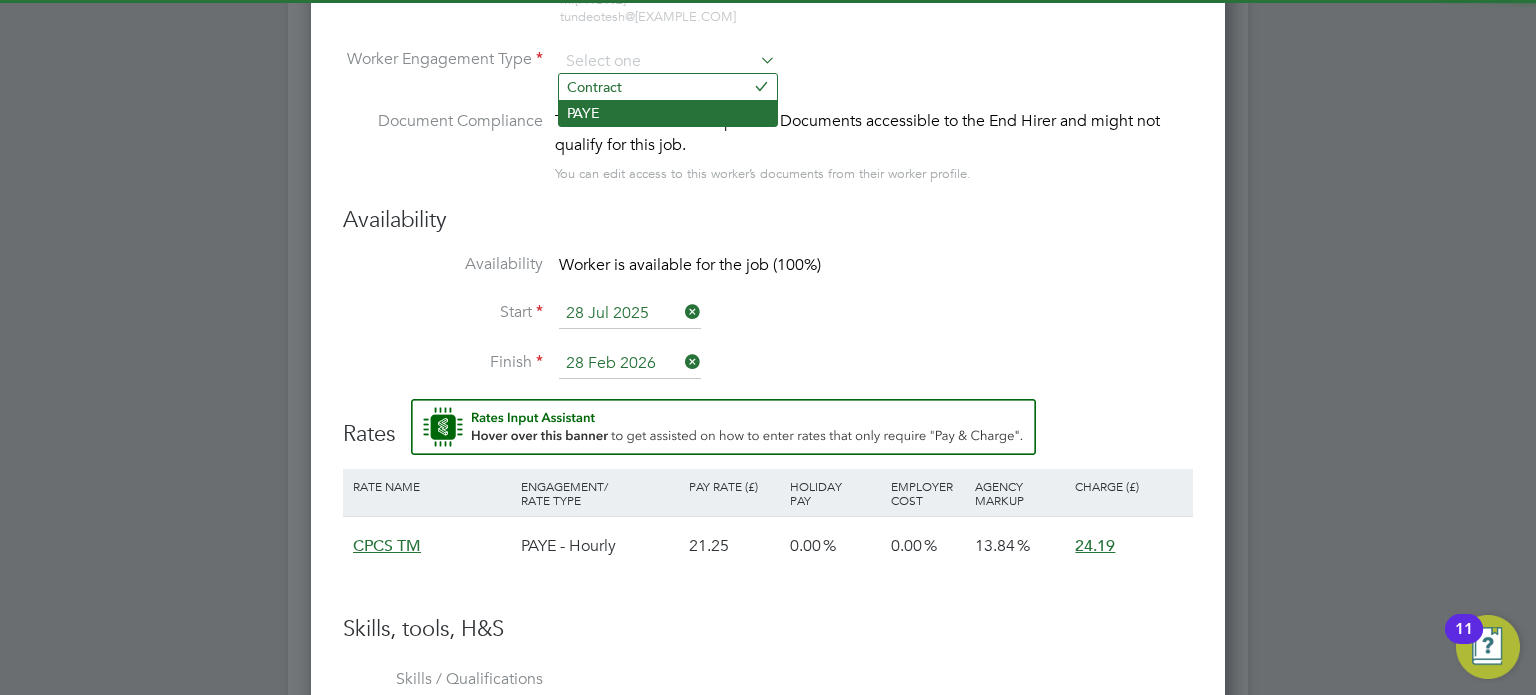 click on "PAYE" 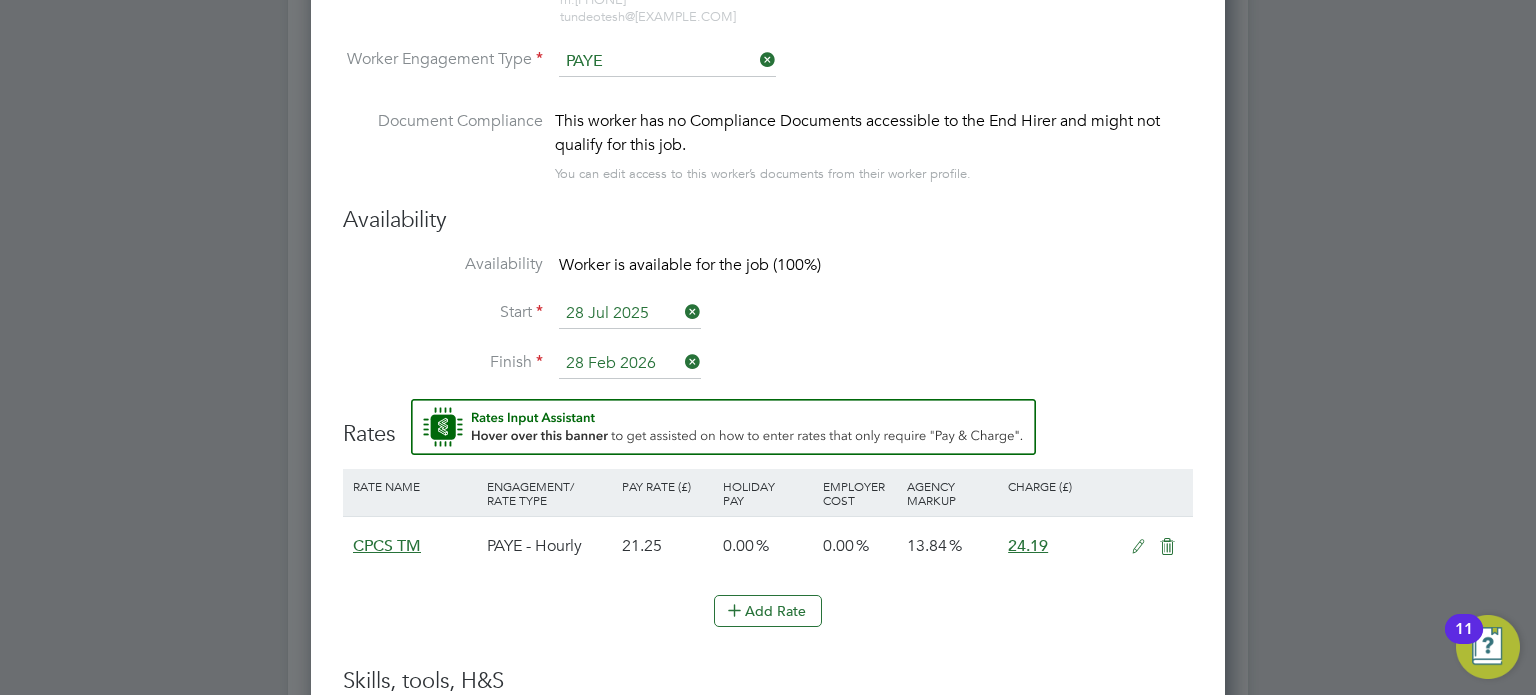 click on "Document Compliance  This worker has no Compliance Documents accessible to the End Hirer and might not qualify for this job.   You can edit access to this worker’s documents from their worker profile." at bounding box center (768, 157) 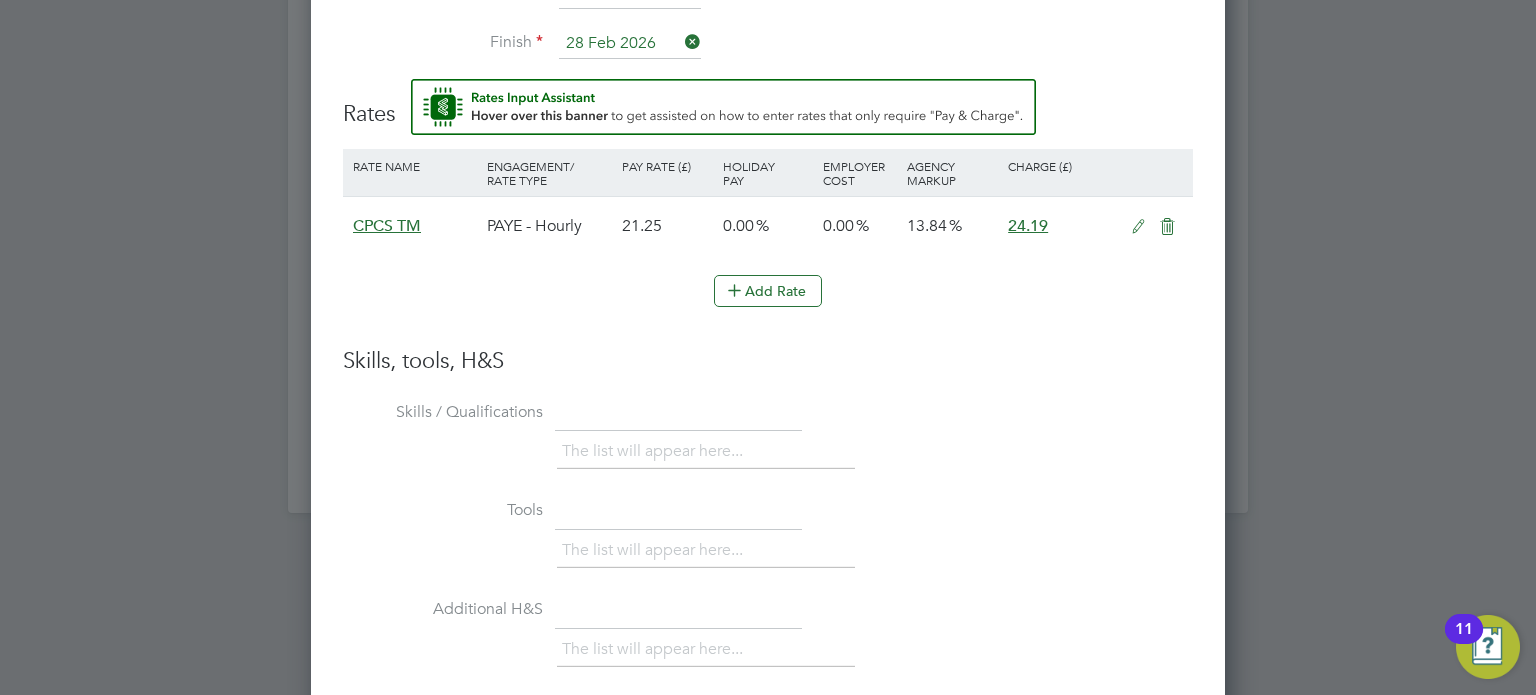 click on "Skills, tools, H&S" at bounding box center (768, 361) 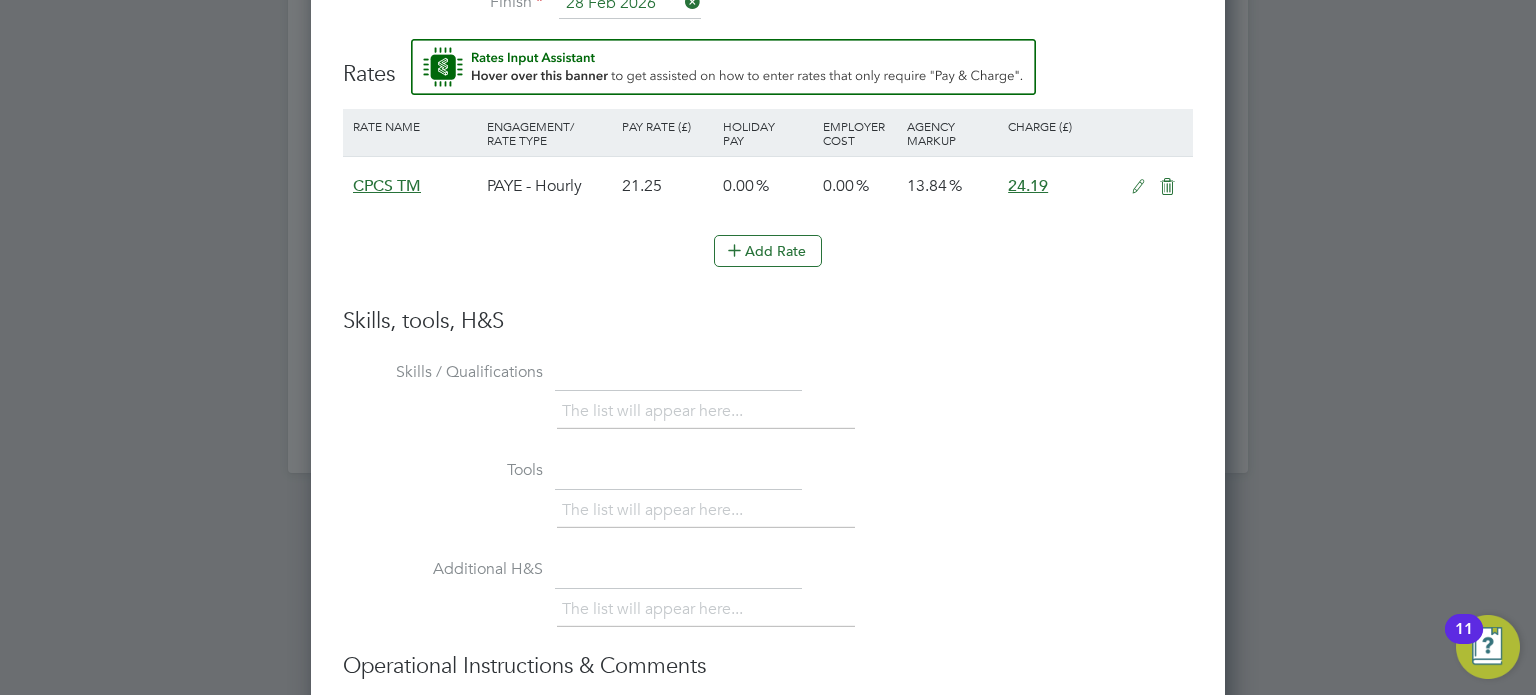 click at bounding box center (1138, 187) 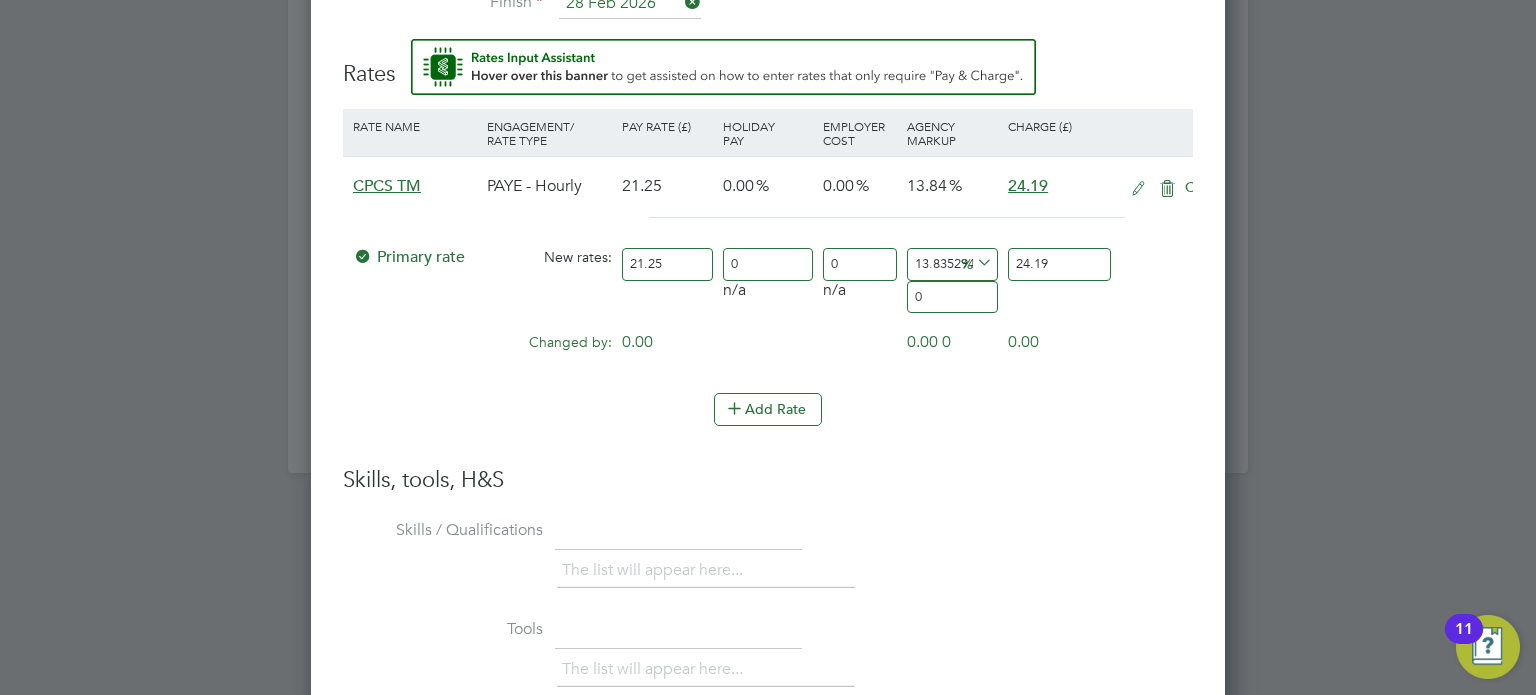 scroll, scrollTop: 9, scrollLeft: 9, axis: both 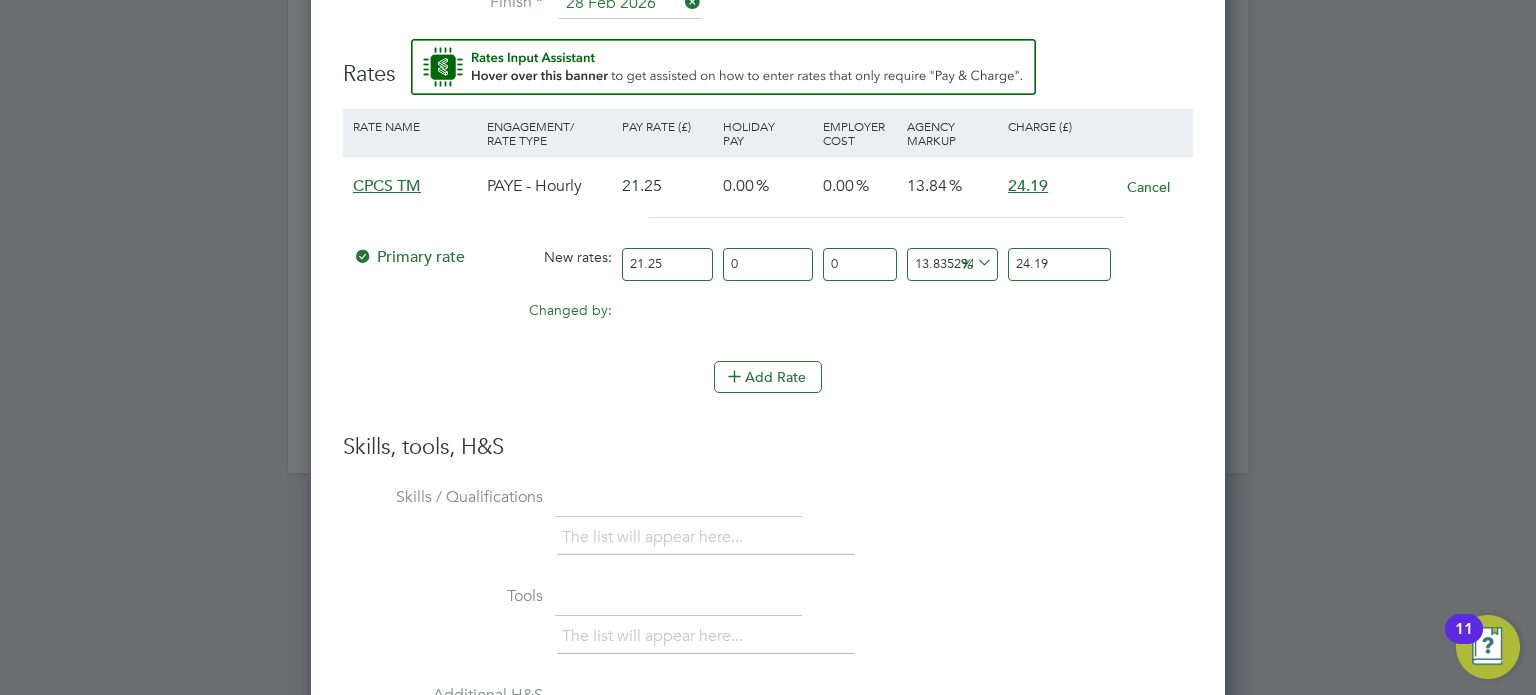 drag, startPoint x: 672, startPoint y: 250, endPoint x: 487, endPoint y: 256, distance: 185.09727 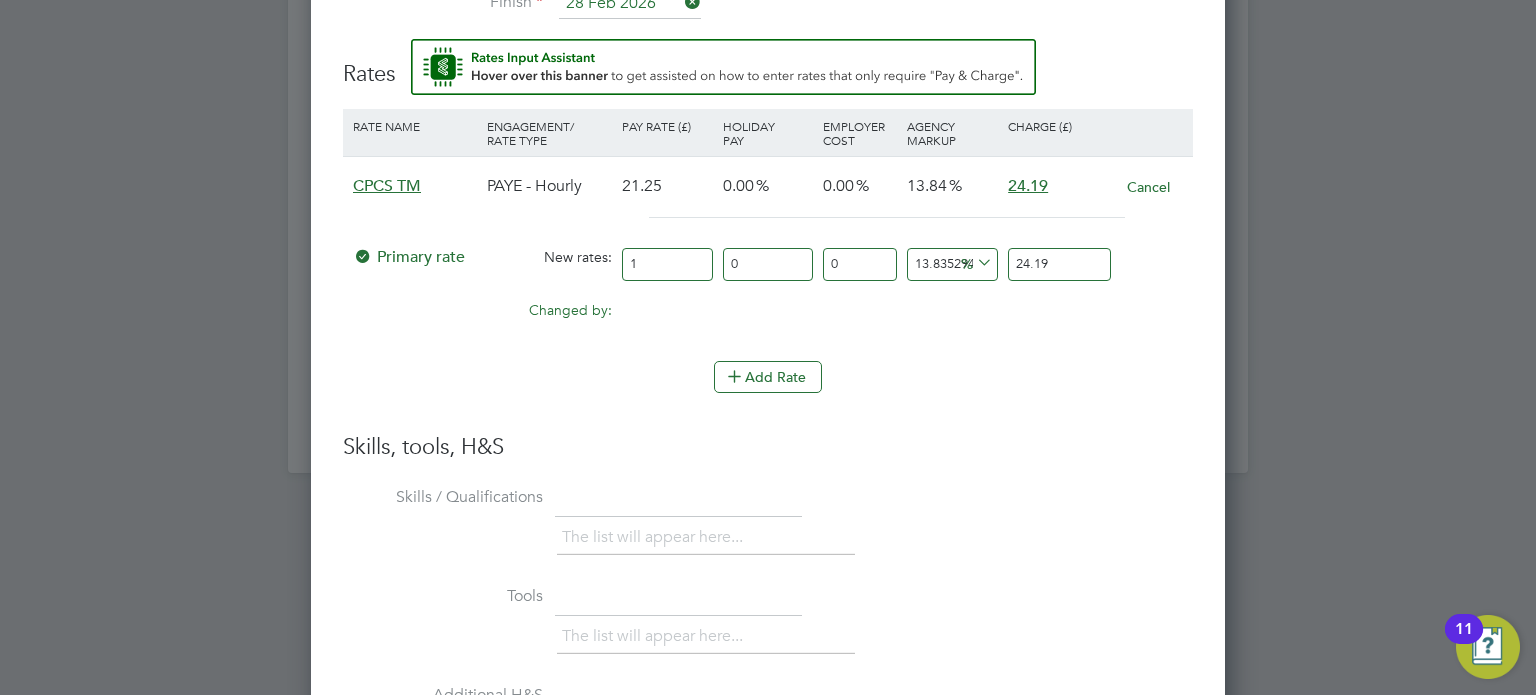 type on "1.1383529411764706" 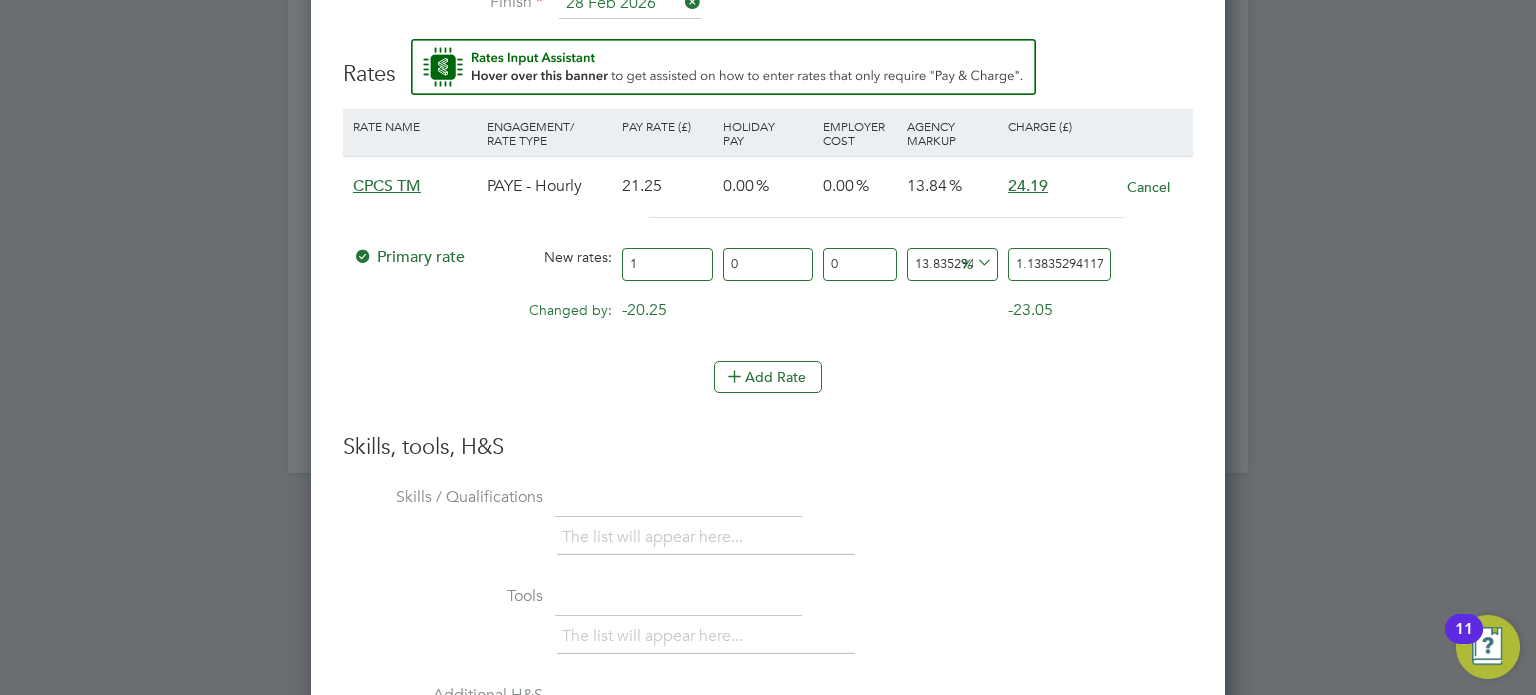 type on "18" 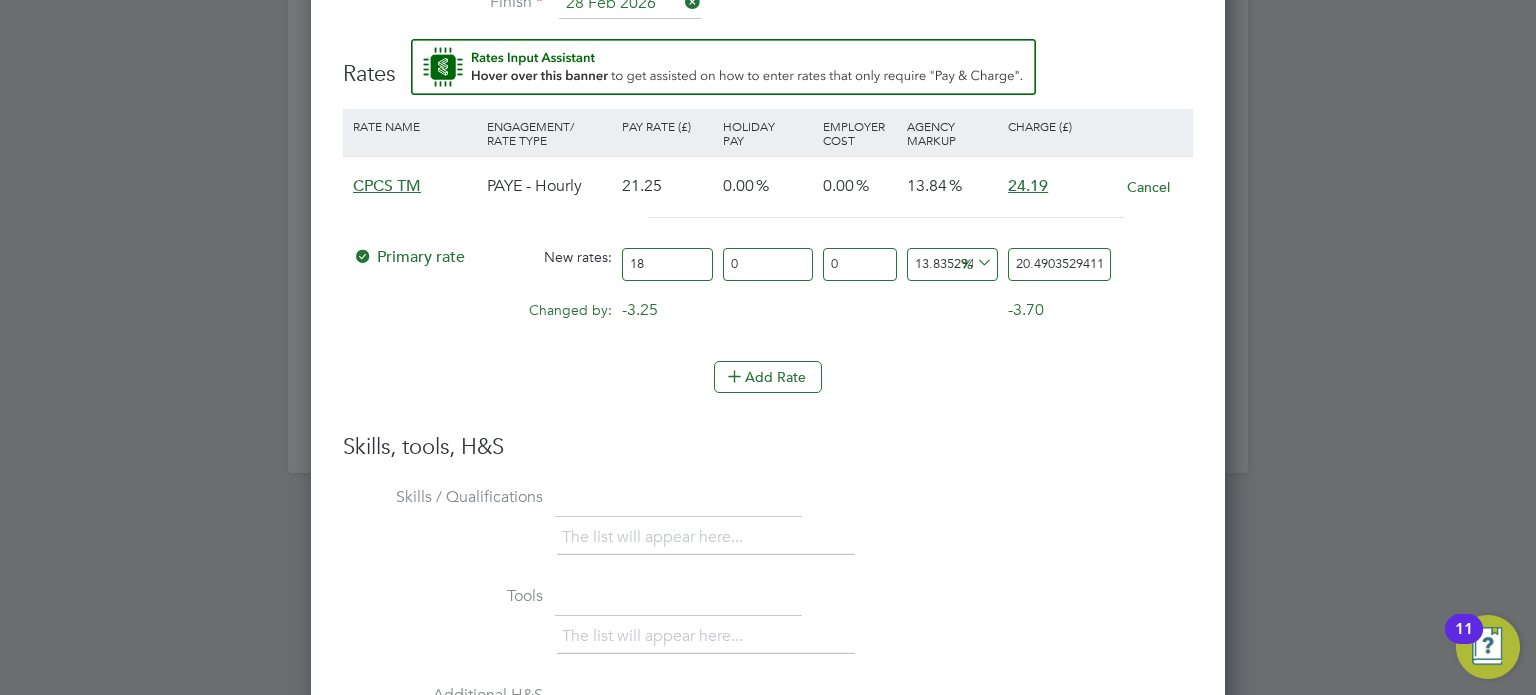 type on "18.5" 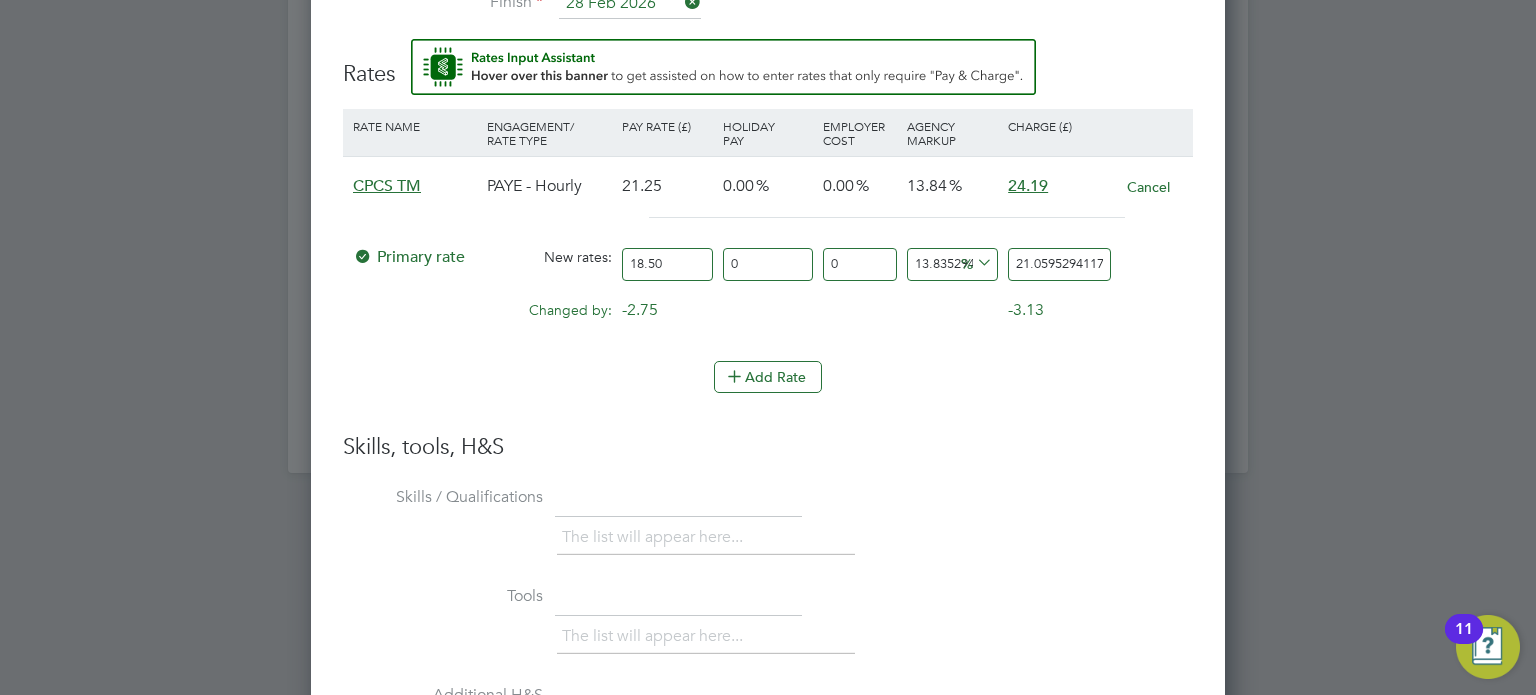 type on "18.50" 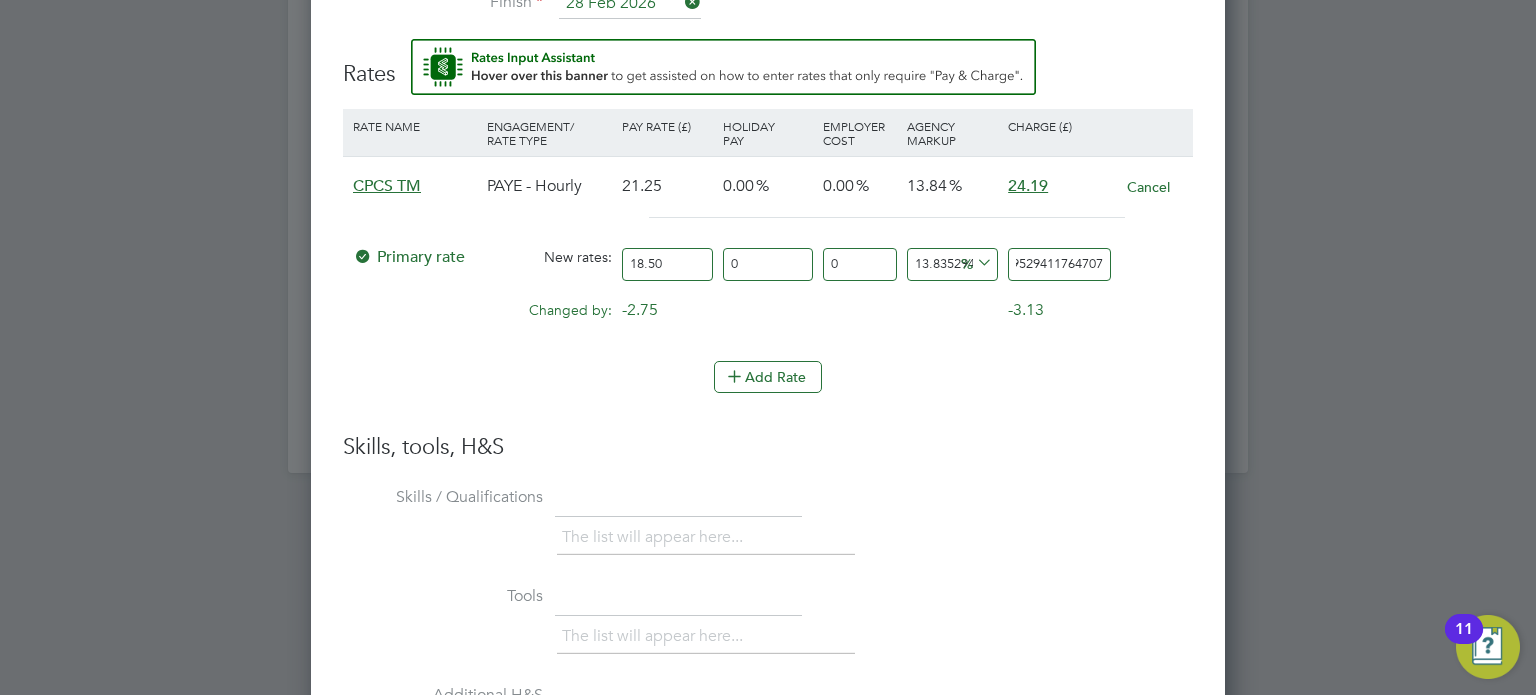 drag, startPoint x: 1009, startPoint y: 257, endPoint x: 1276, endPoint y: 260, distance: 267.01685 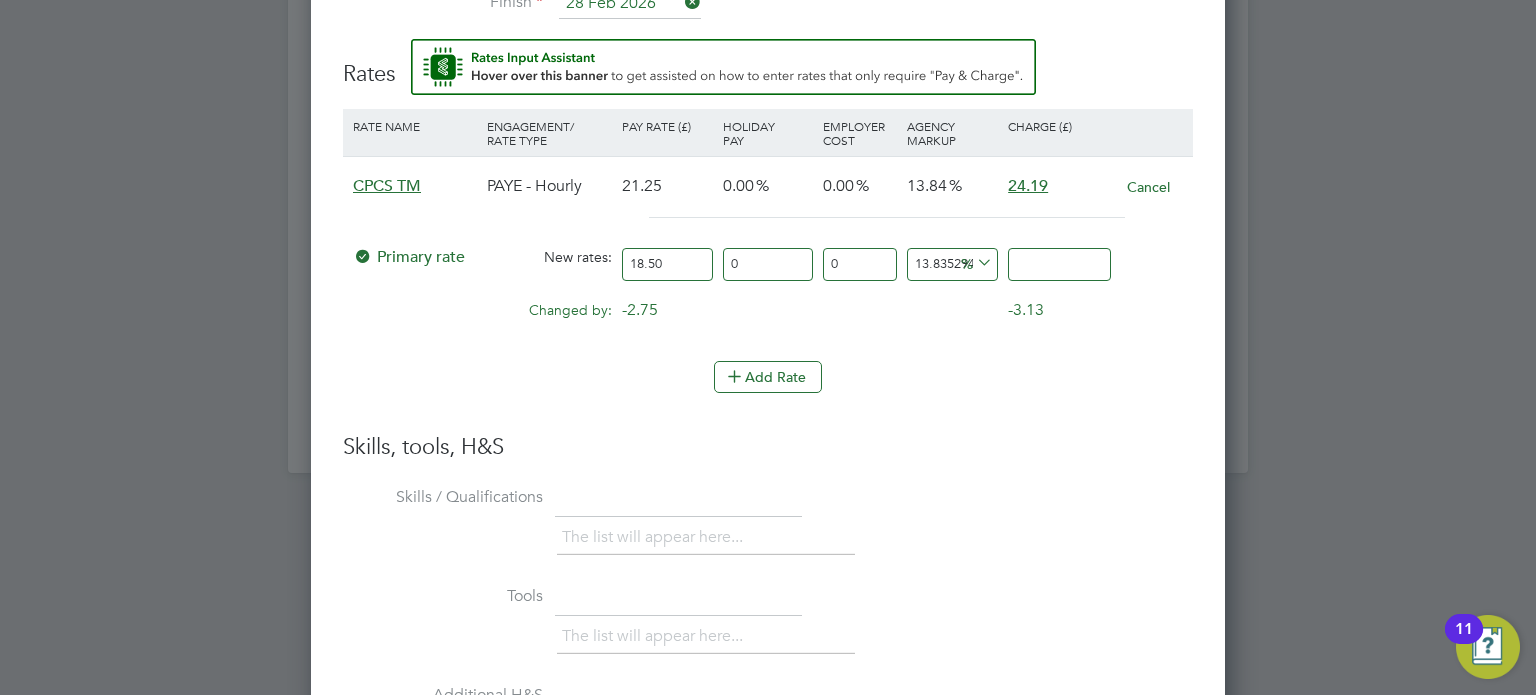 scroll, scrollTop: 0, scrollLeft: 0, axis: both 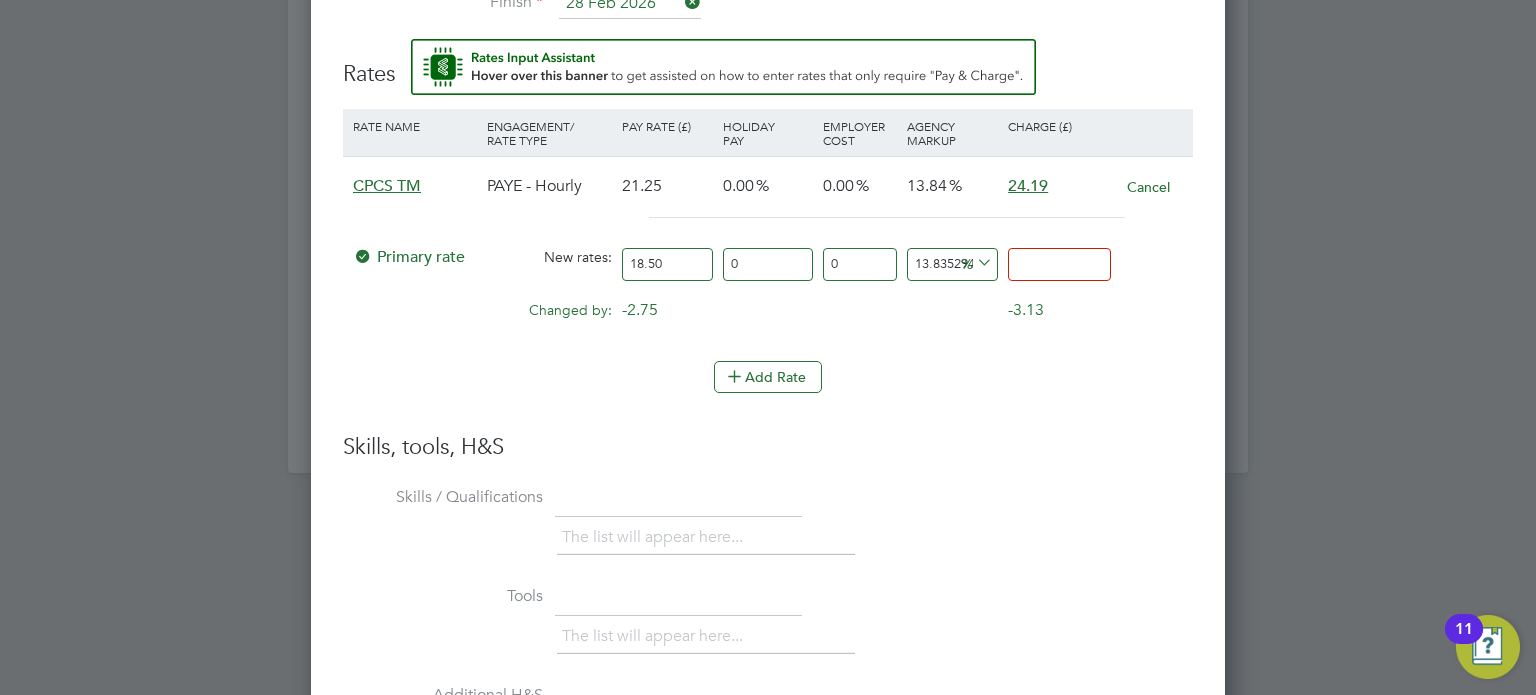 type on "-89.1891891891892" 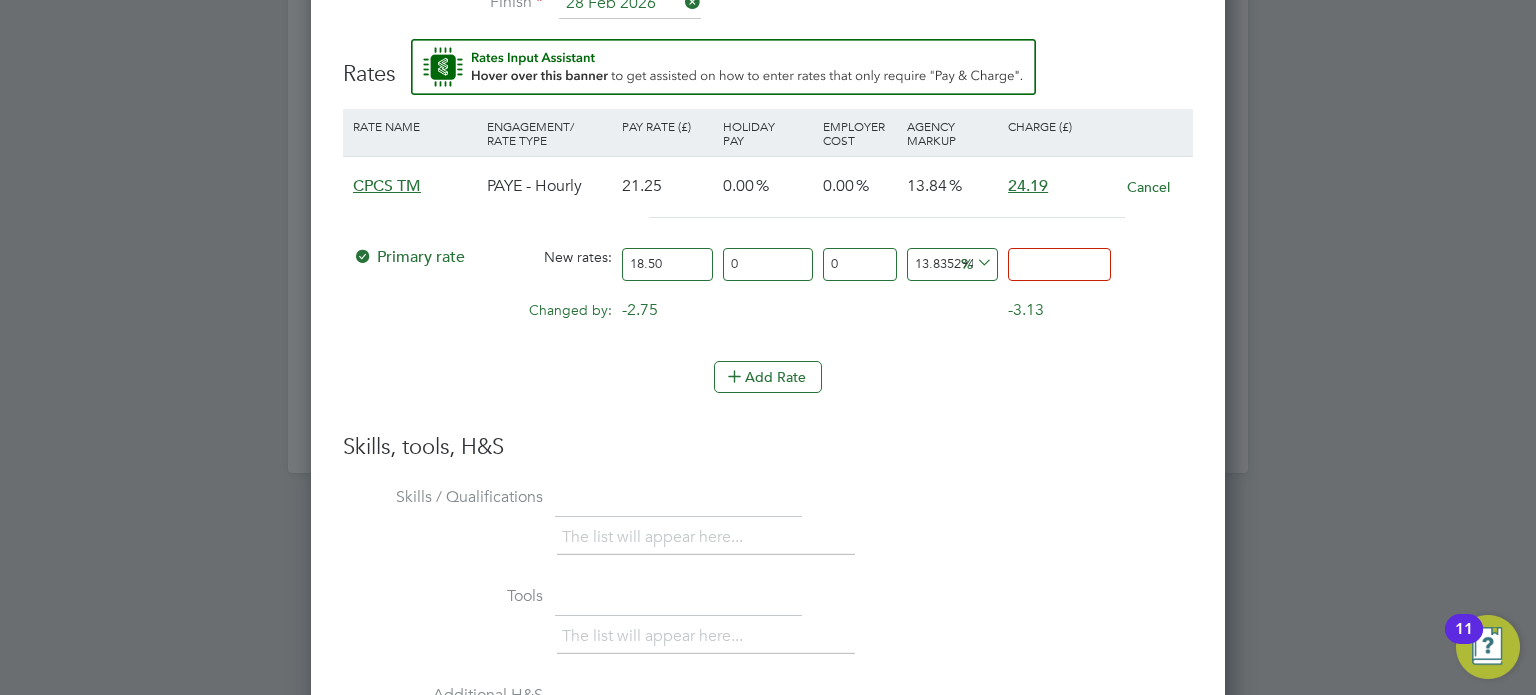 type on "2" 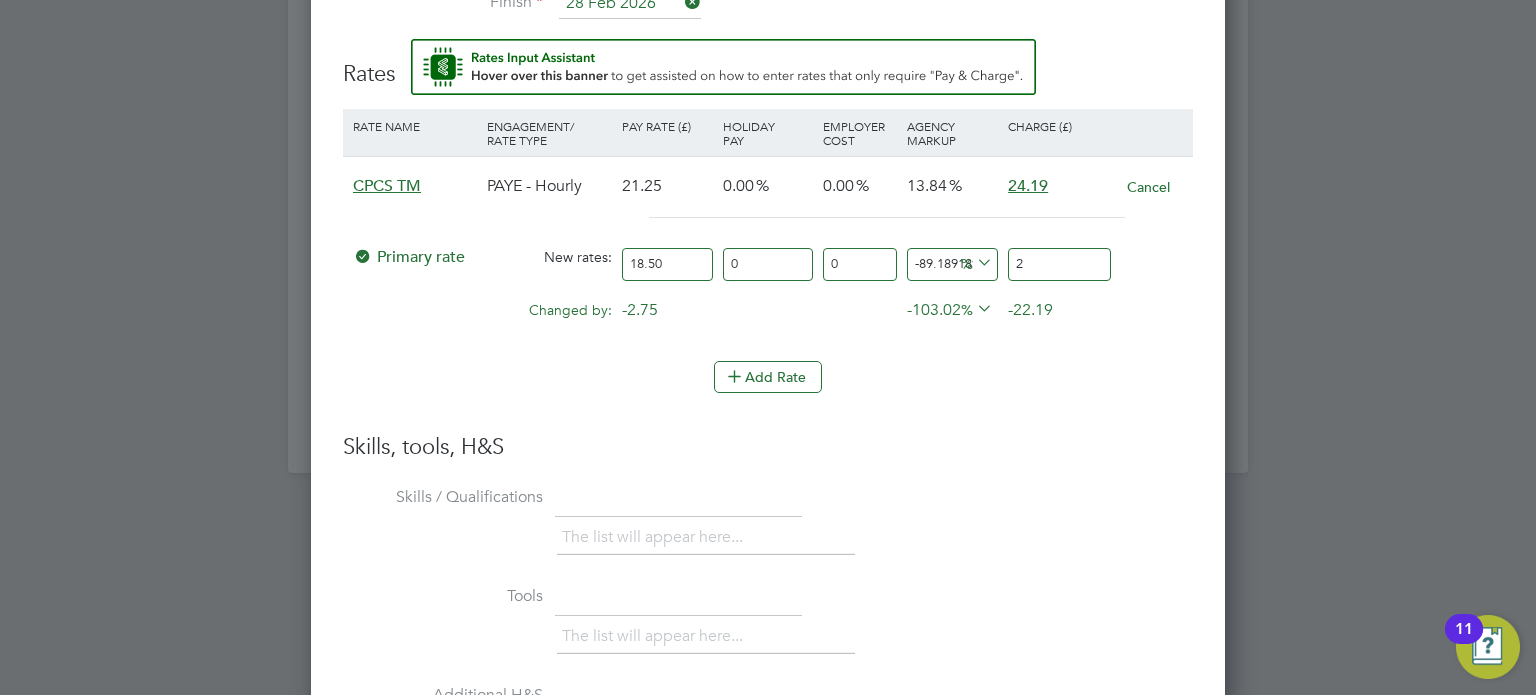type on "29.72972972972973" 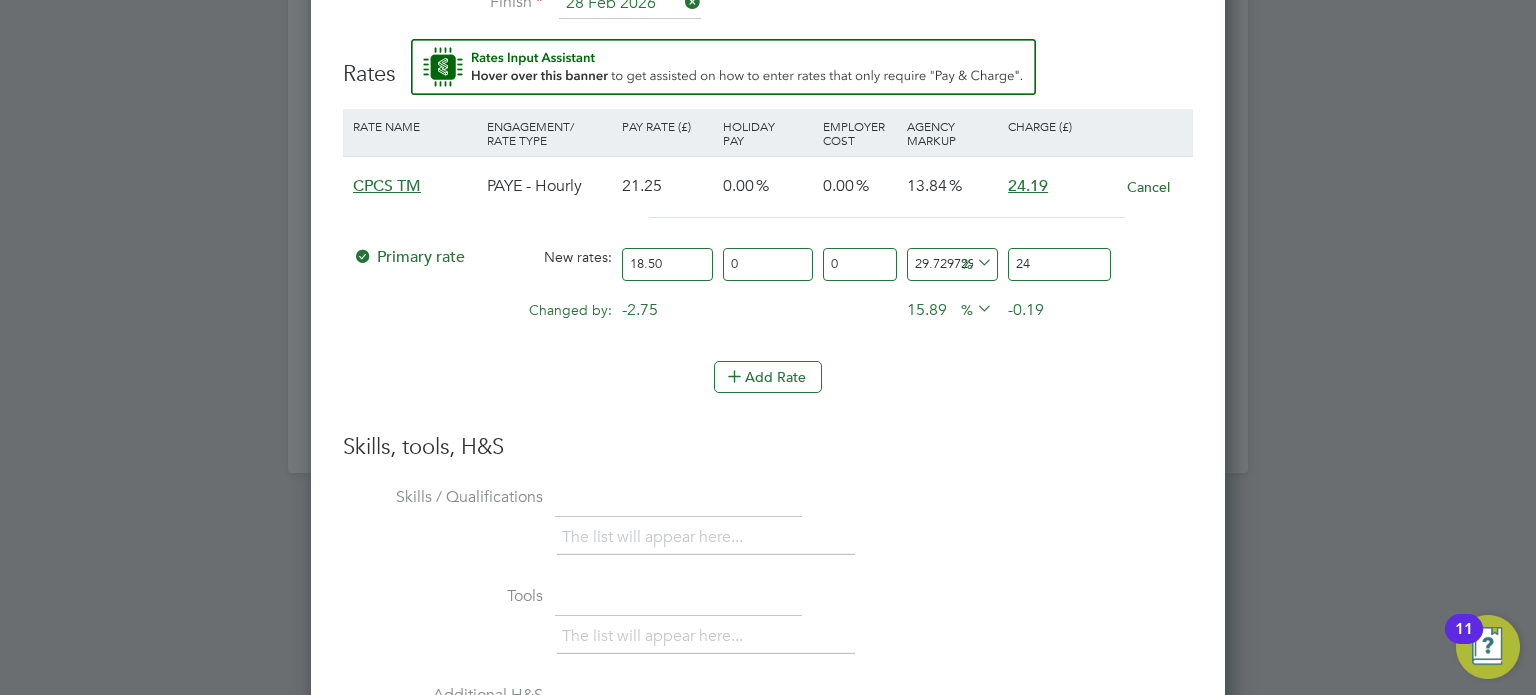 type on "30.27027027027027" 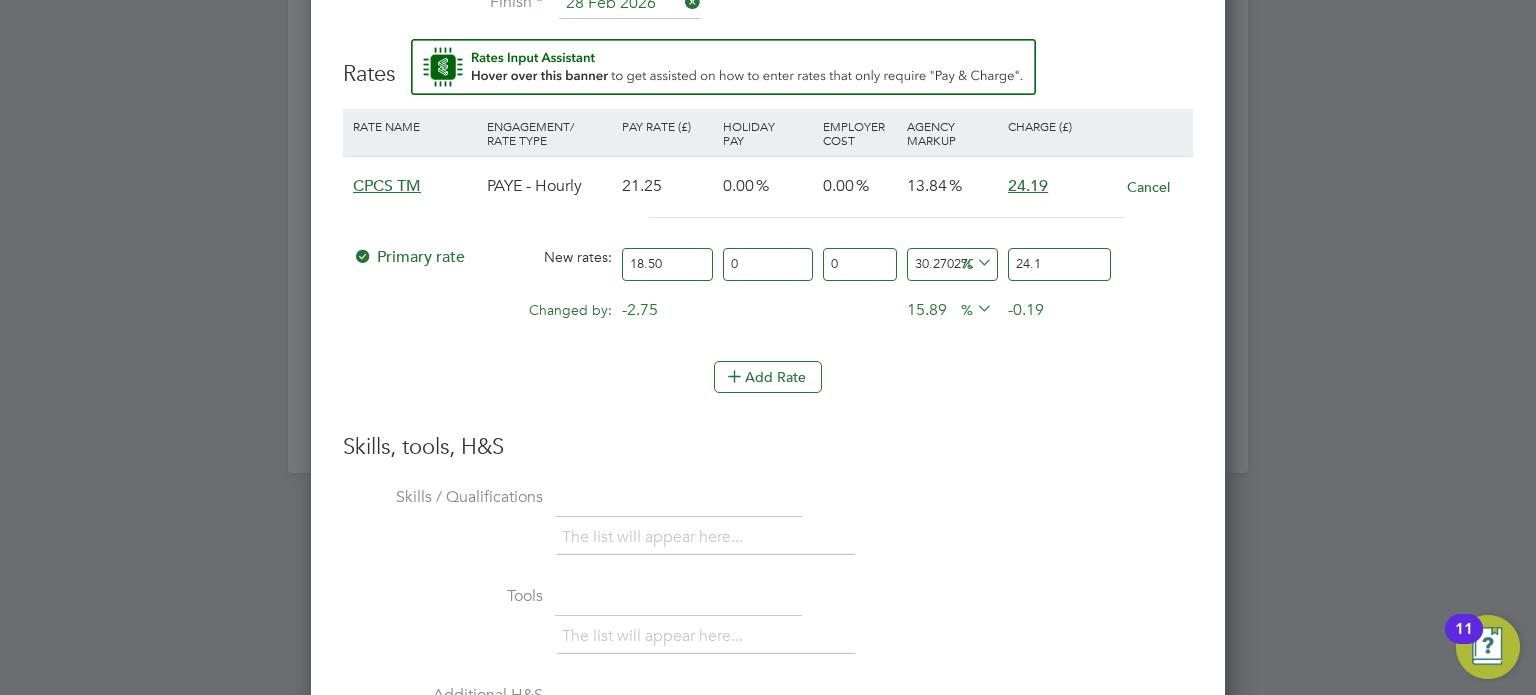 type on "30.756756756756758" 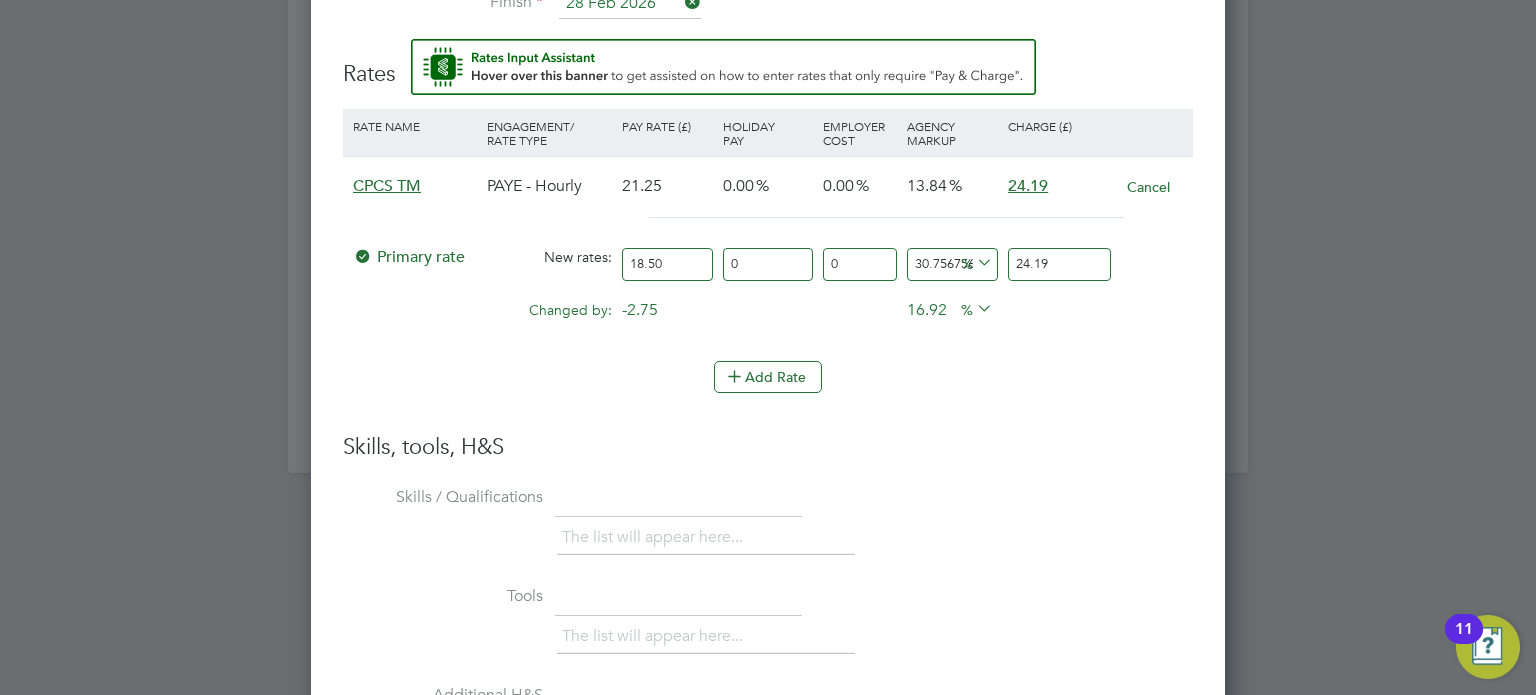 type on "24.19" 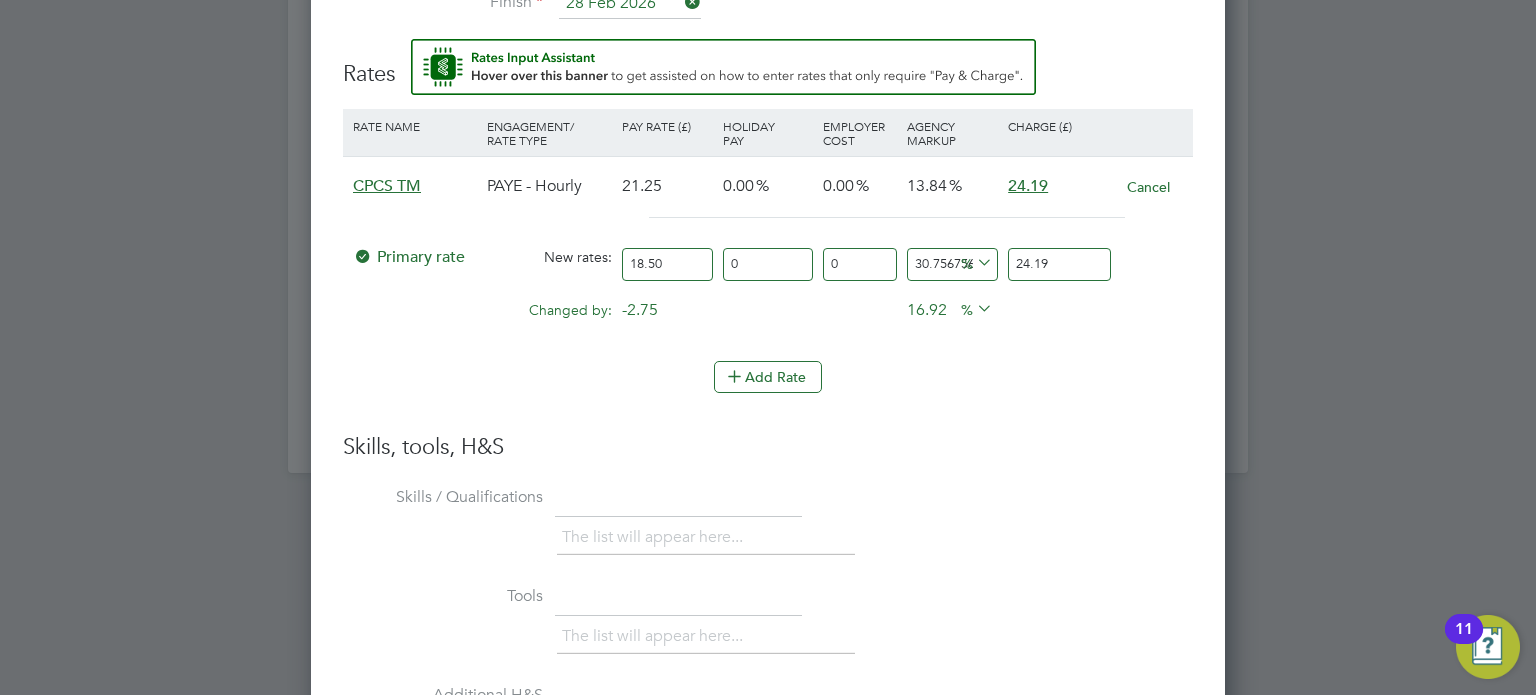 click on "Add Rate" at bounding box center (768, 377) 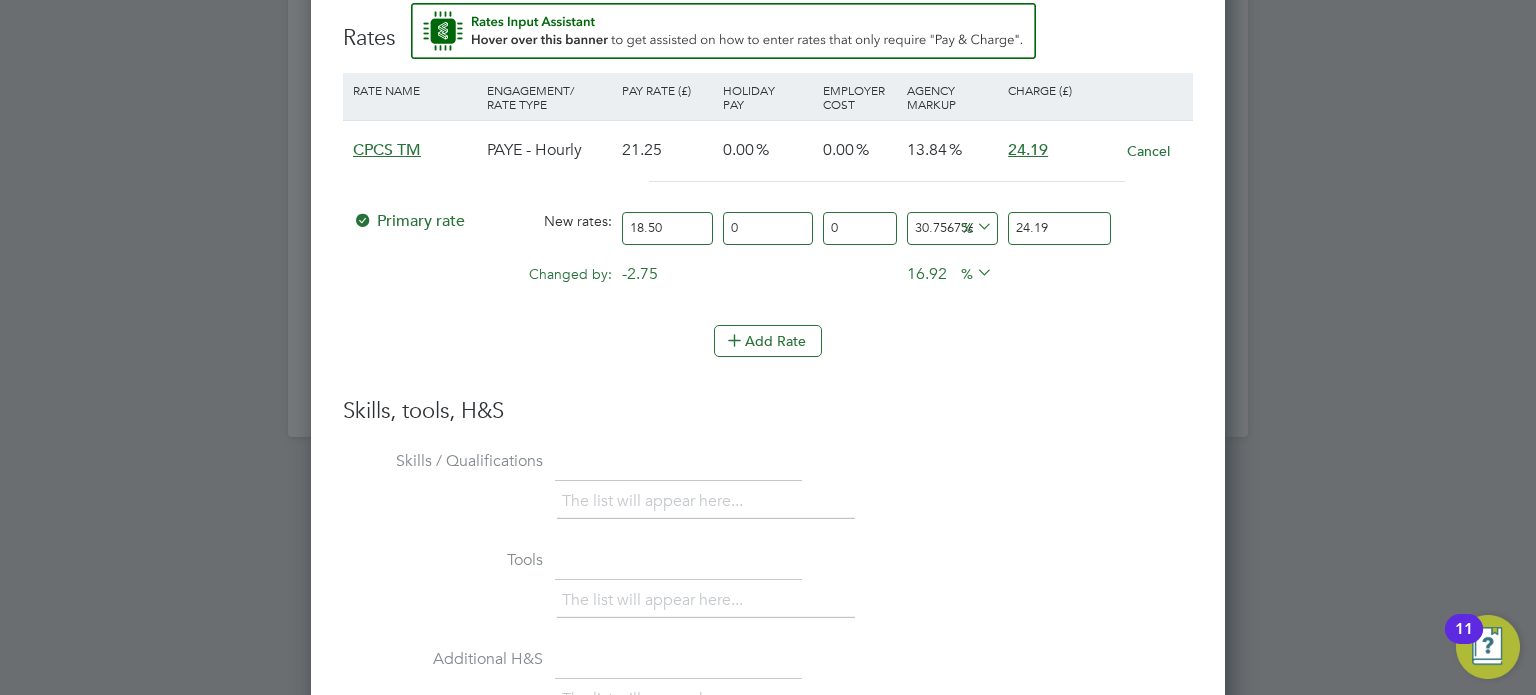 scroll, scrollTop: 2040, scrollLeft: 0, axis: vertical 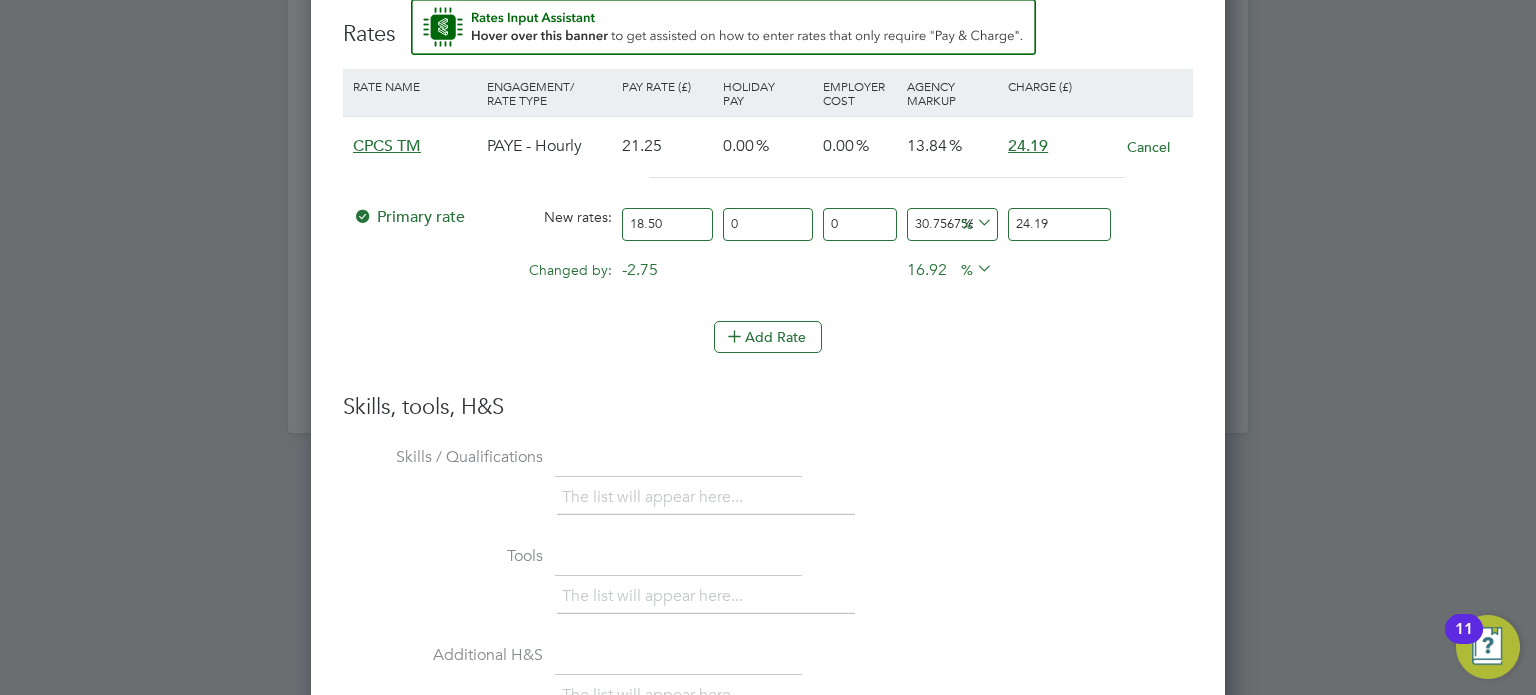 click on "Rate Name Engagement/ Rate Type Pay Rate (£) Holiday Pay Employer Cost Agency Markup Charge (£) CPCS TM PAYE - Hourly 21.25 0.00   0.00   13.84 24.19     Cancel Primary rate New rates: 18.50 0   n/a 0   n/a 30.756756756756758   5.69   % 24.19 Changed by: -2.75 0.00 0.00 16.92   2.75   % 0.00 Add Rate" at bounding box center (768, 231) 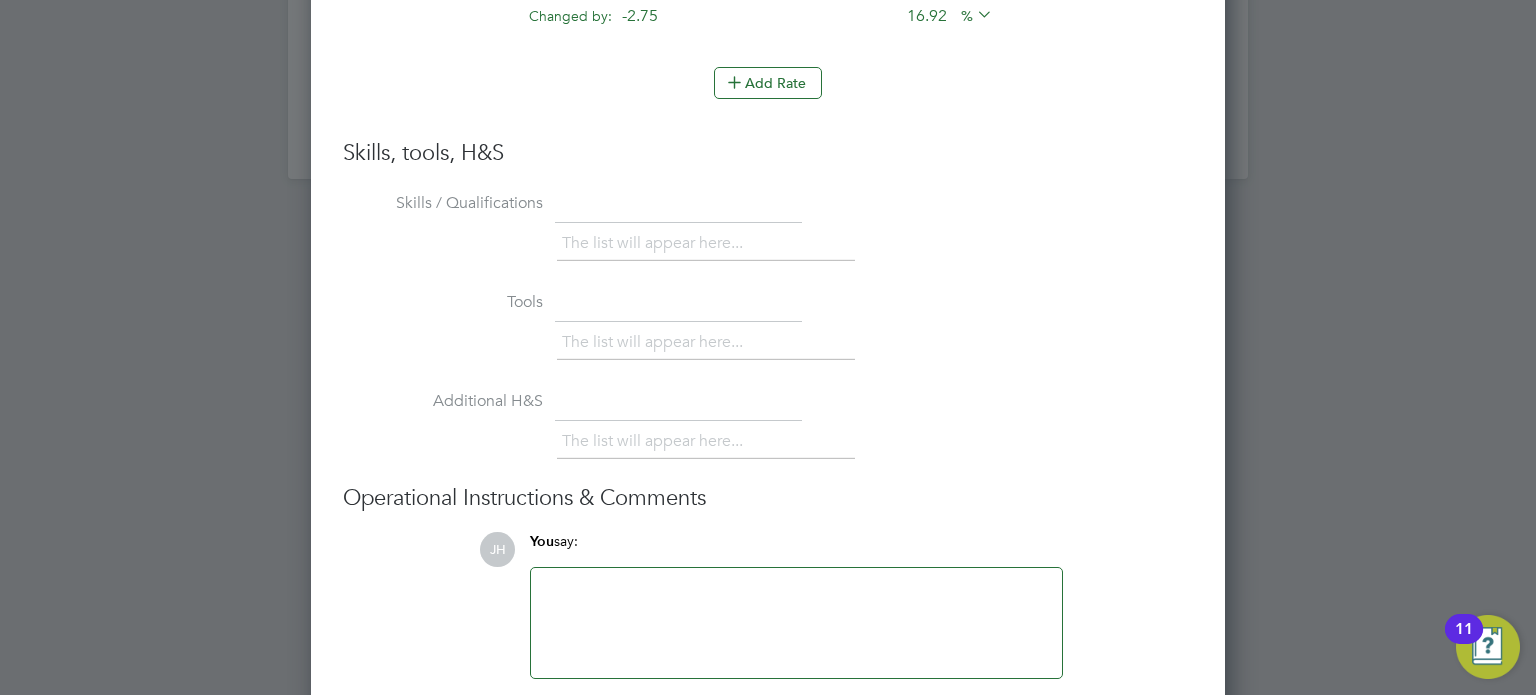 scroll, scrollTop: 2372, scrollLeft: 0, axis: vertical 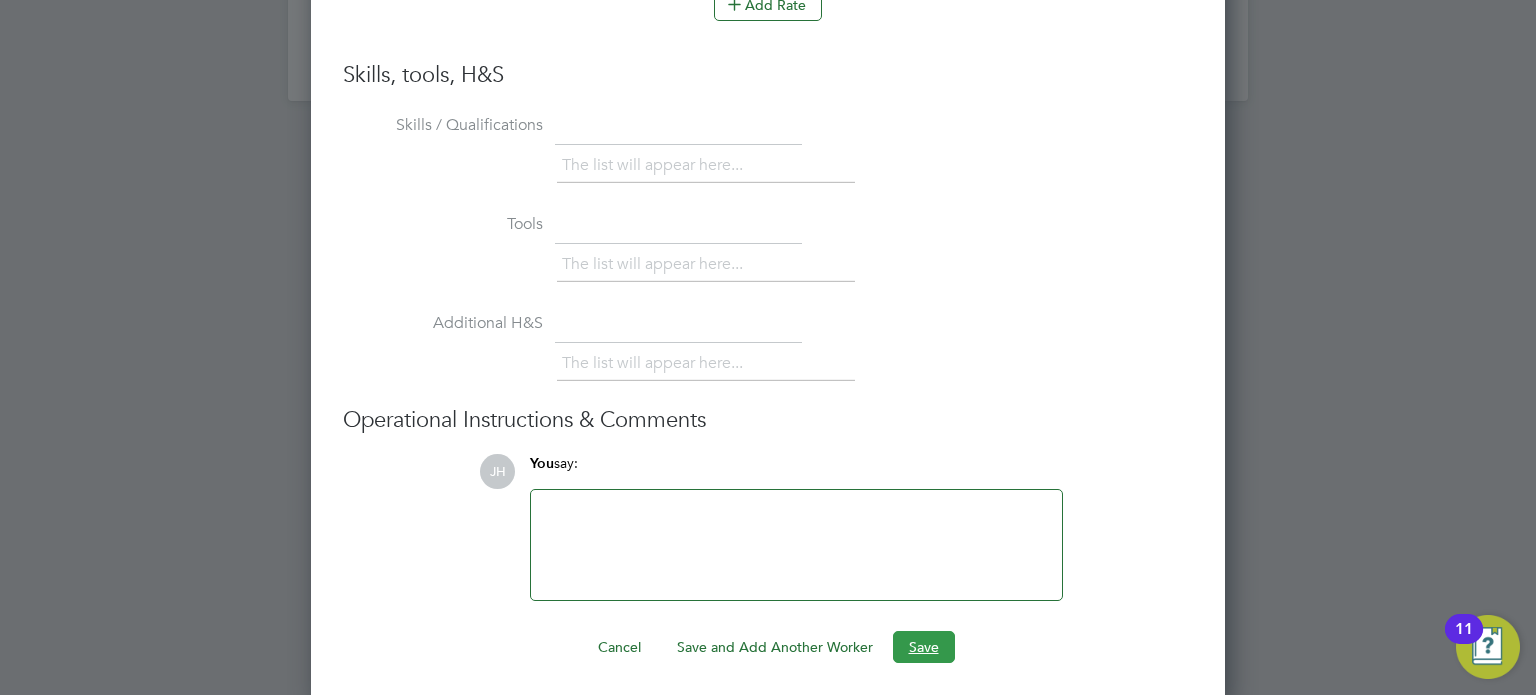 click on "Save" at bounding box center [924, 647] 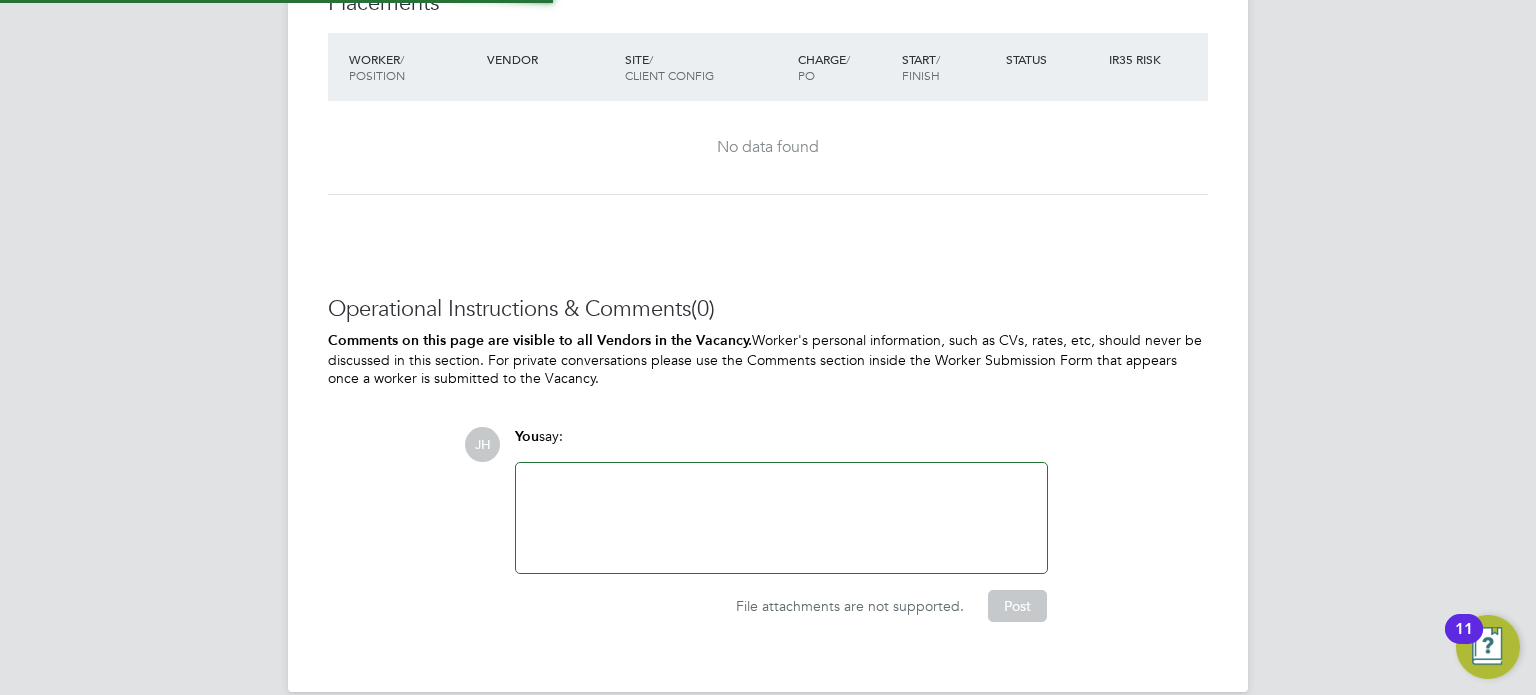 scroll, scrollTop: 1416, scrollLeft: 0, axis: vertical 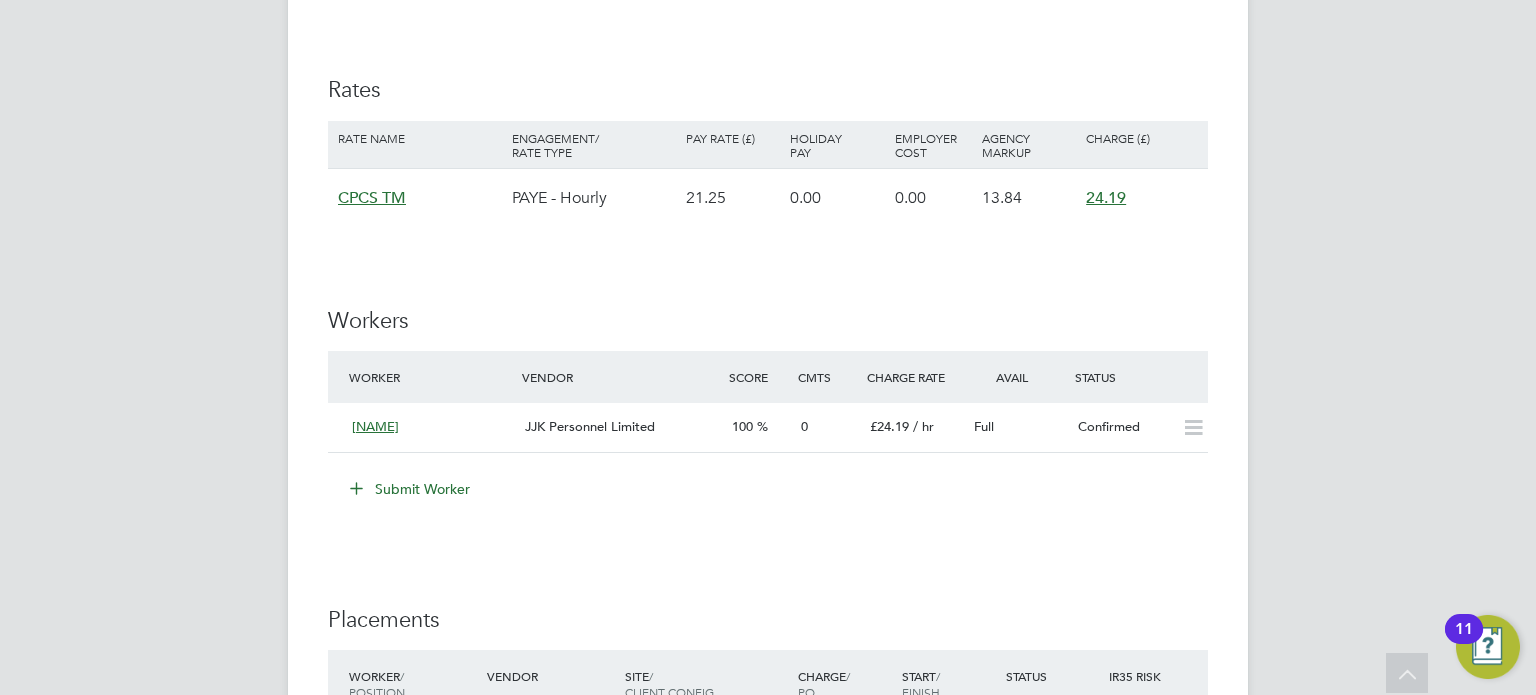 click on "IR35 Determination IR35 Status No IR35 Status Assigned Details PO No PO Number Valid From Valid To Expiry   Z00903   18 Sep 2024   31 Aug 2026 390 Days Reason   Vacant role Description x Skills / Qualifications n/a Tools n/a Additional H&S n/a Working Days   Mon,  Tue,  Wed,  Thu,  Fri,  Sat,  Sun Working Hours 08:00 - 18:00  10.00hrs Submission Acceptance   Auto Timesheet Approver   Jonathan Convery   Rates Rate Name Engagement/ Rate Type Pay Rate (£) Holiday Pay Employer Cost Agency Markup Charge (£) CPCS TM PAYE - Hourly 21.25 0.00   0.00   13.84 24.19 Workers Worker Vendor Score Cmts Charge Rate Avail Status Babatunde Otesile JJK Personnel Limited 100 0 £24.19   / hr Full   Confirmed Submit Worker Placements Worker  / Position Vendor Site / Client Config Charge  / PO Start  / Finish Status IR35 Risk No data found Show   more Operational Instructions & Comments  (0) Comments on this page are visible to all Vendors in the Vacancy. JH You  say: Attachments are not supported Post" 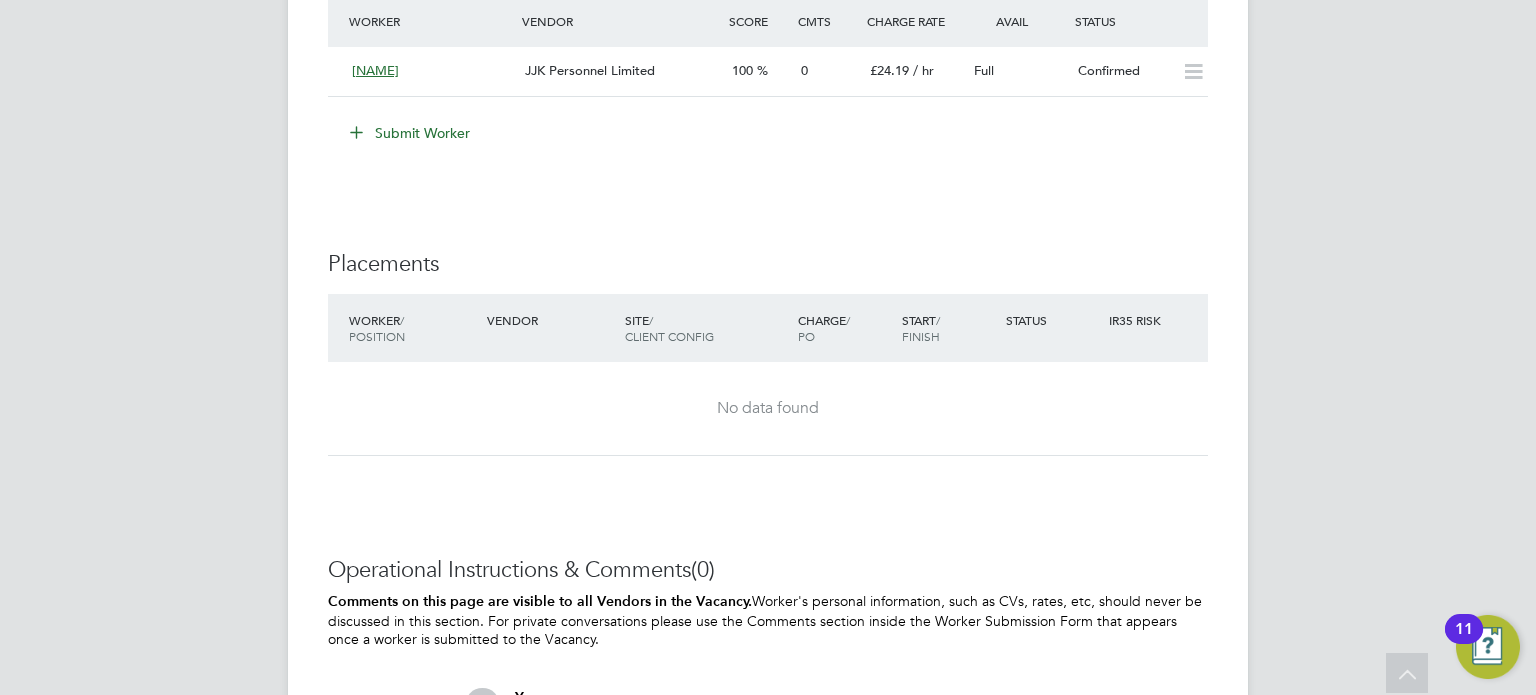 scroll, scrollTop: 1560, scrollLeft: 0, axis: vertical 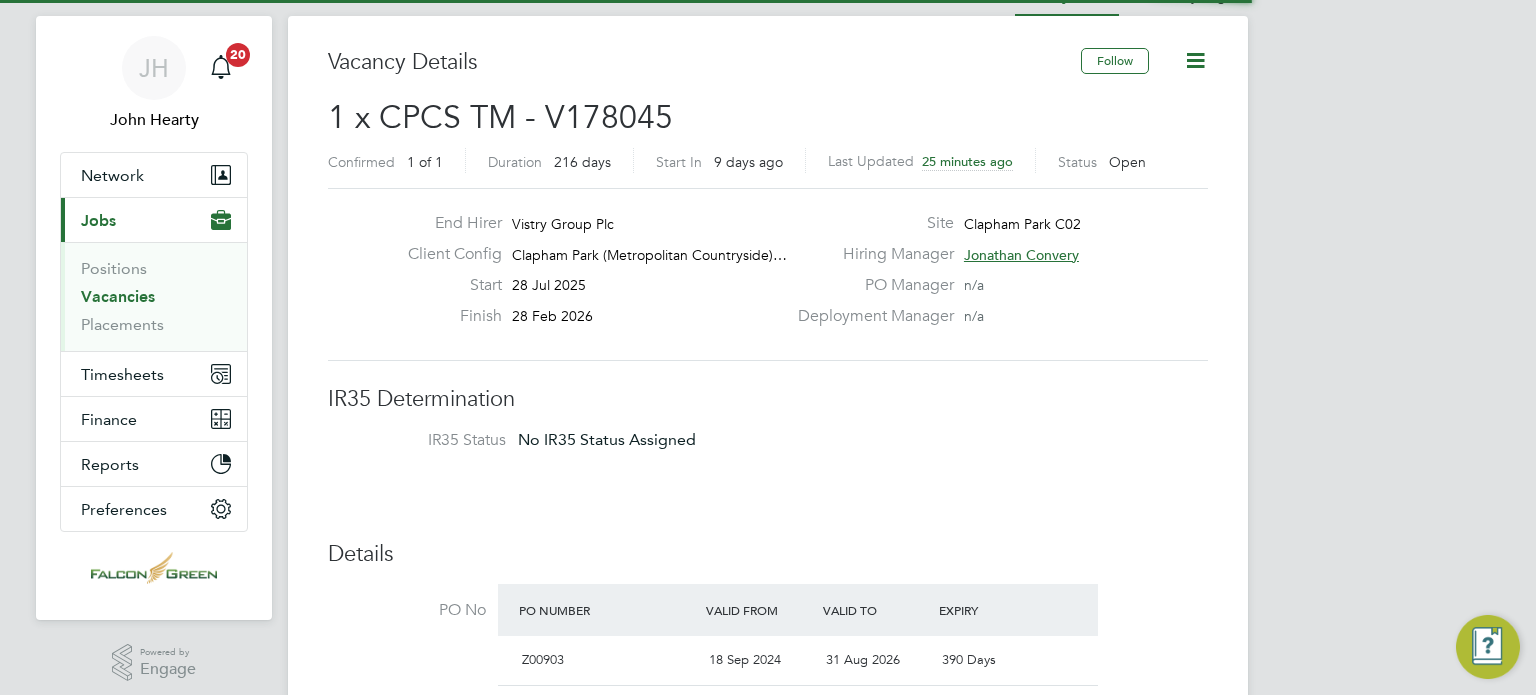 type 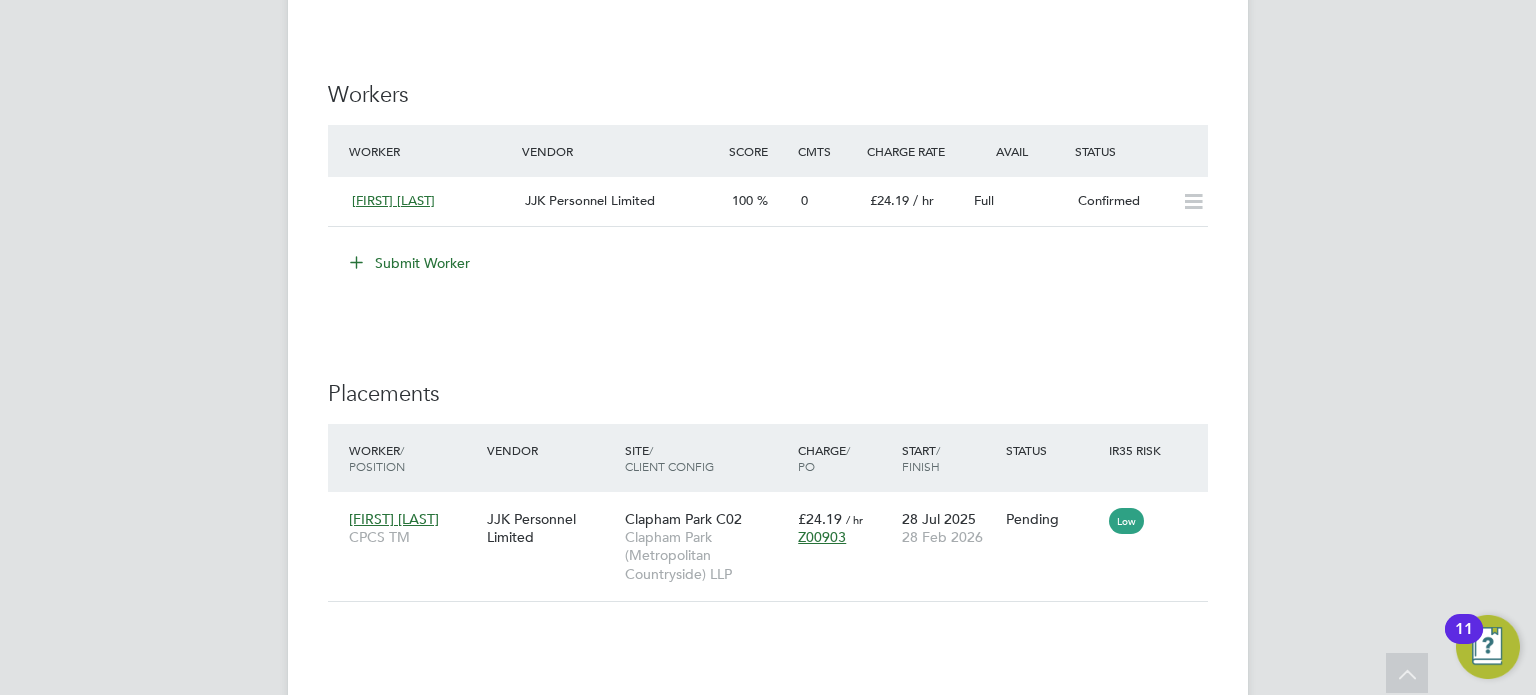 scroll, scrollTop: 1560, scrollLeft: 0, axis: vertical 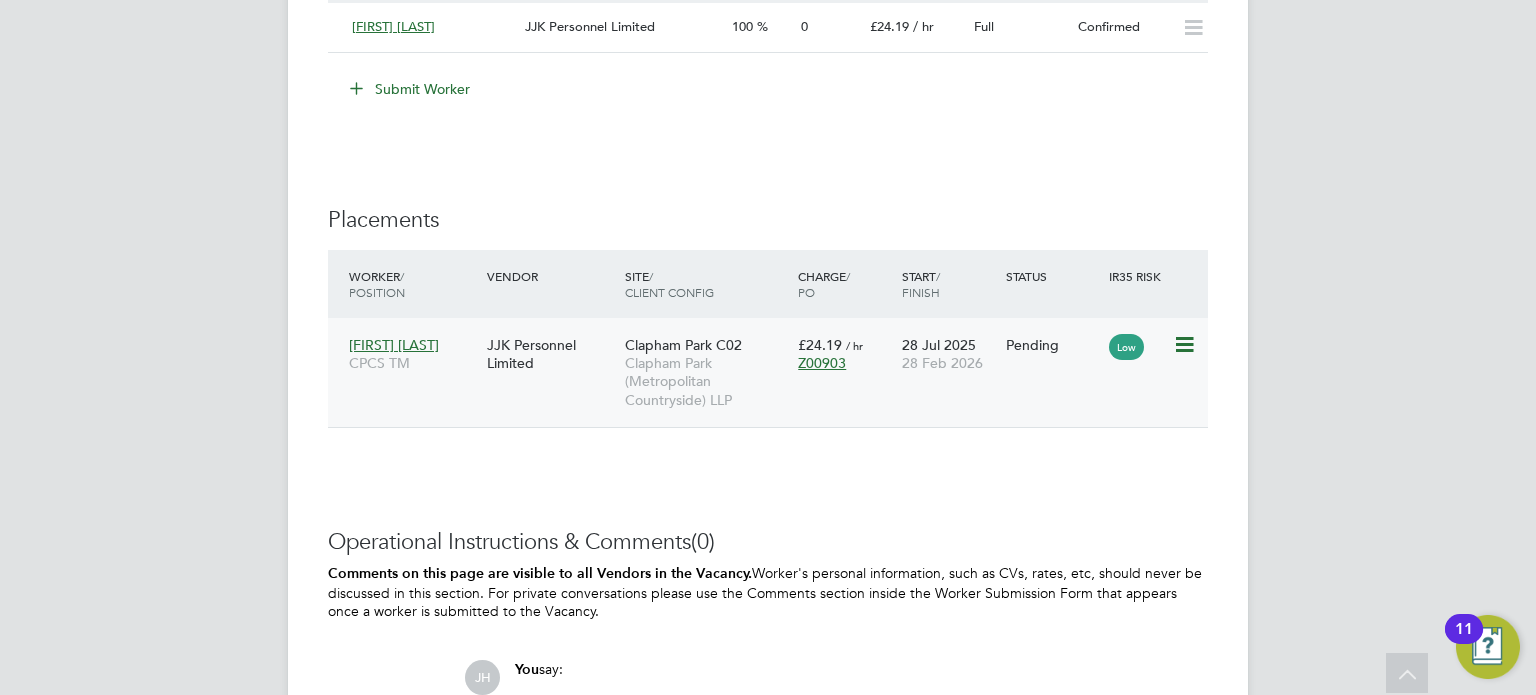 click 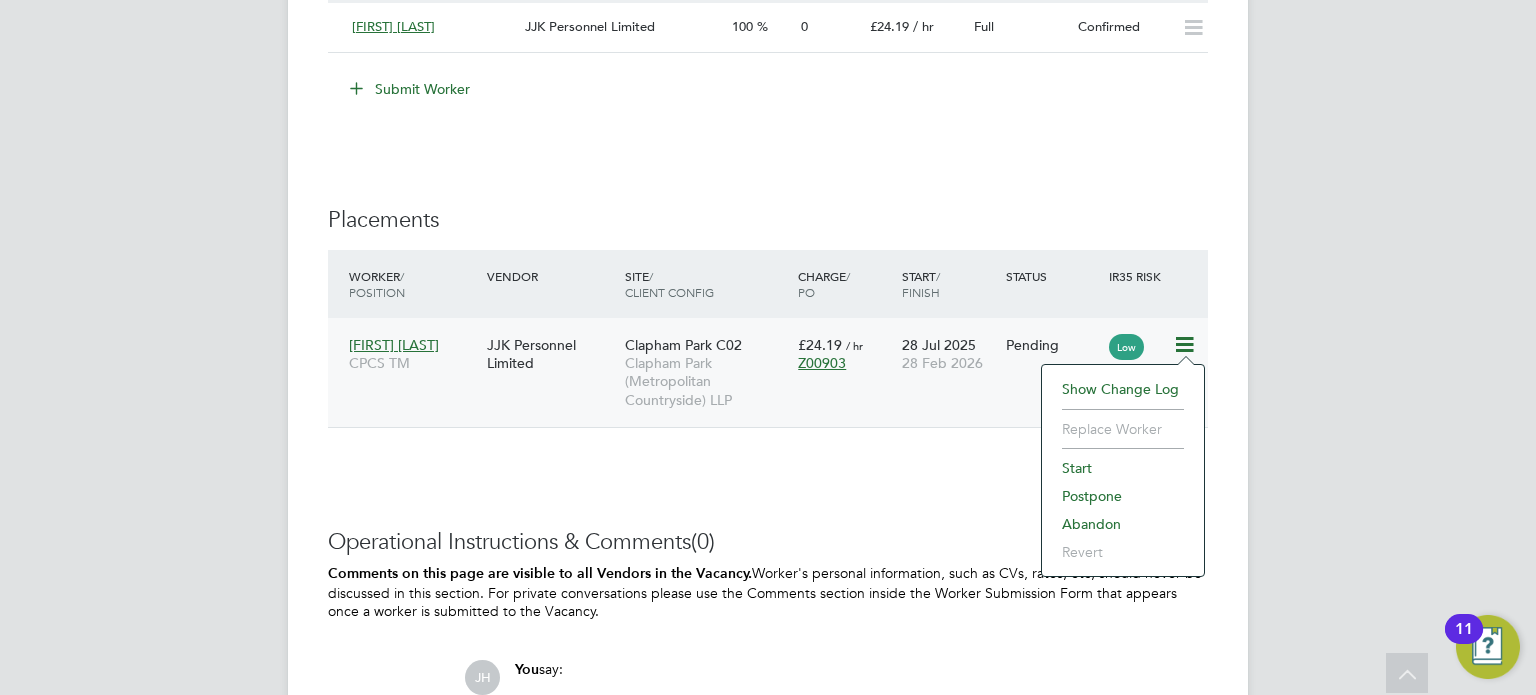 click on "Start" 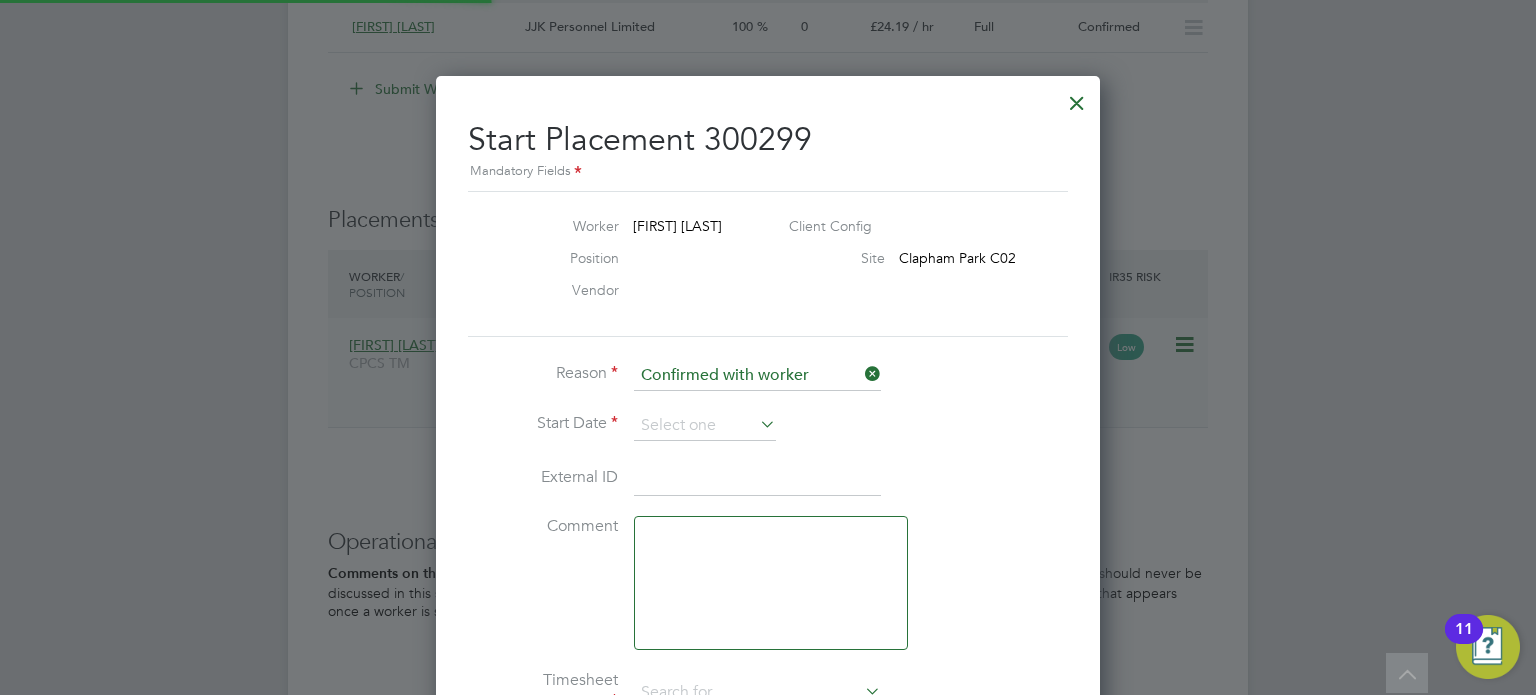 type on "Jonathan Convery" 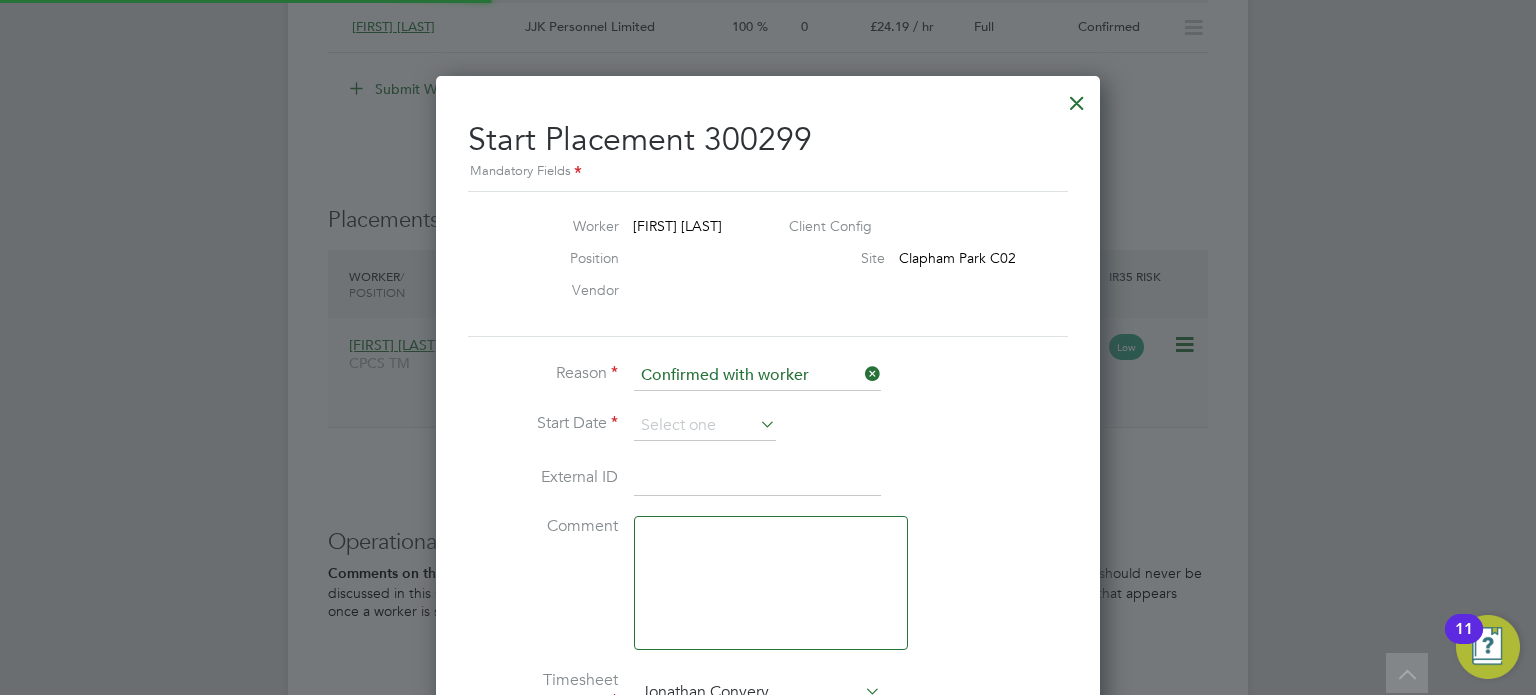 scroll, scrollTop: 10, scrollLeft: 10, axis: both 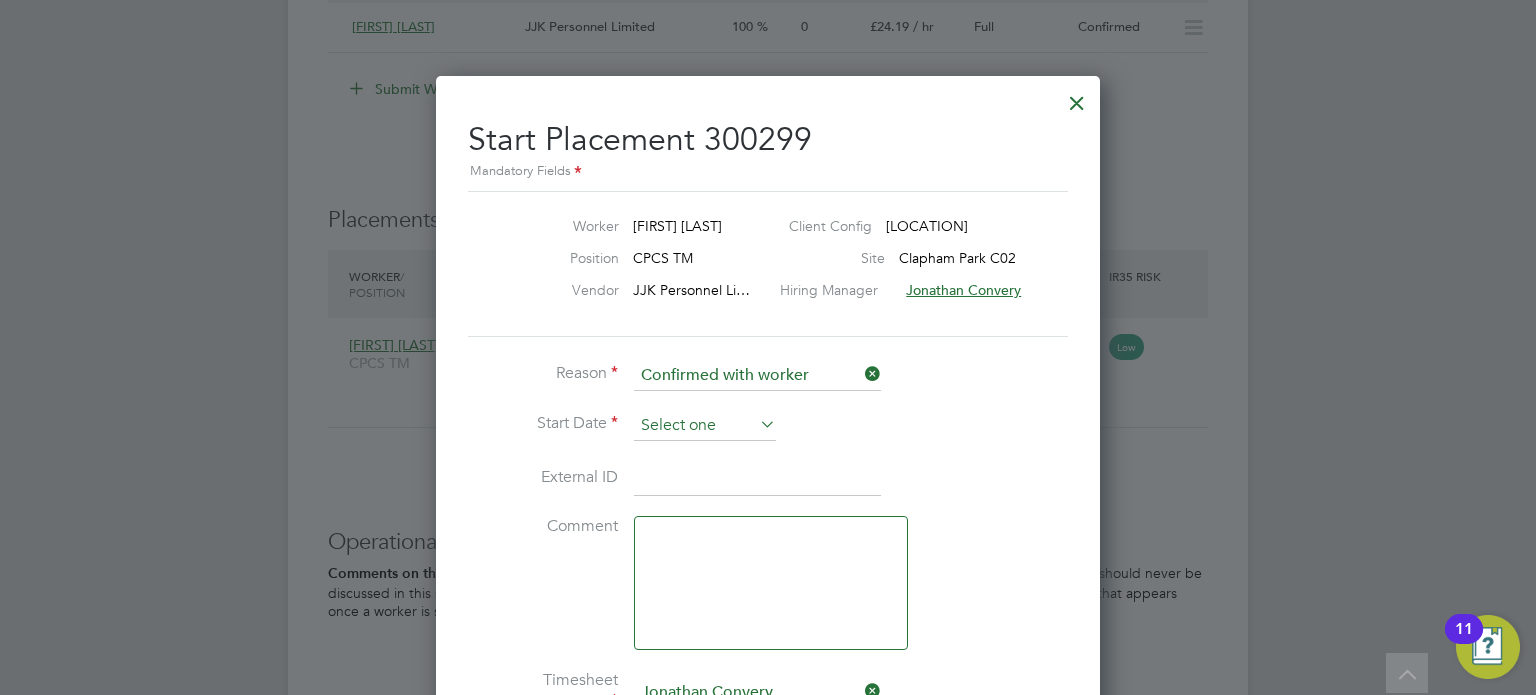 click 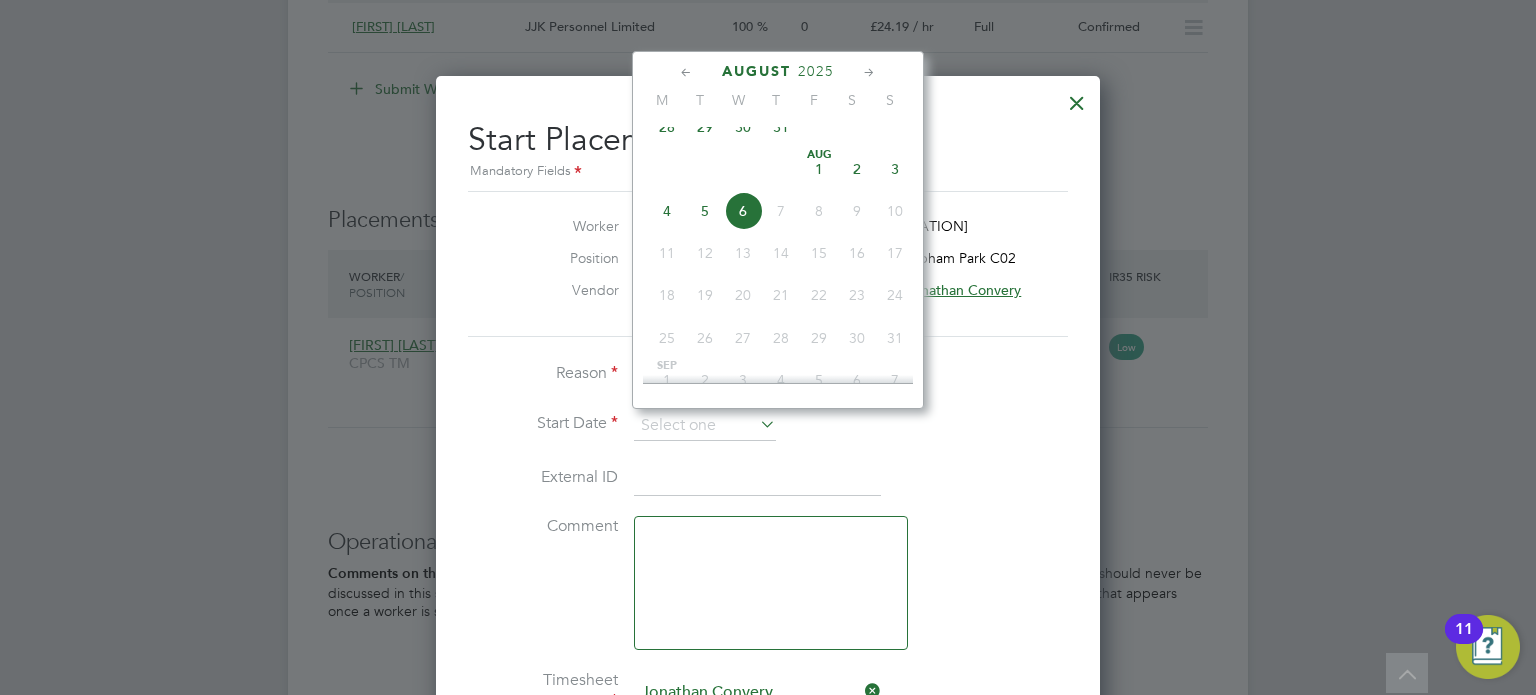 click on "28" 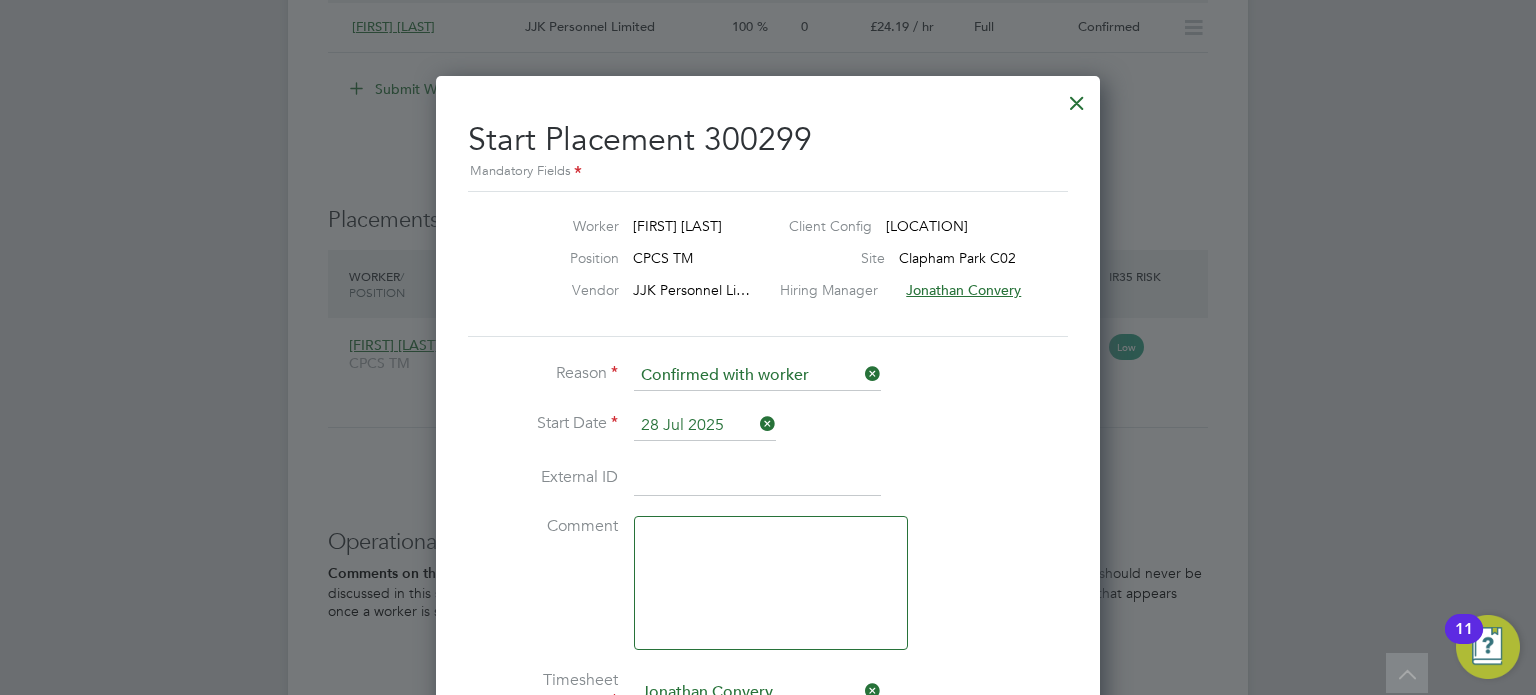 click on "Reason" 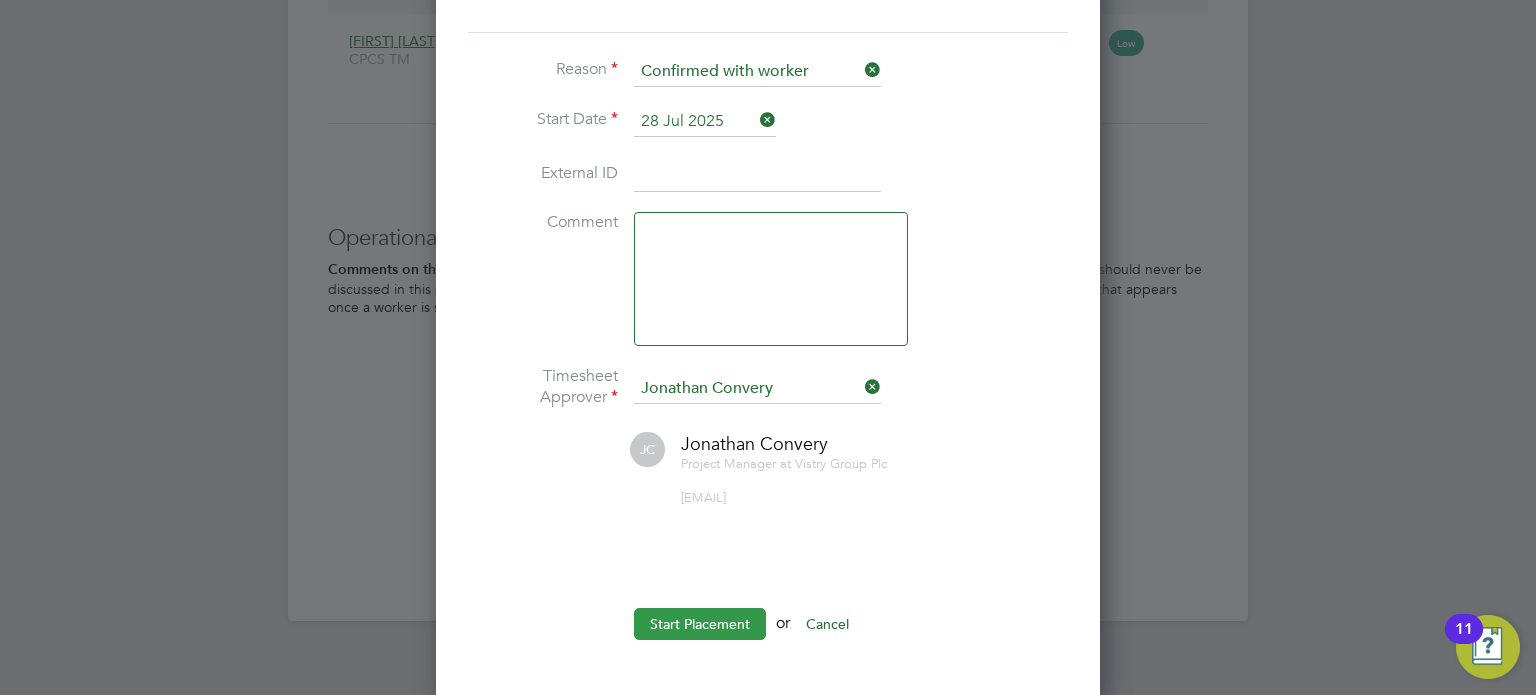 click on "Start Placement" 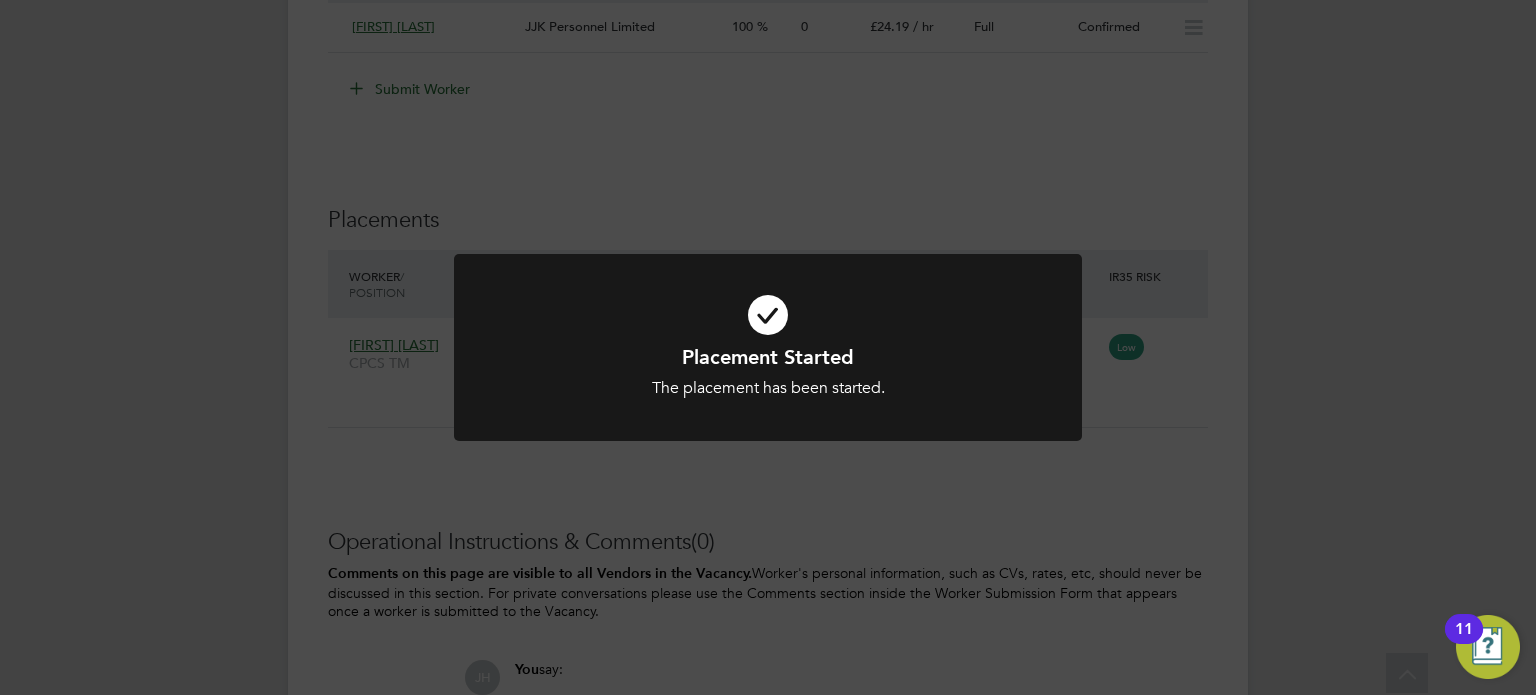 click on "Placement Started The placement has been started. Cancel Okay" 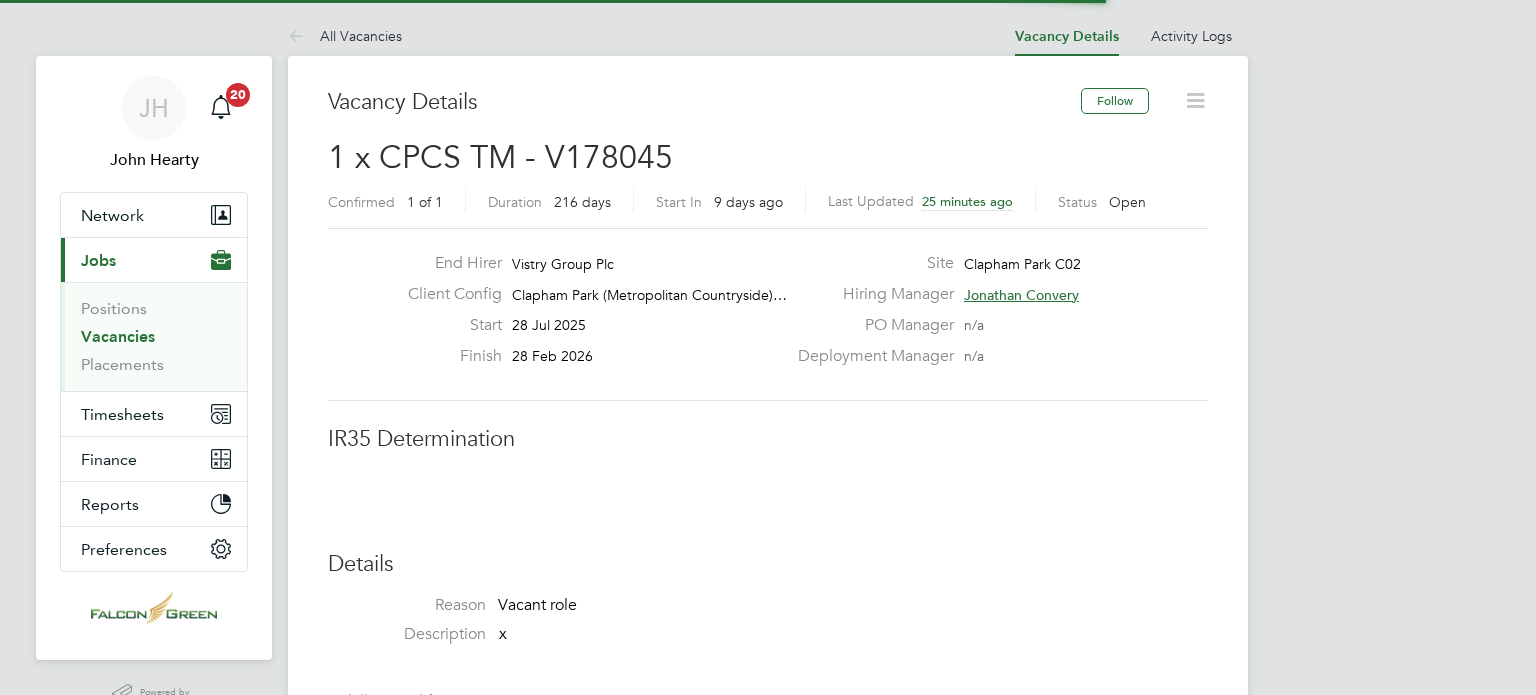 scroll, scrollTop: 0, scrollLeft: 0, axis: both 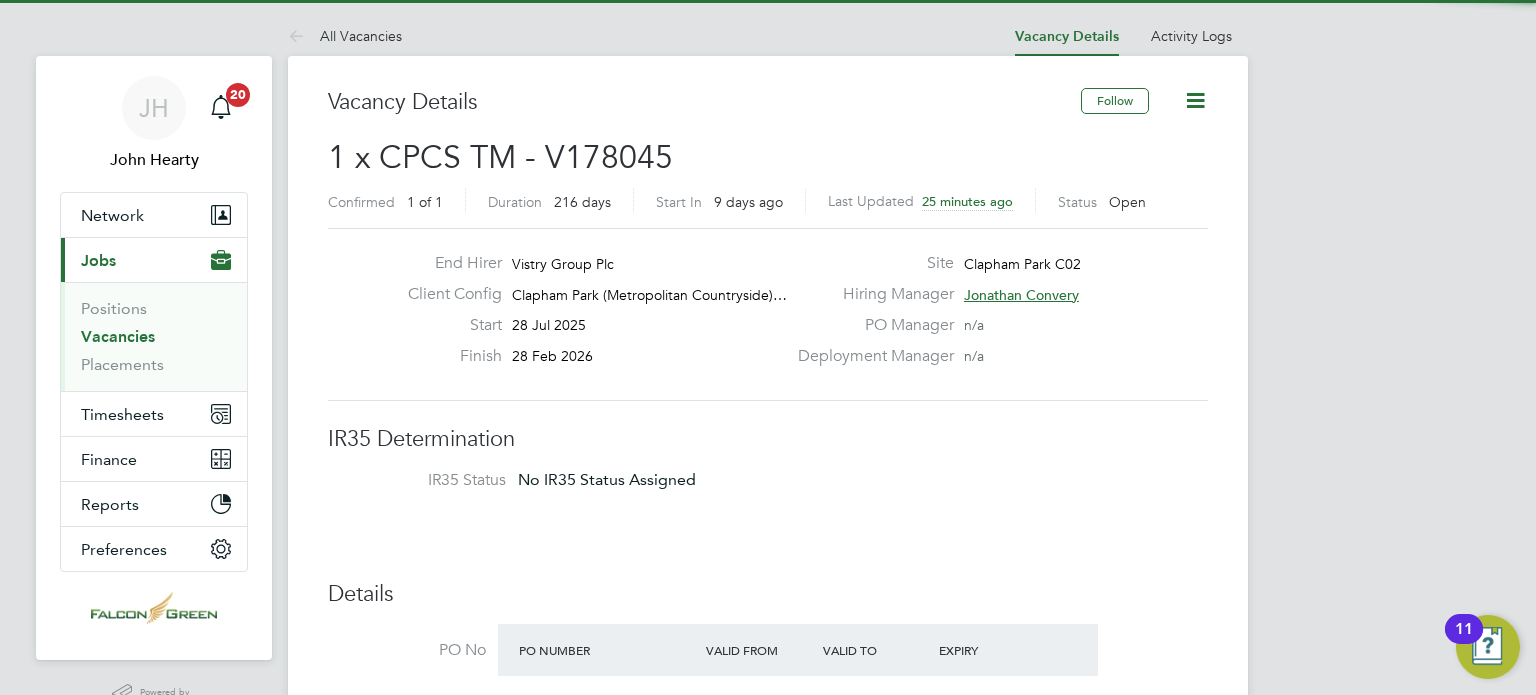 click on "End Hirer Vistry Group Plc Client Config Clapham Park (Metropolitan Countryside)… Start 28 Jul 2025 Finish 28 Feb 2026 Site Clapham Park C02 Hiring Manager Jonathan Convery PO Manager  n/a Deployment Manager n/a" 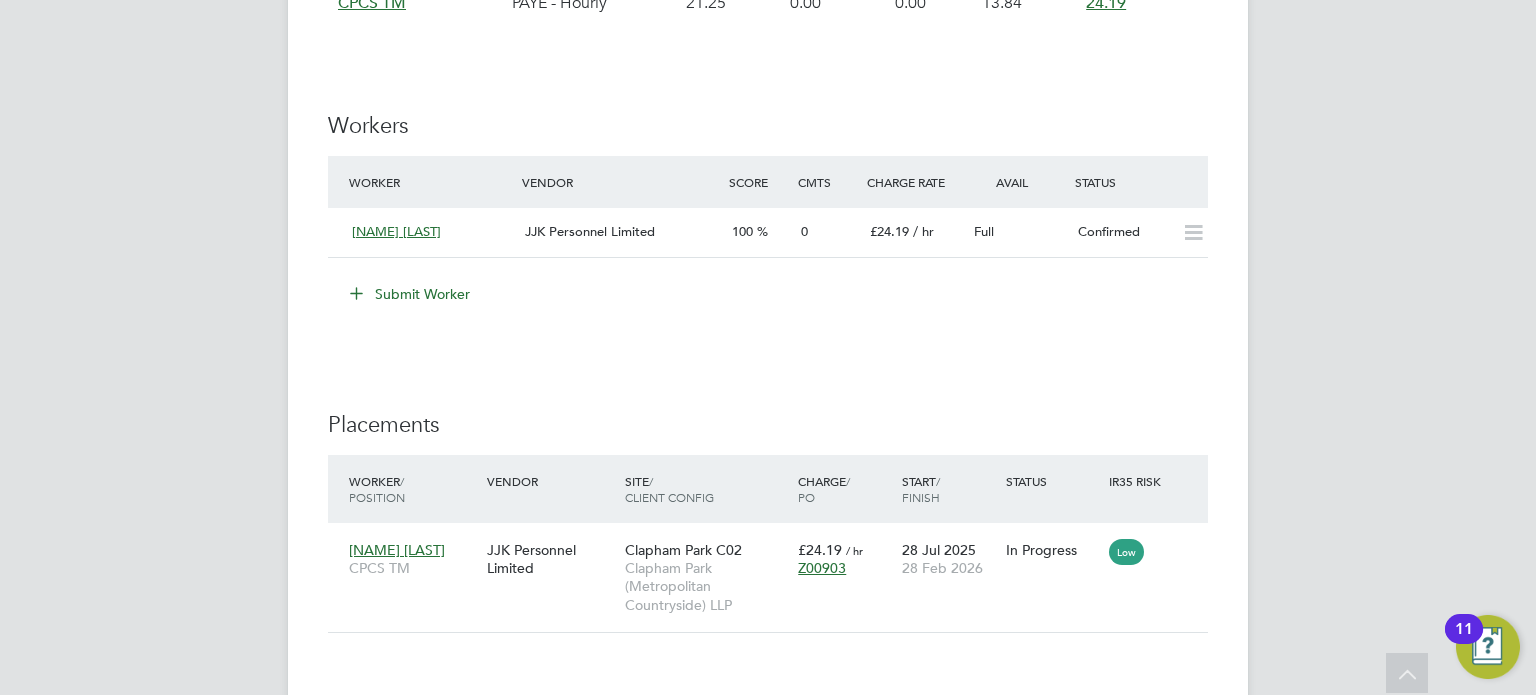 scroll, scrollTop: 1360, scrollLeft: 0, axis: vertical 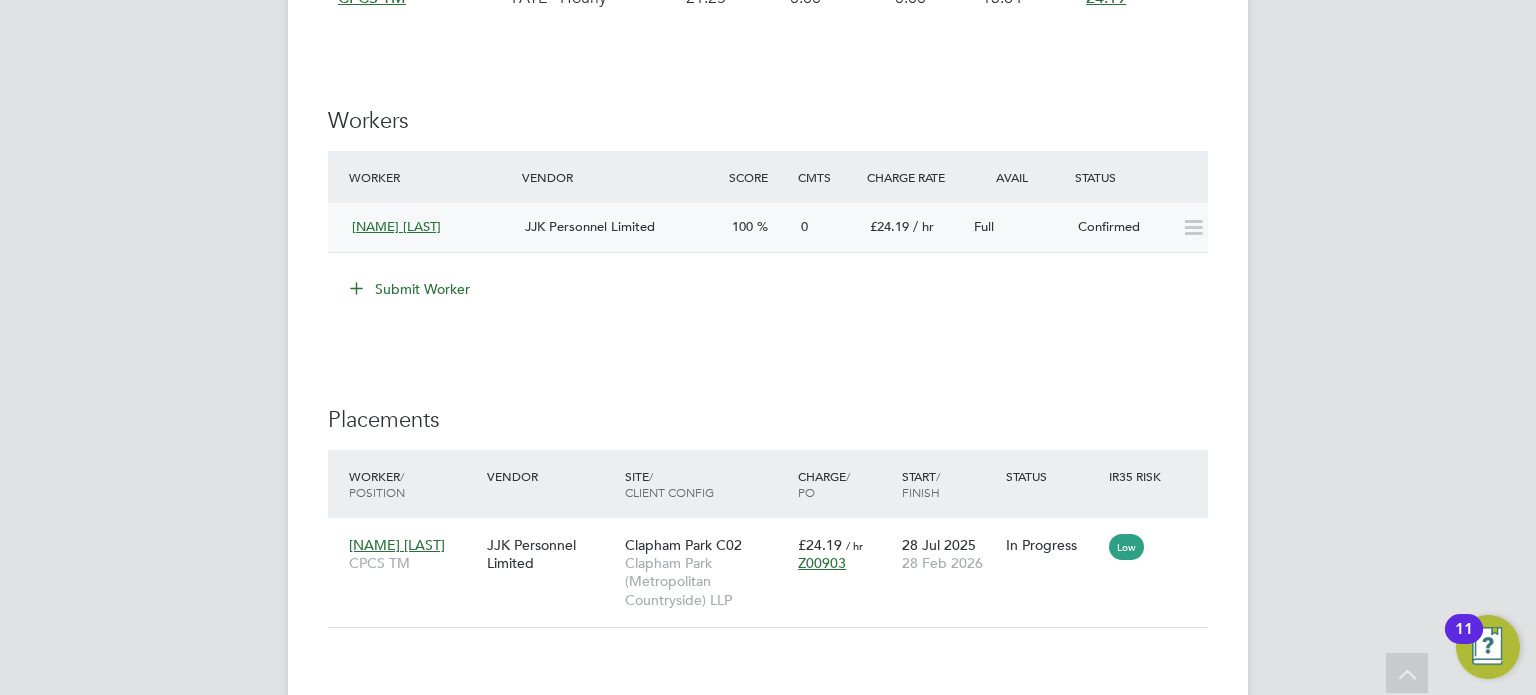 click on "JJK Personnel Limited" 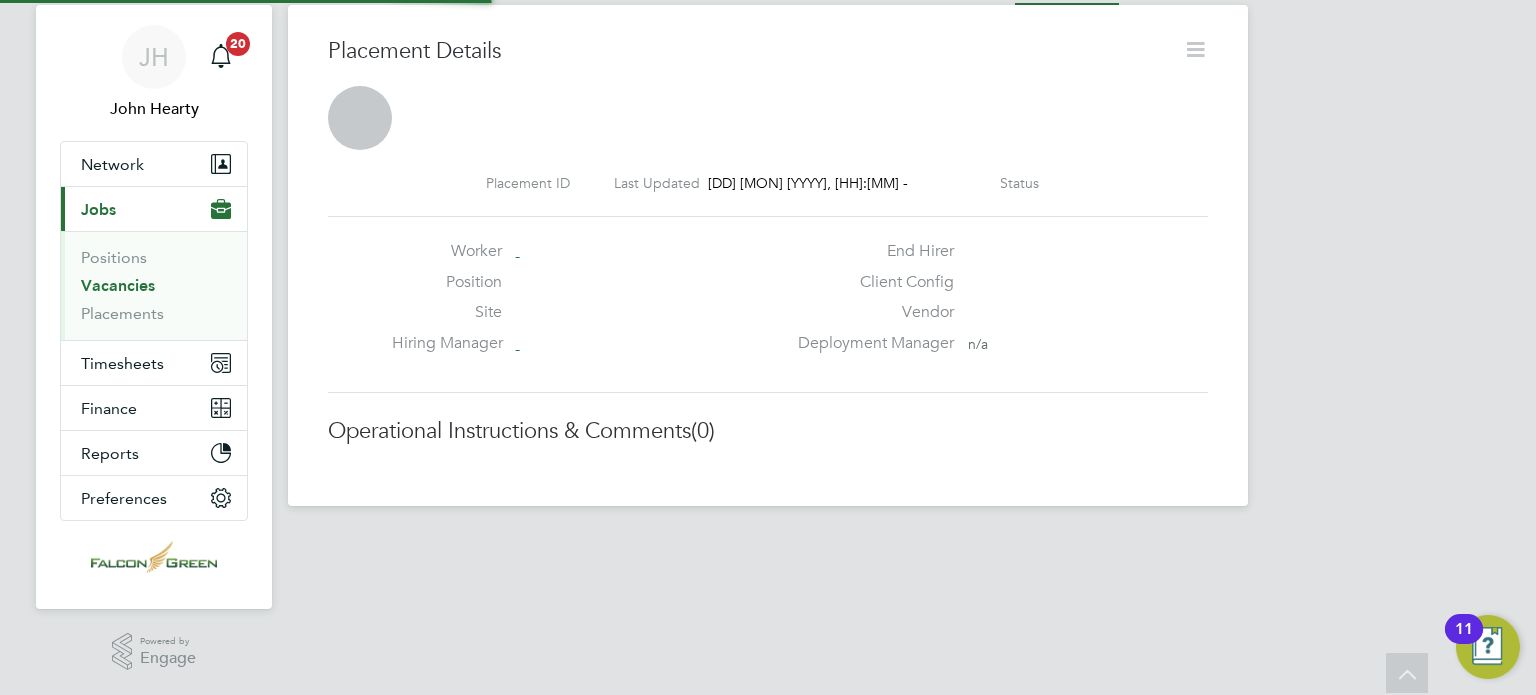 scroll, scrollTop: 48, scrollLeft: 0, axis: vertical 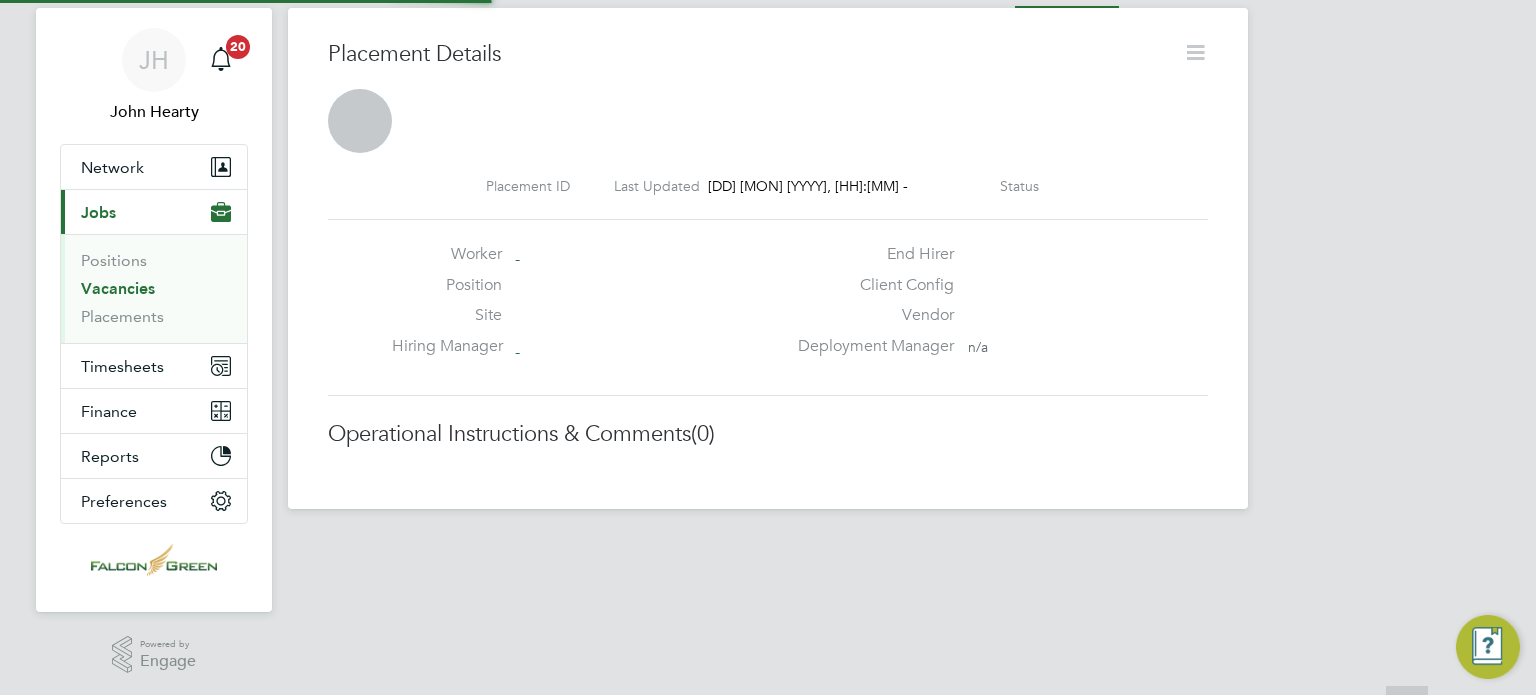 type 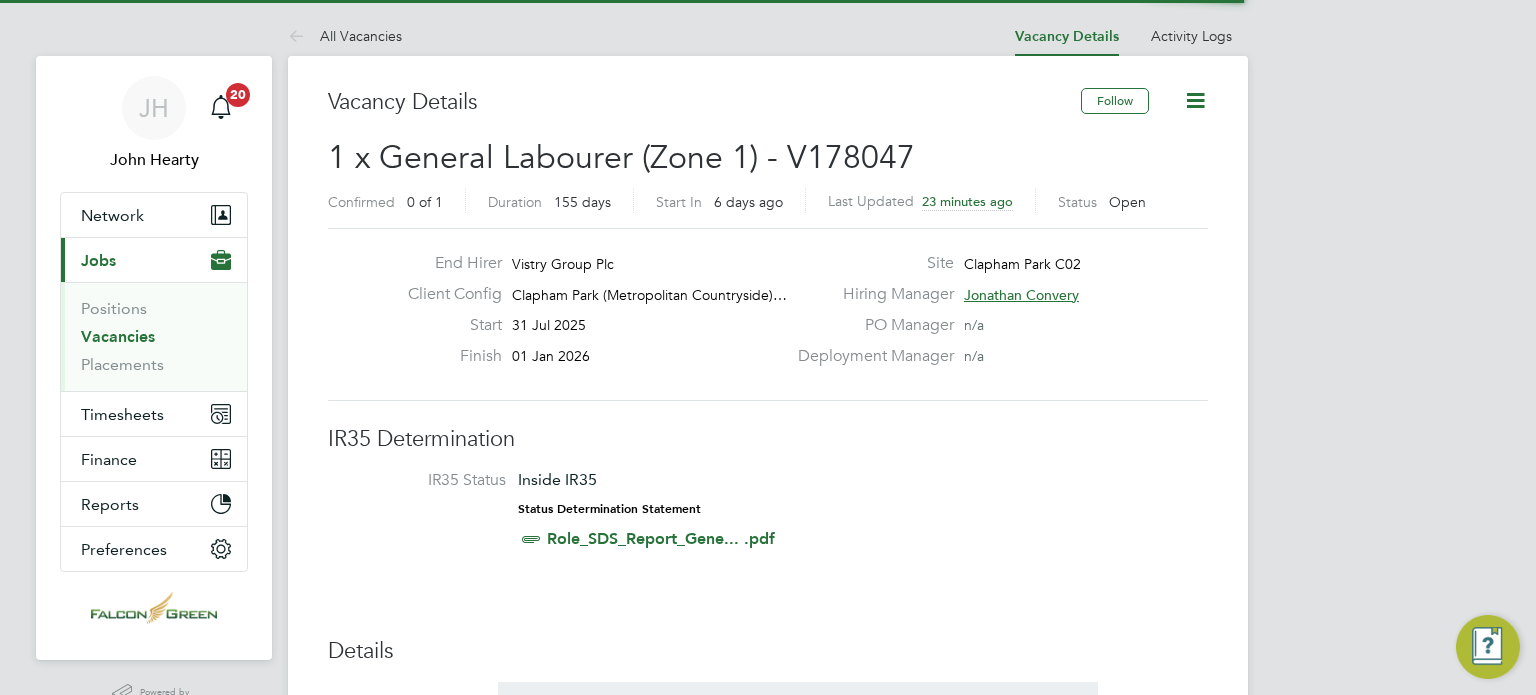scroll, scrollTop: 0, scrollLeft: 0, axis: both 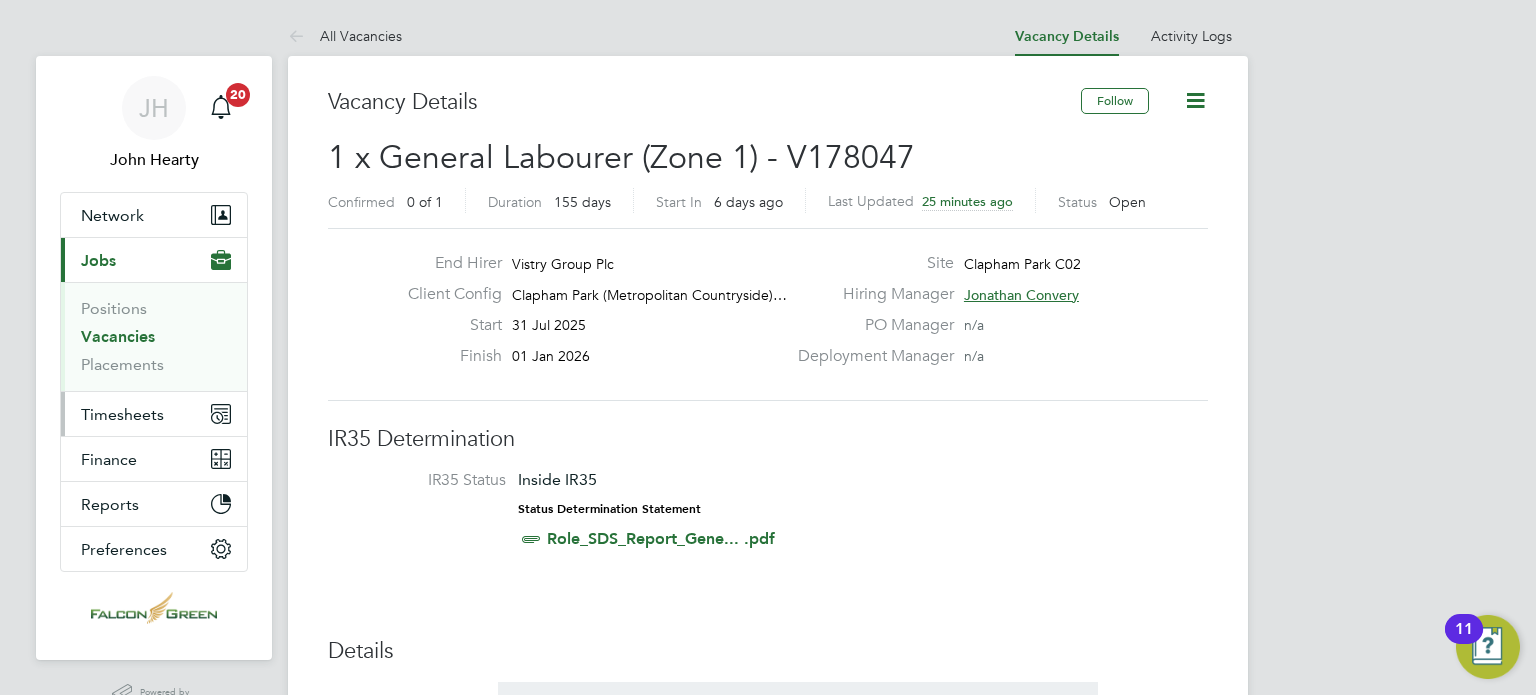 click on "Timesheets" at bounding box center (122, 414) 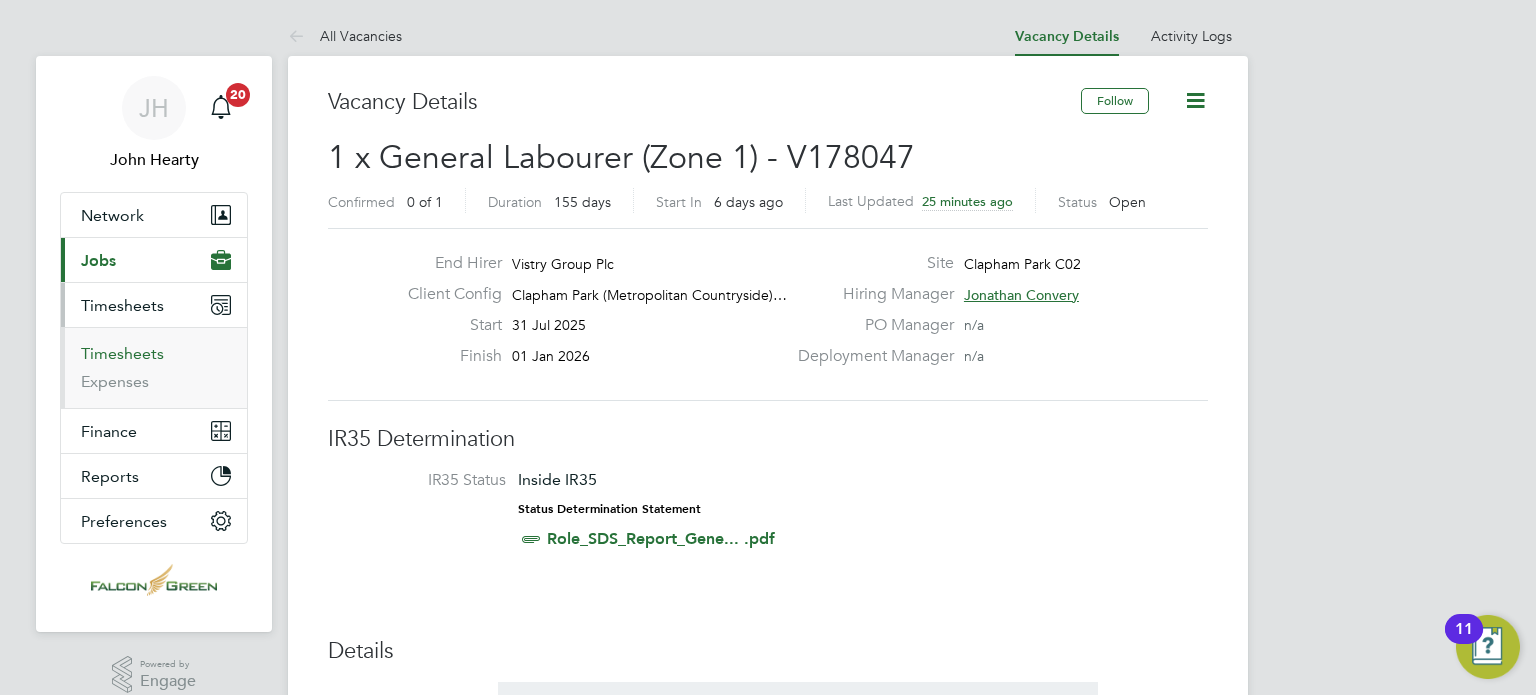 click on "Timesheets" at bounding box center [122, 353] 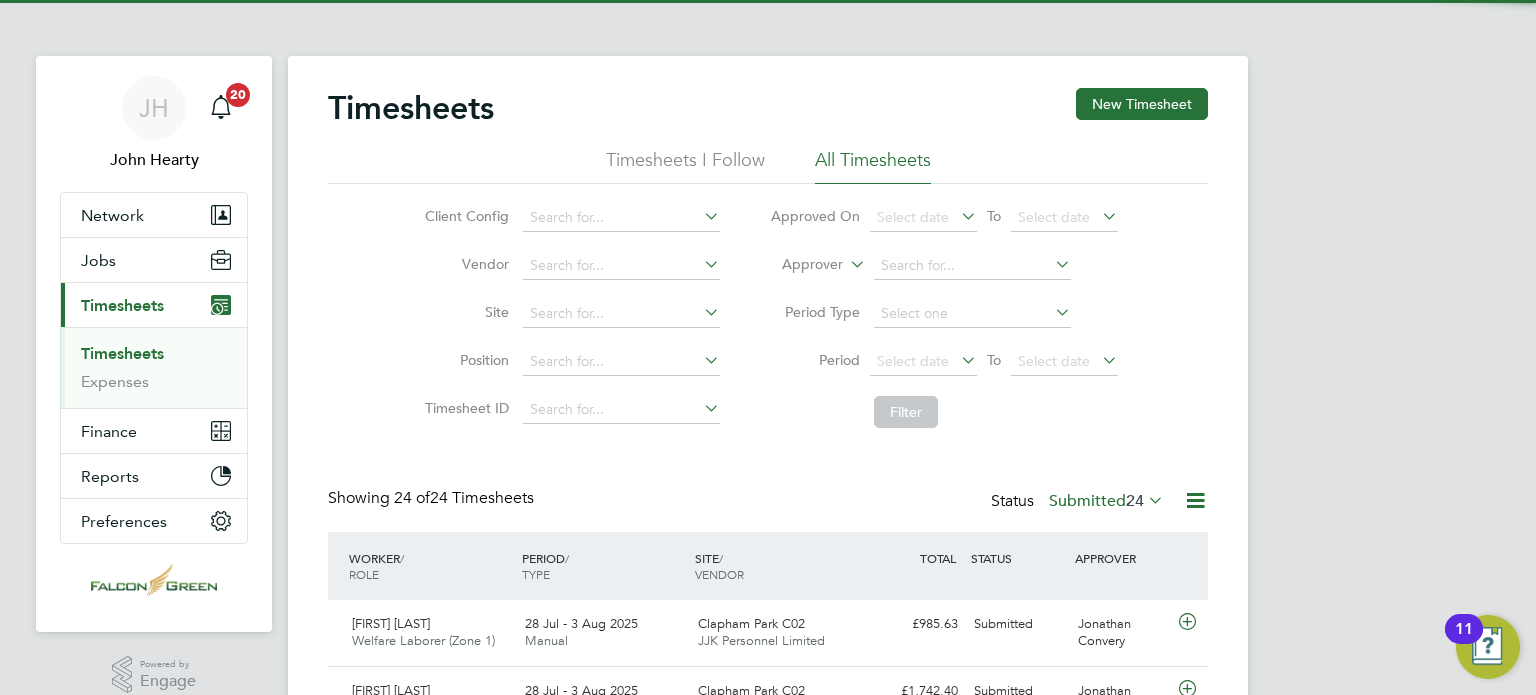 scroll, scrollTop: 9, scrollLeft: 10, axis: both 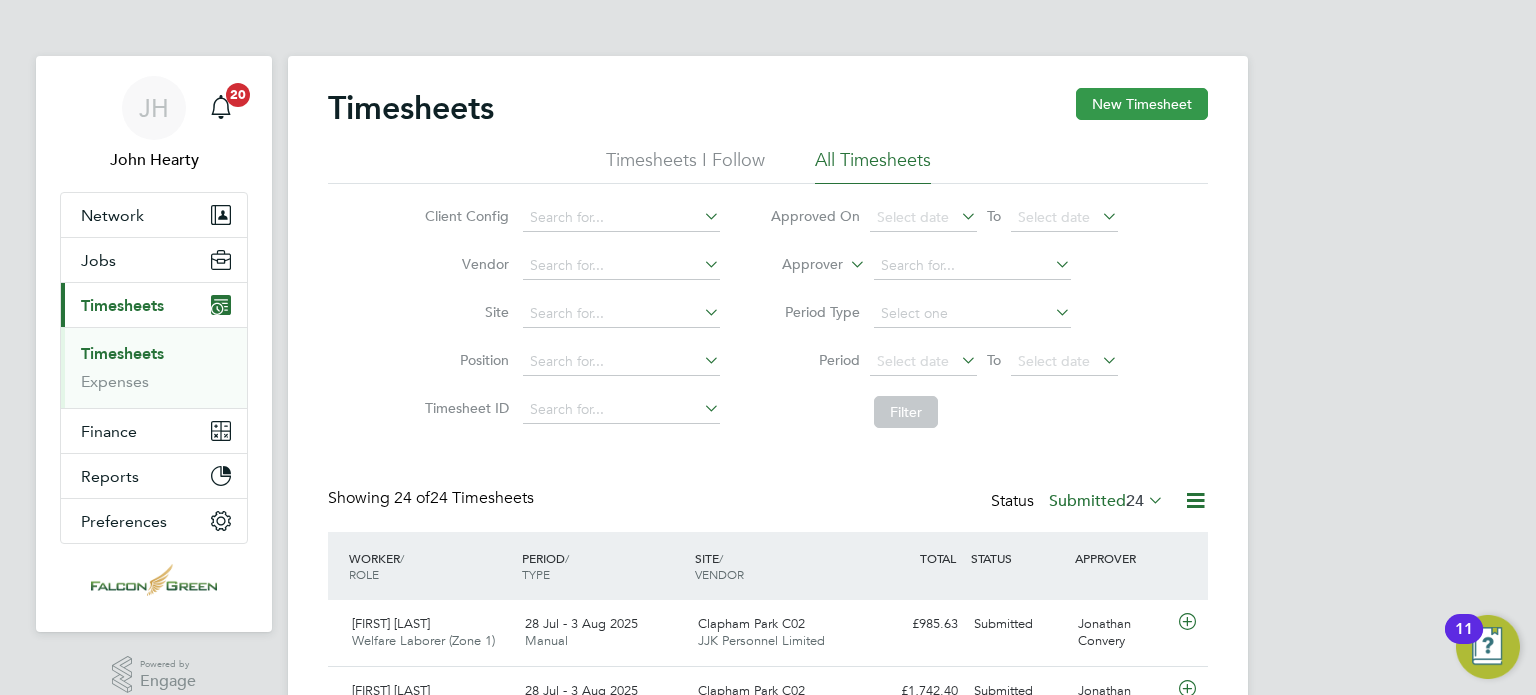 click on "New Timesheet" 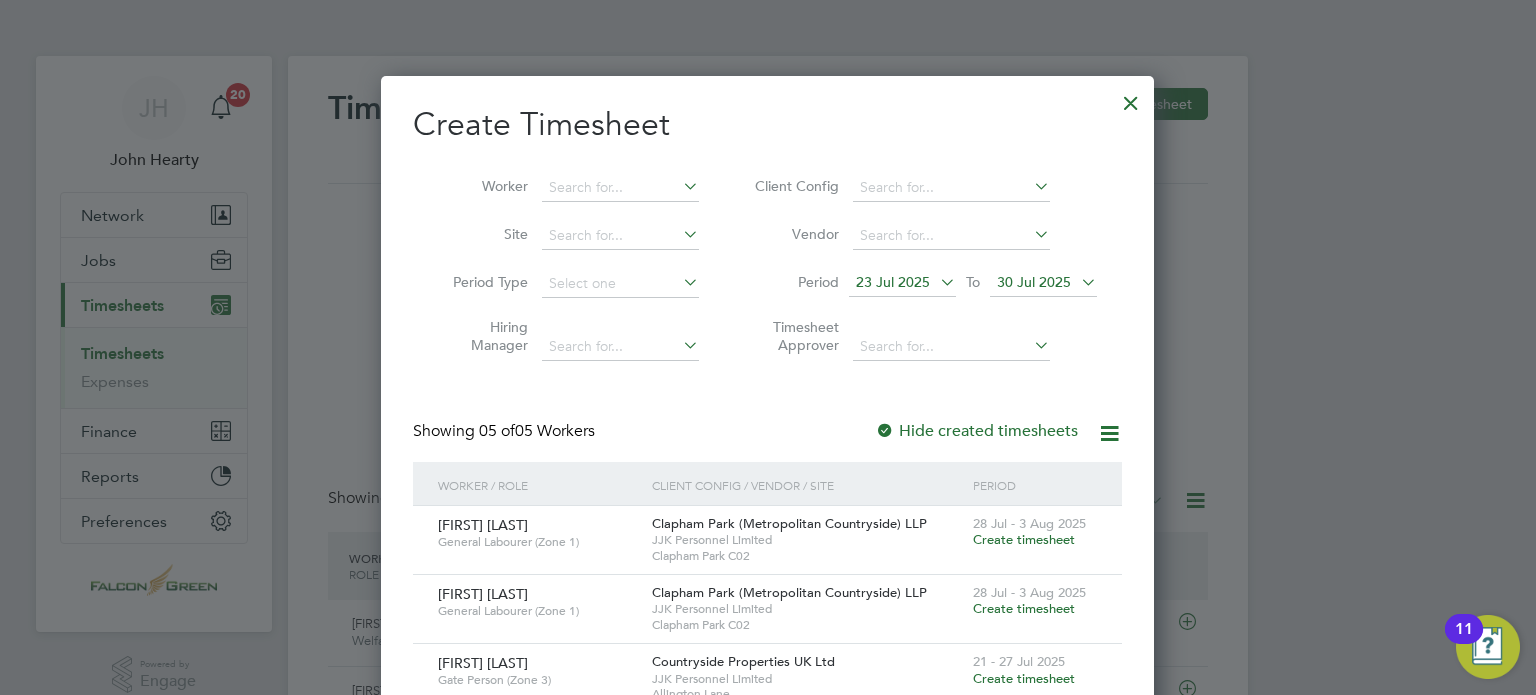click on "23 Jul 2025" at bounding box center (893, 282) 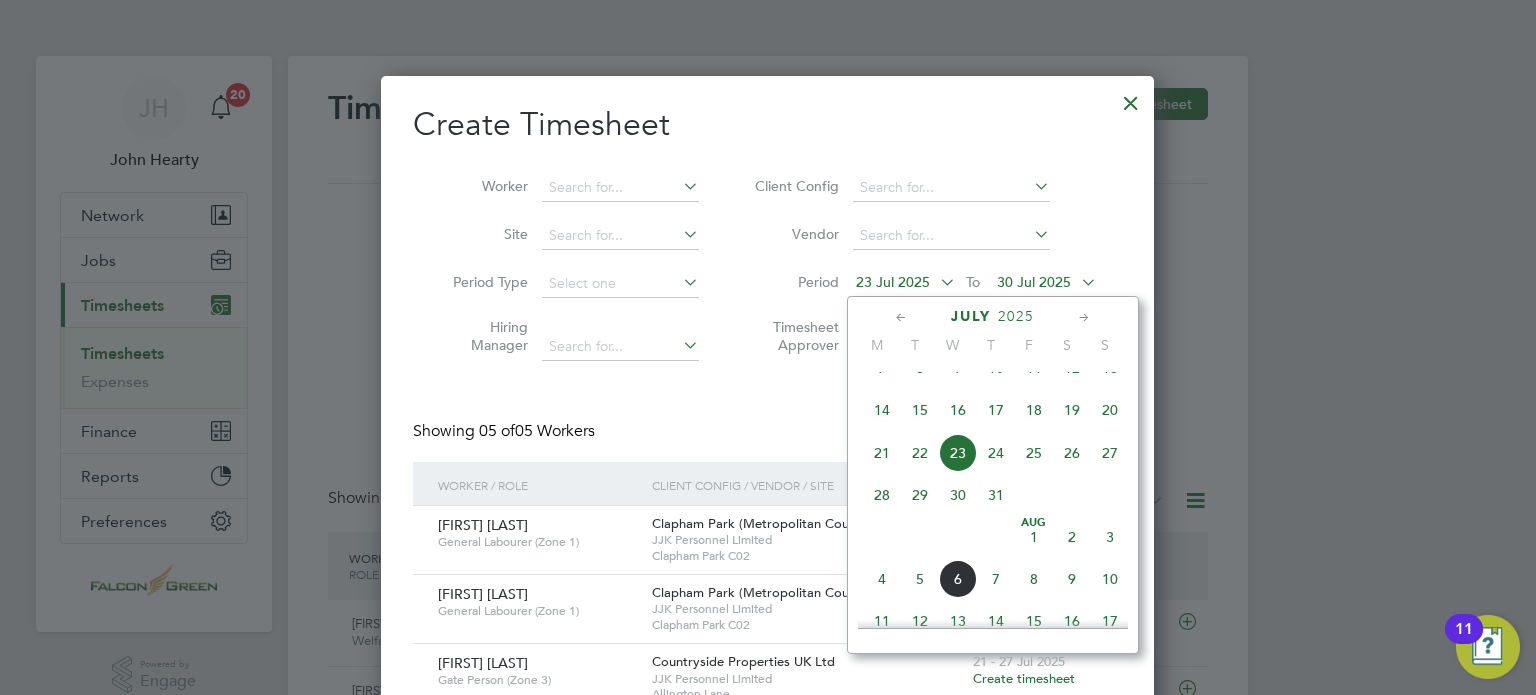 click on "21" 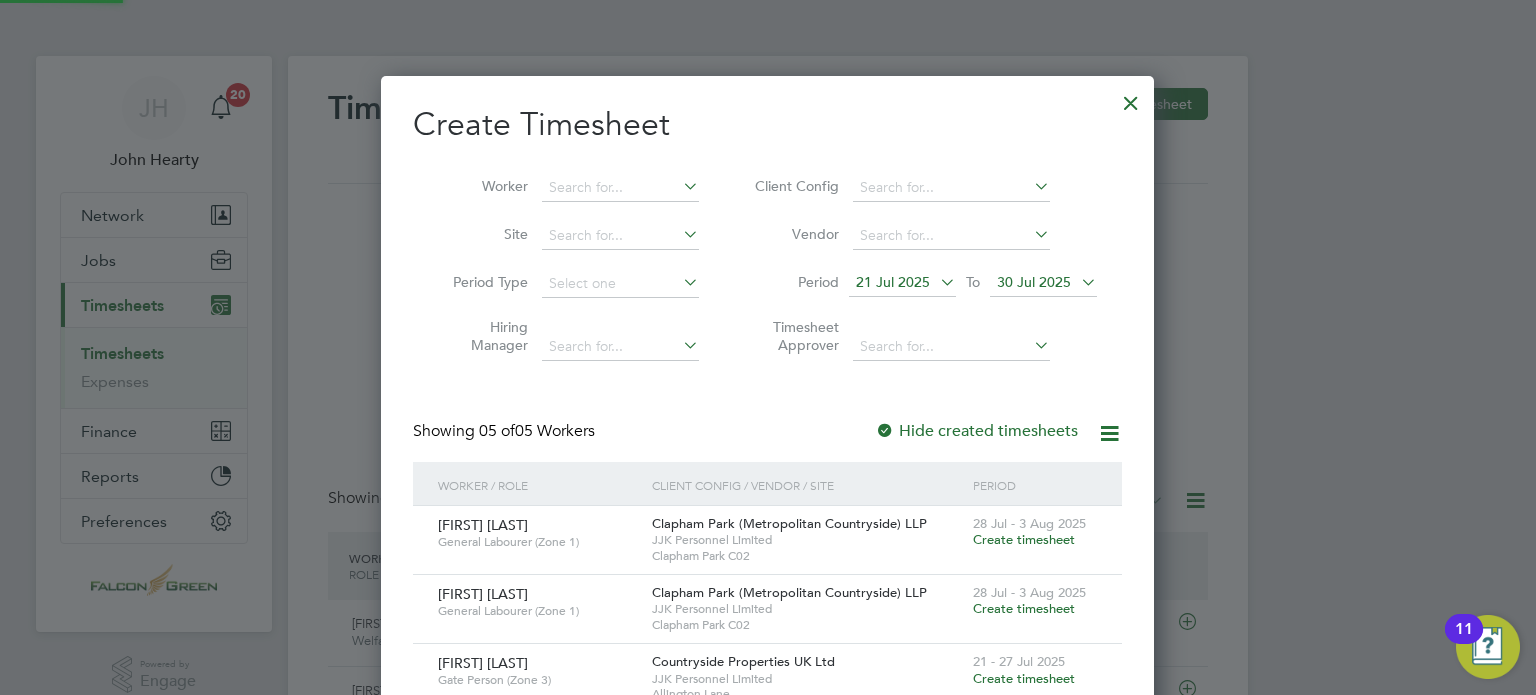 click on "30 Jul 2025" at bounding box center (1034, 282) 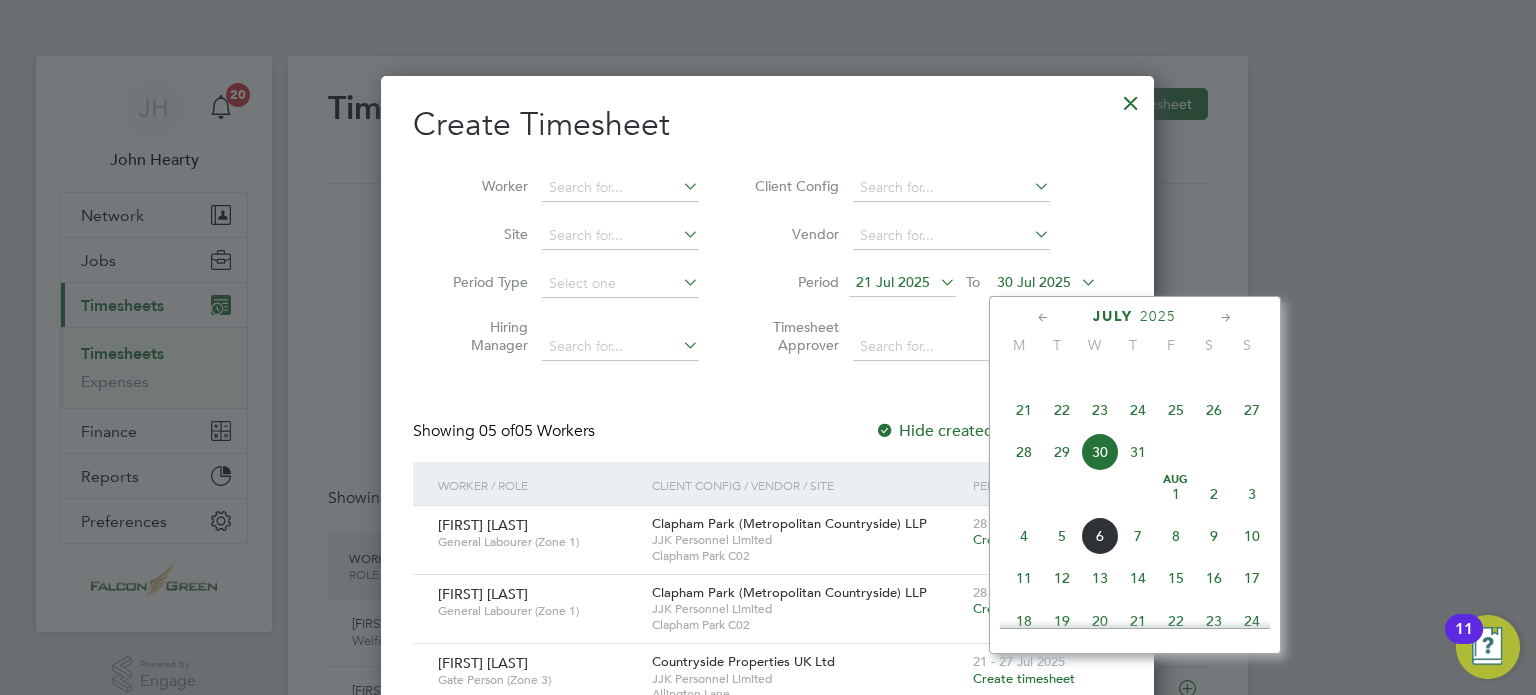click on "3" 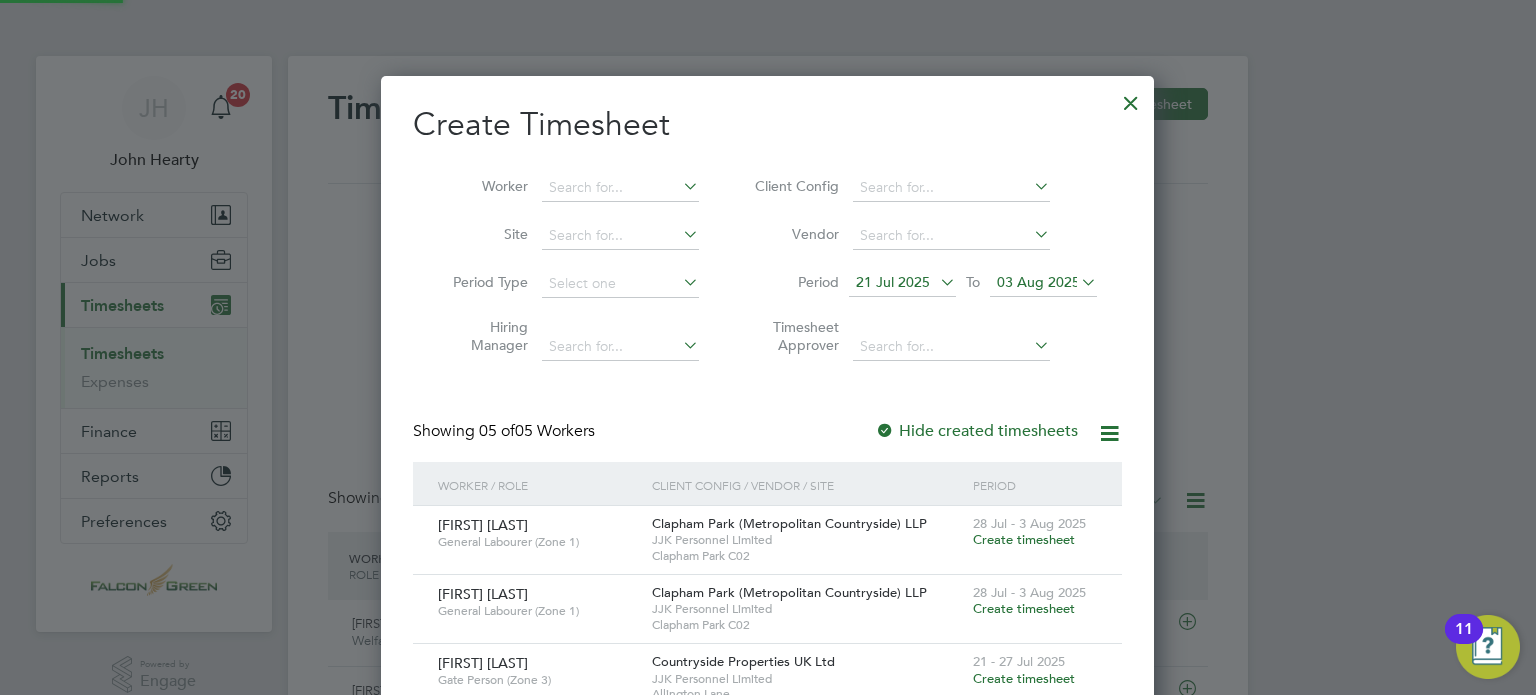 click on "Create Timesheet Worker   Site   Period Type   Hiring Manager   Client Config   Vendor   Period
21 Jul 2025
To
03 Aug 2025
Timesheet Approver   Showing   05 of  05 Workers Hide created timesheets Worker / Role Client Config / Vendor / Site Period [FIRST] [LAST]   General Labourer (Zone 1) Clapham Park (Metropolitan Countryside) LLP JJK Personnel Limited   Clapham Park C02   28 Jul - 3 Aug 2025   Create timesheet [FIRST] [LAST]   General Labourer (Zone 1) Clapham Park (Metropolitan Countryside) LLP JJK Personnel Limited   Clapham Park C02   28 Jul - 3 Aug 2025   Create timesheet [FIRST] [LAST]   Gate Person (Zone 3) Countryside Properties UK Ltd JJK Personnel Limited   Allington Lane   21 - 27 Jul 2025   Create timesheet [FIRST] [LAST]   Gate Person (Zone 3) Countryside Properties UK Ltd JJK Personnel Limited   Allington Lane   28 Jul - 3 Aug 2025   Create timesheet [FIRST] [LAST]   General Labourer (Zone 3) Countryside Properties UK Ltd JJK Personnel Limited   Graylingwell 9A" at bounding box center [767, 546] 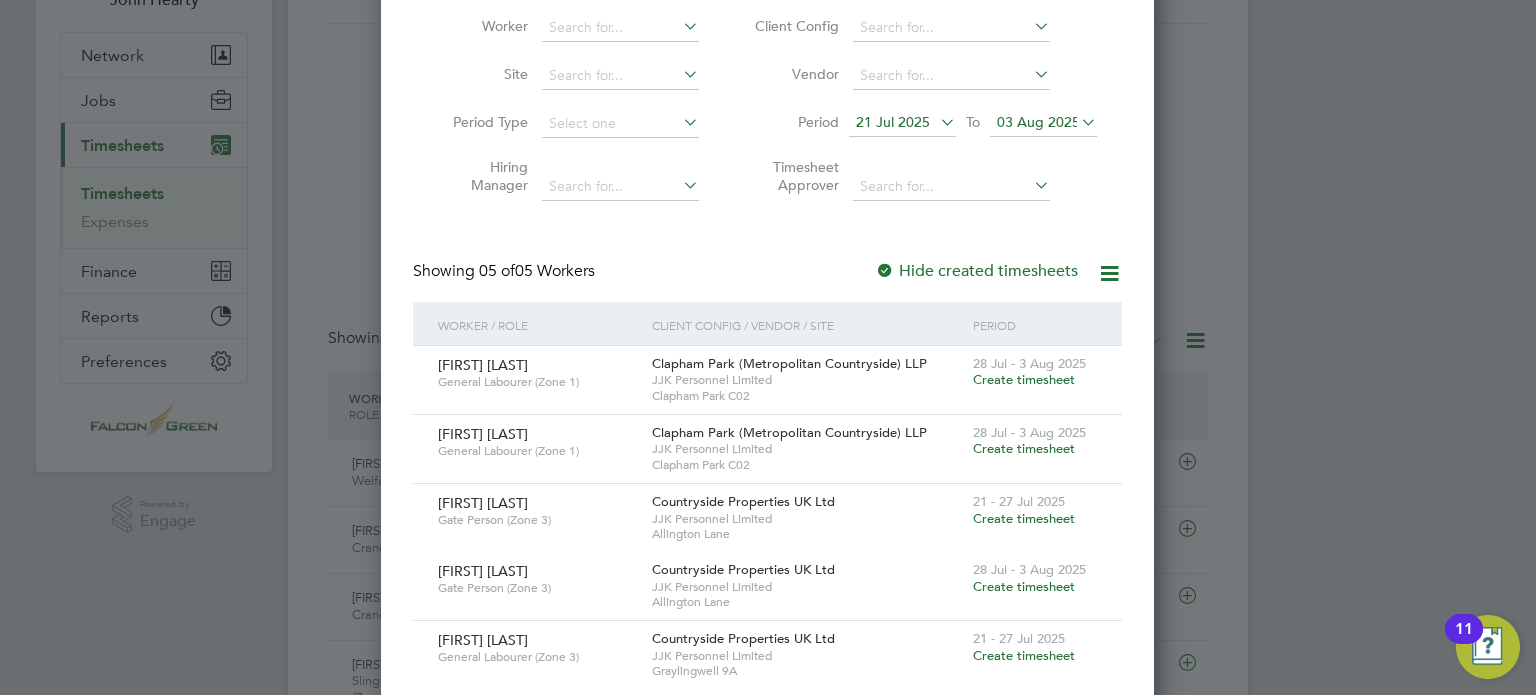 click on "Create timesheet" at bounding box center (1024, 448) 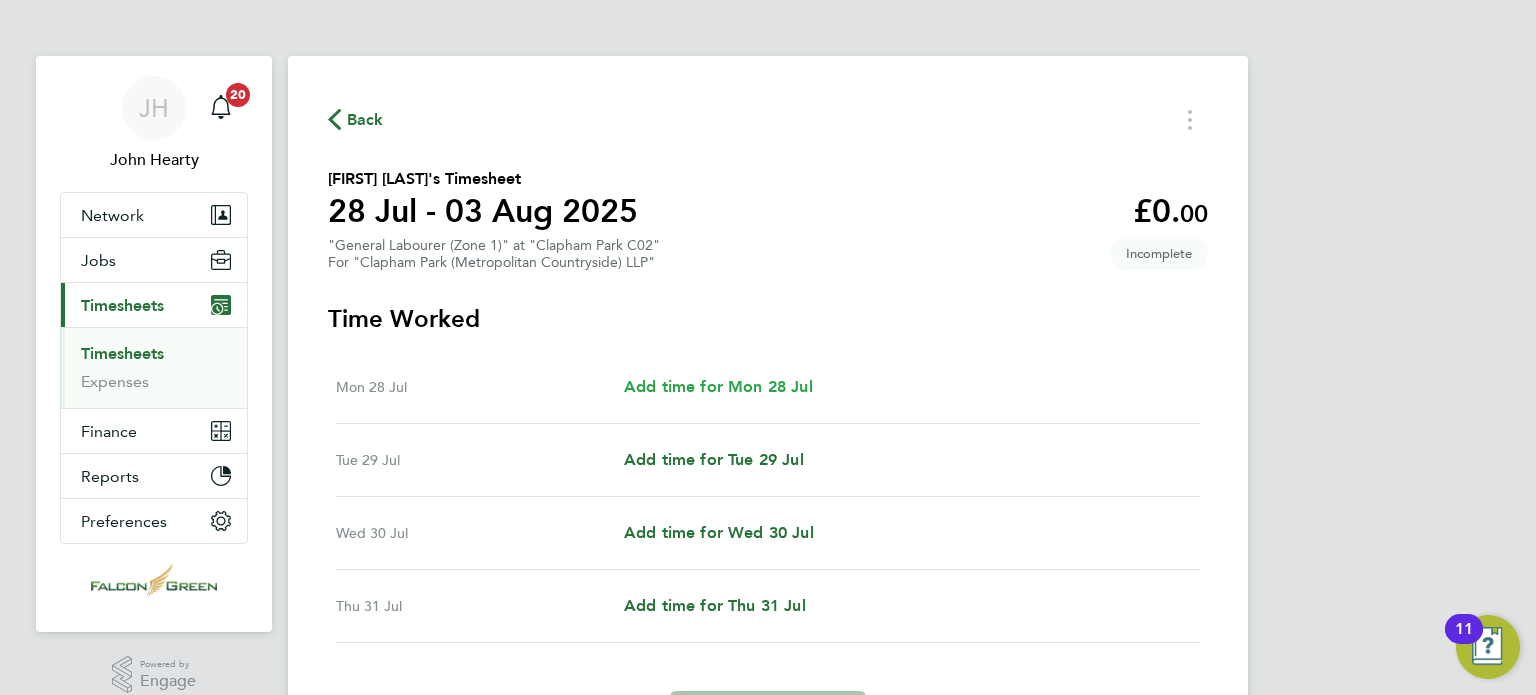 click on "Add time for Mon 28 Jul" at bounding box center [718, 386] 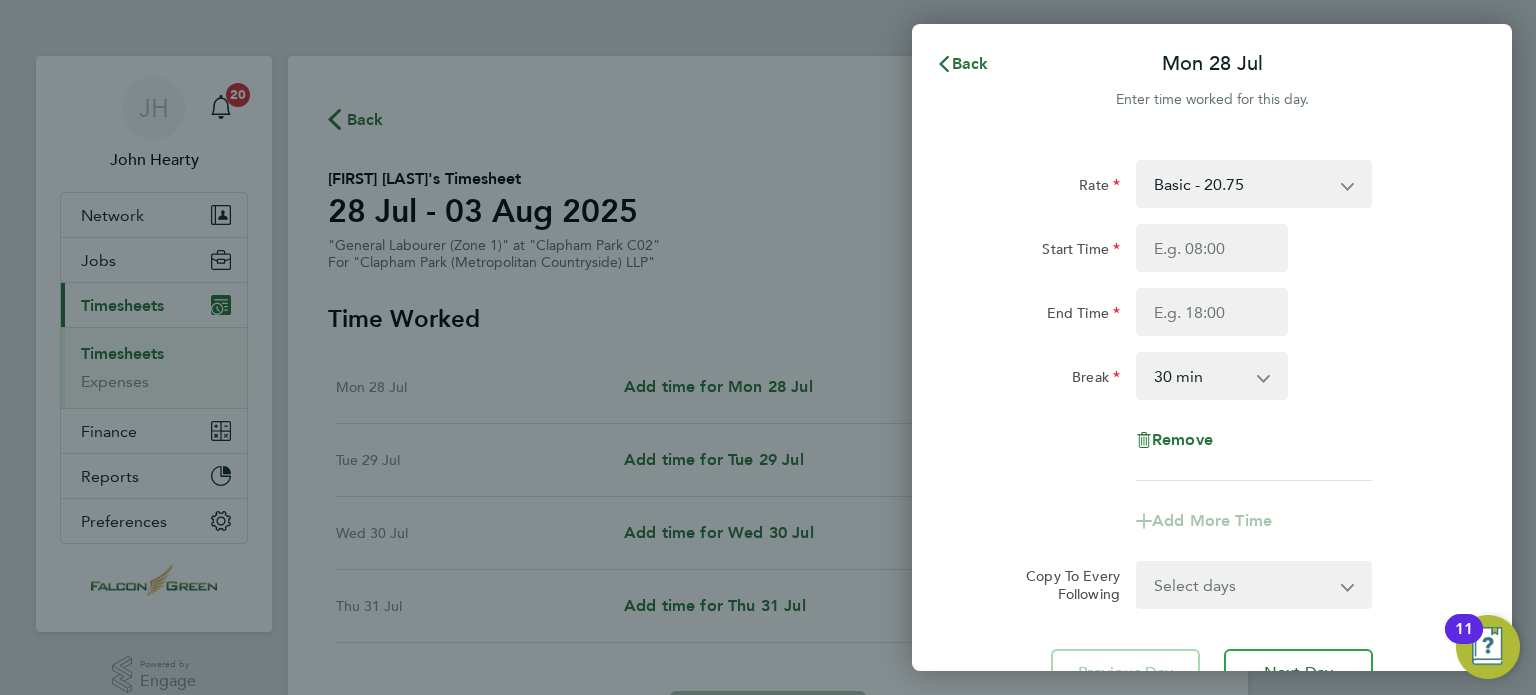 click on "Start Time End Time" 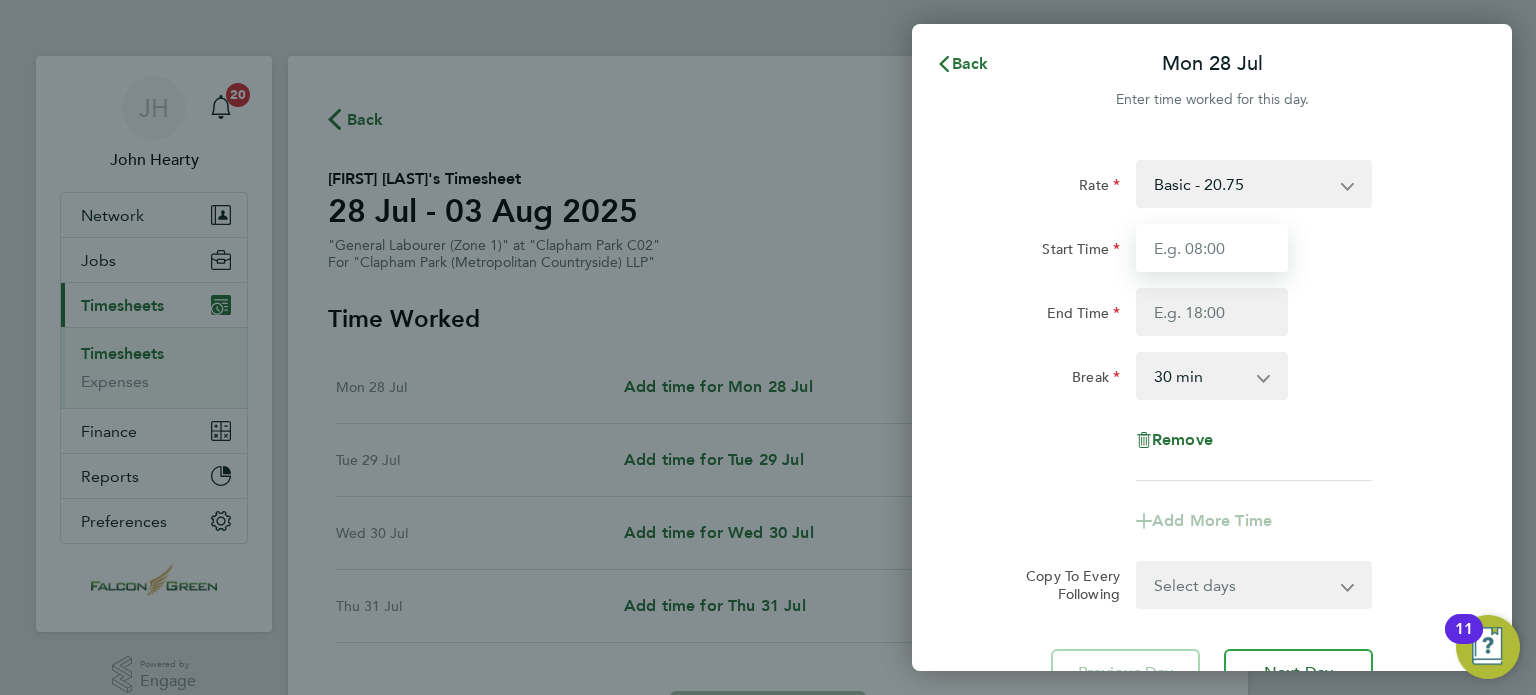 click on "Start Time" at bounding box center (1212, 248) 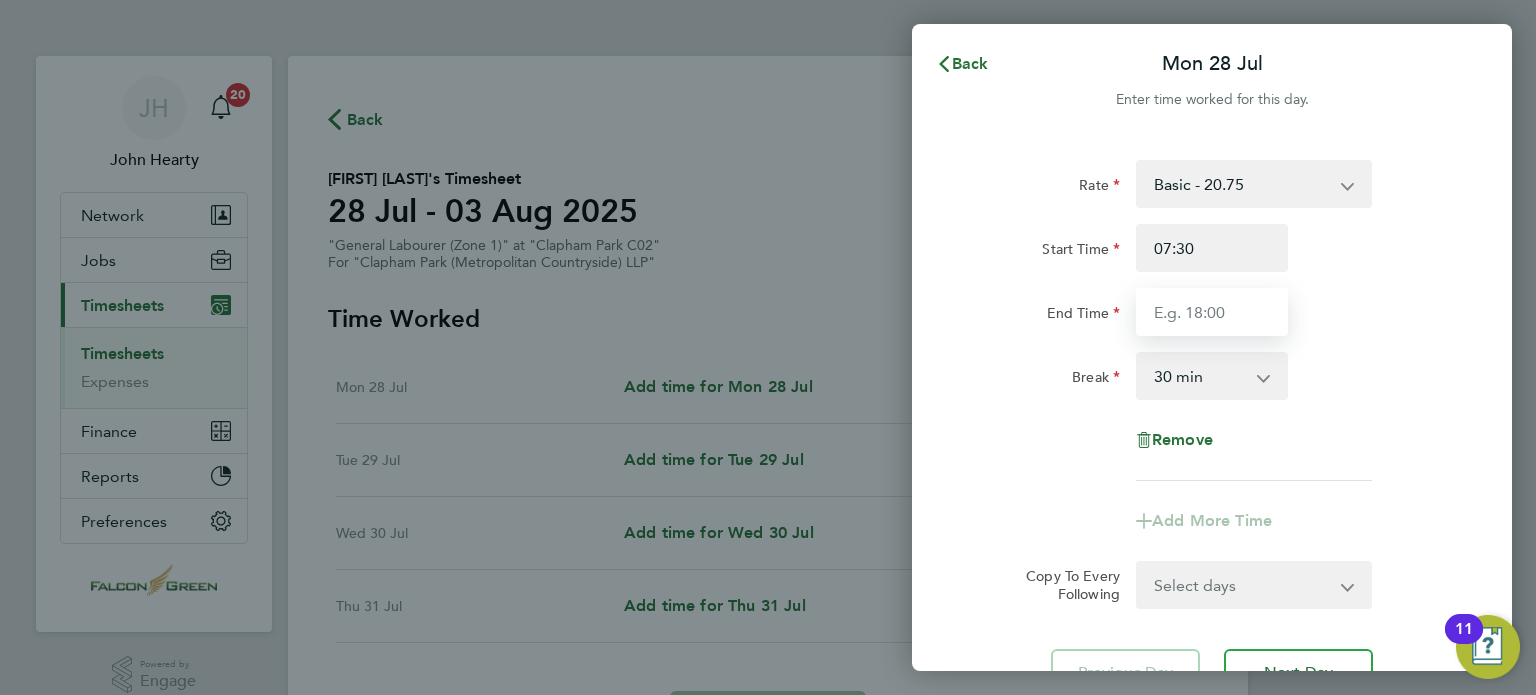 click on "End Time" at bounding box center [1212, 312] 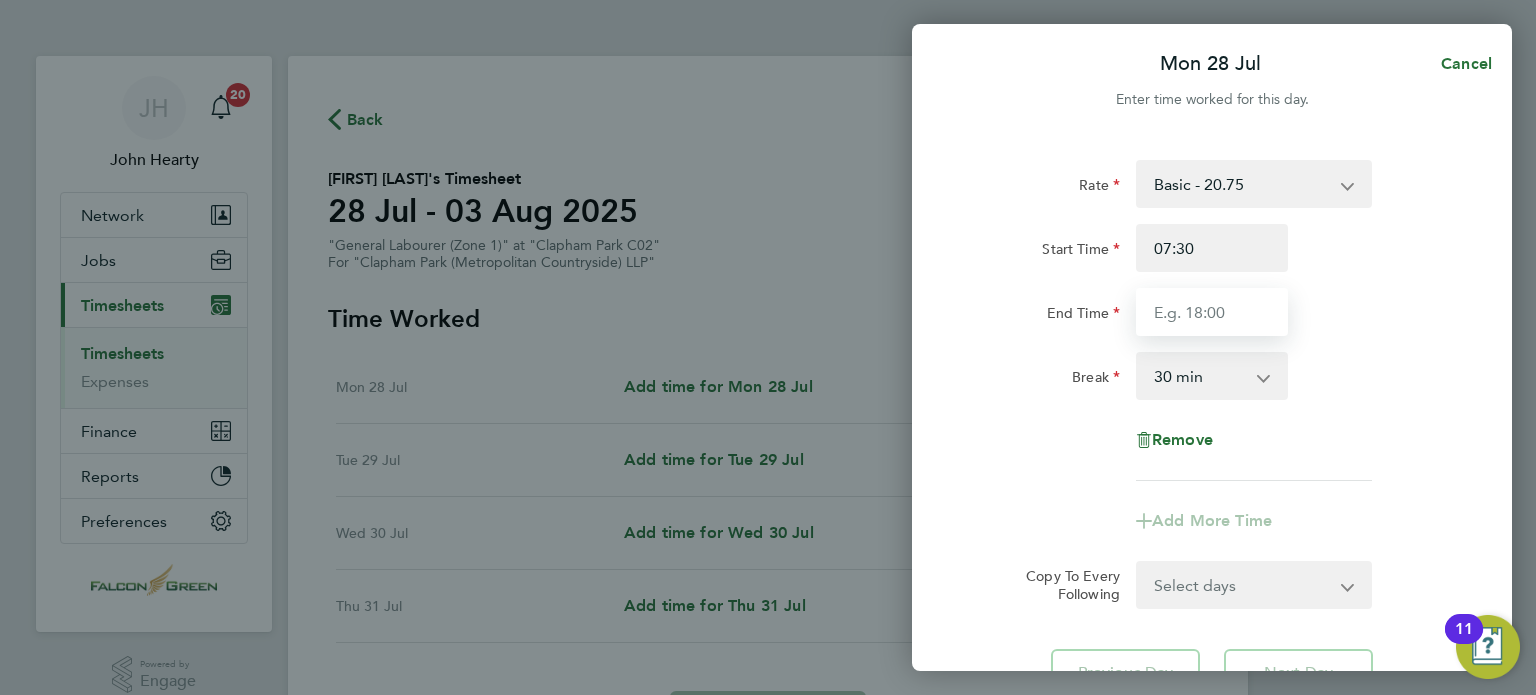 type on "17:00" 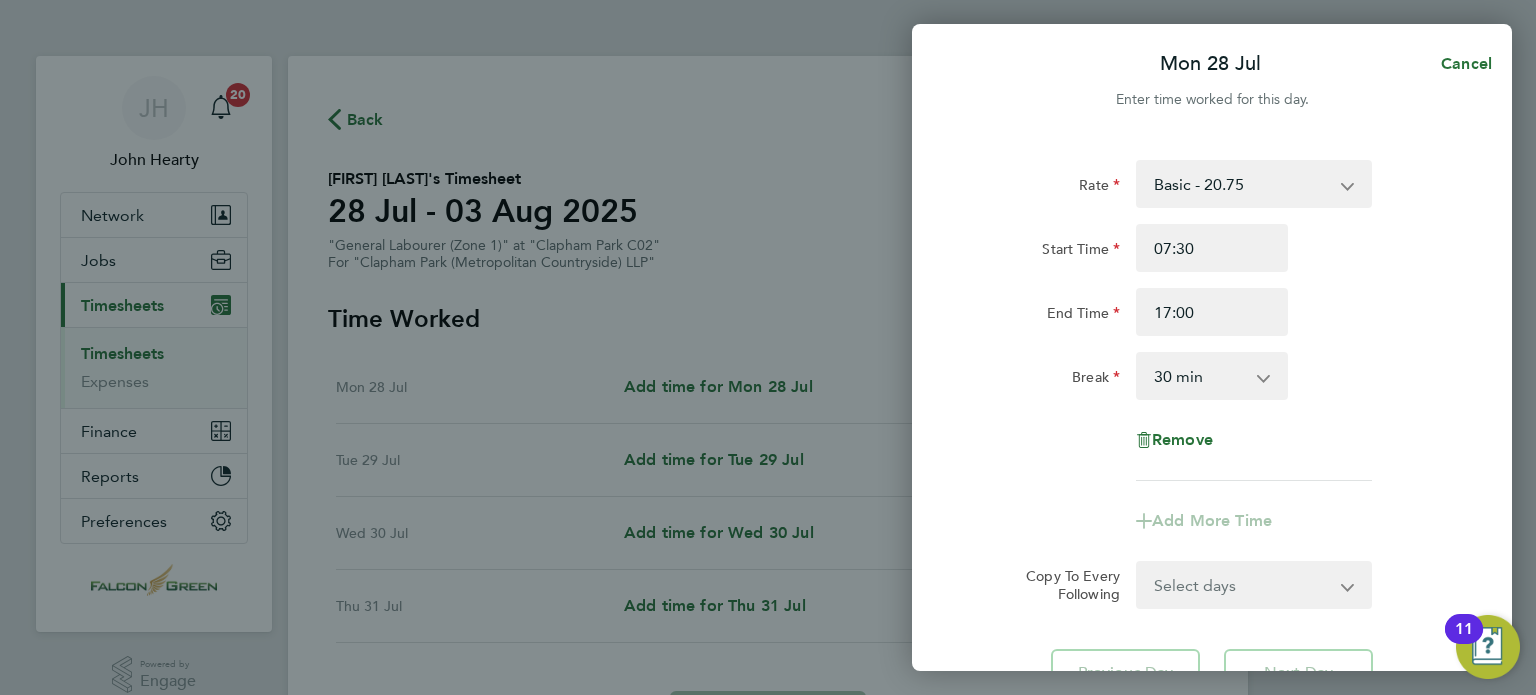 click on "Rate  Basic - 20.75
Start Time 07:30 End Time 17:00 Break  0 min   15 min   30 min   45 min   60 min   75 min   90 min
Remove
Add More Time  Copy To Every Following  Select days   Day   Tuesday   Wednesday   Thursday
Previous Day   Next Day" 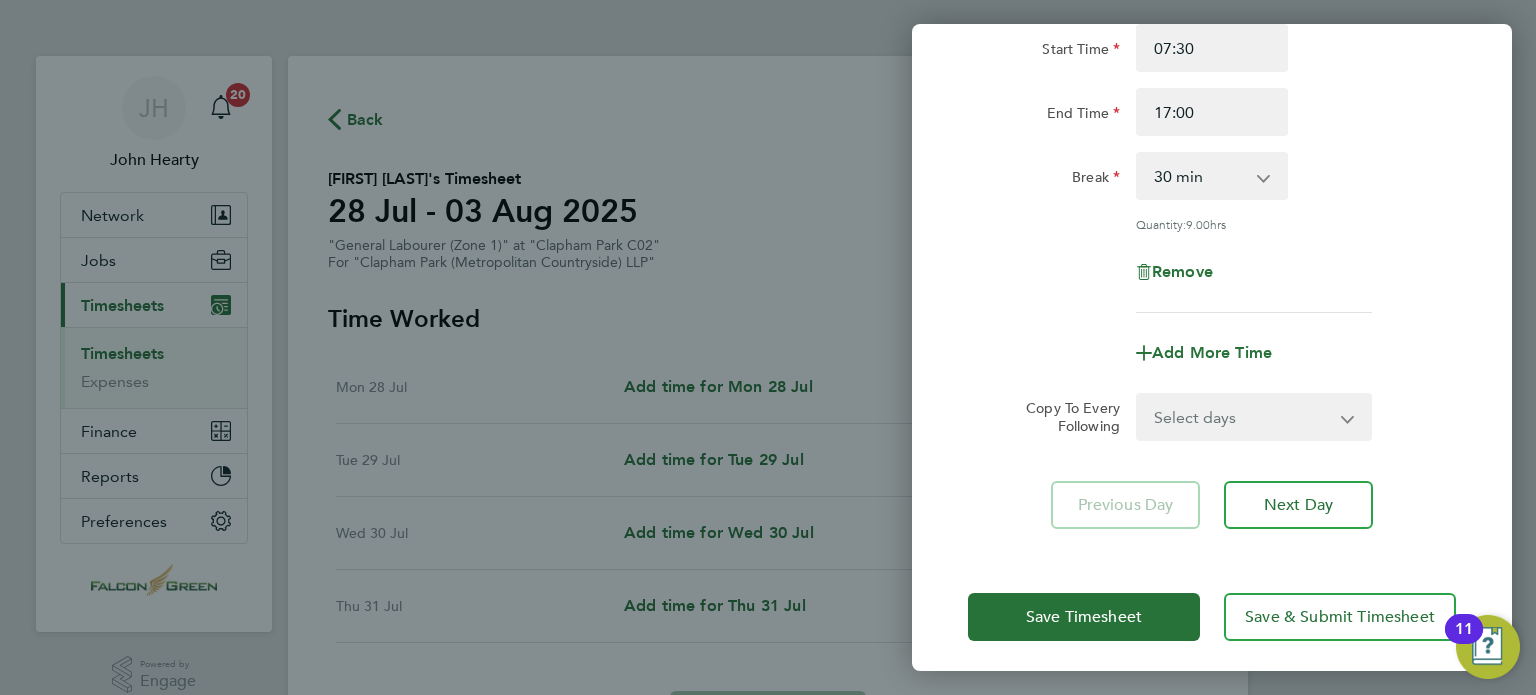 click on "Select days   Day   Tuesday   Wednesday   Thursday" at bounding box center [1243, 417] 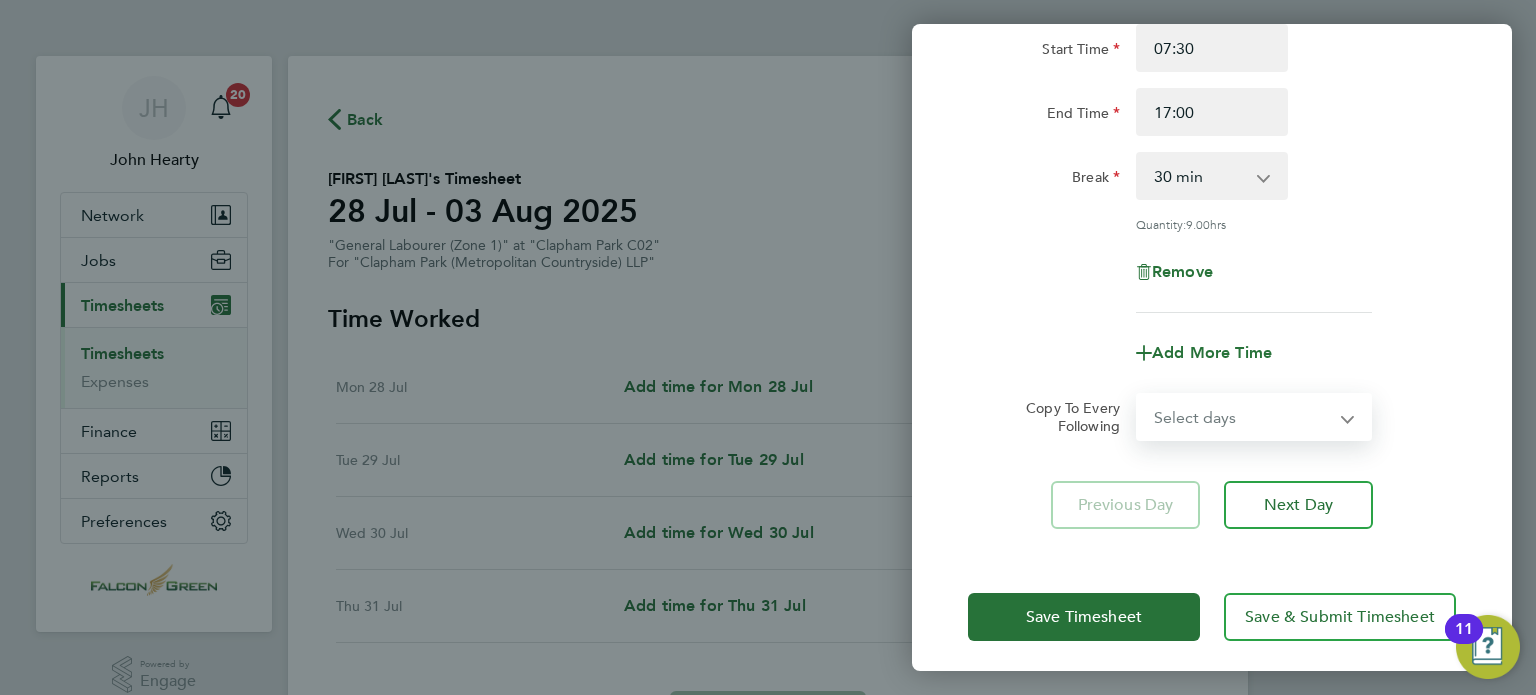 click on "Remove" 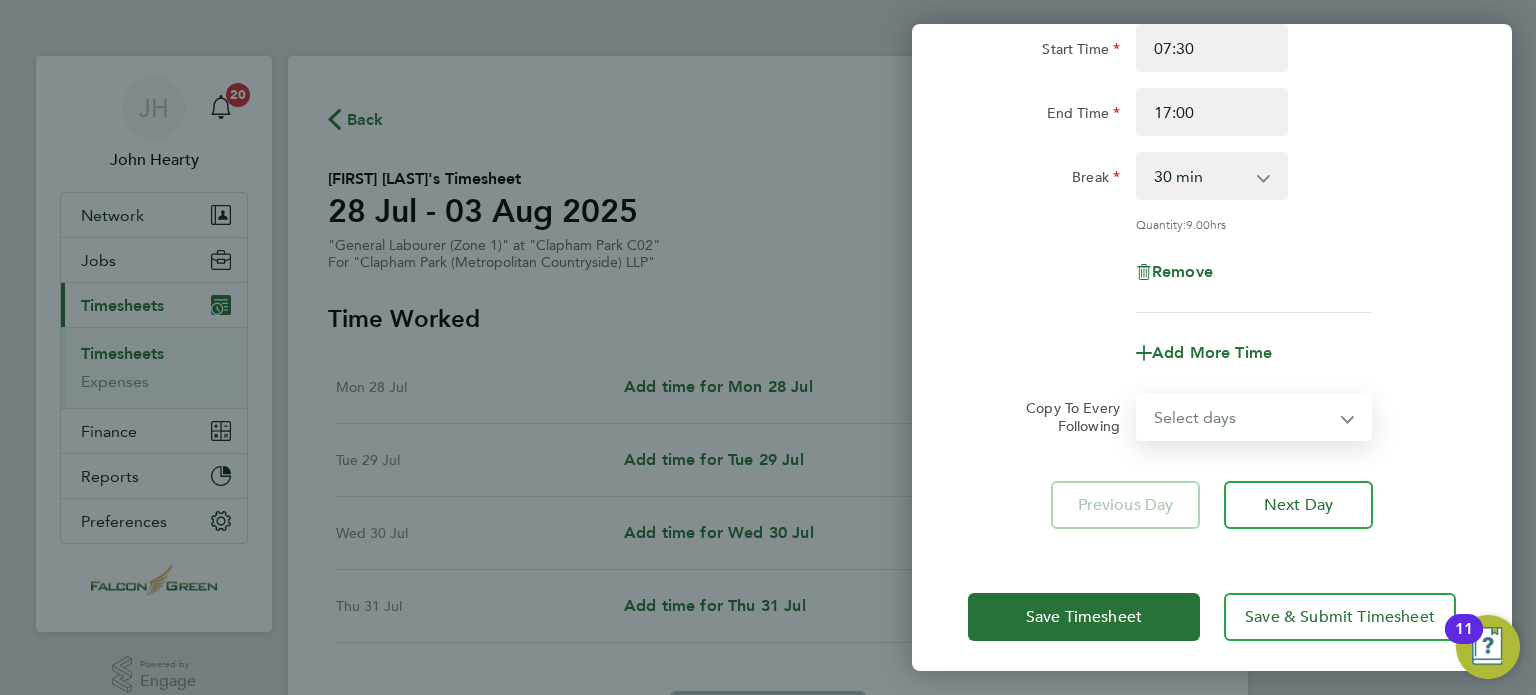 click on "Select days   Day   Tuesday   Wednesday   Thursday" at bounding box center (1243, 417) 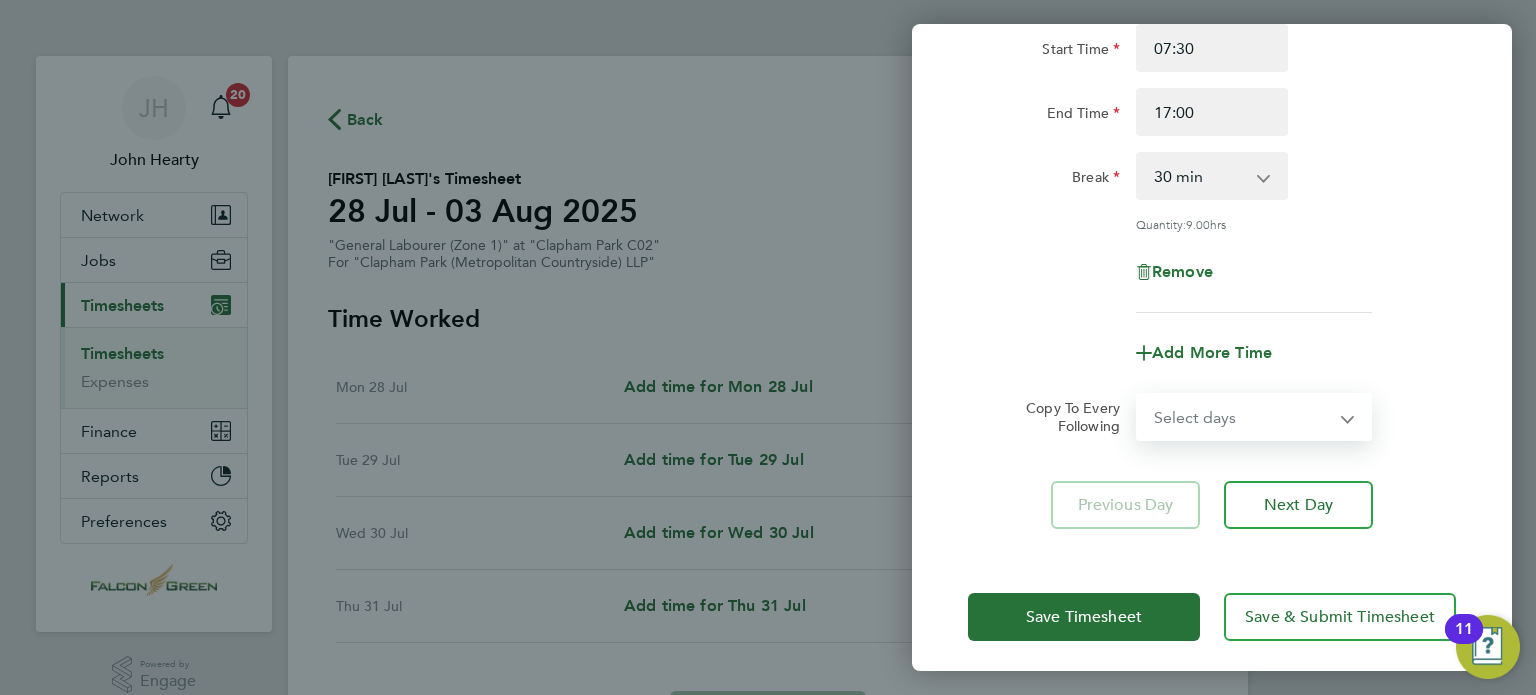 click on "Rate  Basic - 20.75
Start Time 07:30 End Time 17:00 Break  0 min   15 min   30 min   45 min   60 min   75 min   90 min
Quantity:  9.00  hrs
Remove
Add More Time" 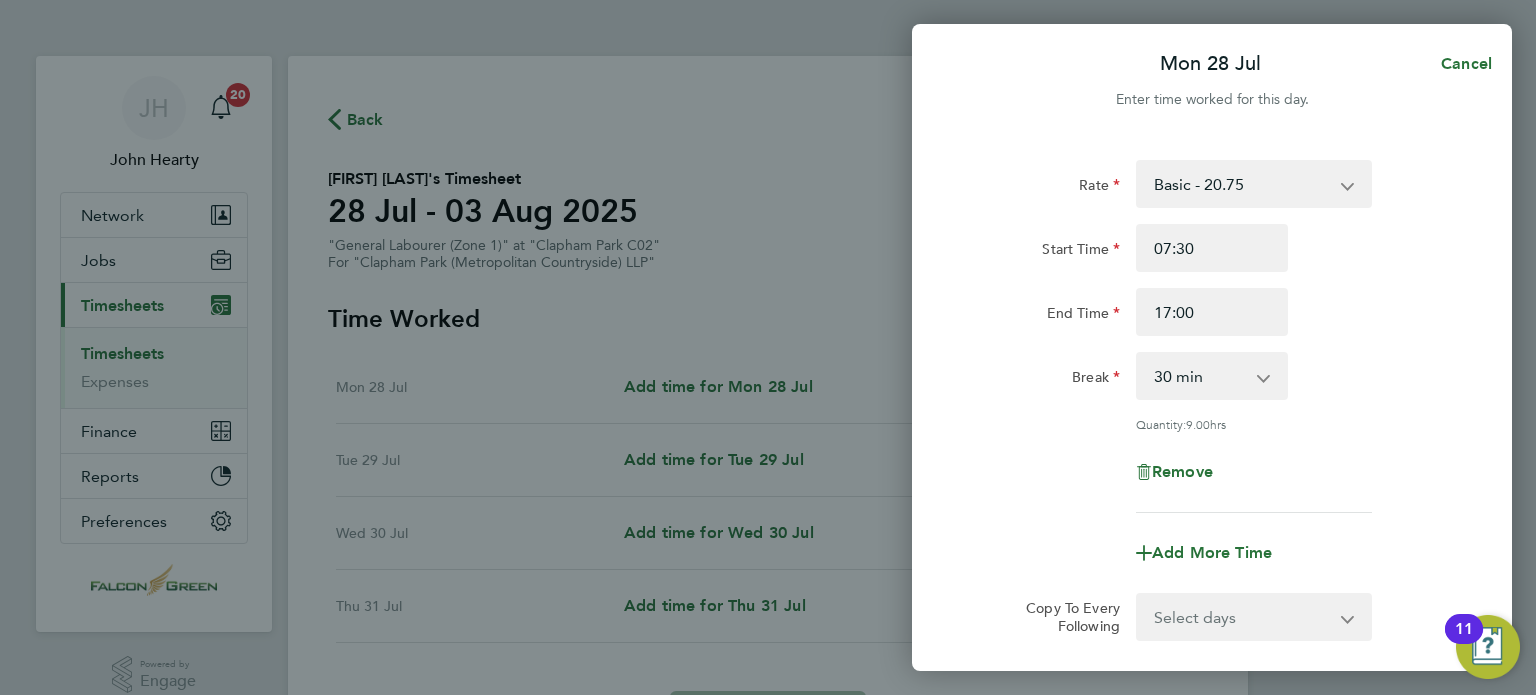 click on "Remove" 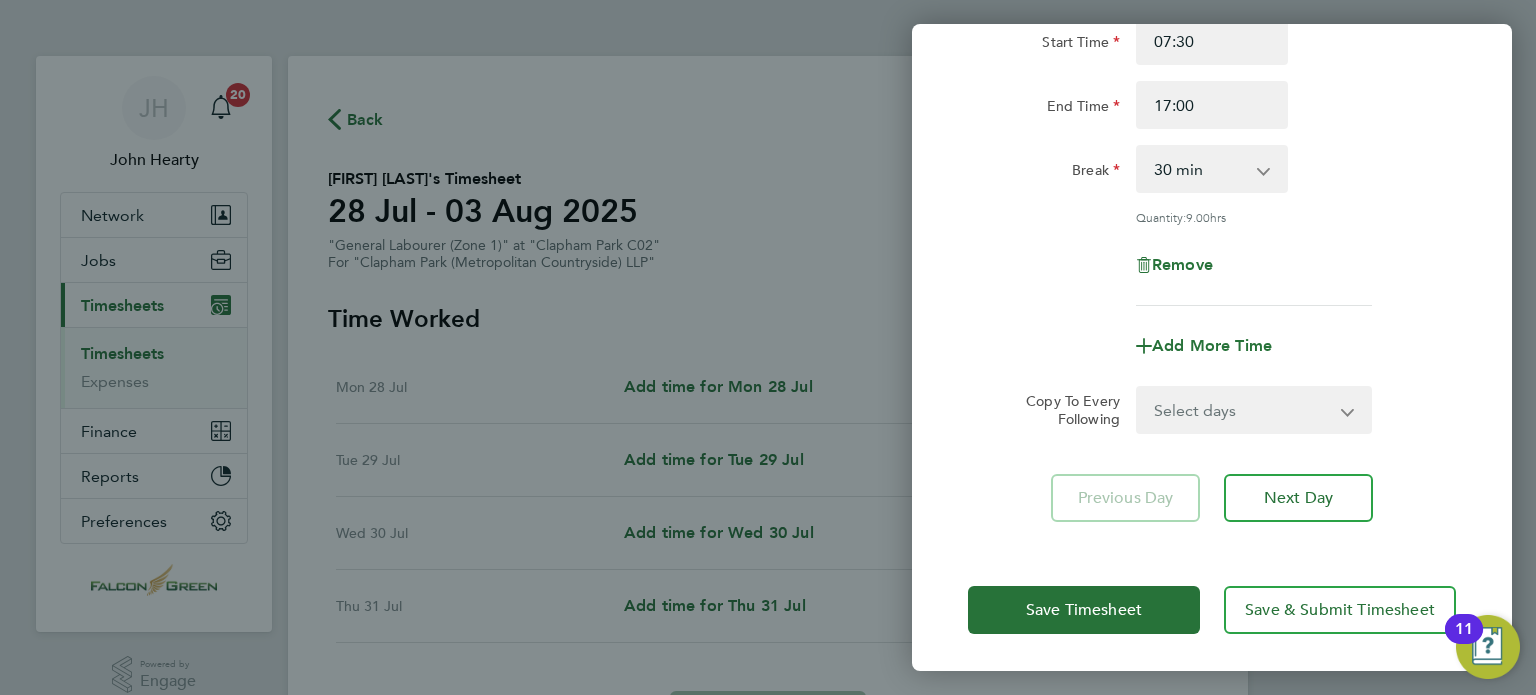 click on "Select days   Day   Tuesday   Wednesday   Thursday" at bounding box center (1243, 410) 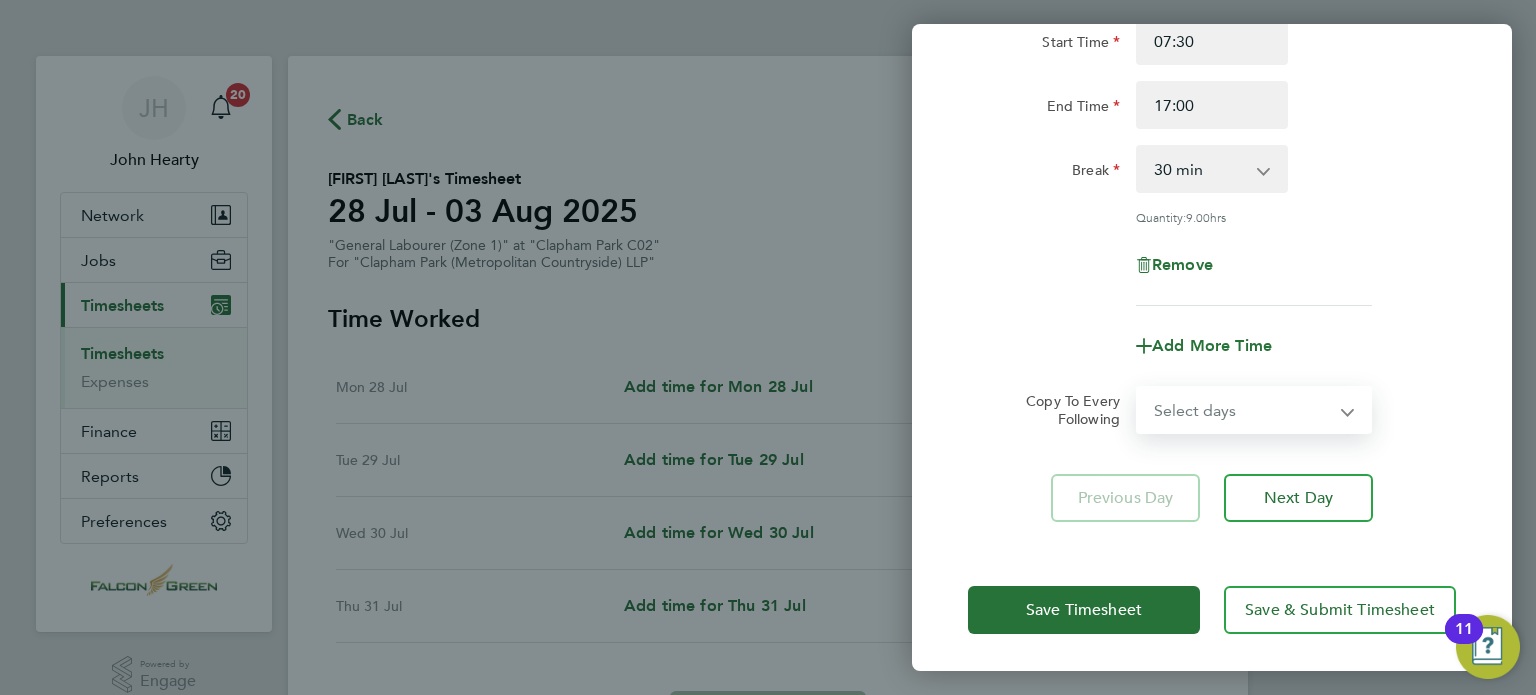 select on "TUE" 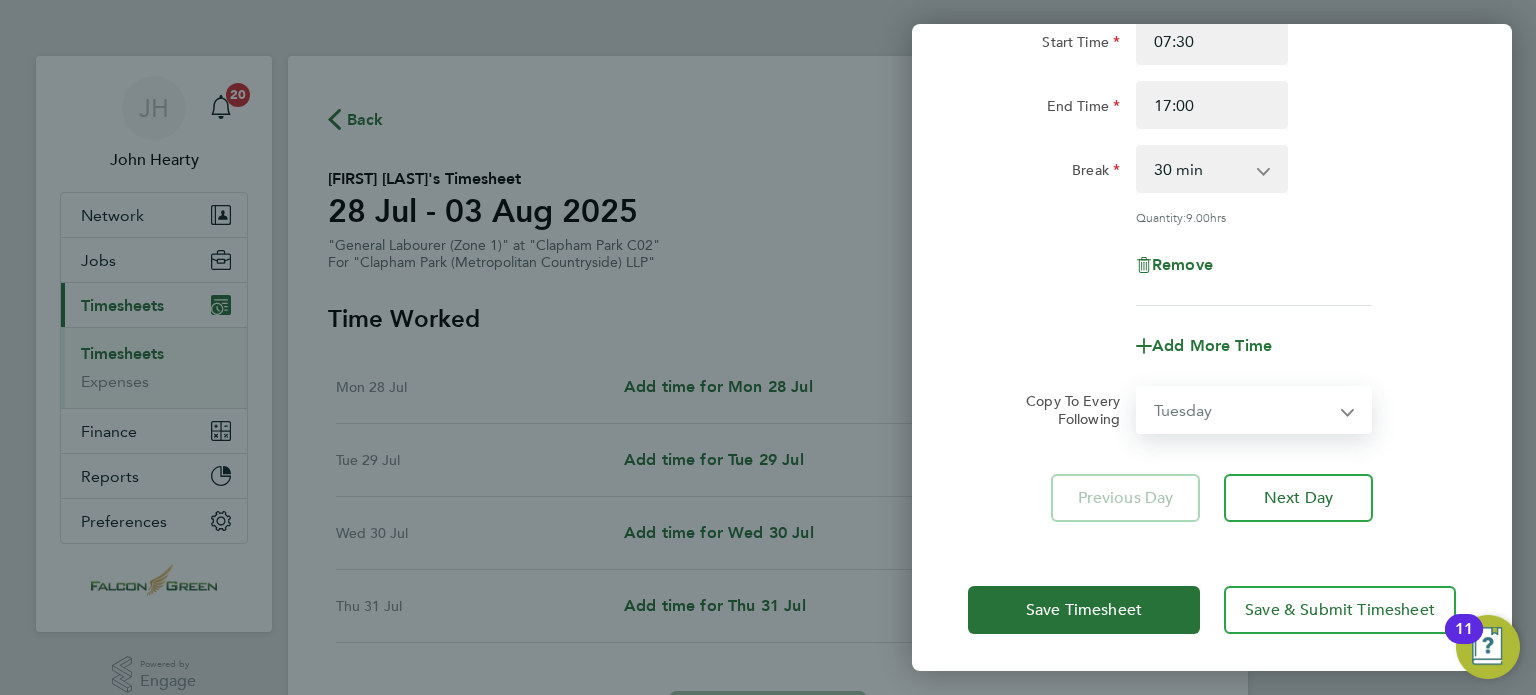 click on "Select days   Day   Tuesday   Wednesday   Thursday" at bounding box center (1243, 410) 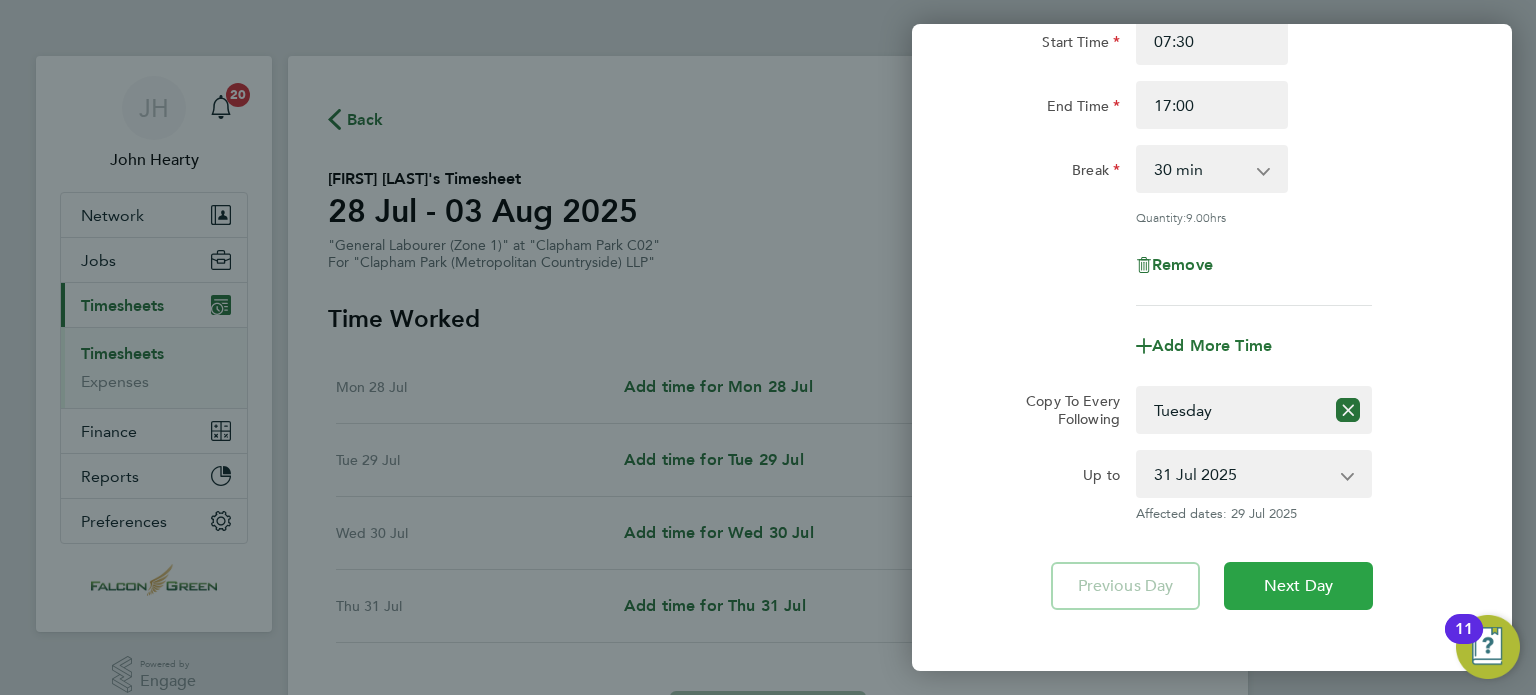 click on "Next Day" 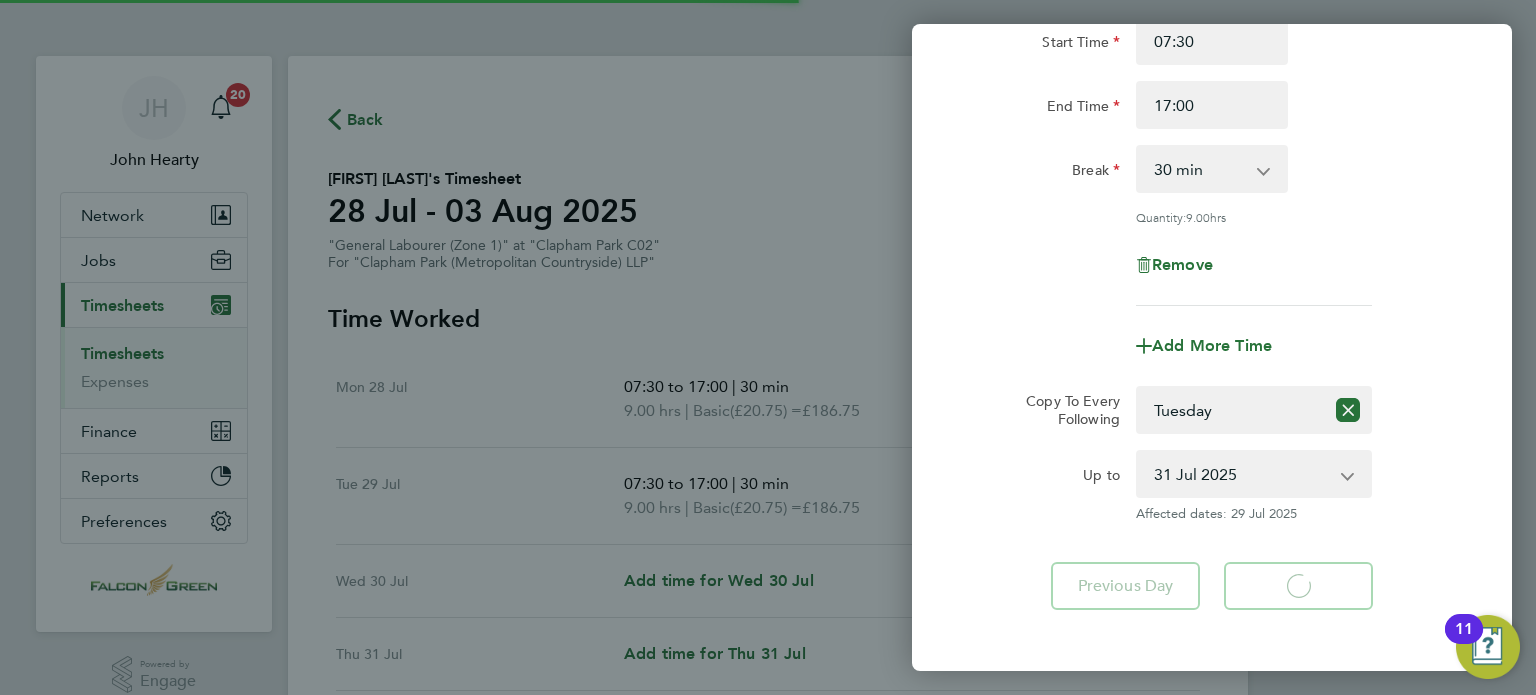 select on "30" 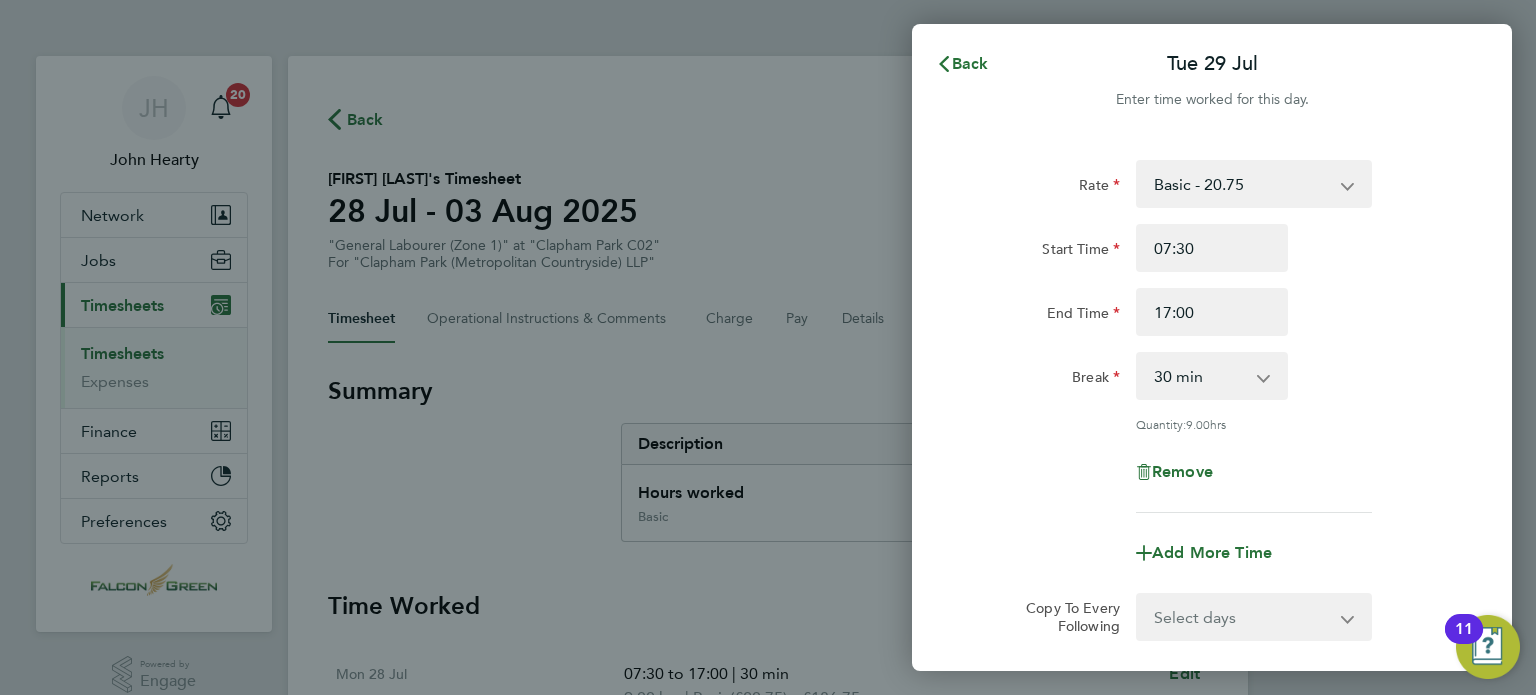 click on "Rate  Basic - 20.75
Start Time 07:30 End Time 17:00 Break  0 min   15 min   30 min   45 min   60 min   75 min   90 min
Quantity:  9.00  hrs
Remove" 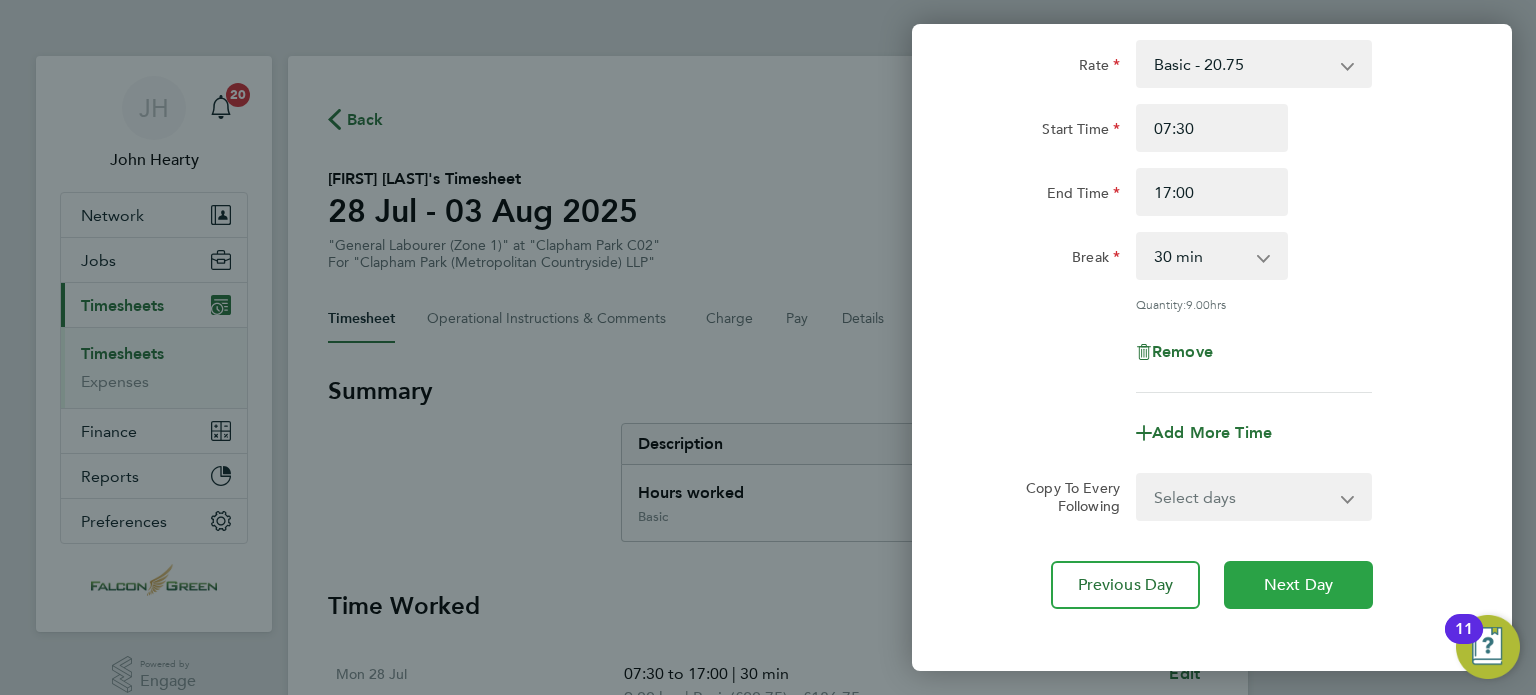 click on "Next Day" 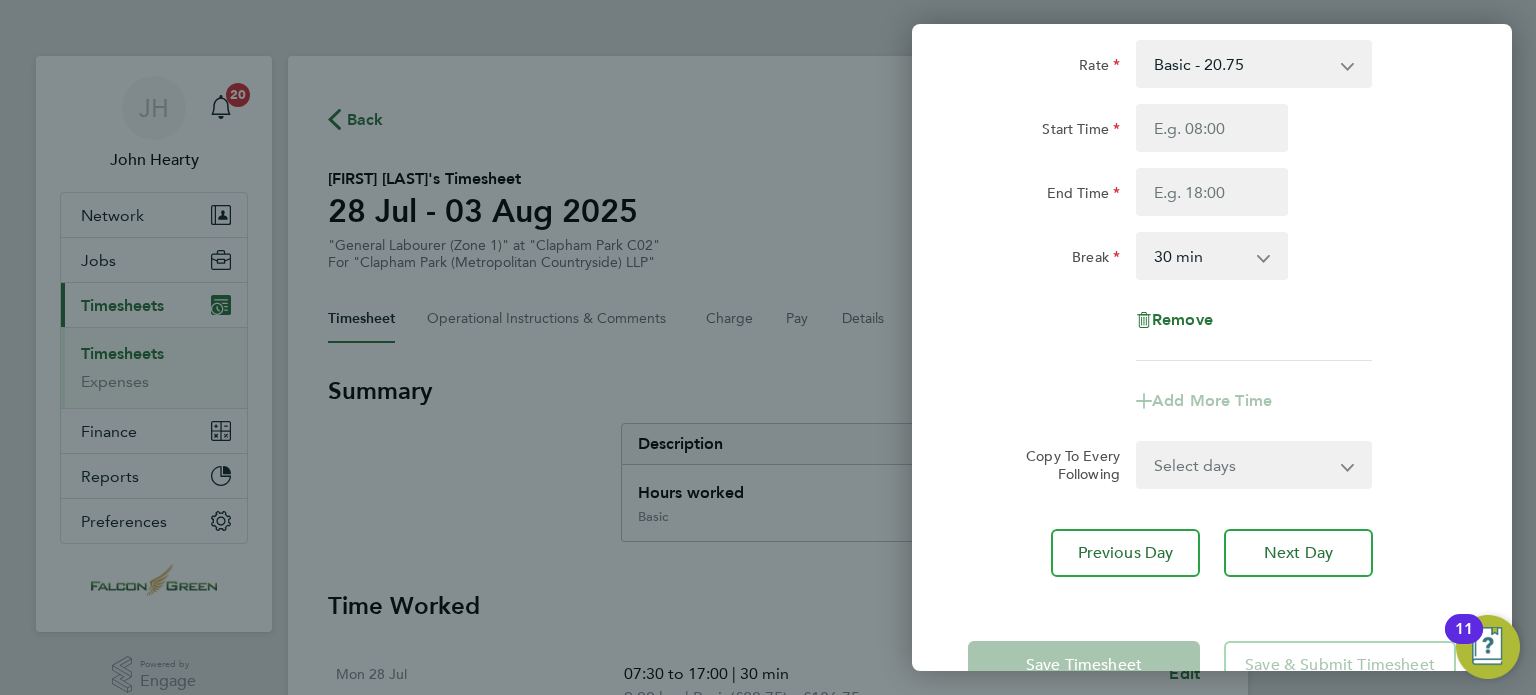 click on "Remove" 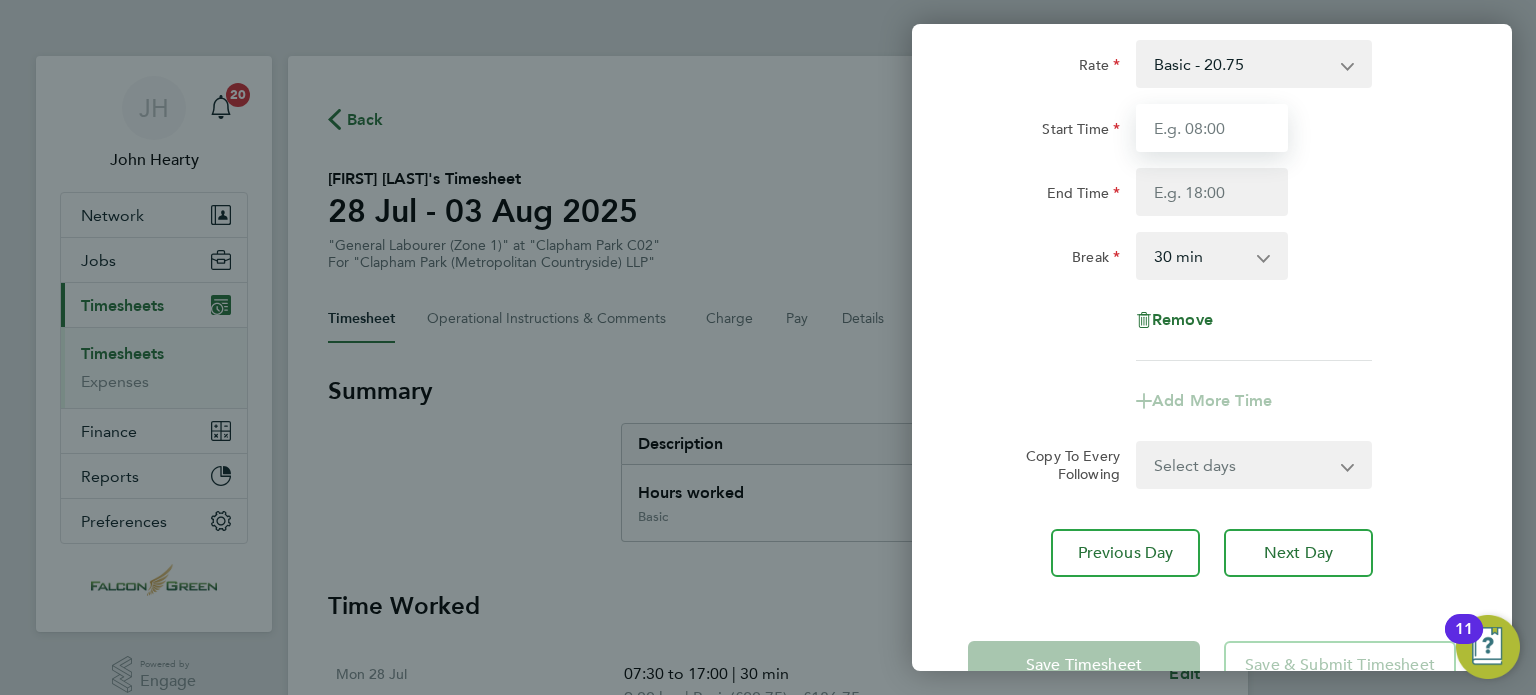 click on "Start Time" at bounding box center (1212, 128) 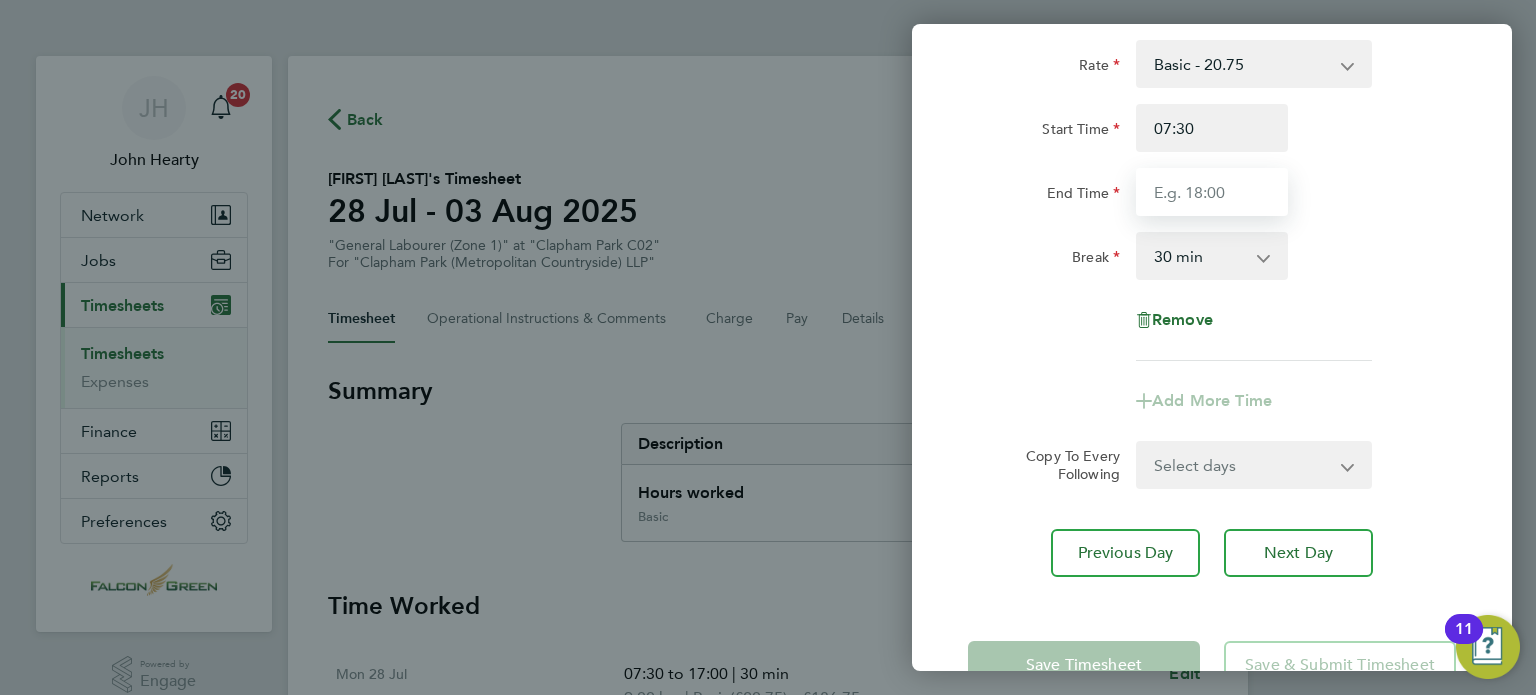 click on "End Time" at bounding box center (1212, 192) 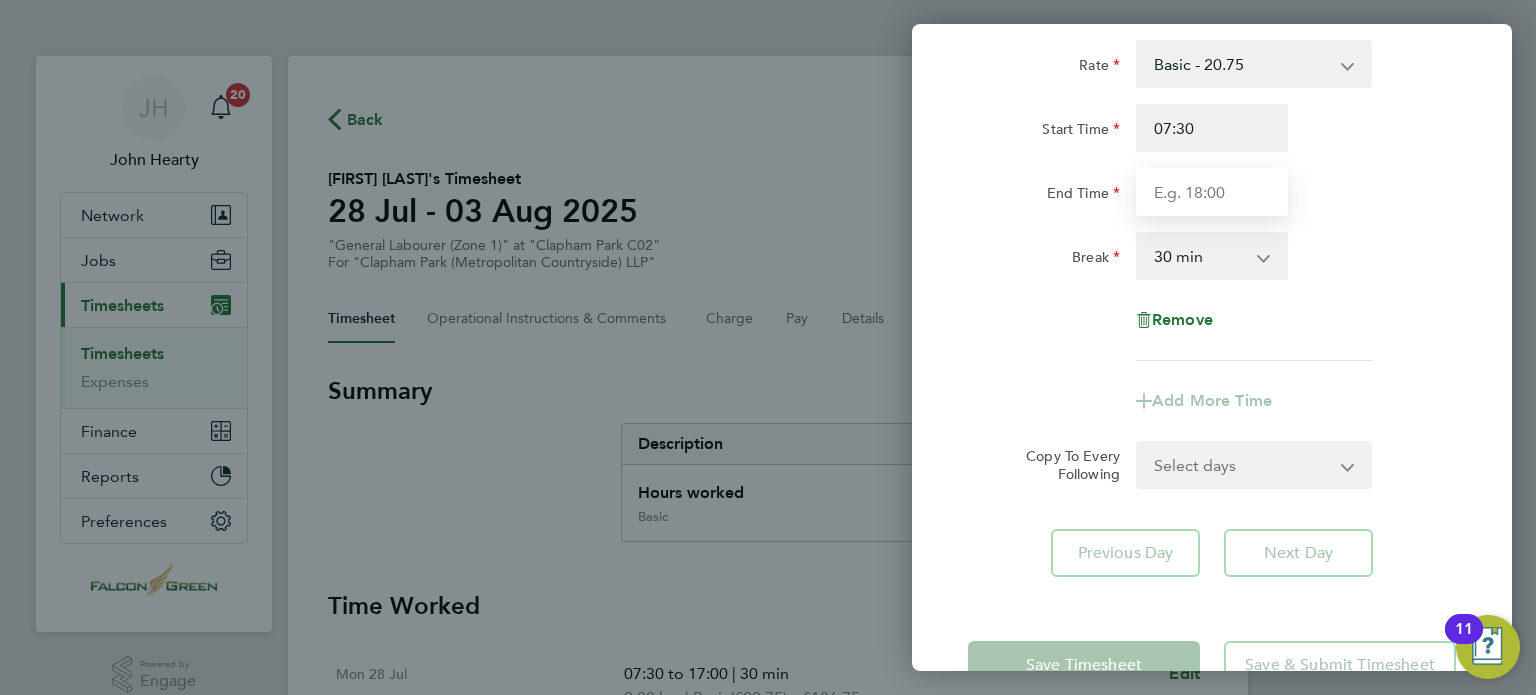 type on "17:00" 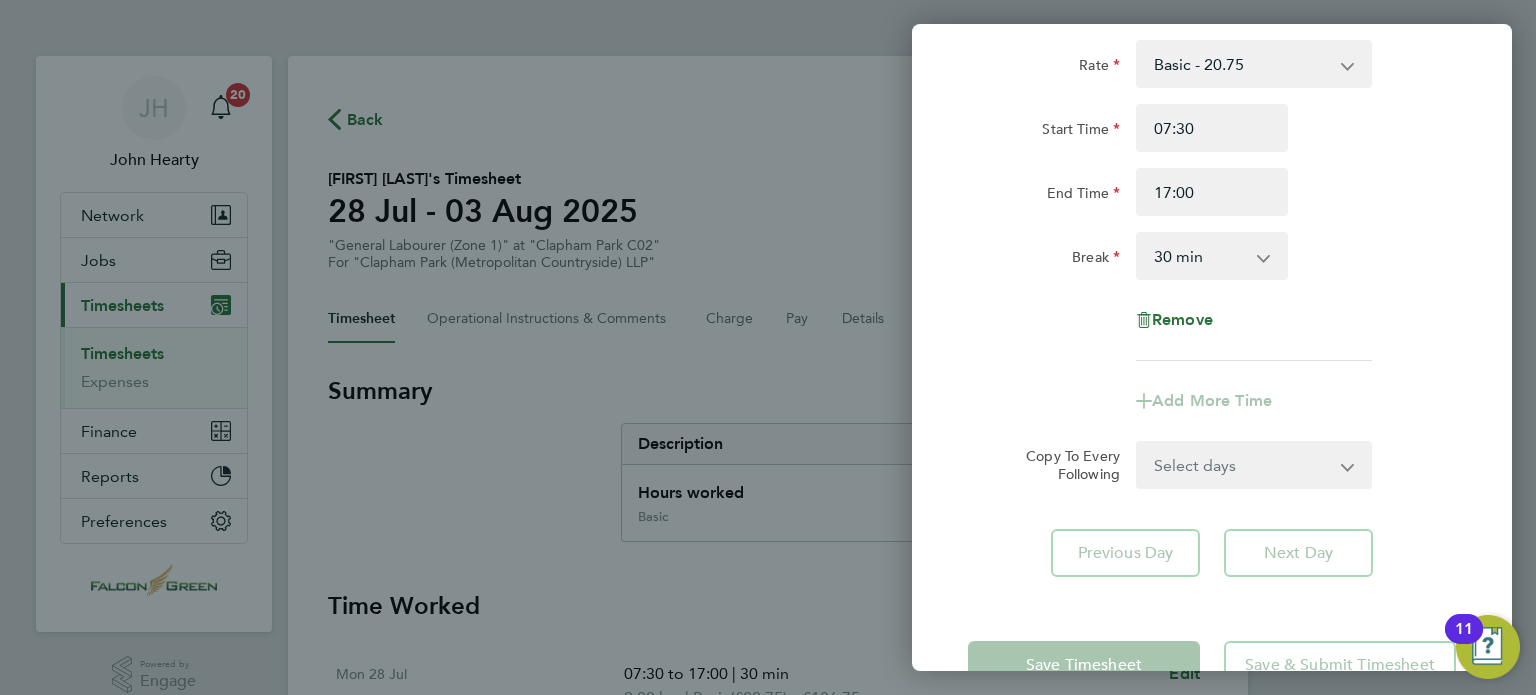 click on "Copy To Every Following  Select days   Thursday" 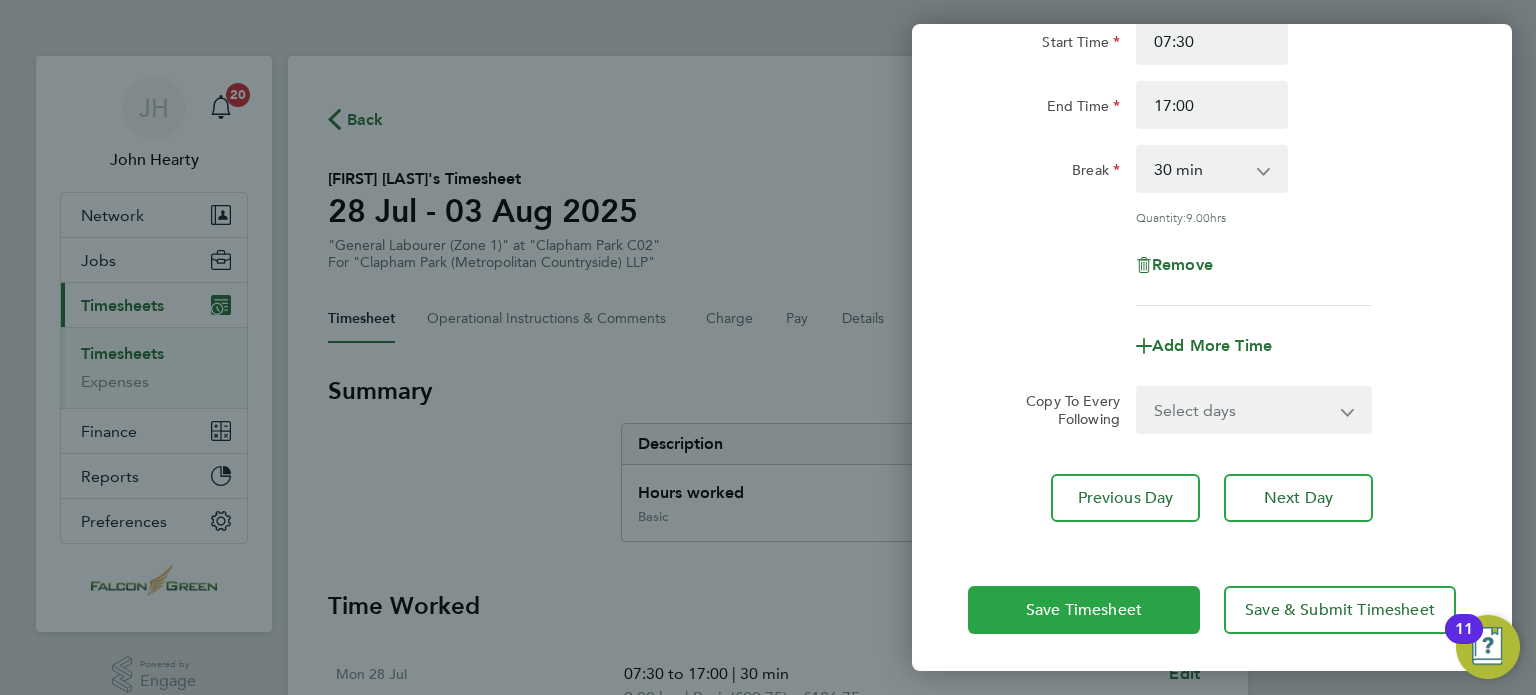 click on "Save Timesheet" 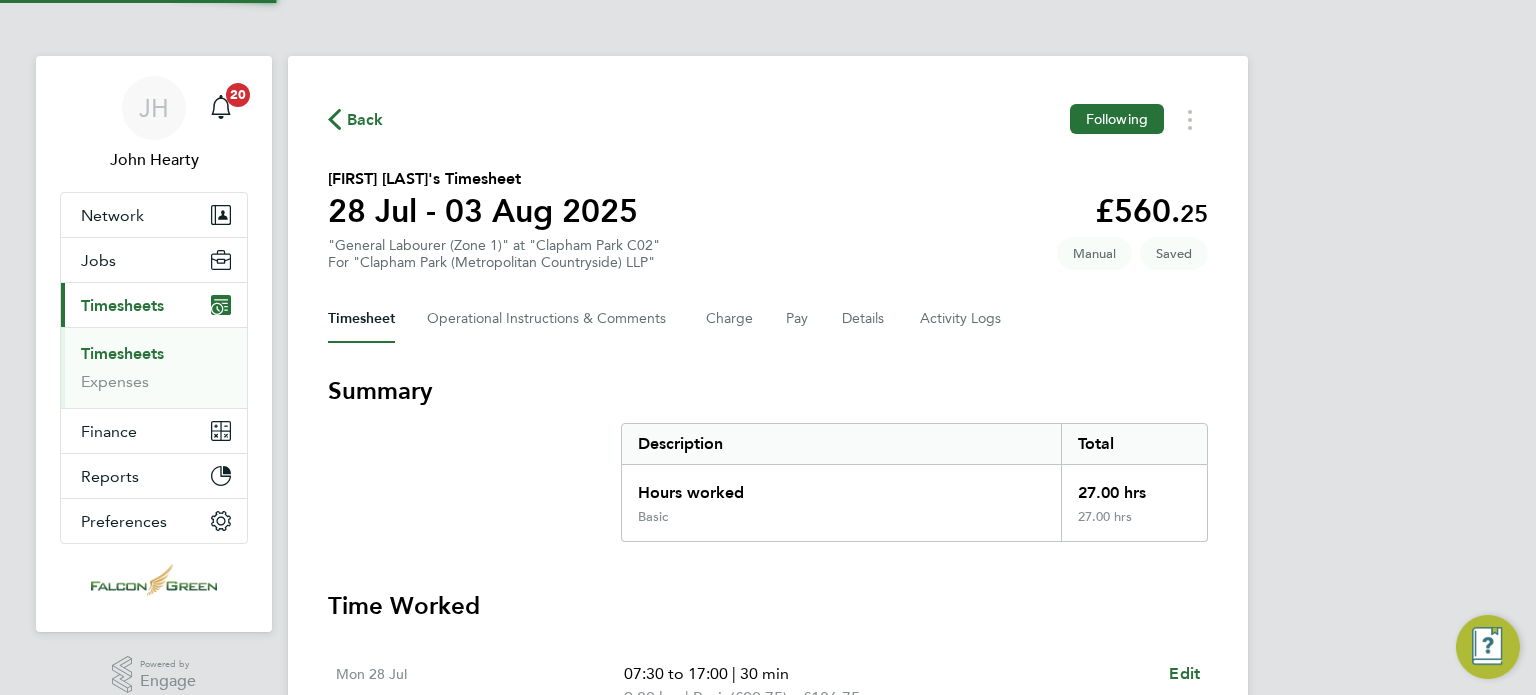 click on "Derek Peach's Timesheet   28 Jul - 03 Aug 2025   £560. 25  "General Labourer (Zone 1)" at "Clapham Park C02"  For "Clapham Park (Metropolitan Countryside) LLP"  Saved   Manual" 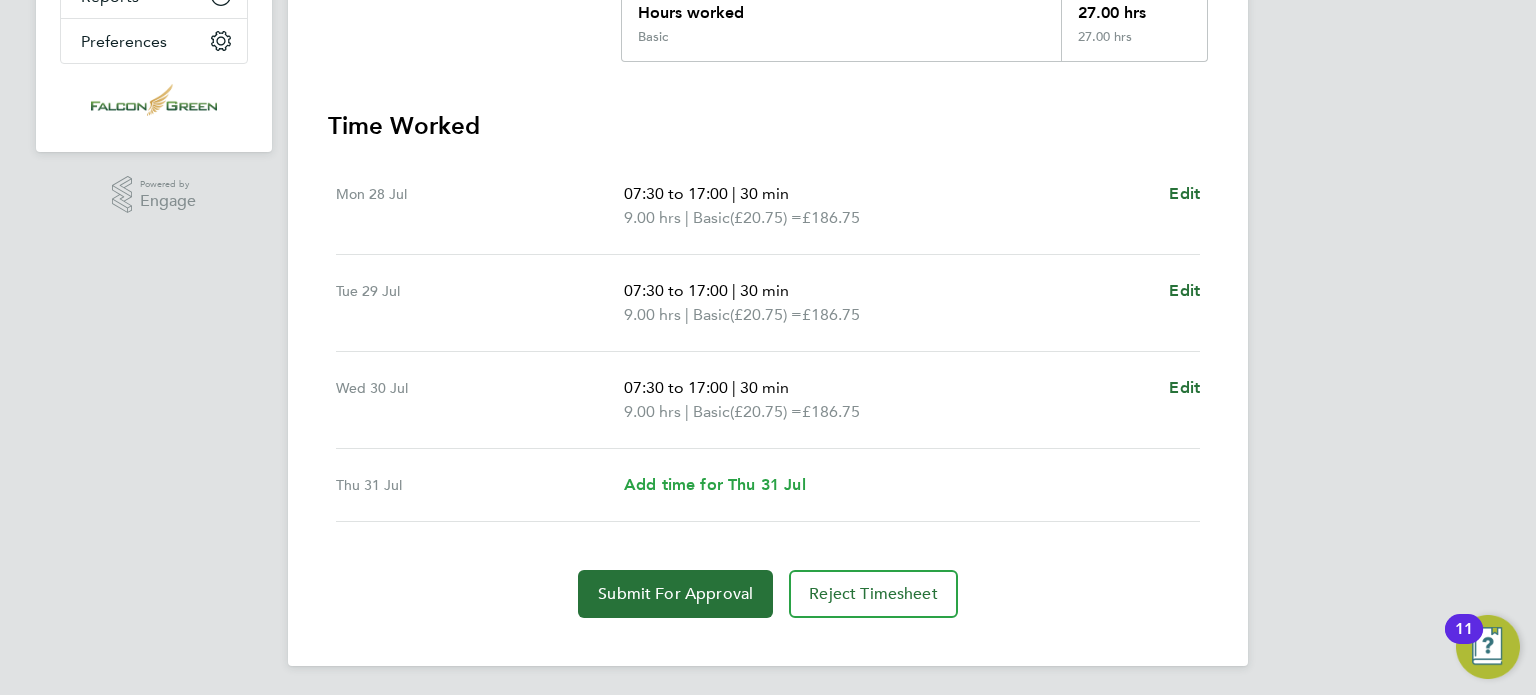 click on "Add time for Thu 31 Jul" at bounding box center [715, 484] 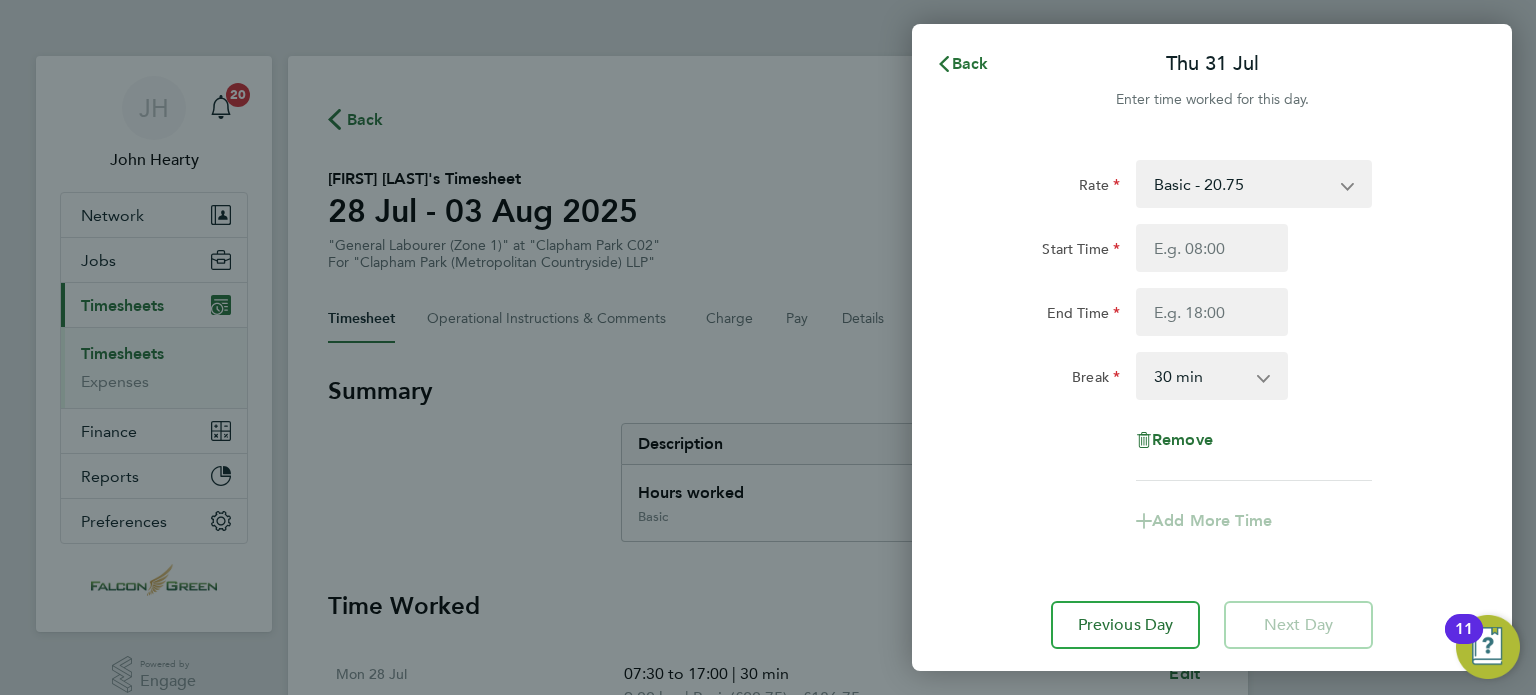 click on "Start Time End Time" 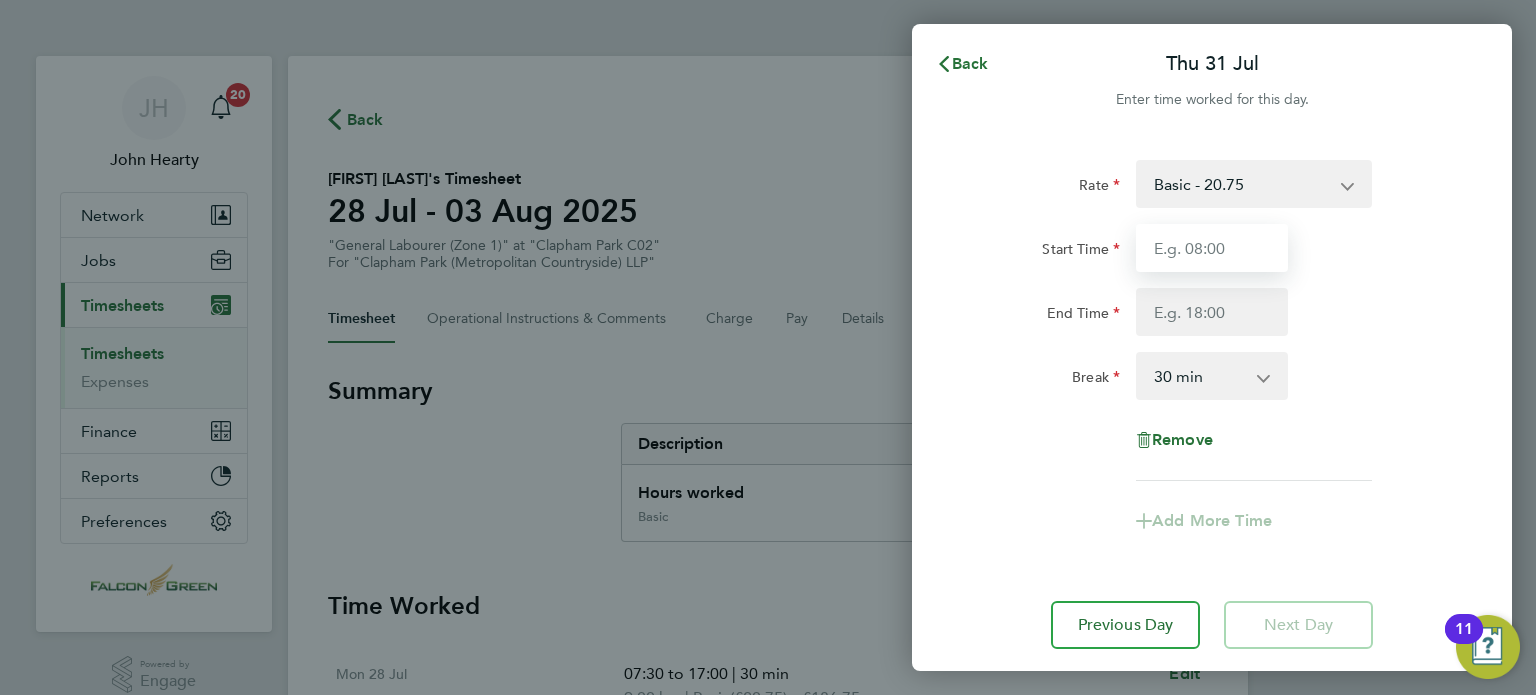 click on "Start Time" at bounding box center [1212, 248] 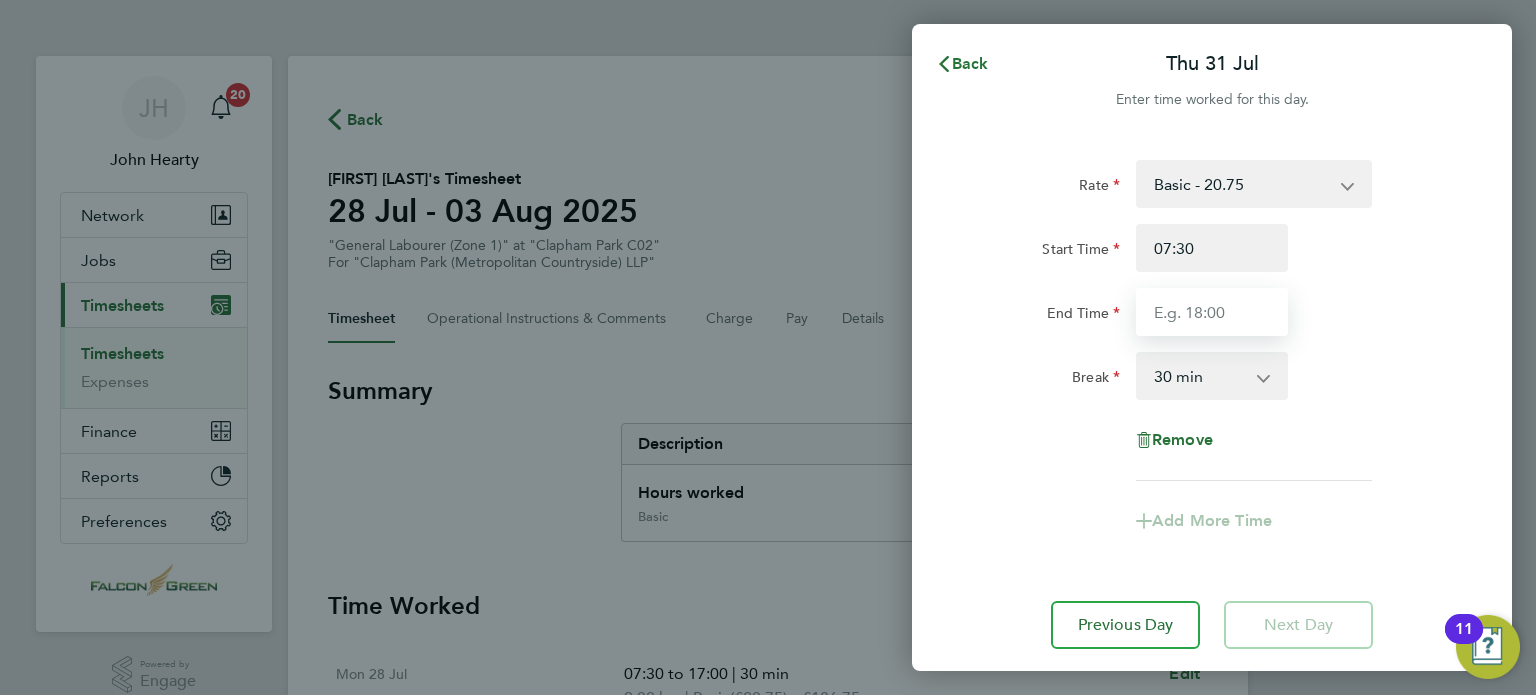 click on "End Time" at bounding box center [1212, 312] 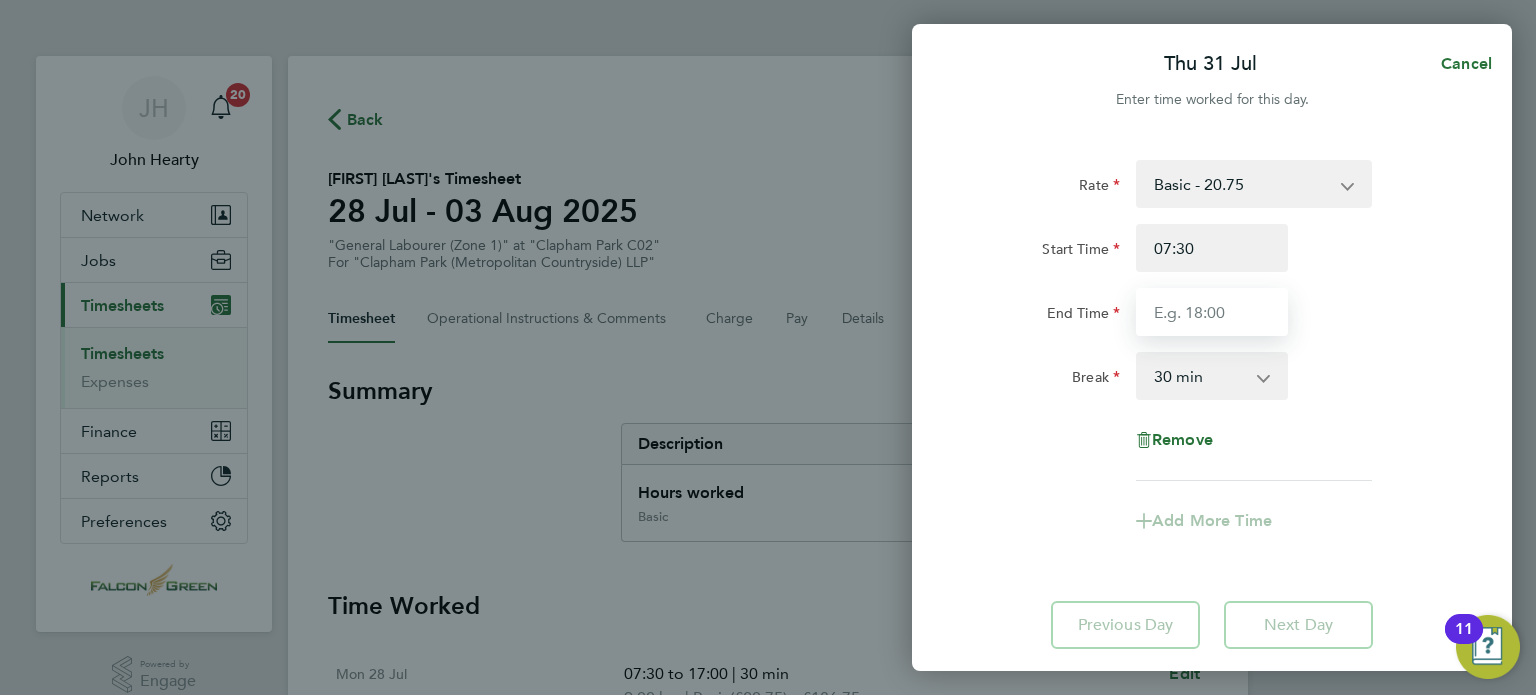type on "17:00" 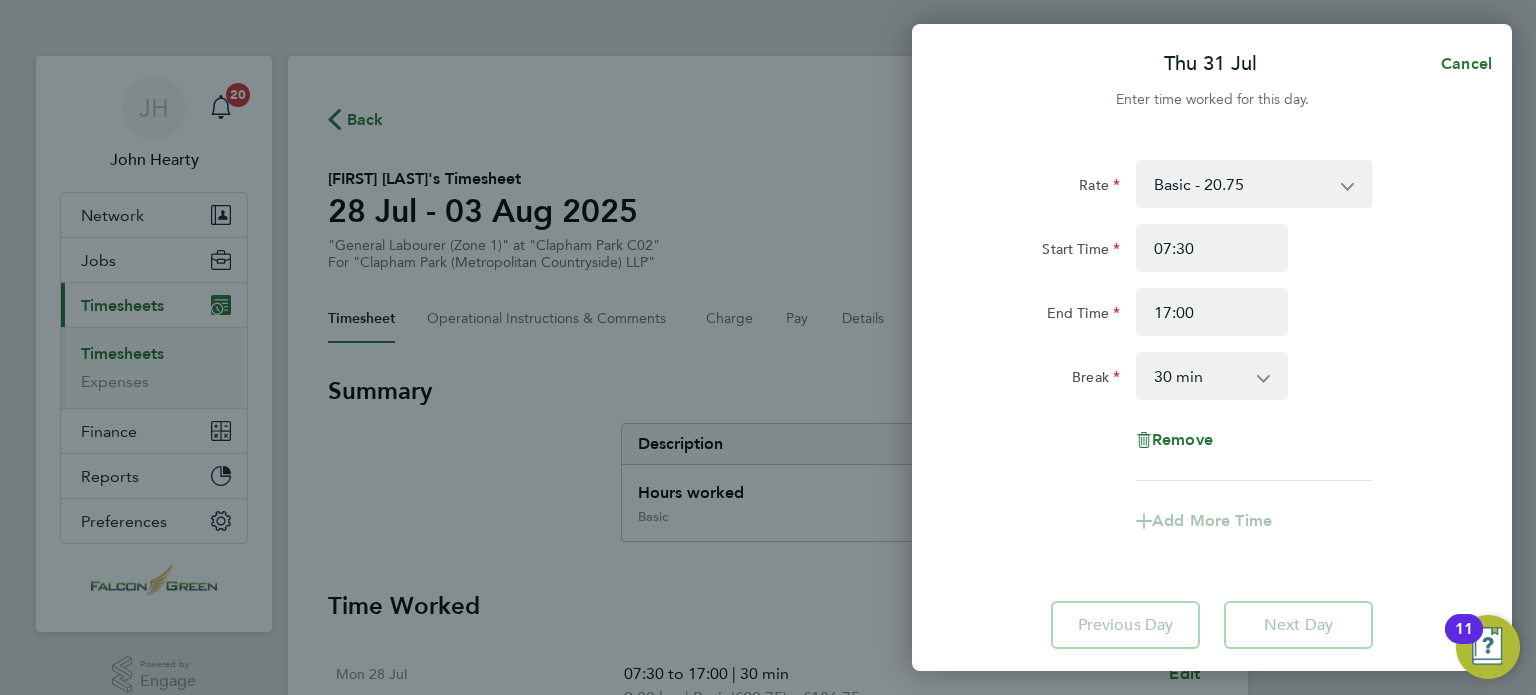 click on "Rate  Basic - 20.75
Start Time 07:30 End Time 17:00 Break  0 min   15 min   30 min   45 min   60 min   75 min   90 min
Remove
Add More Time" 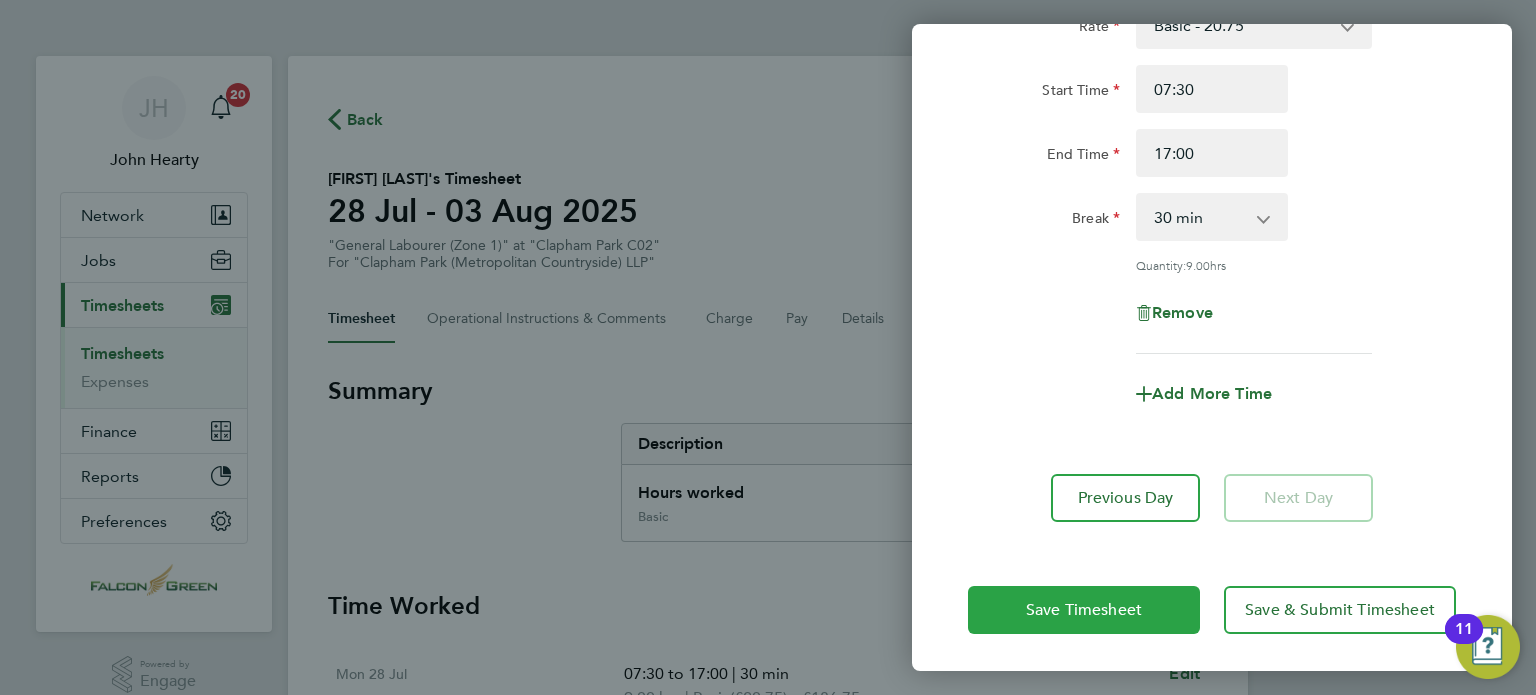 click on "Save Timesheet" 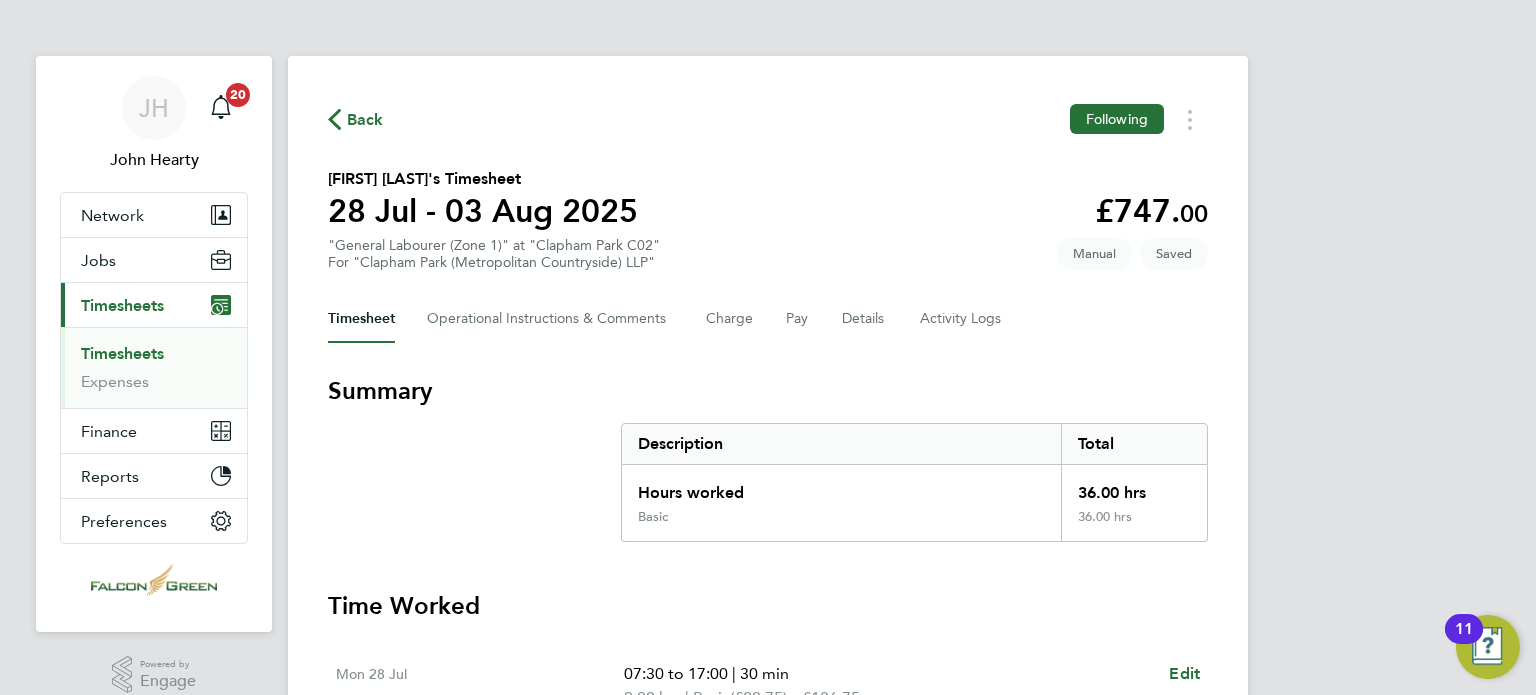 click on "Back  Following
Derek Peach's Timesheet   28 Jul - 03 Aug 2025   £747. 00  "General Labourer (Zone 1)" at "Clapham Park C02"  For "Clapham Park (Metropolitan Countryside) LLP"  Saved   Manual   Timesheet   Operational Instructions & Comments   Charge   Pay   Details   Activity Logs   Summary   Description   Total   Hours worked   36.00 hrs   Basic   36.00 hrs   Time Worked   Mon 28 Jul   07:30 to 17:00   |   30 min   9.00 hrs   |   Basic   (£20.75) =   £186.75   Edit   Tue 29 Jul   07:30 to 17:00   |   30 min   9.00 hrs   |   Basic   (£20.75) =   £186.75   Edit   Wed 30 Jul   07:30 to 17:00   |   30 min   9.00 hrs   |   Basic   (£20.75) =   £186.75   Edit   Thu 31 Jul   07:30 to 17:00   |   30 min   9.00 hrs   |   Basic   (£20.75) =   £186.75   Edit   Submit For Approval   Reject Timesheet" 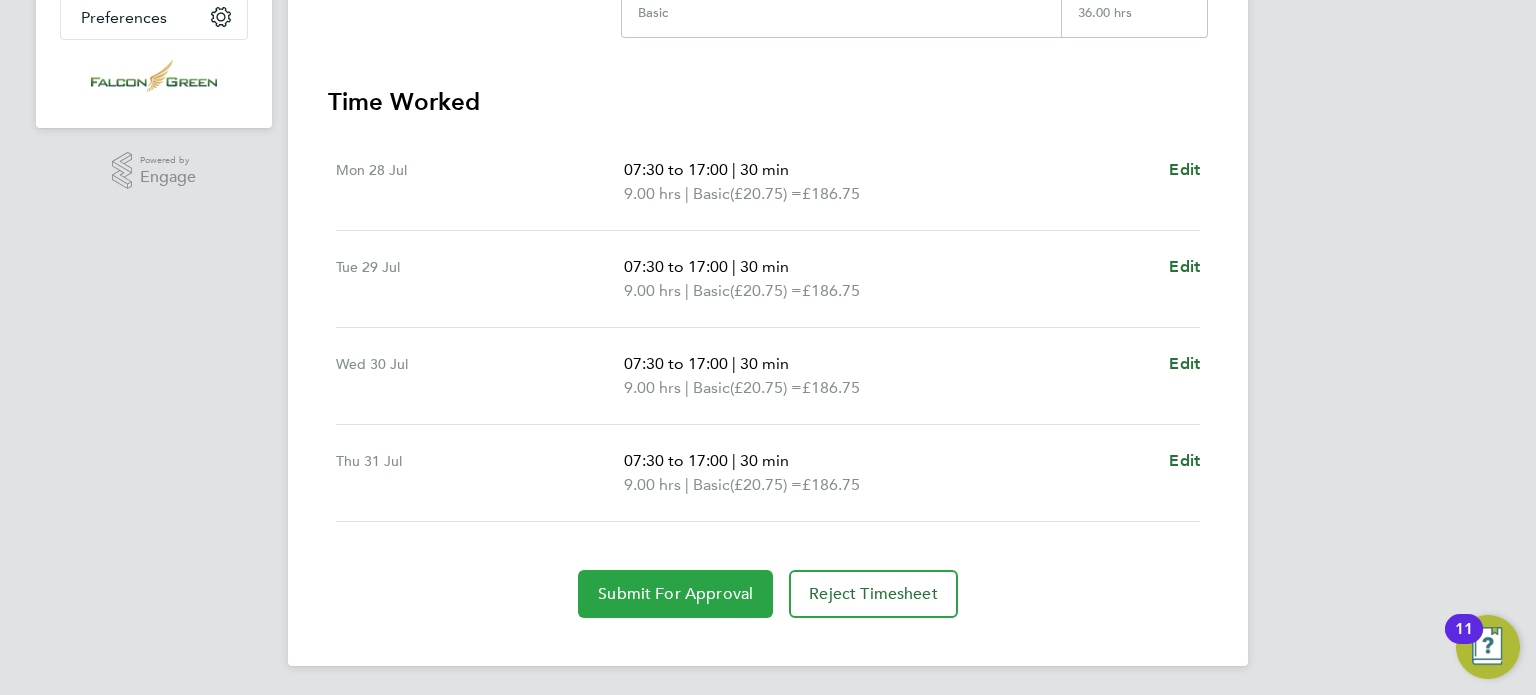 click on "Submit For Approval" 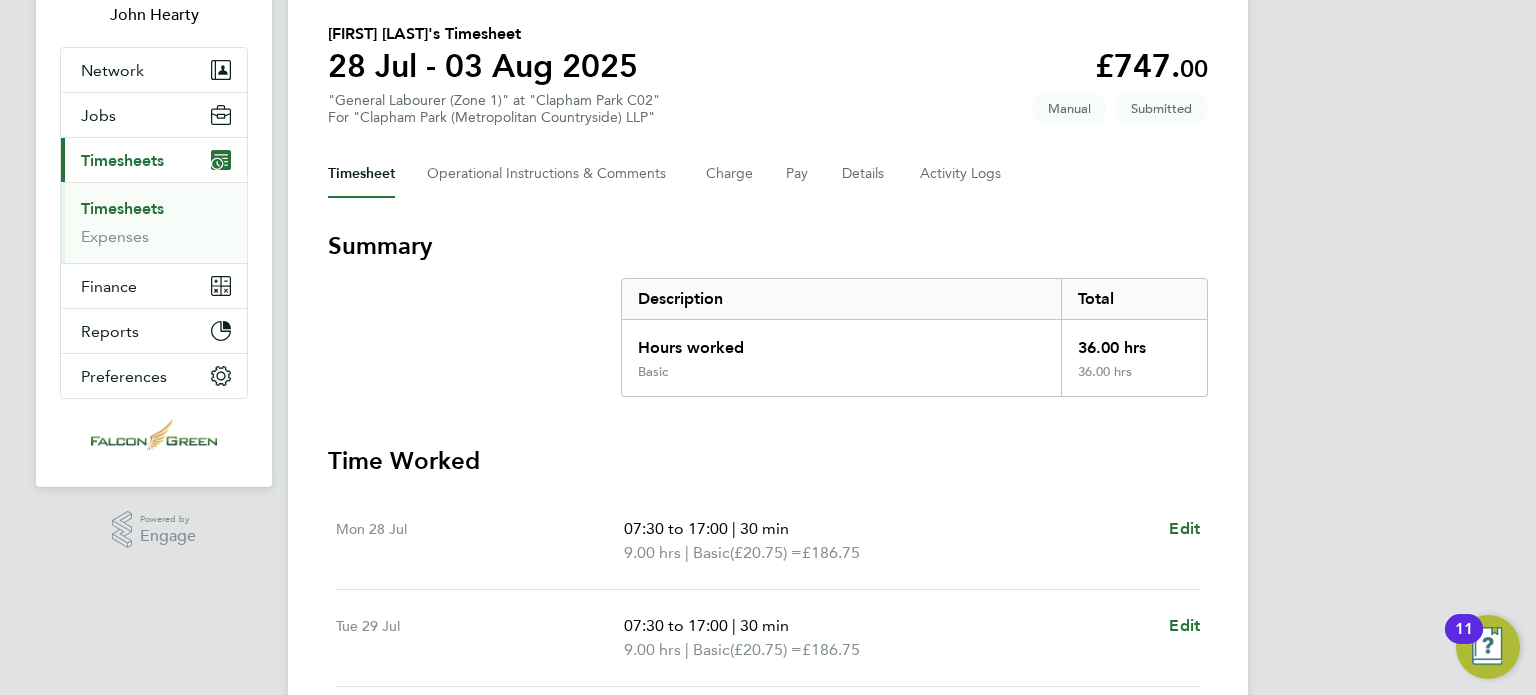scroll, scrollTop: 144, scrollLeft: 0, axis: vertical 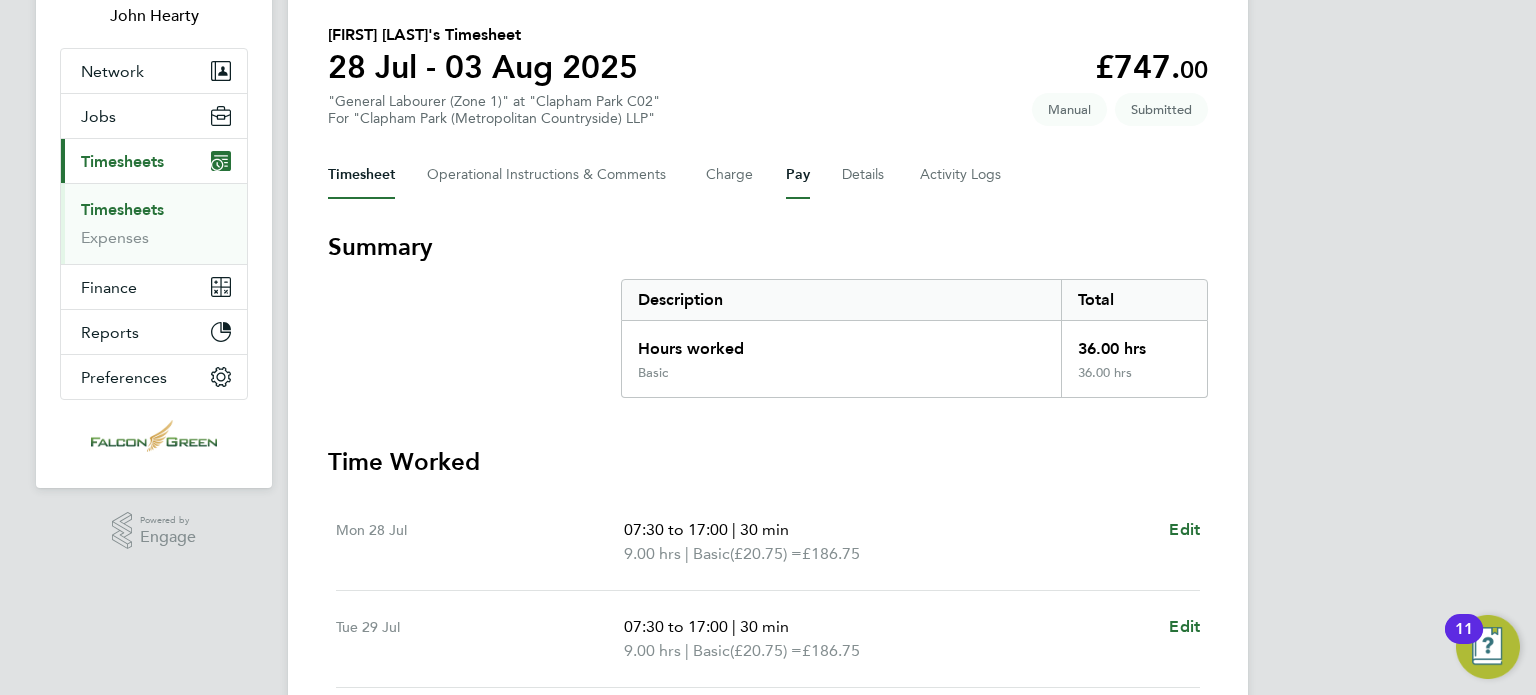 click on "Pay" at bounding box center [798, 175] 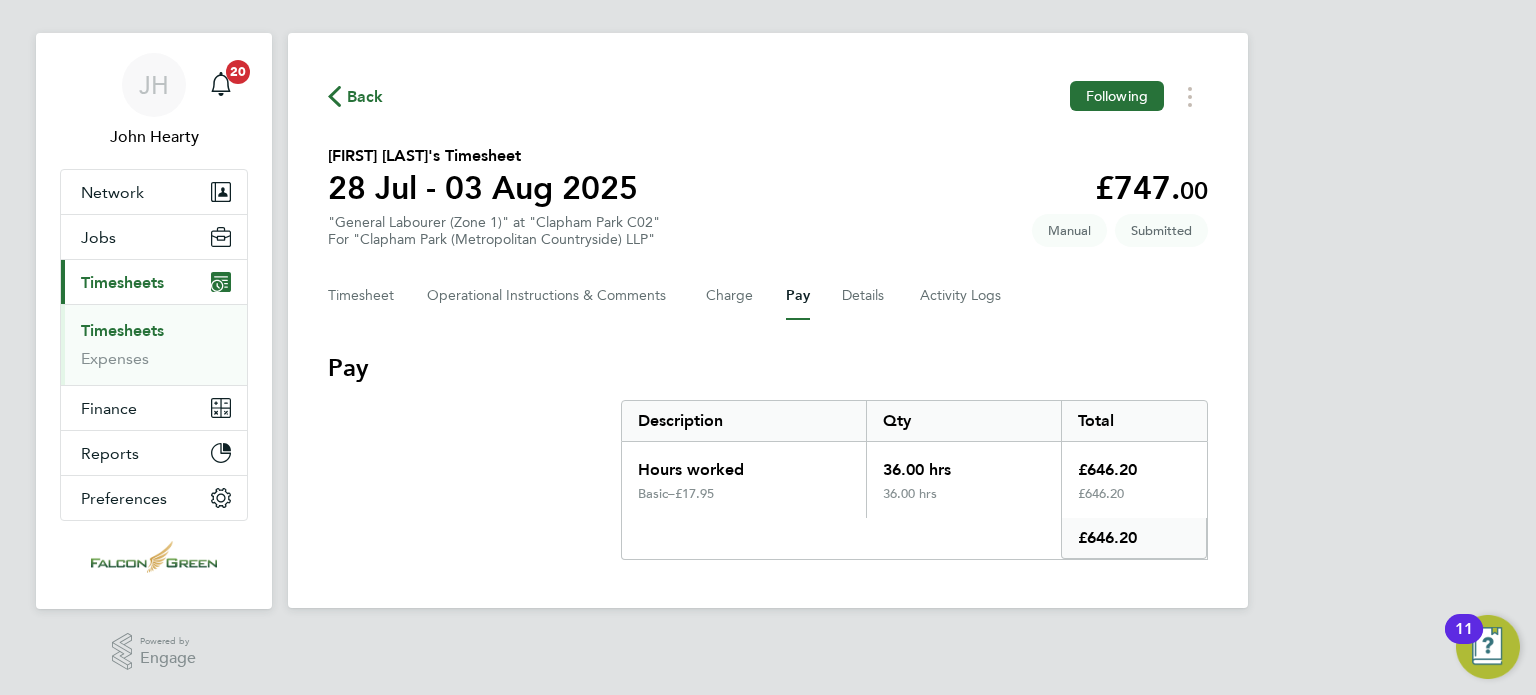 scroll, scrollTop: 0, scrollLeft: 0, axis: both 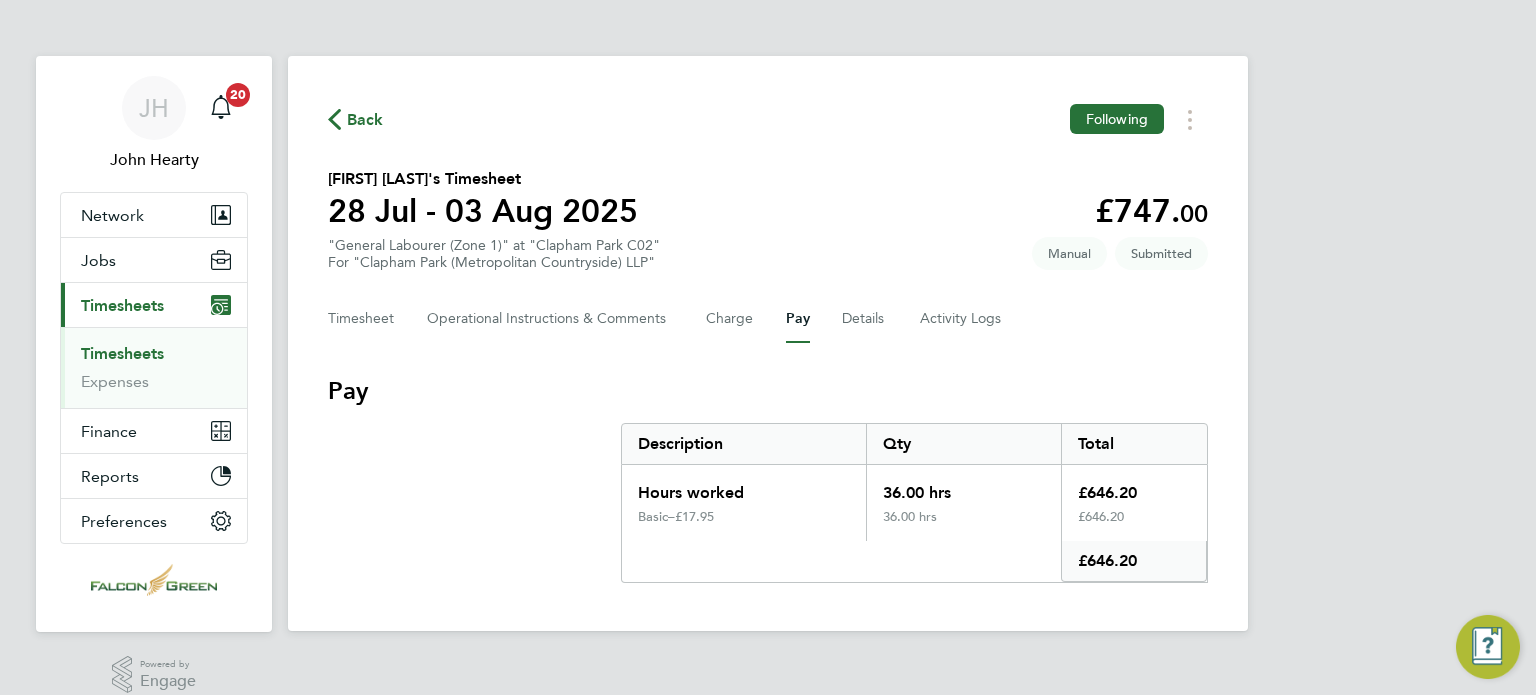 type 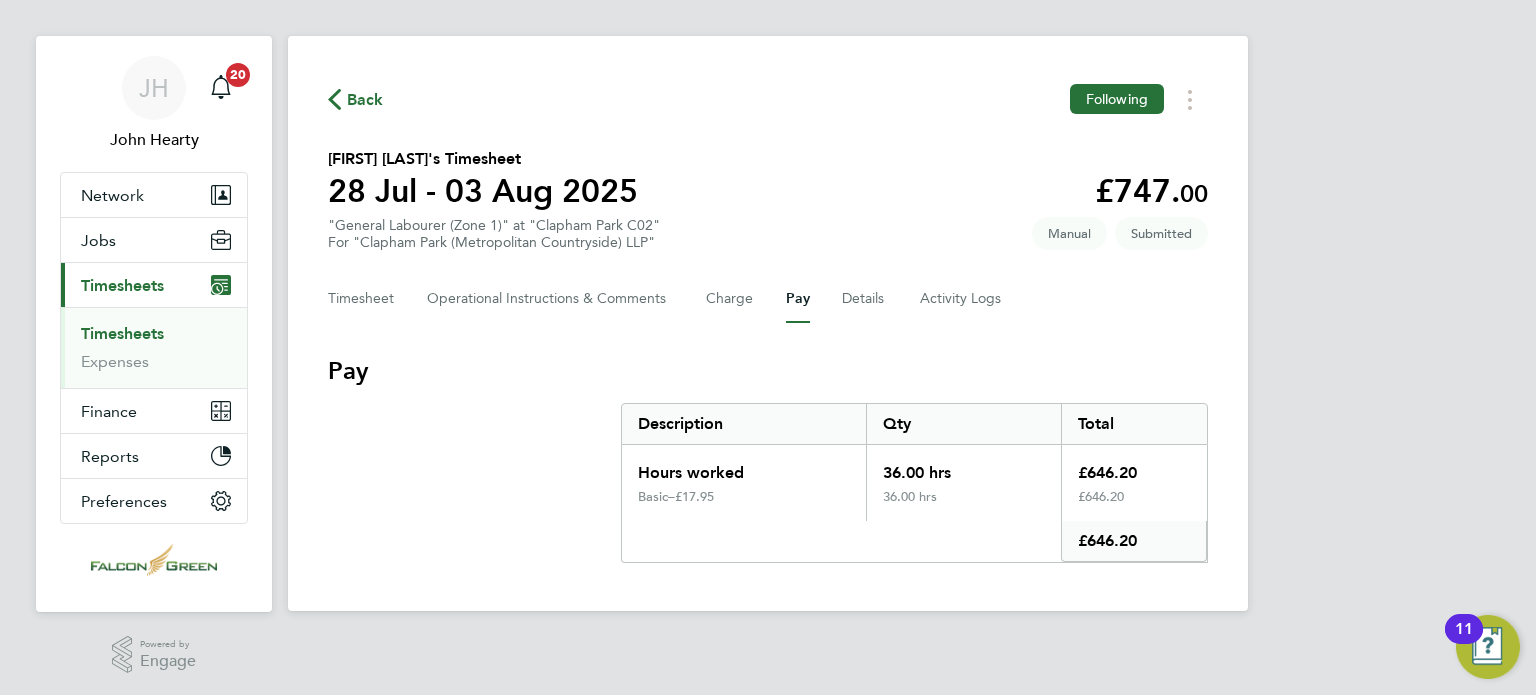 click on "Back" 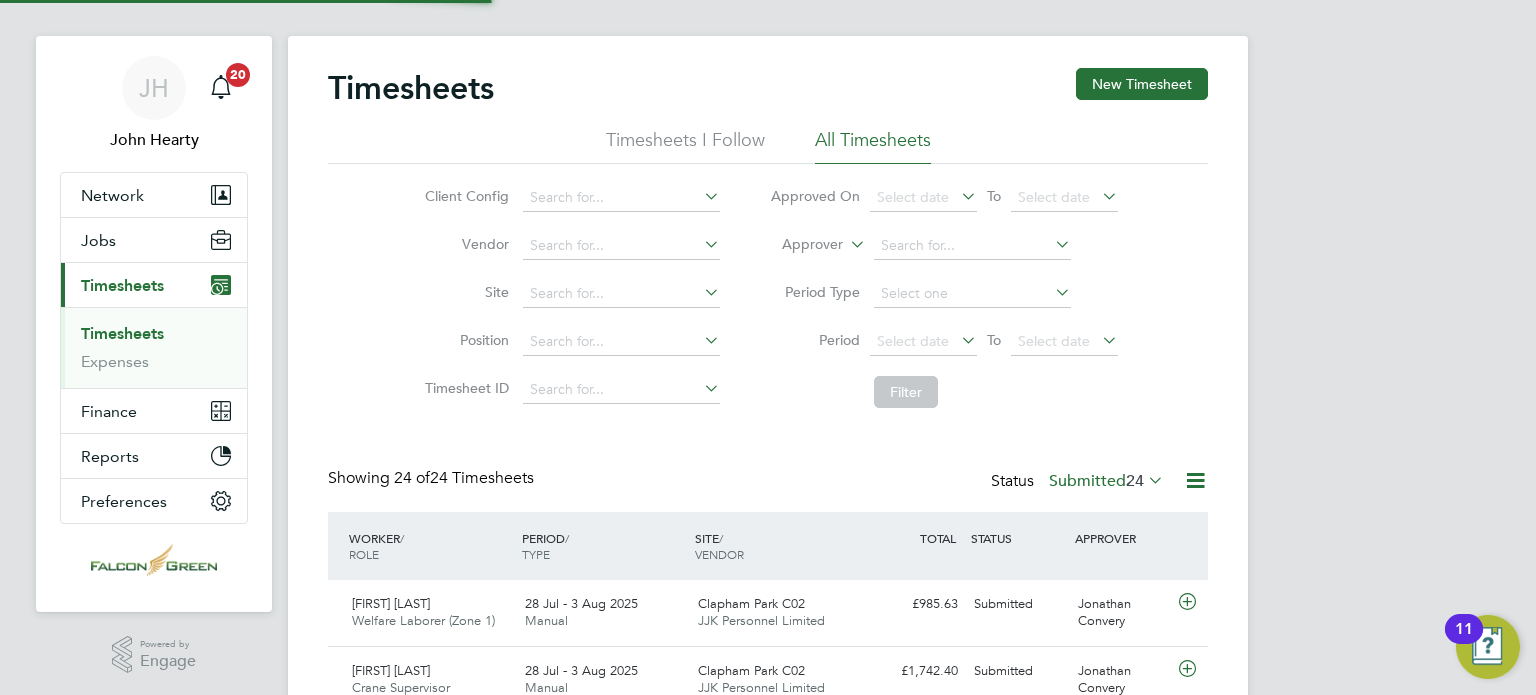 scroll, scrollTop: 0, scrollLeft: 0, axis: both 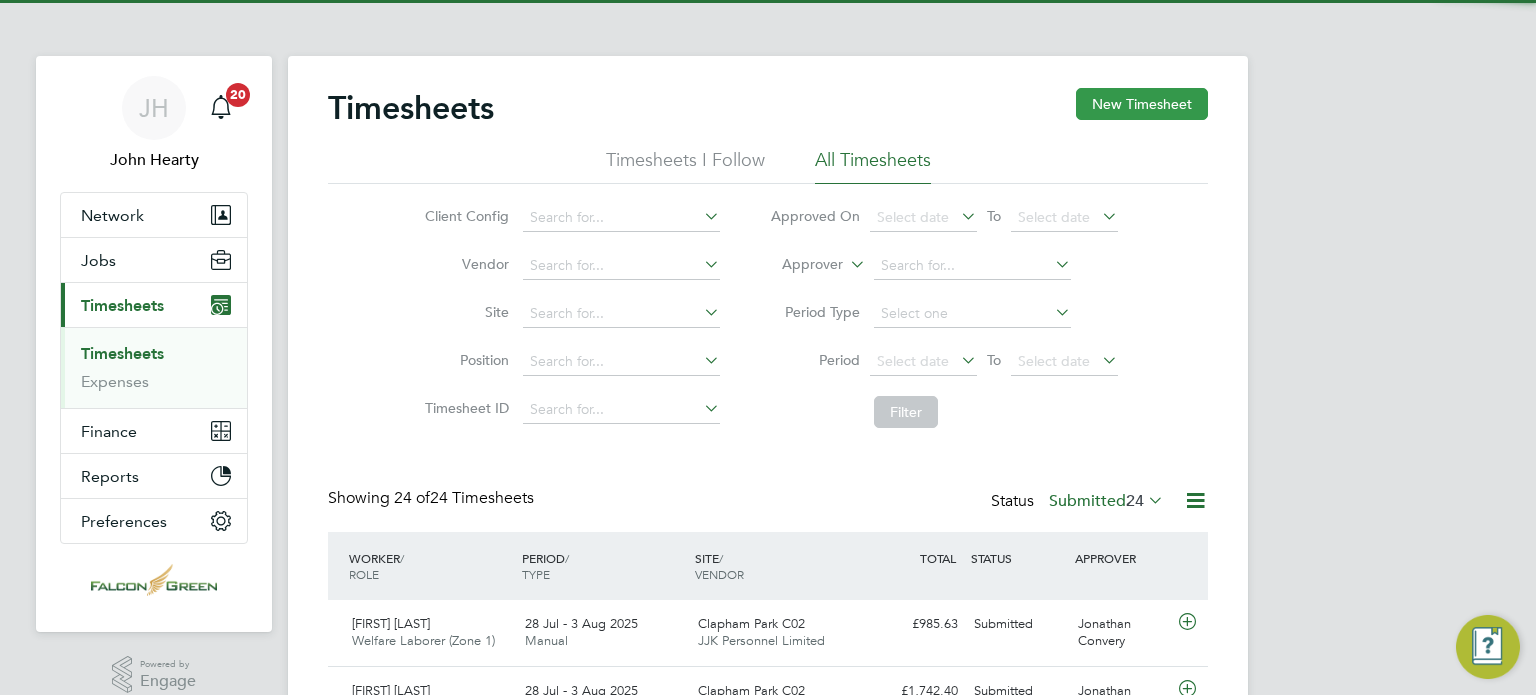 click on "New Timesheet" 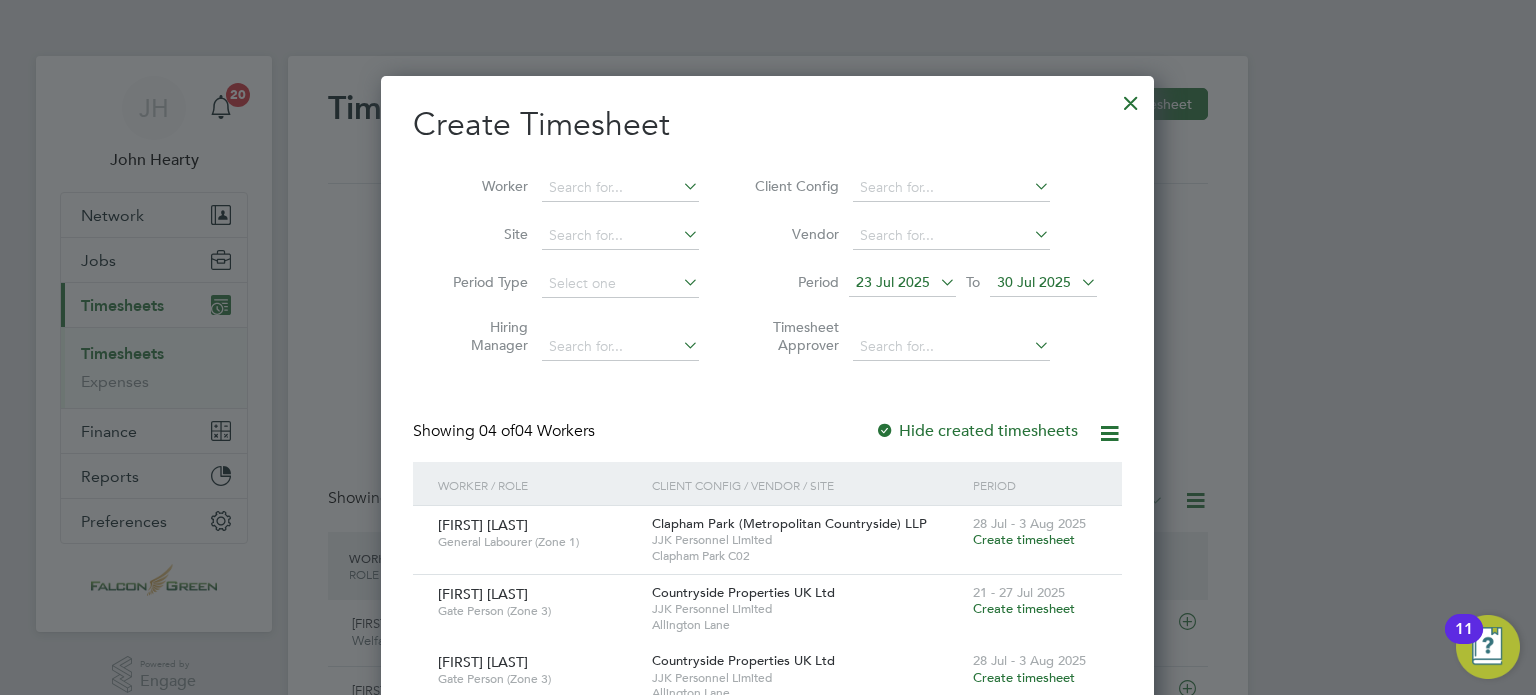 click on "23 Jul 2025" at bounding box center [893, 282] 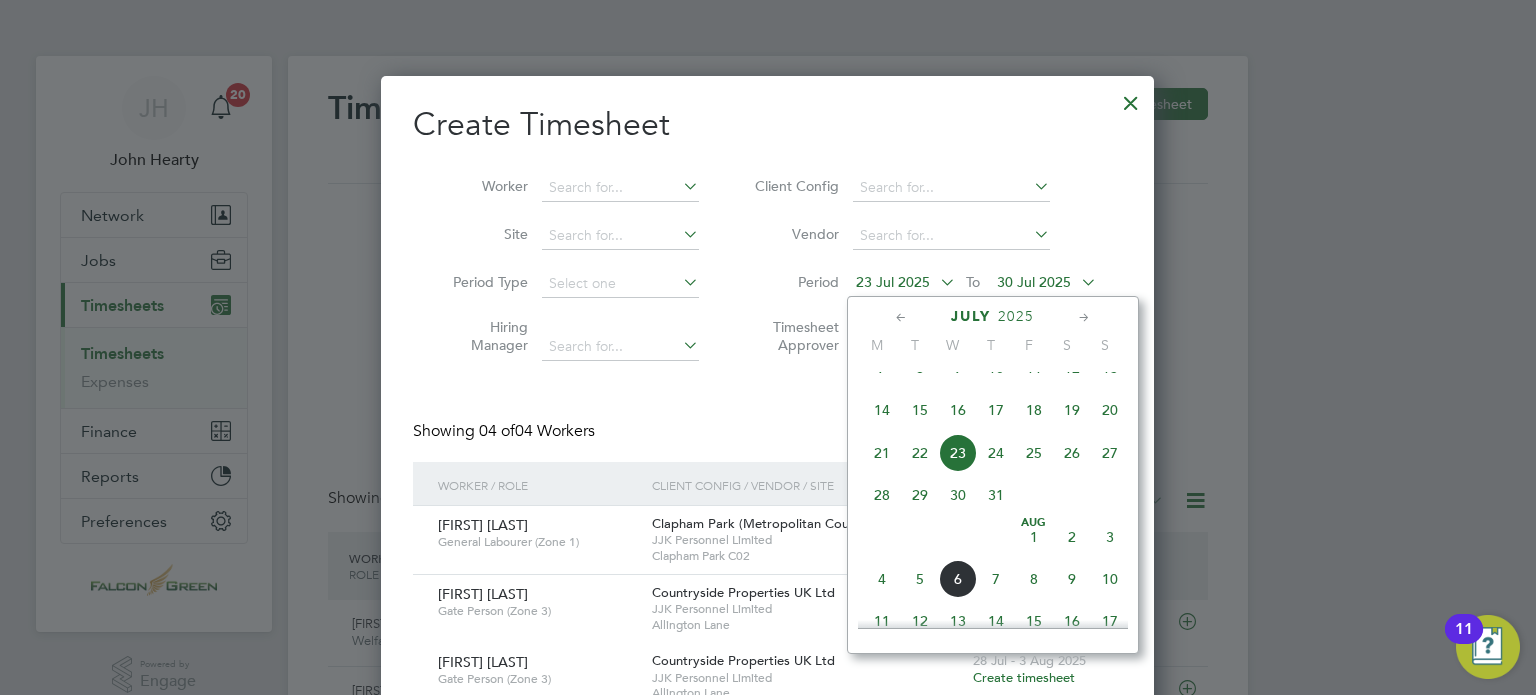 click on "21" 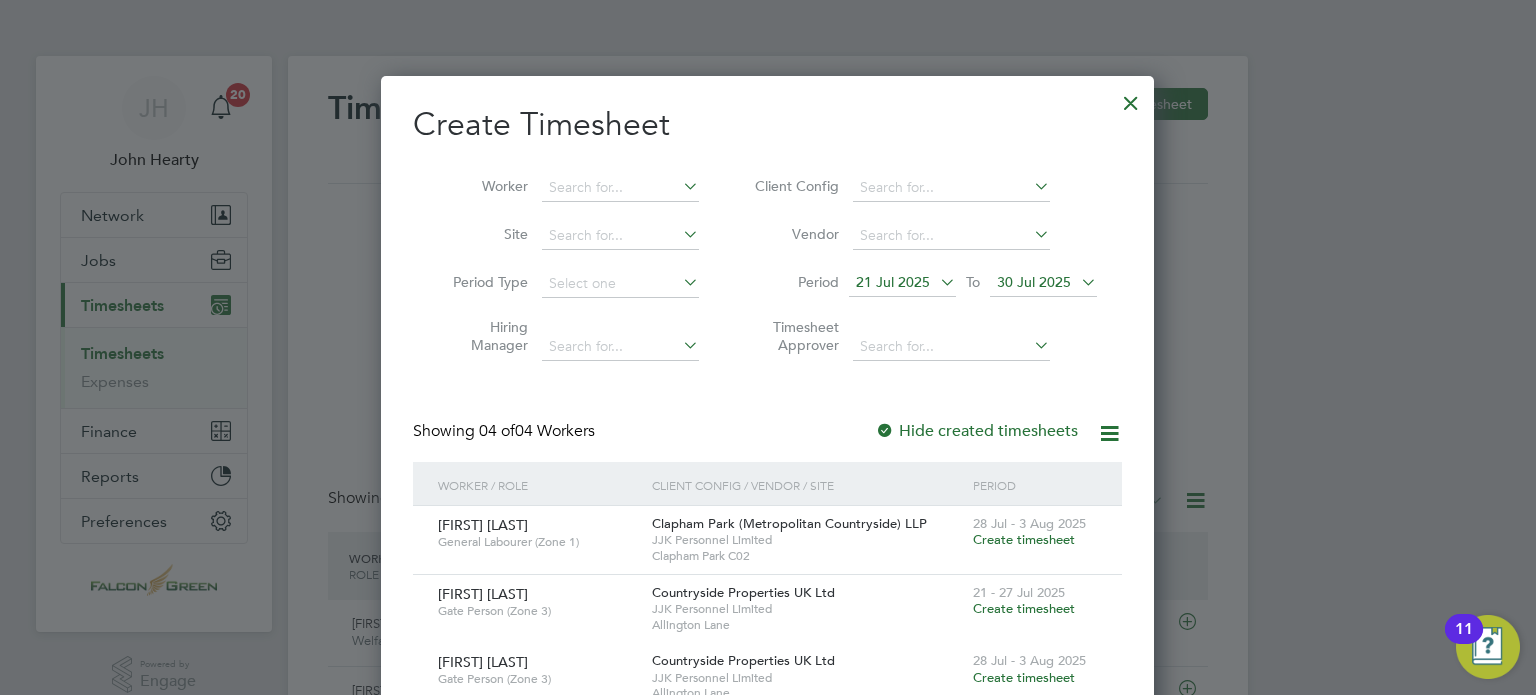 click on "21 Jul 2025" at bounding box center (893, 282) 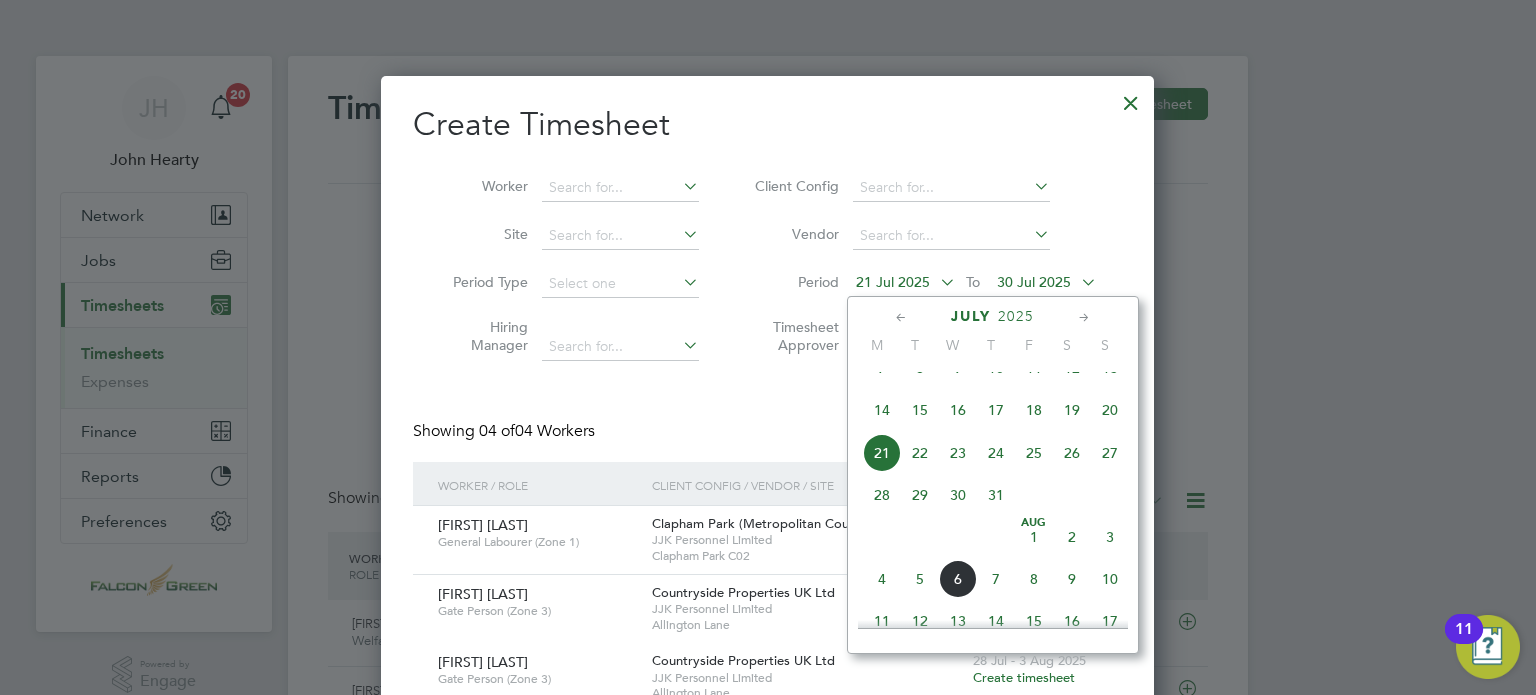 click on "28" 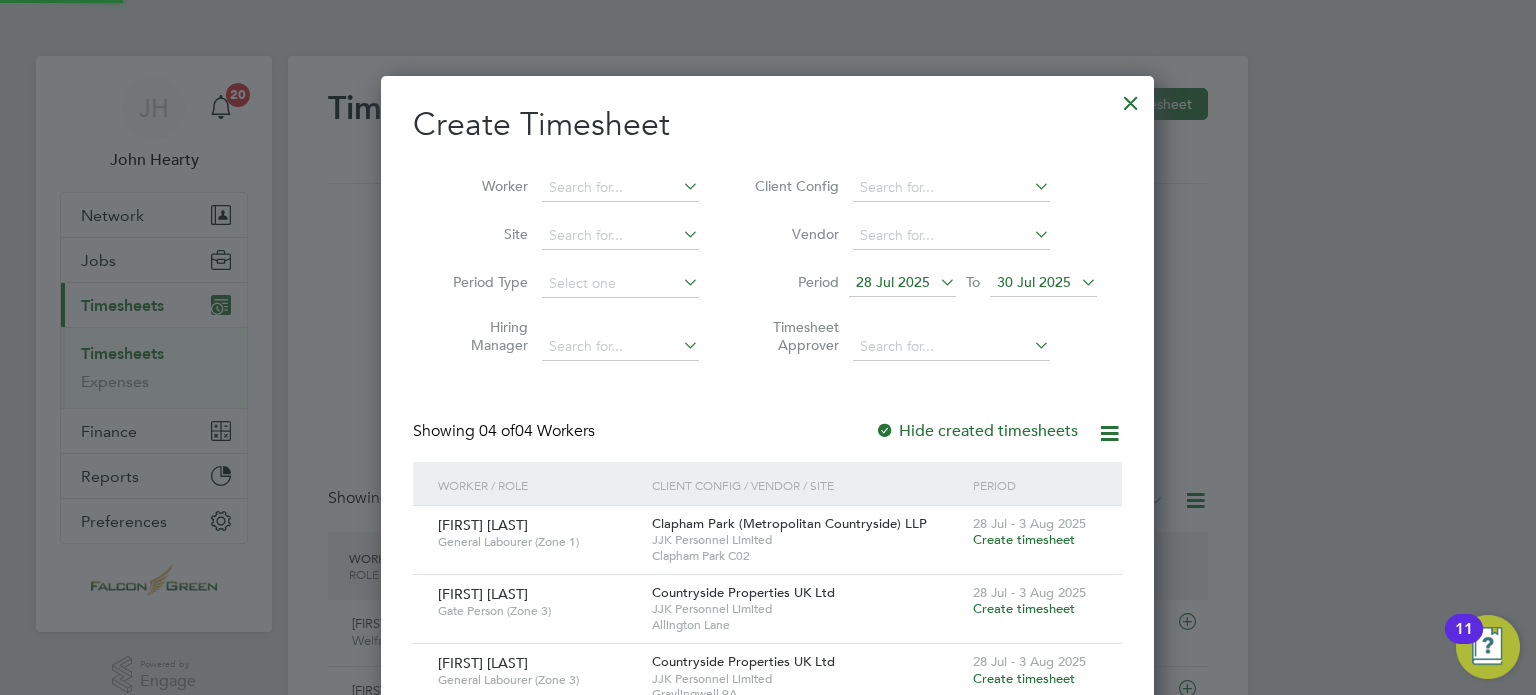click on "30 Jul 2025" at bounding box center [1034, 282] 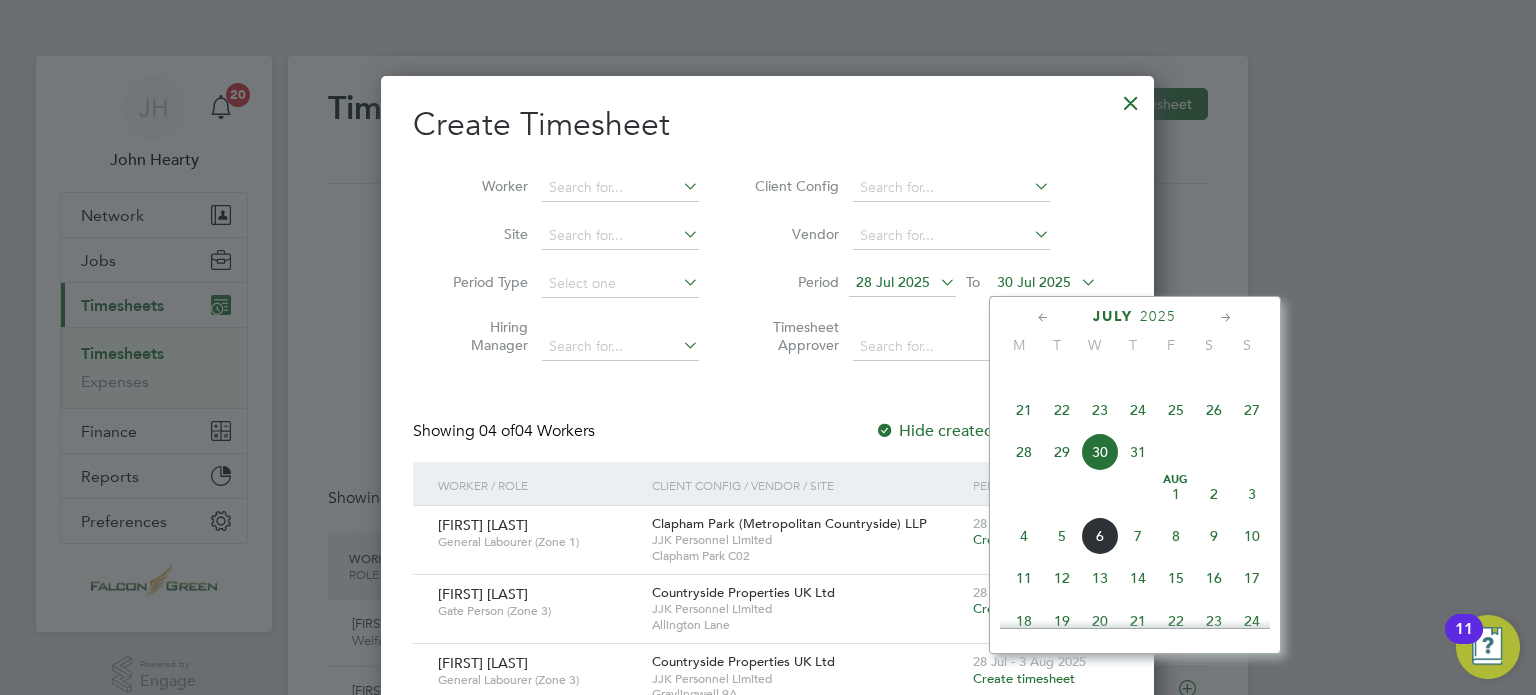 click on "3" 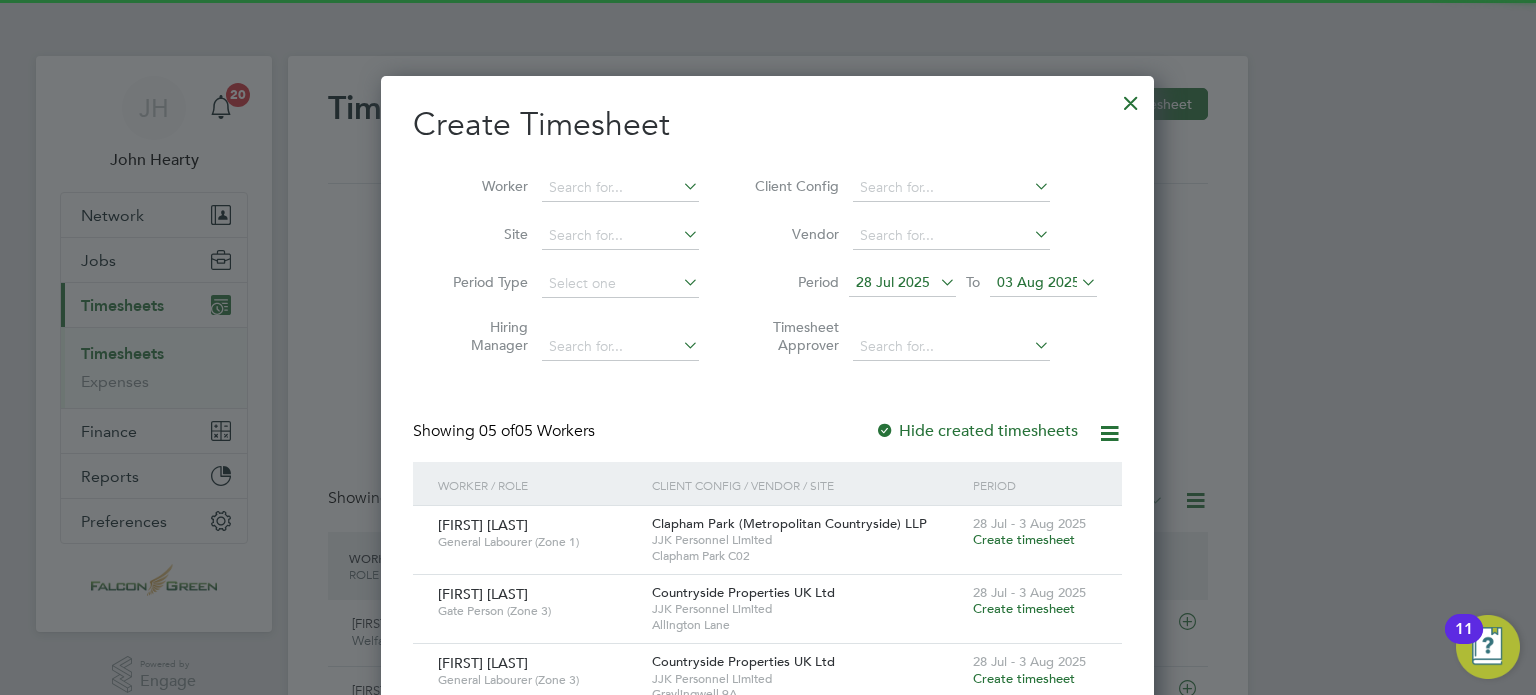 click on "Create Timesheet Worker   Site   Period Type   Hiring Manager   Client Config   Vendor   Period
28 Jul 2025
To
03 Aug 2025
Timesheet Approver   Showing   05 of  05 Workers Hide created timesheets Worker / Role Client Config / Vendor / Site Period Ayobami Victor Adekanbi   General Labourer (Zone 1) Clapham Park (Metropolitan Countryside) LLP JJK Personnel Limited   Clapham Park C02   28 Jul - 3 Aug 2025   Create timesheet Robert Godley   Gate Person (Zone 3) Countryside Properties UK Ltd JJK Personnel Limited   Allington Lane   28 Jul - 3 Aug 2025   Create timesheet Kirill Smagin   General Labourer (Zone 3) Countryside Properties UK Ltd JJK Personnel Limited   Graylingwell 9A   28 Jul - 3 Aug 2025   Create timesheet Babatunde Otesile   CPCS TM Clapham Park (Metropolitan Countryside) LLP JJK Personnel Limited   Clapham Park C02   28 Jul - 3 Aug 2025   Create timesheet Derek Peach   General Labourer (Zone 1) Clapham Park (Metropolitan Countryside) LLP JJK Personnel Limited       Show" at bounding box center [767, 478] 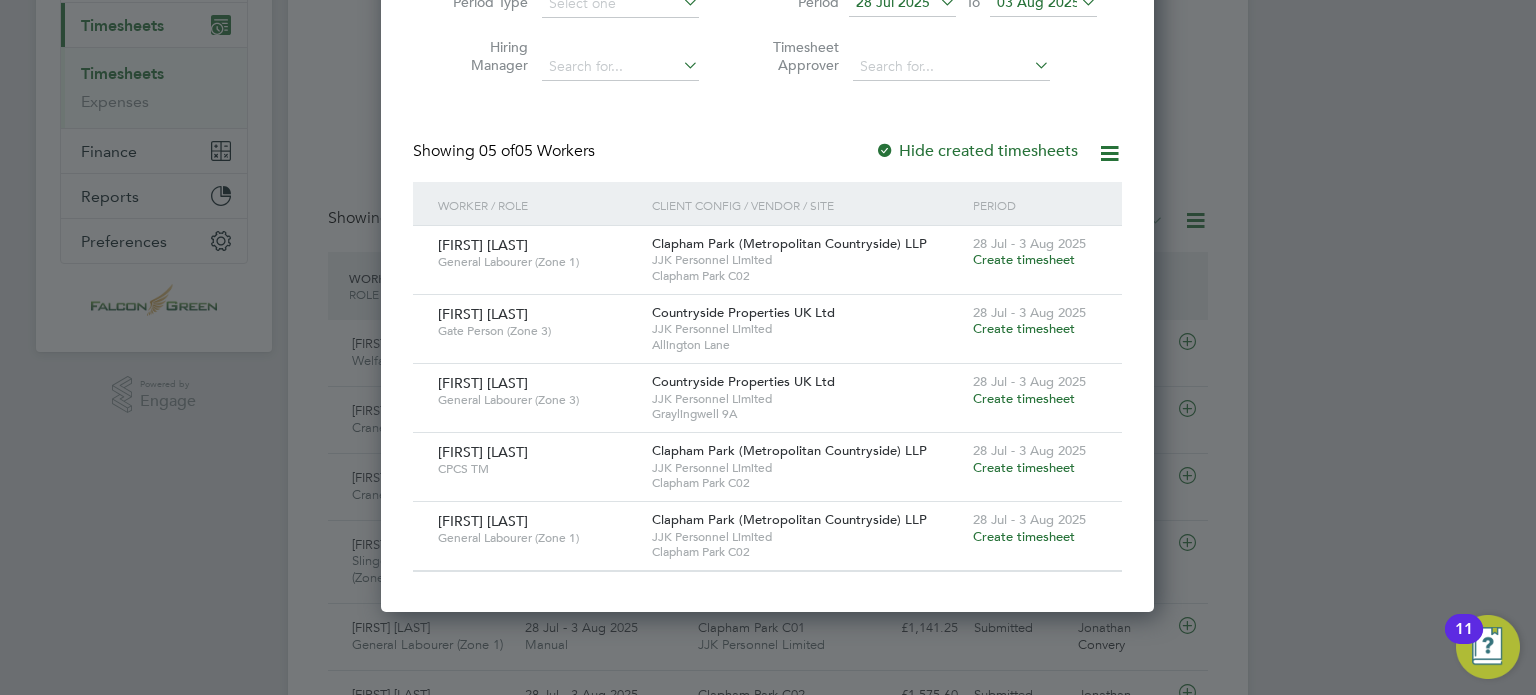 click on "Create timesheet" at bounding box center [1024, 536] 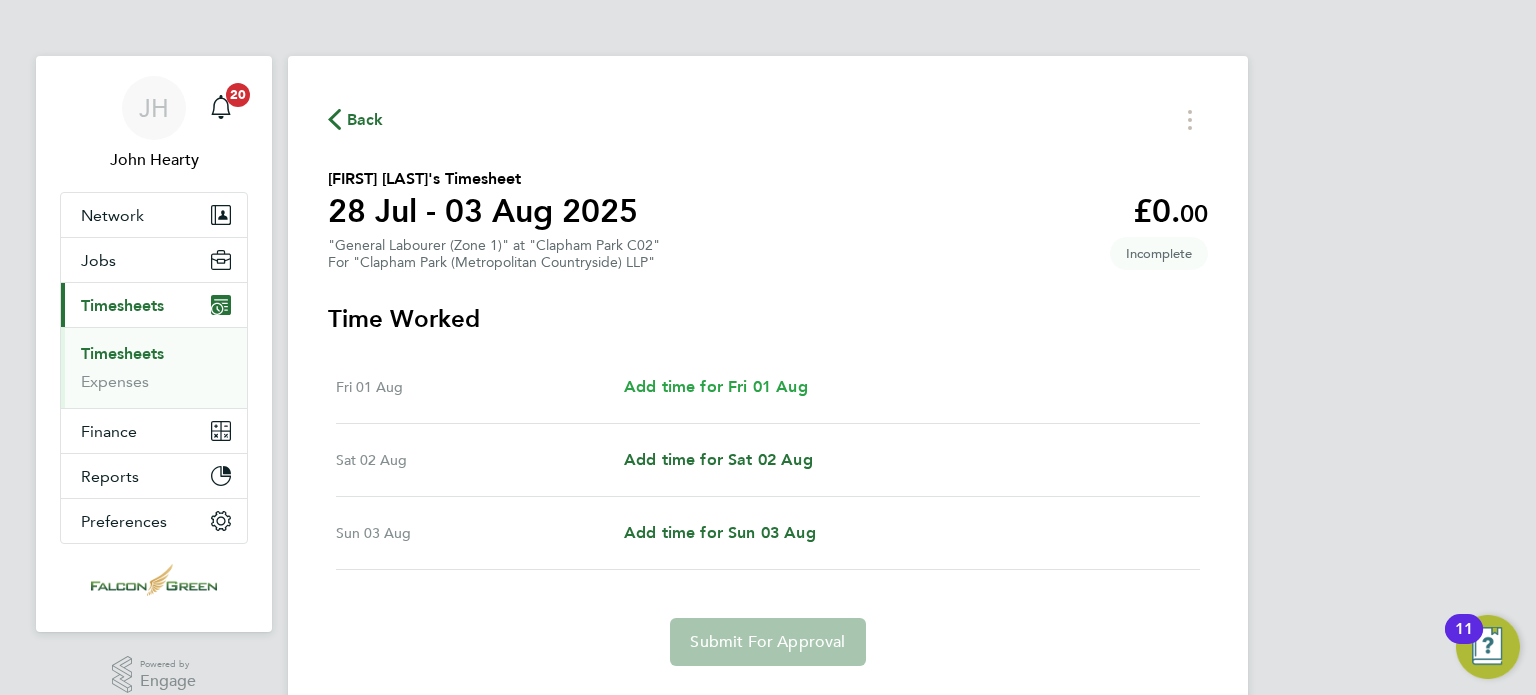 click on "Add time for Fri 01 Aug" at bounding box center (716, 386) 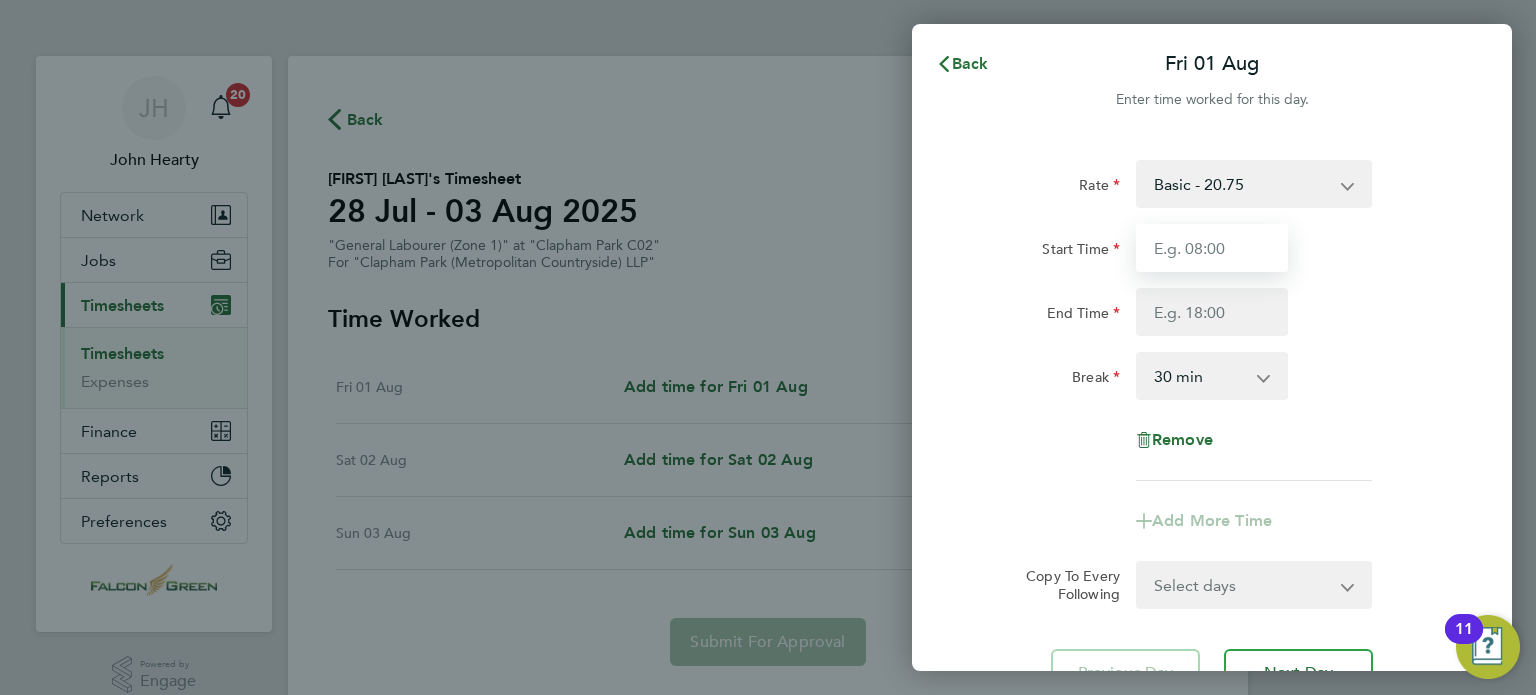 click on "Start Time" at bounding box center [1212, 248] 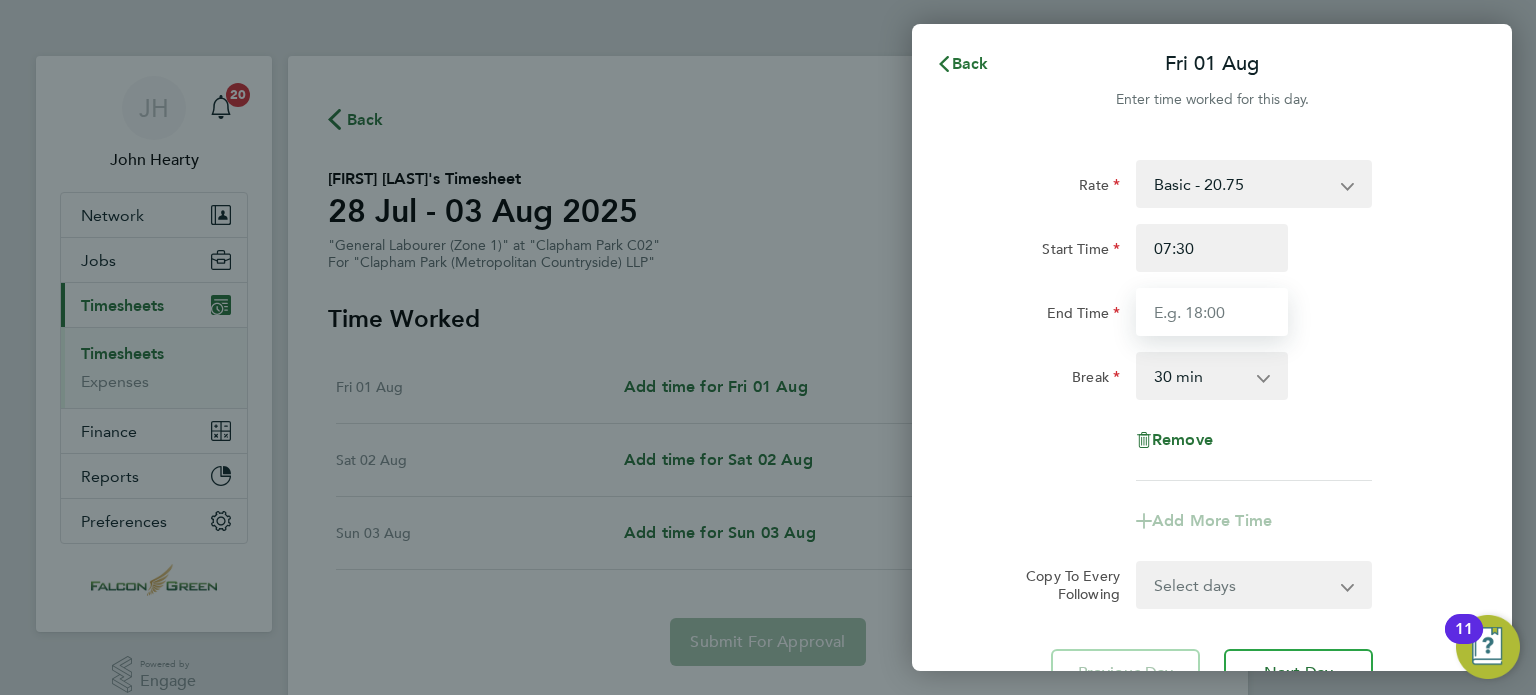 click on "End Time" at bounding box center [1212, 312] 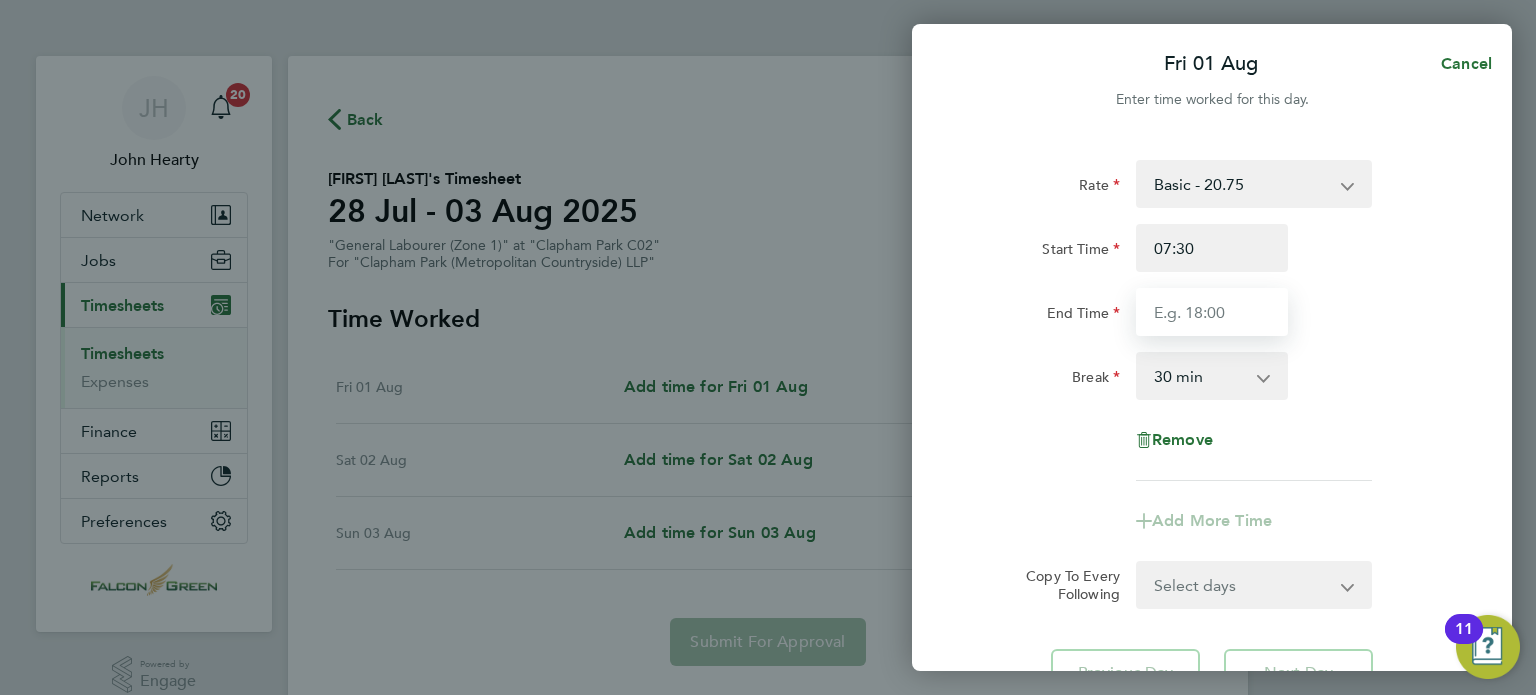 type on "17:00" 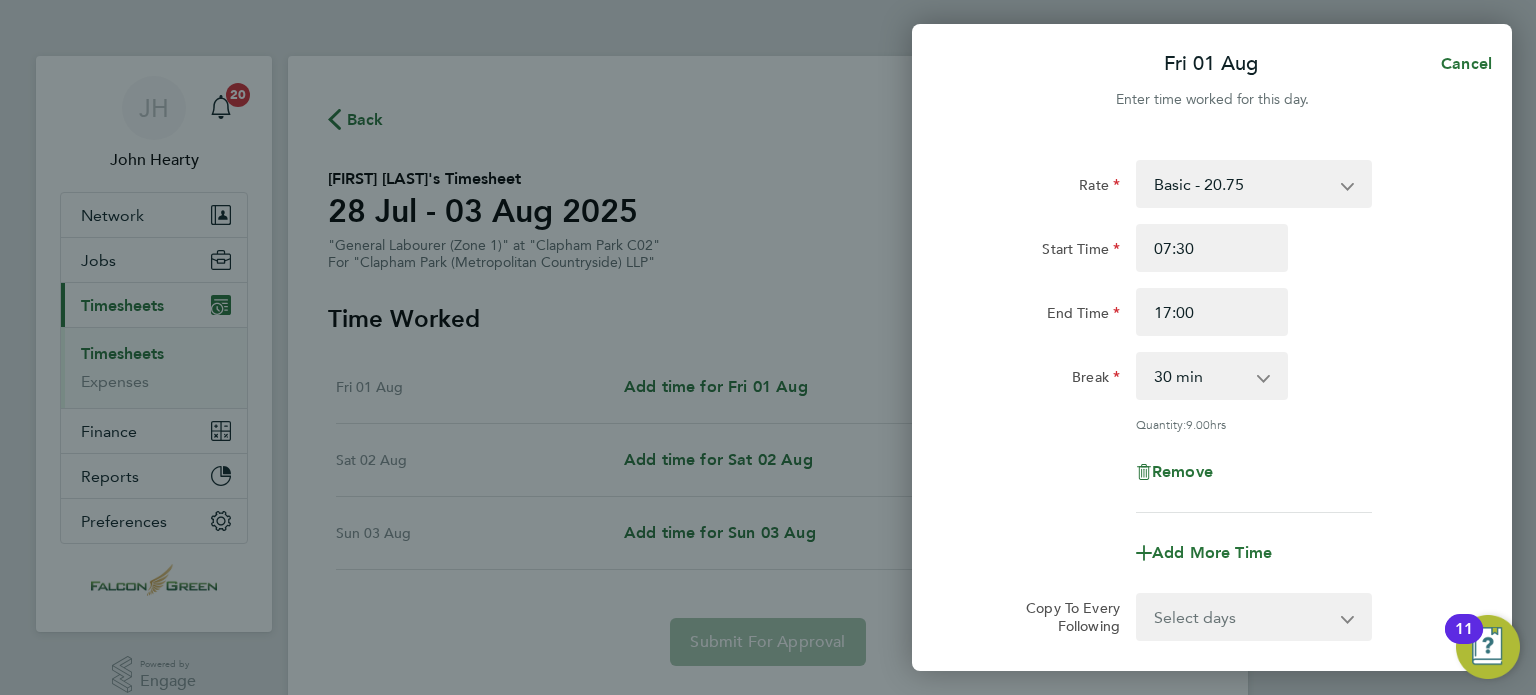 click on "Rate  Basic - 20.75
Start Time 07:30 End Time 17:00 Break  0 min   15 min   30 min   45 min   60 min   75 min   90 min
Quantity:  9.00  hrs
Remove" 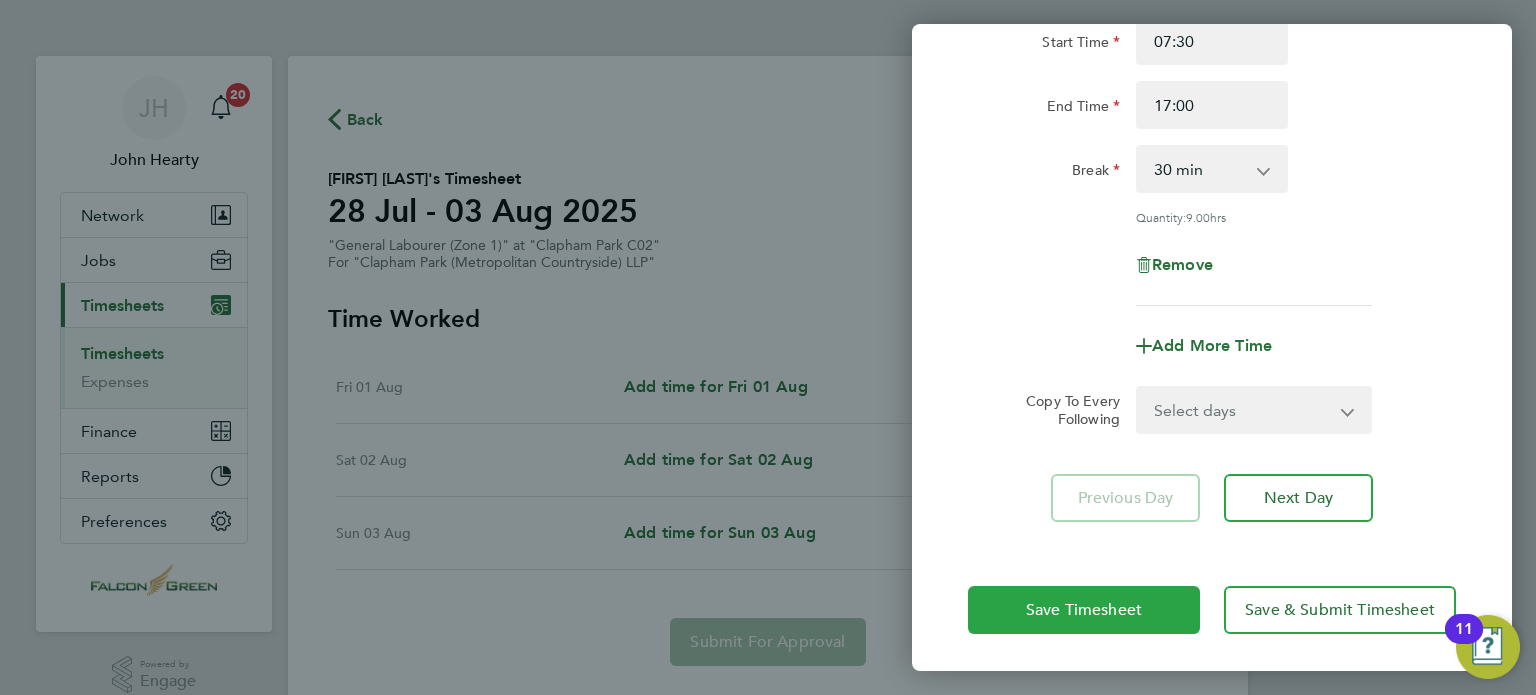 click on "Save Timesheet" 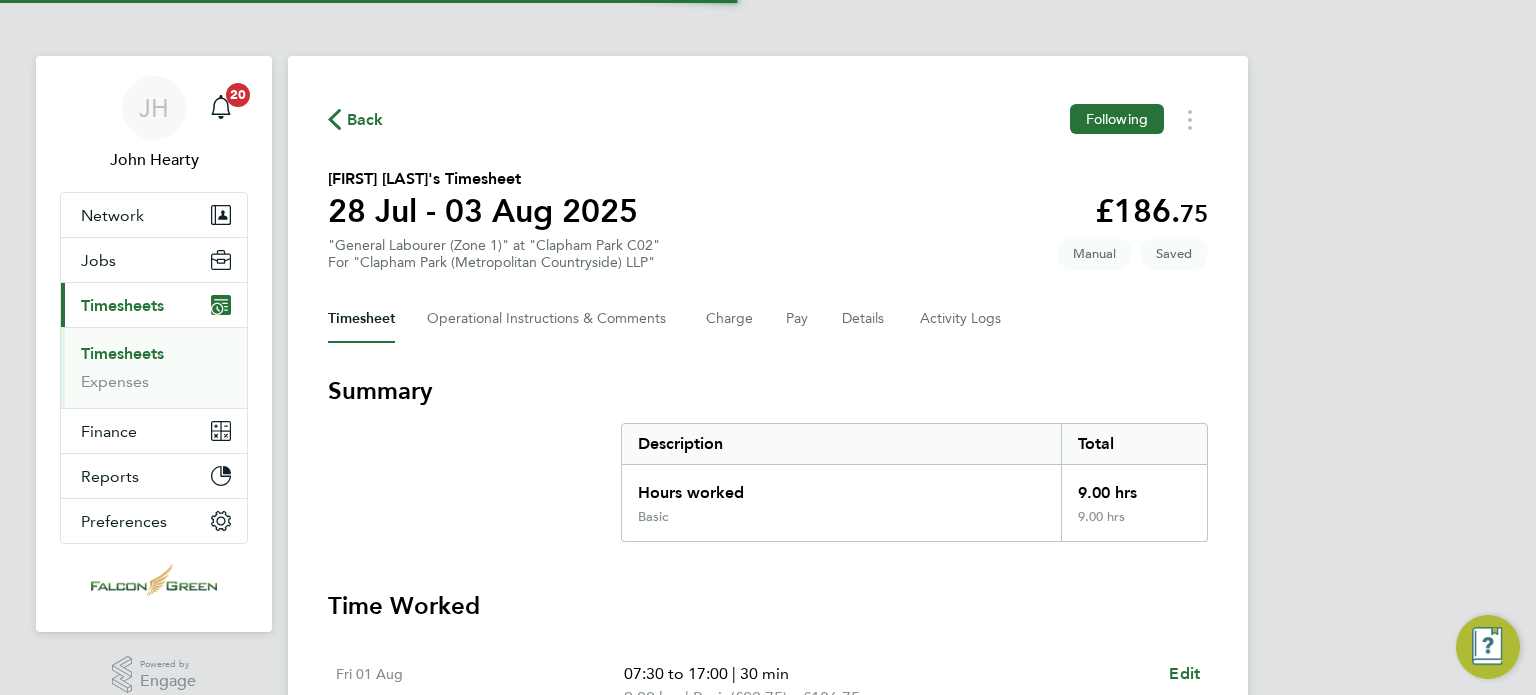 click on "Derek Peach's Timesheet   28 Jul - 03 Aug 2025   £186. 75  "General Labourer (Zone 1)" at "Clapham Park C02"  For "Clapham Park (Metropolitan Countryside) LLP"  Saved   Manual" 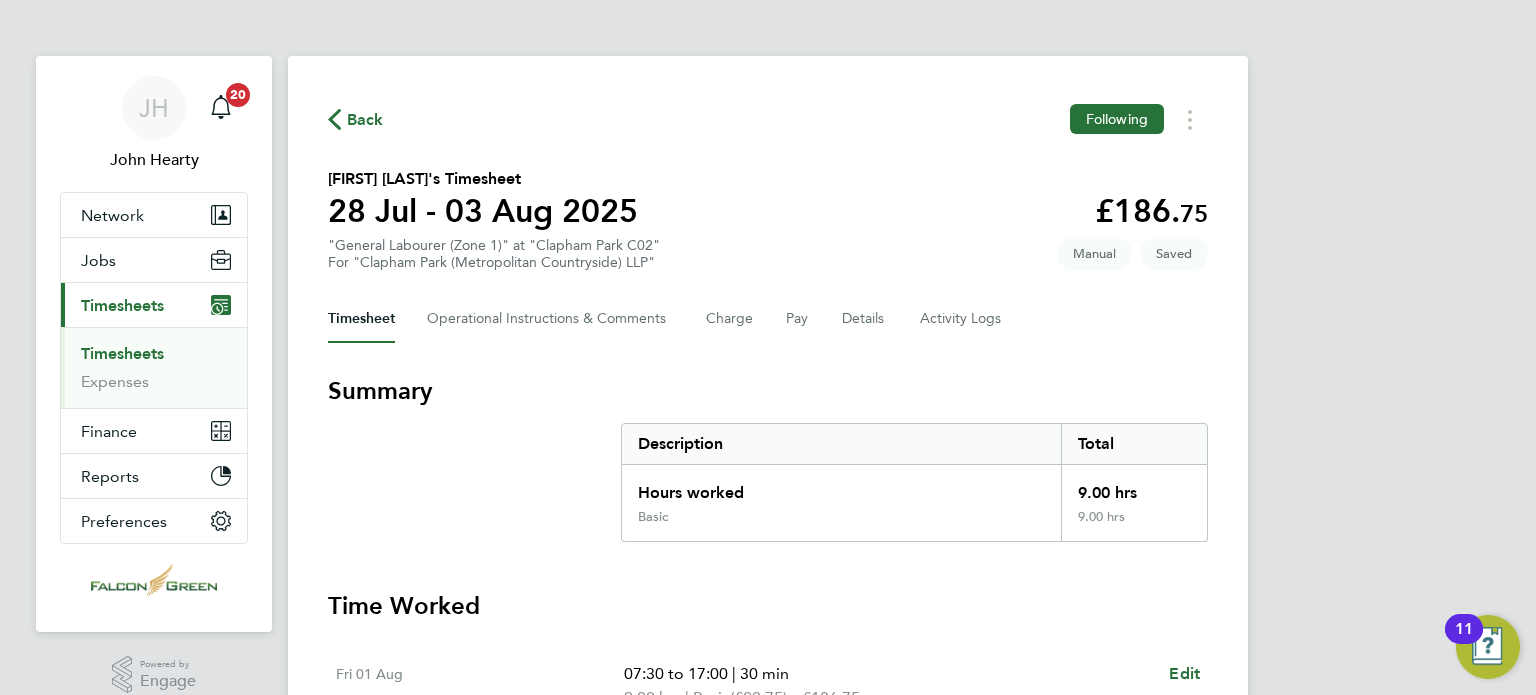 click on "Back  Following
Derek Peach's Timesheet   28 Jul - 03 Aug 2025   £186. 75  "General Labourer (Zone 1)" at "Clapham Park C02"  For "Clapham Park (Metropolitan Countryside) LLP"  Saved   Manual   Timesheet   Operational Instructions & Comments   Charge   Pay   Details   Activity Logs   Summary   Description   Total   Hours worked   9.00 hrs   Basic   9.00 hrs   Time Worked   Fri 01 Aug   07:30 to 17:00   |   30 min   9.00 hrs   |   Basic   (£20.75) =   £186.75   Edit   Sat 02 Aug   Add time for Sat 02 Aug   Add time for Sat 02 Aug   Sun 03 Aug   Add time for Sun 03 Aug   Add time for Sun 03 Aug   Submit For Approval   Reject Timesheet" 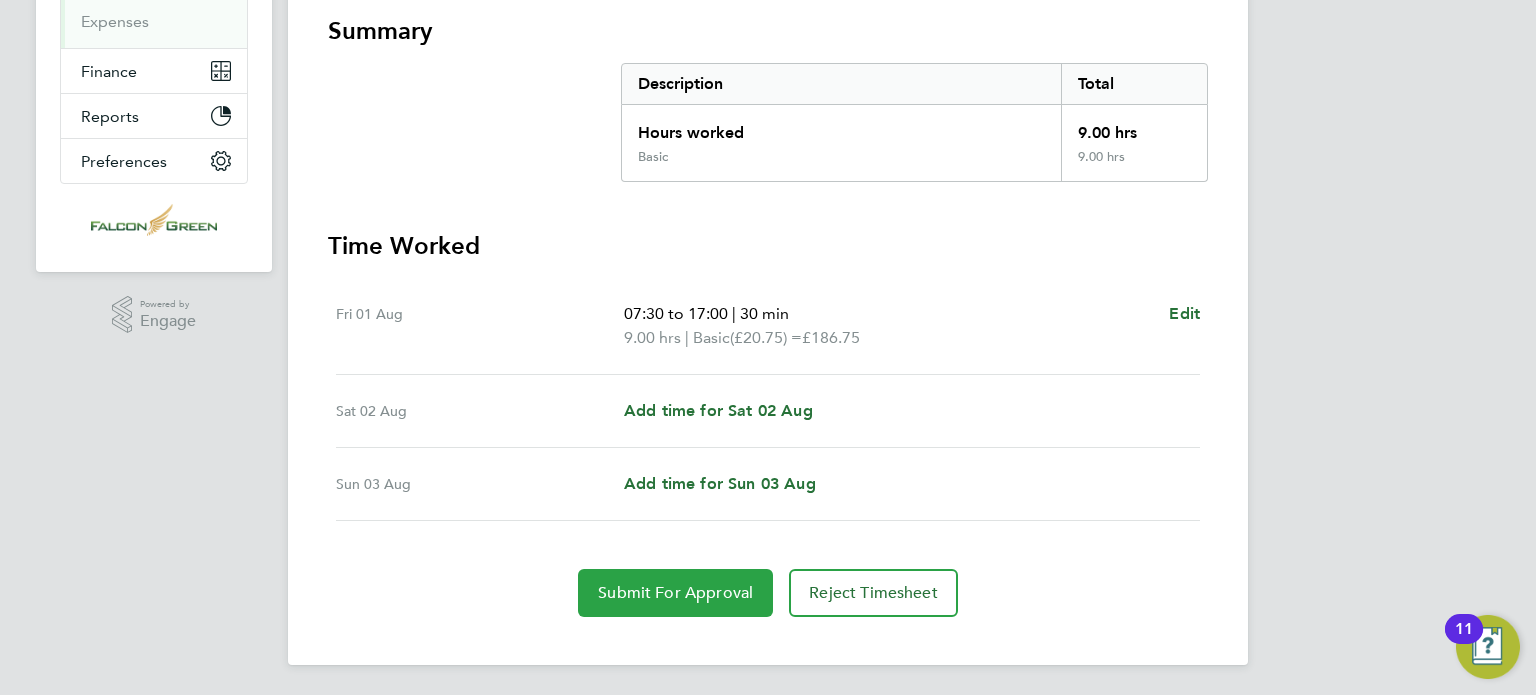 click on "Submit For Approval" 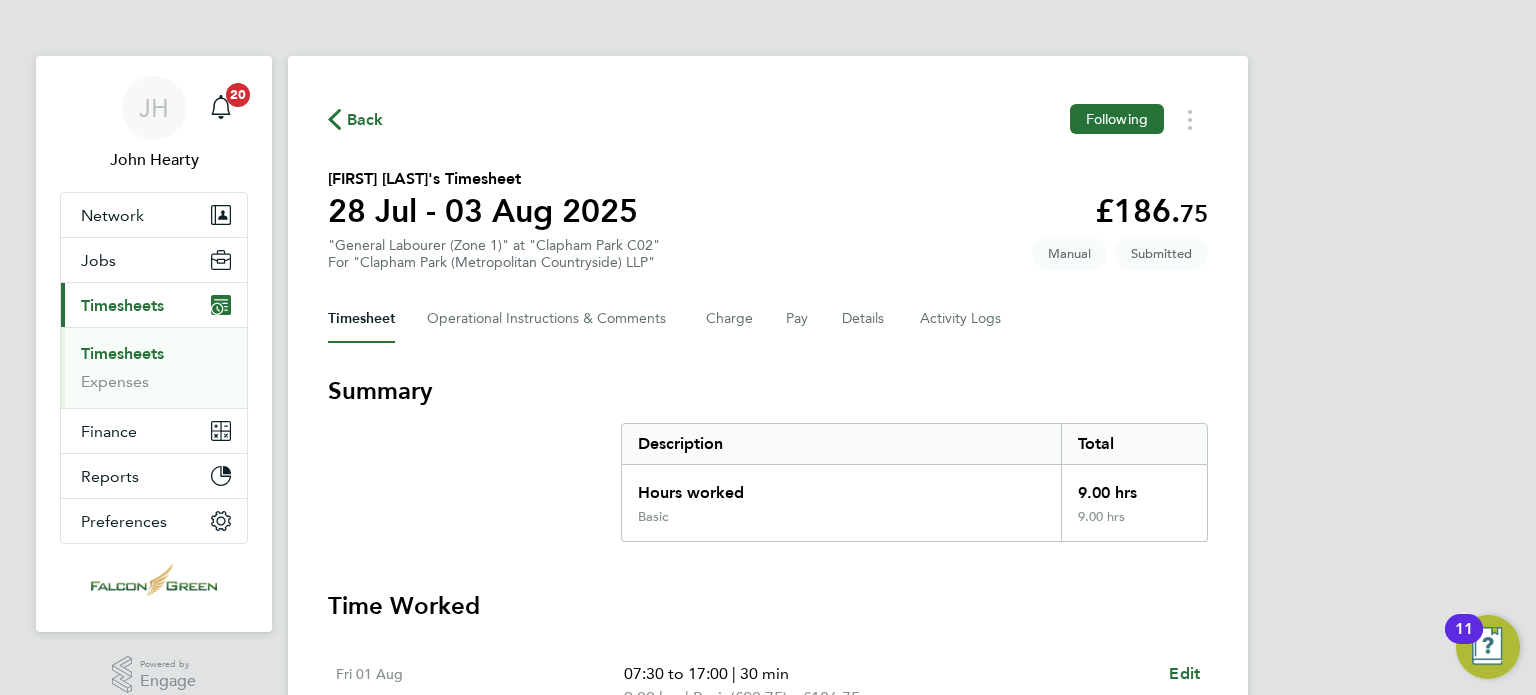 click on "Back" 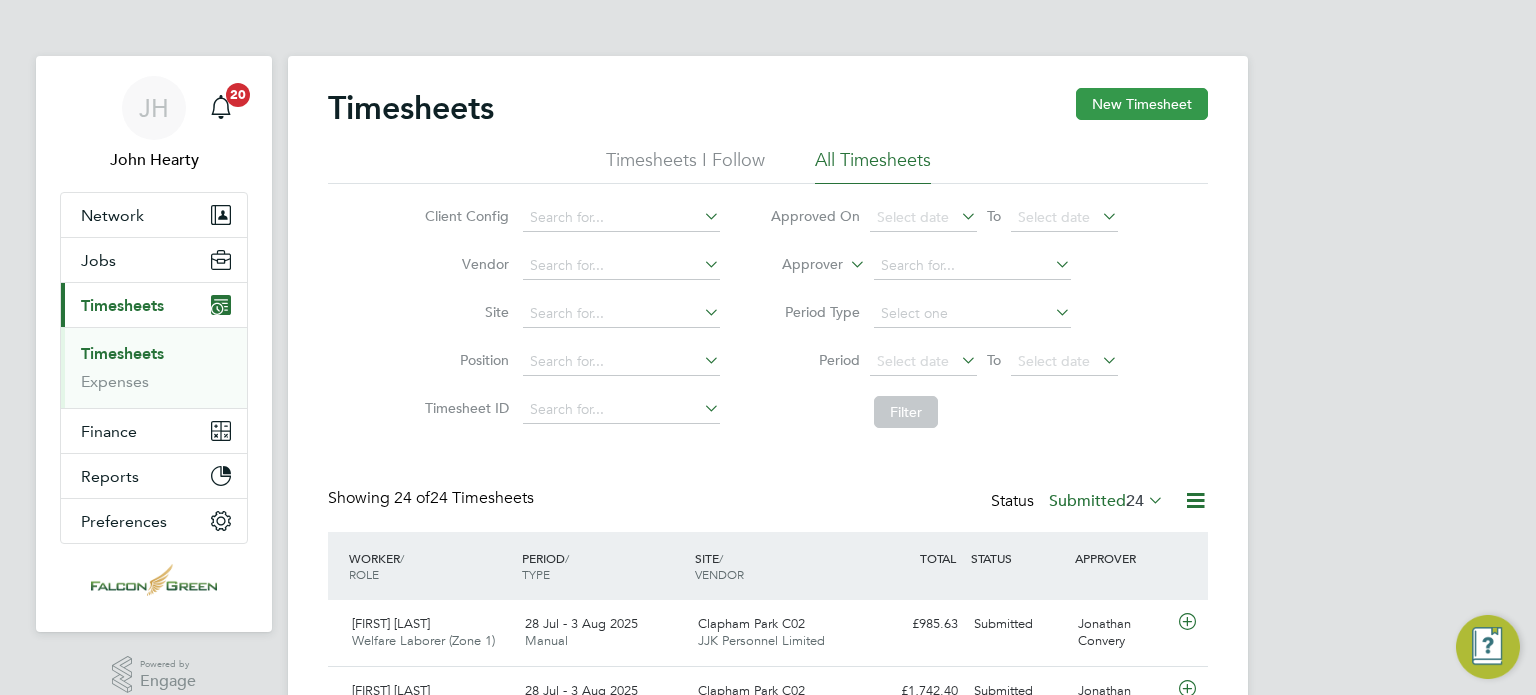 click on "New Timesheet" 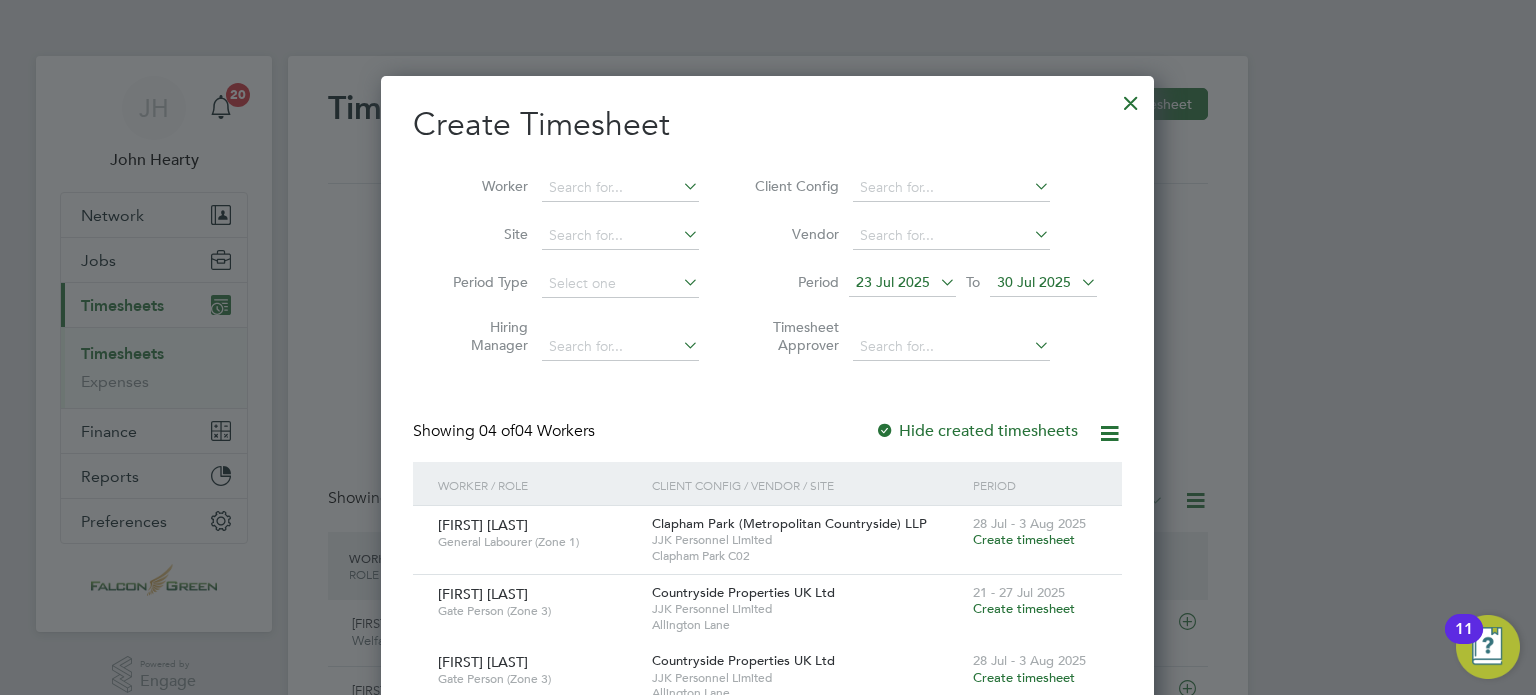 type 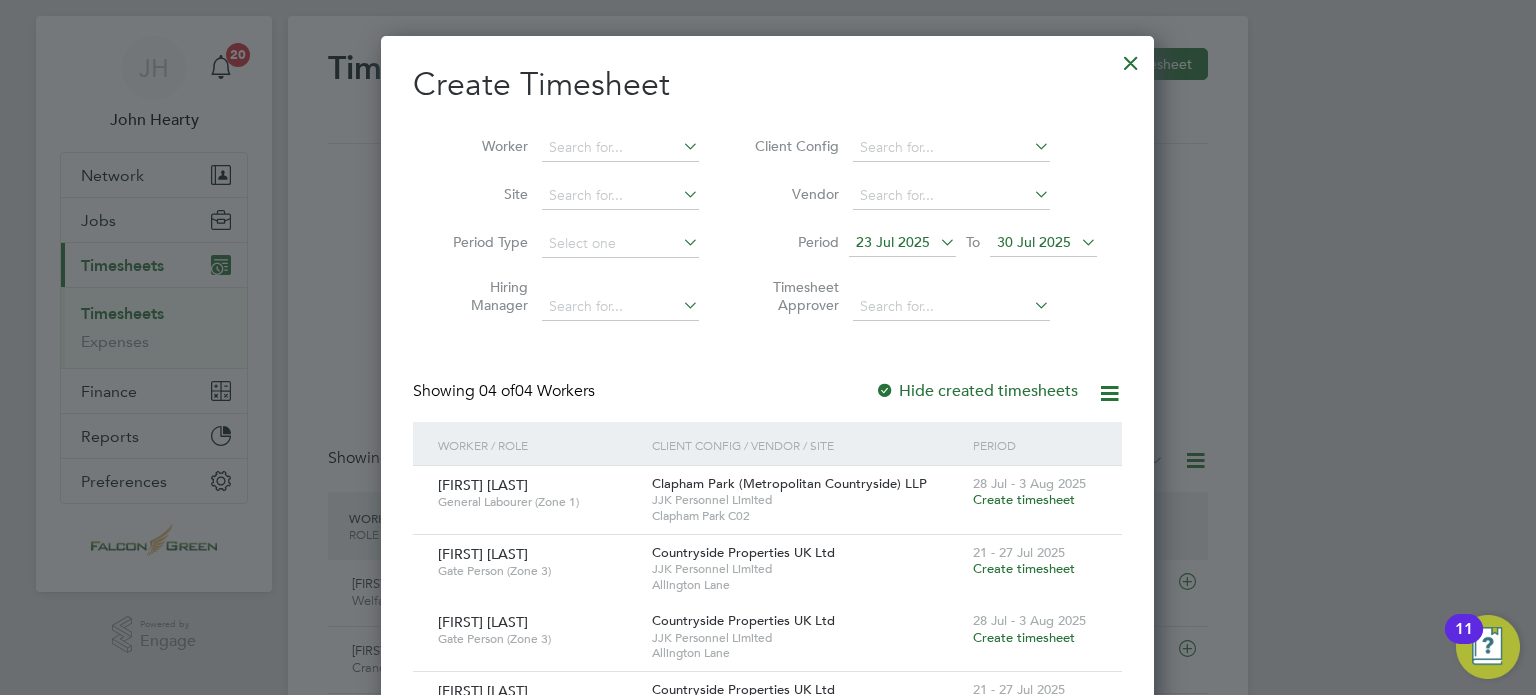 click on "28 Jul - 3 Aug 2025   Create timesheet" at bounding box center [1035, 493] 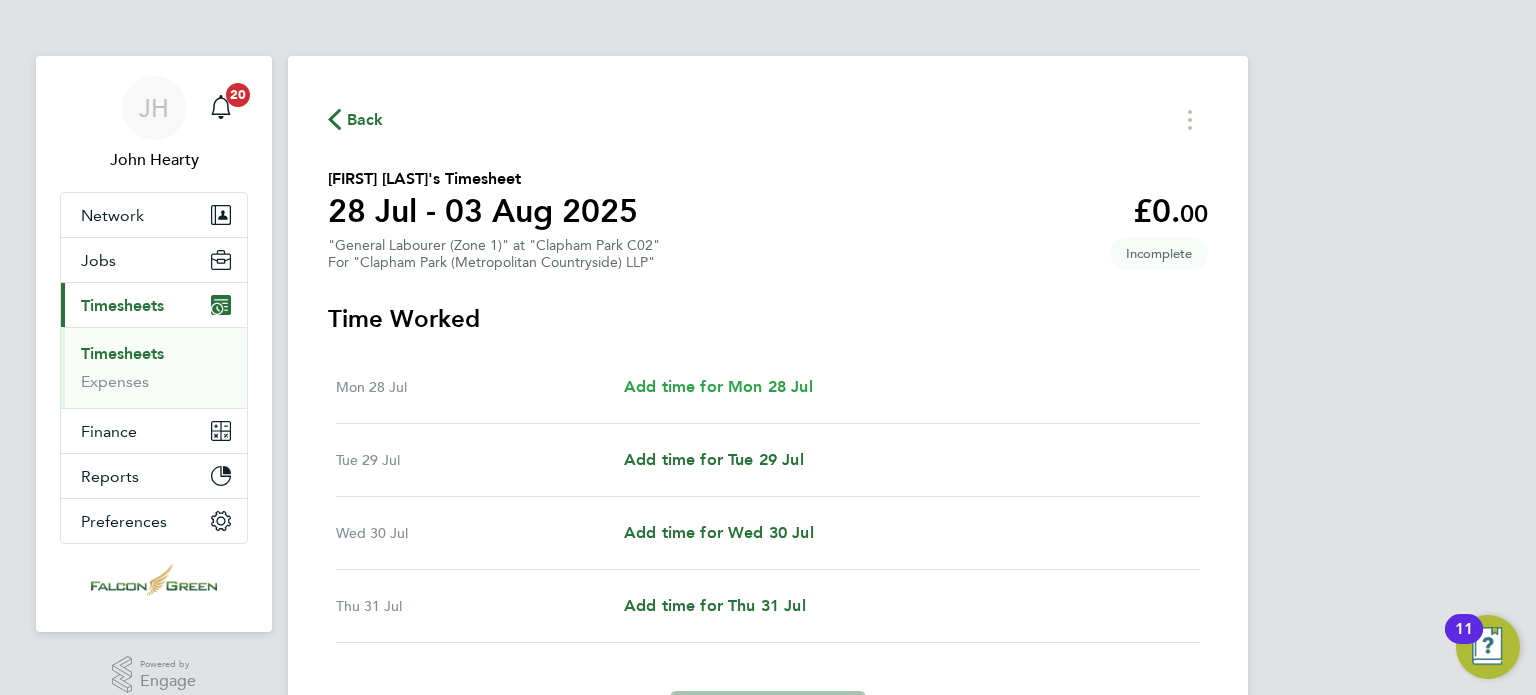 click on "Add time for Mon 28 Jul" at bounding box center (718, 386) 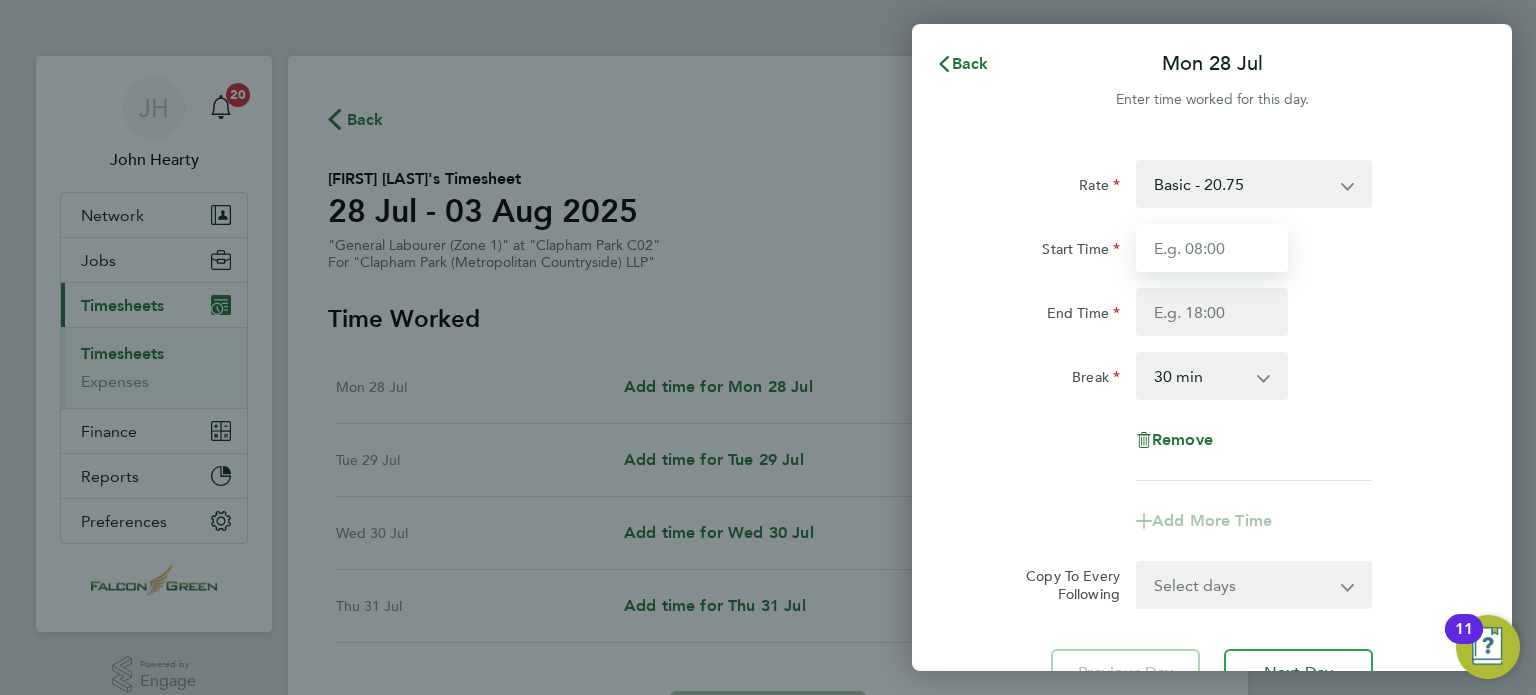 click on "Start Time" at bounding box center [1212, 248] 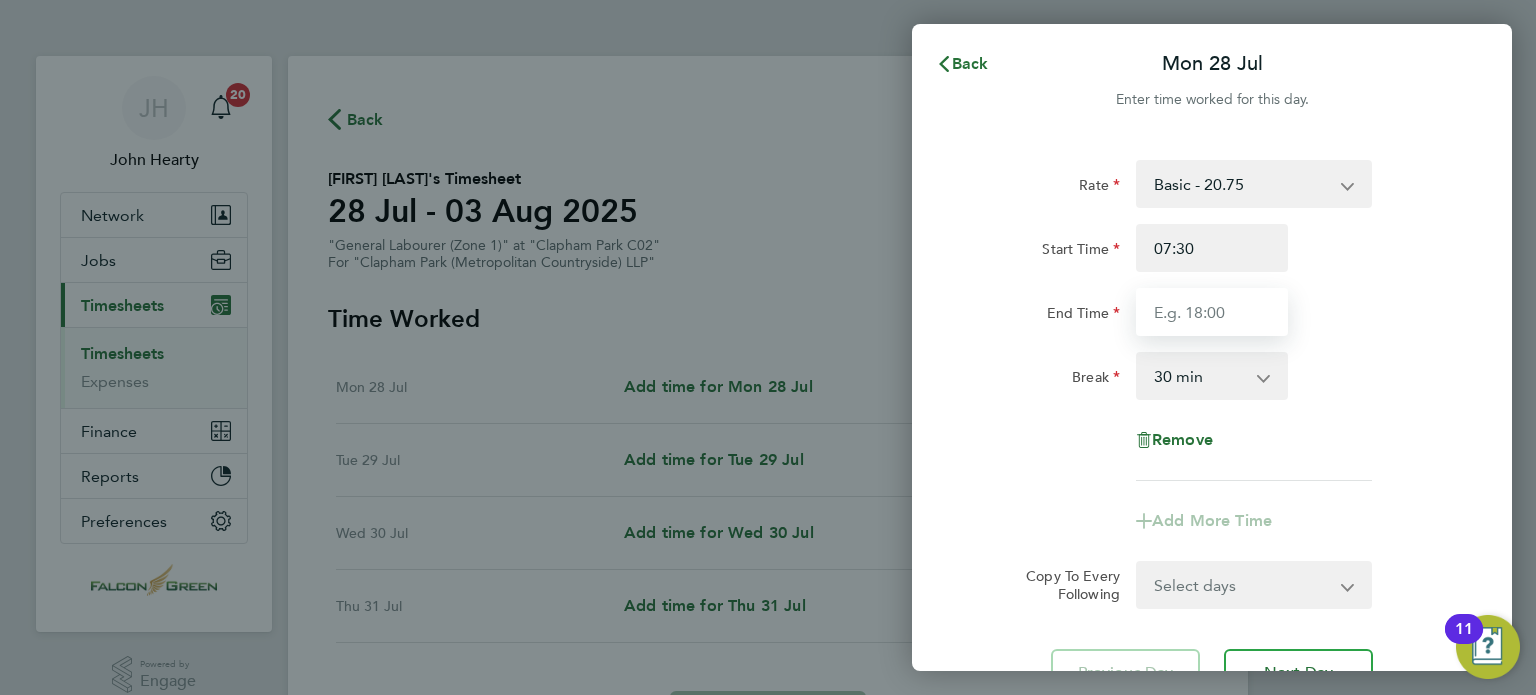 click on "End Time" at bounding box center (1212, 312) 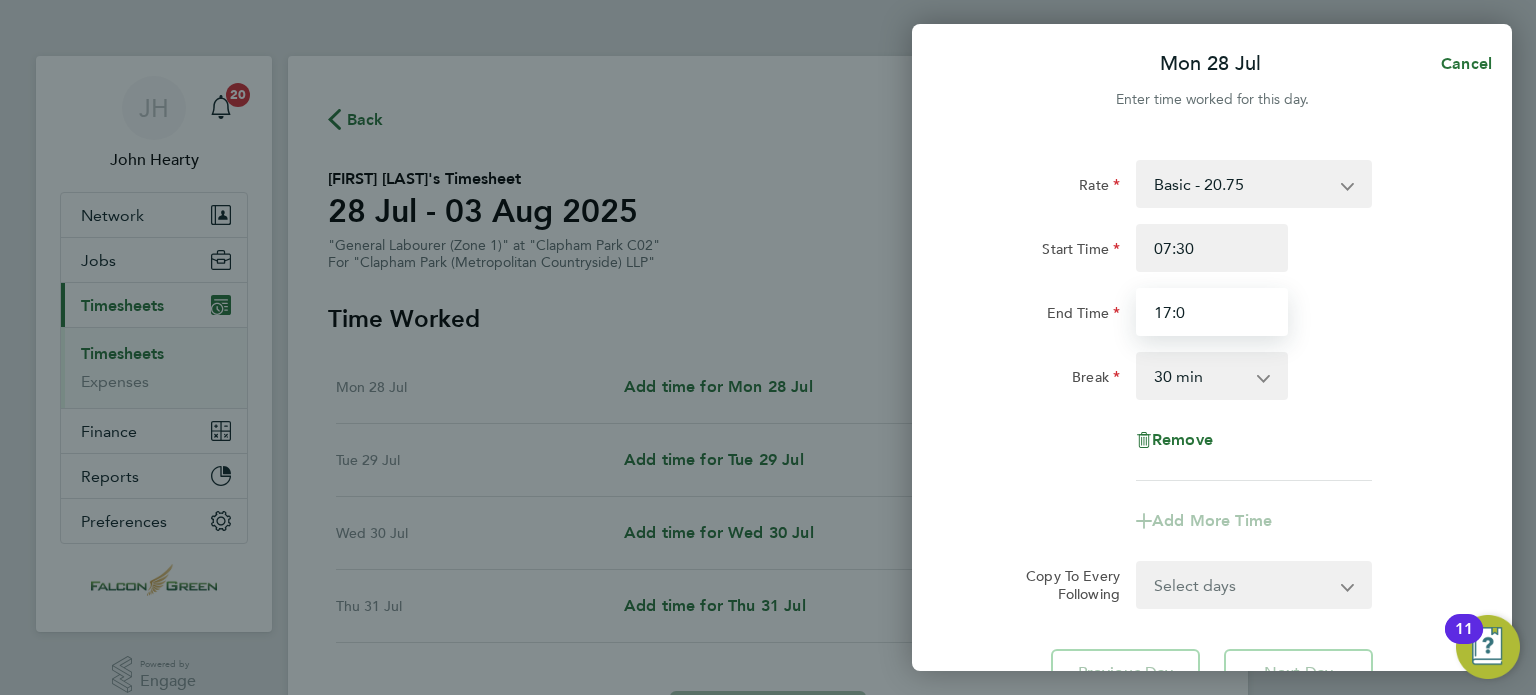 click on "17:0" at bounding box center (1212, 312) 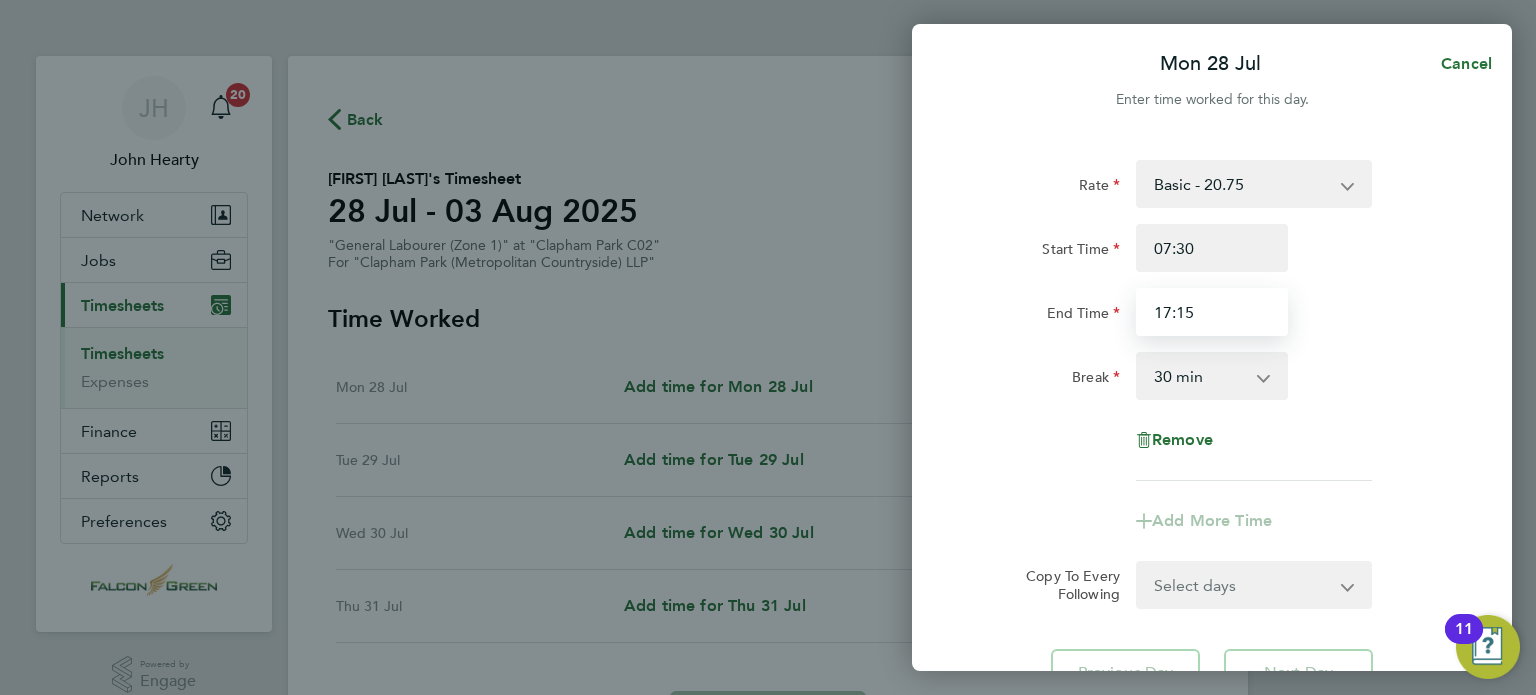 type on "17:15" 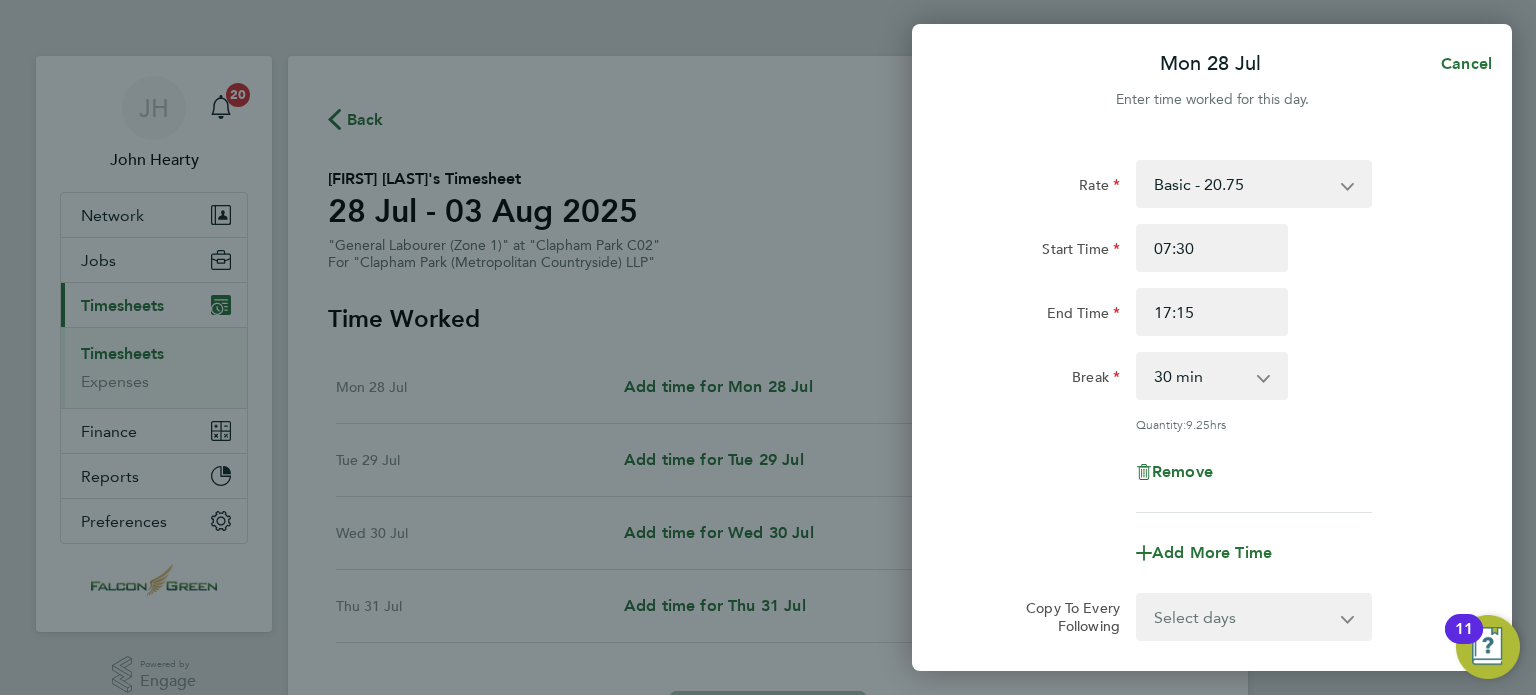 click on "Rate  Basic - 20.75
Start Time 07:30 End Time 17:15 Break  0 min   15 min   30 min   45 min   60 min   75 min   90 min
Quantity:  9.25  hrs
Remove
Add More Time  Copy To Every Following  Select days   Day   Tuesday   Wednesday   Thursday
Previous Day   Next Day" 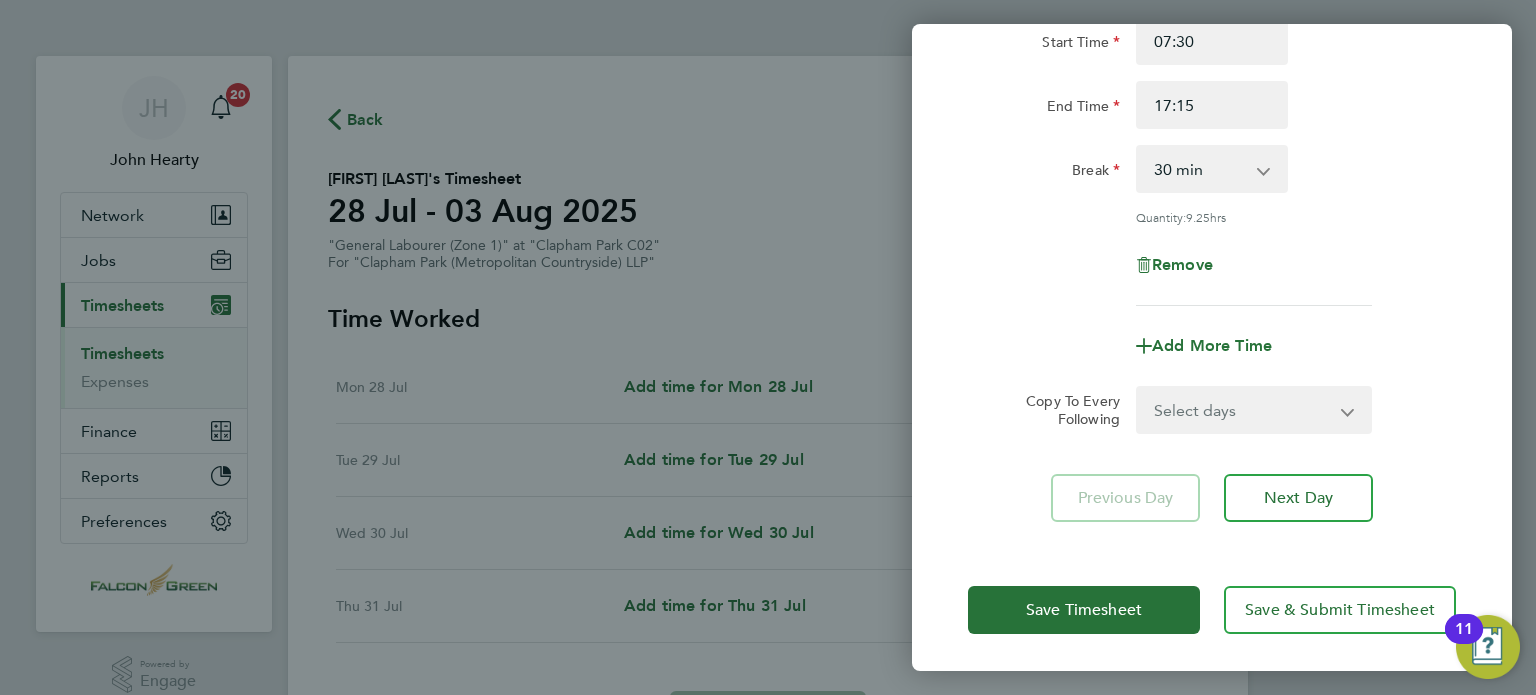click on "Select days   Day   Tuesday   Wednesday   Thursday" at bounding box center (1243, 410) 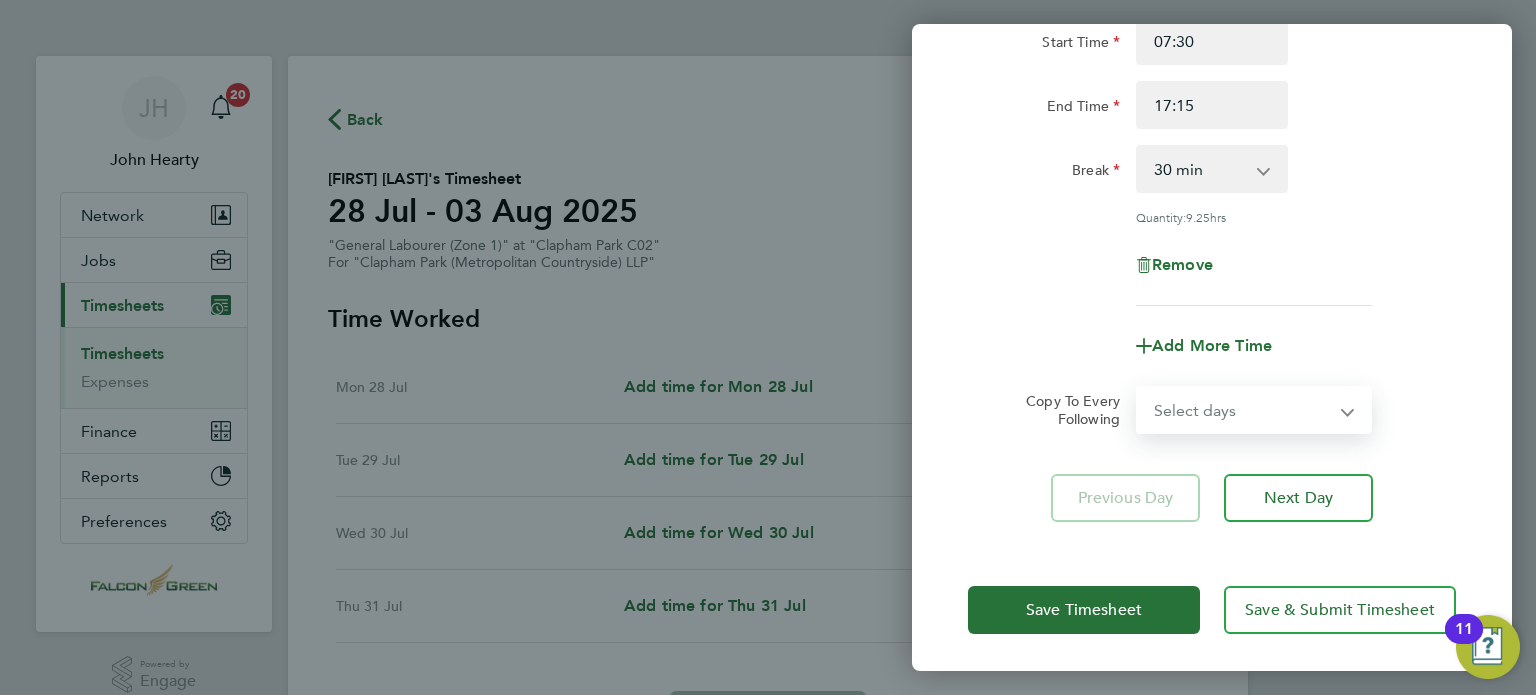 select on "TUE" 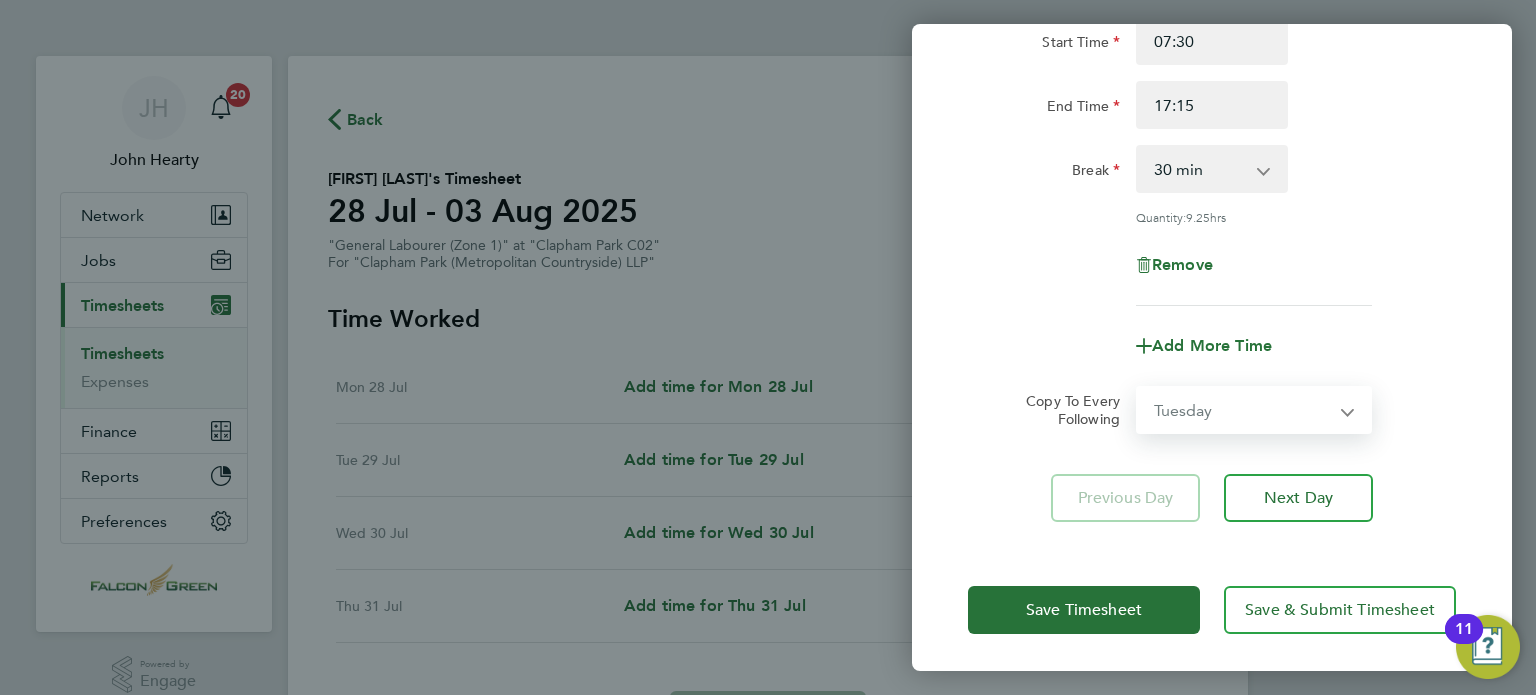 click on "Select days   Day   Tuesday   Wednesday   Thursday" at bounding box center [1243, 410] 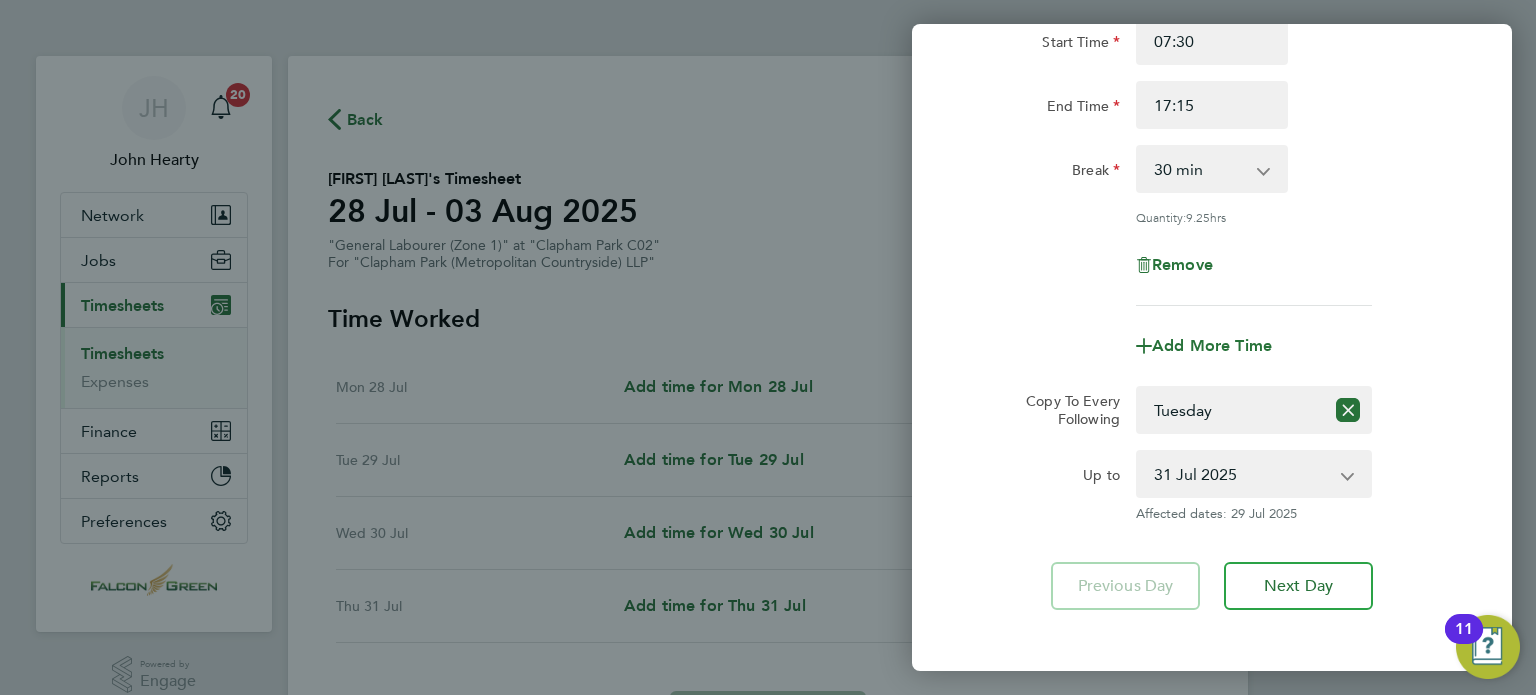 click on "Up to" 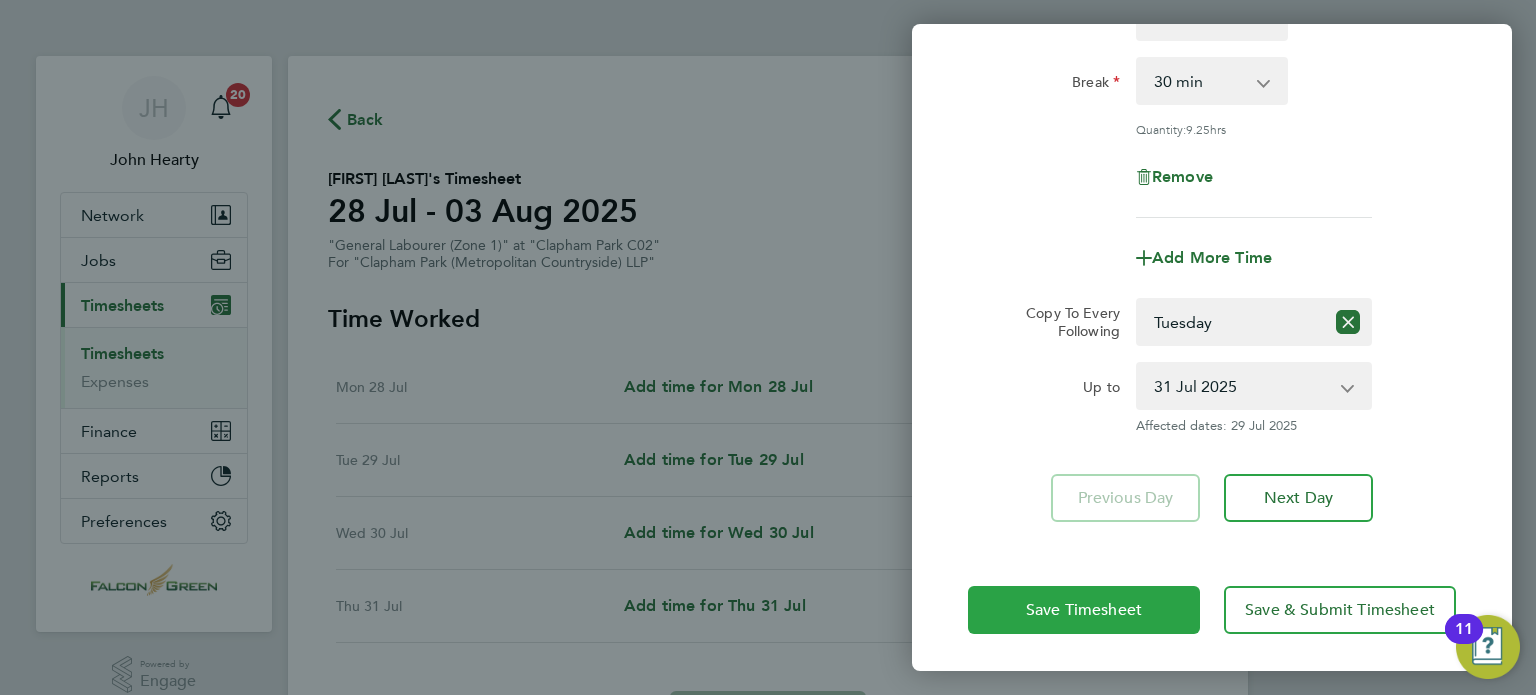 click on "Save Timesheet" 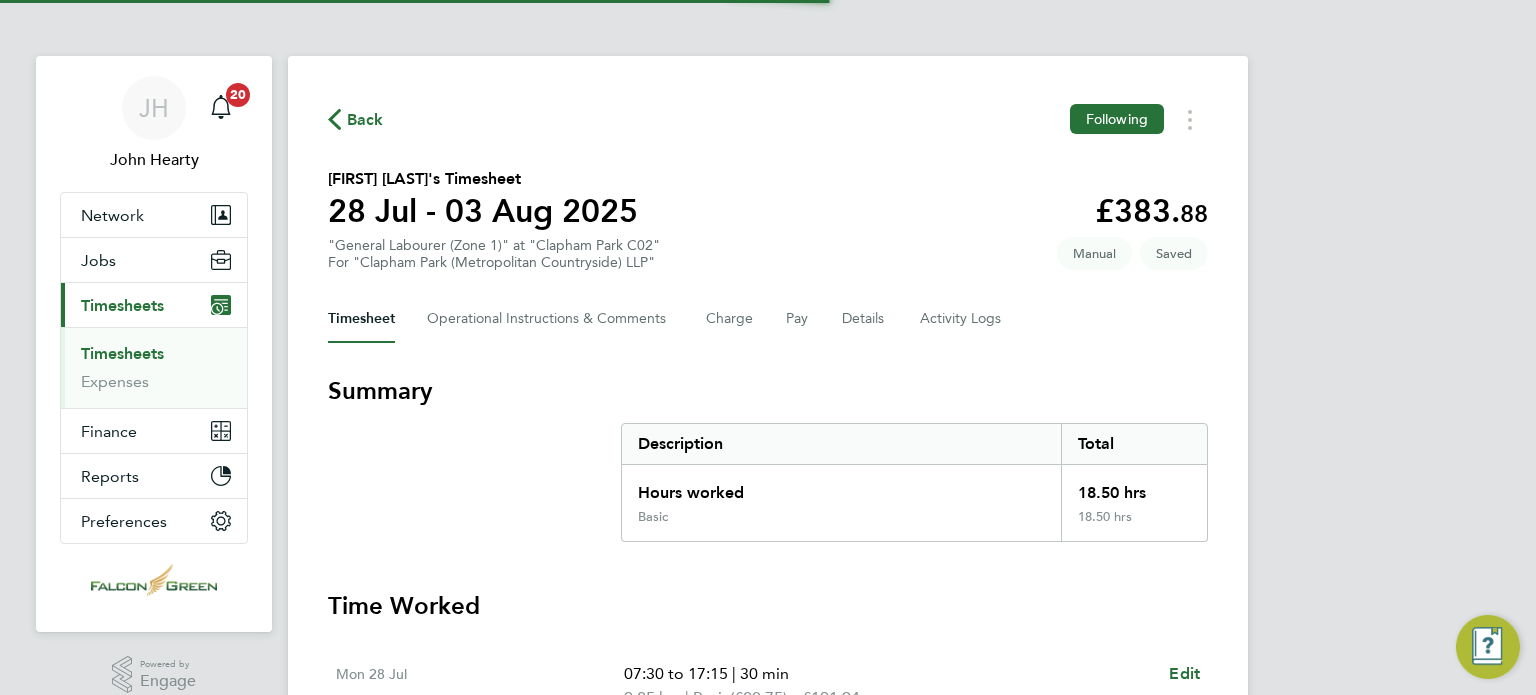 click on "Ayobami Victor Adekanbi's Timesheet   28 Jul - 03 Aug 2025   £383. 88  "General Labourer (Zone 1)" at "Clapham Park C02"  For "Clapham Park (Metropolitan Countryside) LLP"  Saved   Manual" 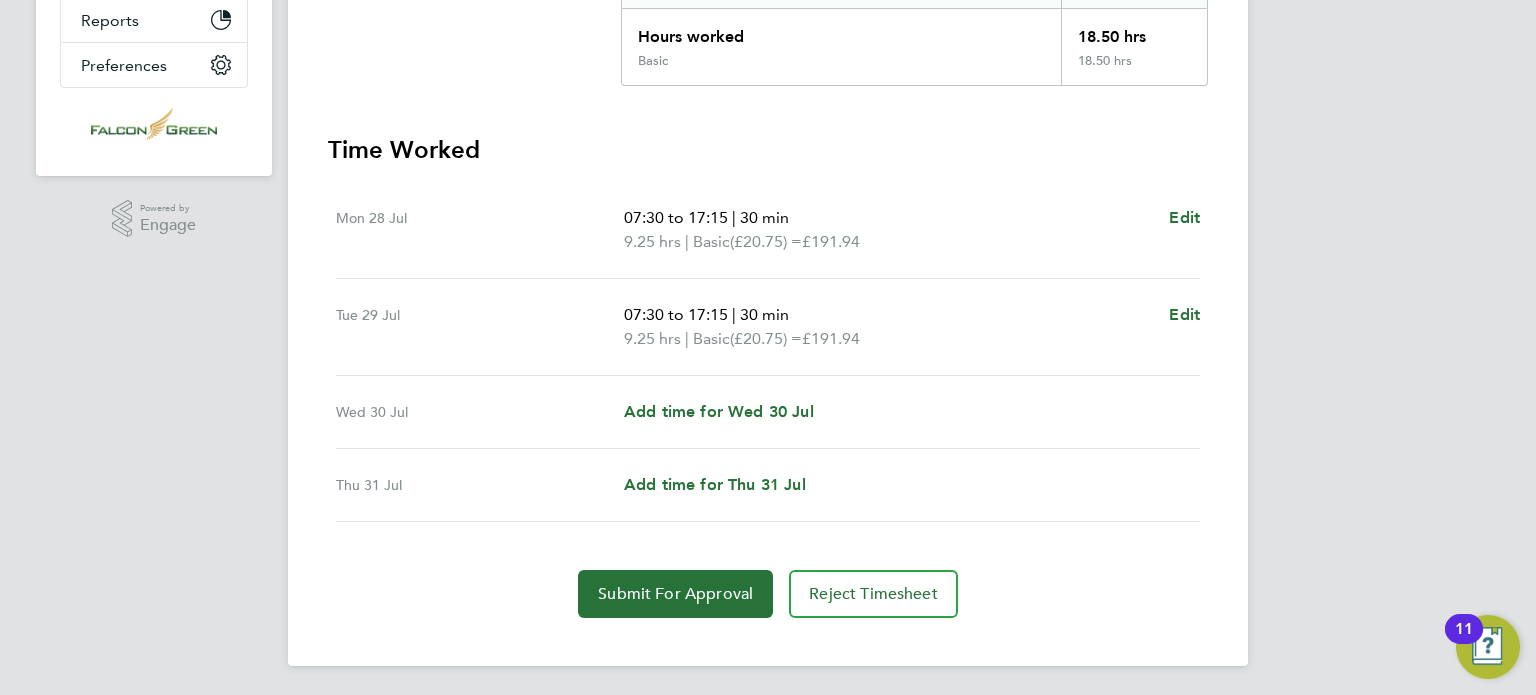 click on "Wed 30 Jul   Add time for Wed 30 Jul   Add time for Wed 30 Jul" at bounding box center [768, 412] 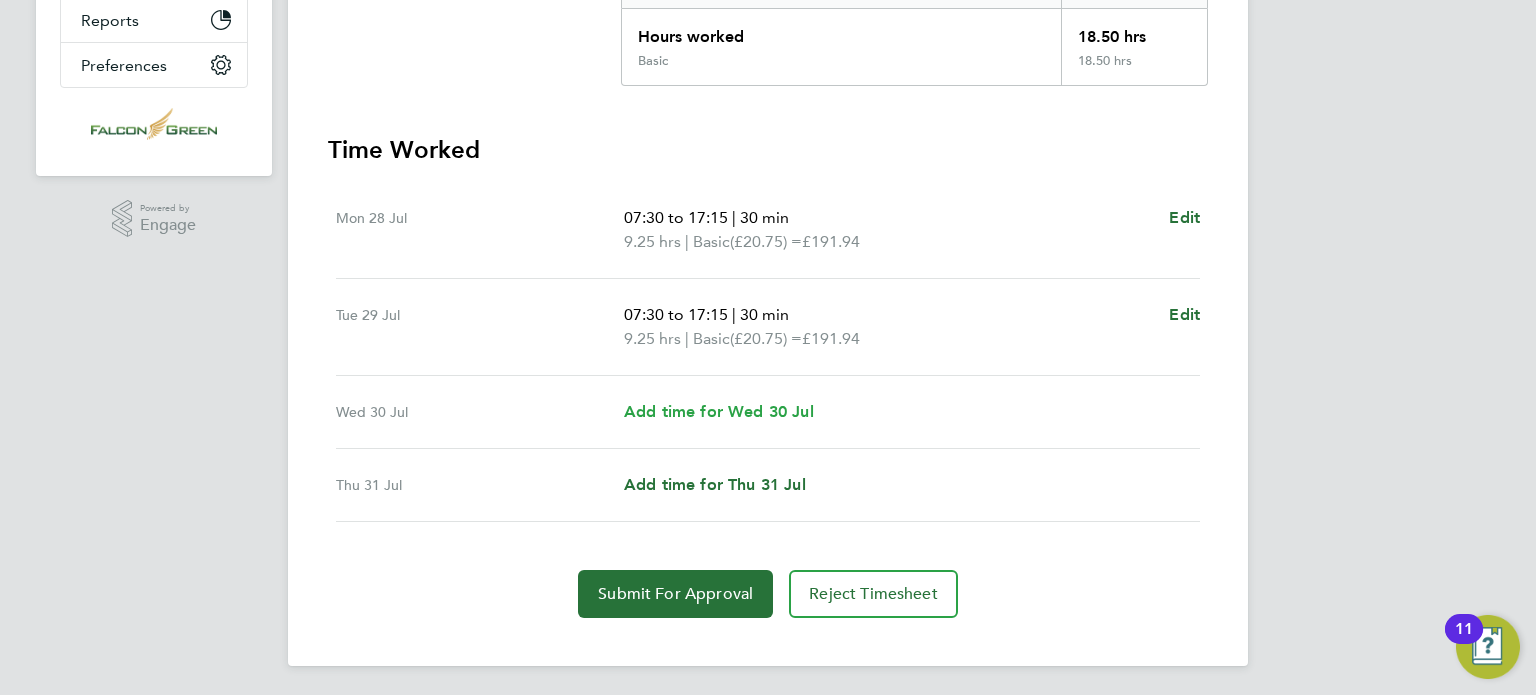 click on "Add time for Wed 30 Jul" at bounding box center [719, 411] 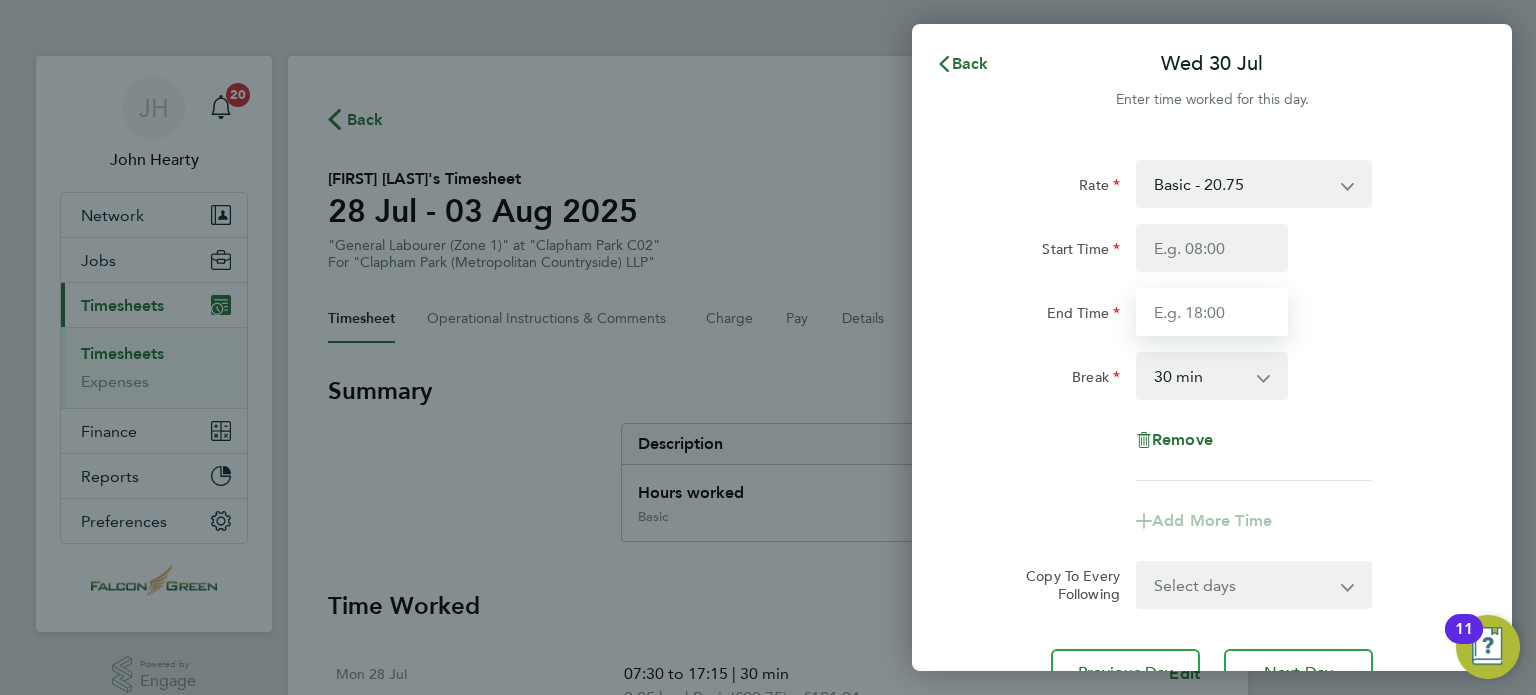 click on "End Time" at bounding box center (1212, 312) 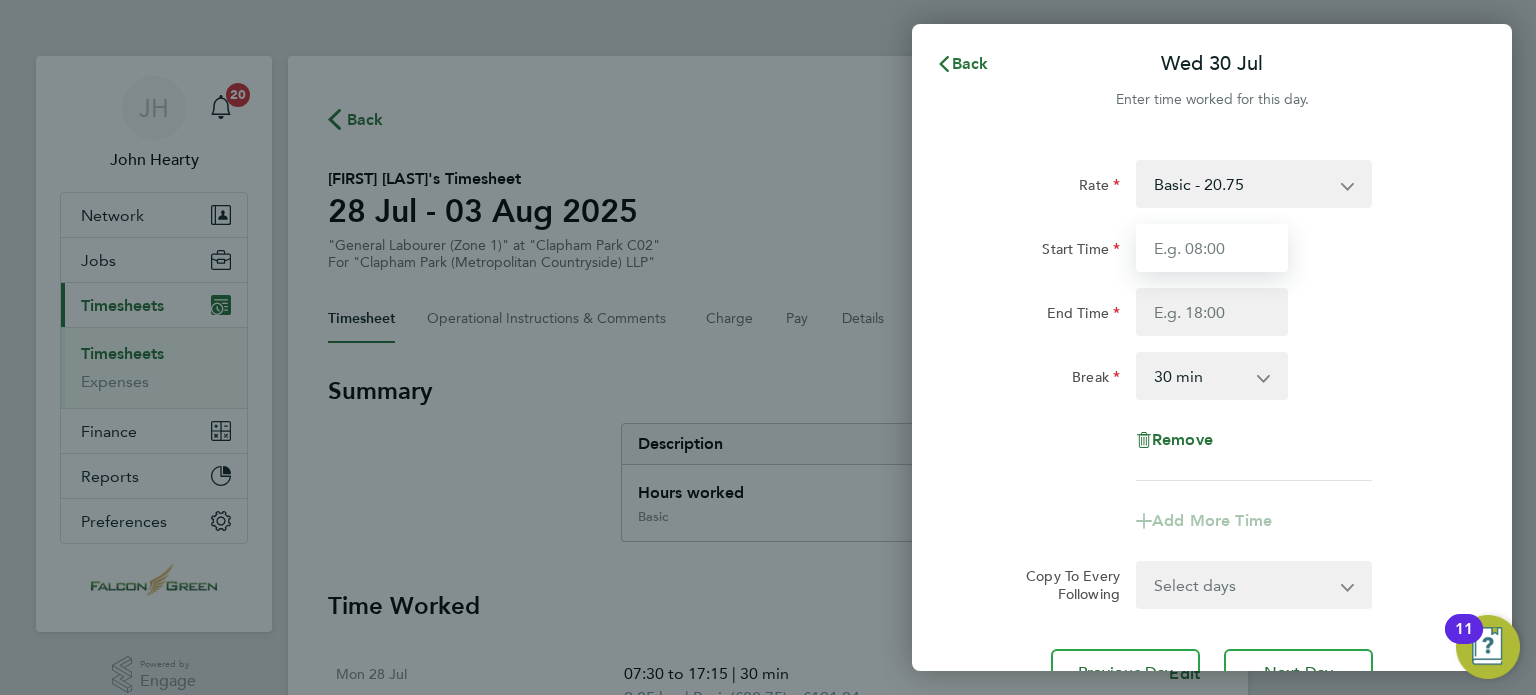 click on "Start Time" at bounding box center [1212, 248] 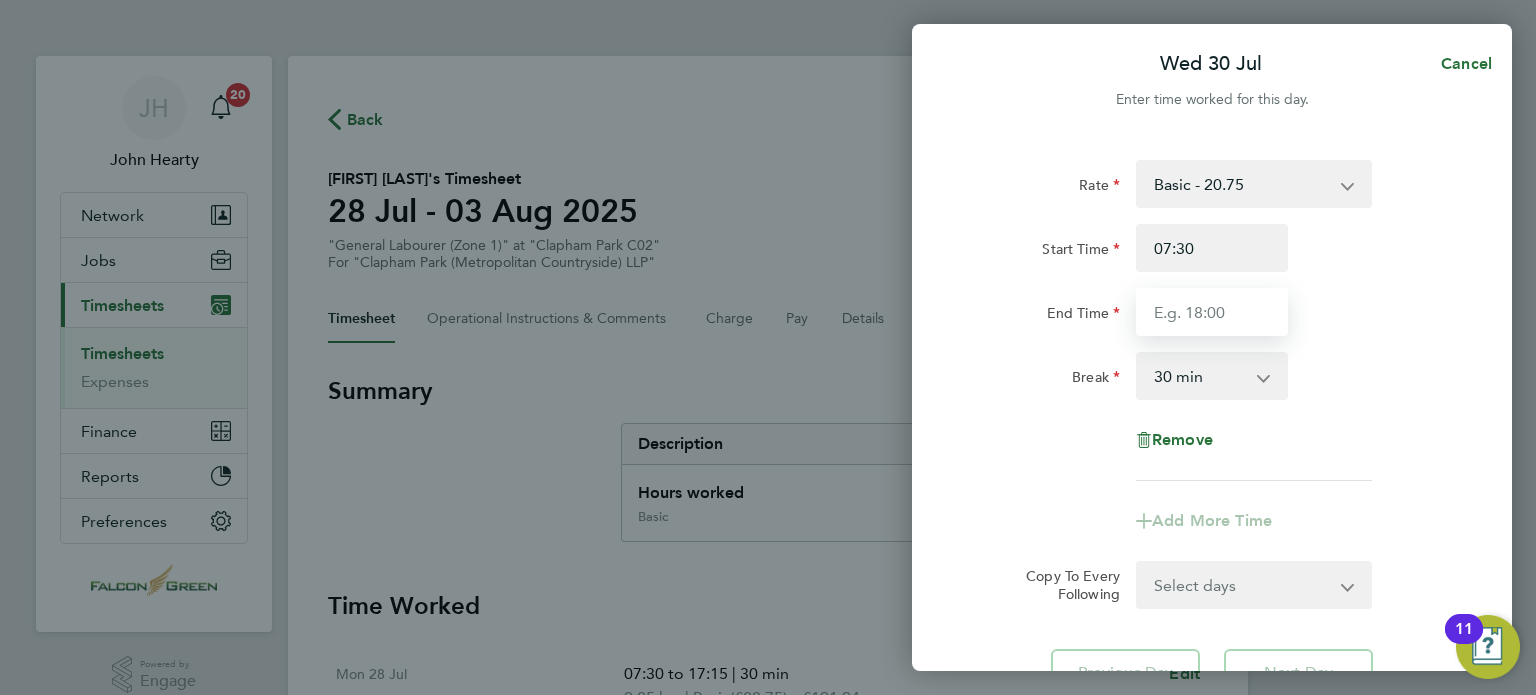 click on "End Time" at bounding box center (1212, 312) 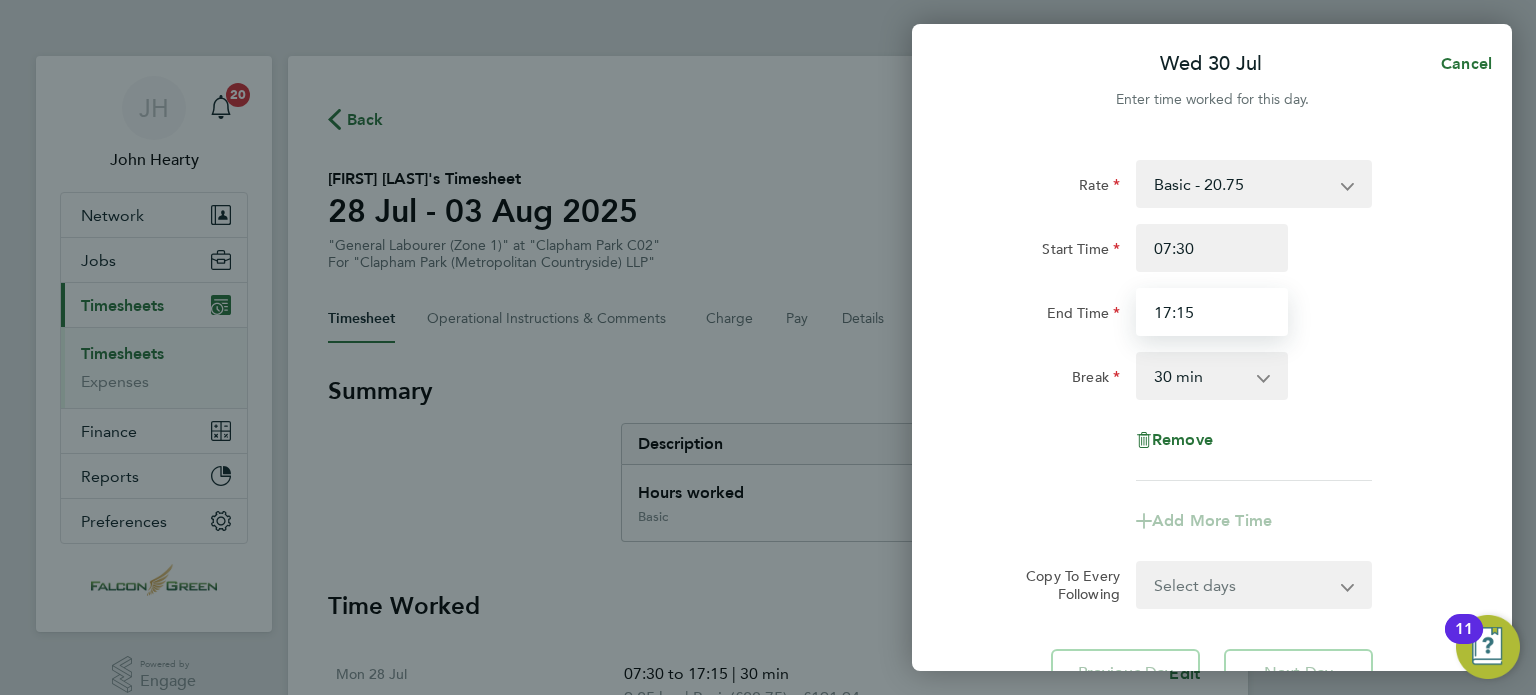 type on "17:15" 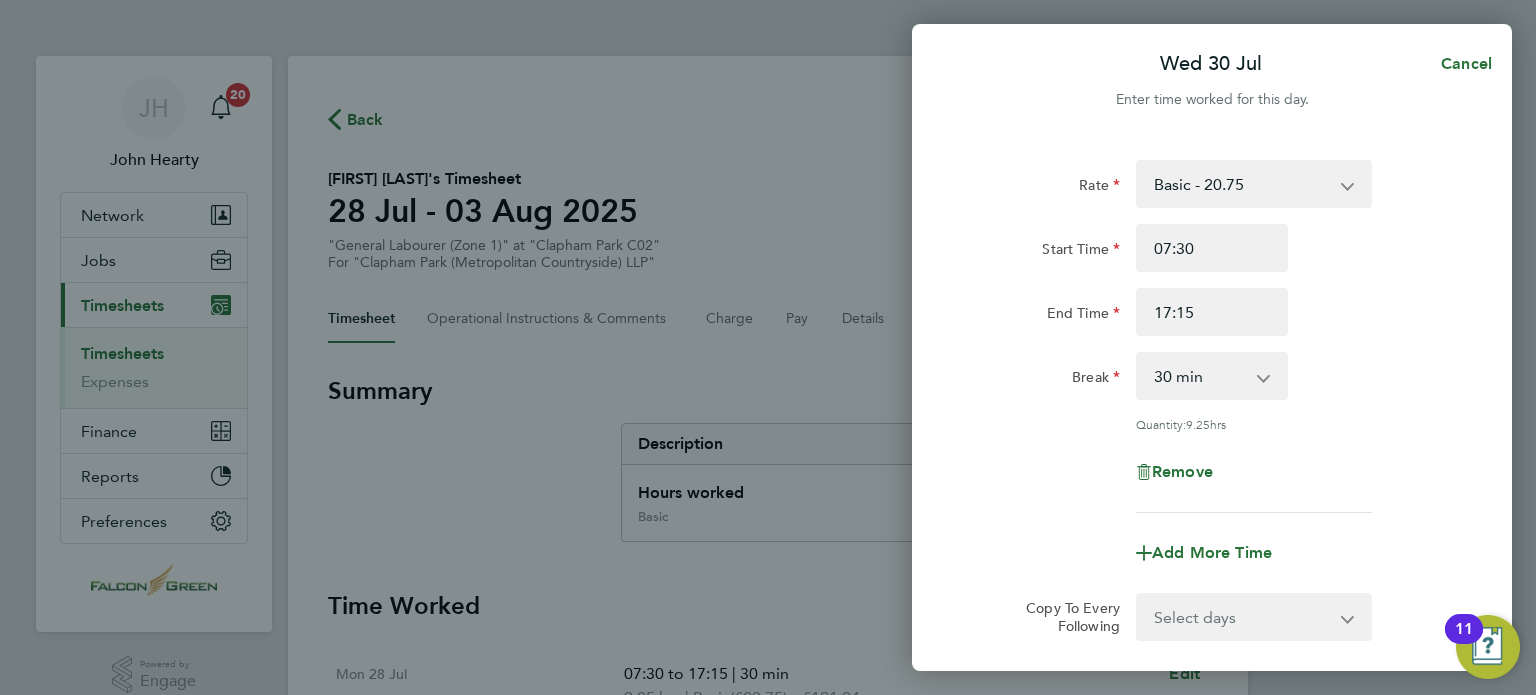 click on "Rate  Basic - 20.75
Start Time 07:30 End Time 17:15 Break  0 min   15 min   30 min   45 min   60 min   75 min   90 min
Quantity:  9.25  hrs
Remove" 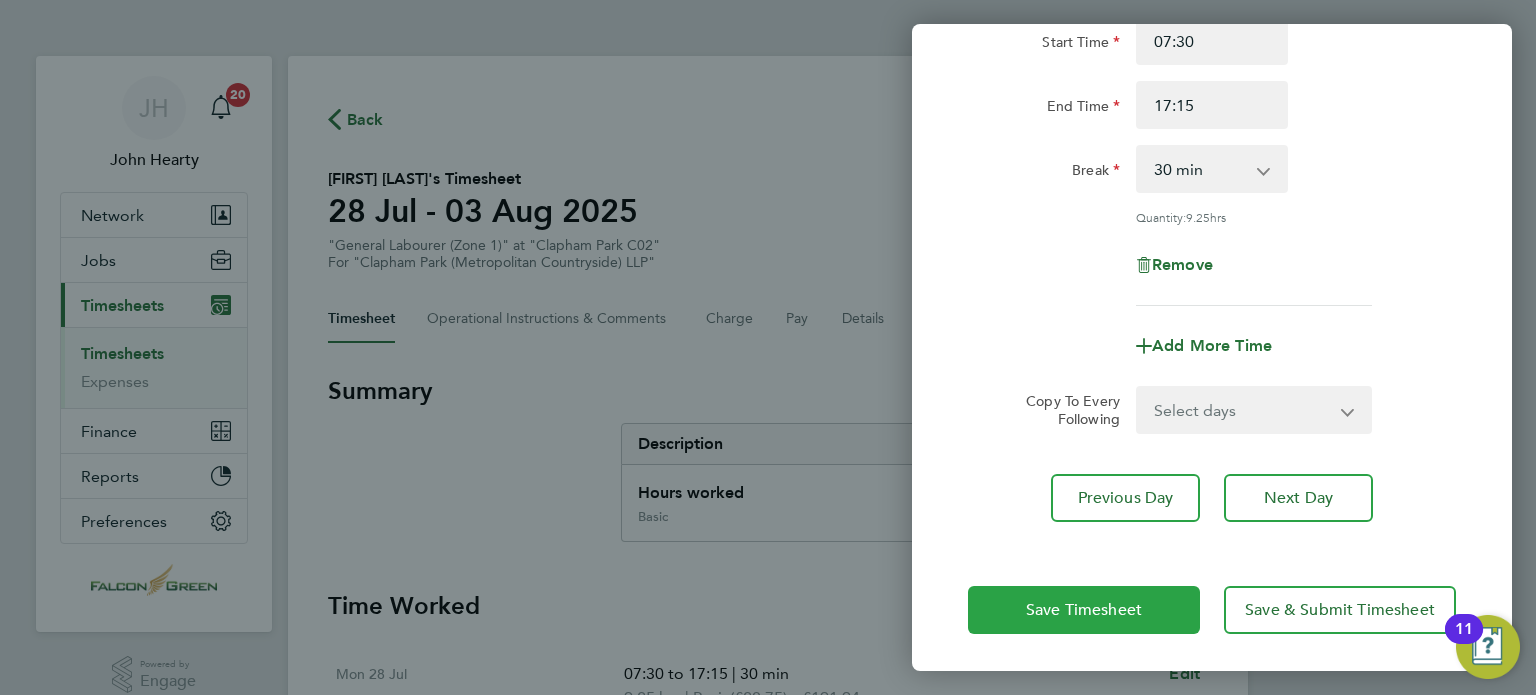 click on "Save Timesheet" 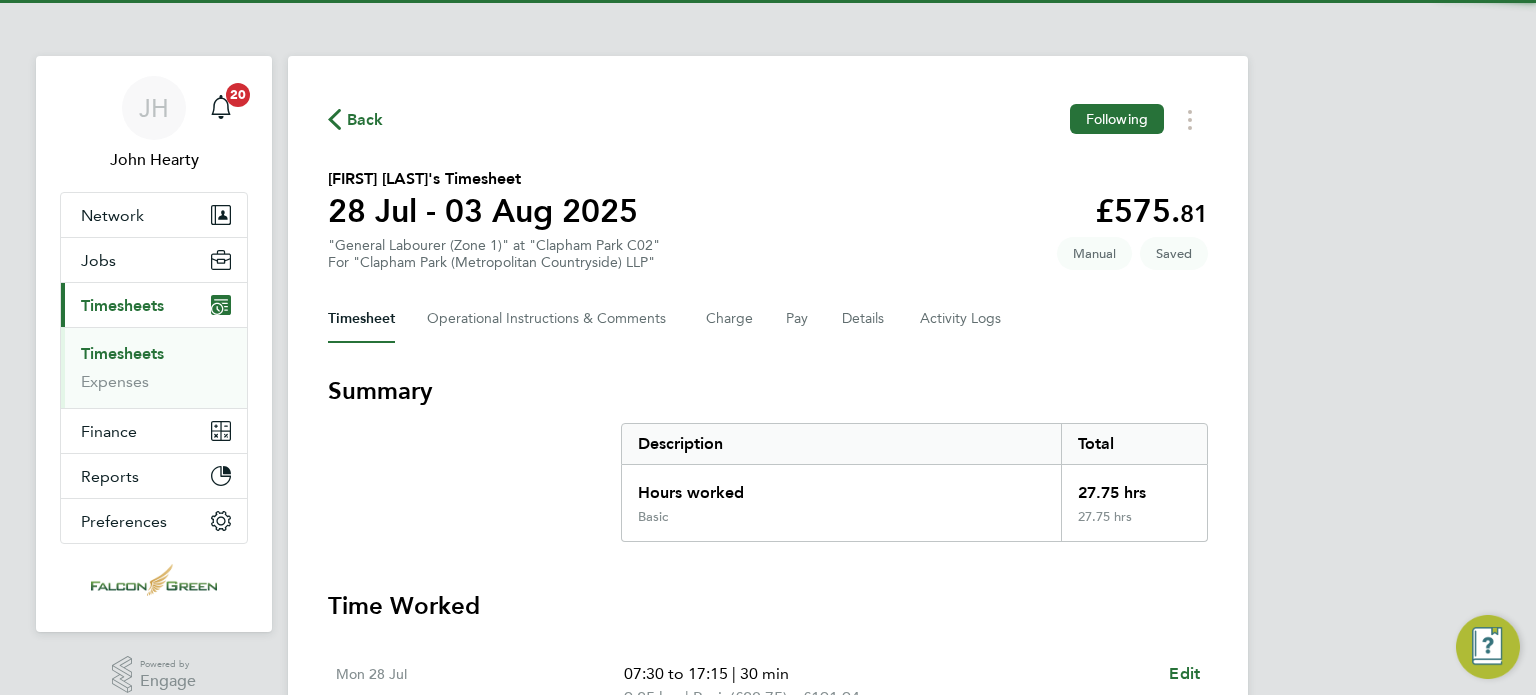 click on "Ayobami Victor Adekanbi's Timesheet   28 Jul - 03 Aug 2025   £575. 81  "General Labourer (Zone 1)" at "Clapham Park C02"  For "Clapham Park (Metropolitan Countryside) LLP"  Saved   Manual" 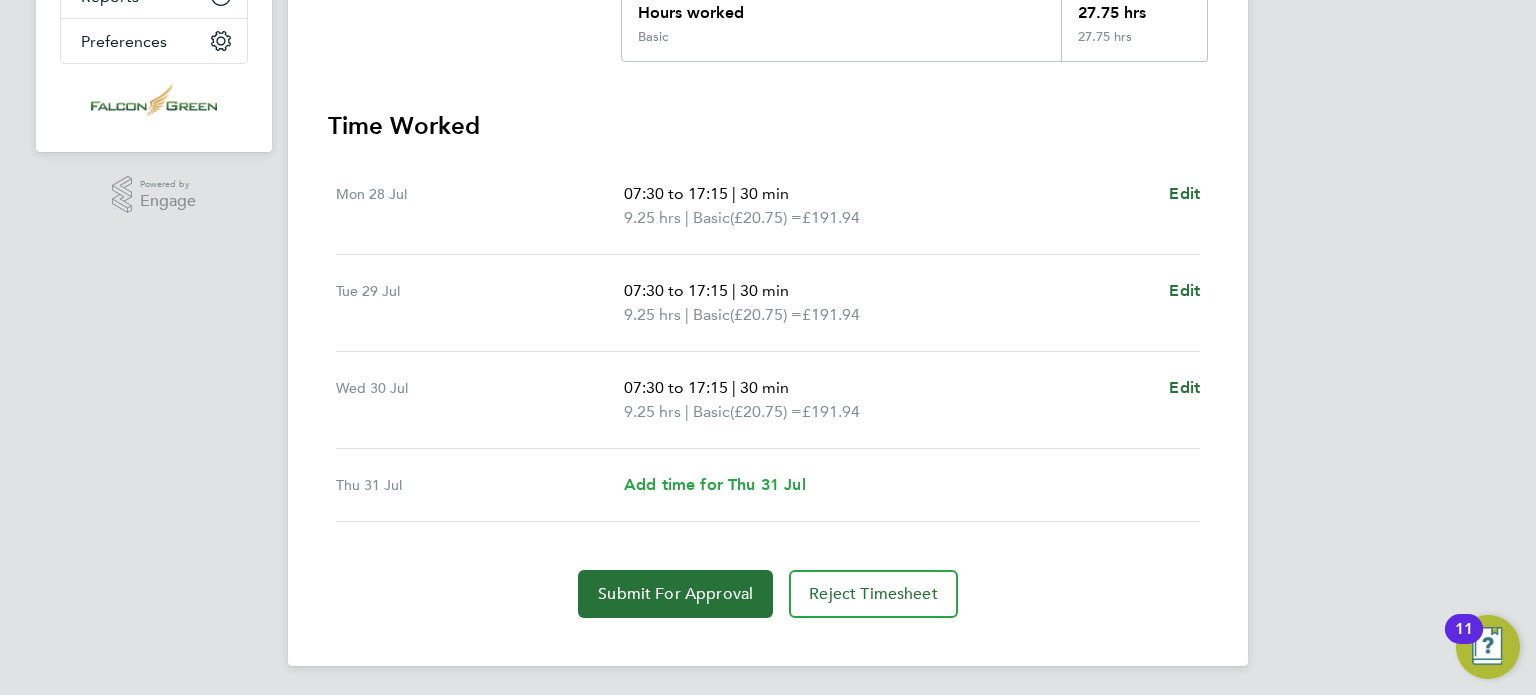 click on "Add time for Thu 31 Jul" at bounding box center [715, 484] 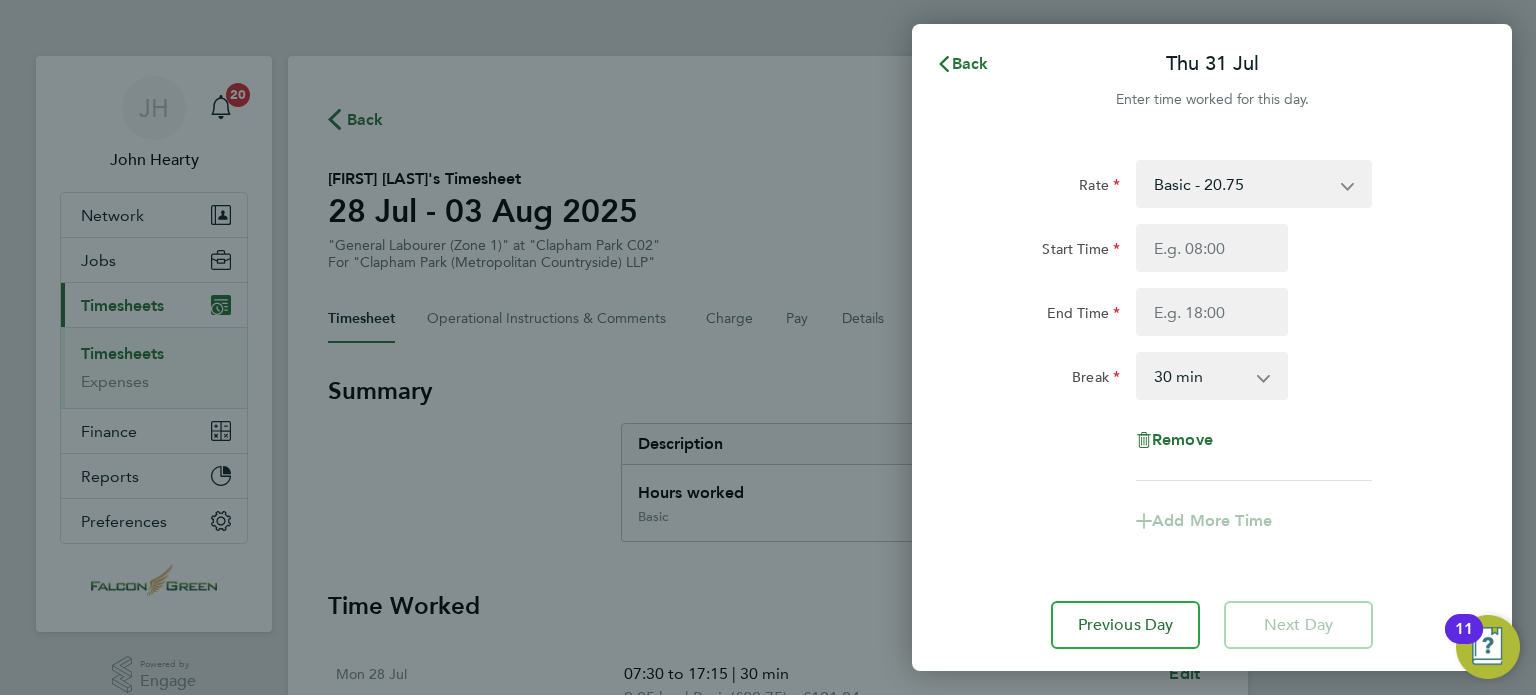 click on "Rate  Basic - 20.75
Start Time End Time Break  0 min   15 min   30 min   45 min   60 min   75 min   90 min
Remove" 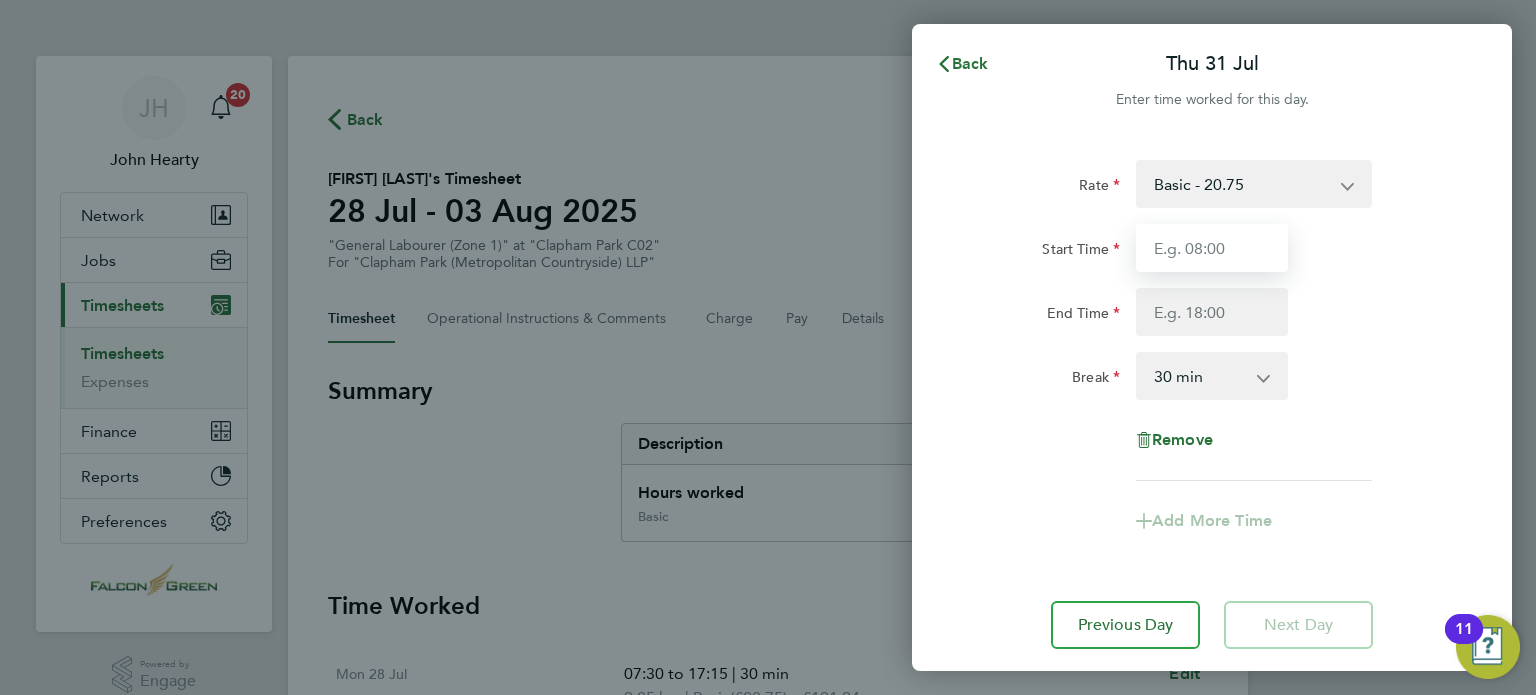 click on "Start Time" at bounding box center [1212, 248] 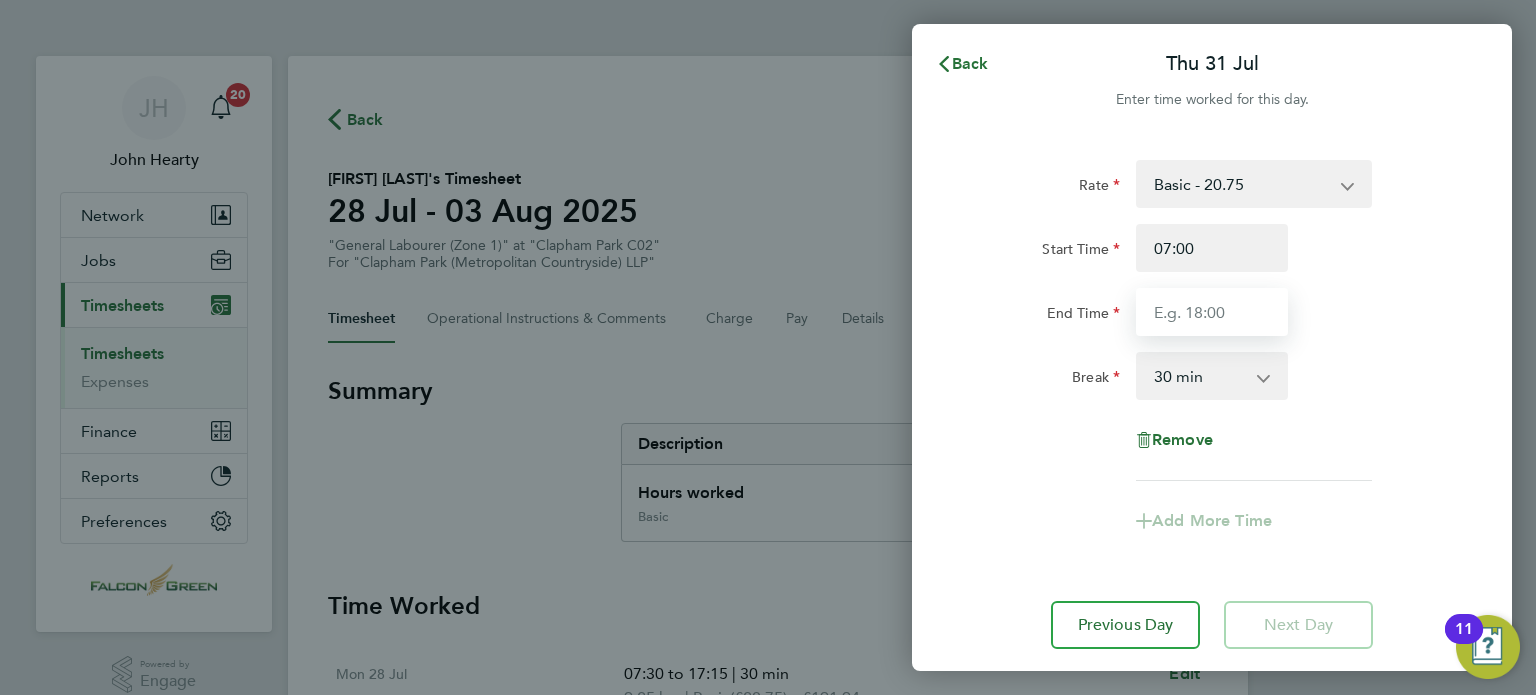 click on "End Time" at bounding box center [1212, 312] 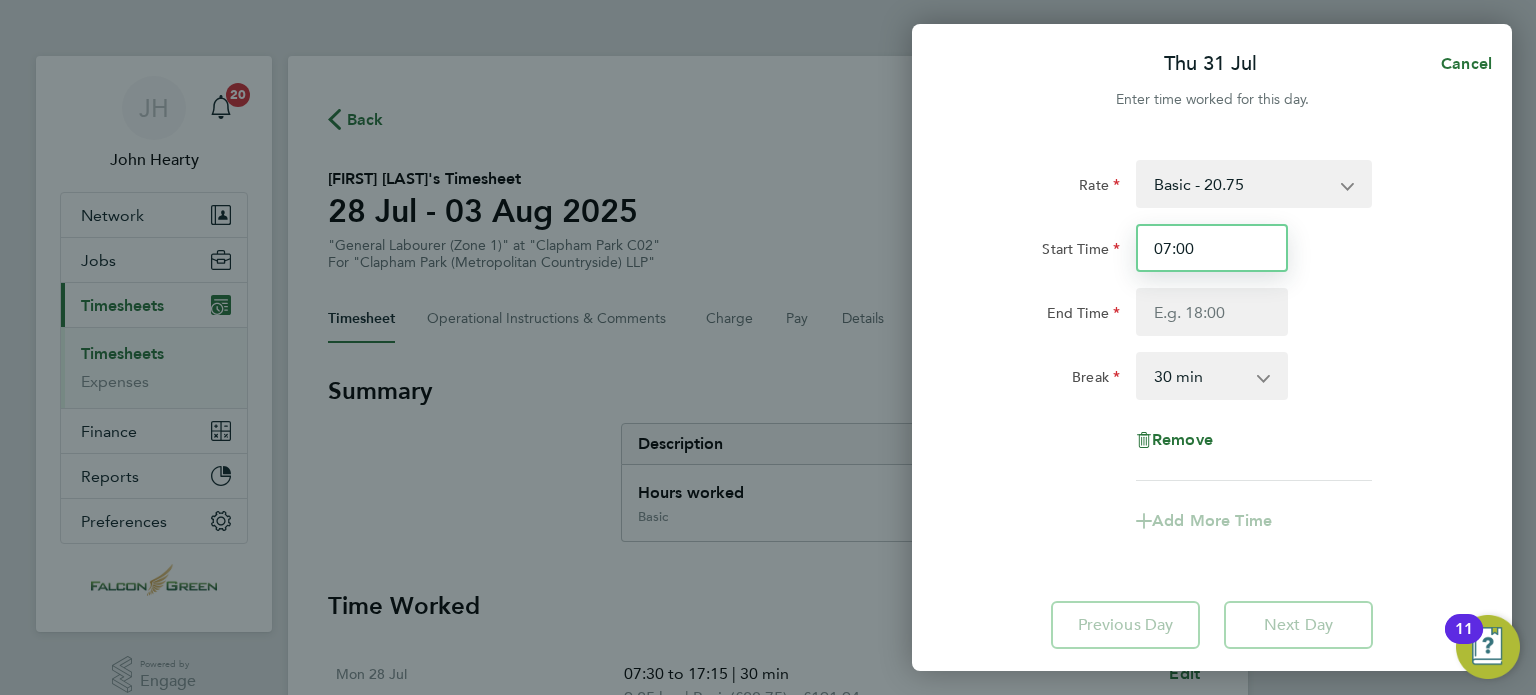 click on "07:00" at bounding box center (1212, 248) 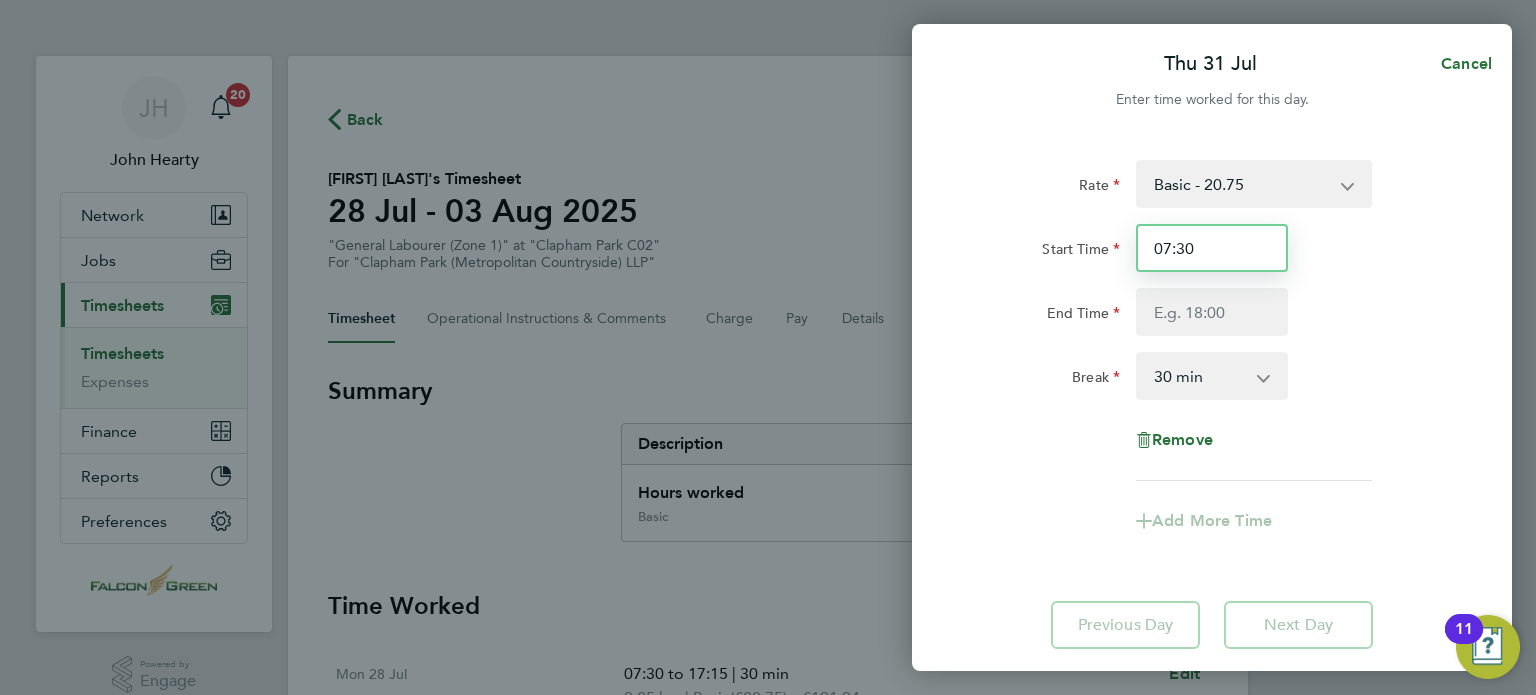 type on "07:30" 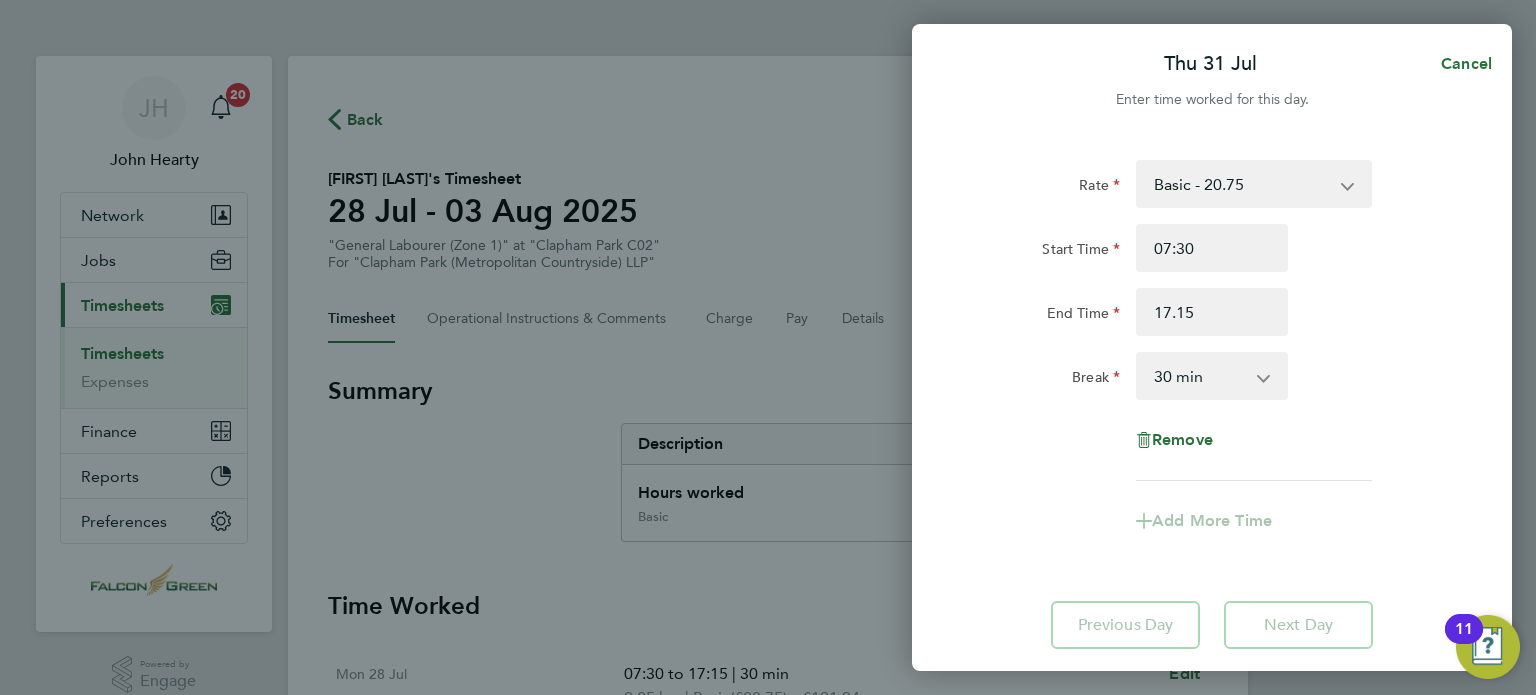 type on "17:15" 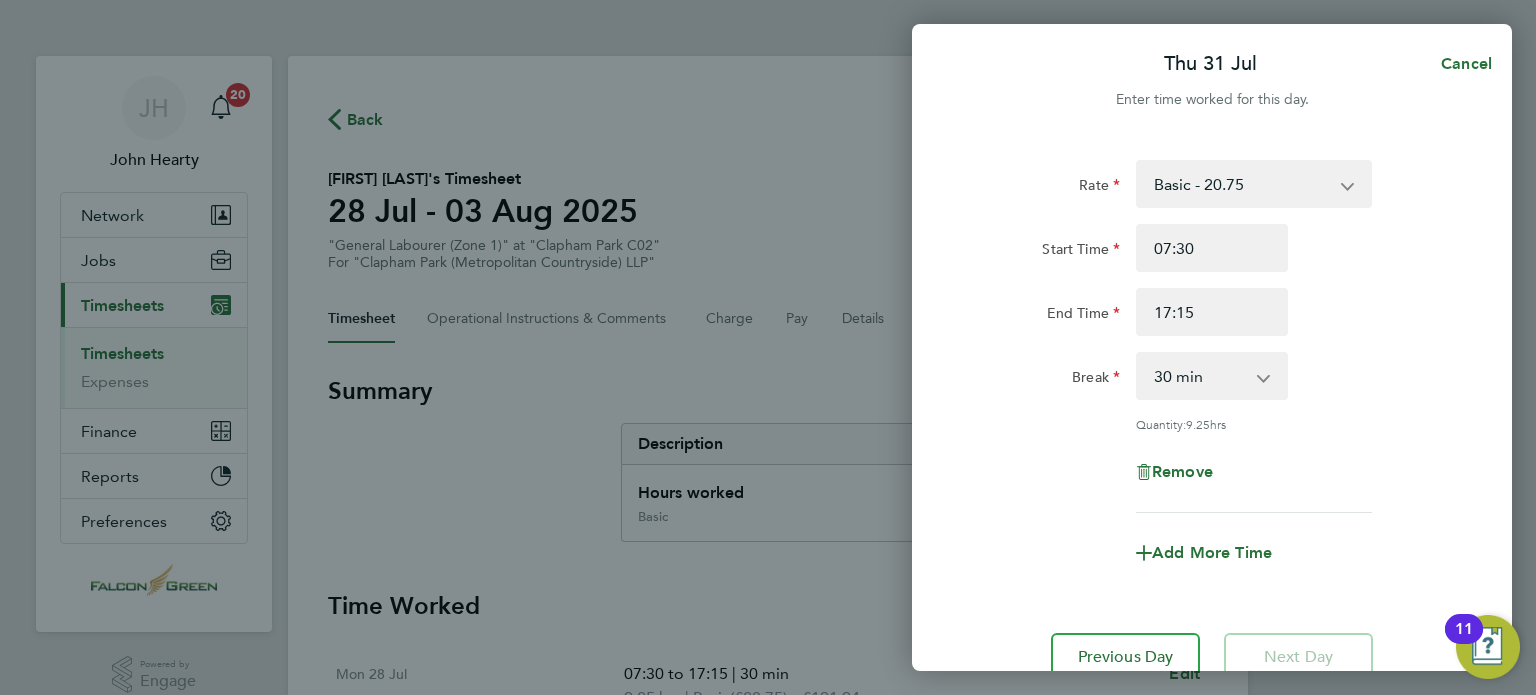 click on "Break" 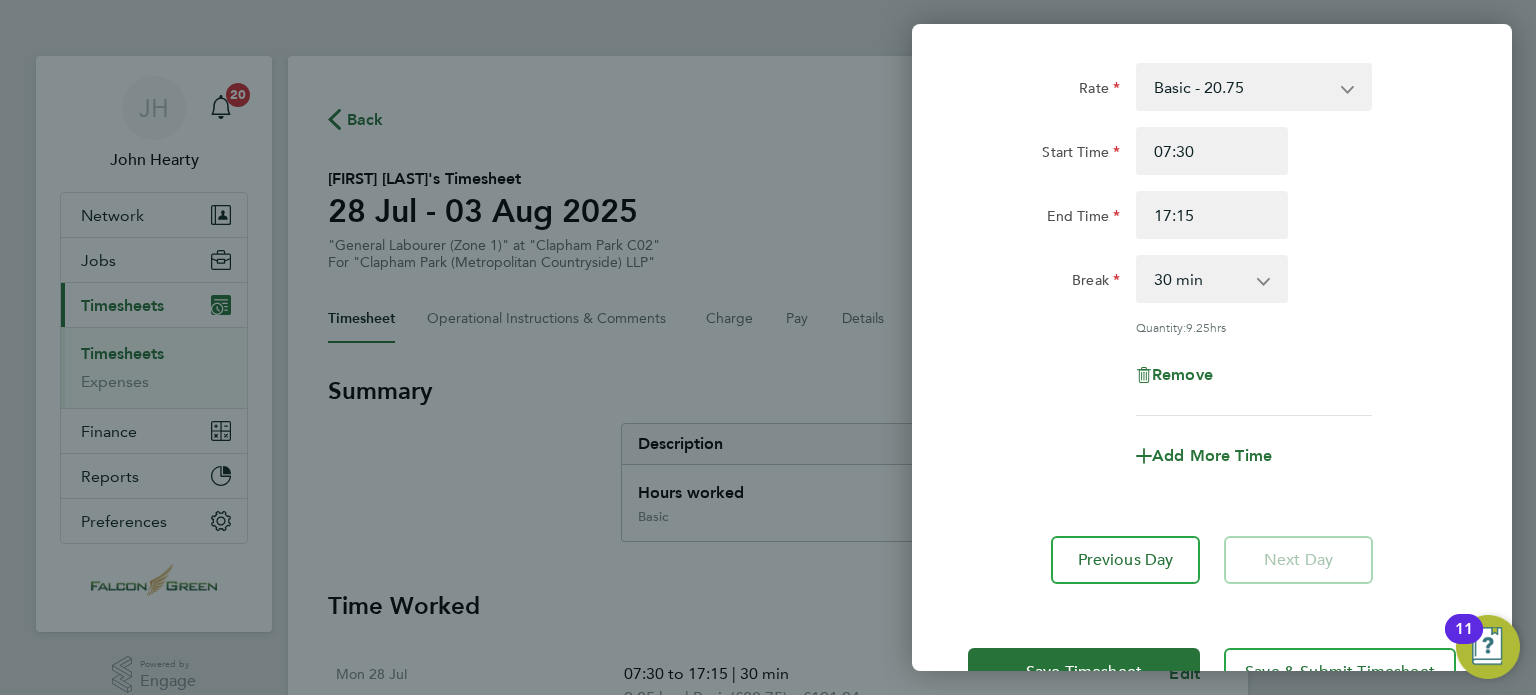 scroll, scrollTop: 159, scrollLeft: 0, axis: vertical 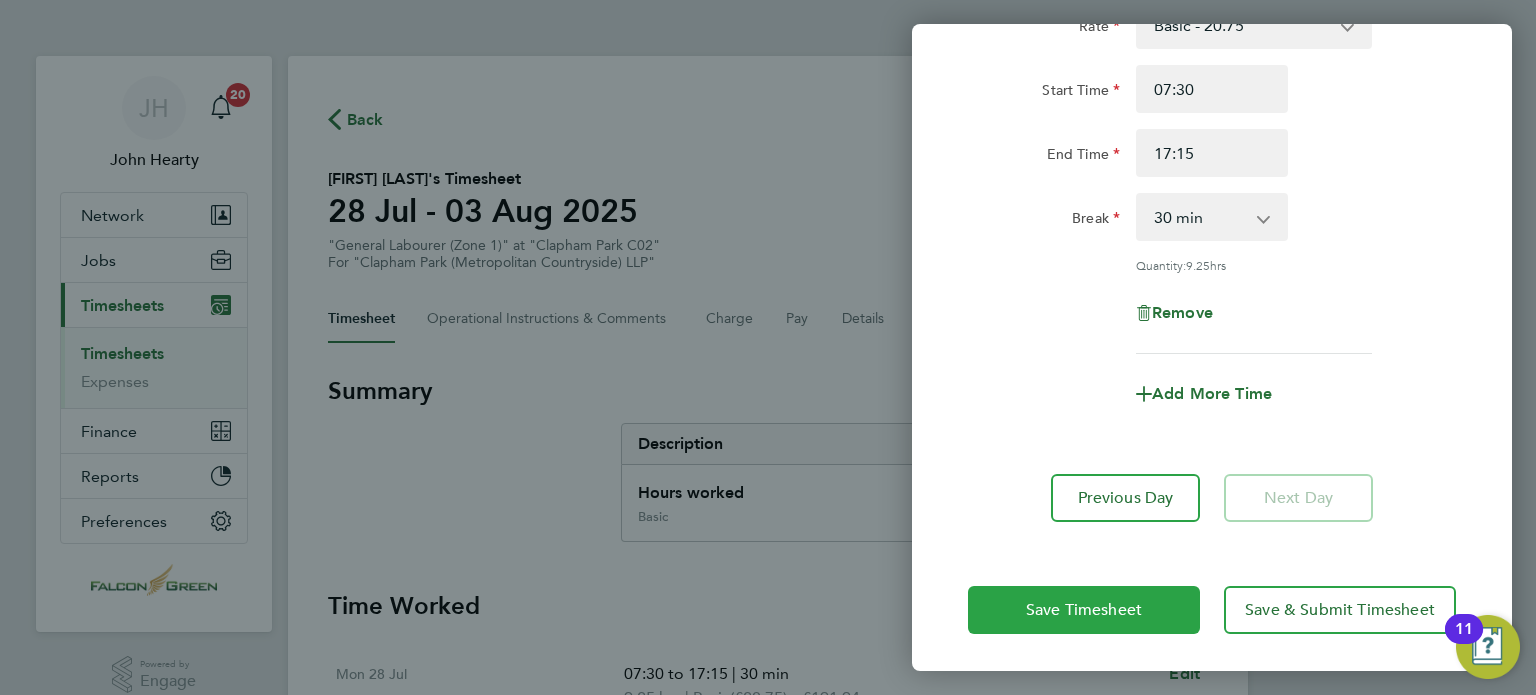 click on "Save Timesheet" 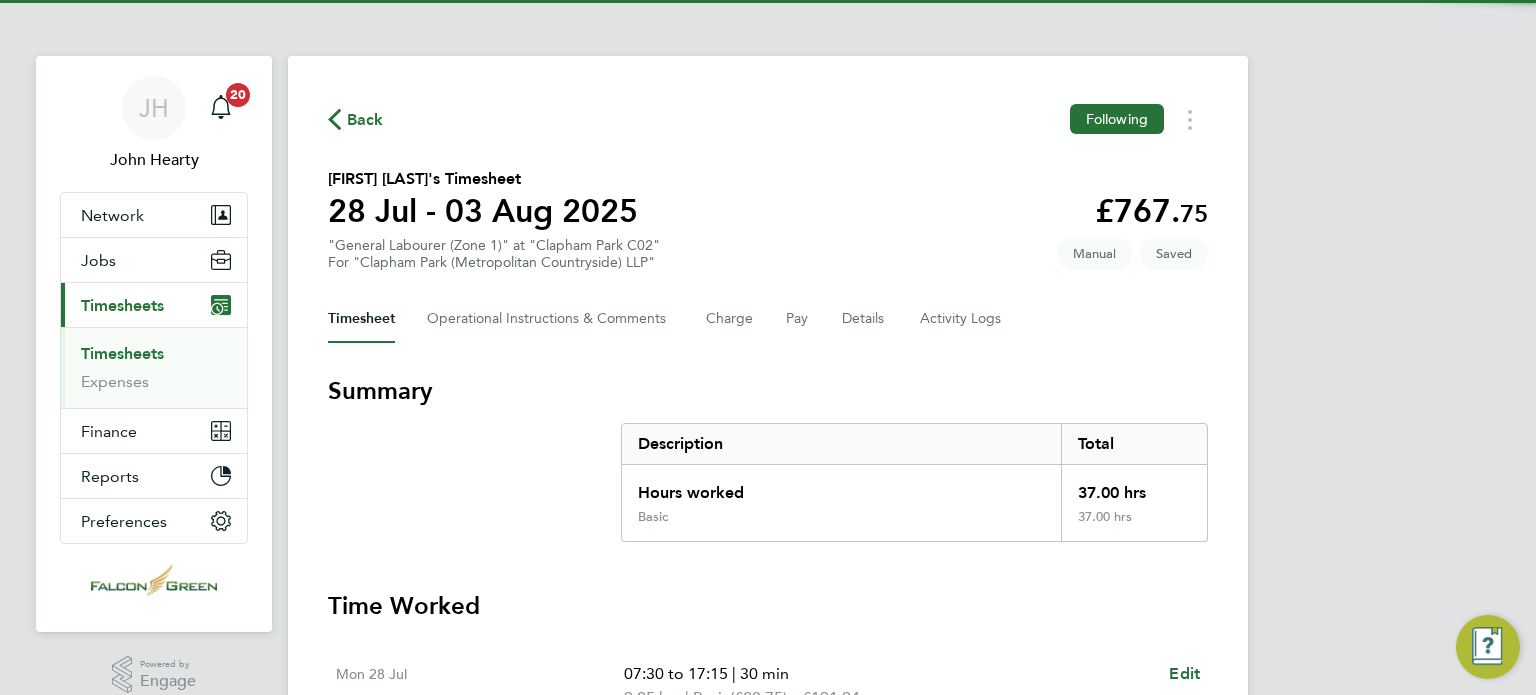 click on "Back  Following
Ayobami Victor Adekanbi's Timesheet   28 Jul - 03 Aug 2025   £767. 75  "General Labourer (Zone 1)" at "Clapham Park C02"  For "Clapham Park (Metropolitan Countryside) LLP"  Saved   Manual   Timesheet   Operational Instructions & Comments   Charge   Pay   Details   Activity Logs   Summary   Description   Total   Hours worked   37.00 hrs   Basic   37.00 hrs   Time Worked   Mon 28 Jul   07:30 to 17:15   |   30 min   9.25 hrs   |   Basic   (£20.75) =   £191.94   Edit   Tue 29 Jul   07:30 to 17:15   |   30 min   9.25 hrs   |   Basic   (£20.75) =   £191.94   Edit   Wed 30 Jul   07:30 to 17:15   |   30 min   9.25 hrs   |   Basic   (£20.75) =   £191.94   Edit   Thu 31 Jul   07:30 to 17:15   |   30 min   9.25 hrs   |   Basic   (£20.75) =   £191.94   Edit   Submit For Approval   Reject Timesheet" 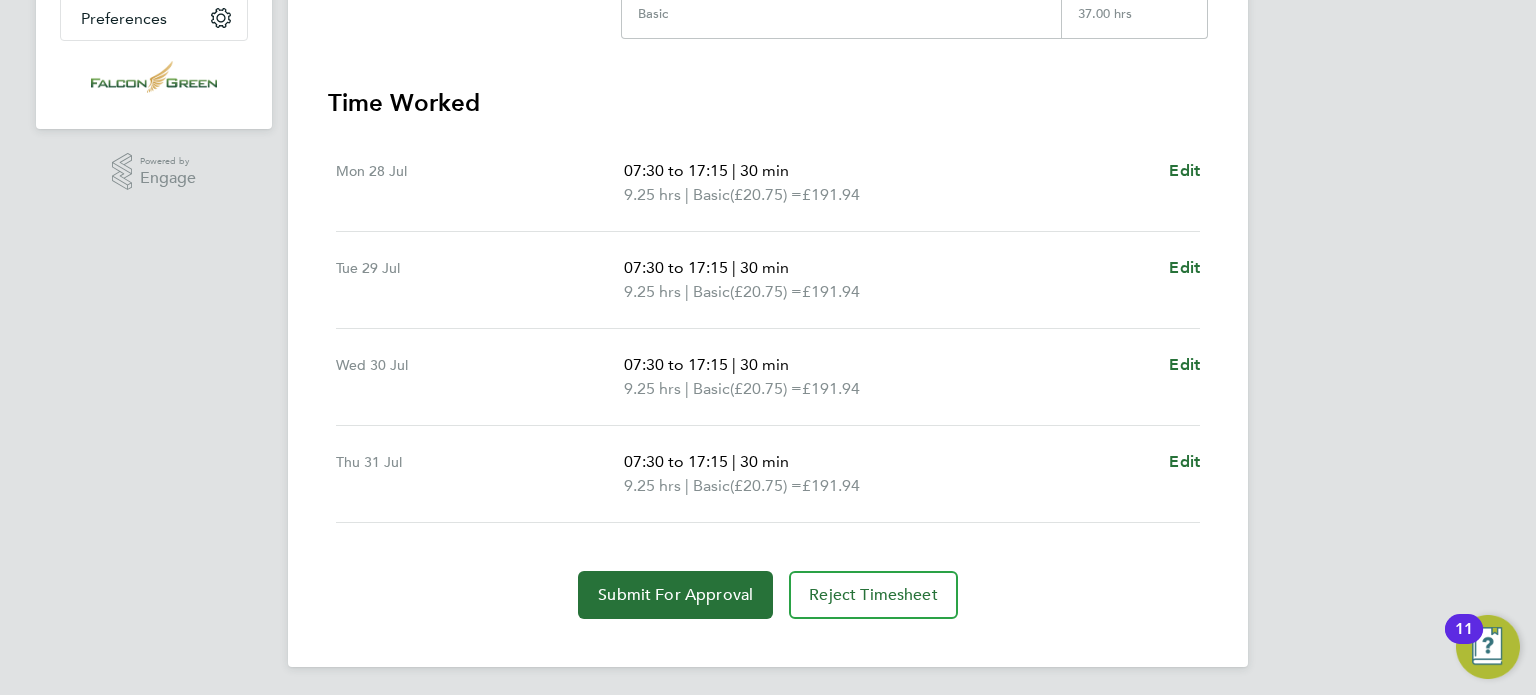 scroll, scrollTop: 504, scrollLeft: 0, axis: vertical 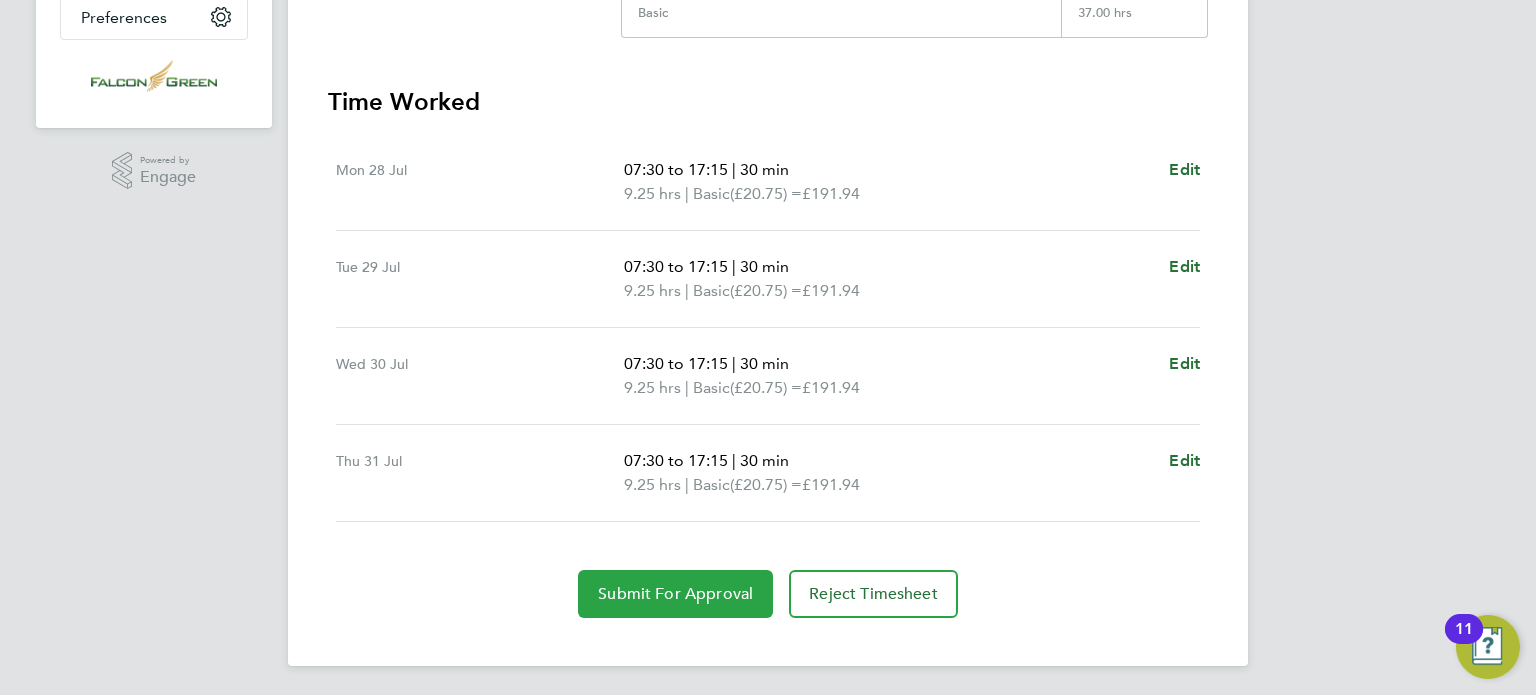 click on "Submit For Approval" 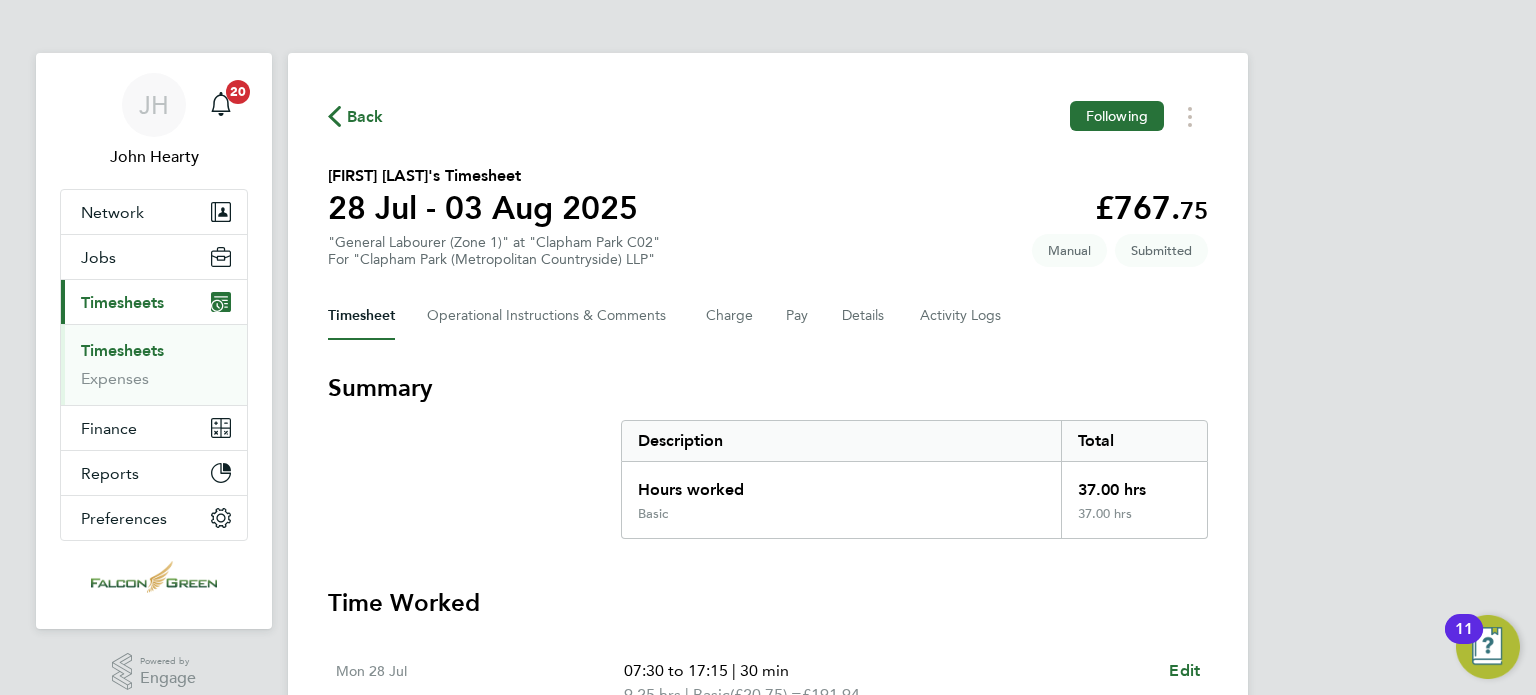 scroll, scrollTop: 0, scrollLeft: 0, axis: both 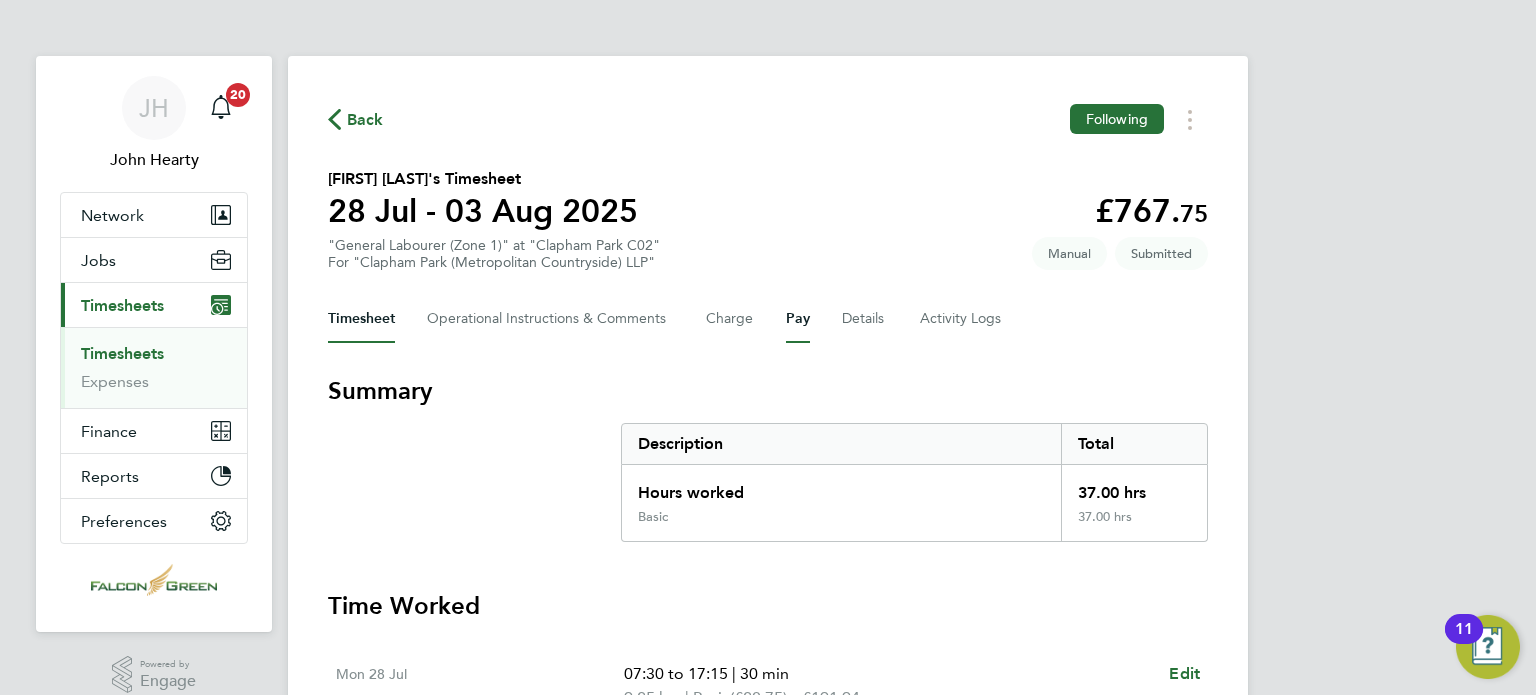 click on "Pay" at bounding box center (798, 319) 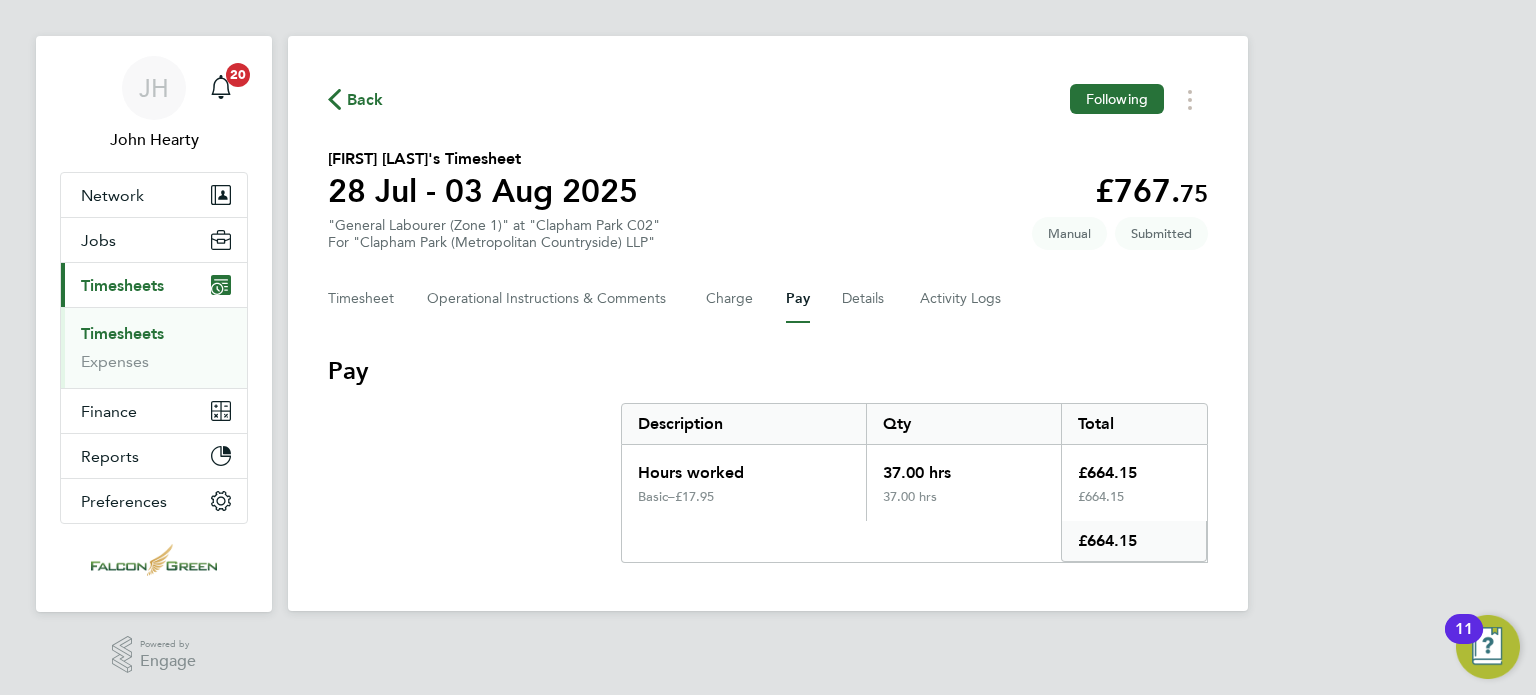 scroll, scrollTop: 20, scrollLeft: 0, axis: vertical 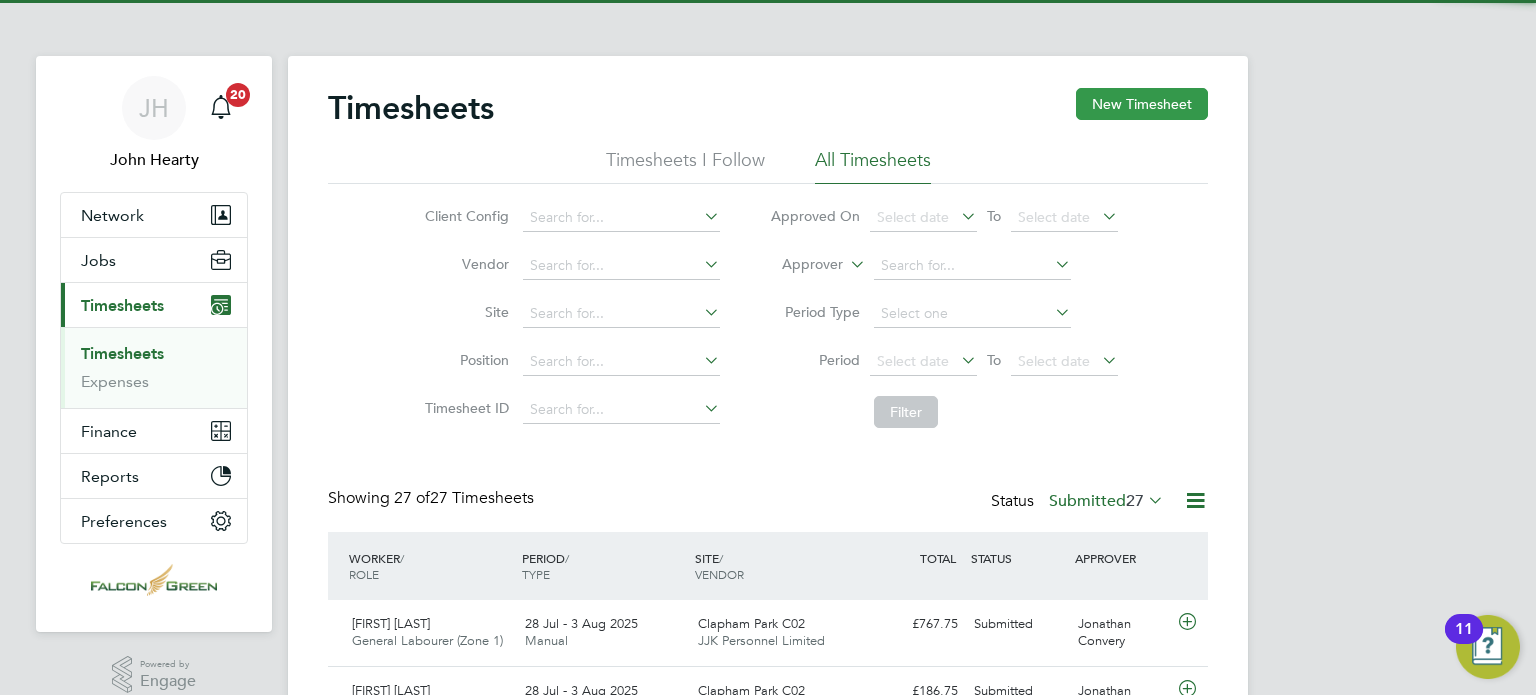 click on "New Timesheet" 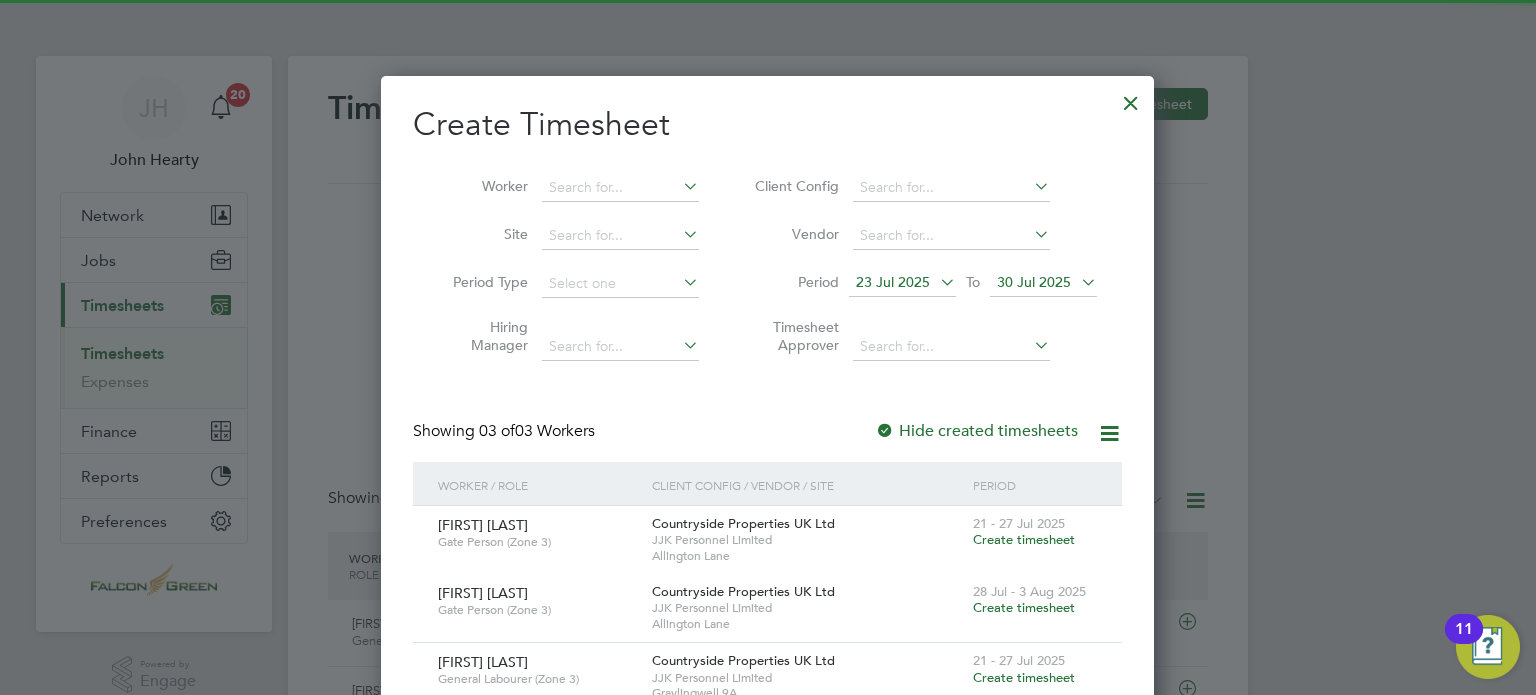 click on "Create Timesheet Worker   Site   Period Type   Hiring Manager   Client Config   Vendor   Period
23 Jul 2025
To
30 Jul 2025
Timesheet Approver   Showing   03 of  03 Workers Hide created timesheets Worker / Role Client Config / Vendor / Site Period Robert Godley   Gate Person (Zone 3) Countryside Properties UK Ltd JJK Personnel Limited   Allington Lane   21 - 27 Jul 2025   Create timesheet Robert Godley   Gate Person (Zone 3) Countryside Properties UK Ltd JJK Personnel Limited   Allington Lane   28 Jul - 3 Aug 2025   Create timesheet Kirill Smagin   General Labourer (Zone 3) Countryside Properties UK Ltd JJK Personnel Limited   Graylingwell 9A   21 - 27 Jul 2025   Create timesheet Kirill Smagin   General Labourer (Zone 3) Countryside Properties UK Ltd JJK Personnel Limited   Graylingwell 9A   28 Jul - 3 Aug 2025   Create timesheet Babatunde Otesile   CPCS TM Clapham Park (Metropolitan Countryside) LLP JJK Personnel Limited   Clapham Park C02   28 Jul - 3 Aug 2025   Create timesheet Show" at bounding box center [767, 477] 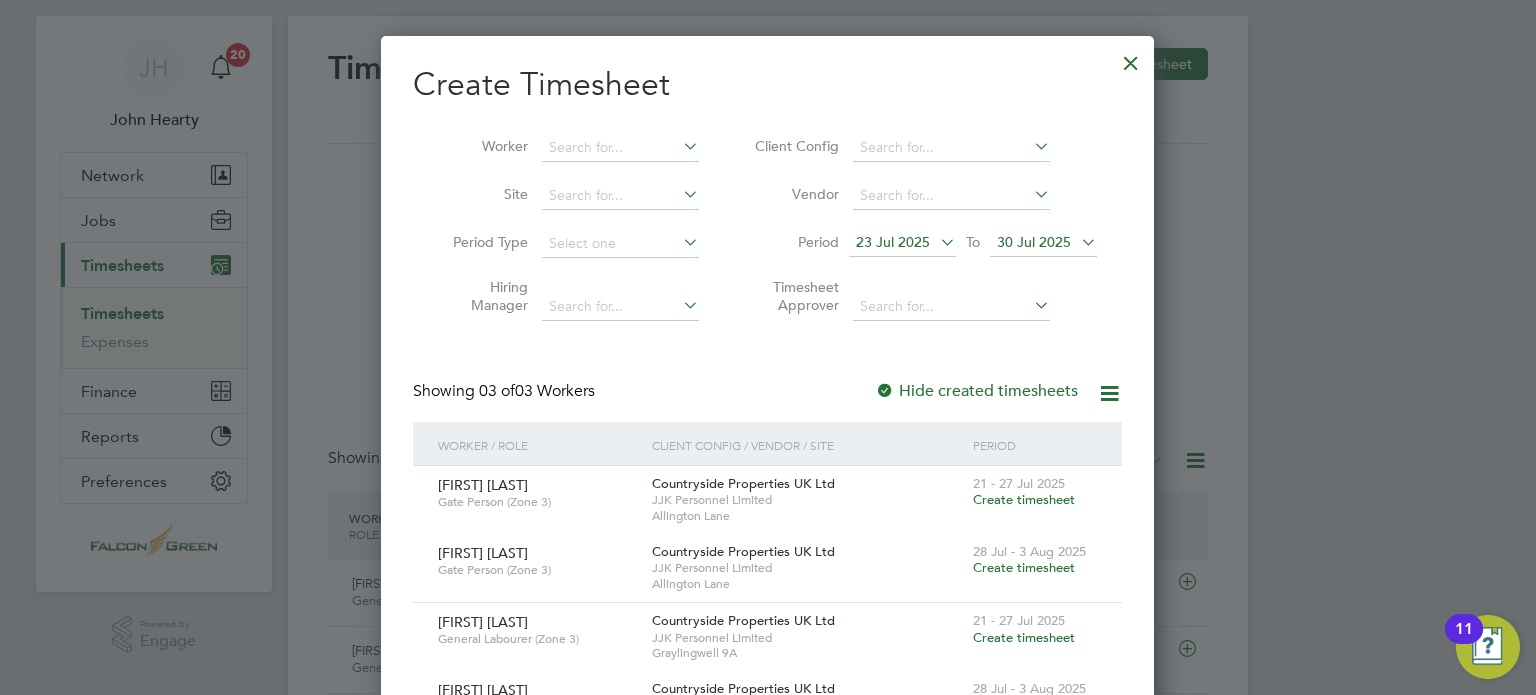 click on "30 Jul 2025" at bounding box center (1043, 243) 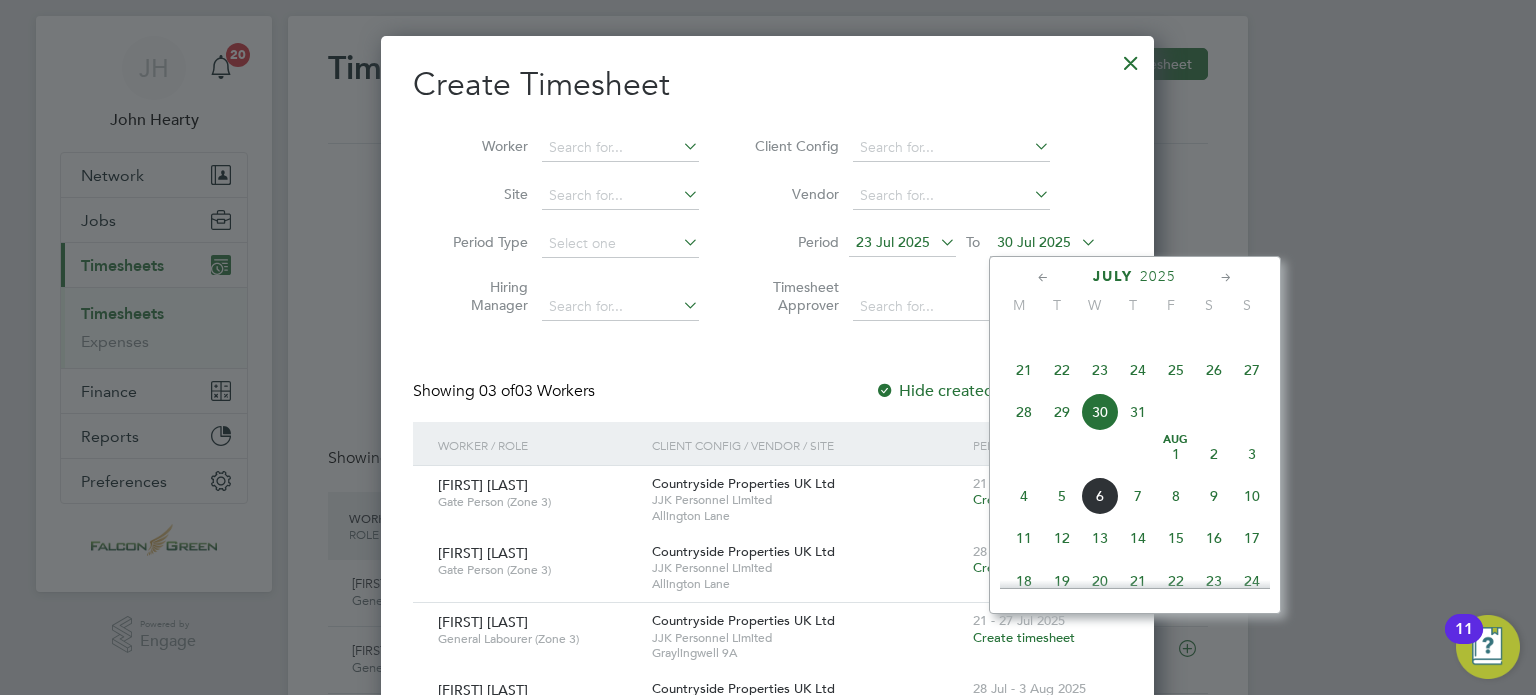click on "3" 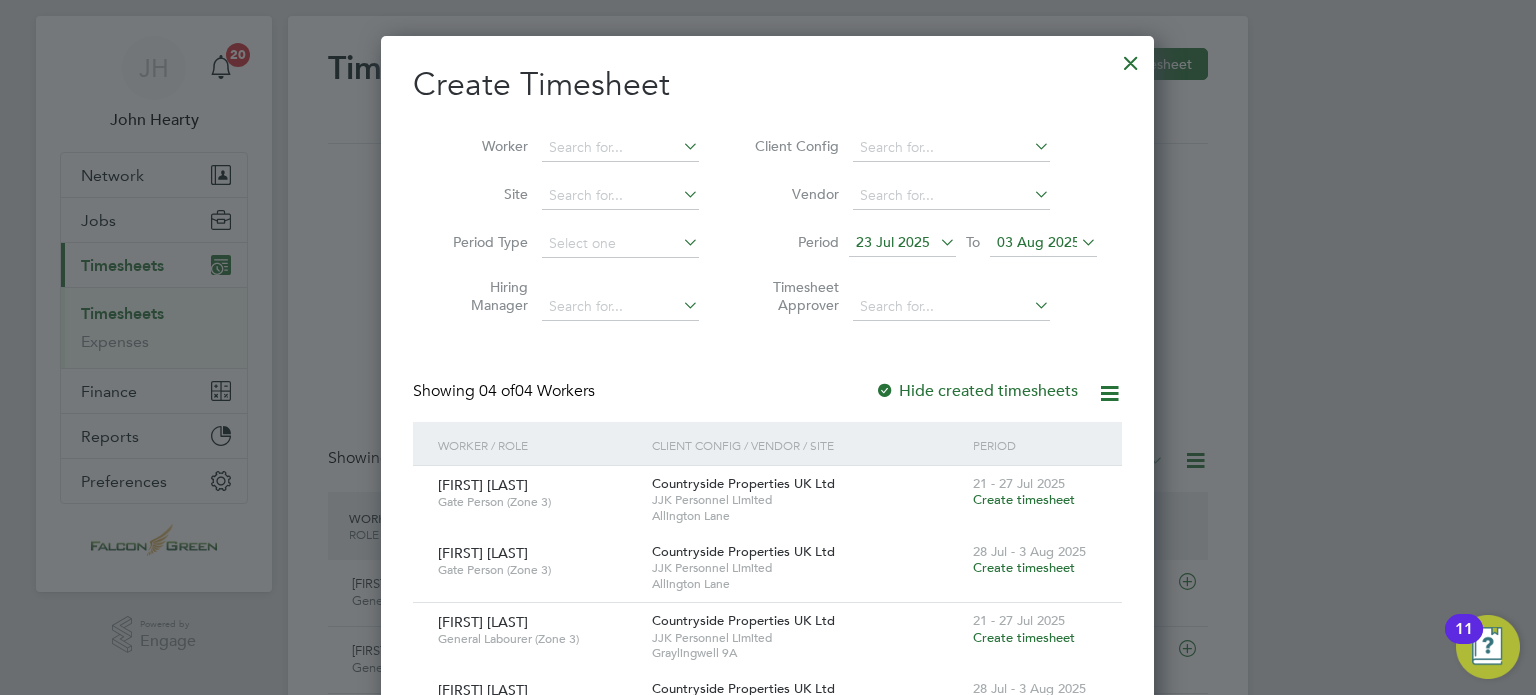click on "Create Timesheet Worker   Site   Period Type   Hiring Manager   Client Config   Vendor   Period
23 Jul 2025
To
03 Aug 2025
Timesheet Approver   Showing   04 of  04 Workers Hide created timesheets Worker / Role Client Config / Vendor / Site Period Robert Godley   Gate Person (Zone 3) Countryside Properties UK Ltd JJK Personnel Limited   Allington Lane   21 - 27 Jul 2025   Create timesheet Robert Godley   Gate Person (Zone 3) Countryside Properties UK Ltd JJK Personnel Limited   Allington Lane   28 Jul - 3 Aug 2025   Create timesheet Kirill Smagin   General Labourer (Zone 3) Countryside Properties UK Ltd JJK Personnel Limited   Graylingwell 9A   21 - 27 Jul 2025   Create timesheet Kirill Smagin   General Labourer (Zone 3) Countryside Properties UK Ltd JJK Personnel Limited   Graylingwell 9A   28 Jul - 3 Aug 2025   Create timesheet Babatunde Otesile   CPCS TM Clapham Park (Metropolitan Countryside) LLP JJK Personnel Limited   Clapham Park C02   28 Jul - 3 Aug 2025   Create timesheet" at bounding box center [767, 471] 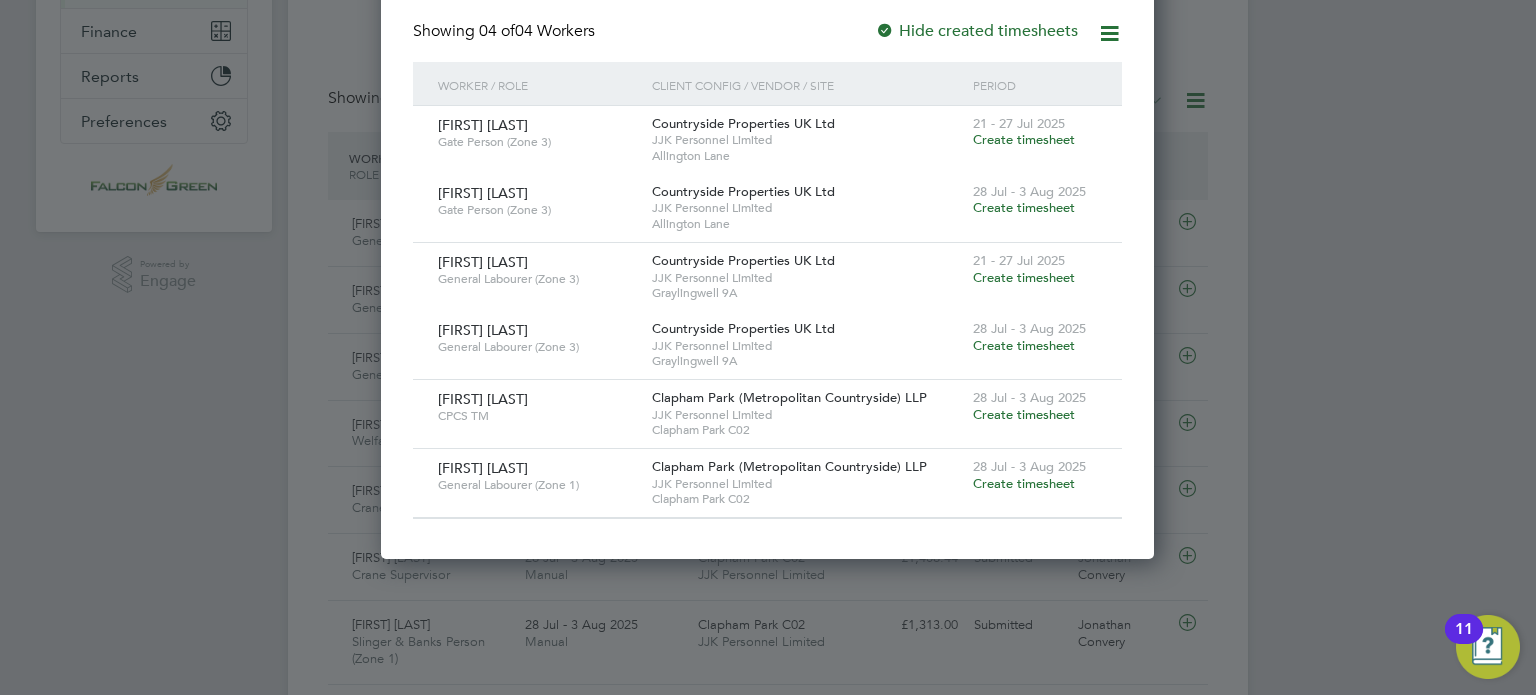 click on "Create timesheet" at bounding box center (1024, 483) 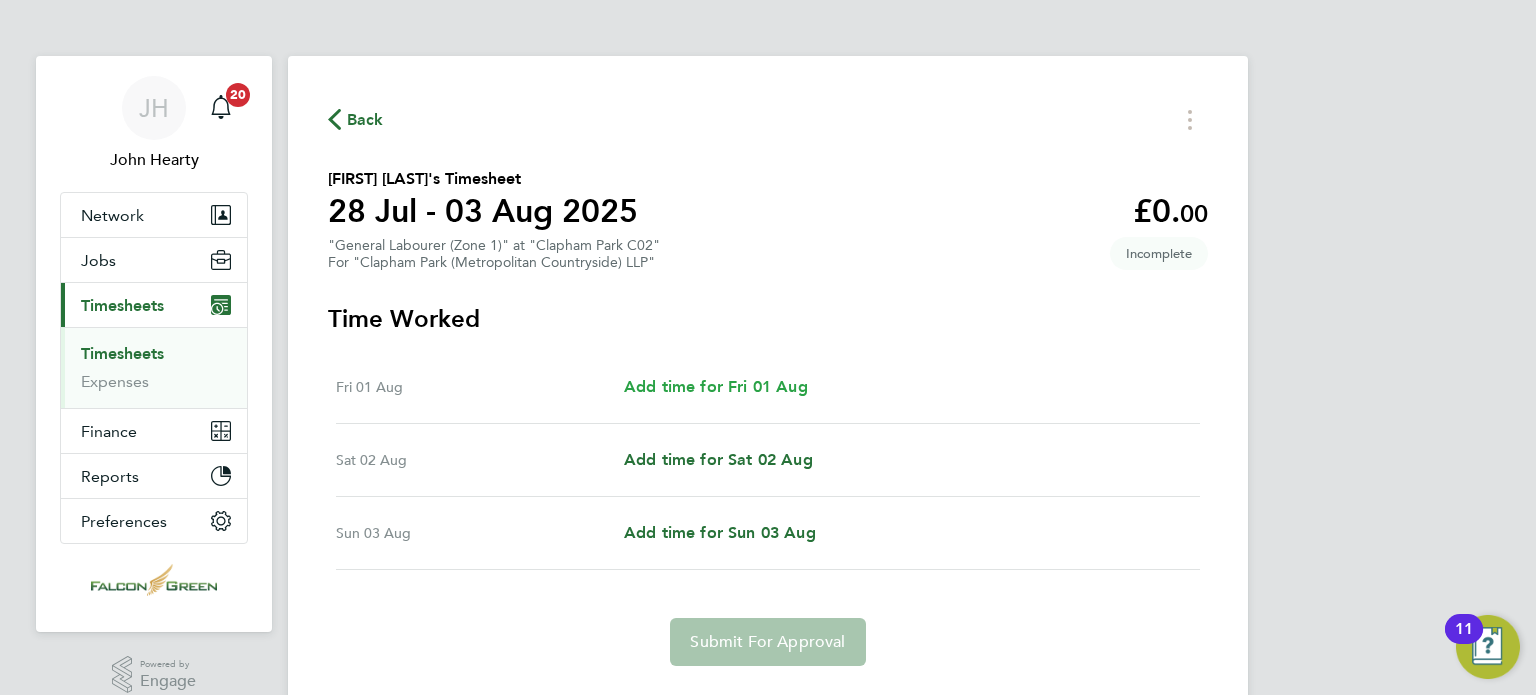 click on "Add time for Fri 01 Aug" at bounding box center (716, 386) 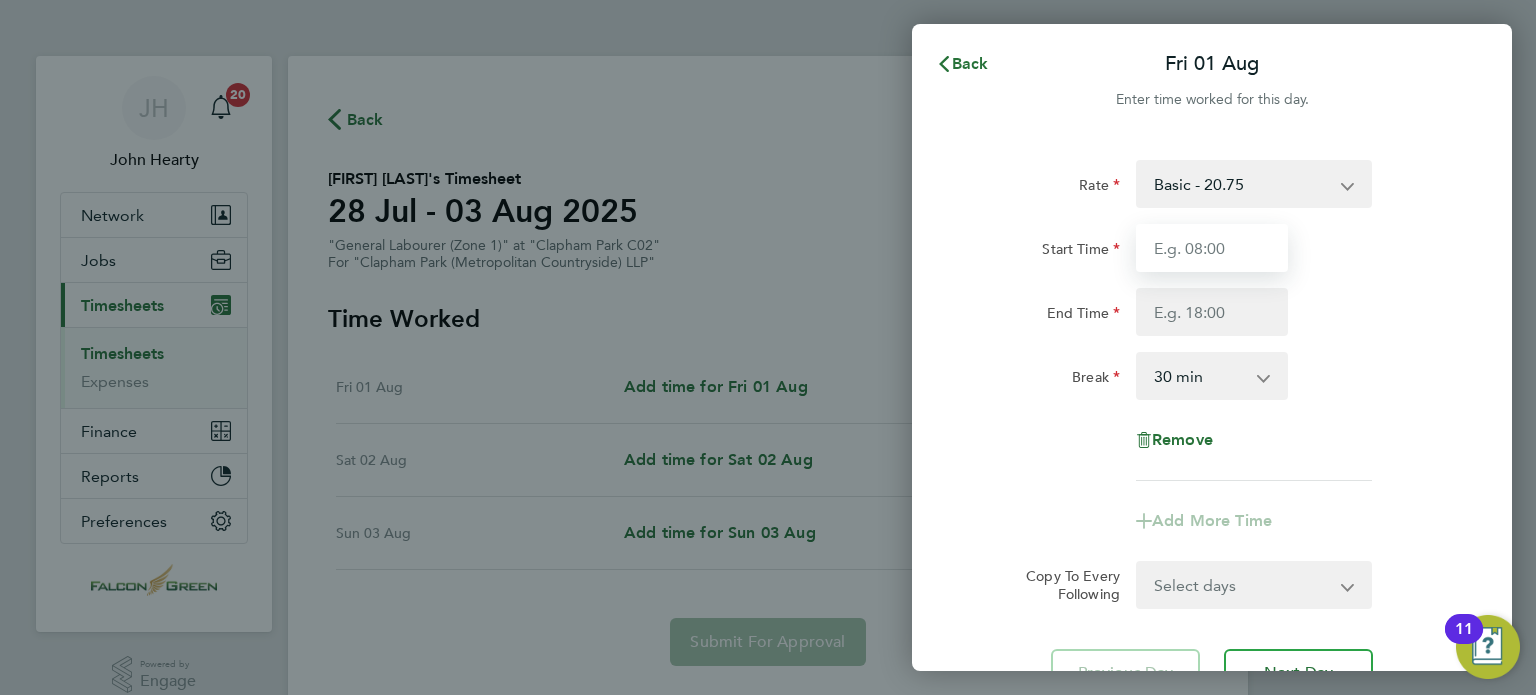 click on "Start Time" at bounding box center [1212, 248] 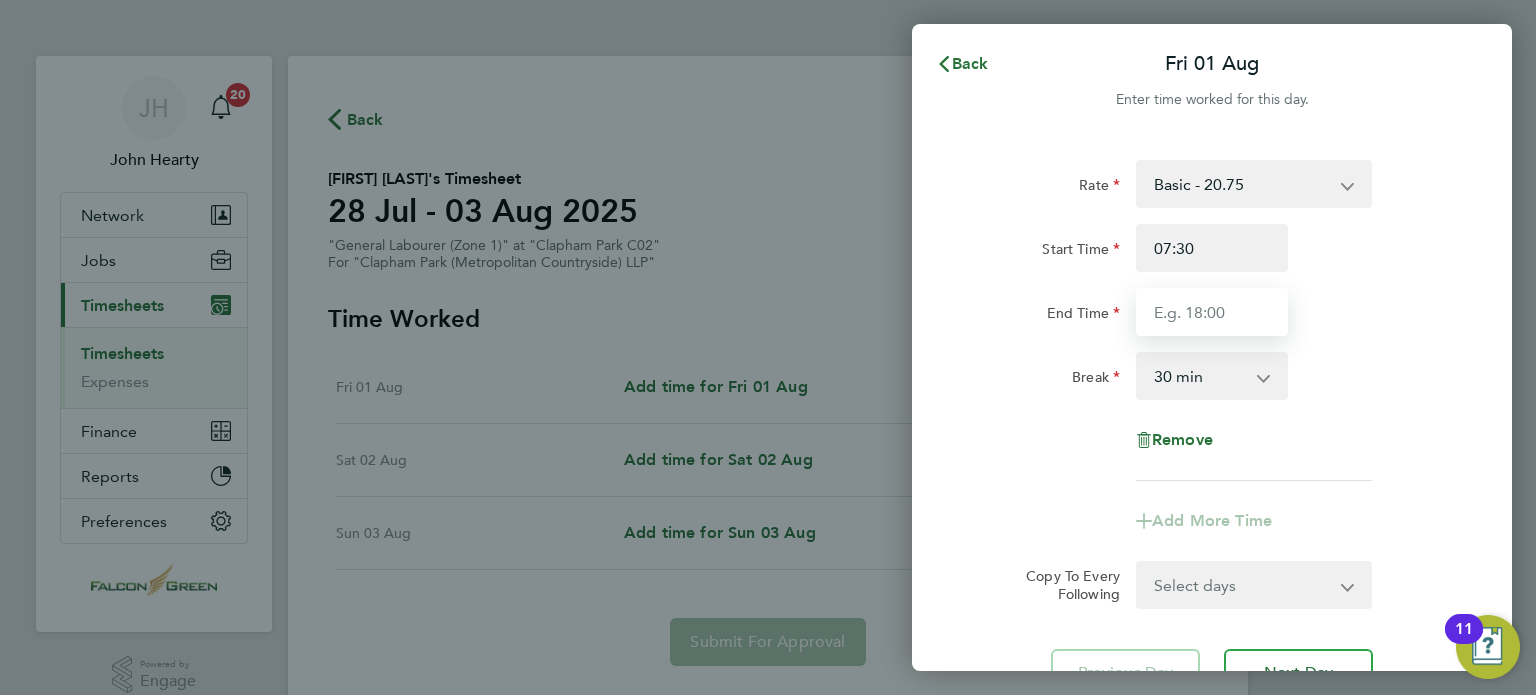 click on "End Time" at bounding box center (1212, 312) 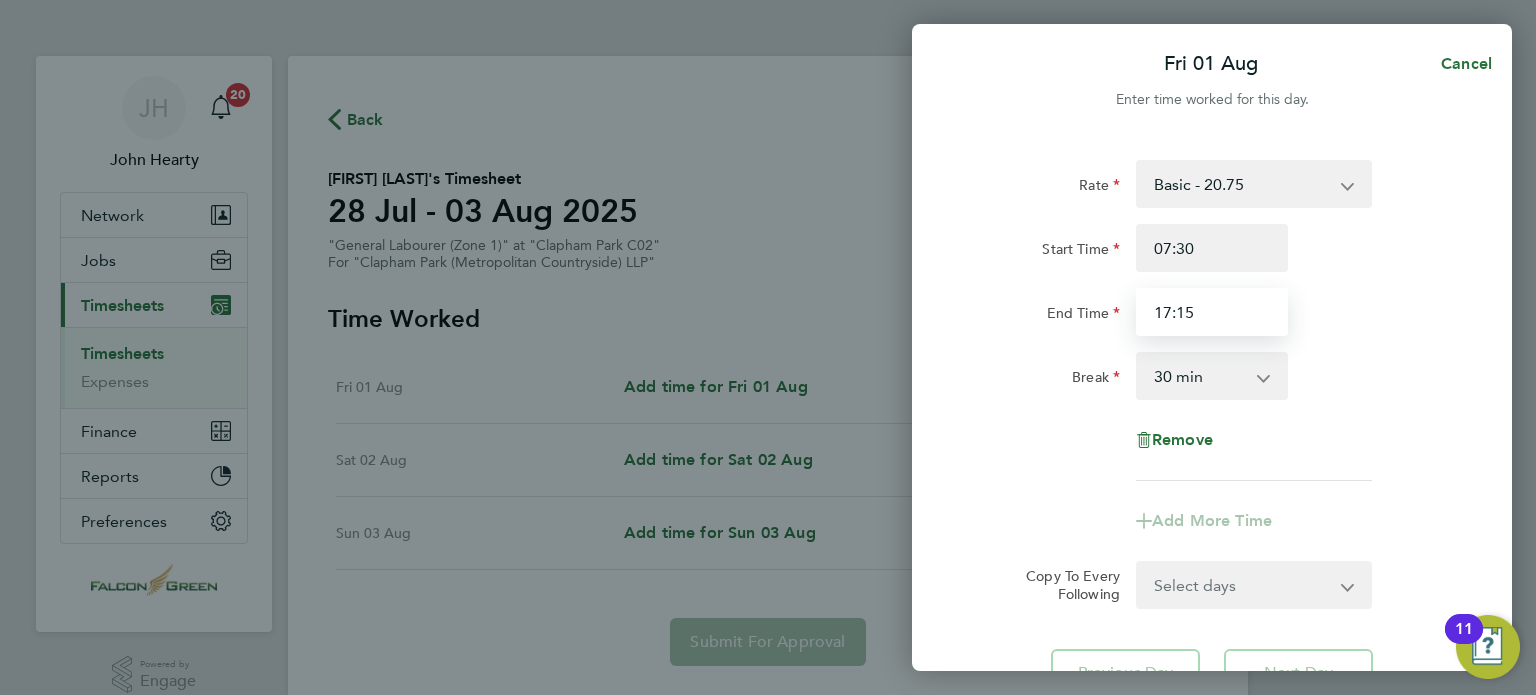 type on "17:15" 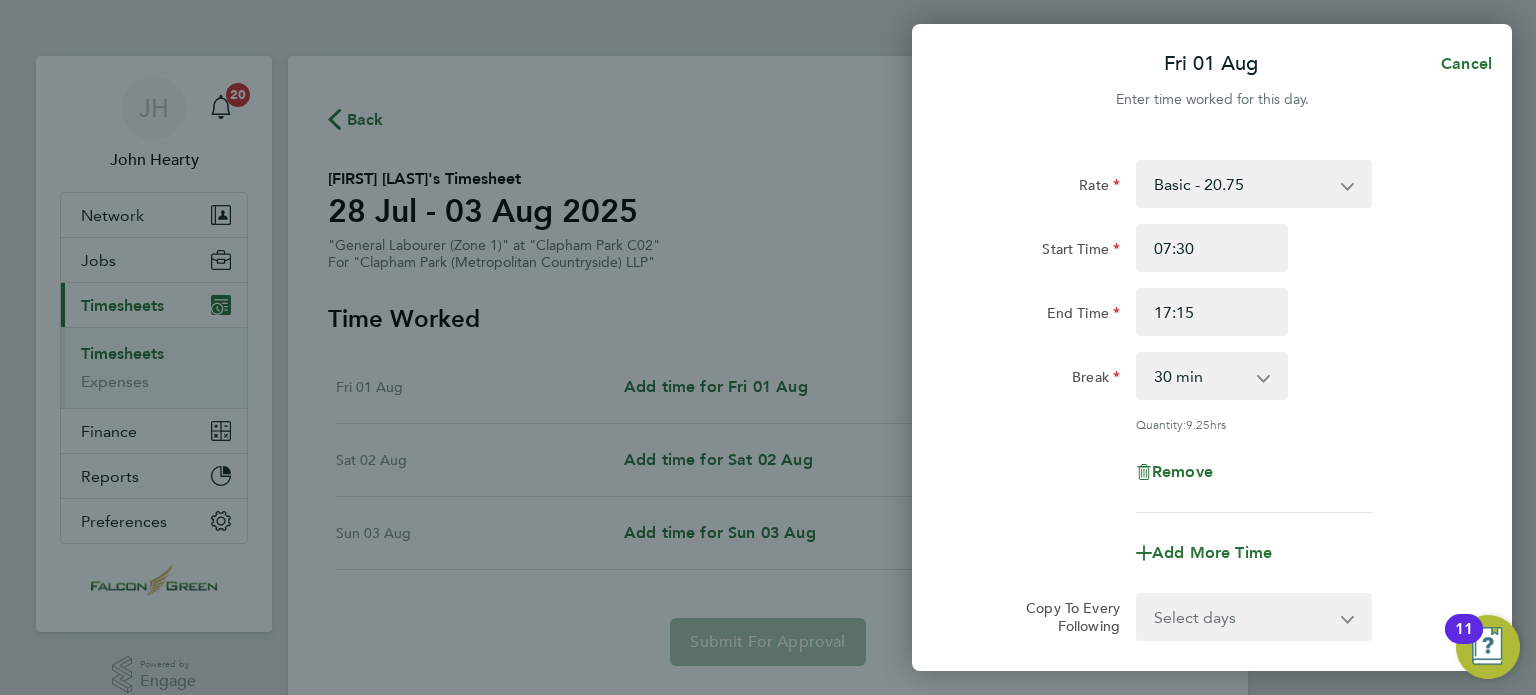 click on "Rate  Basic - 20.75
Start Time 07:30 End Time 17:15 Break  0 min   15 min   30 min   45 min   60 min   75 min   90 min
Quantity:  9.25  hrs
Remove
Add More Time  Copy To Every Following  Select days   Day   Weekend (Sat-Sun)   Saturday   Sunday
Previous Day   Next Day" 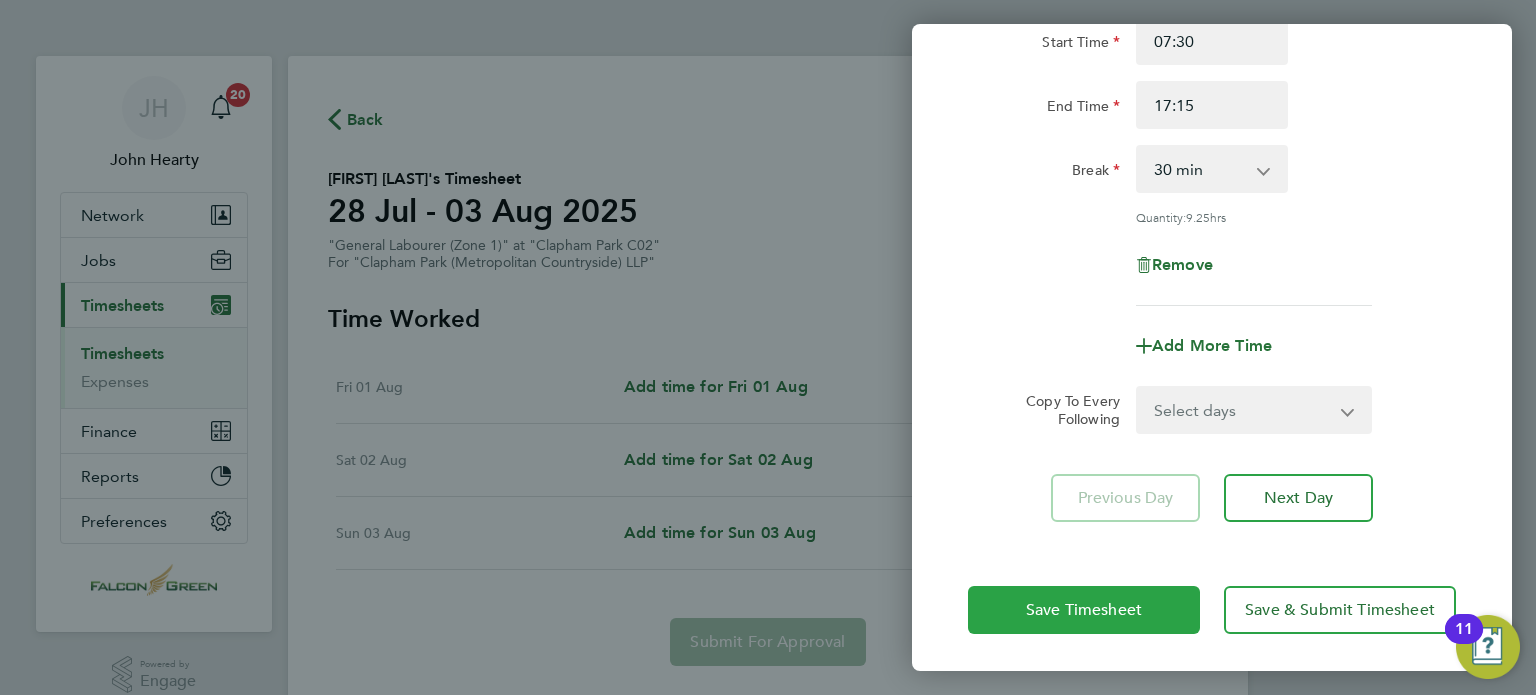 click on "Save Timesheet" 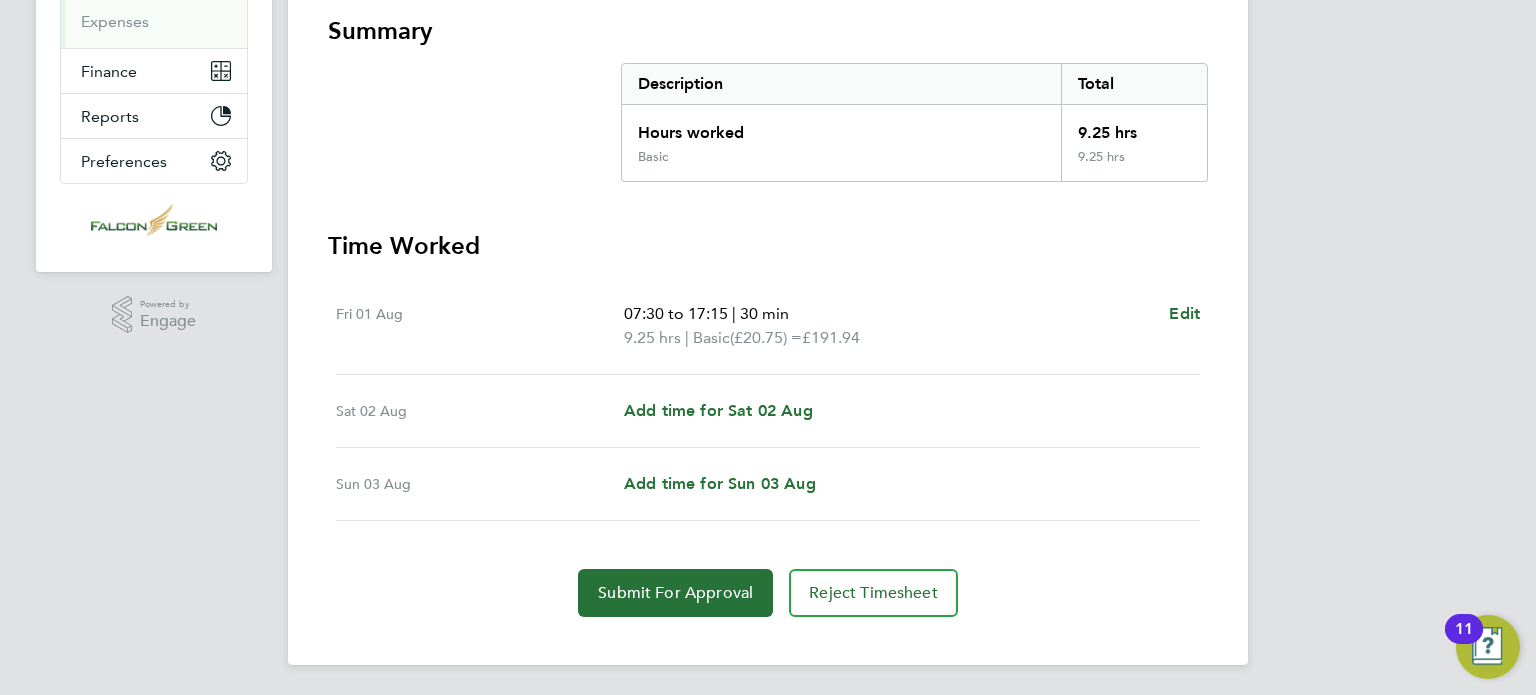 click on "Sat 02 Aug   Add time for Sat 02 Aug   Add time for Sat 02 Aug" at bounding box center [768, 411] 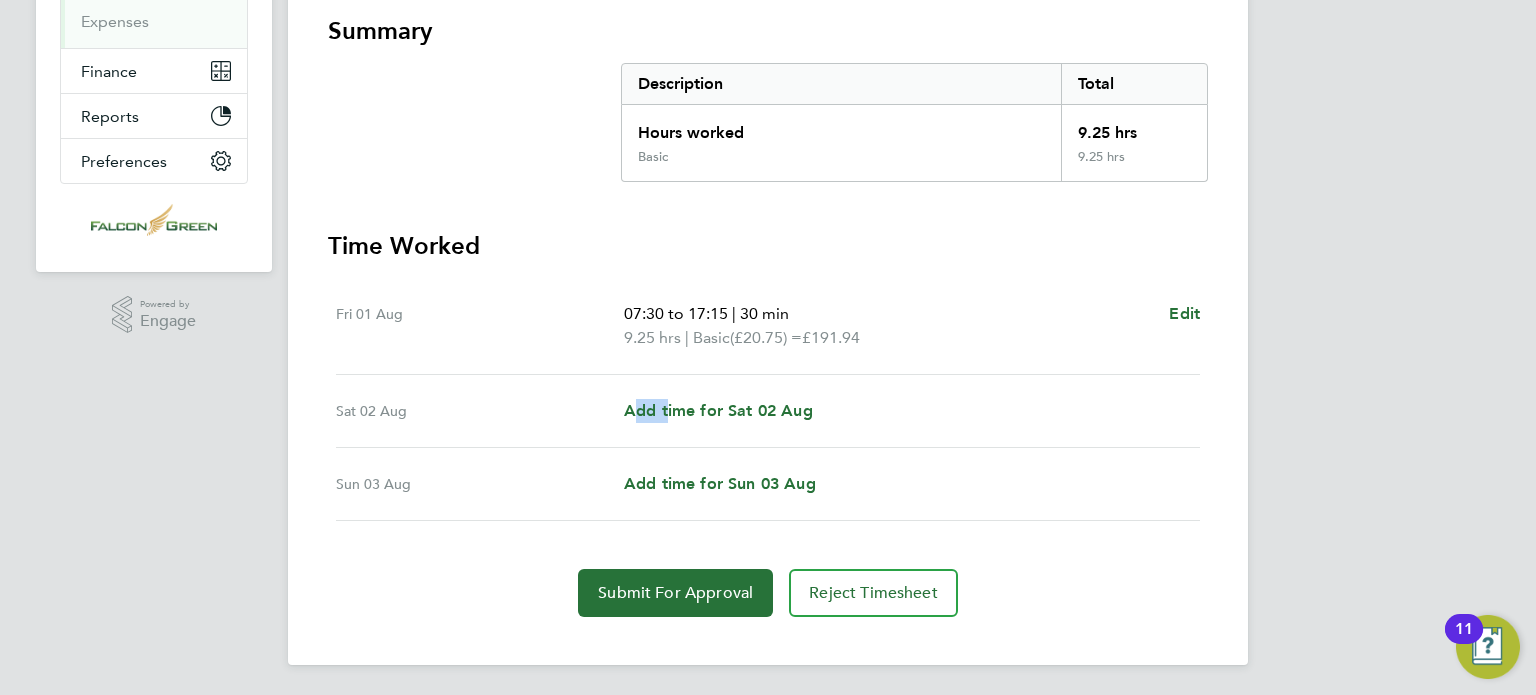 click on "Sat 02 Aug   Add time for Sat 02 Aug   Add time for Sat 02 Aug" at bounding box center [768, 411] 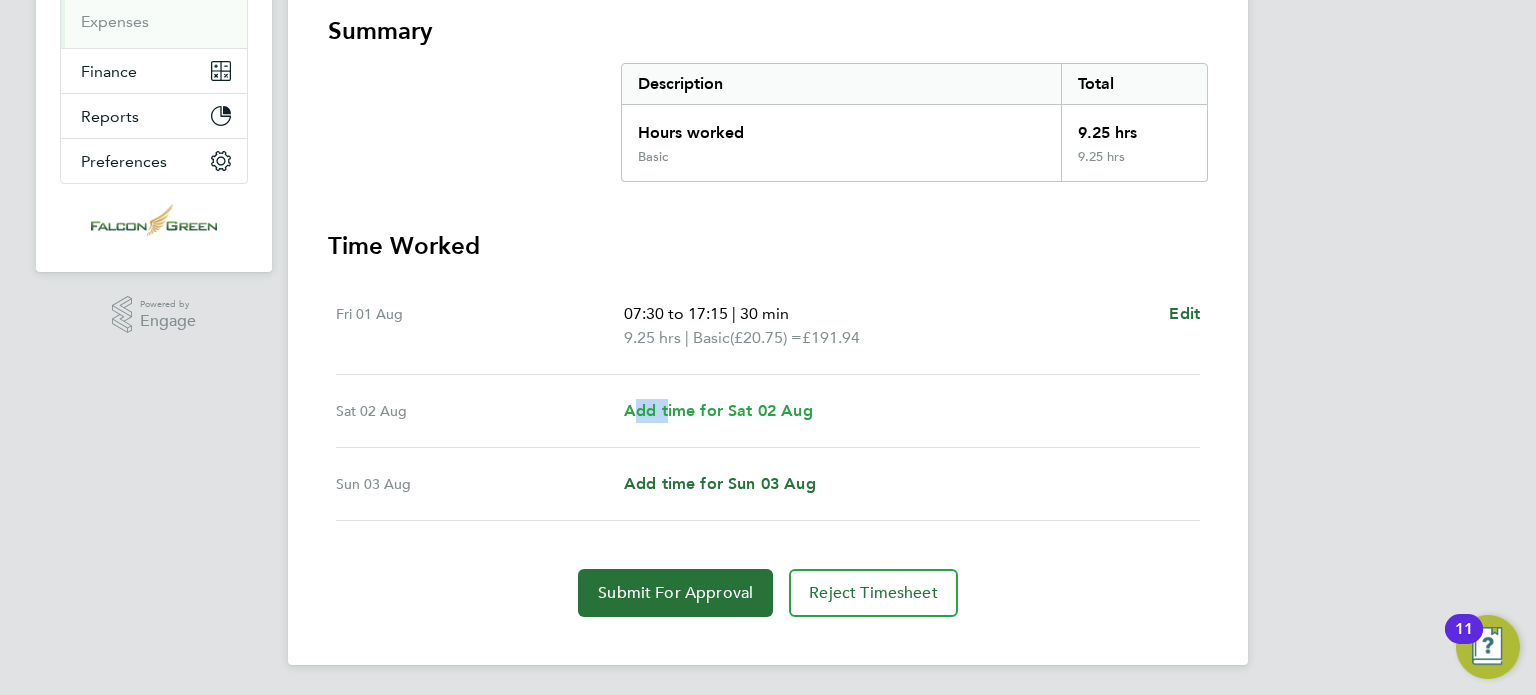 click on "Add time for Sat 02 Aug" at bounding box center [718, 410] 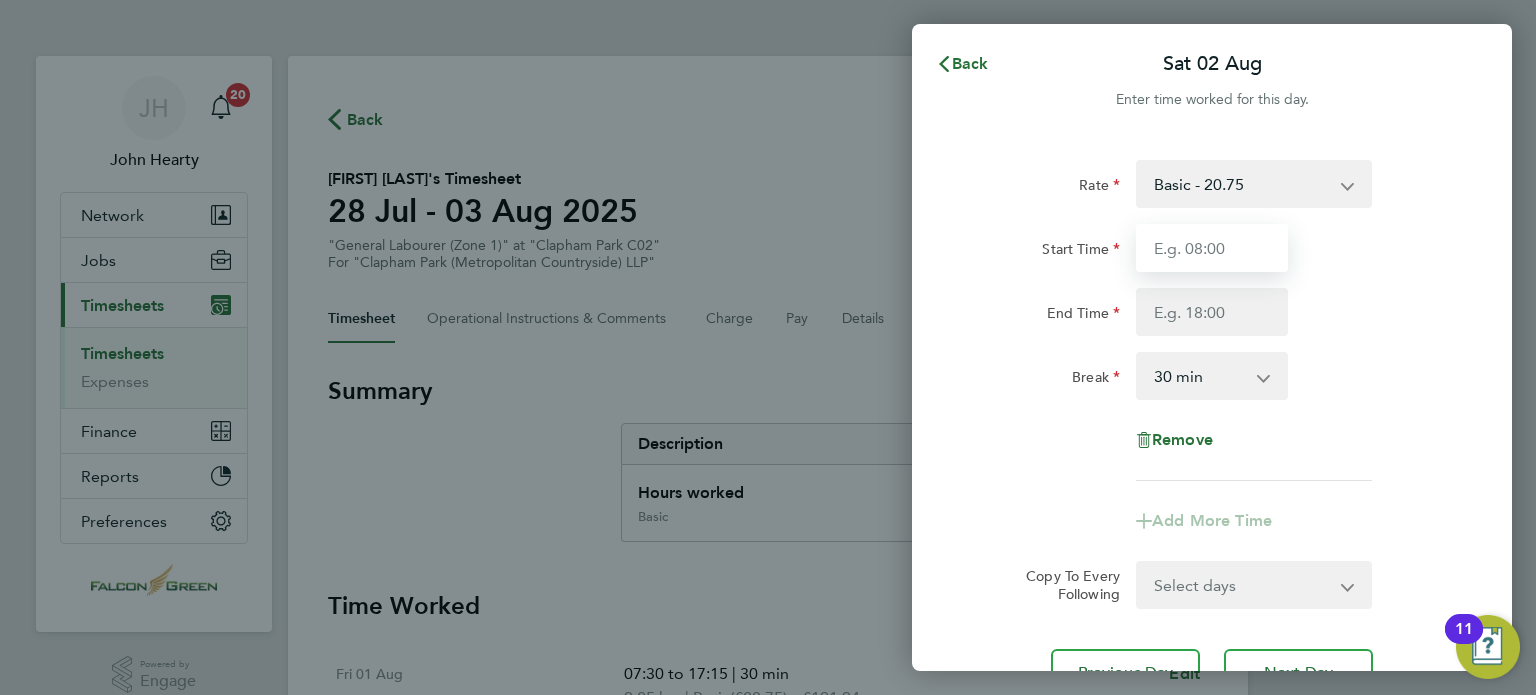 click on "Start Time" at bounding box center (1212, 248) 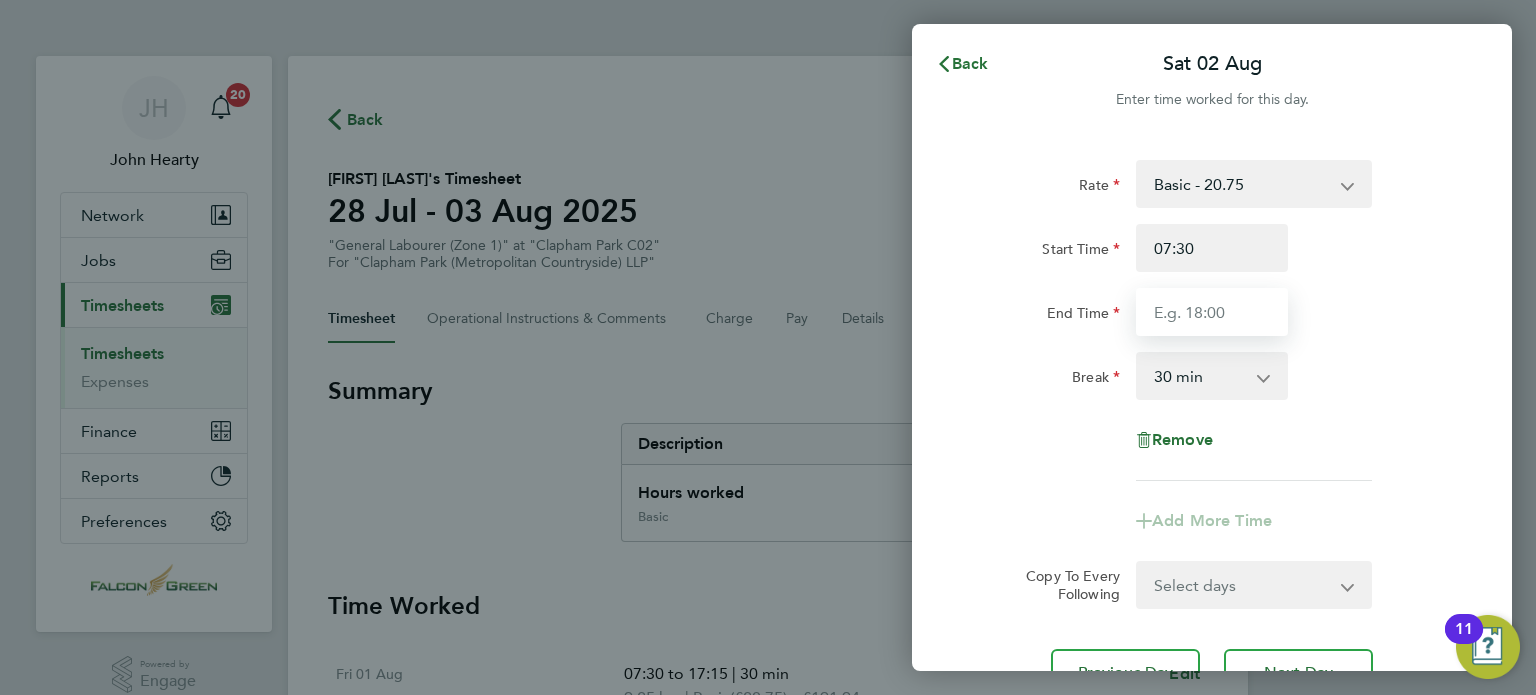 click on "End Time" at bounding box center [1212, 312] 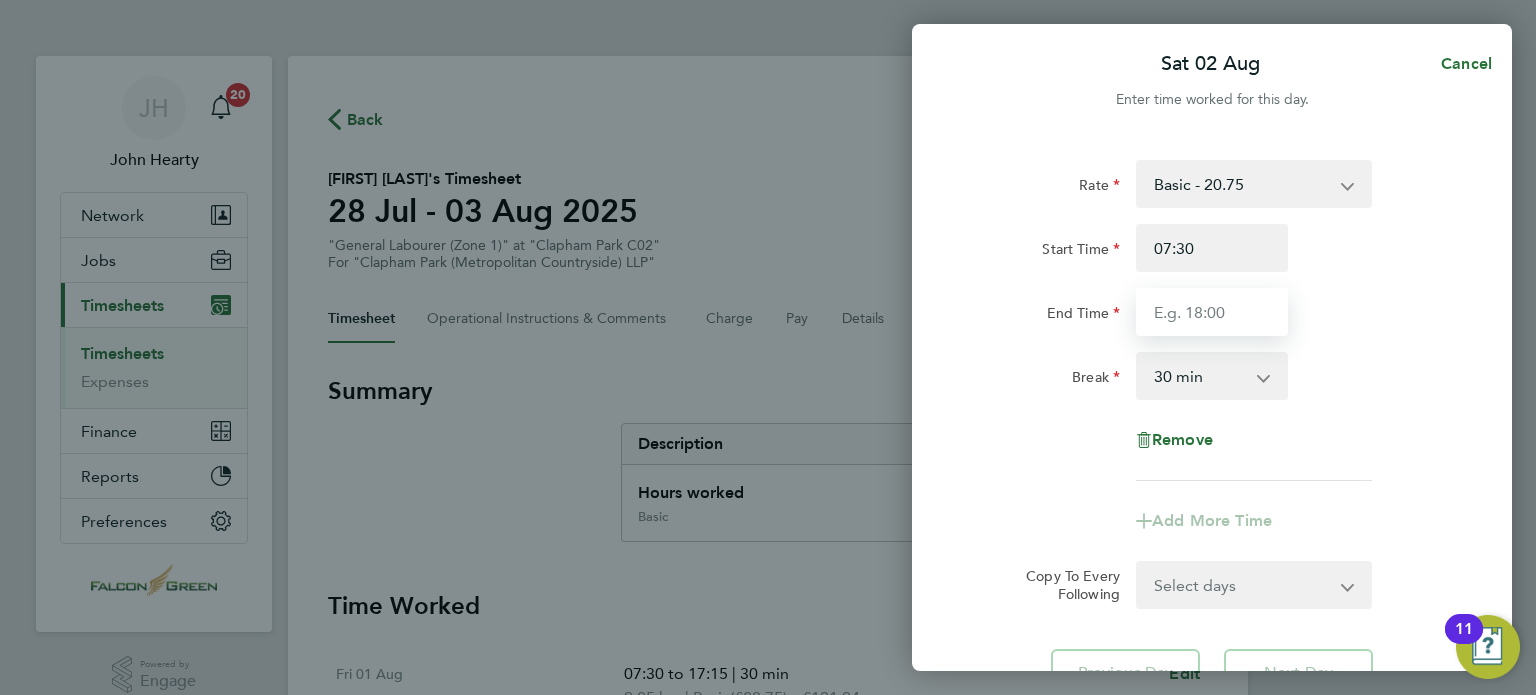 type on "15:00" 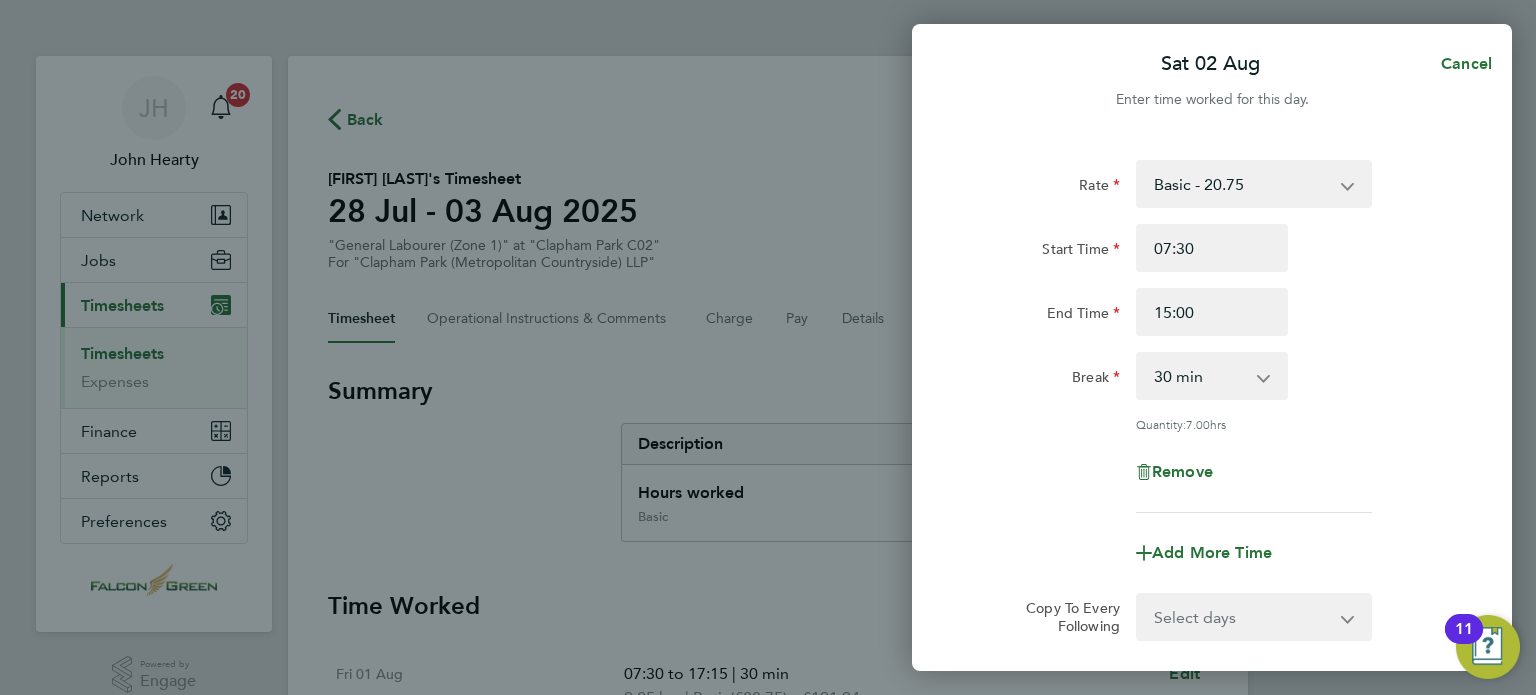 click on "Rate  Basic - 20.75
Start Time 07:30 End Time 15:00 Break  0 min   15 min   30 min   45 min   60 min   75 min   90 min
Quantity:  7.00  hrs
Remove" 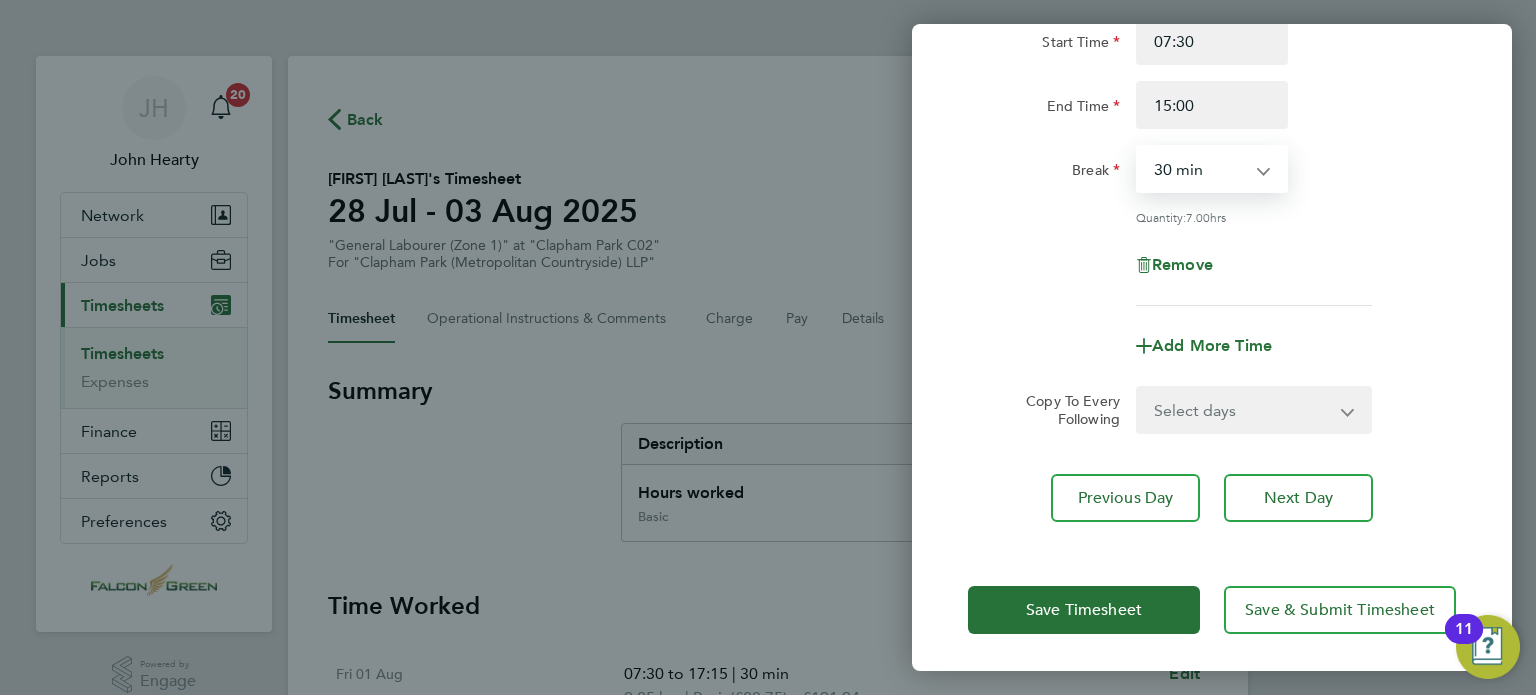 click on "0 min   15 min   30 min   45 min   60 min   75 min   90 min" at bounding box center (1200, 169) 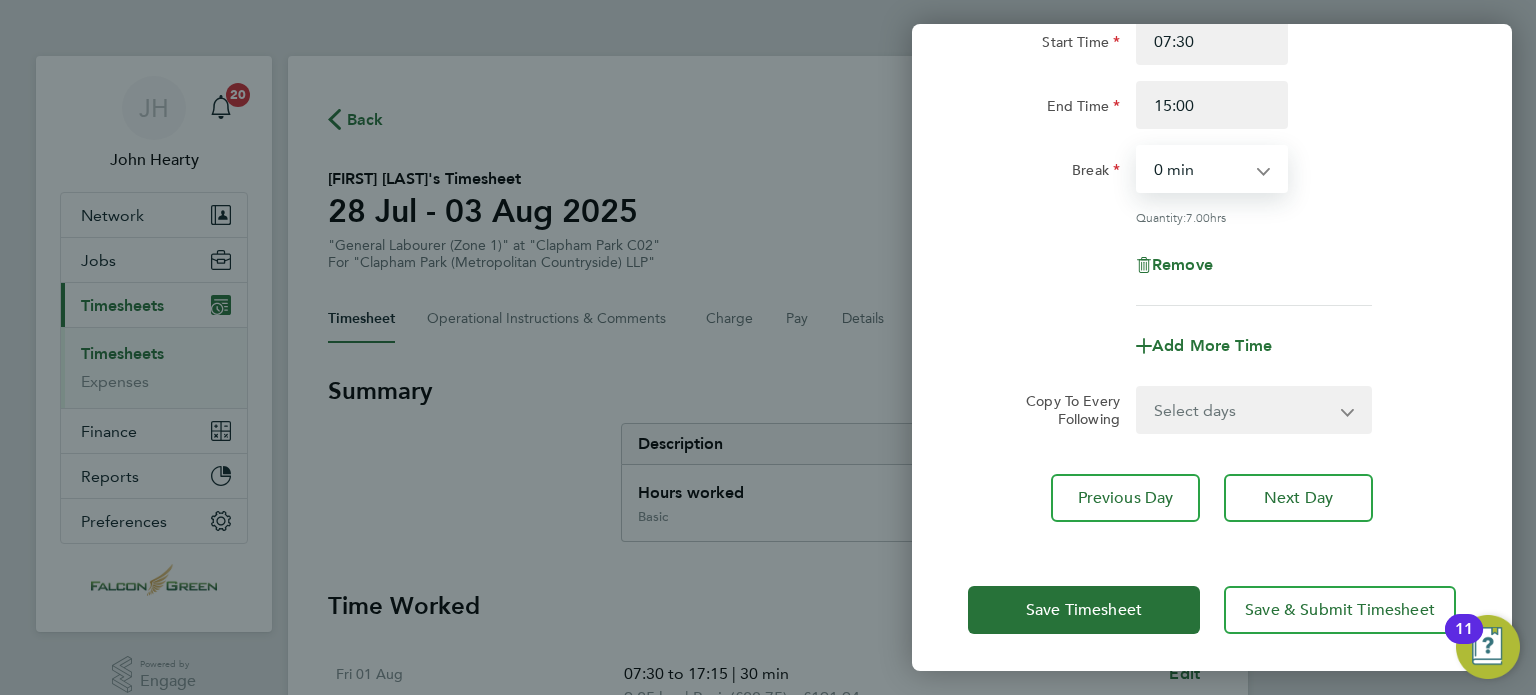 click on "0 min   15 min   30 min   45 min   60 min   75 min   90 min" at bounding box center (1200, 169) 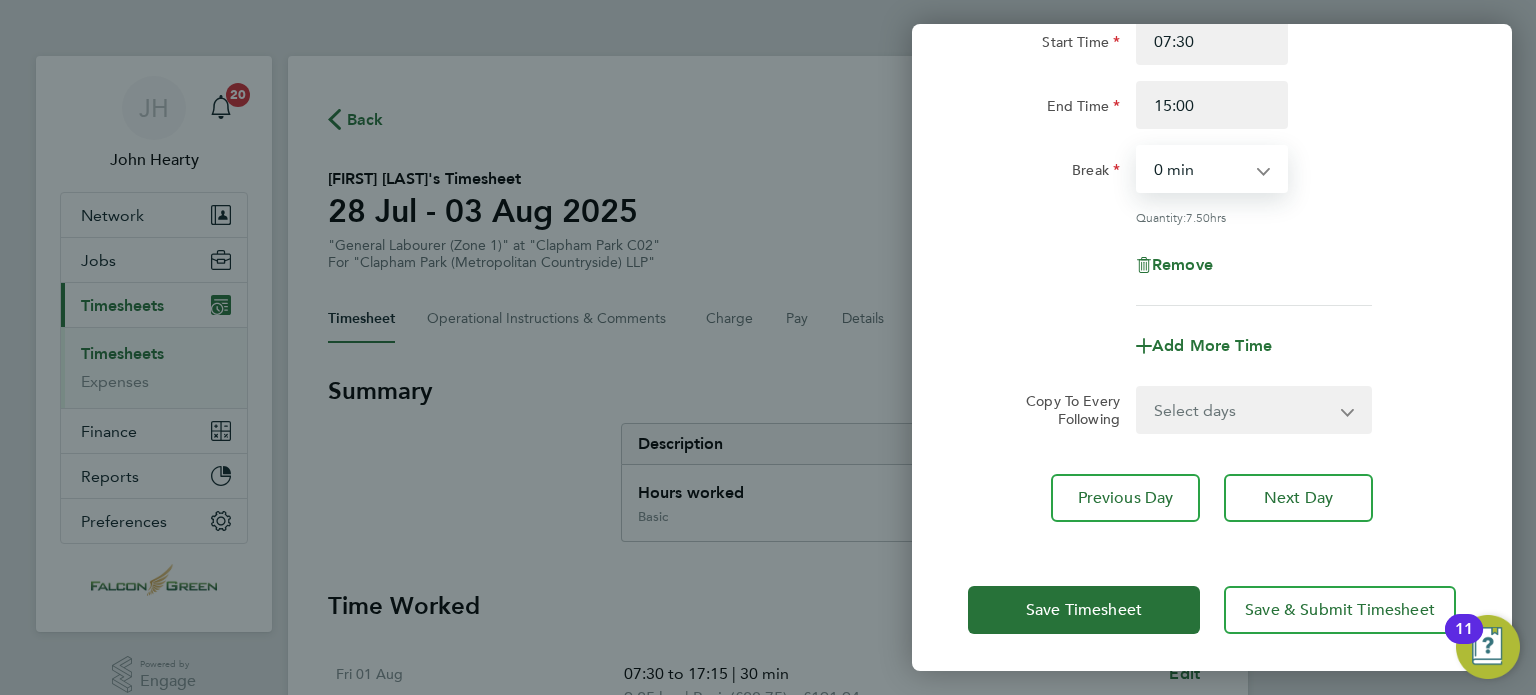 click on "Rate  Basic - 20.75
Start Time 07:30 End Time 15:00 Break  0 min   15 min   30 min   45 min   60 min   75 min   90 min
Quantity:  7.50  hrs
Remove" 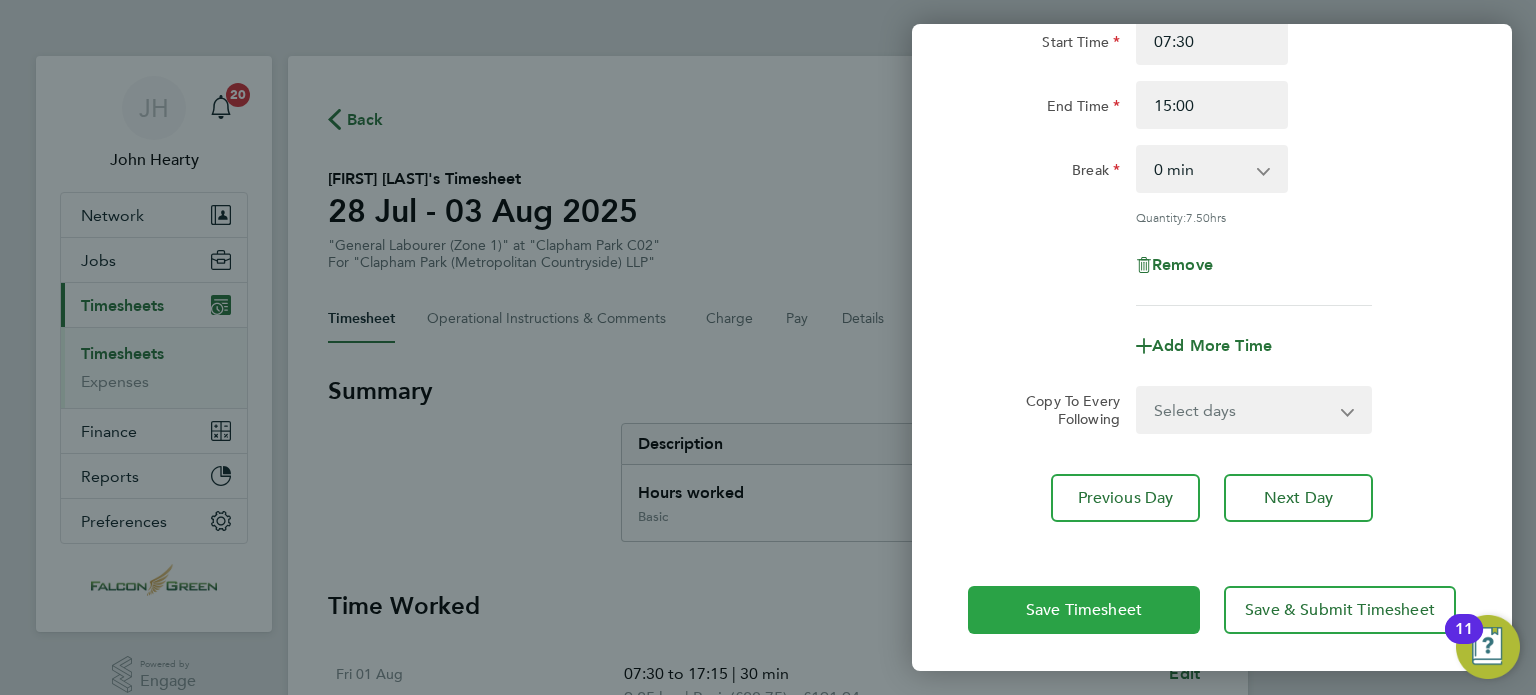click on "Save Timesheet" 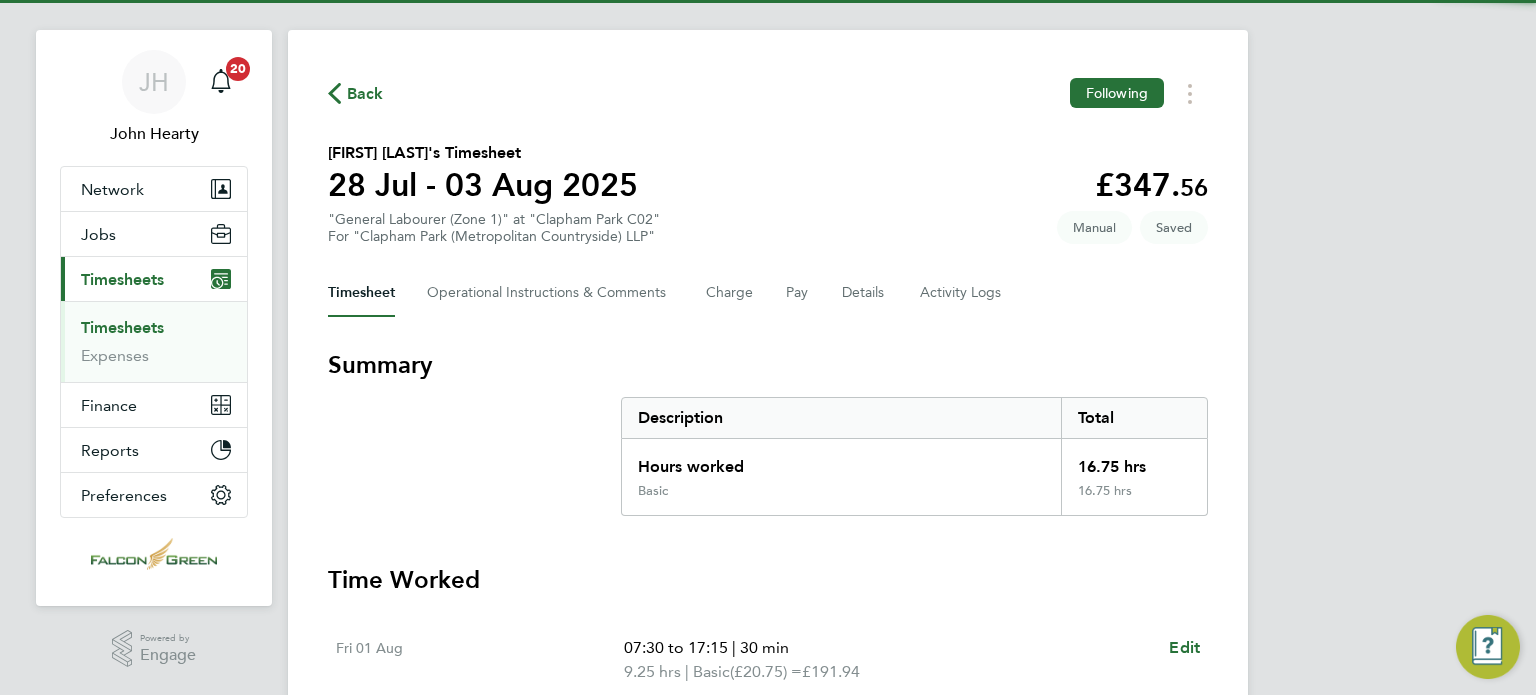 click on "Ayobami Victor Adekanbi's Timesheet   28 Jul - 03 Aug 2025   £347. 56  "General Labourer (Zone 1)" at "Clapham Park C02"  For "Clapham Park (Metropolitan Countryside) LLP"  Saved   Manual" 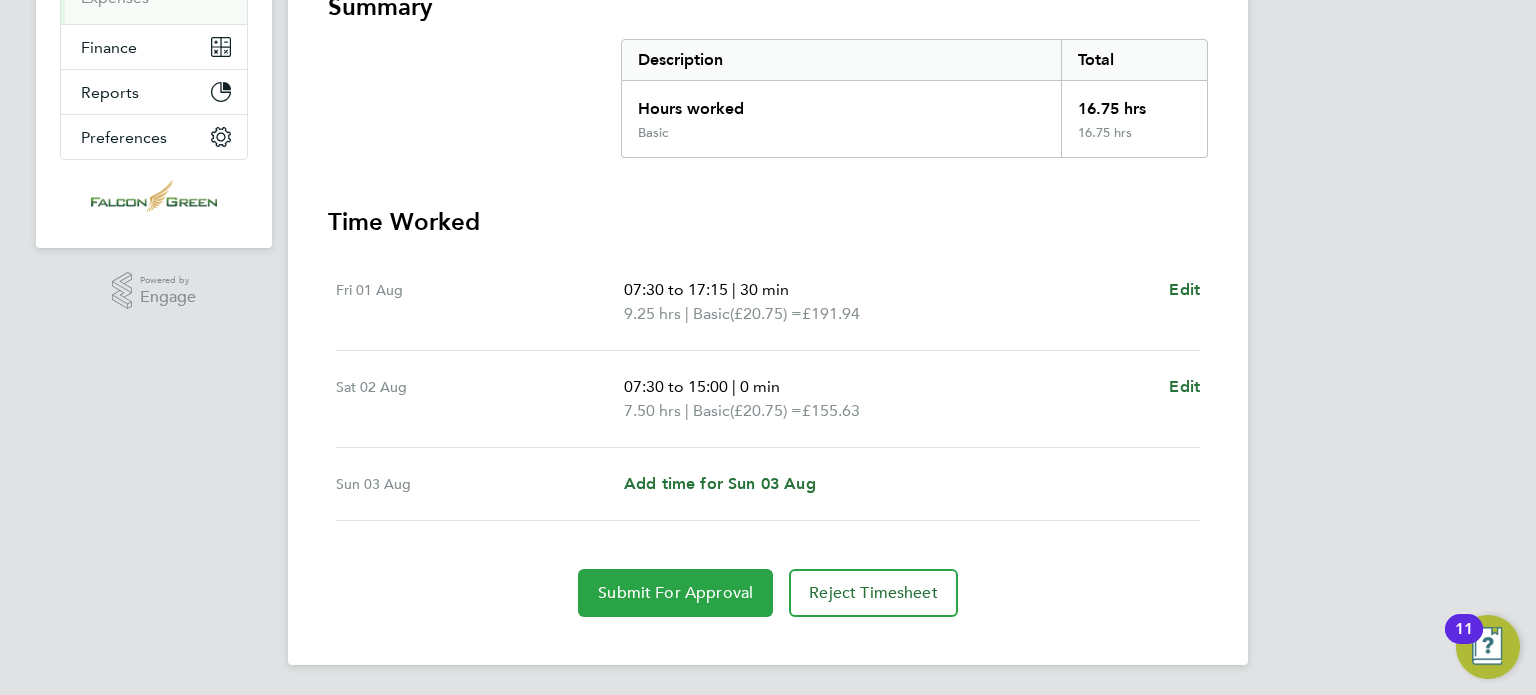 click on "Submit For Approval" 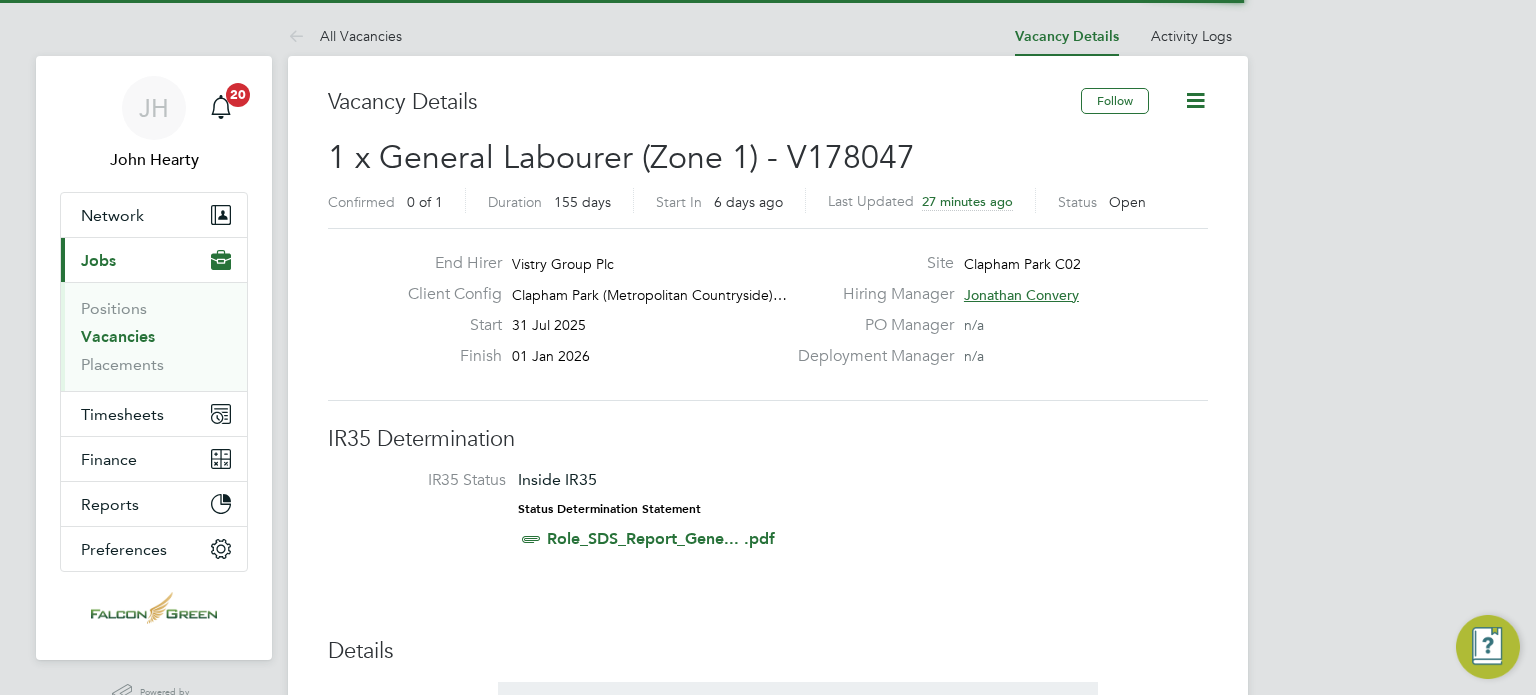 scroll, scrollTop: 0, scrollLeft: 0, axis: both 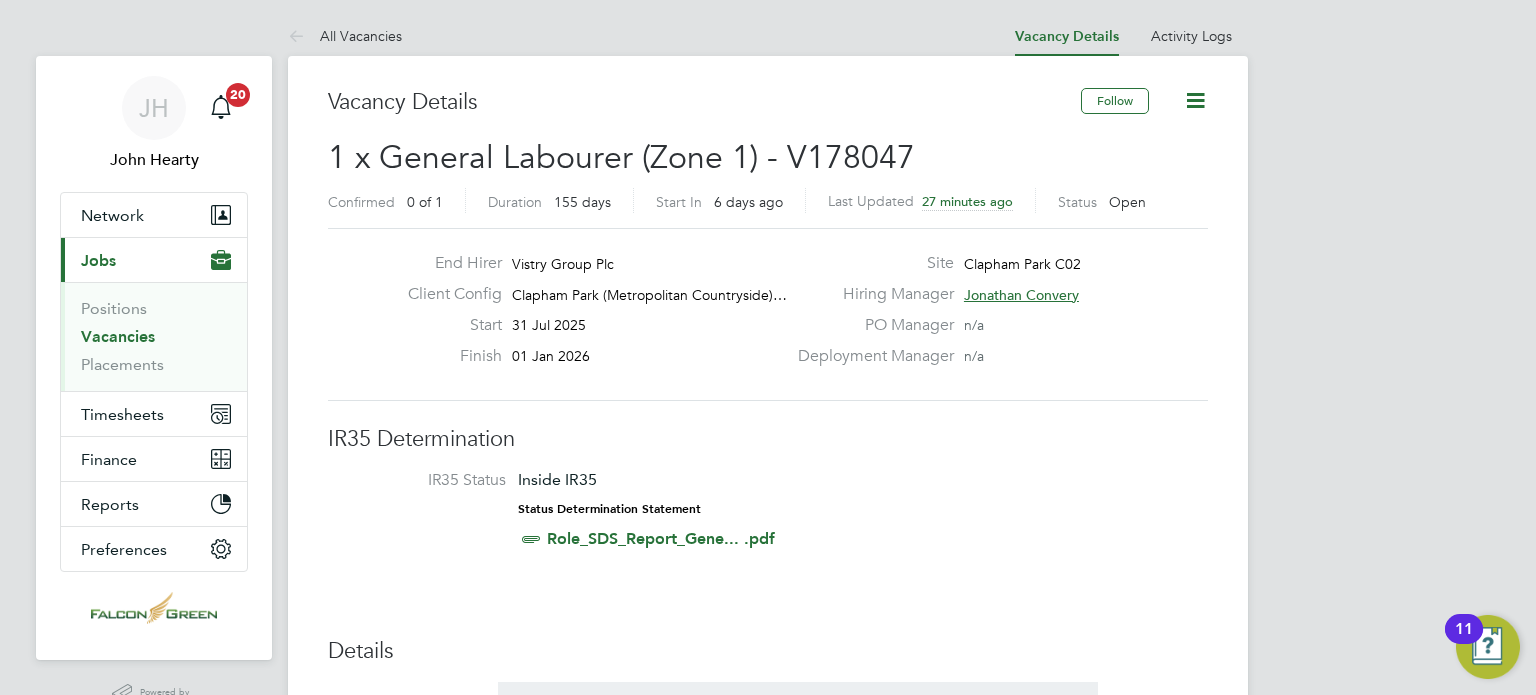type 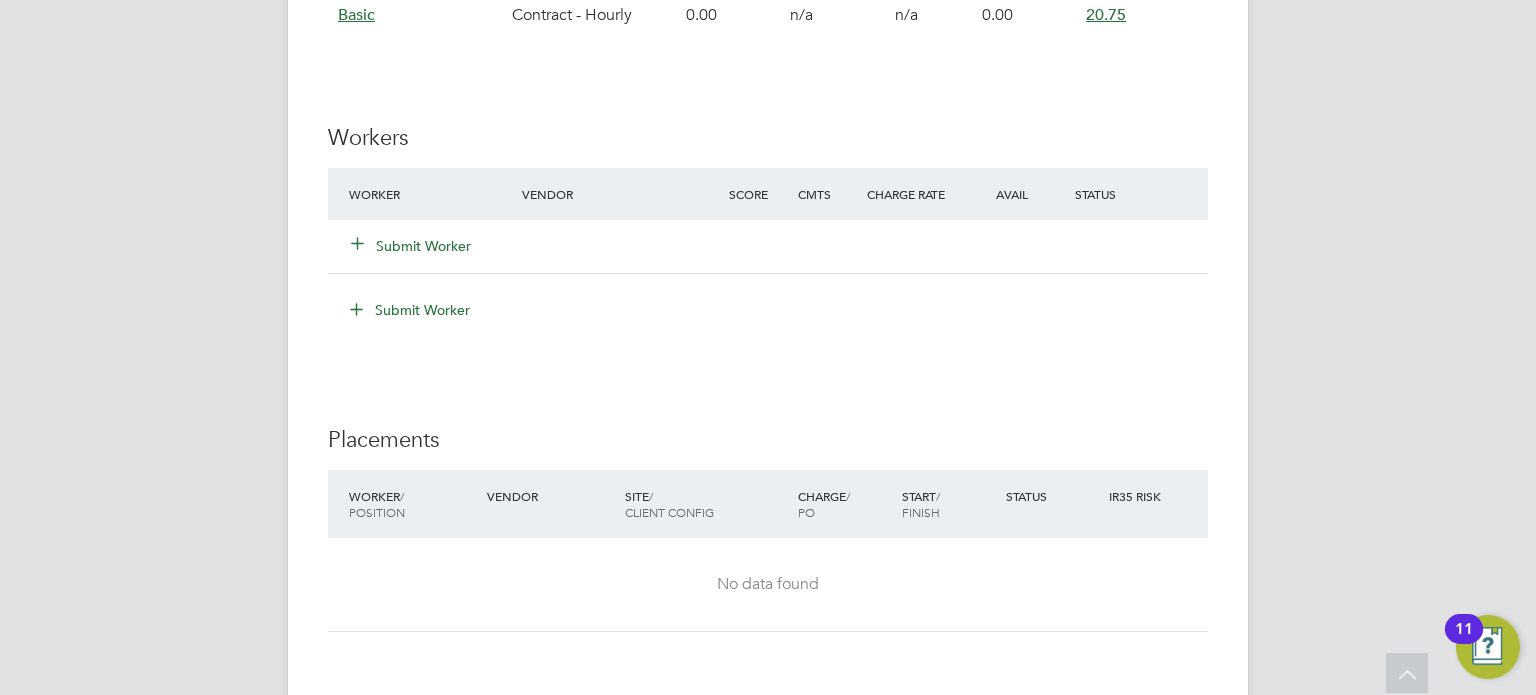scroll, scrollTop: 1480, scrollLeft: 0, axis: vertical 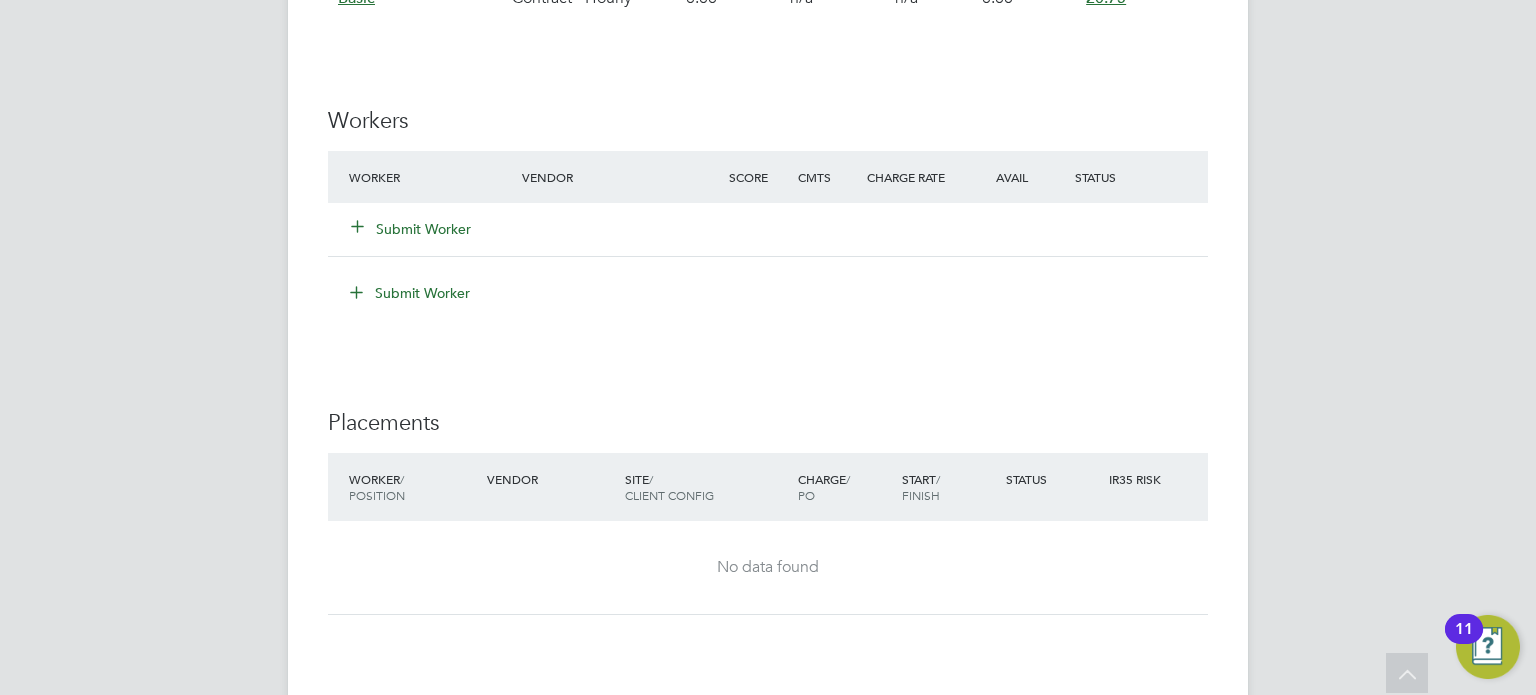click on "Submit Worker" 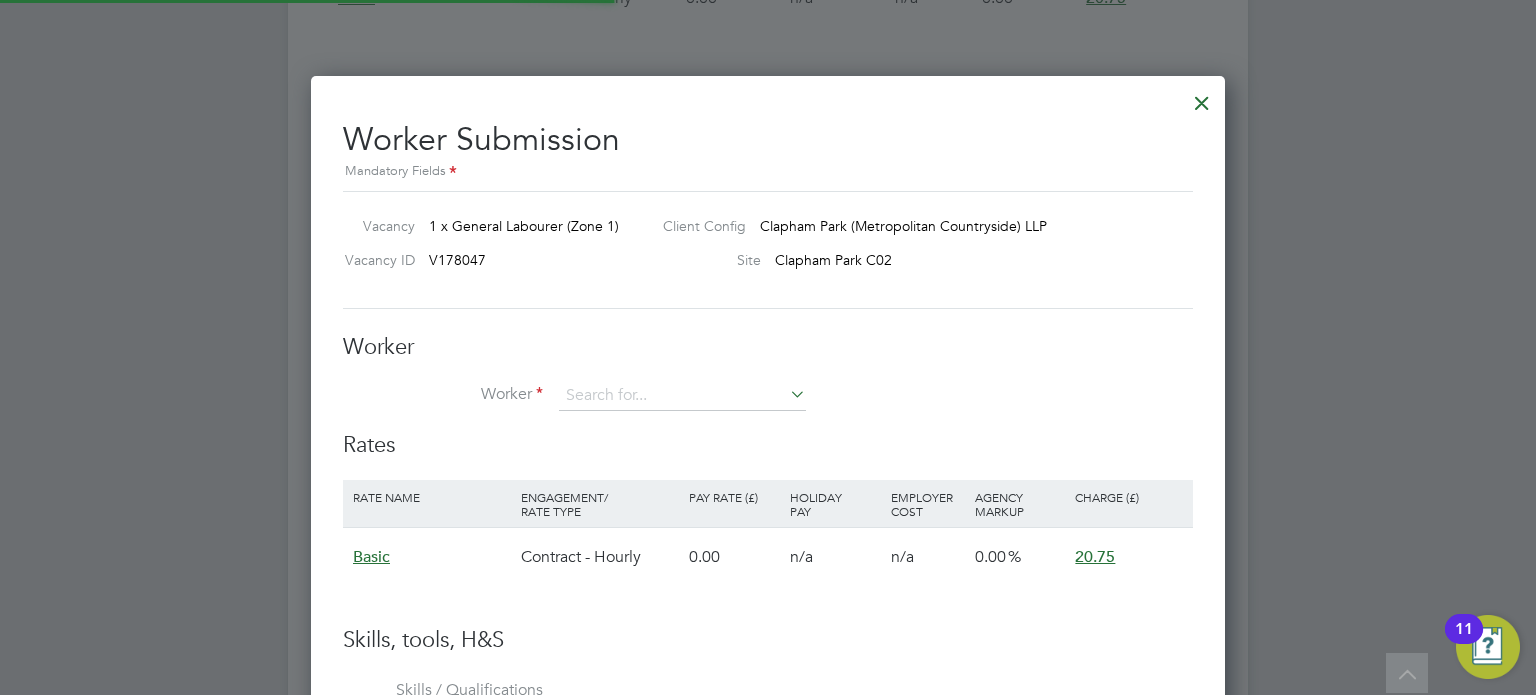 scroll, scrollTop: 10, scrollLeft: 10, axis: both 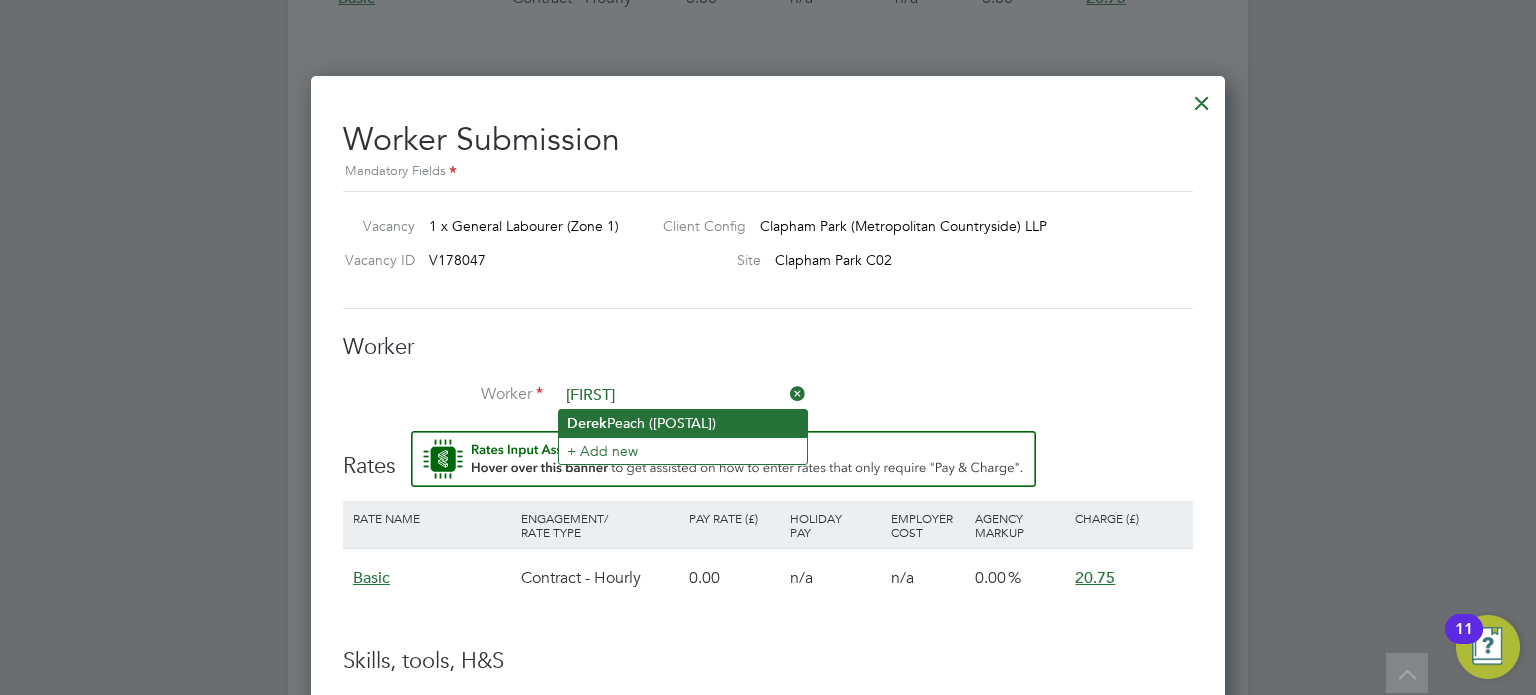 click on "[FIRST] [LAST] ([POSTAL])" 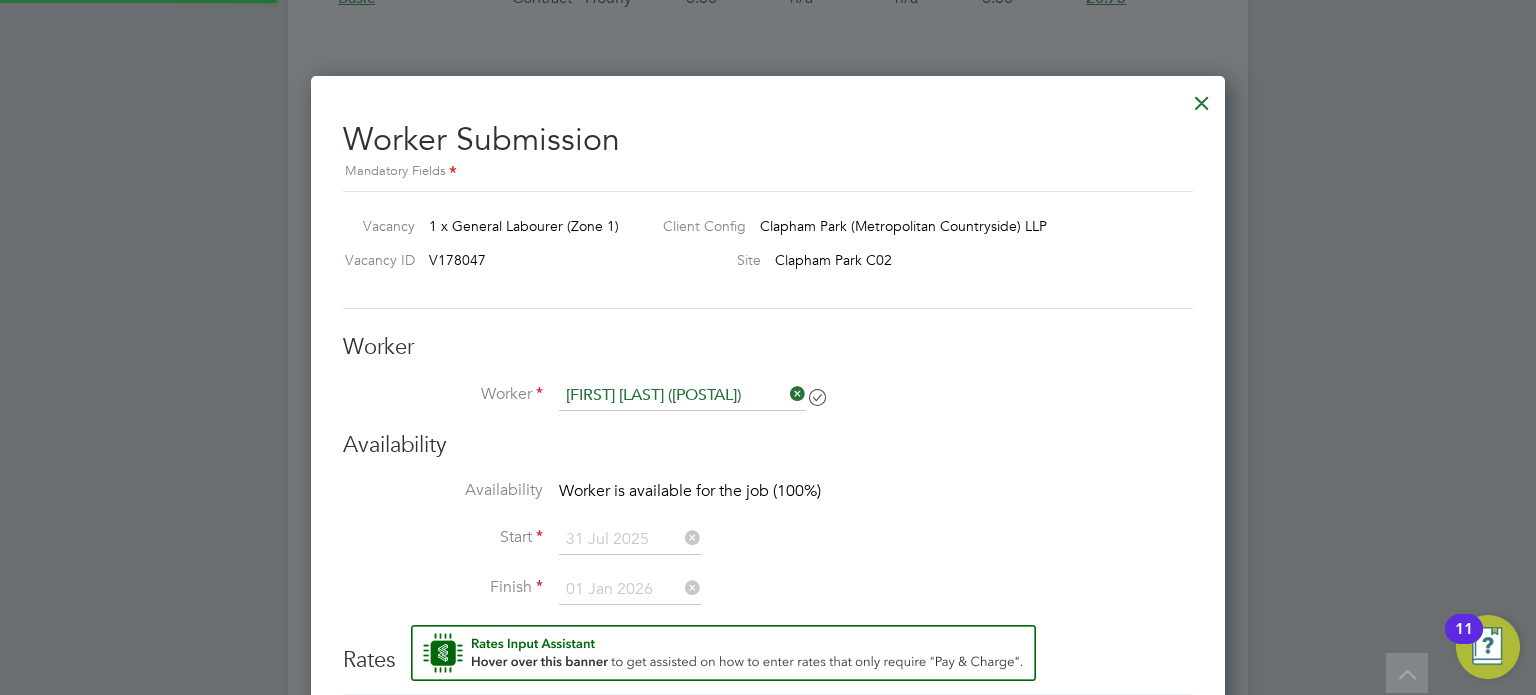 scroll, scrollTop: 9, scrollLeft: 9, axis: both 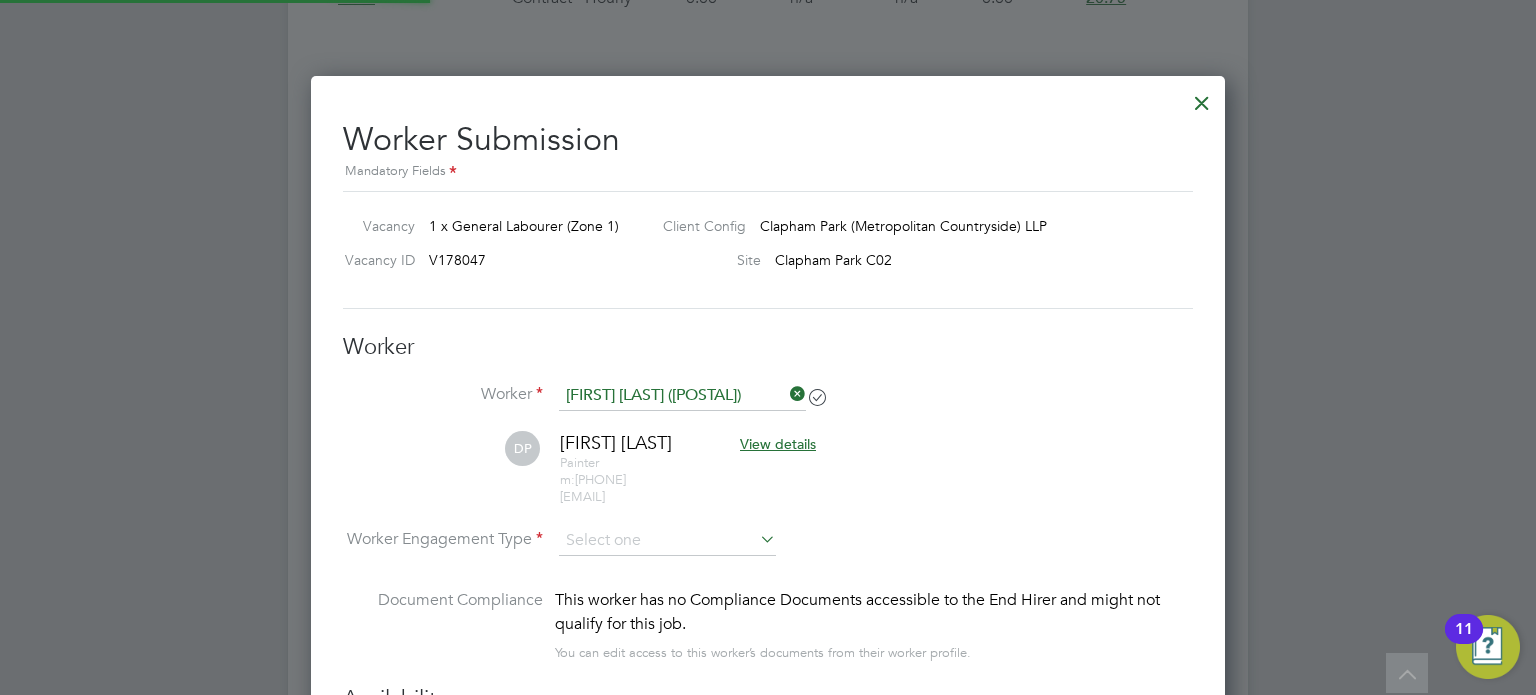 click on "[INITIALS] [FIRST] [LAST] View details Painter m: [PHONE] [EMAIL]" at bounding box center [768, 478] 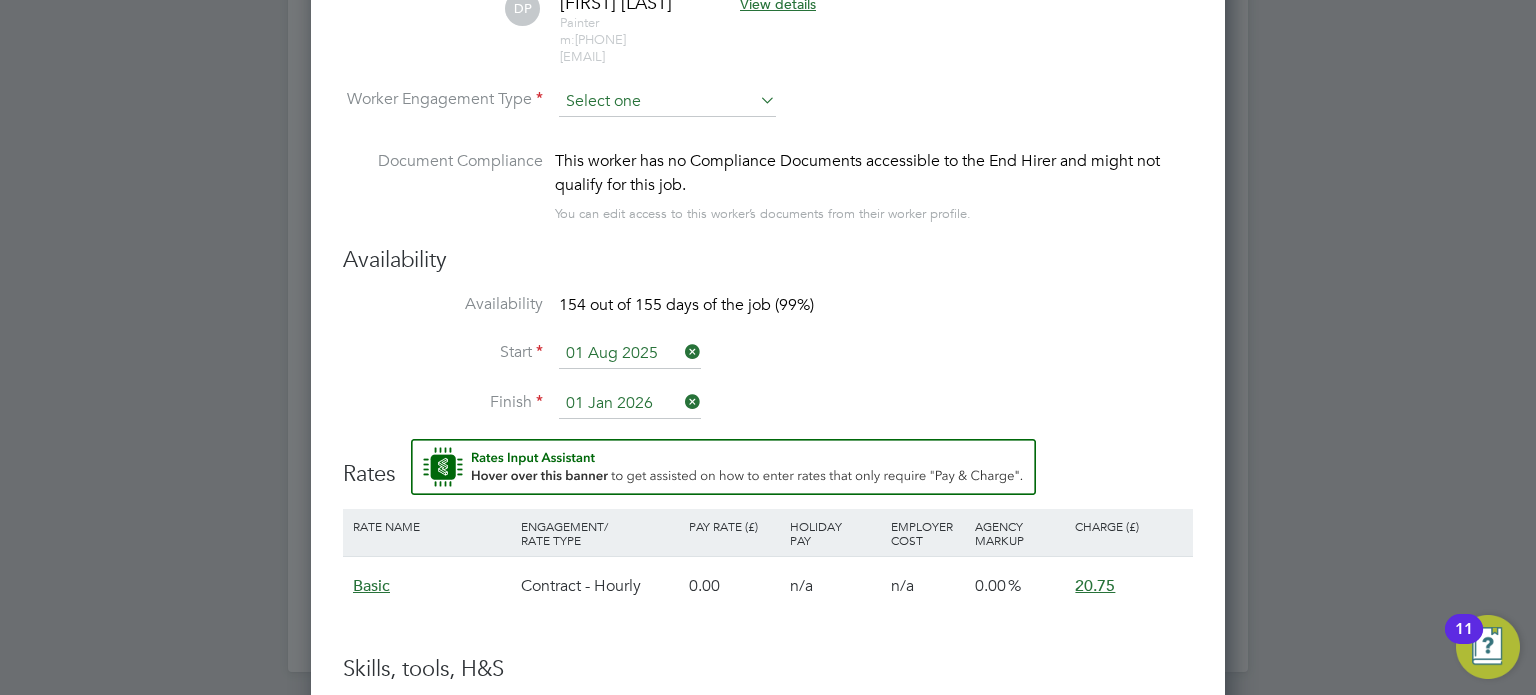 click at bounding box center [667, 102] 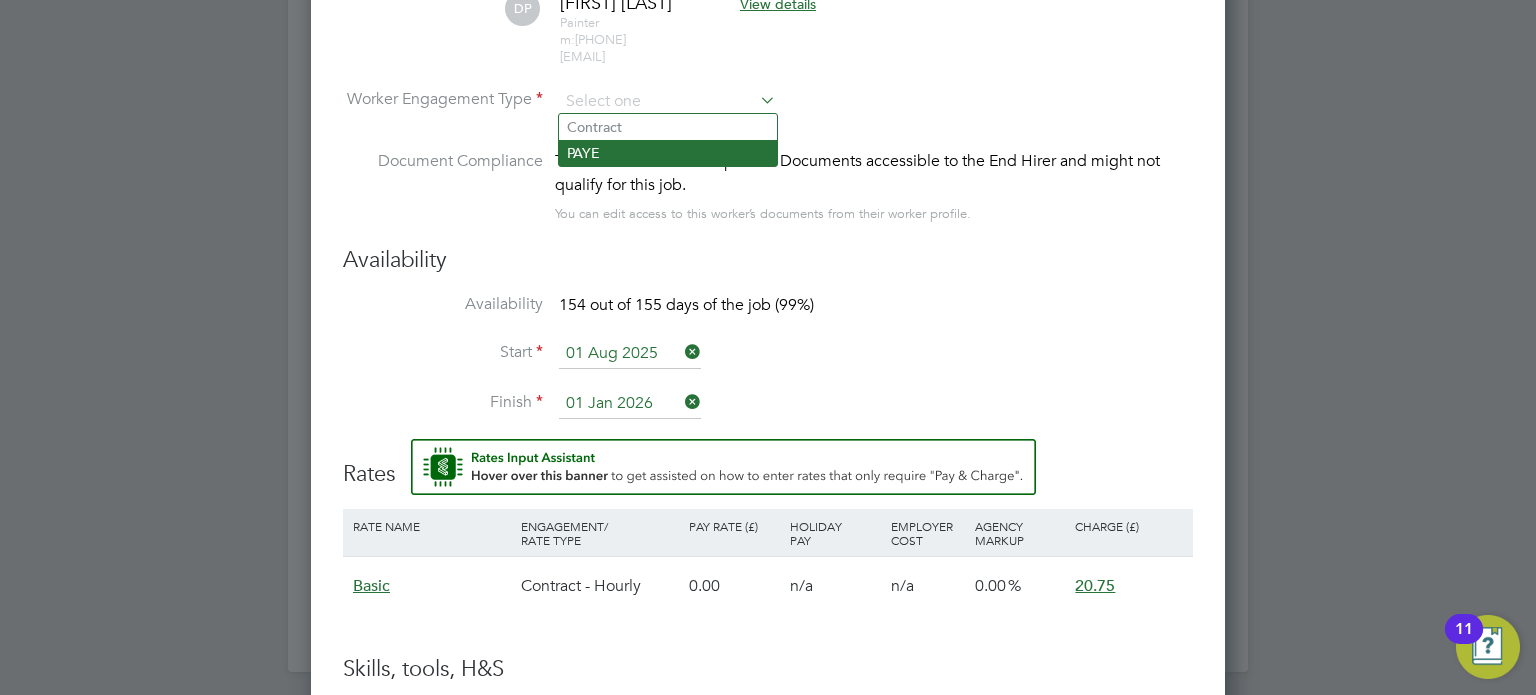 click on "PAYE" 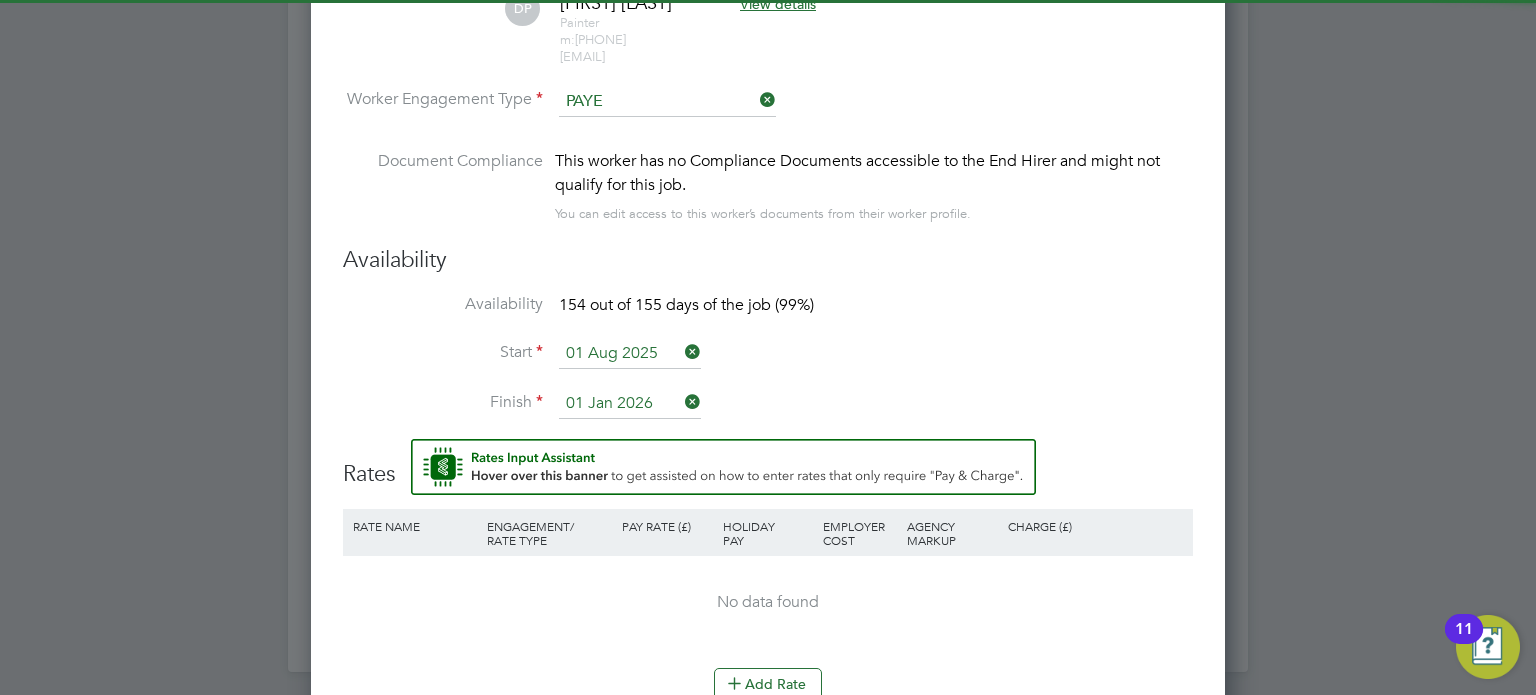 click on "PAYE" at bounding box center [667, 102] 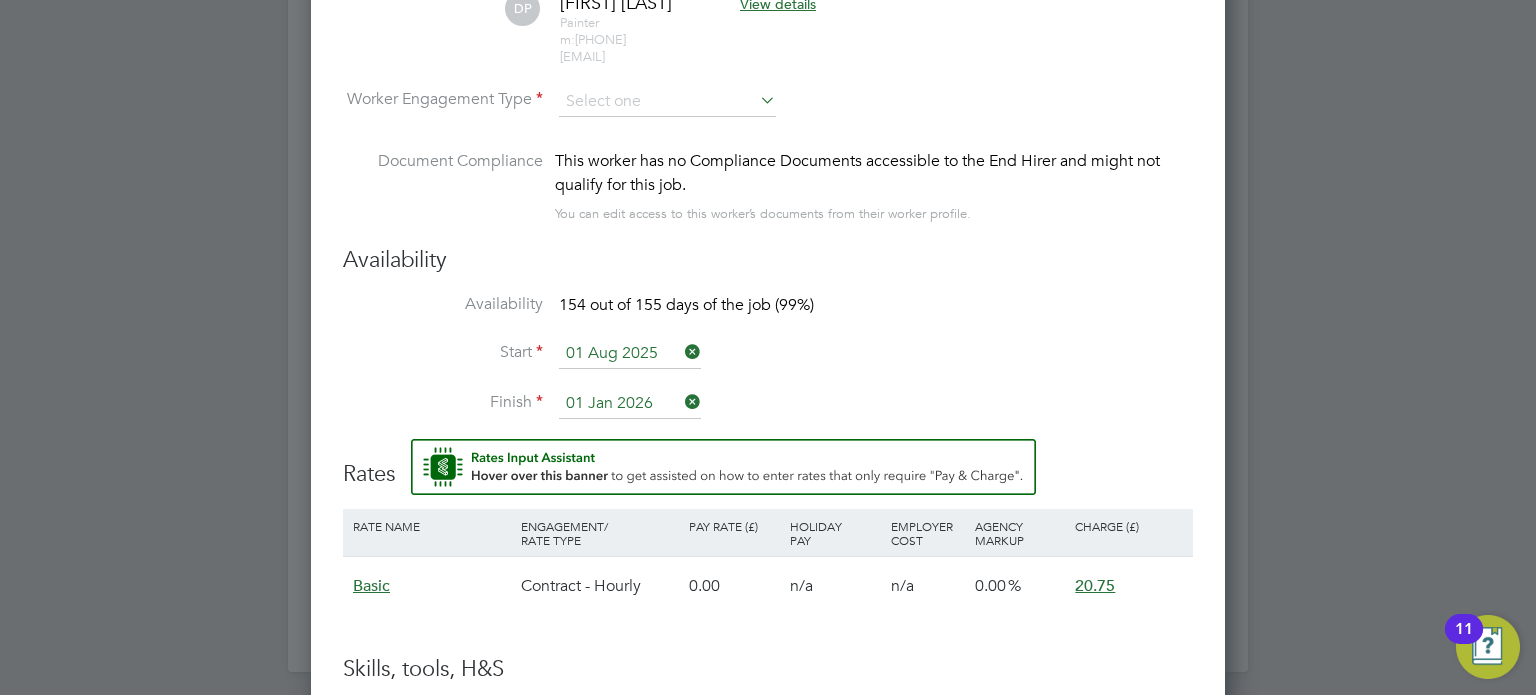 click on "Contract" 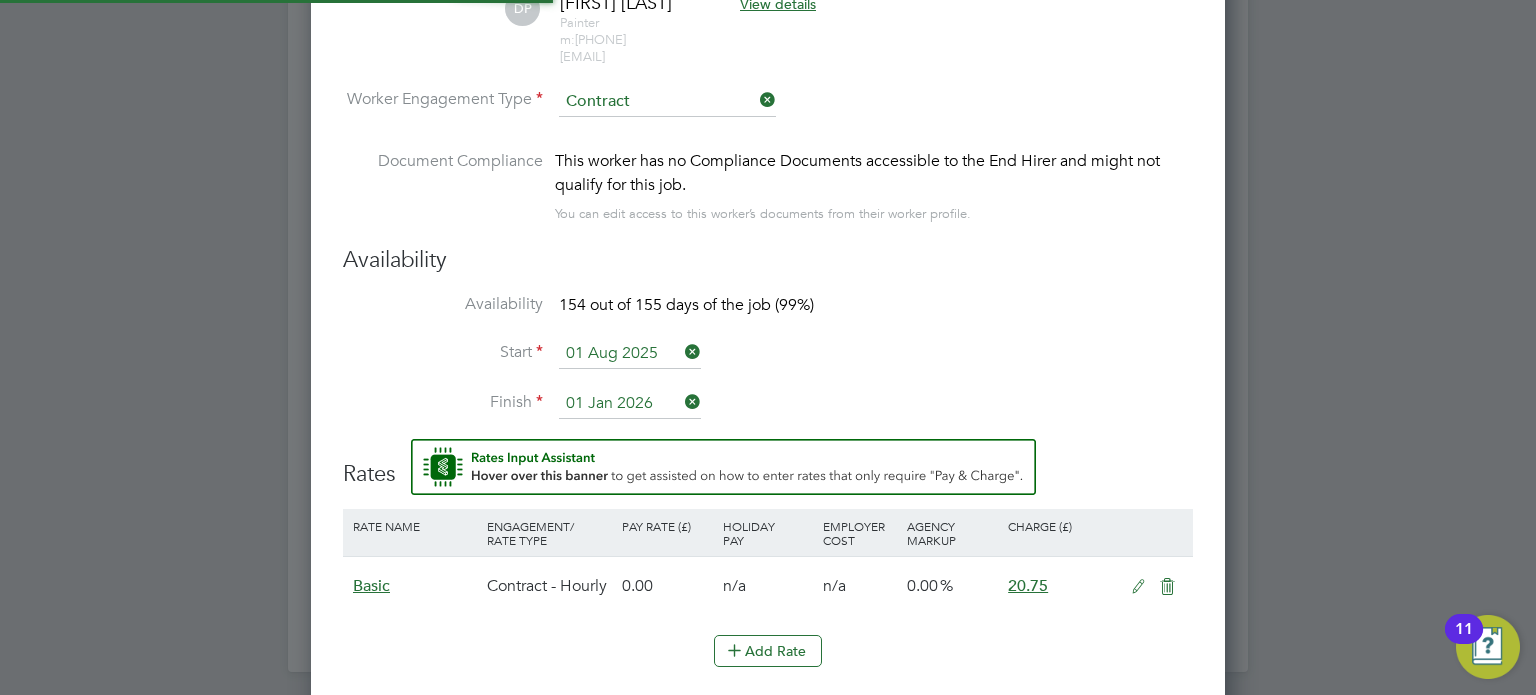 click on "Availability   154 out of 155 days of the job (99%)" at bounding box center [768, 316] 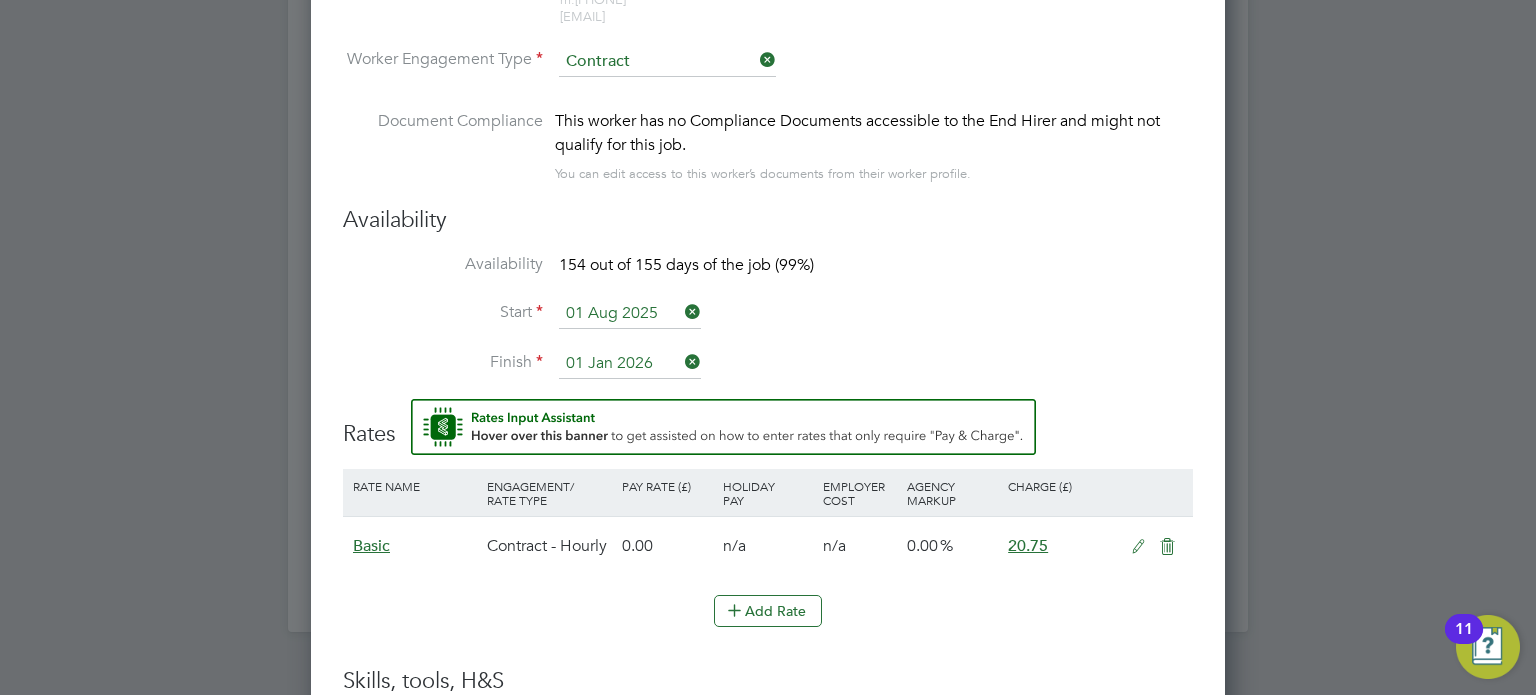 click on "Start 01 Aug 2025" at bounding box center [768, 324] 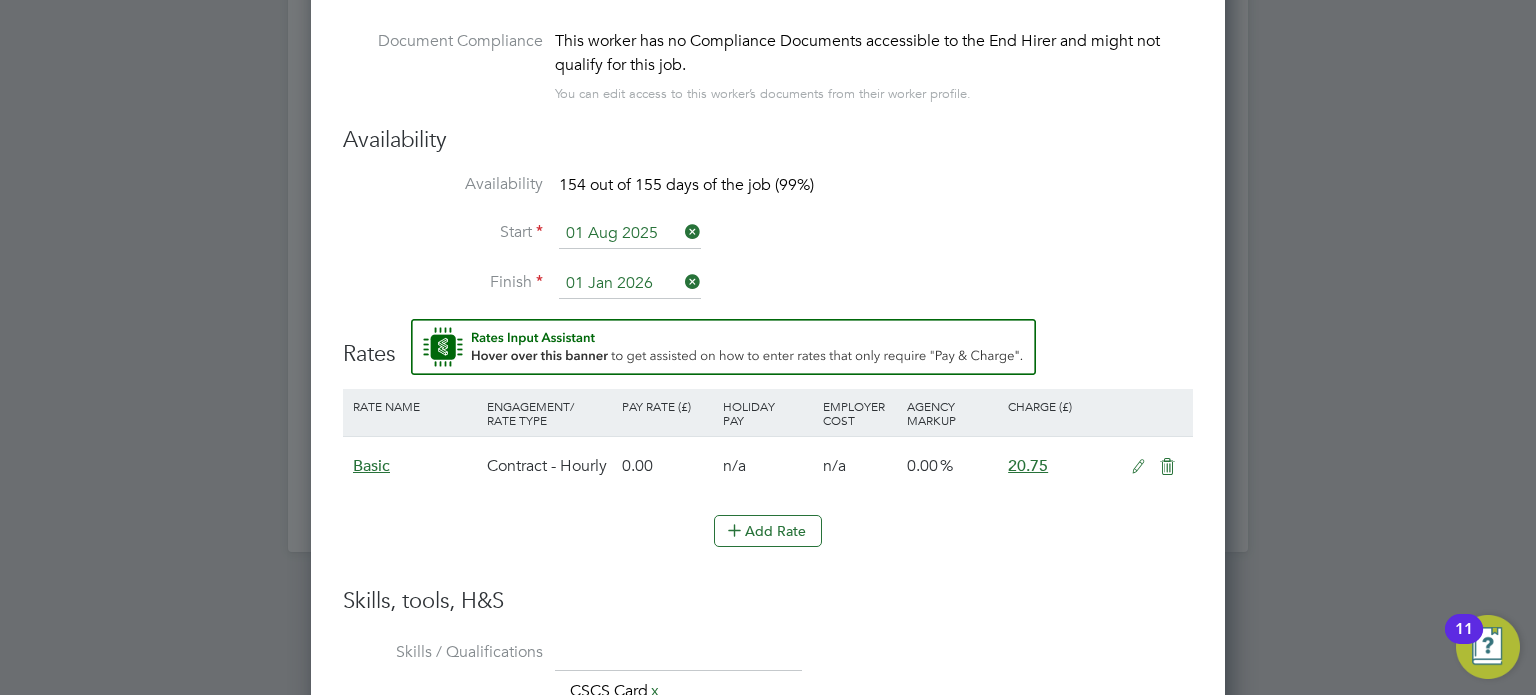 click on "Start 01 Aug 2025" at bounding box center [768, 244] 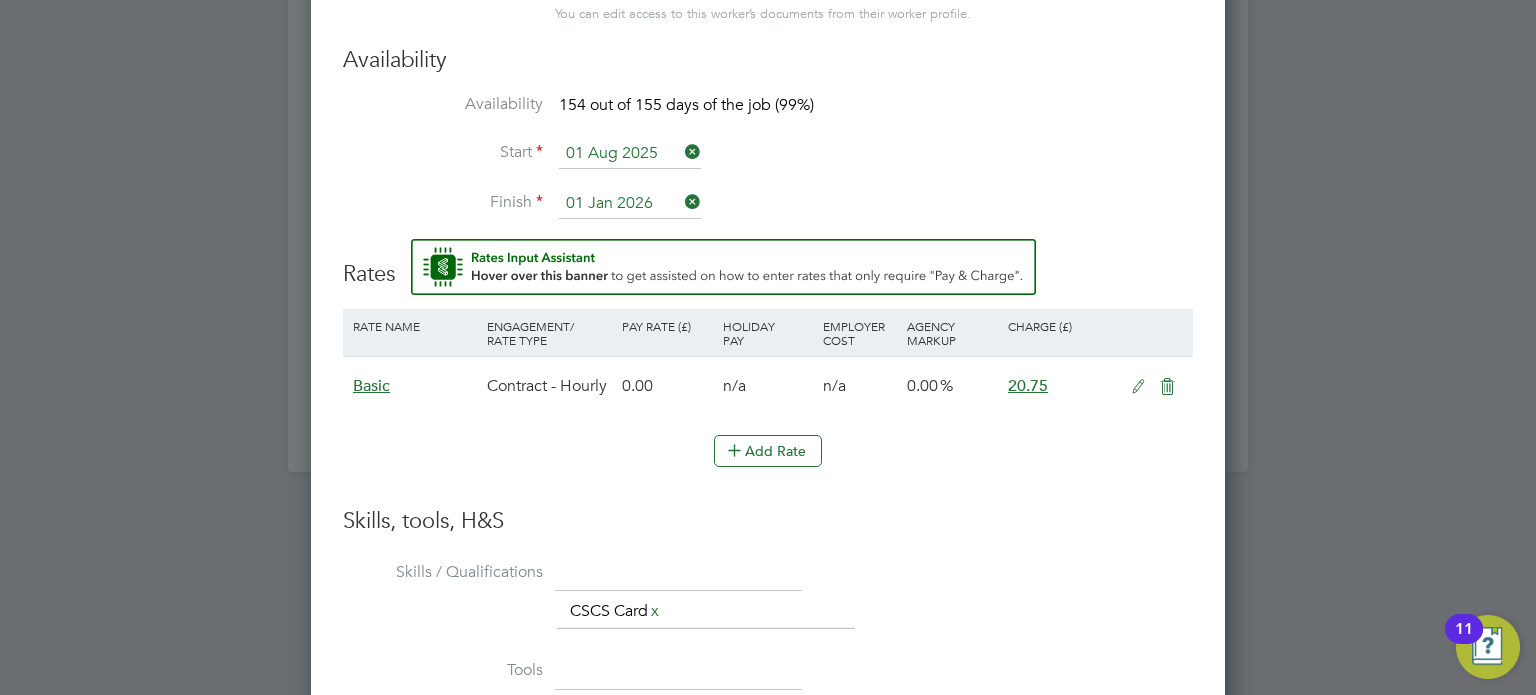 click at bounding box center [1138, 387] 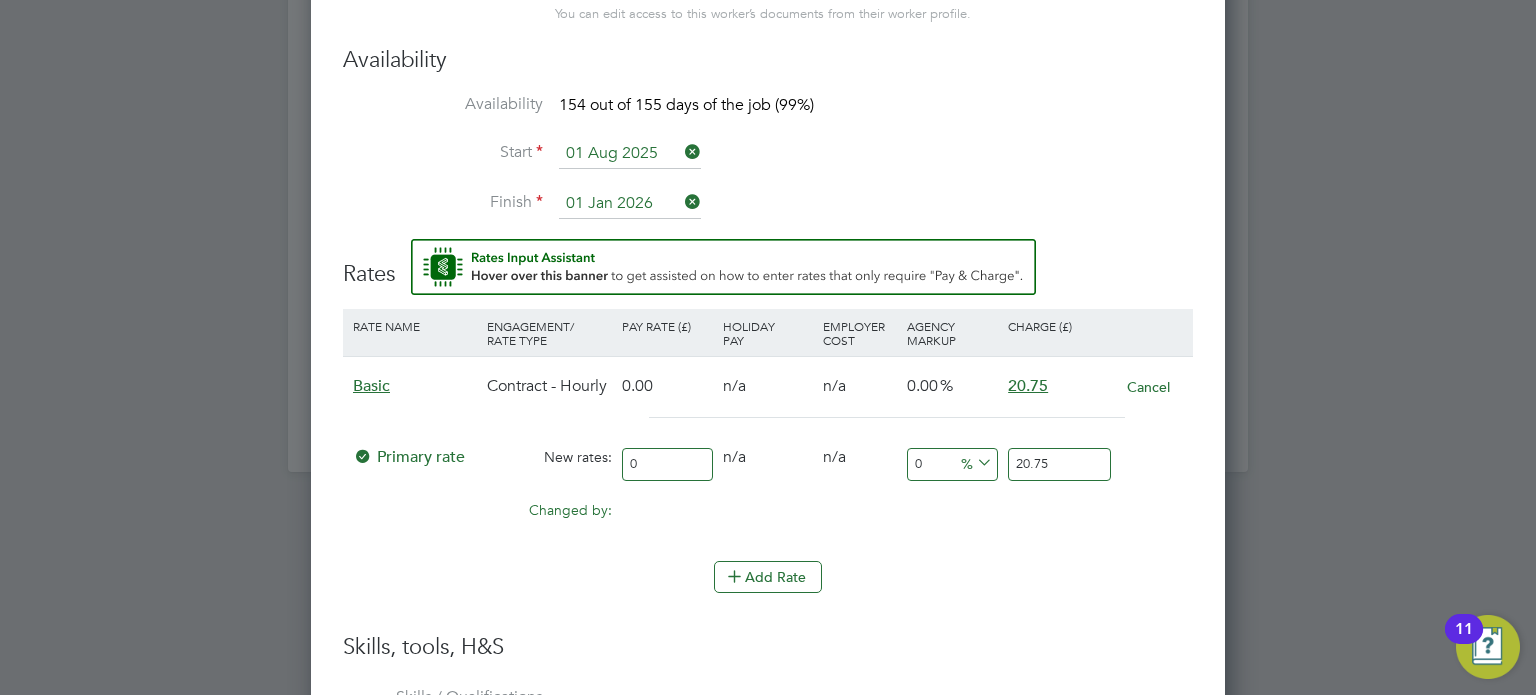 drag, startPoint x: 652, startPoint y: 463, endPoint x: 567, endPoint y: 452, distance: 85.70881 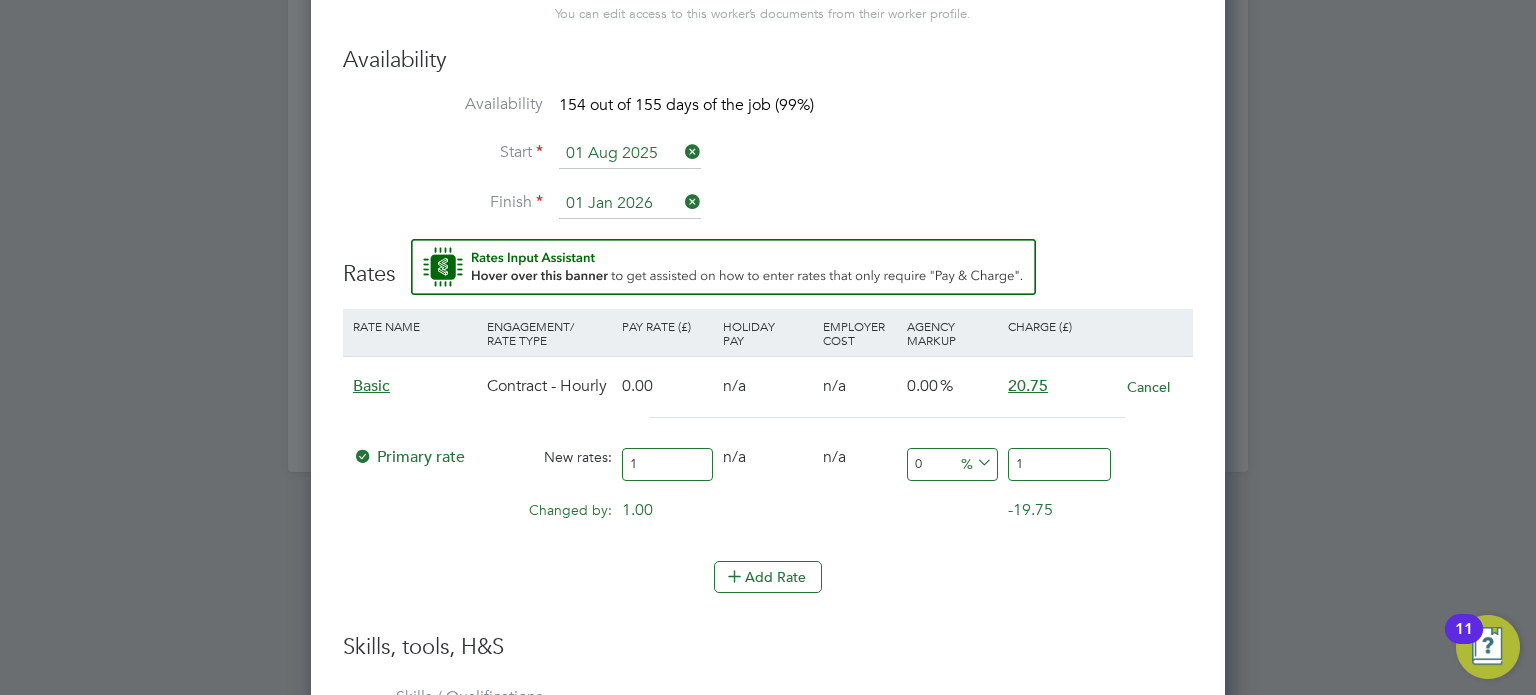 type on "19" 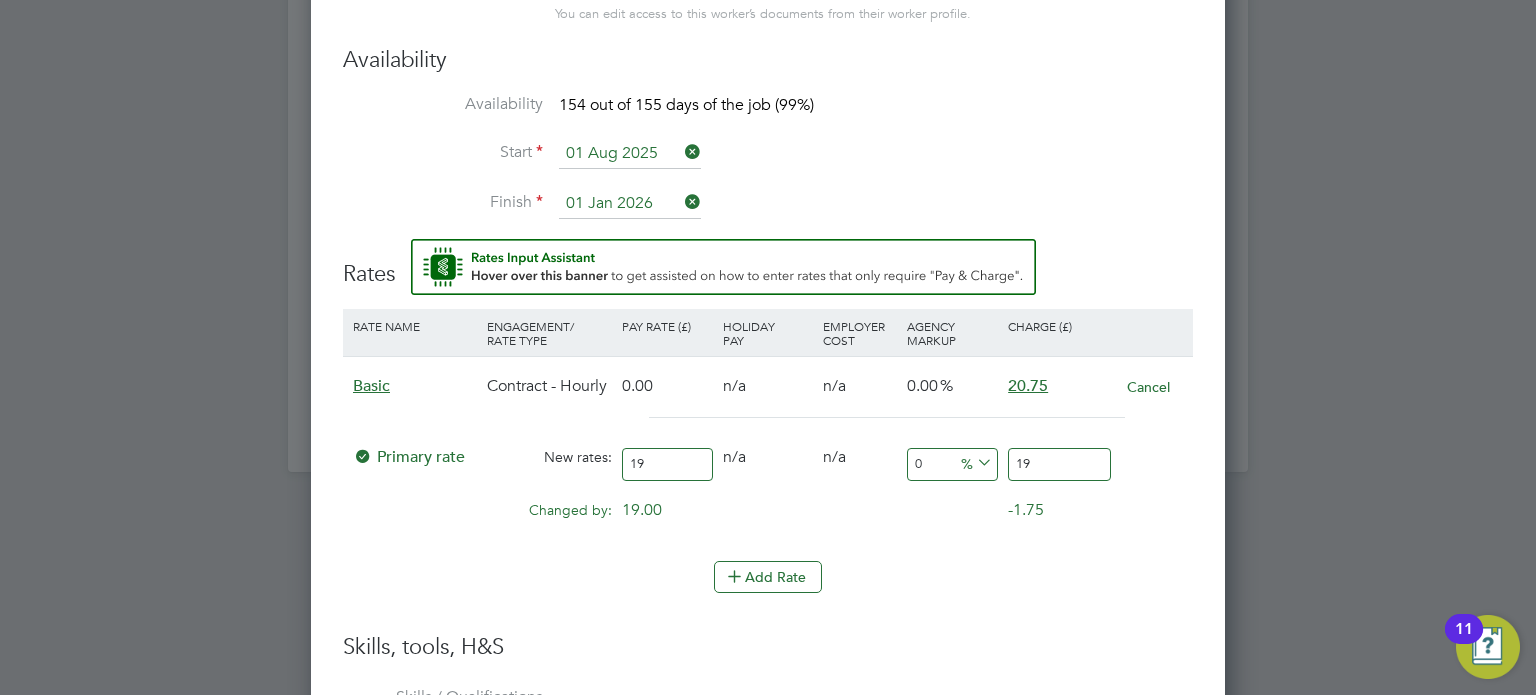 type on "1" 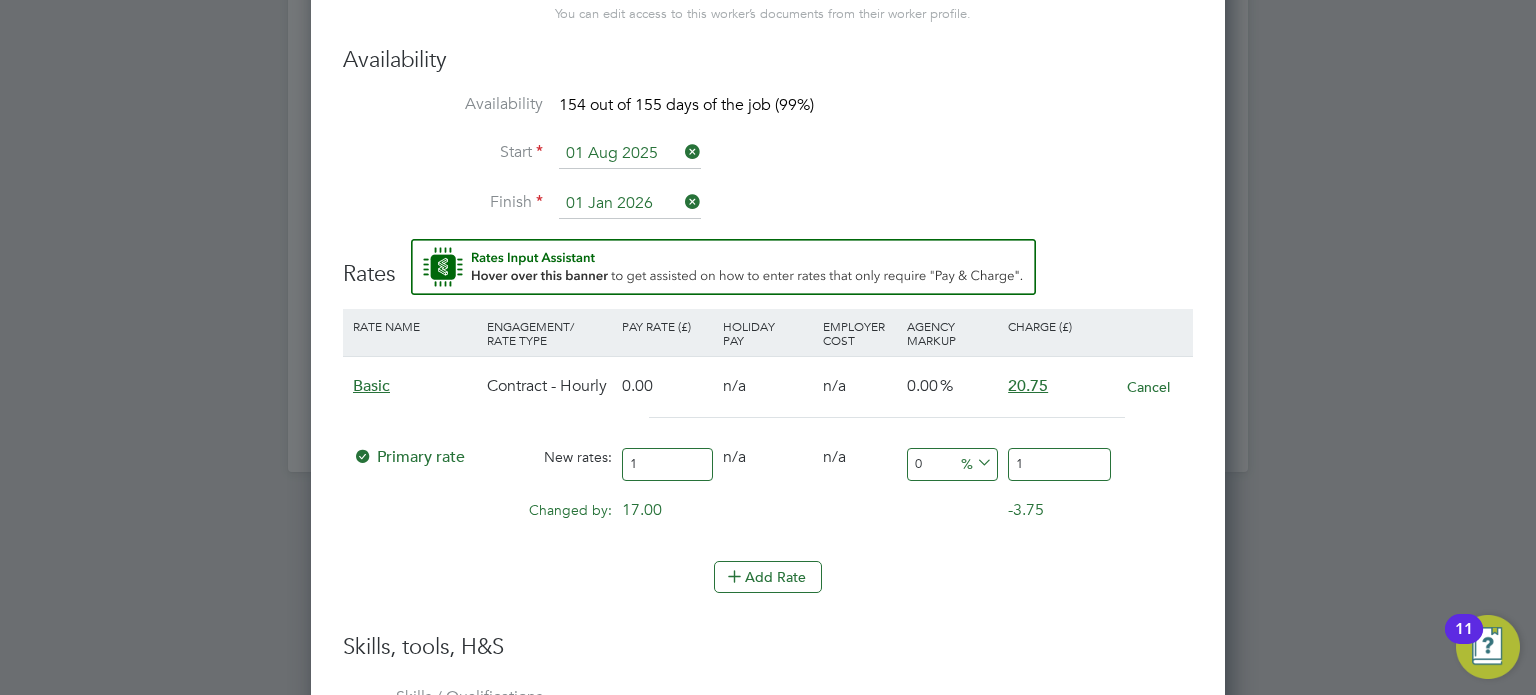 type on "17" 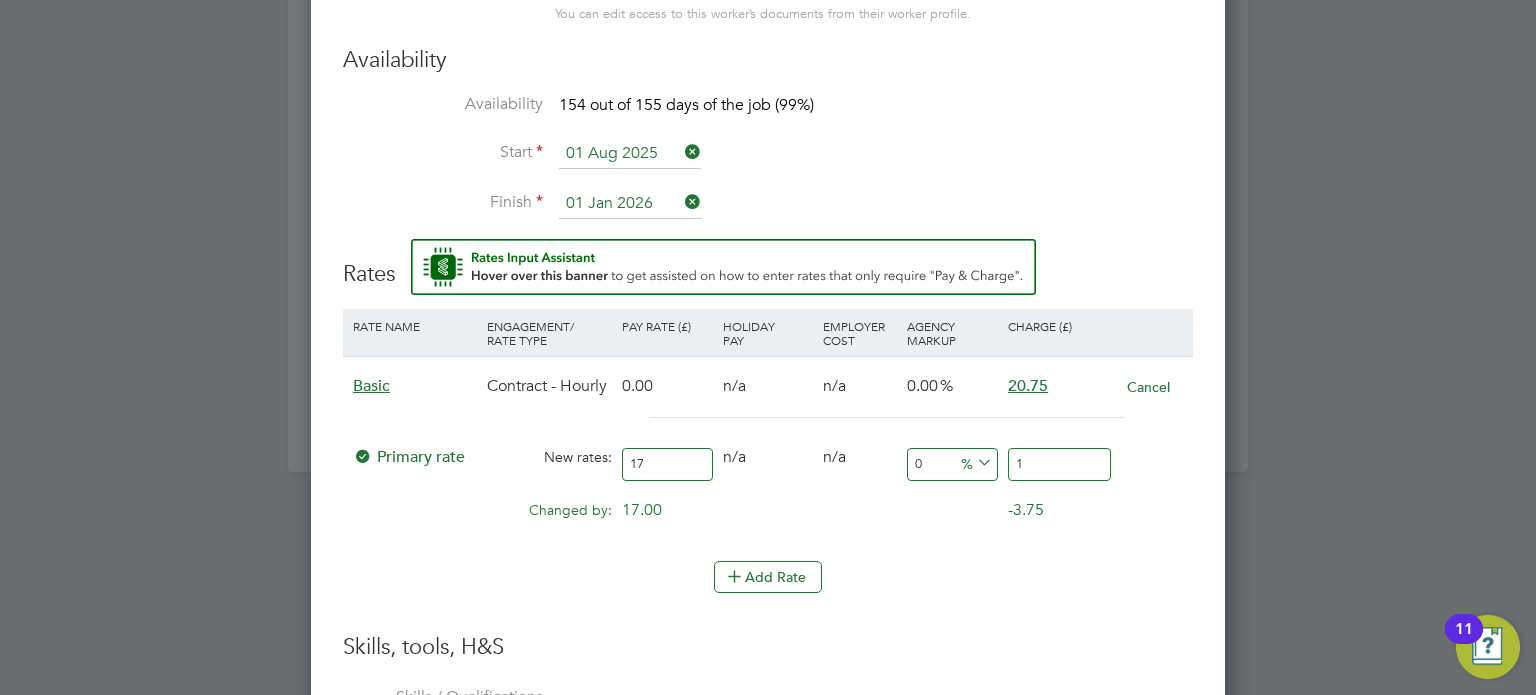 type on "17" 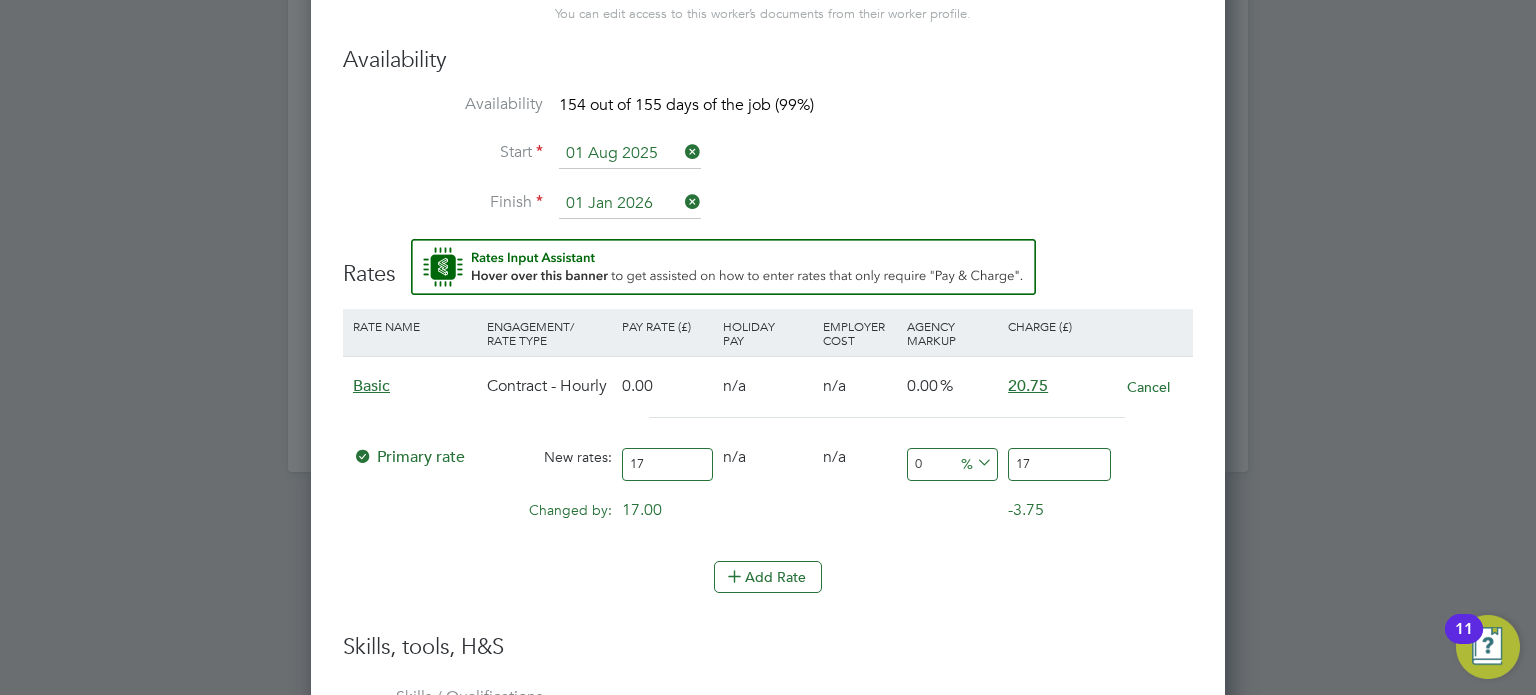 type on "17.9" 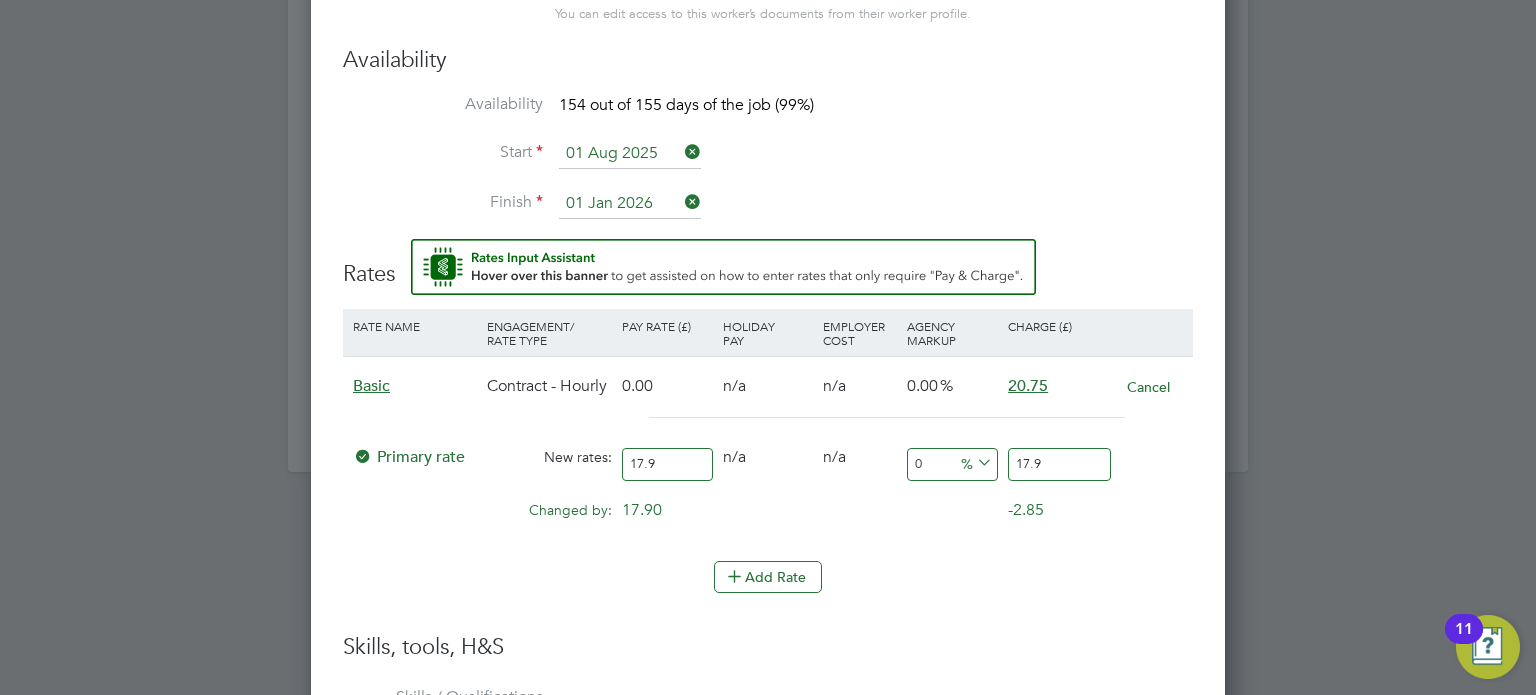 type on "17.95" 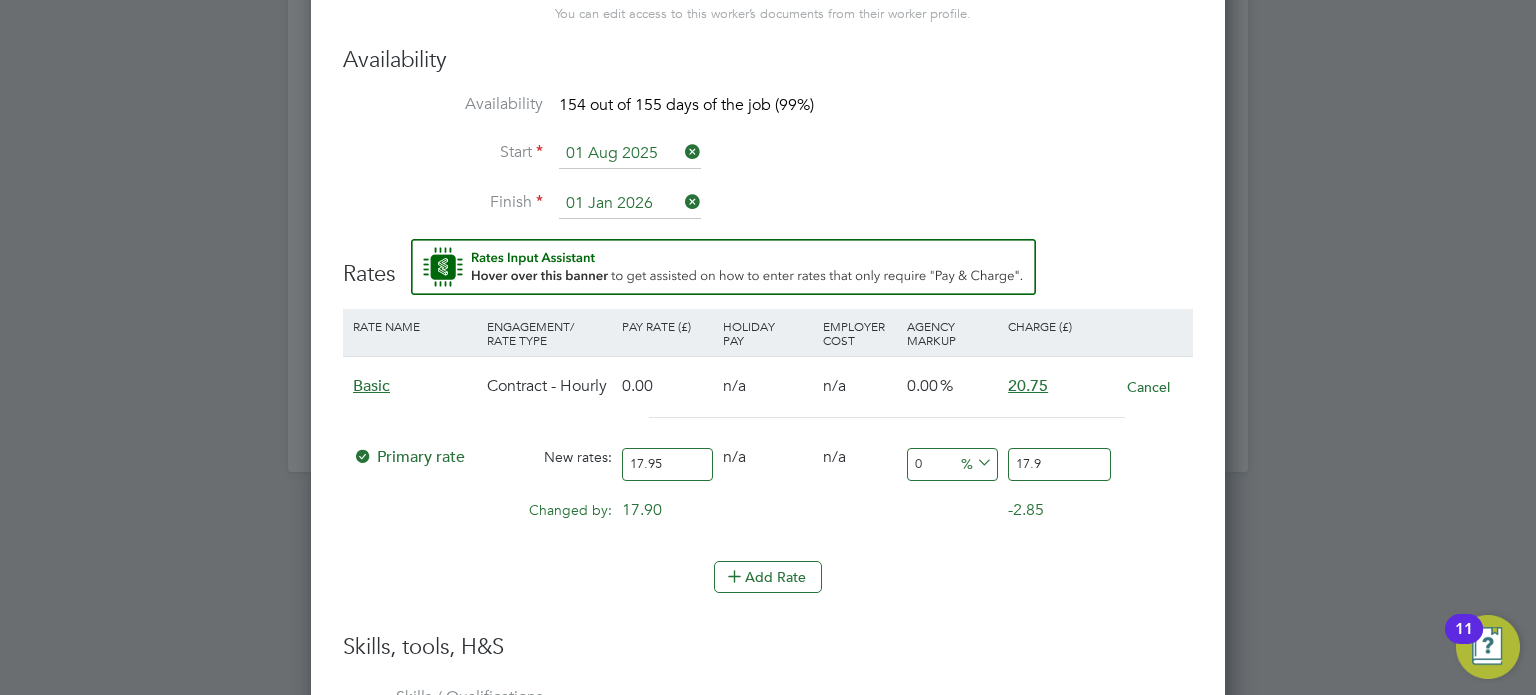type on "17.95" 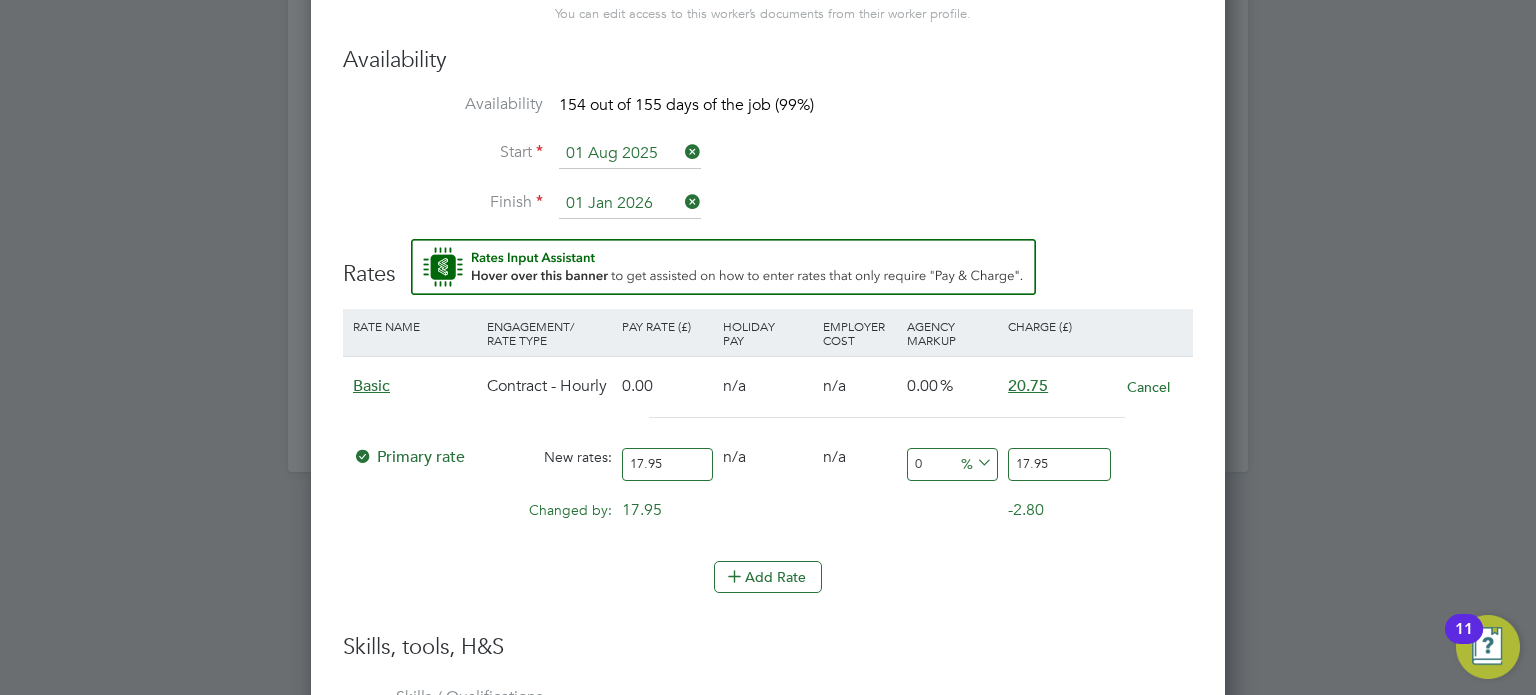 type on "17.95" 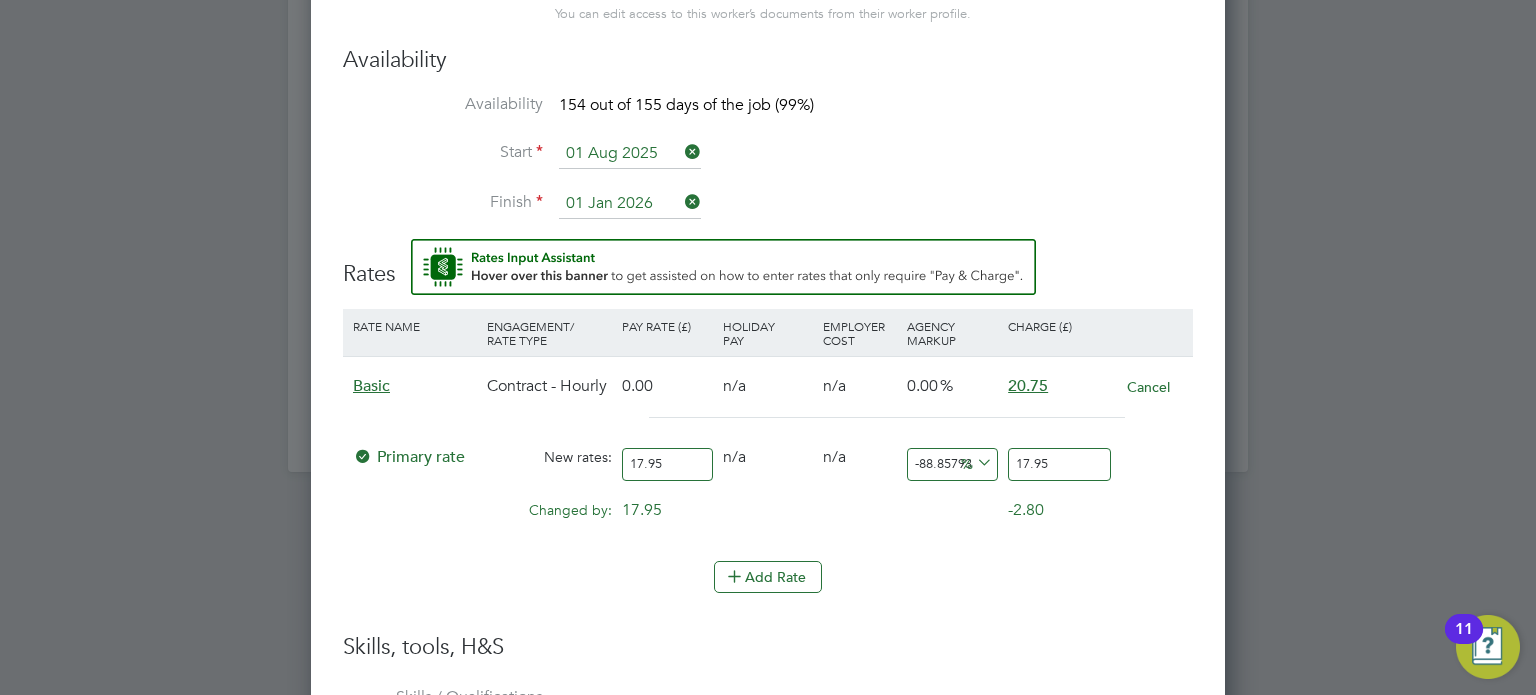 type on "2" 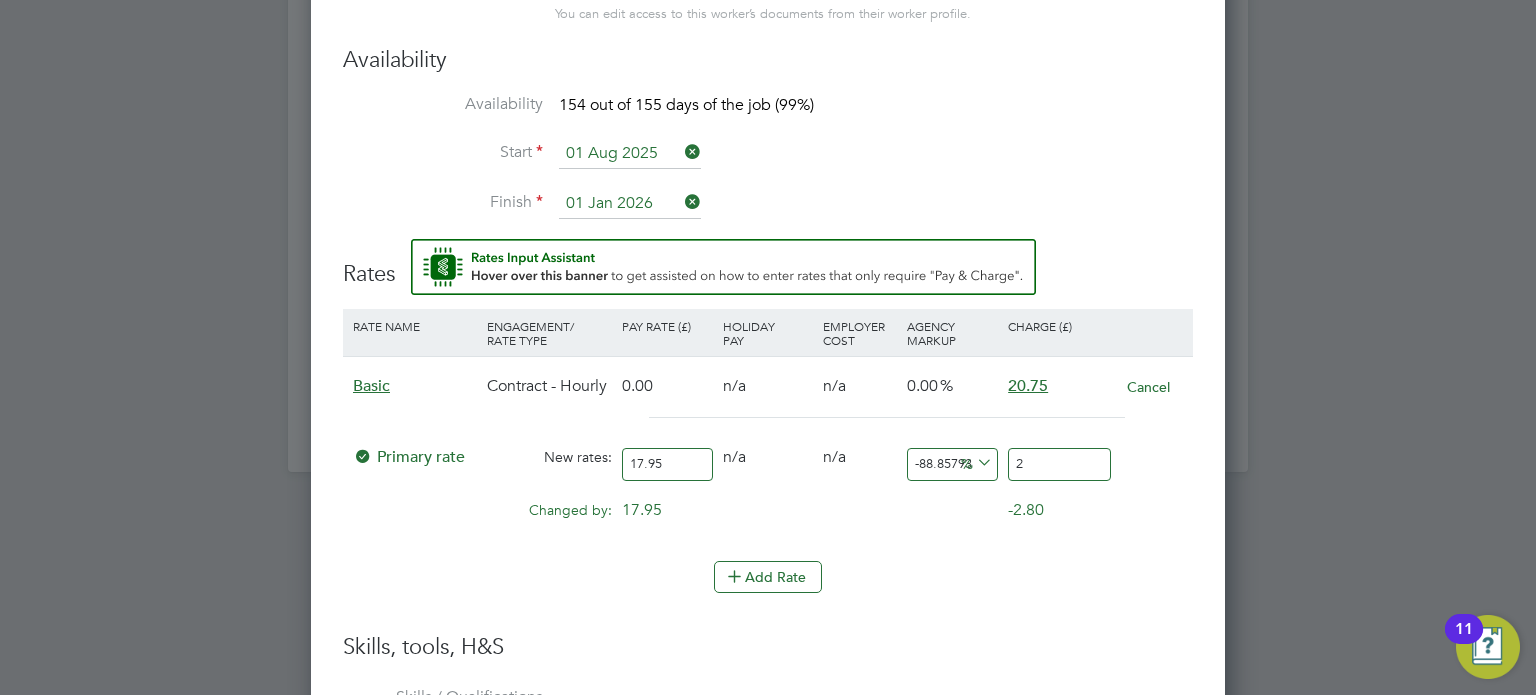 type on "11.420612813370473" 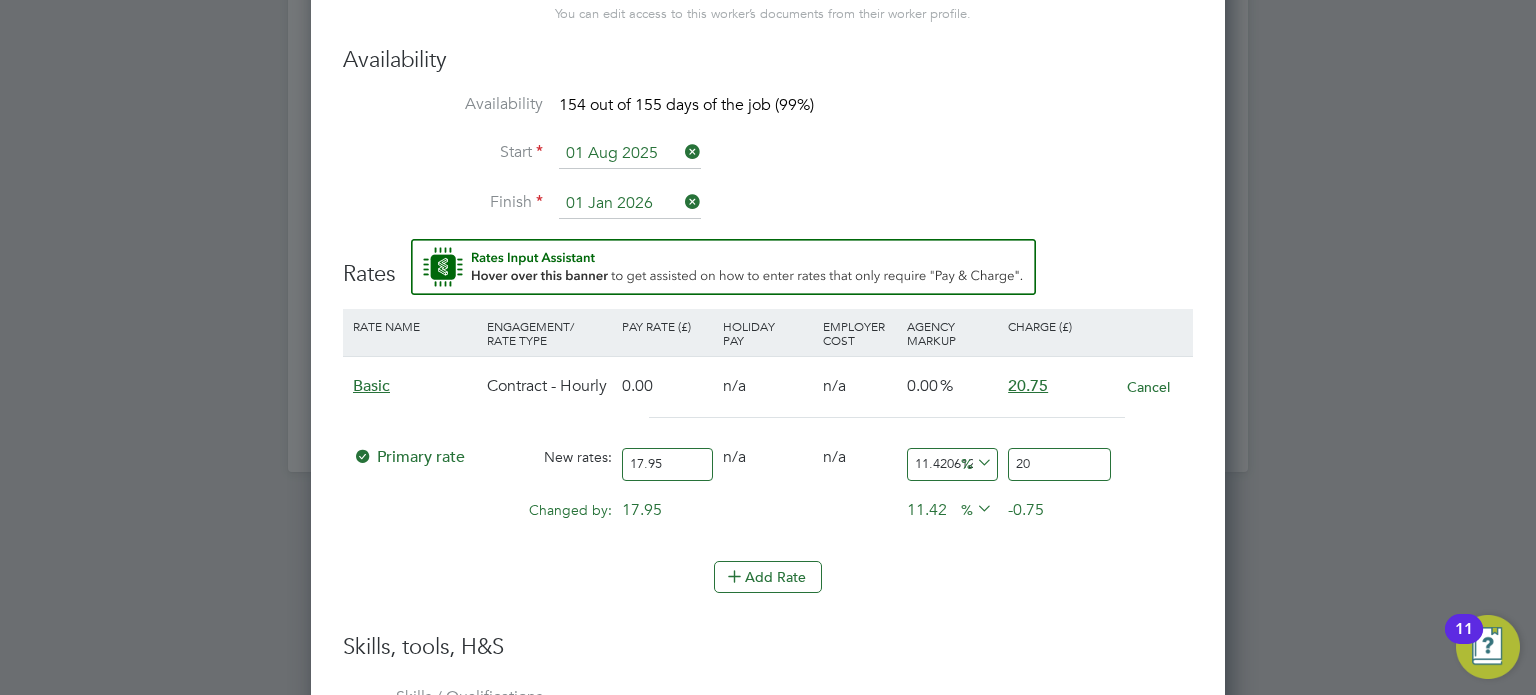 type on "15.32033426183844" 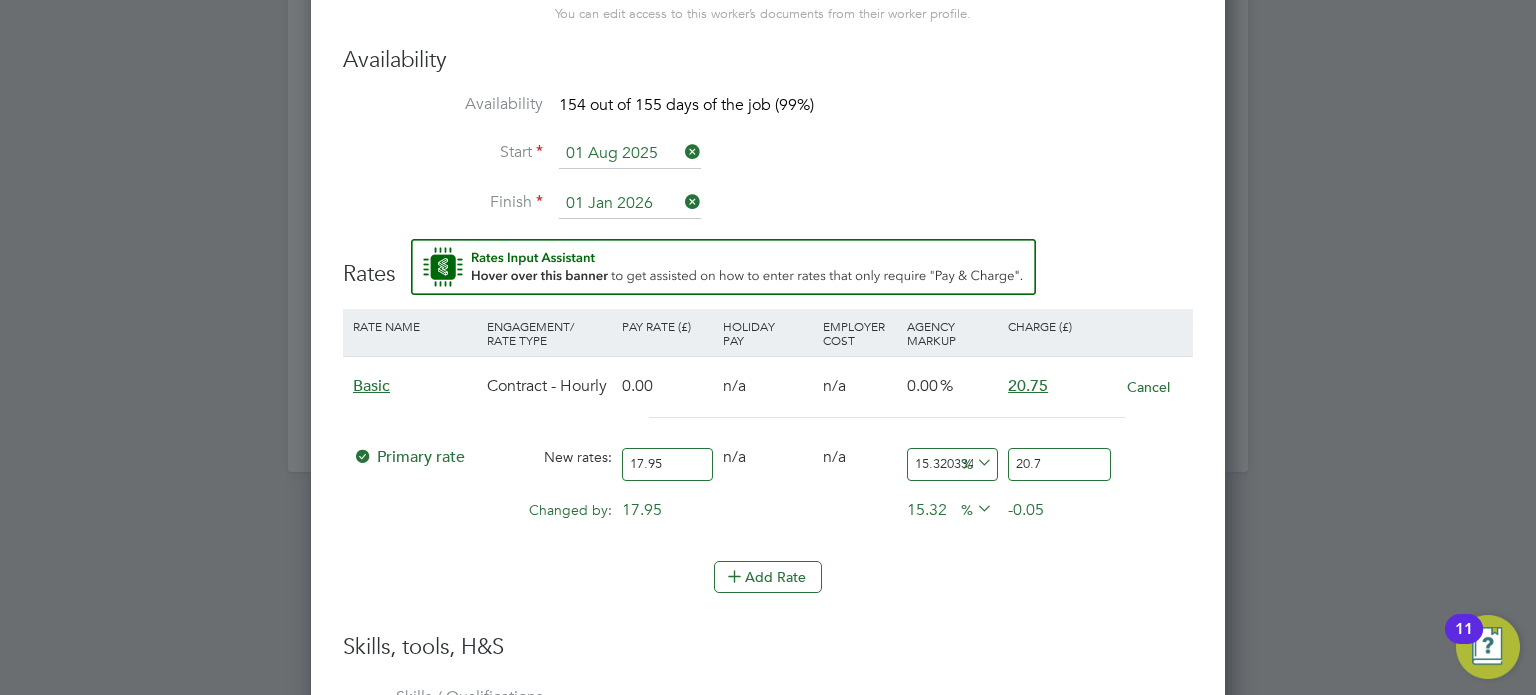type on "15.598885793871867" 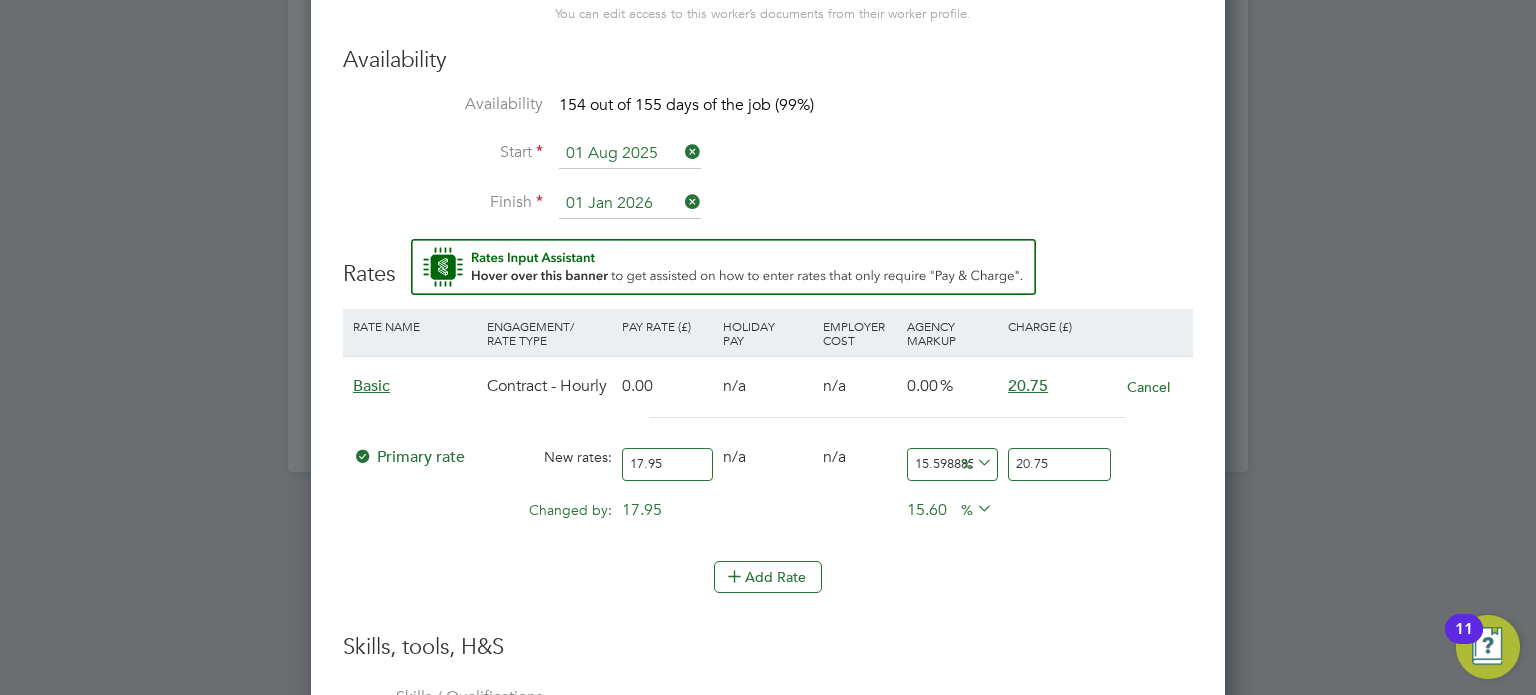 type on "20.75" 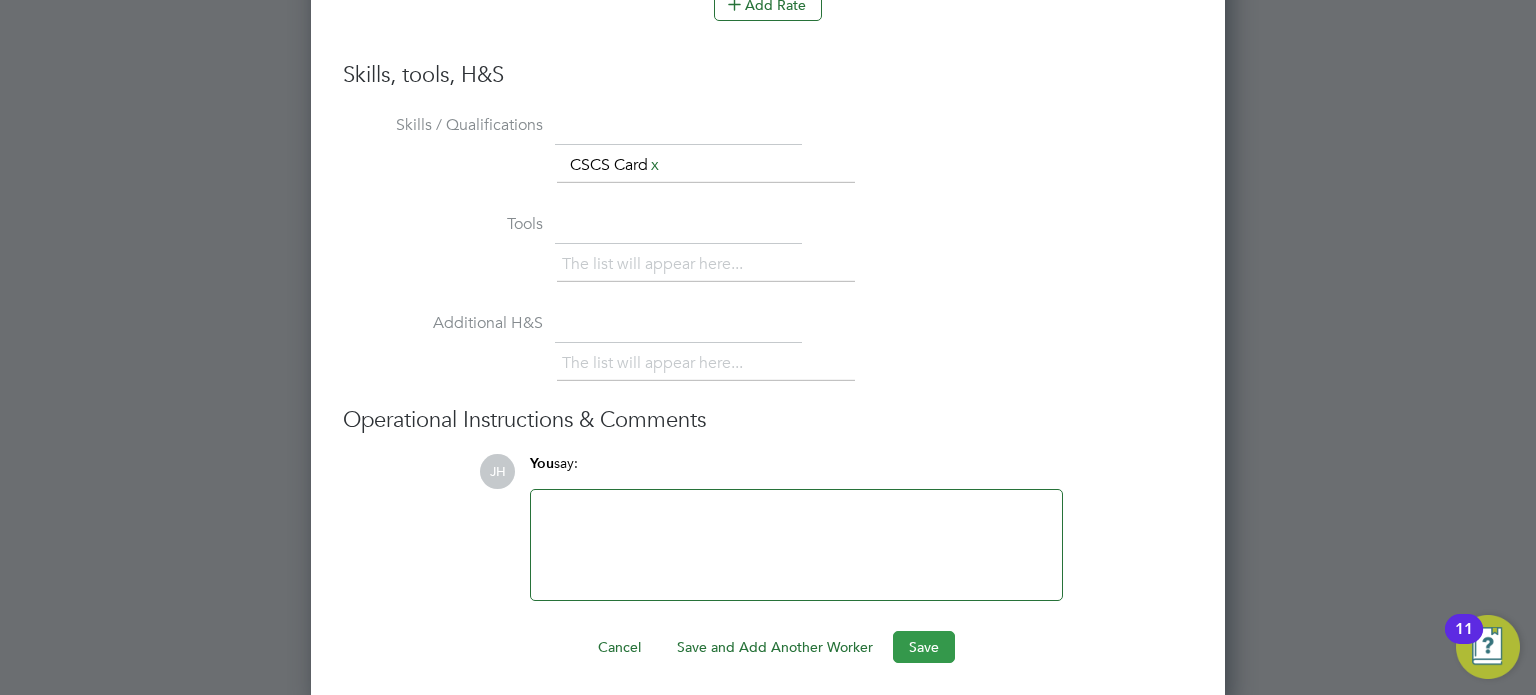 click on "Save" at bounding box center [924, 647] 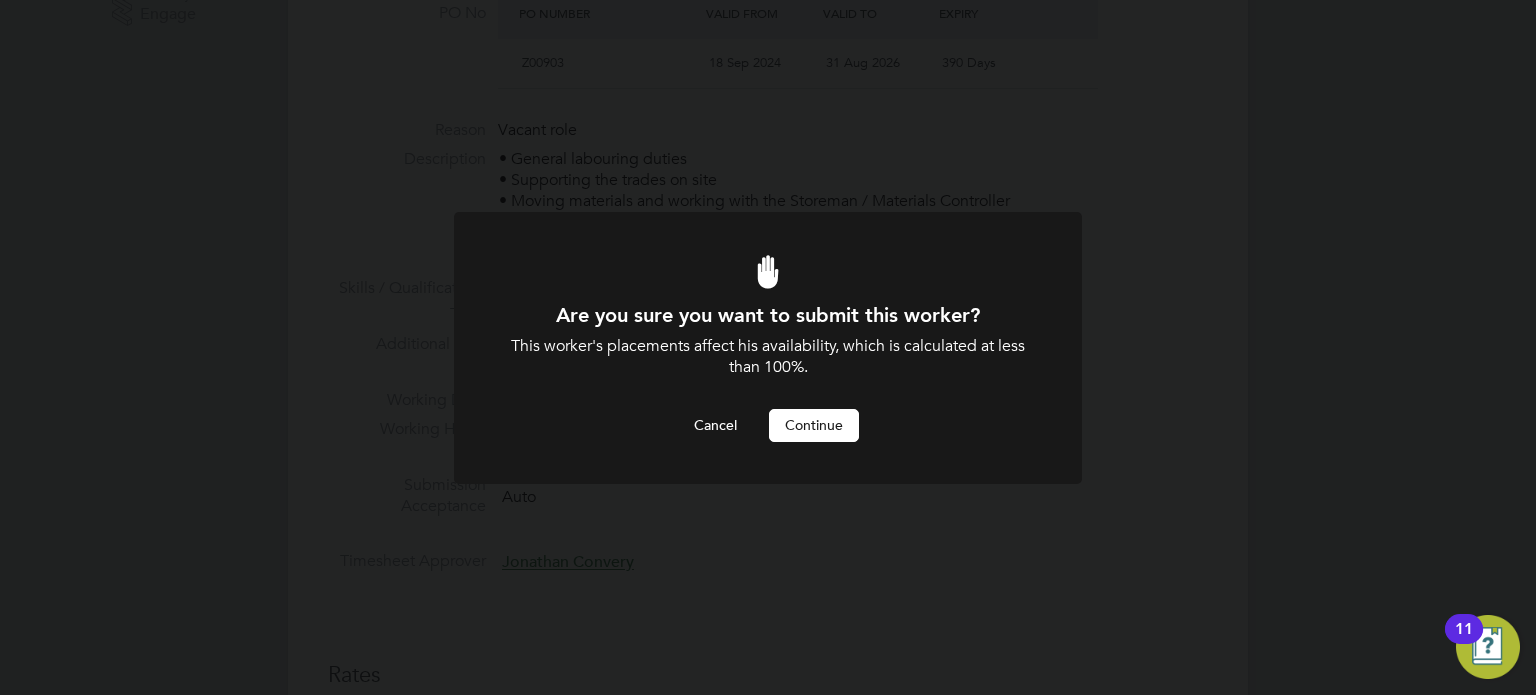 click on "Continue" at bounding box center [814, 425] 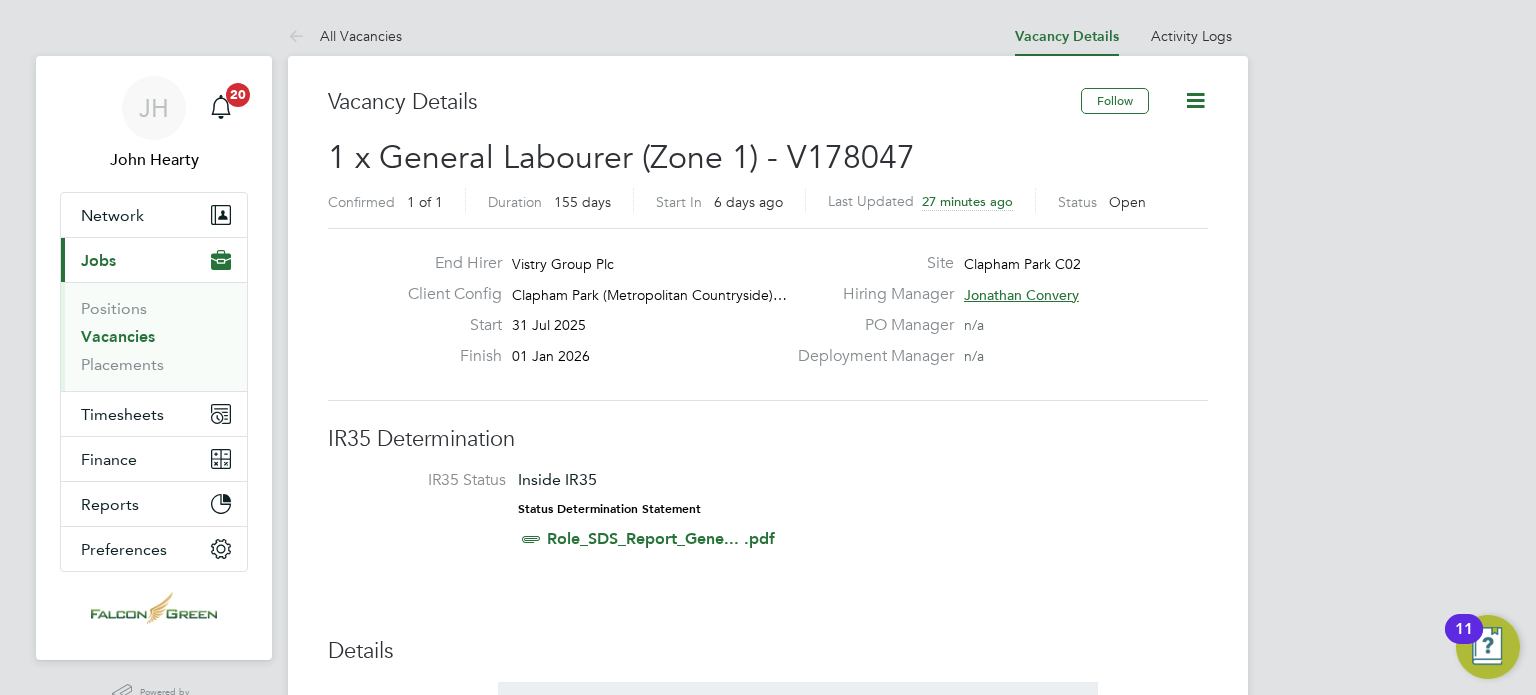 click on "End Hirer Vistry Group Plc Client Config Clapham Park (Metropolitan Countryside)… Start 31 Jul 2025 Finish 01 Jan 2026 Site Clapham Park C02 Hiring Manager Jonathan Convery PO Manager  n/a Deployment Manager n/a" 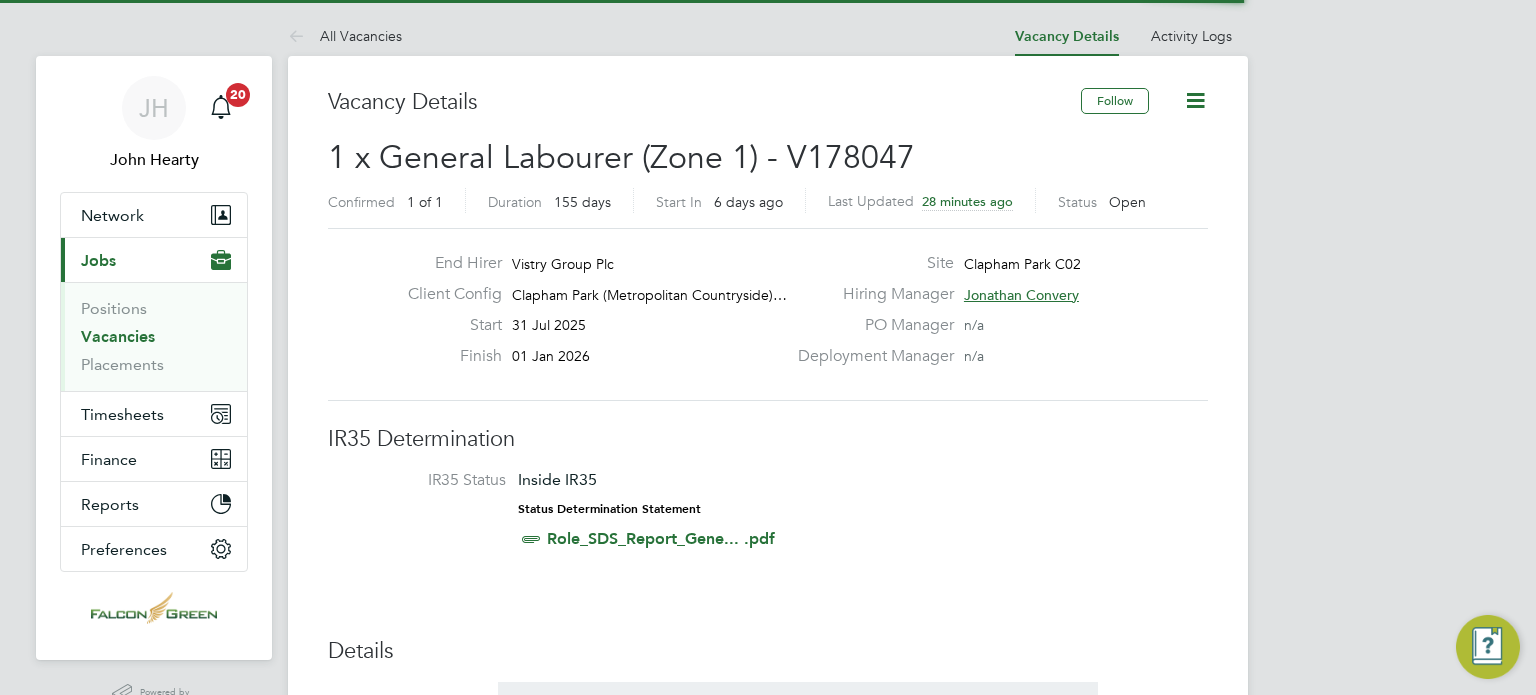 scroll, scrollTop: 68, scrollLeft: 0, axis: vertical 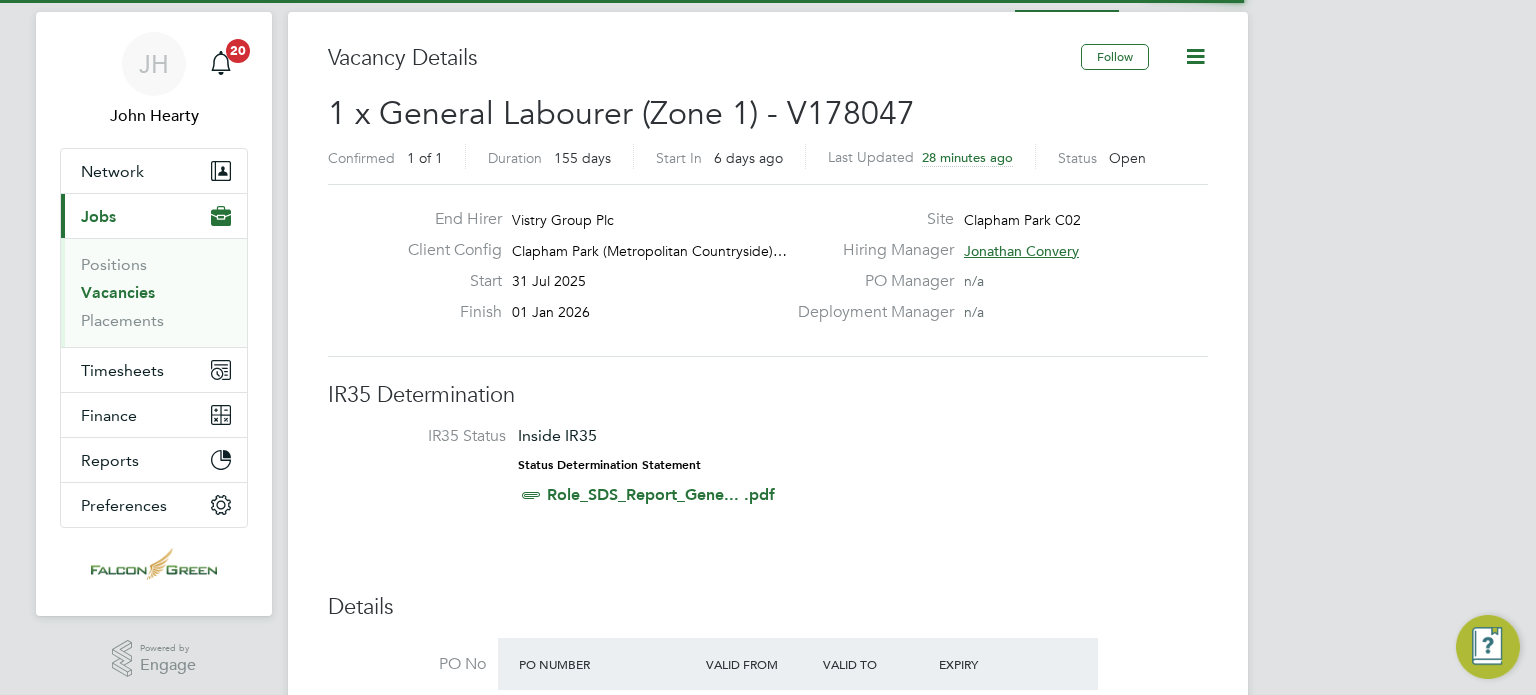 type 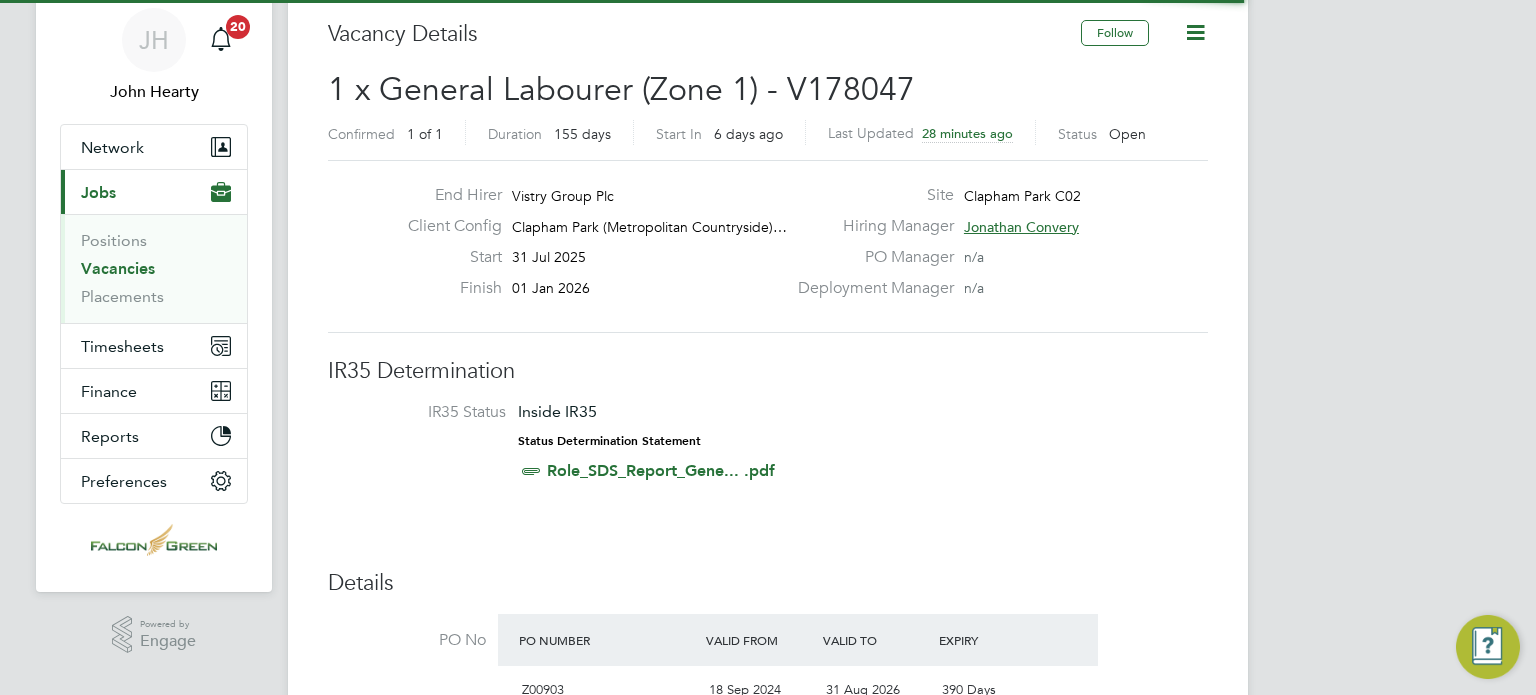 scroll, scrollTop: 10, scrollLeft: 9, axis: both 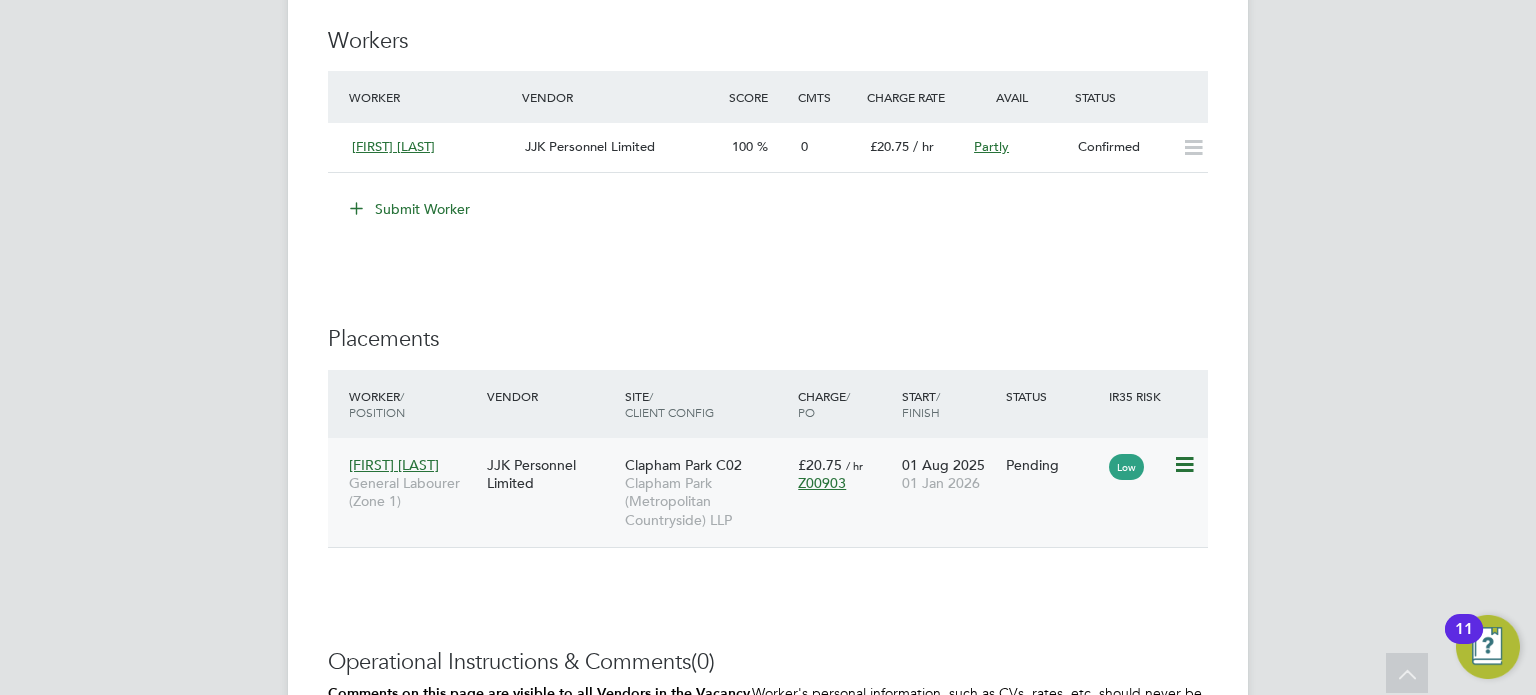 click 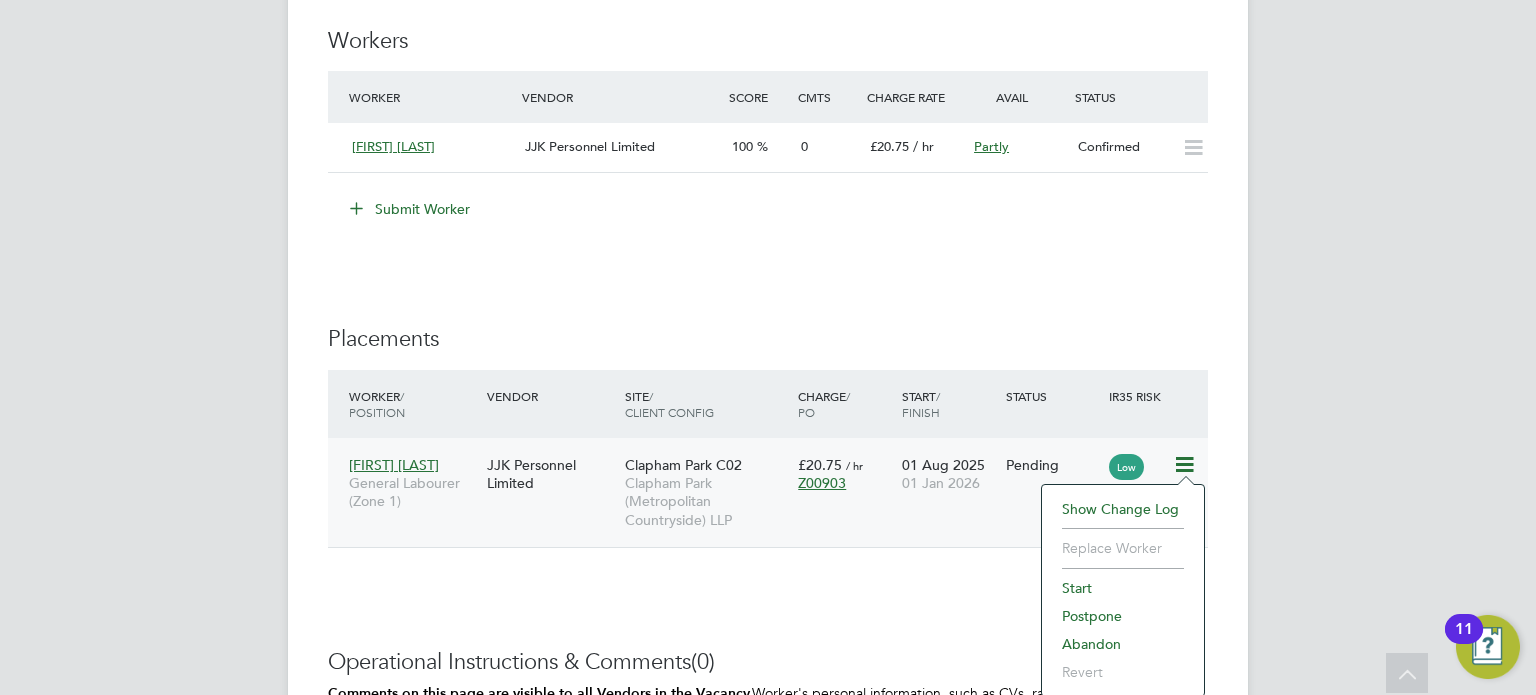 click on "Start" 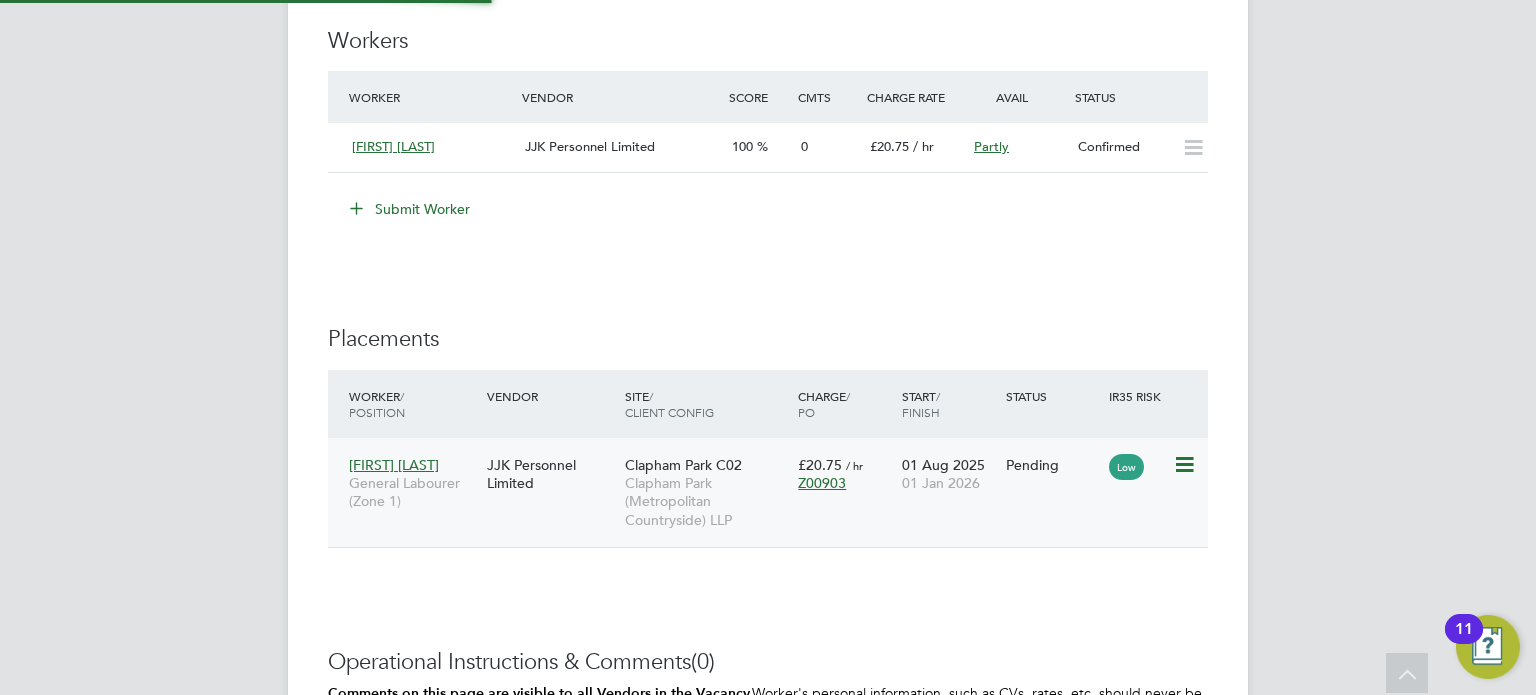 type on "Jonathan Convery" 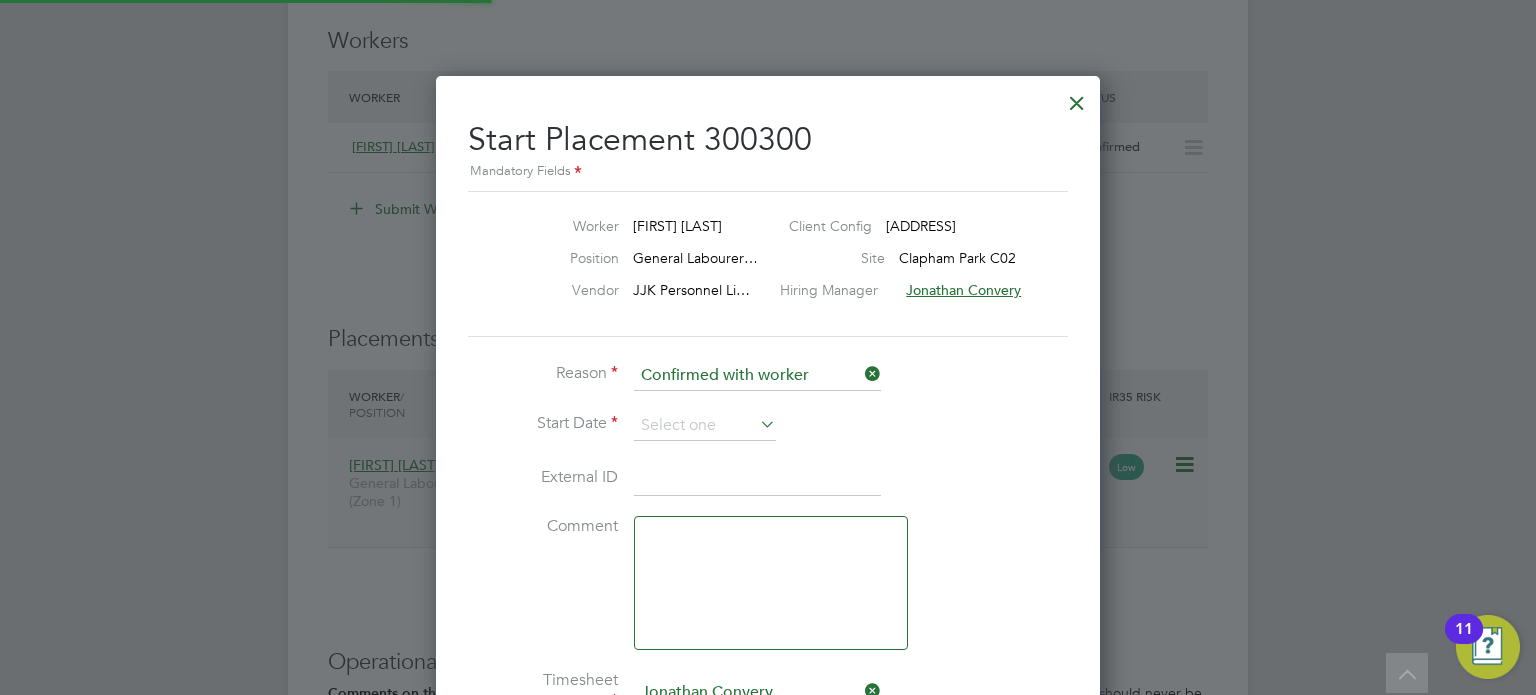 scroll, scrollTop: 10, scrollLeft: 9, axis: both 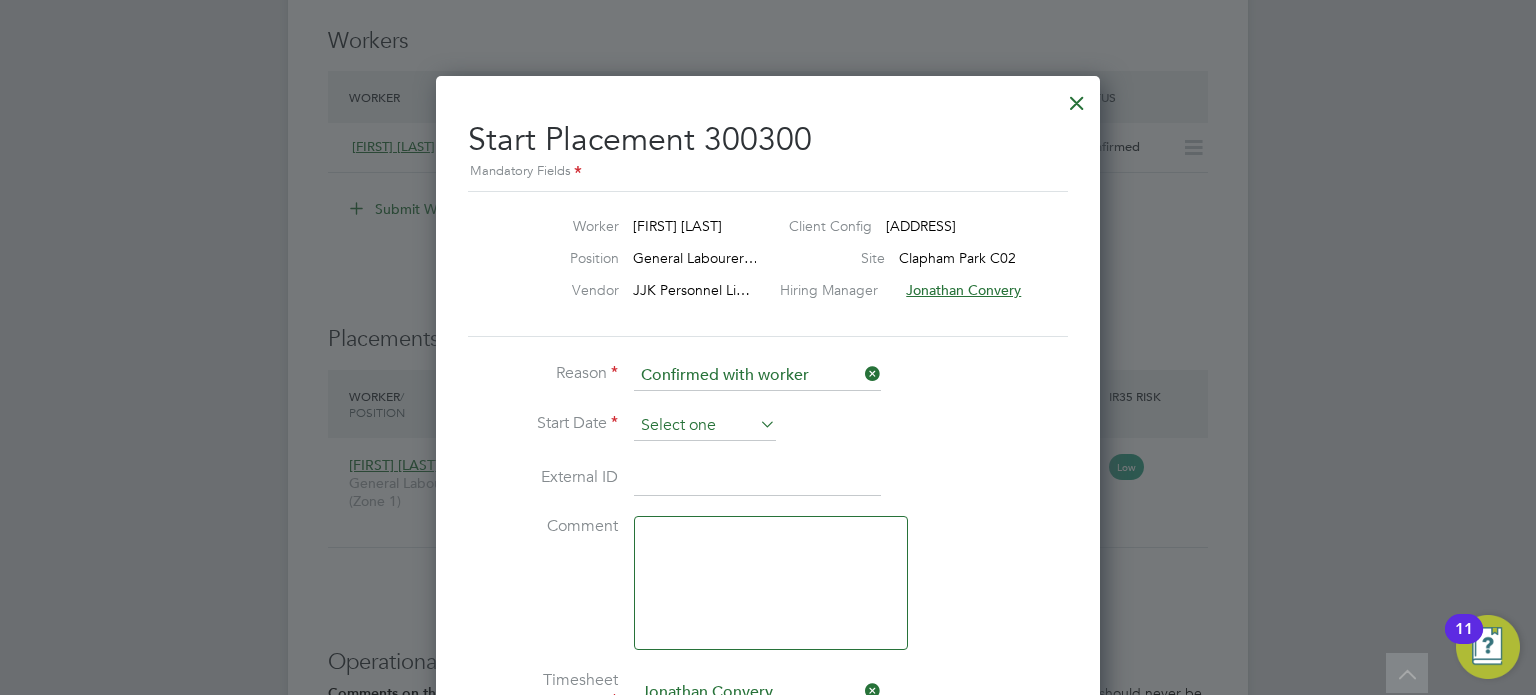 click 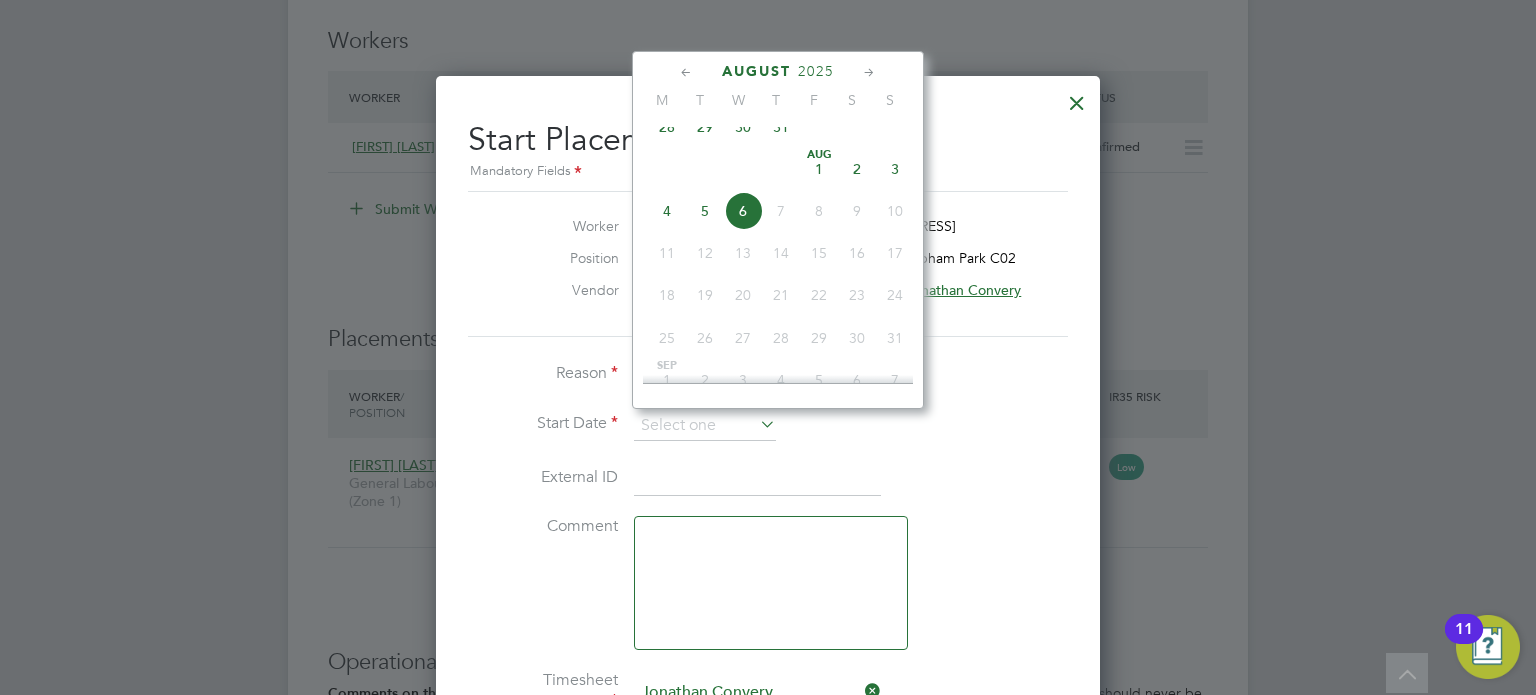 click on "Aug 1" 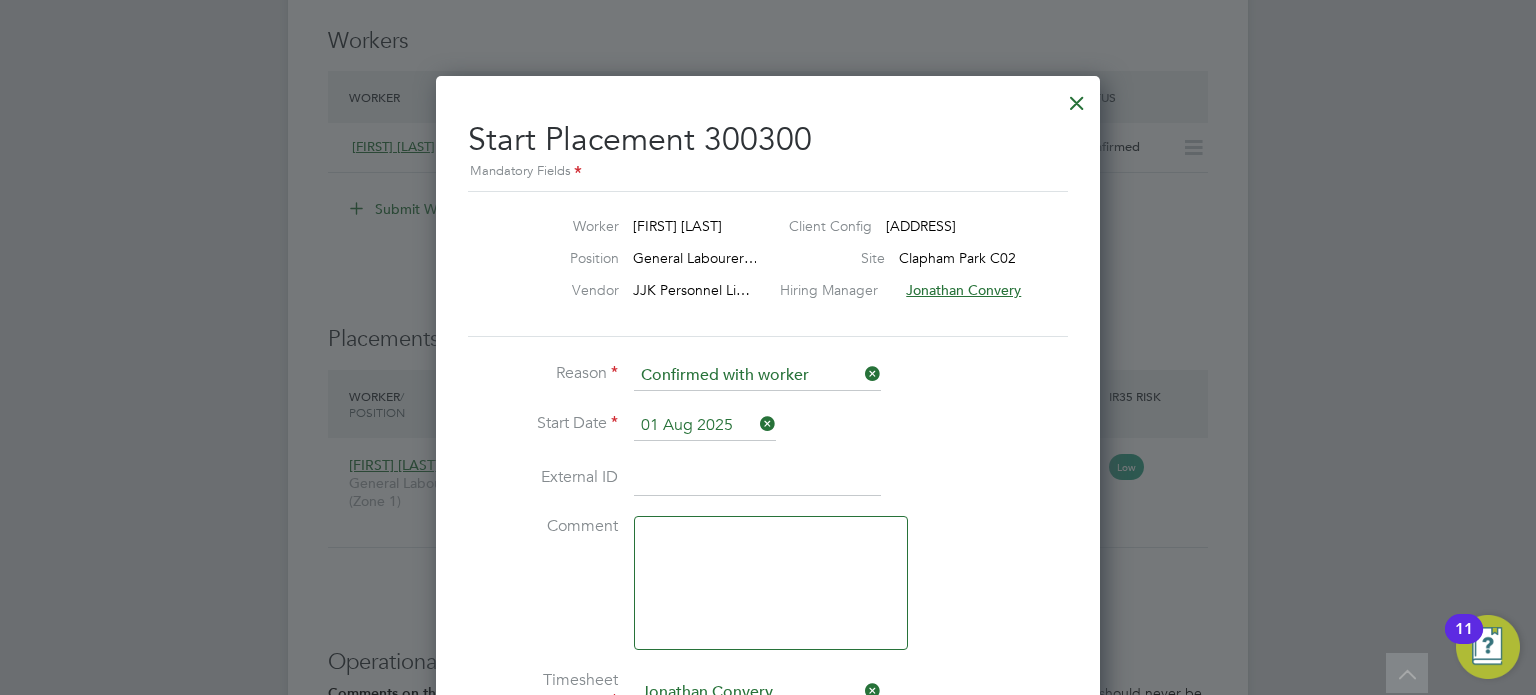 click on "Start Placement 300300 Mandatory Fields Worker   Derek Peach Client Config   Clapham Park (Metropol… Position   General Labourer… Site   Clapham Park C02 Vendor   JJK Personnel Li… Hiring Manager   Jonathan Convery Reason   Confirmed with worker Start Date   01 Aug 2025 External ID   Comment   Timesheet Approver   Jonathan Convery   JC Jonathan Convery Project Manager at   Vistry Group Plc jonathan.convery@countrysidepartnerships.com   Start Placement  or  Cancel" at bounding box center (768, 534) 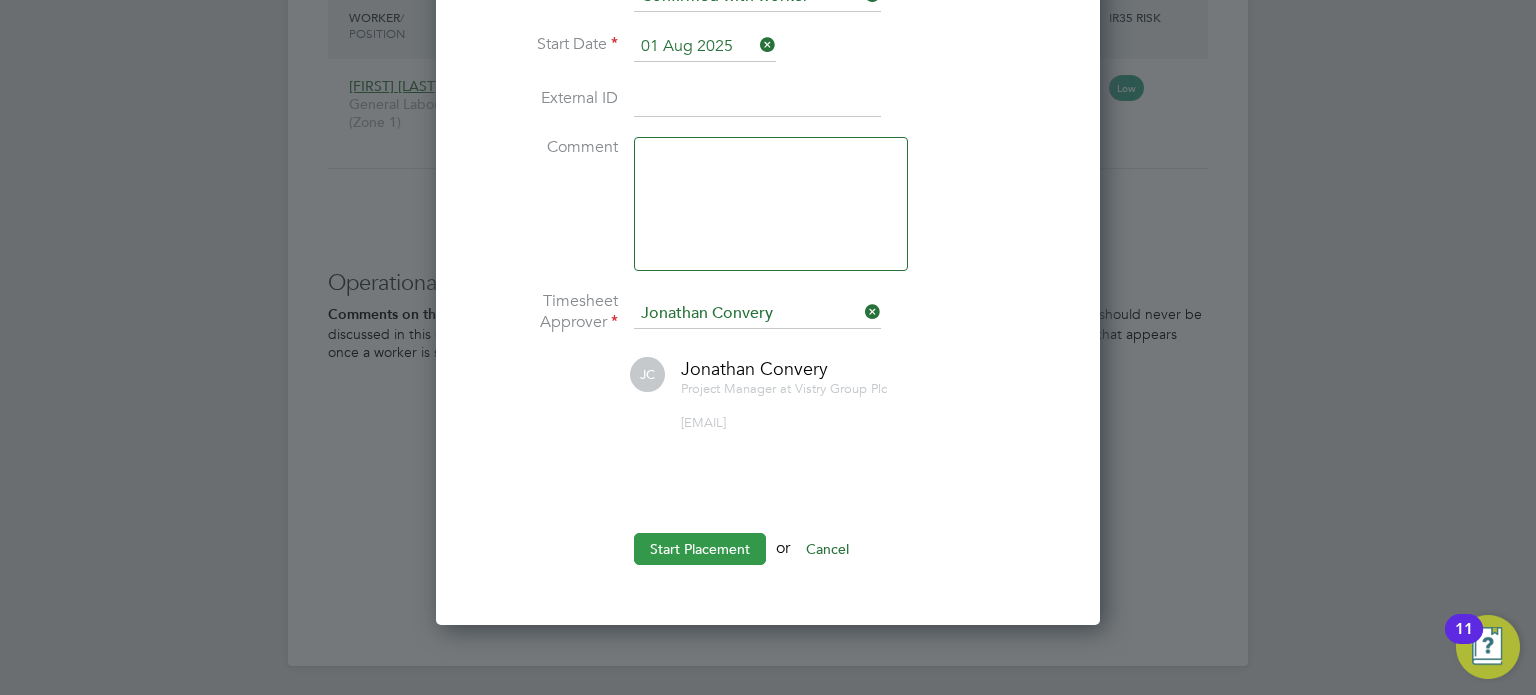click on "Start Placement" 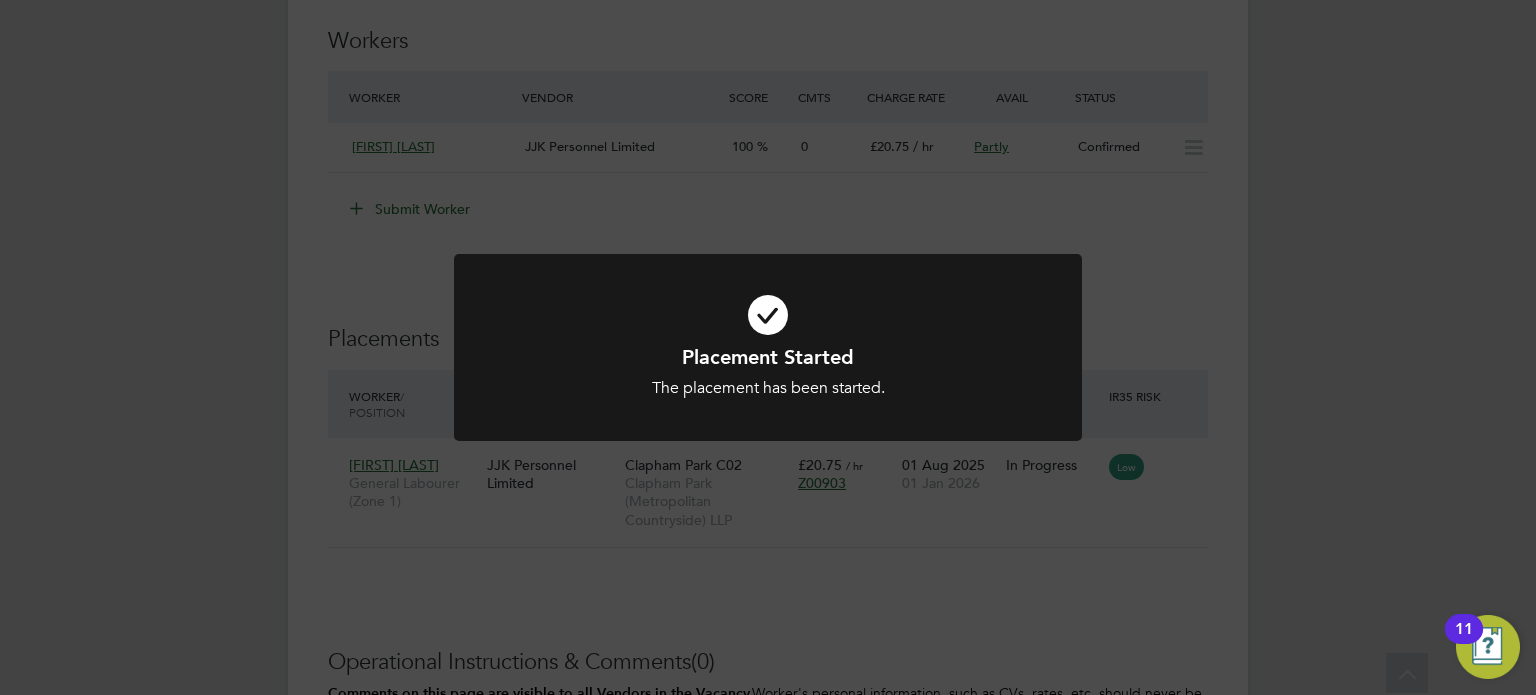 click on "Placement Started The placement has been started. Cancel Okay" 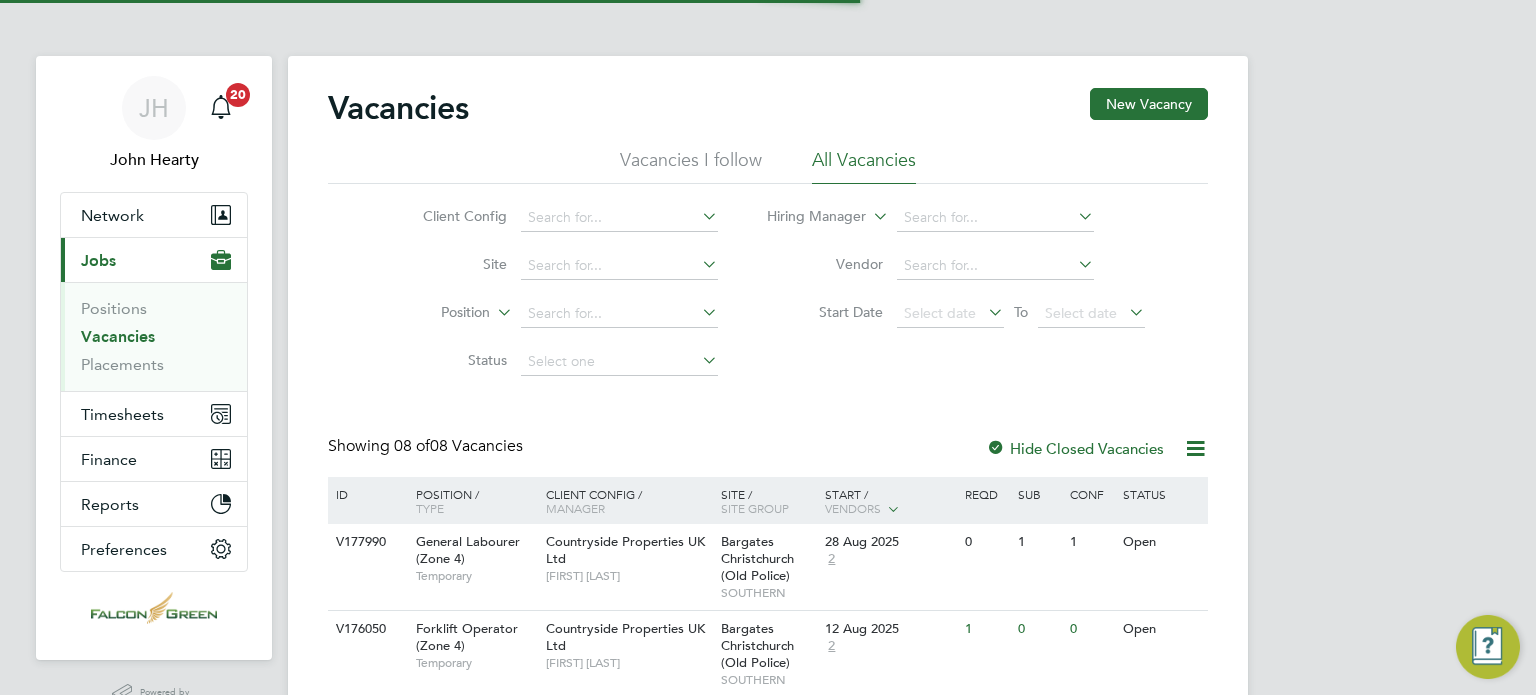 type 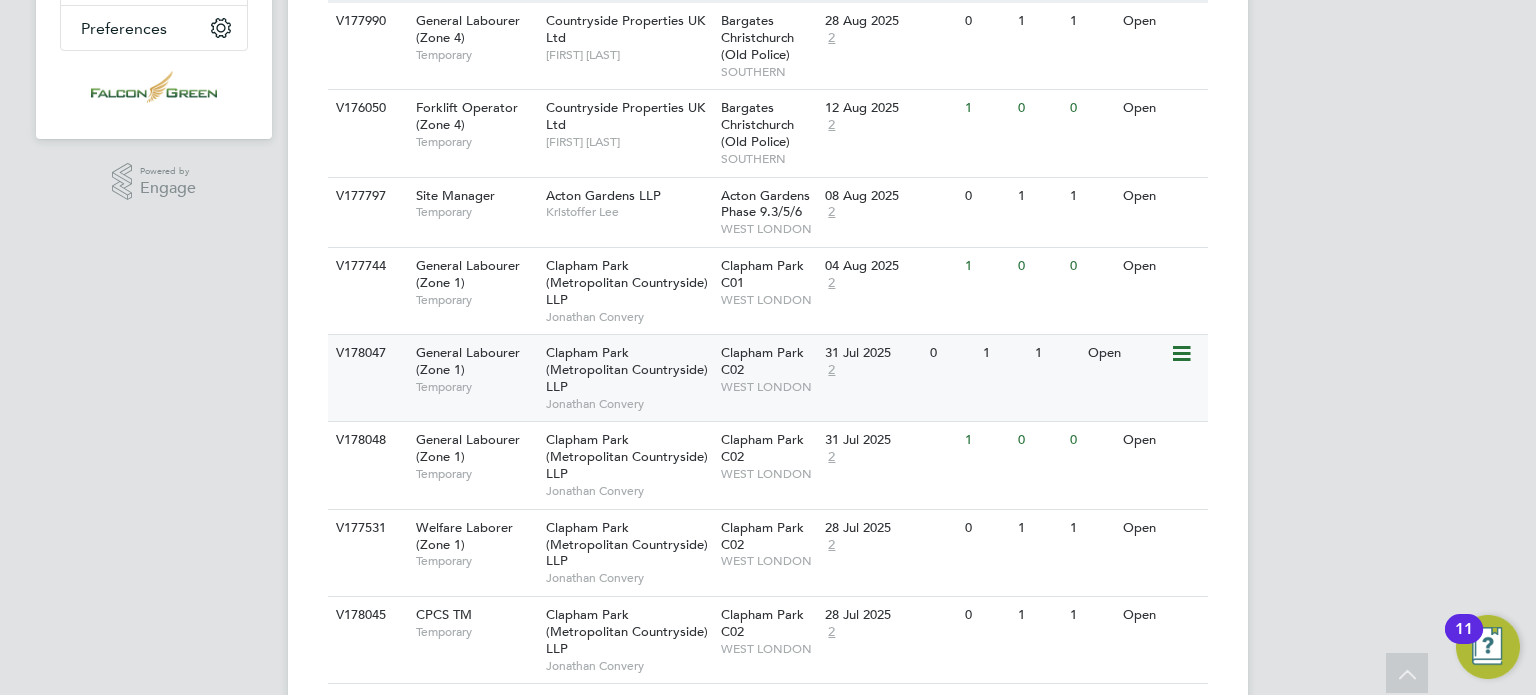scroll, scrollTop: 523, scrollLeft: 0, axis: vertical 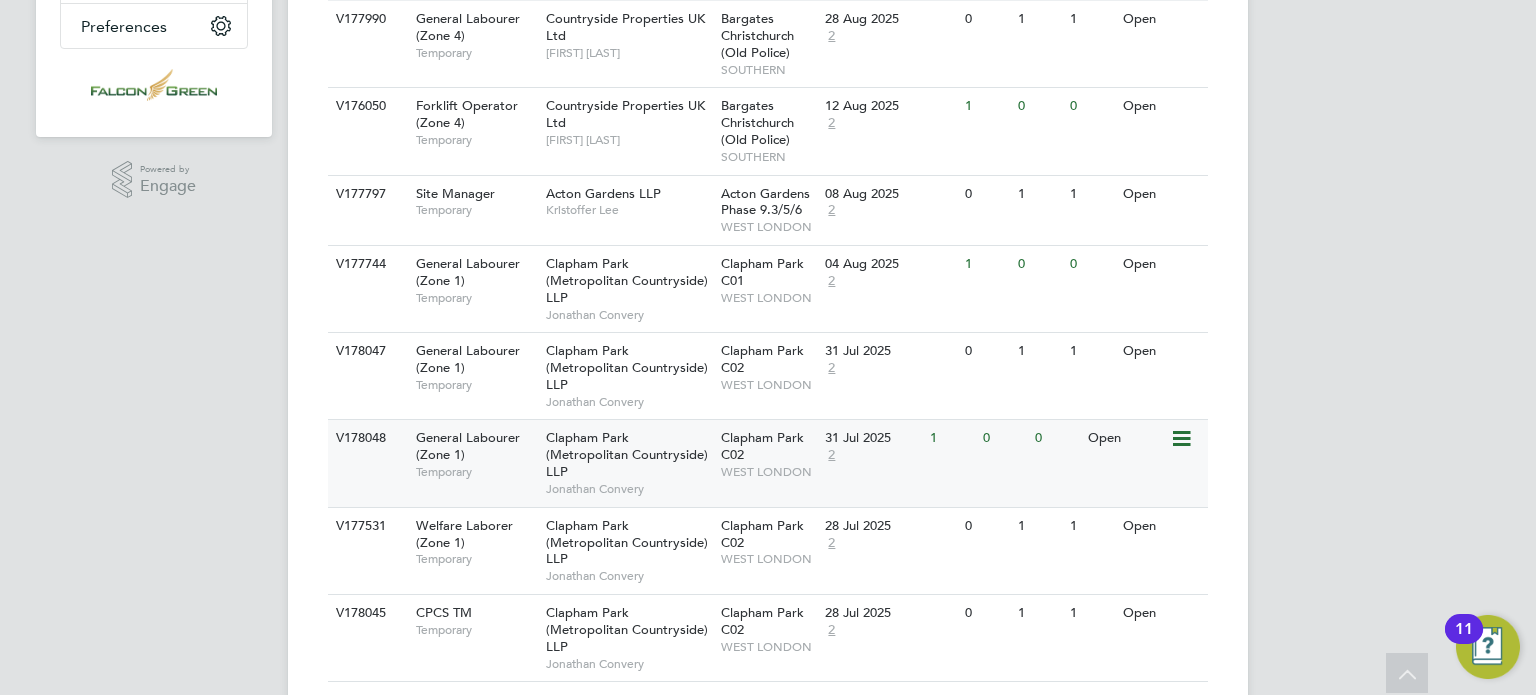 click on "Clapham Park (Metropolitan Countryside) LLP" 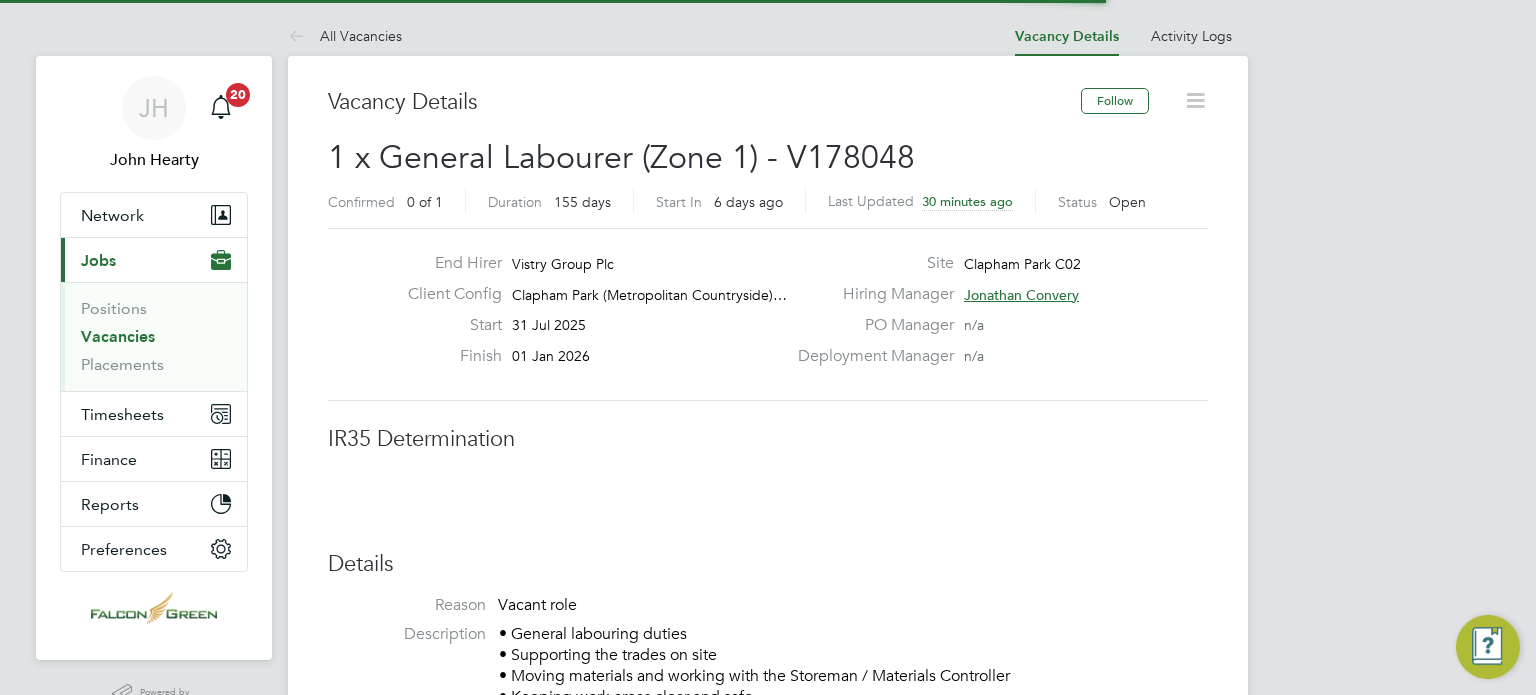 type 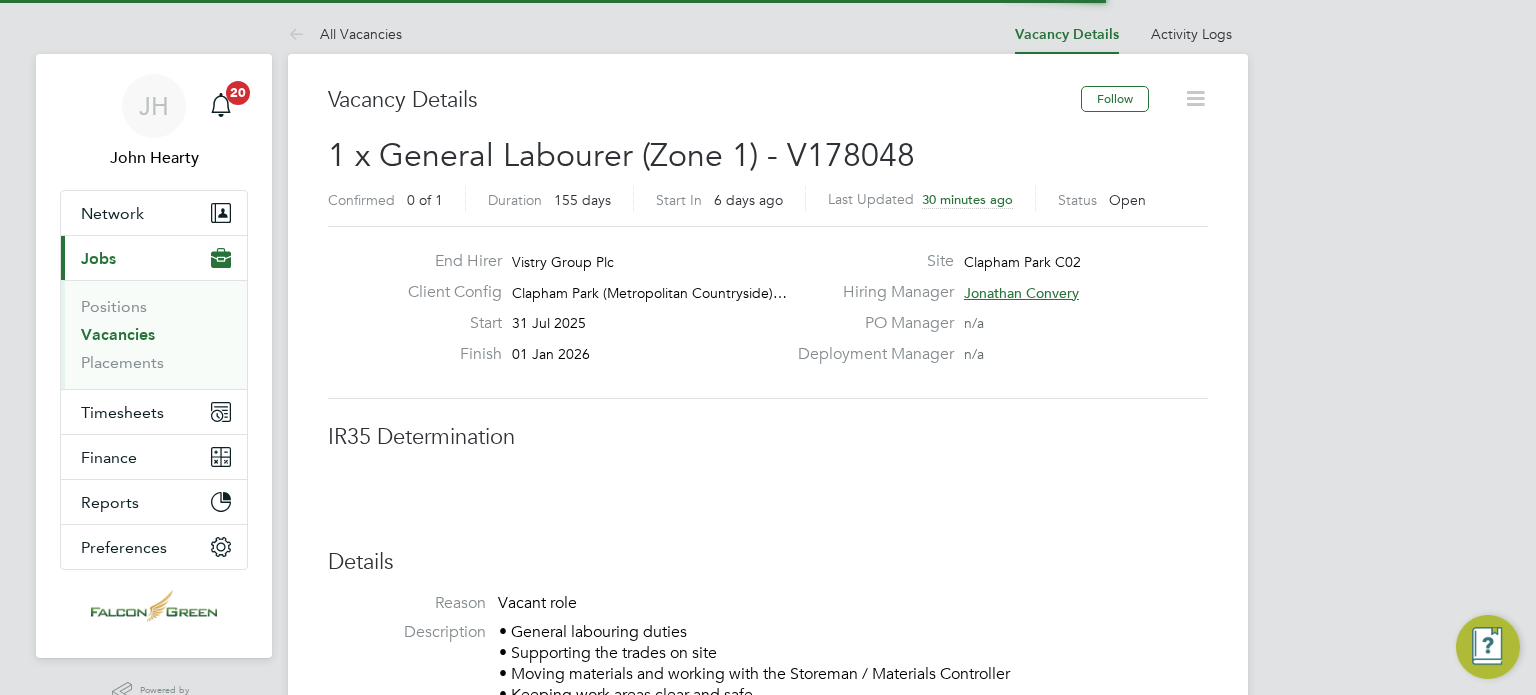 scroll, scrollTop: 40, scrollLeft: 0, axis: vertical 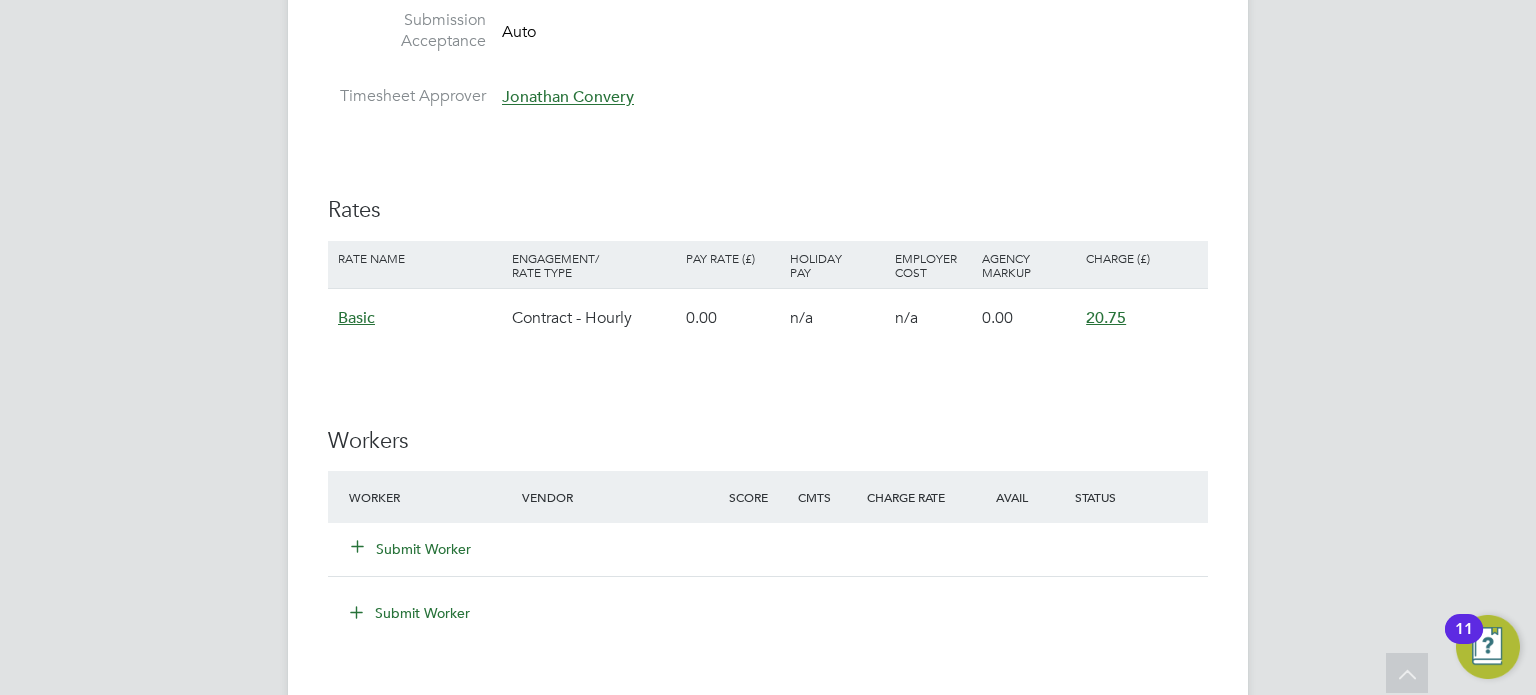 click on "Submit Worker" 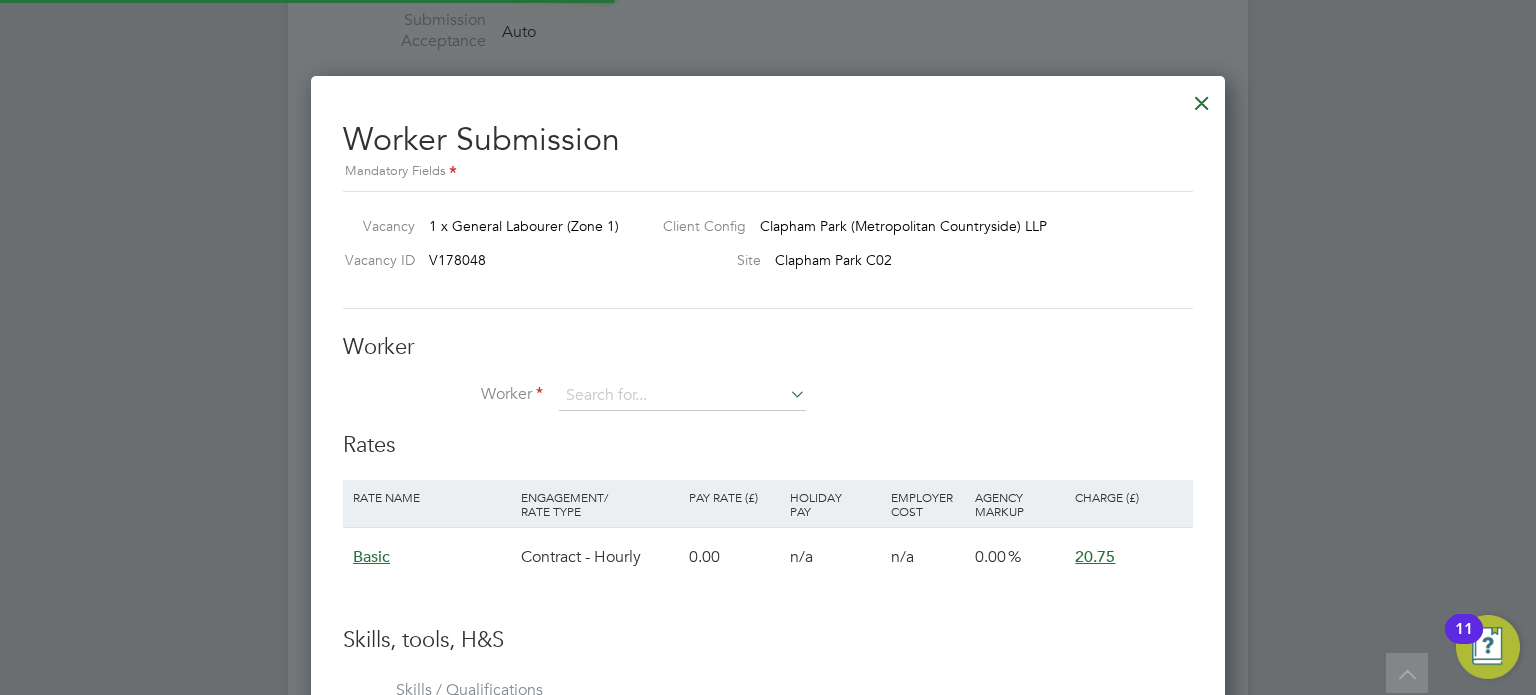 scroll, scrollTop: 10, scrollLeft: 10, axis: both 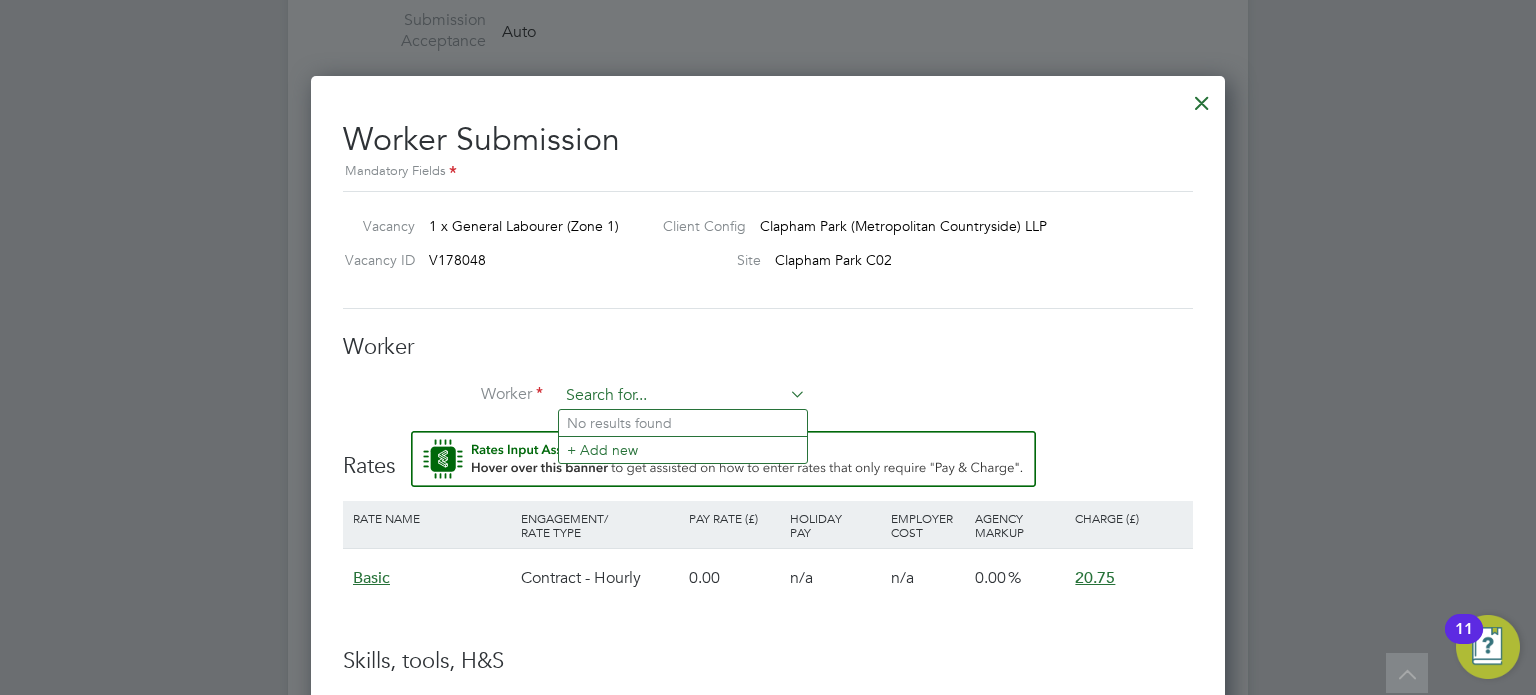 click at bounding box center (682, 396) 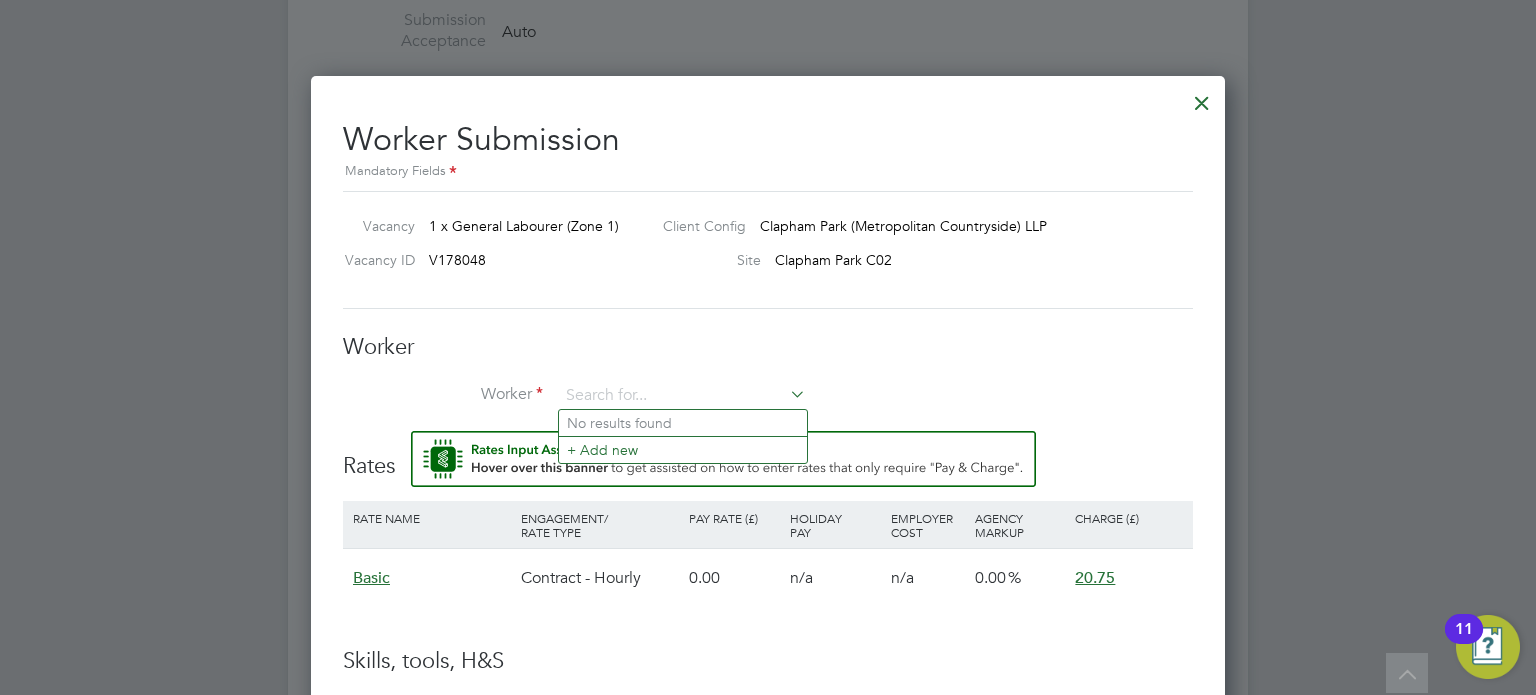 type on "c" 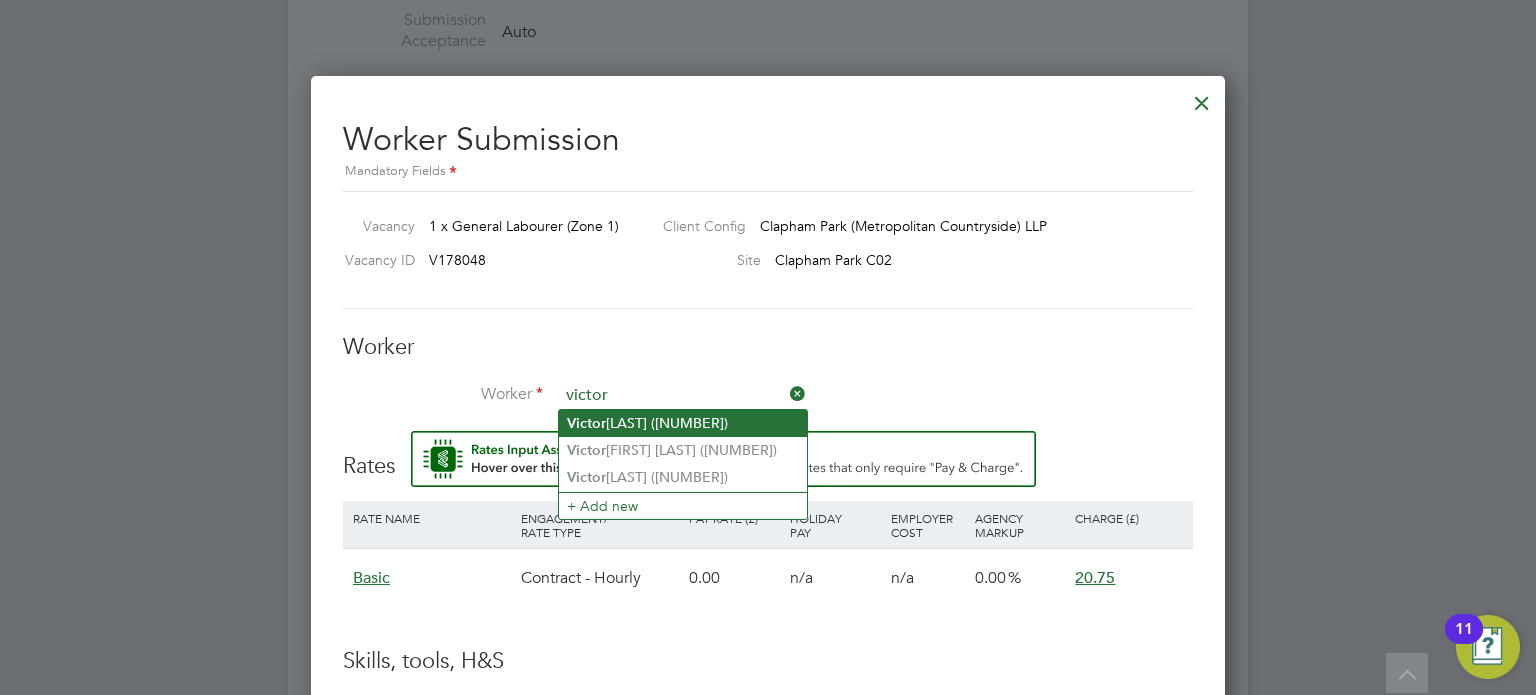 type on "victor" 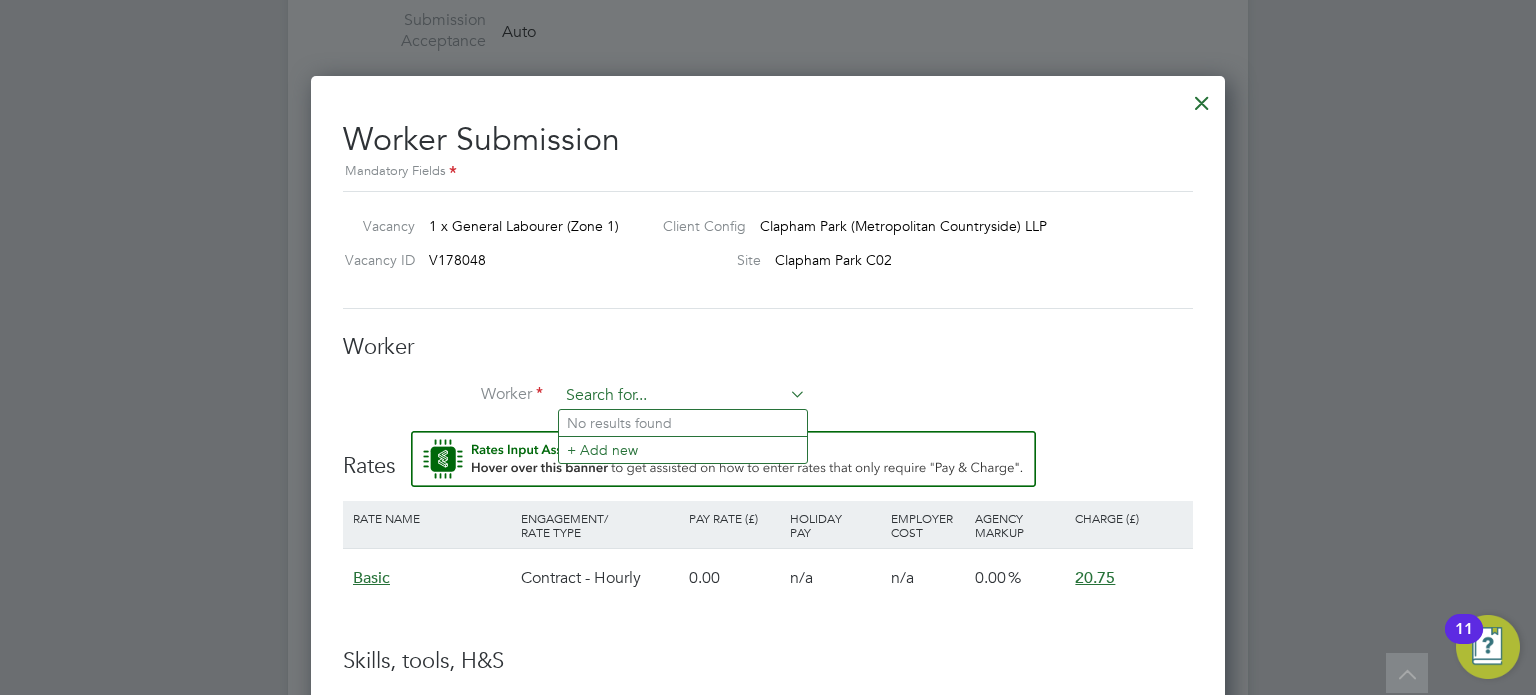 click at bounding box center [682, 396] 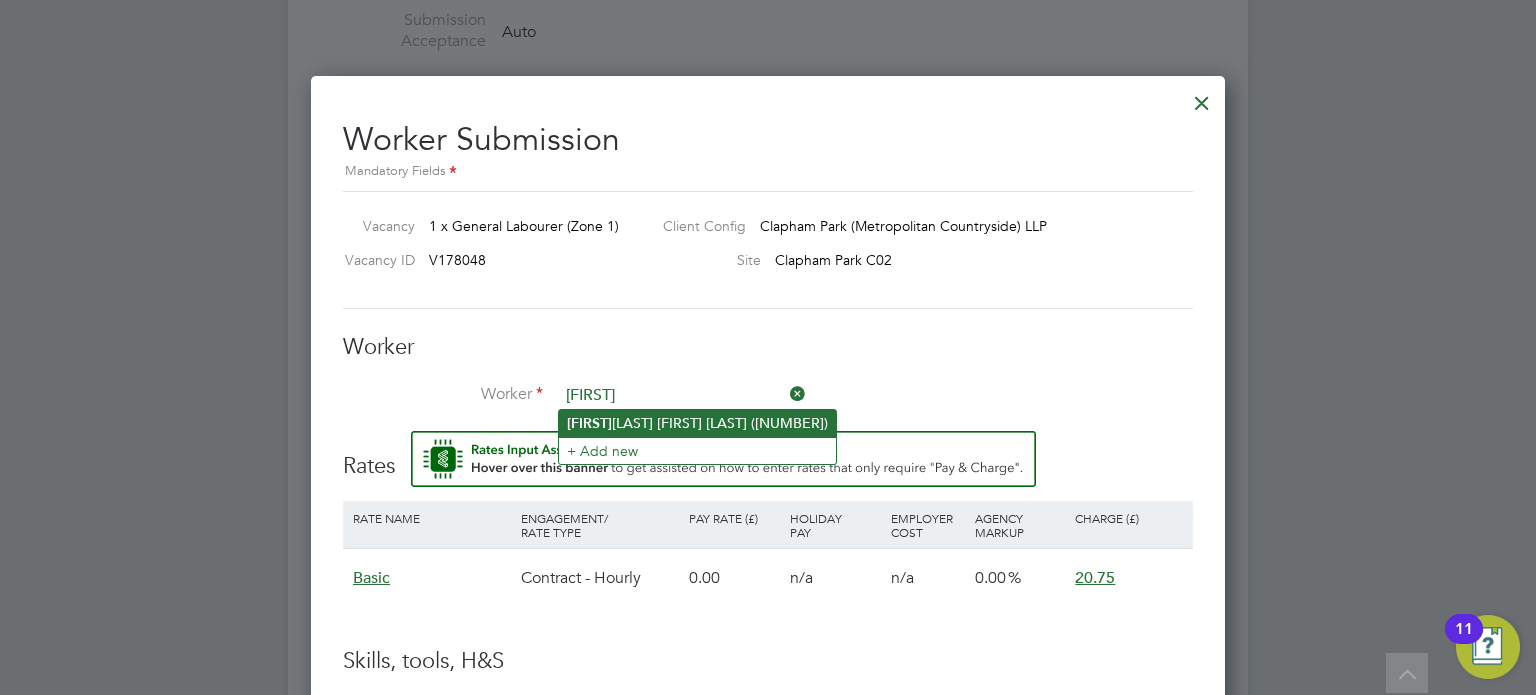 click on "[FIRST] [LAST] [LAST] ([NUMBER])" 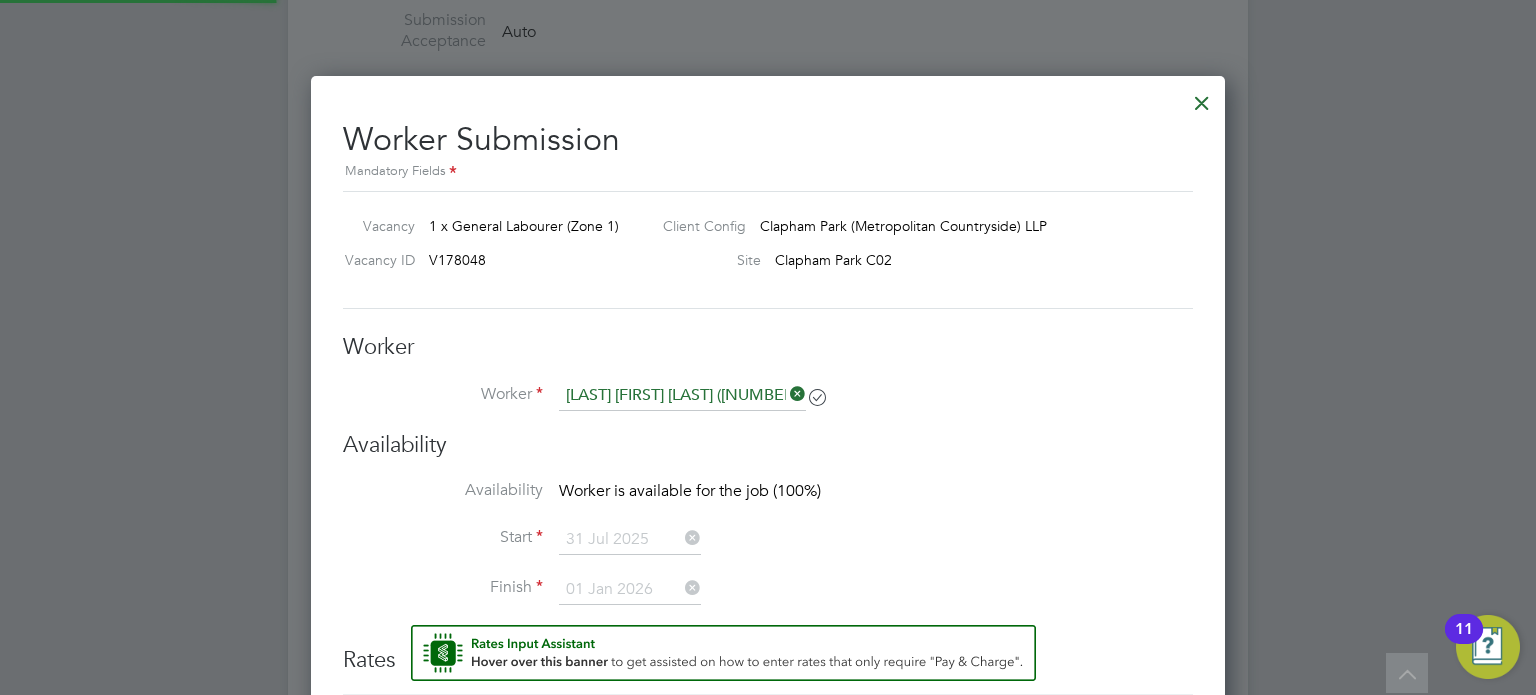 scroll, scrollTop: 9, scrollLeft: 9, axis: both 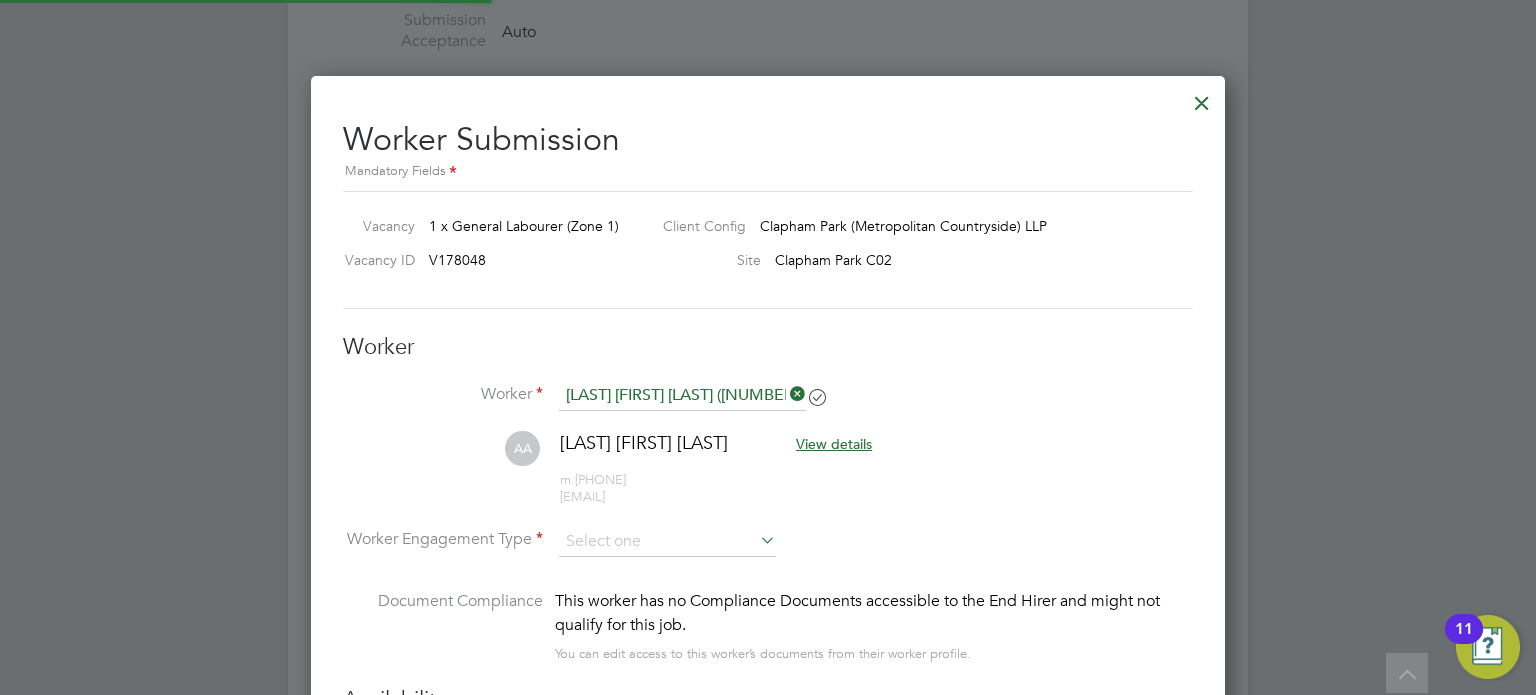 type on "01 Aug 2025" 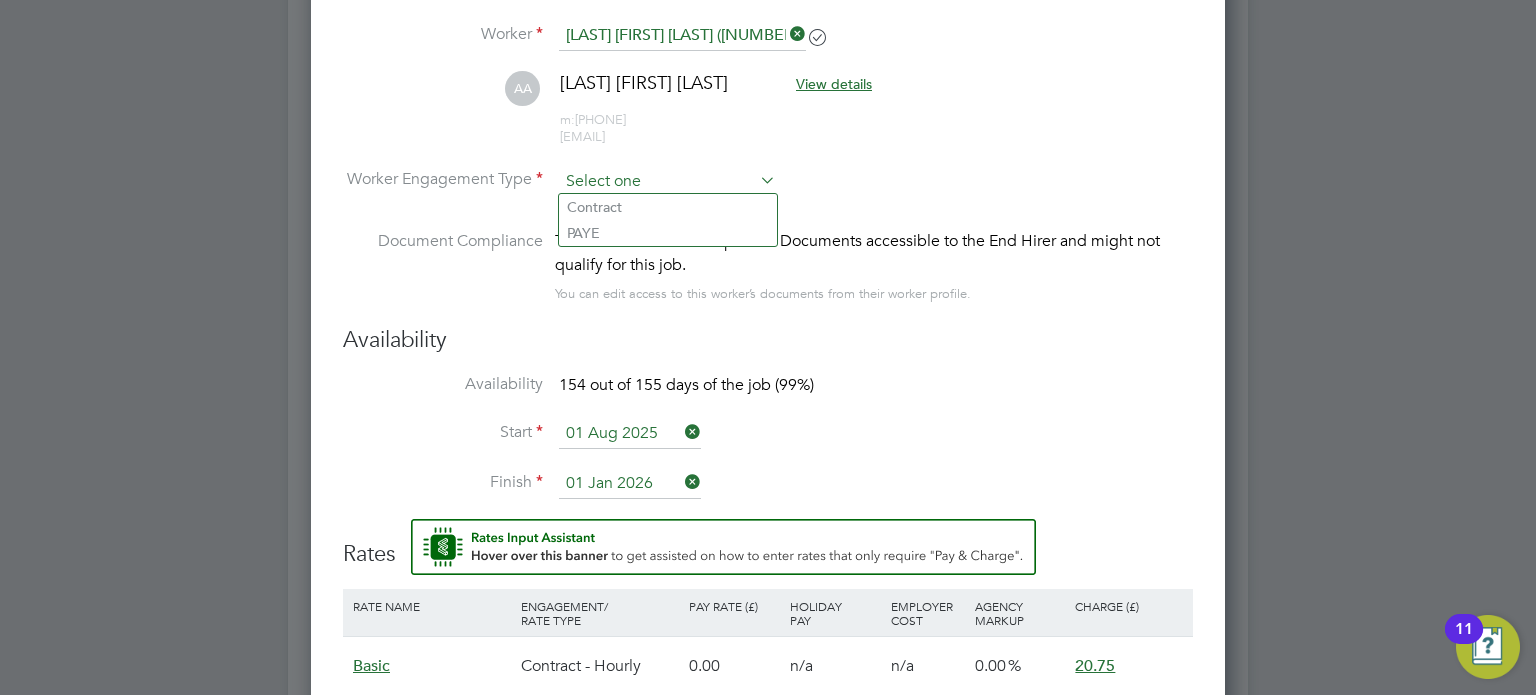 click at bounding box center (667, 182) 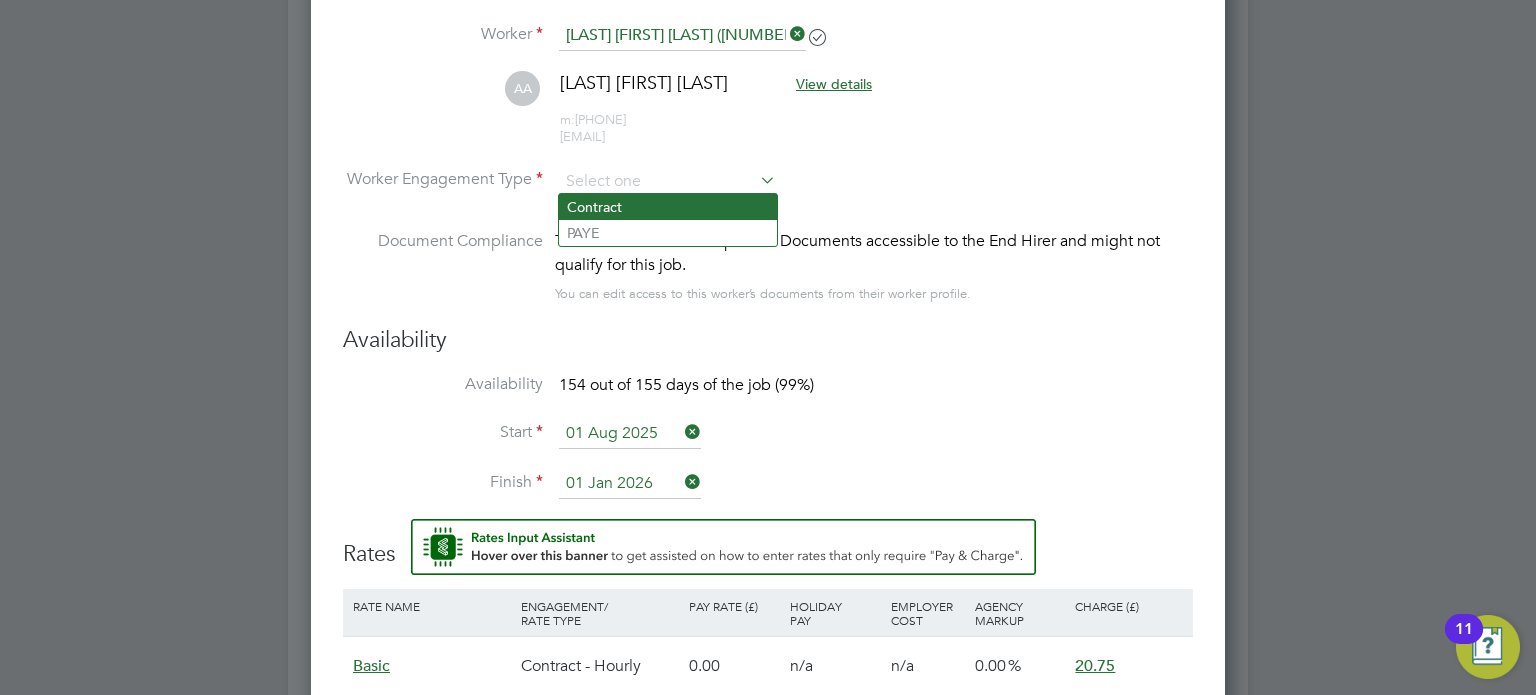 click on "Contract" 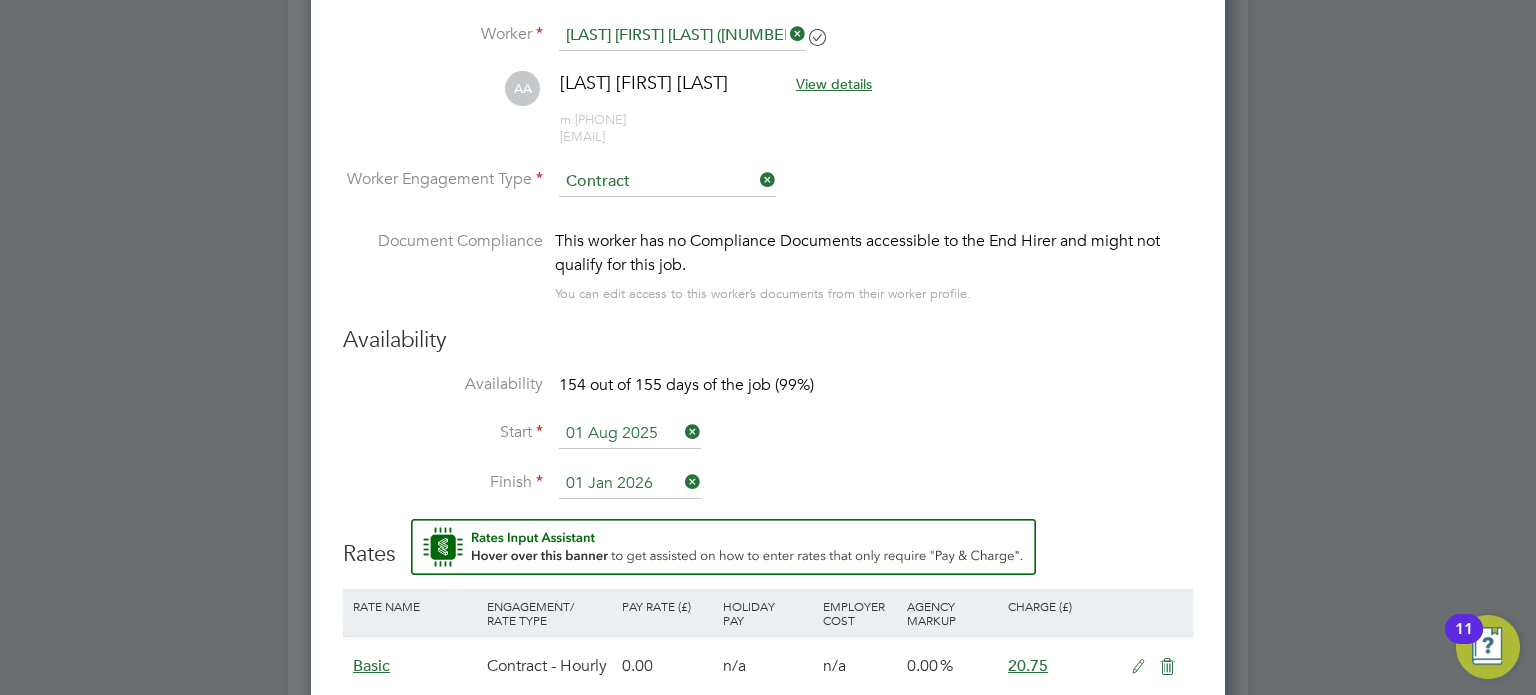 click on "This worker has no Compliance Documents accessible to the End Hirer and might not qualify for this job." at bounding box center [874, 253] 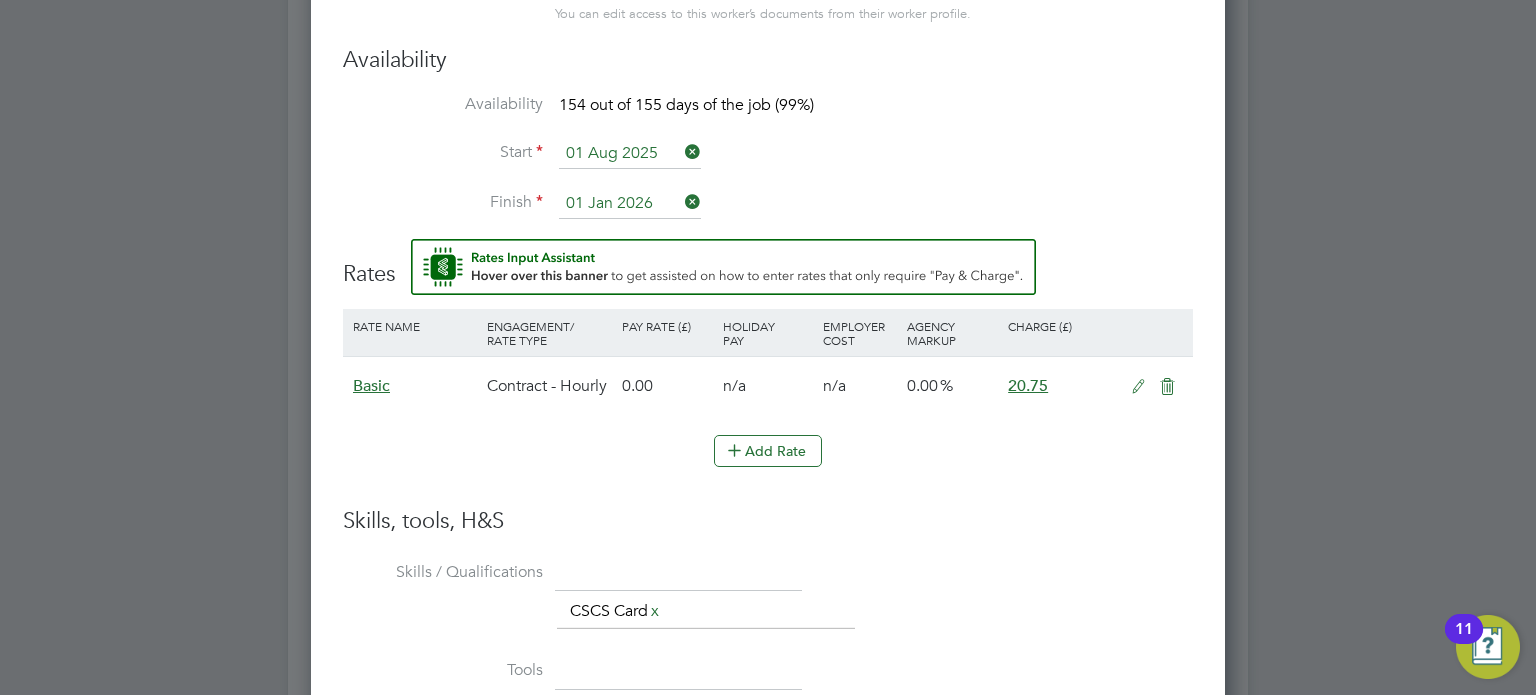 click at bounding box center [1138, 387] 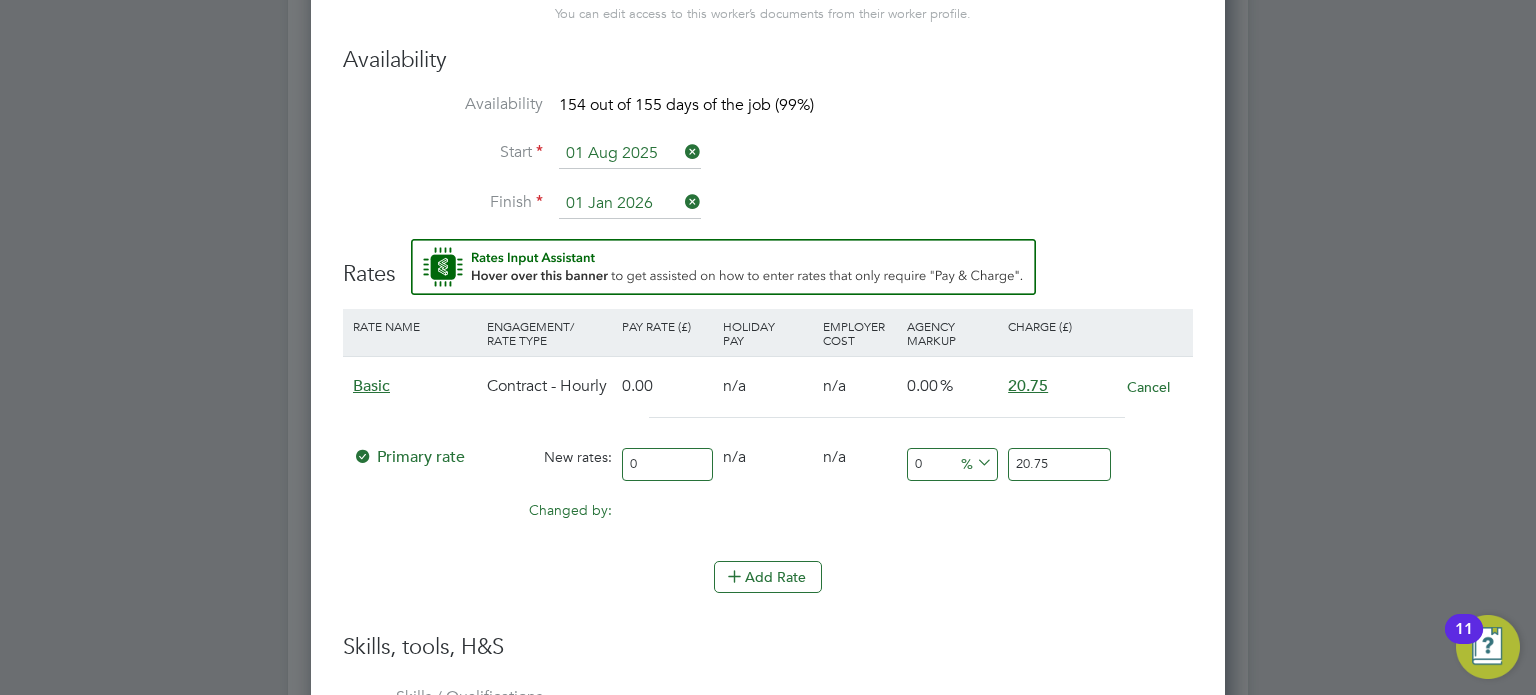 drag, startPoint x: 670, startPoint y: 459, endPoint x: 559, endPoint y: 447, distance: 111.64677 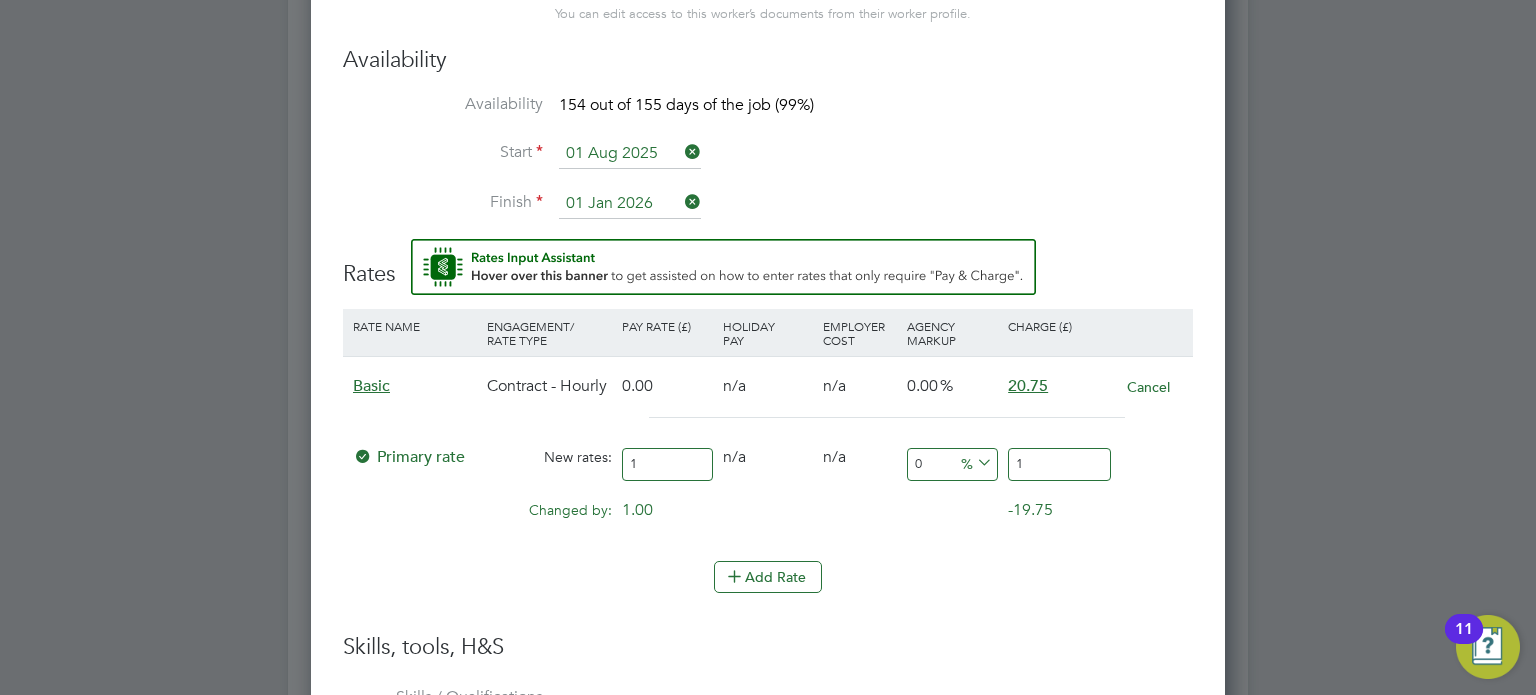 type on "17" 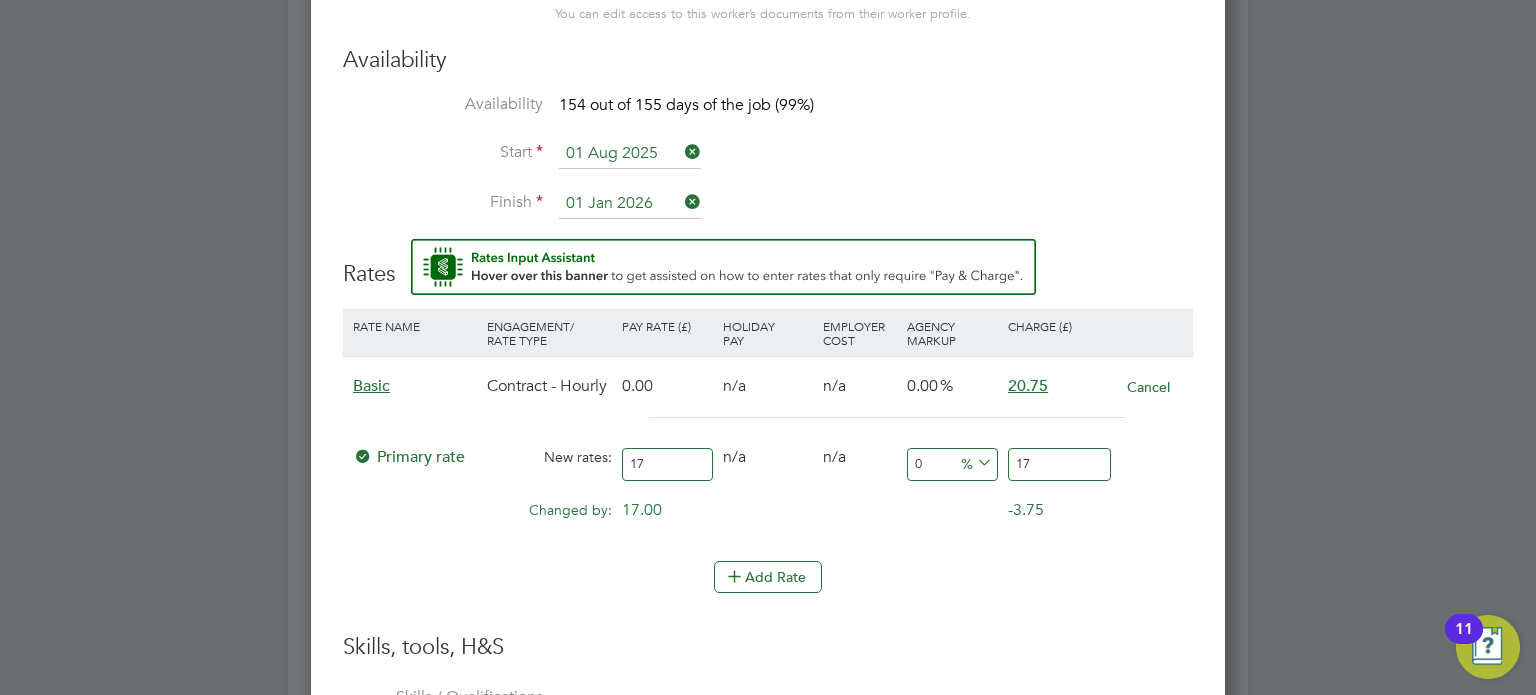 type on "17.9" 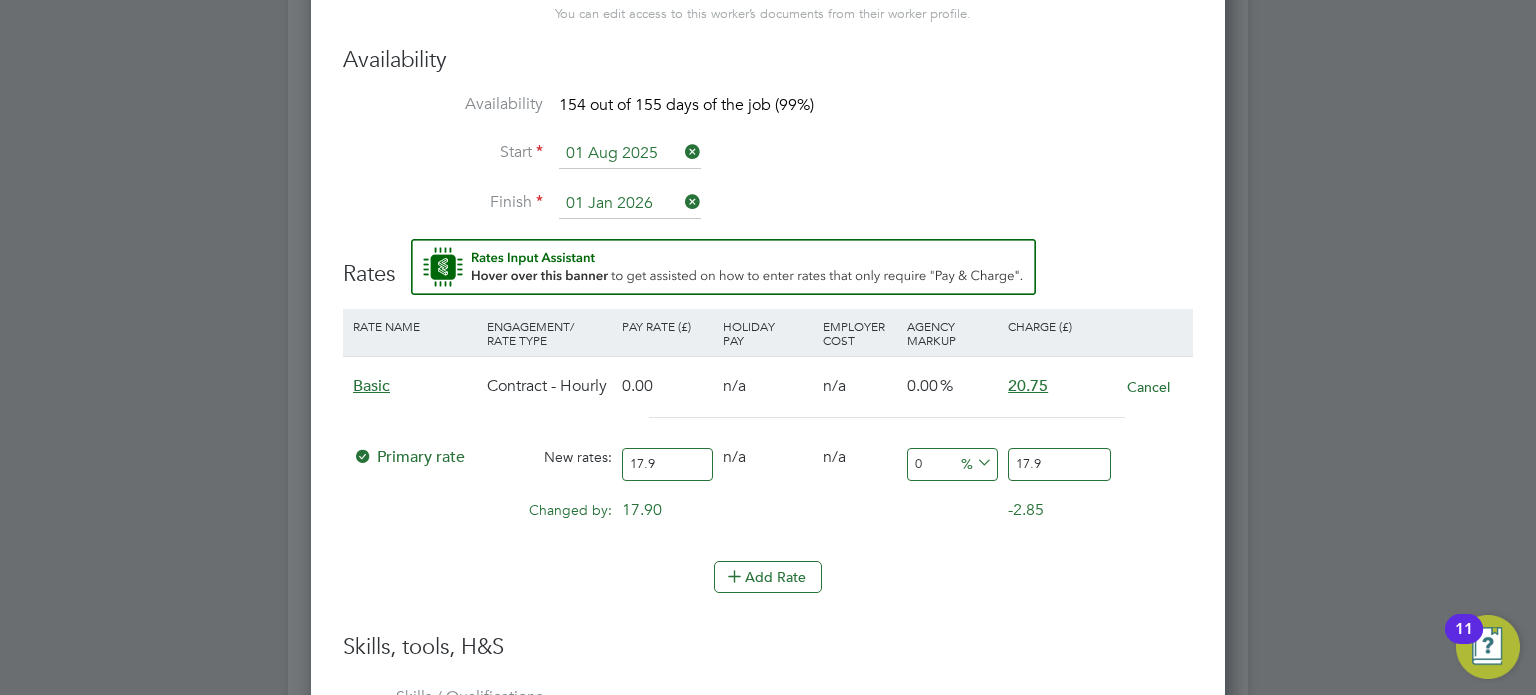 type on "17.95" 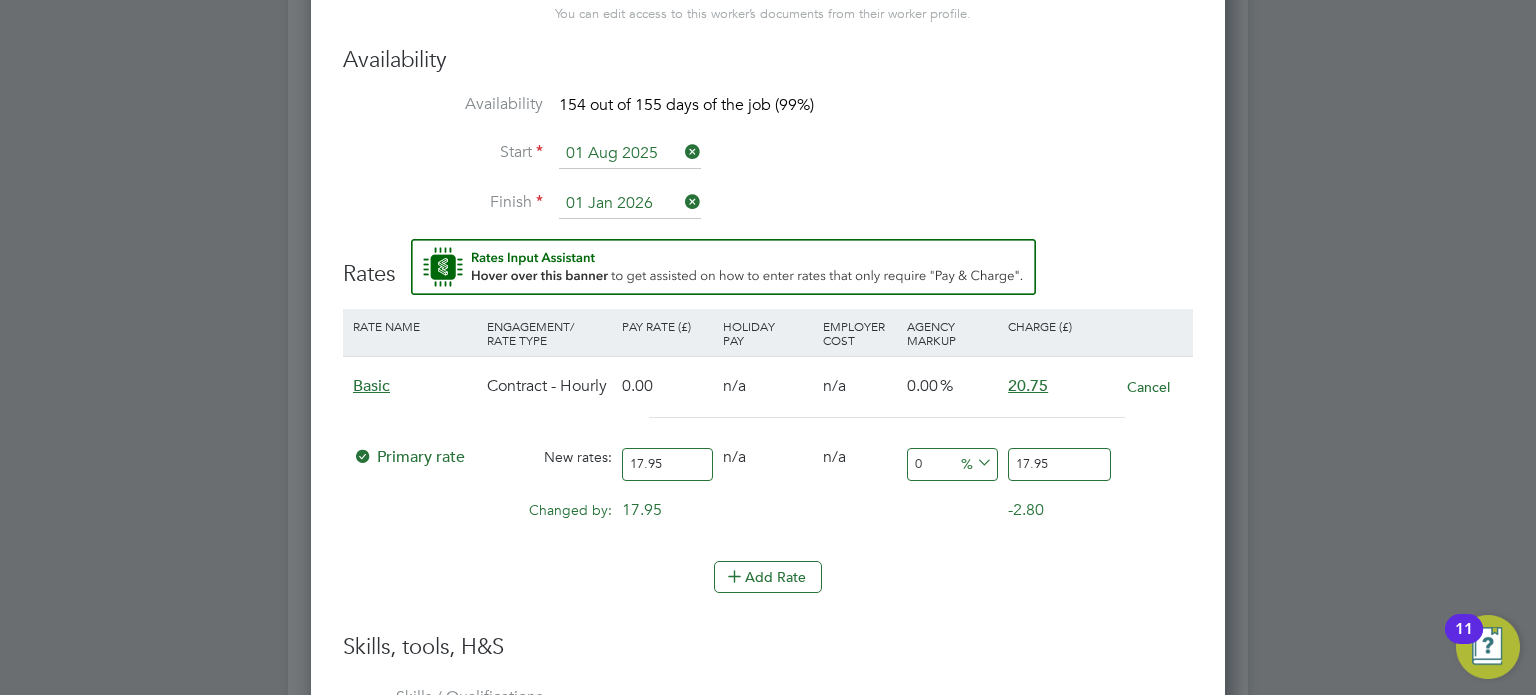 type on "17.95" 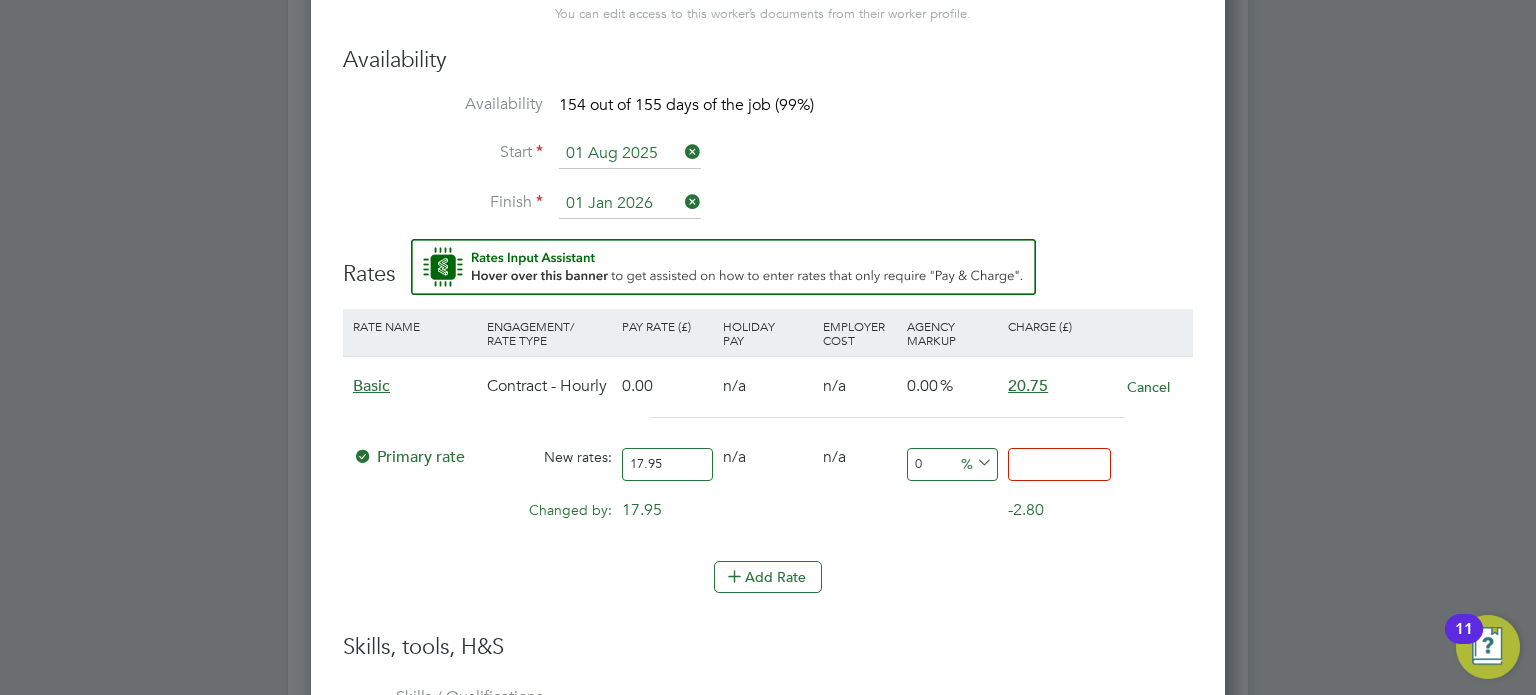 type on "-88.85793871866295" 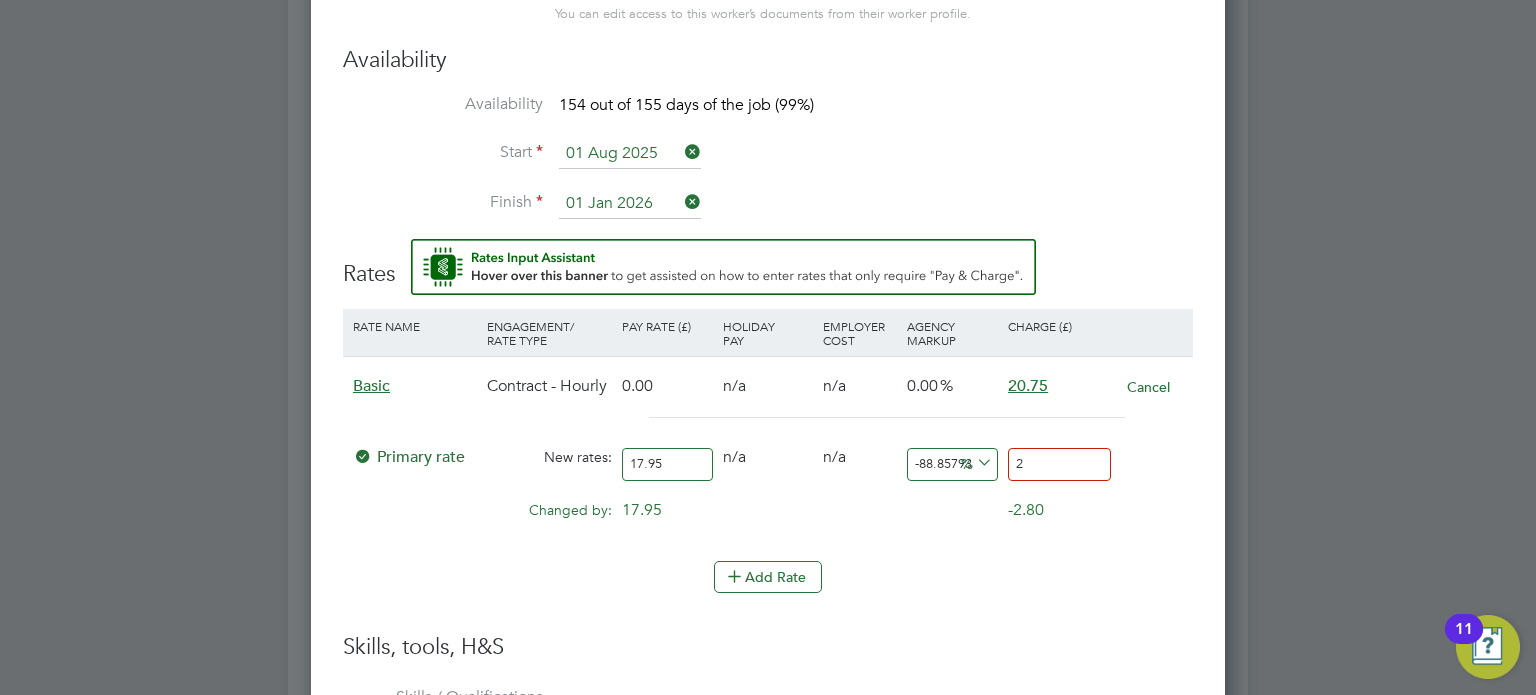 type on "11.420612813370473" 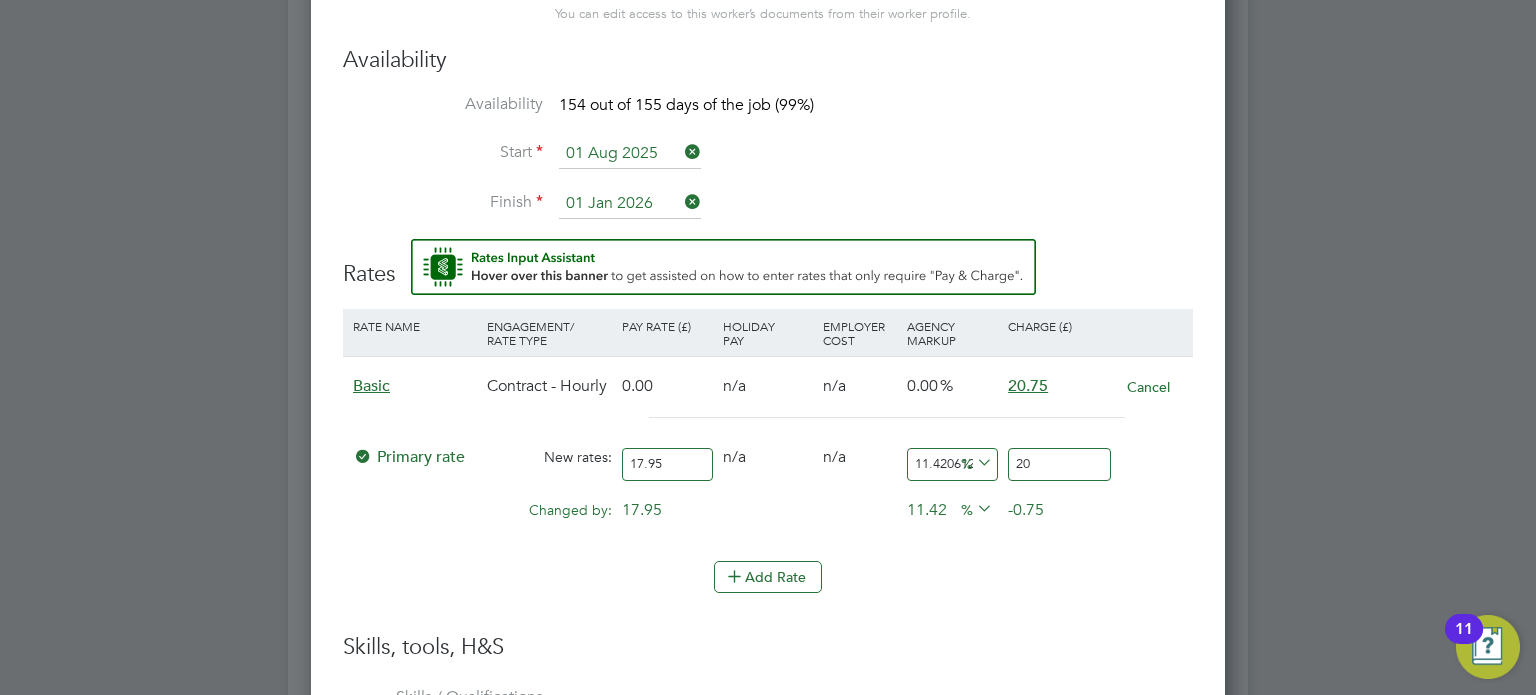 type on "15.32033426183844" 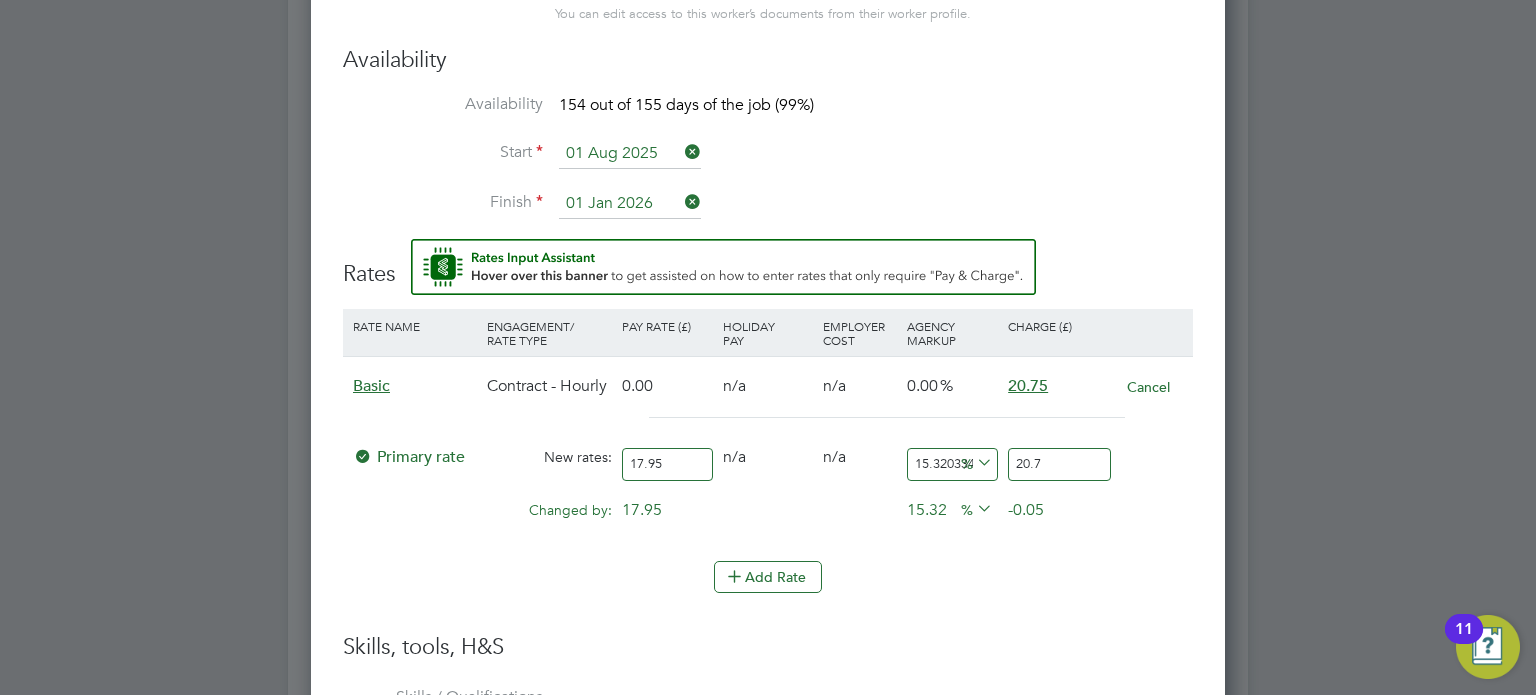 type on "15.598885793871867" 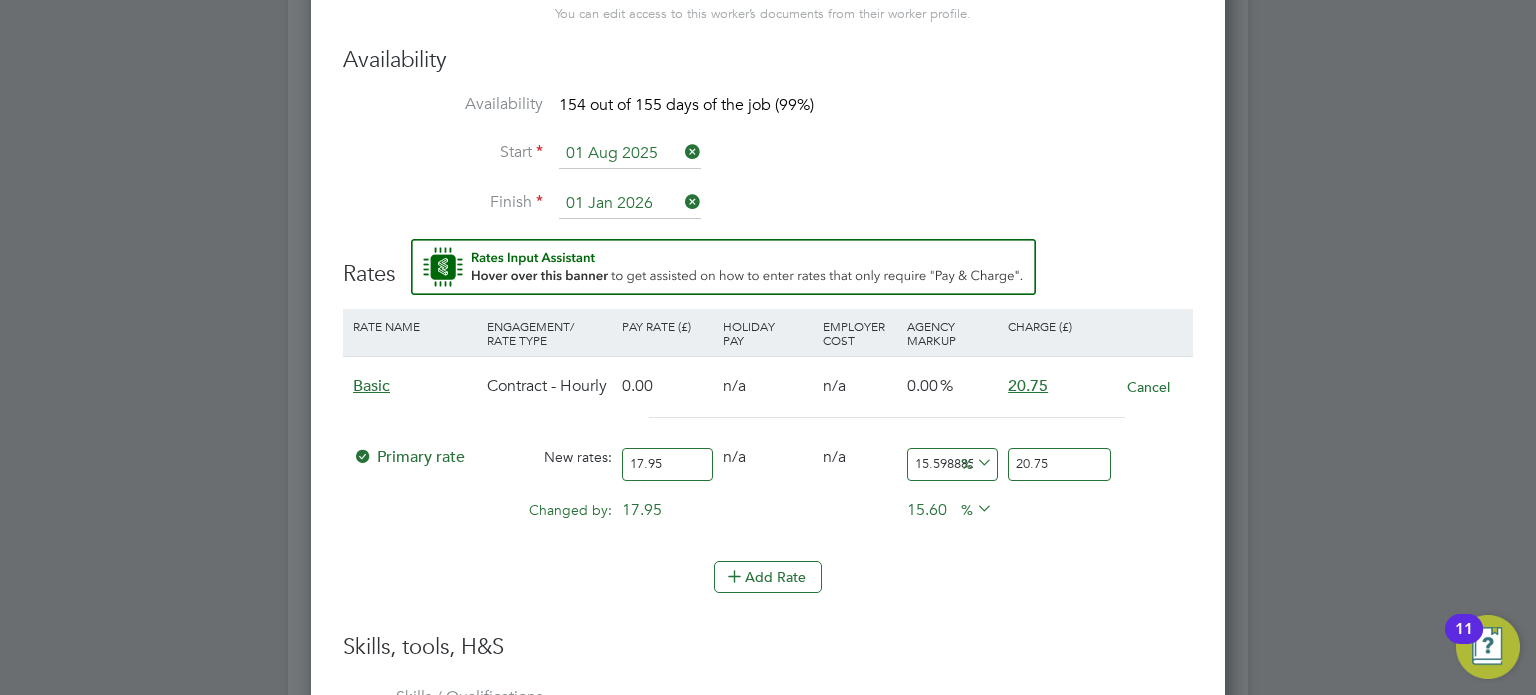 type on "20.75" 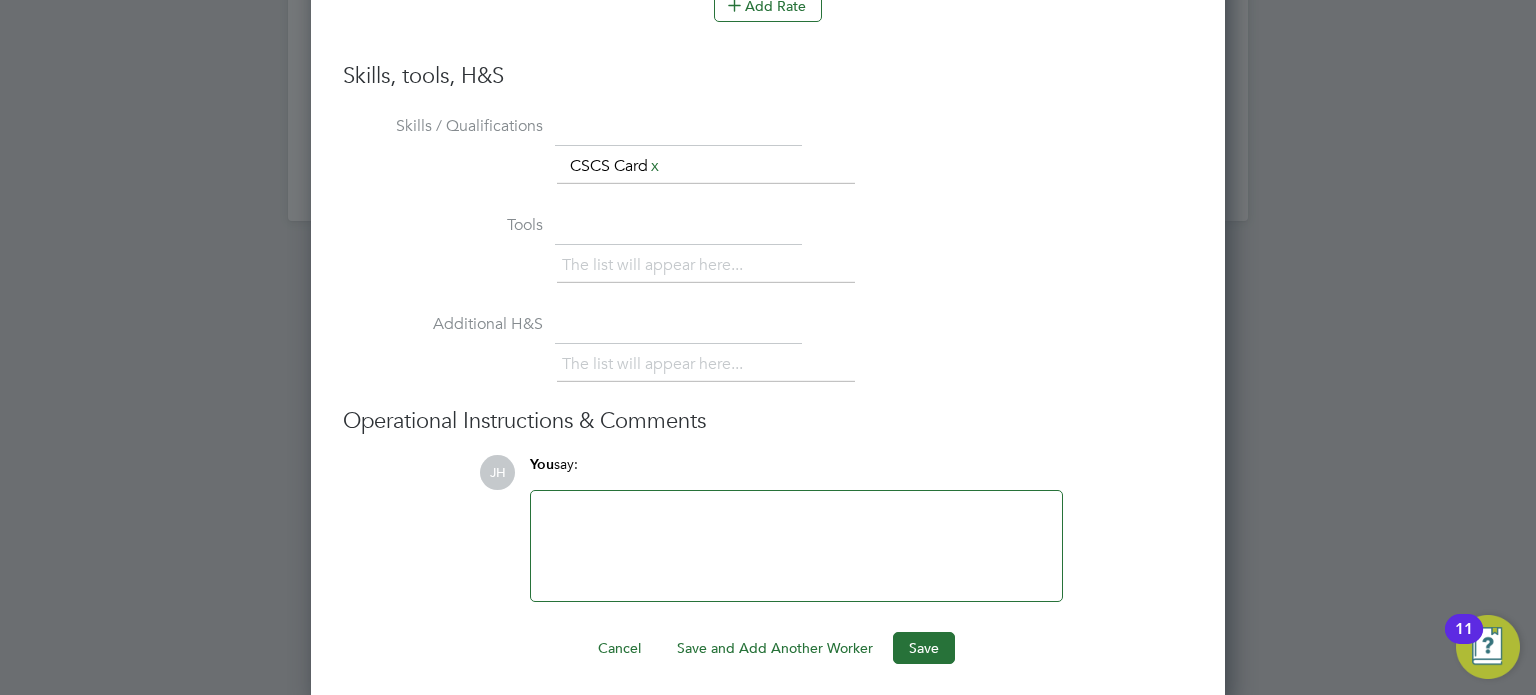 scroll, scrollTop: 2372, scrollLeft: 0, axis: vertical 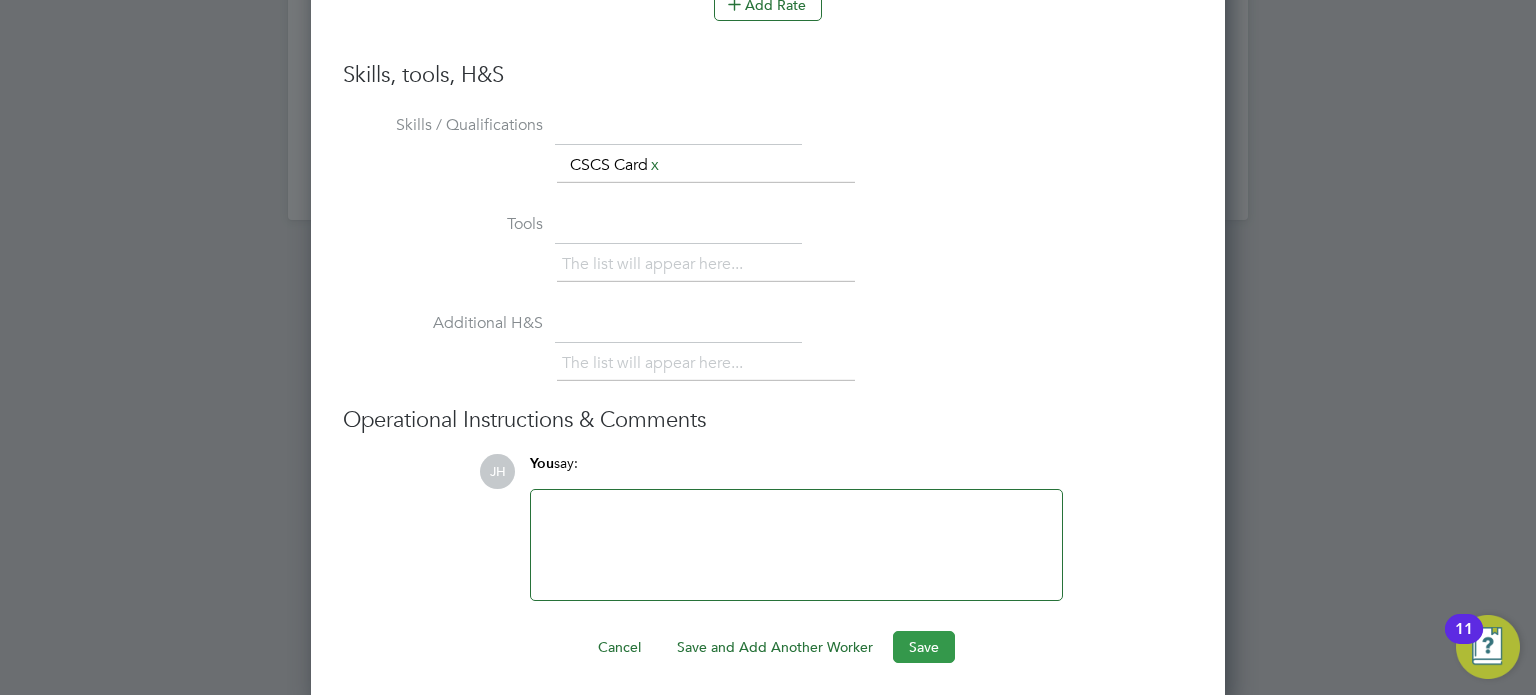 click on "Save" at bounding box center (924, 647) 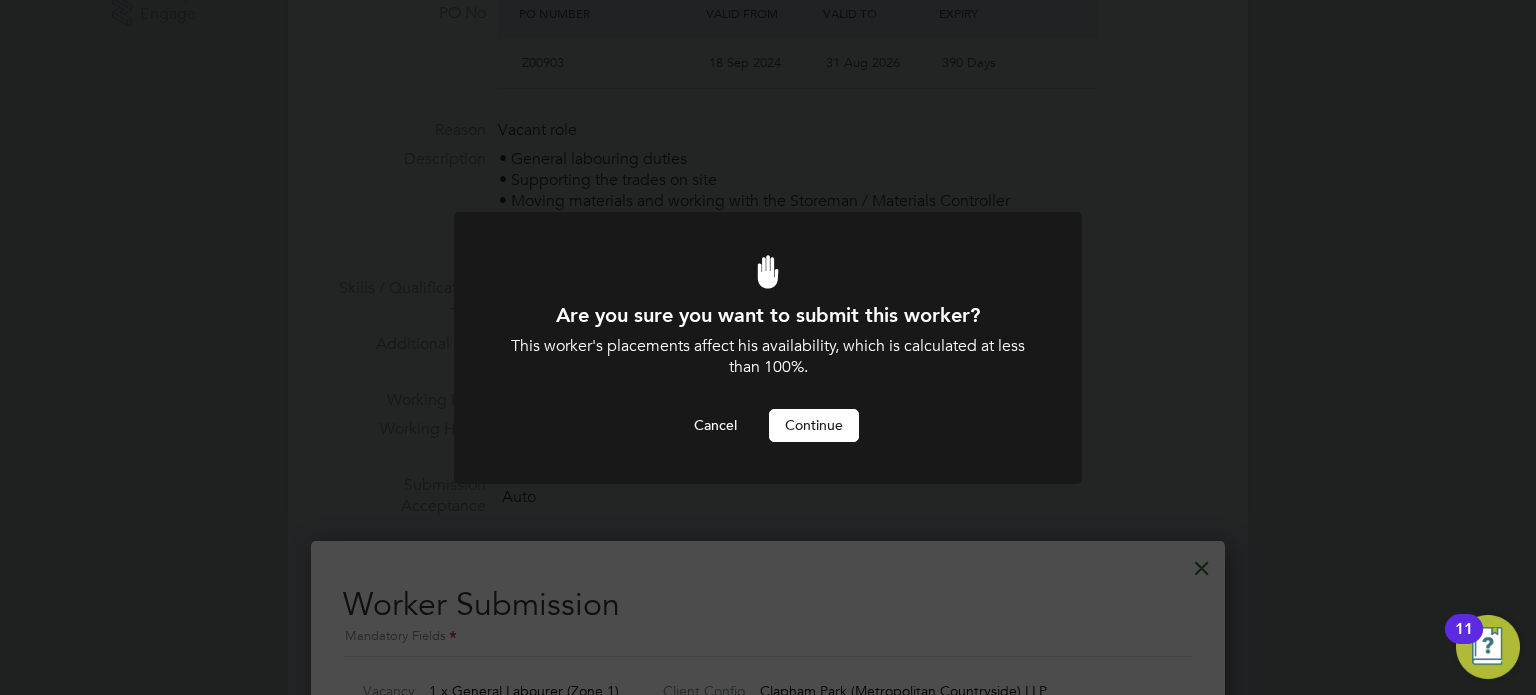 scroll, scrollTop: 0, scrollLeft: 0, axis: both 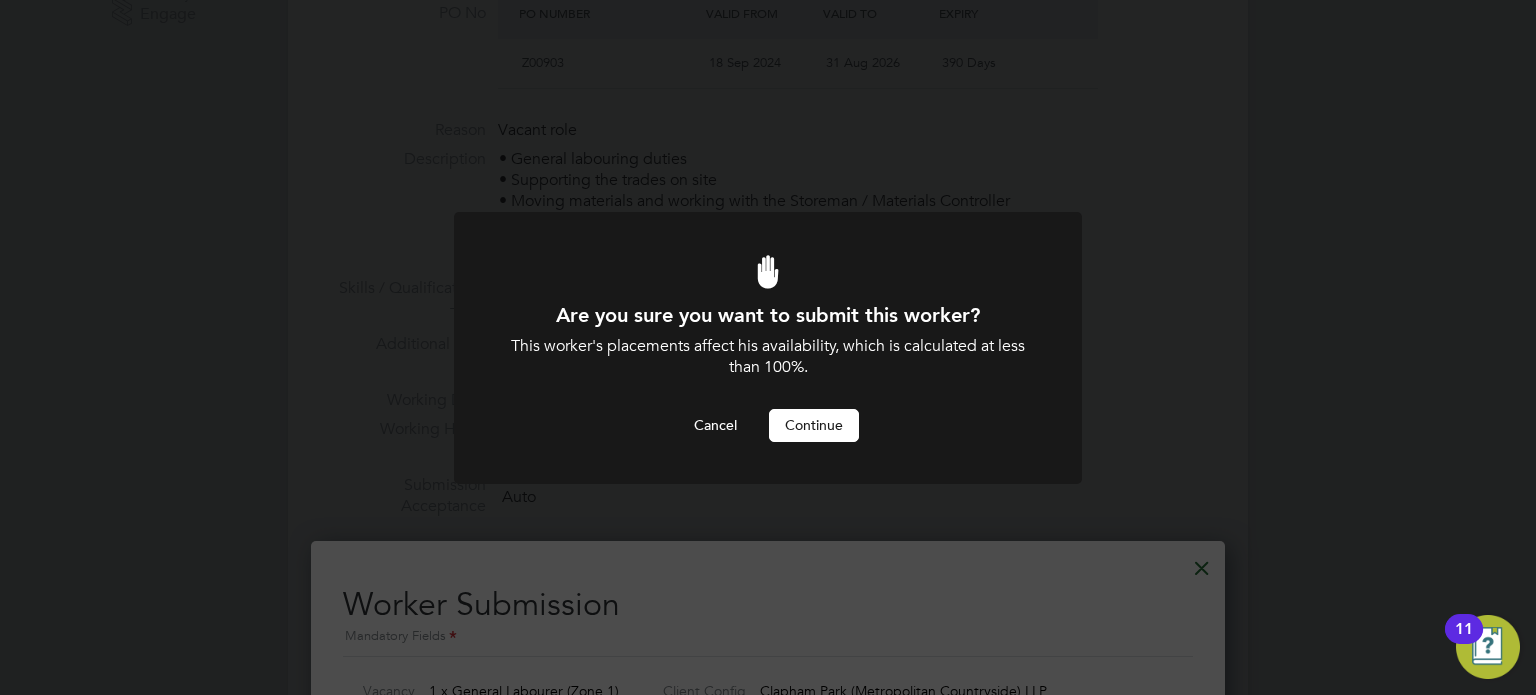 click on "Continue" at bounding box center (814, 425) 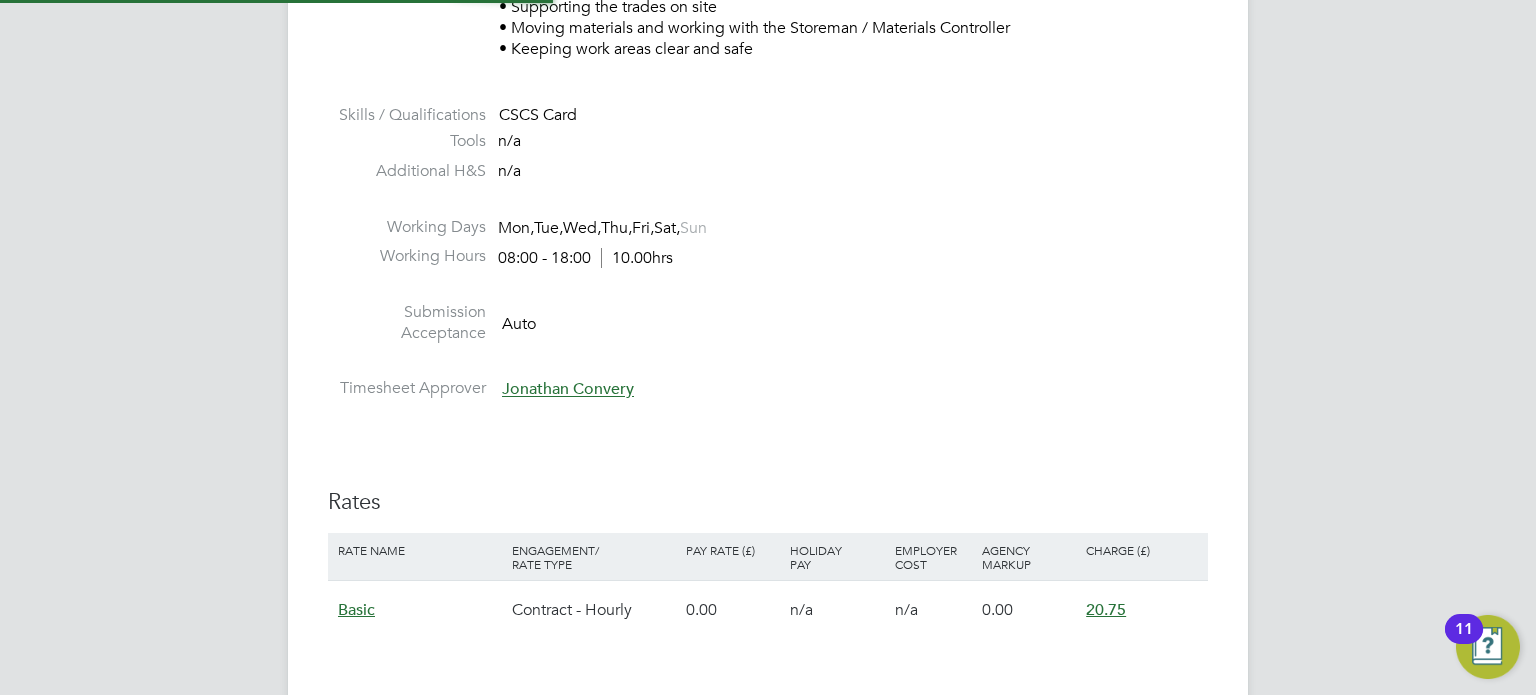 scroll, scrollTop: 1160, scrollLeft: 0, axis: vertical 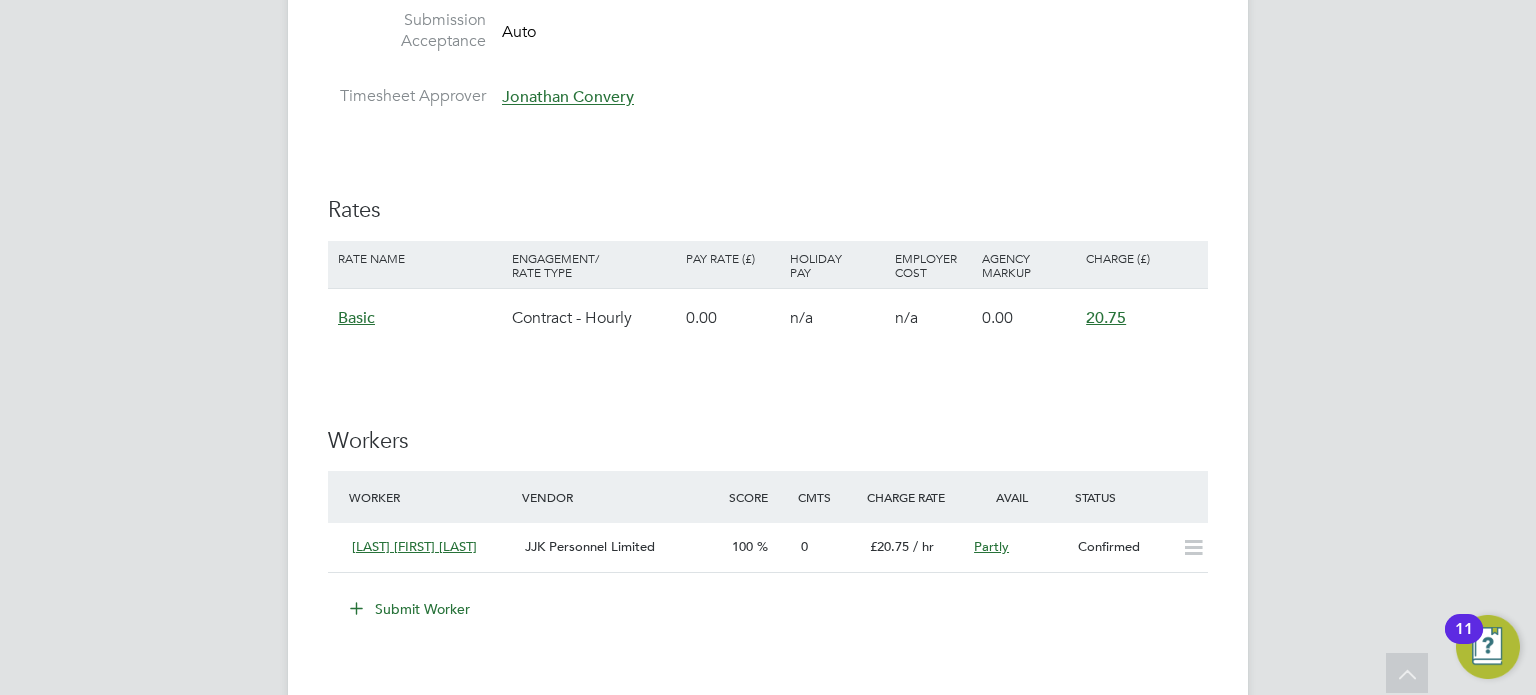click on "IR35 Determination IR35 Status Inside IR35 Status Determination Statement   Role_SDS_Report_Gene... .pdf Details PO No PO Number Valid From Valid To Expiry   Z00903   18 Sep 2024   31 Aug 2026 390 Days Reason   Vacant role Description • General labouring duties
• Supporting the trades on site
• Moving materials and working with the Storeman / Materials Controller
• Keeping work areas clear and safe Skills / Qualifications CSCS Card Tools n/a Additional H&S n/a Working Days   Mon,  Tue,  Wed,  Thu,  Fri,  Sat,  Sun Working Hours 08:00 - 18:00  10.00hrs Submission Acceptance   Auto Timesheet Approver   [FIRST] [LAST]   Rates Rate Name Engagement/ Rate Type Pay Rate (£) Holiday Pay Employer Cost Agency Markup Charge (£) Basic Contract - Hourly 0.00   n/a   n/a 0.00 20.75 Workers Worker Vendor Score Cmts Charge Rate Avail Status [LAST] [FIRST] [LAST] JJK Personnel Limited 100 0 £20.75   / hr   Partly Confirmed Submit Worker Placements Worker  / Position Vendor Site / Client Config Charge  / PO /" 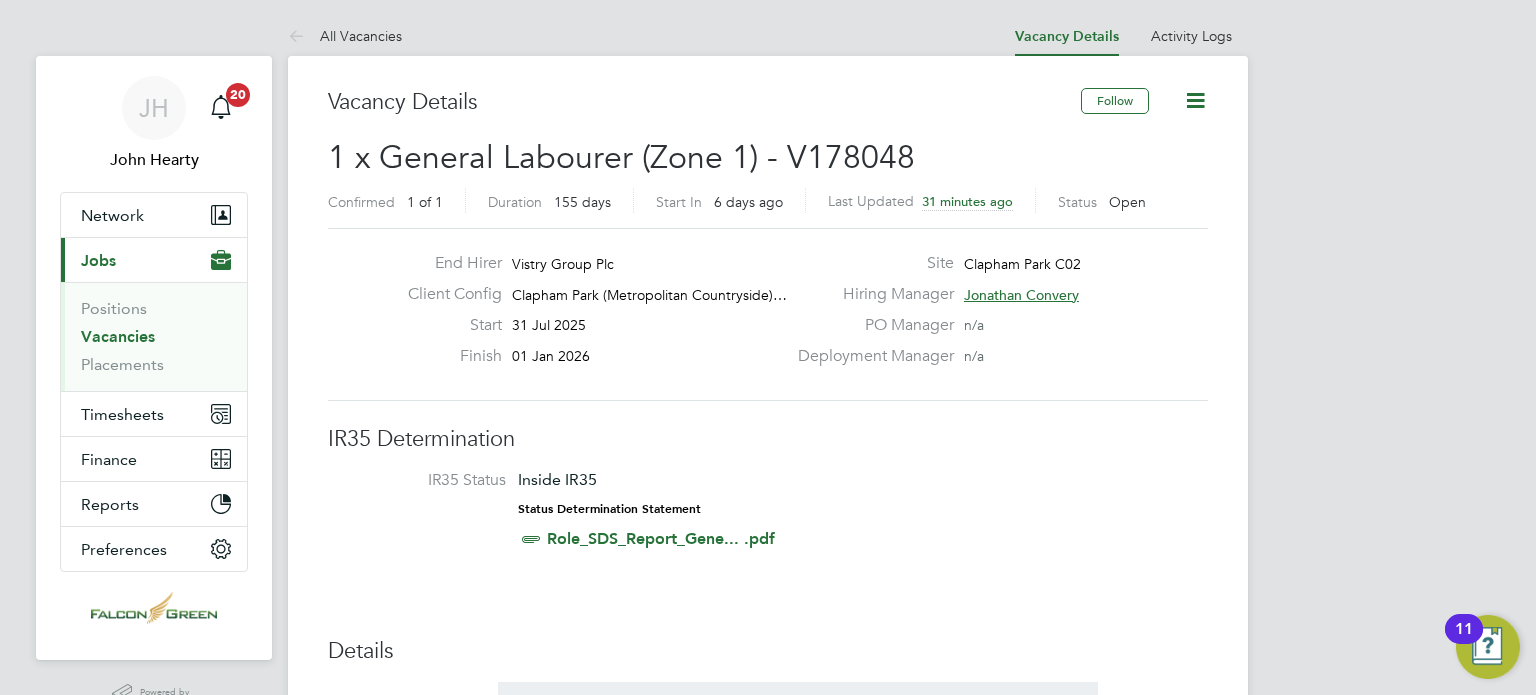 scroll, scrollTop: 0, scrollLeft: 0, axis: both 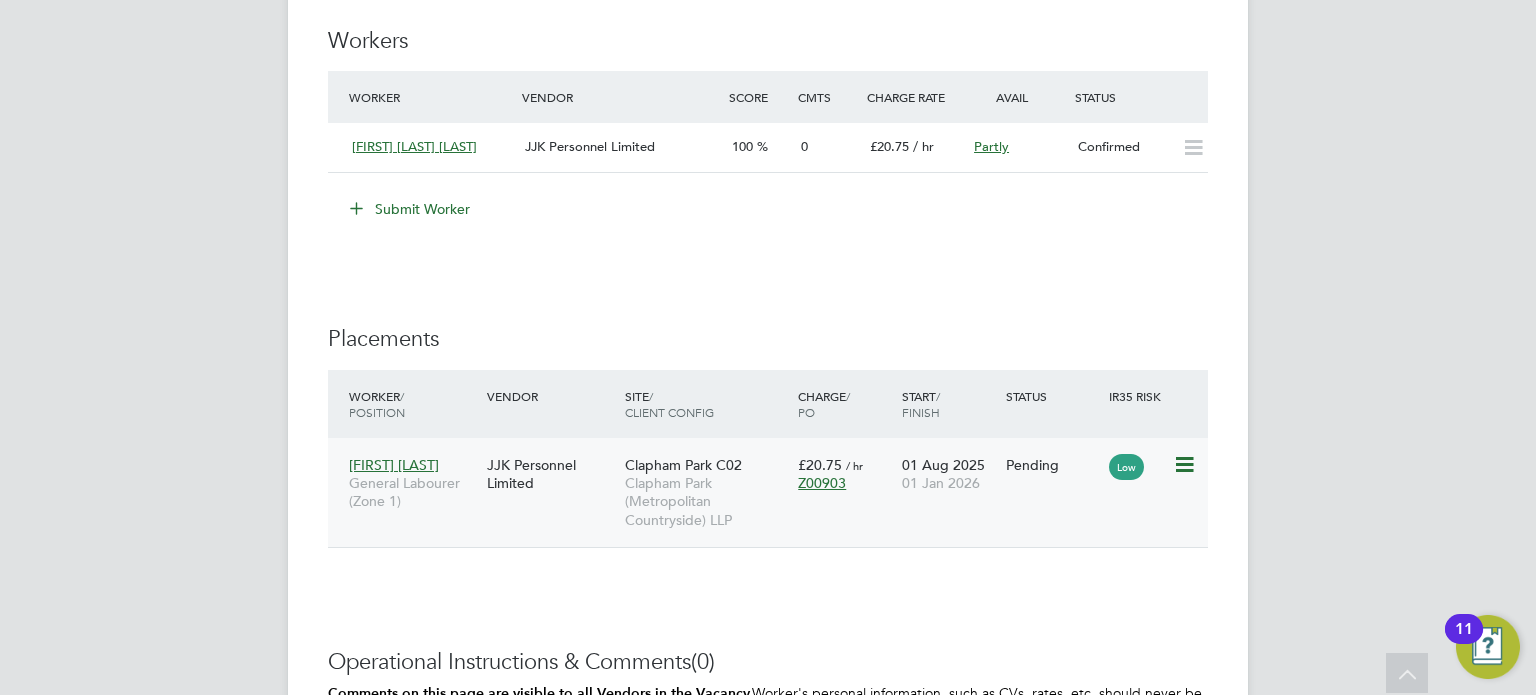 click 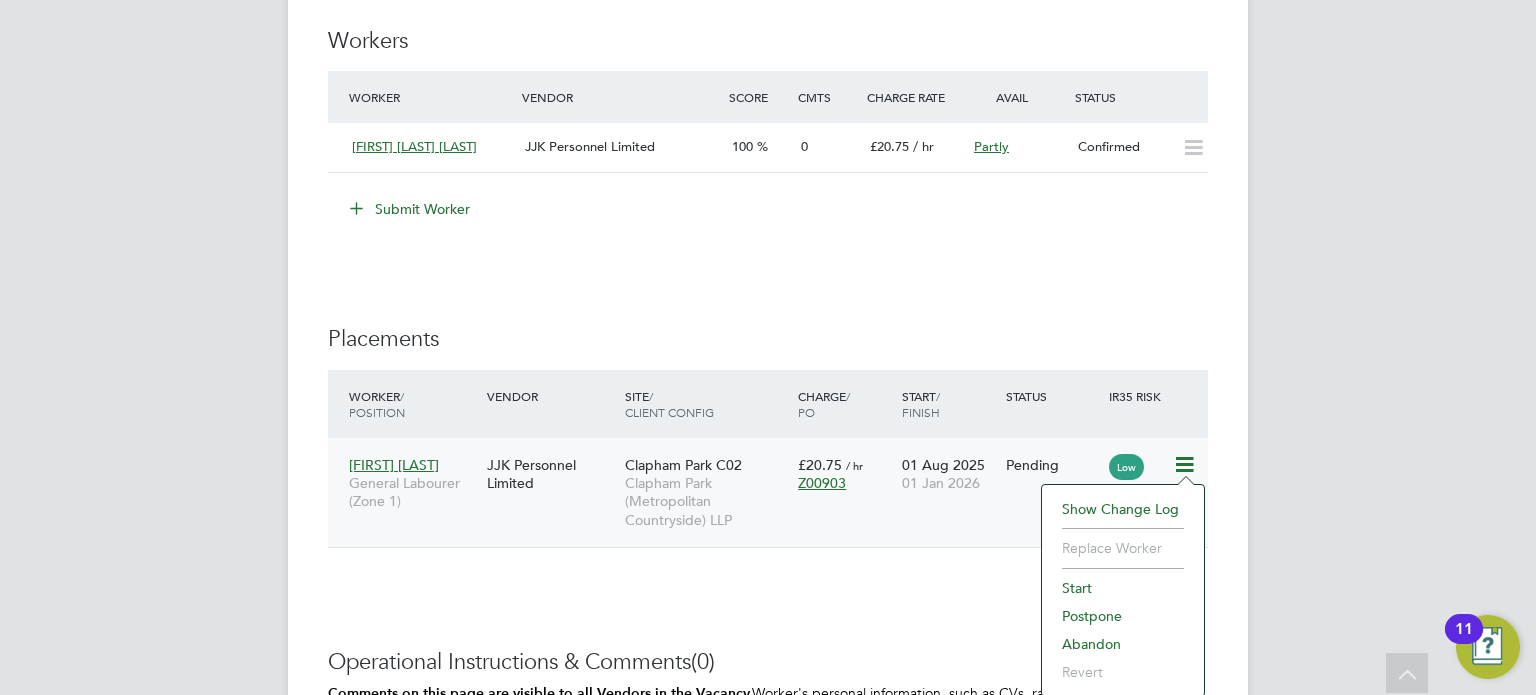 click on "Start" 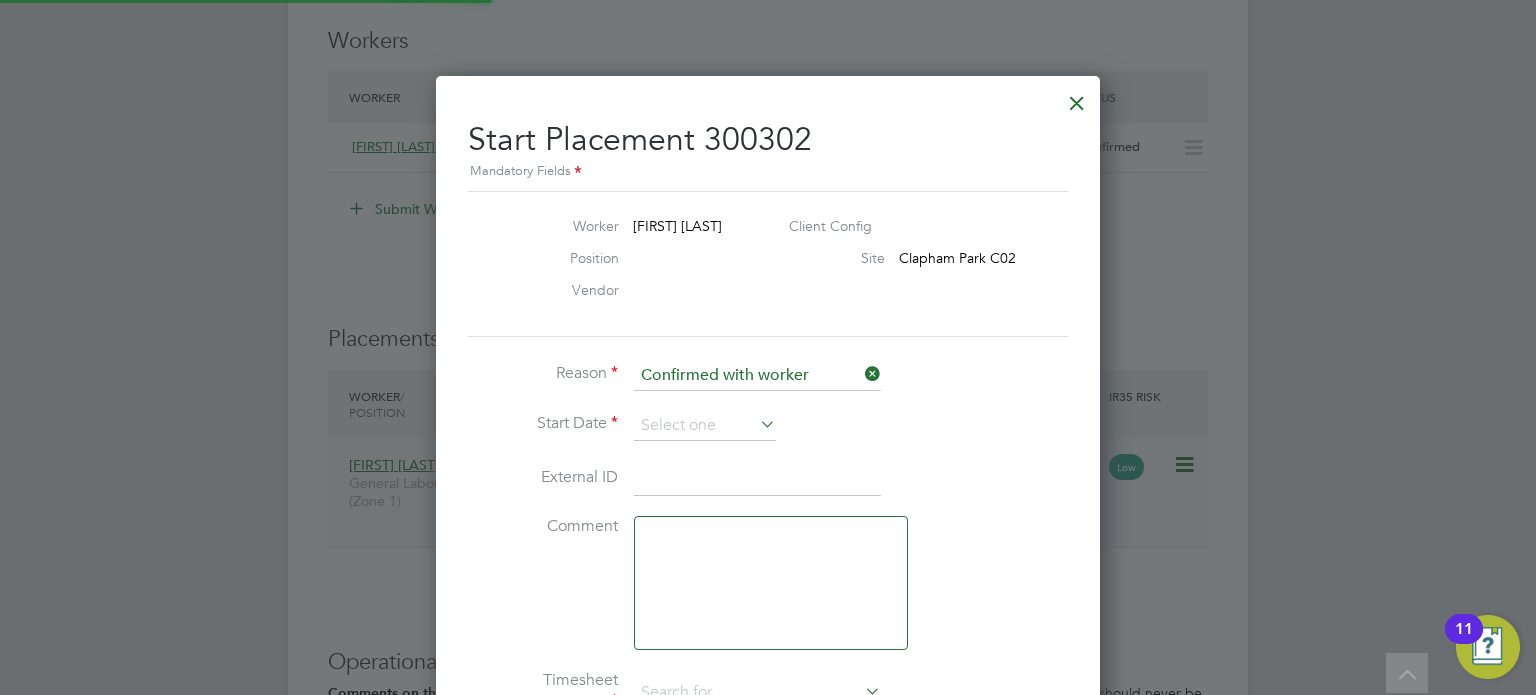 type on "Jonathan Convery" 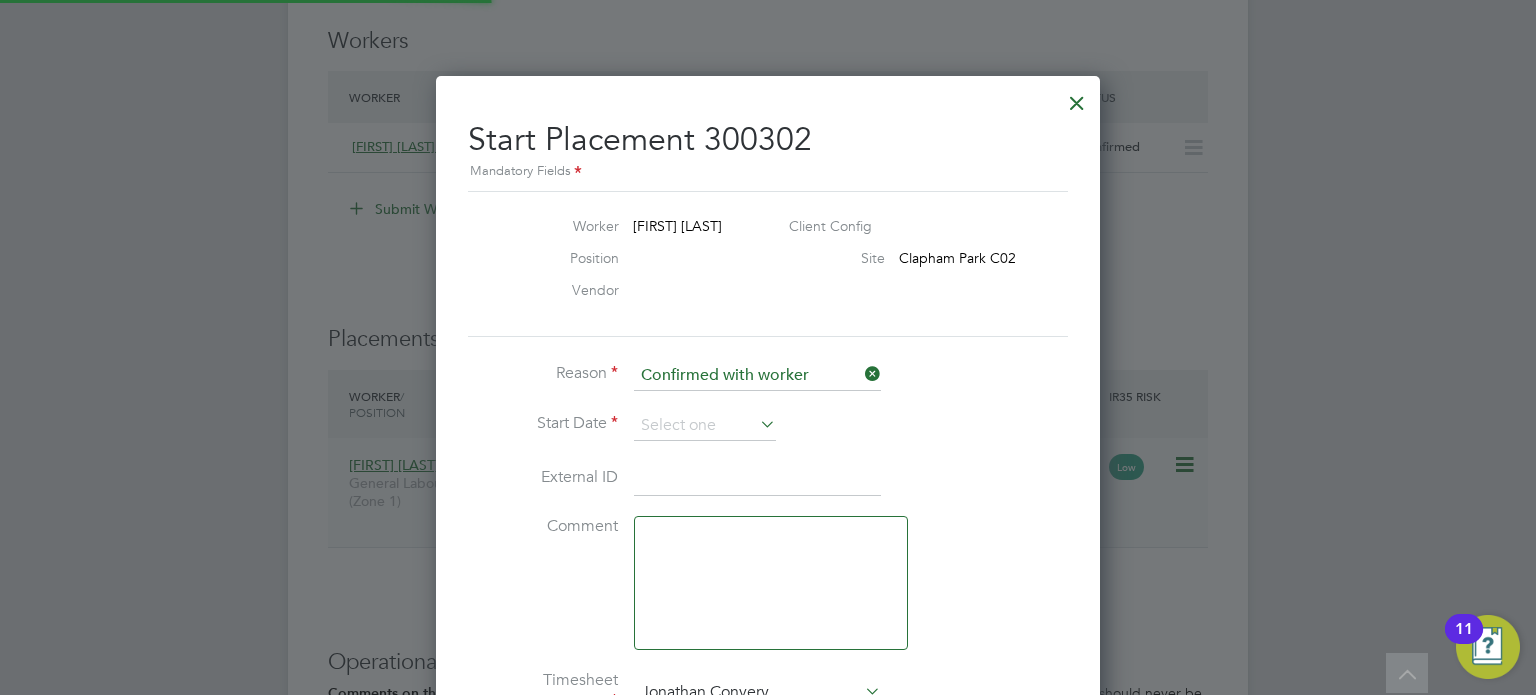 scroll, scrollTop: 10, scrollLeft: 10, axis: both 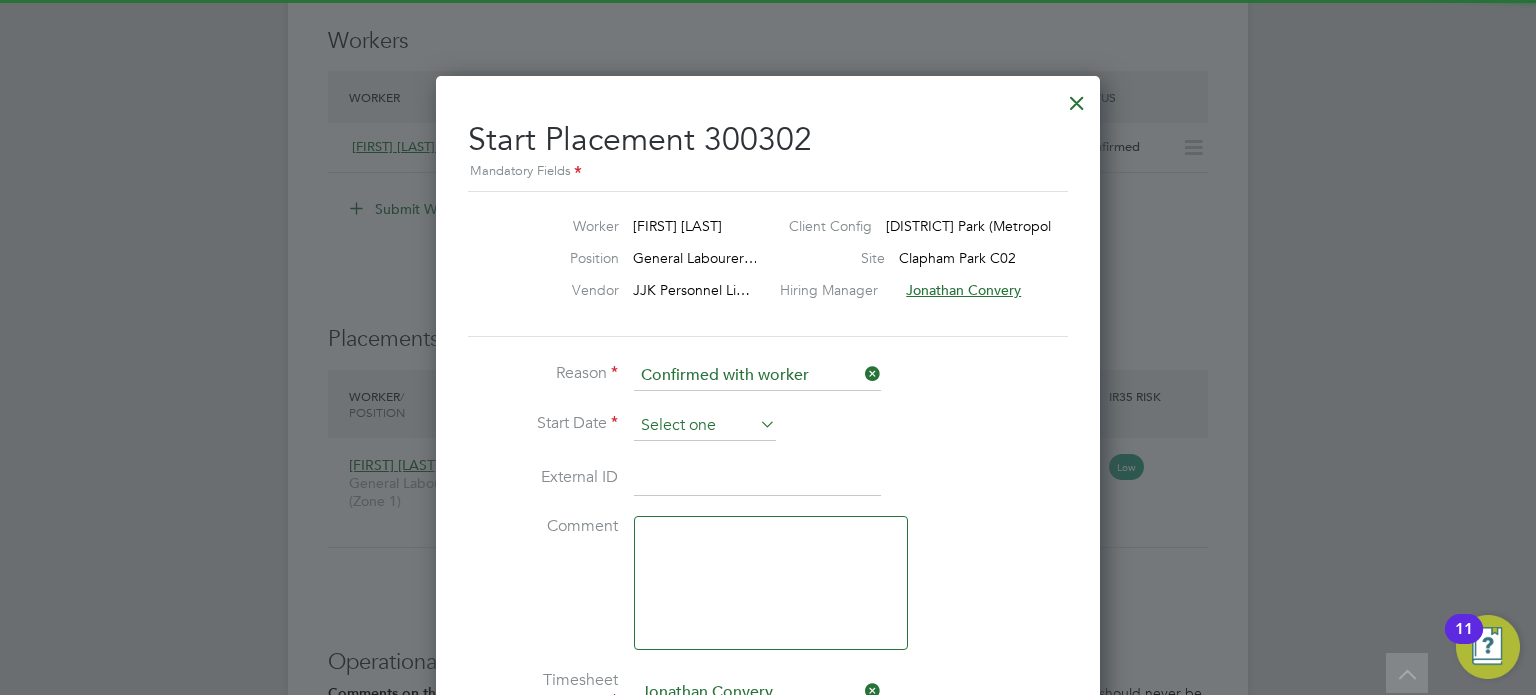 click 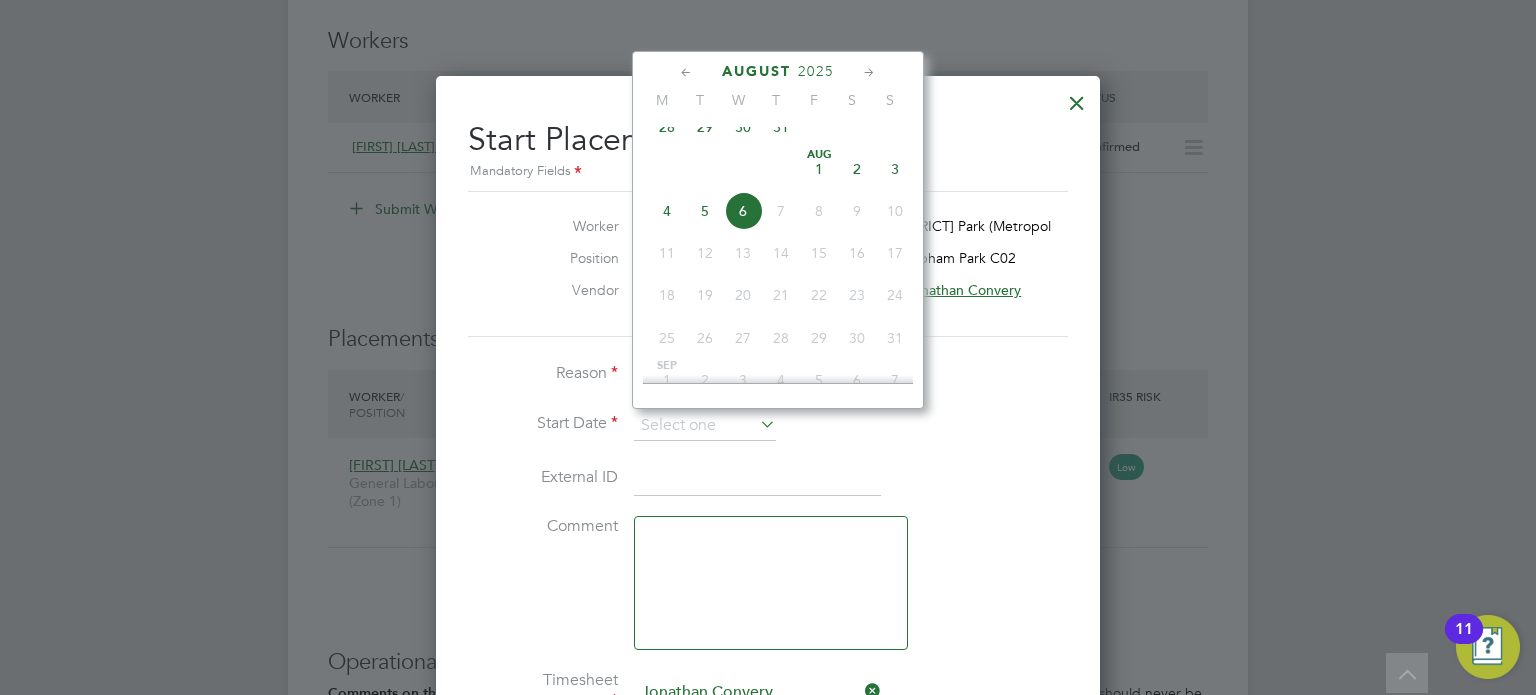 click on "Aug 1" 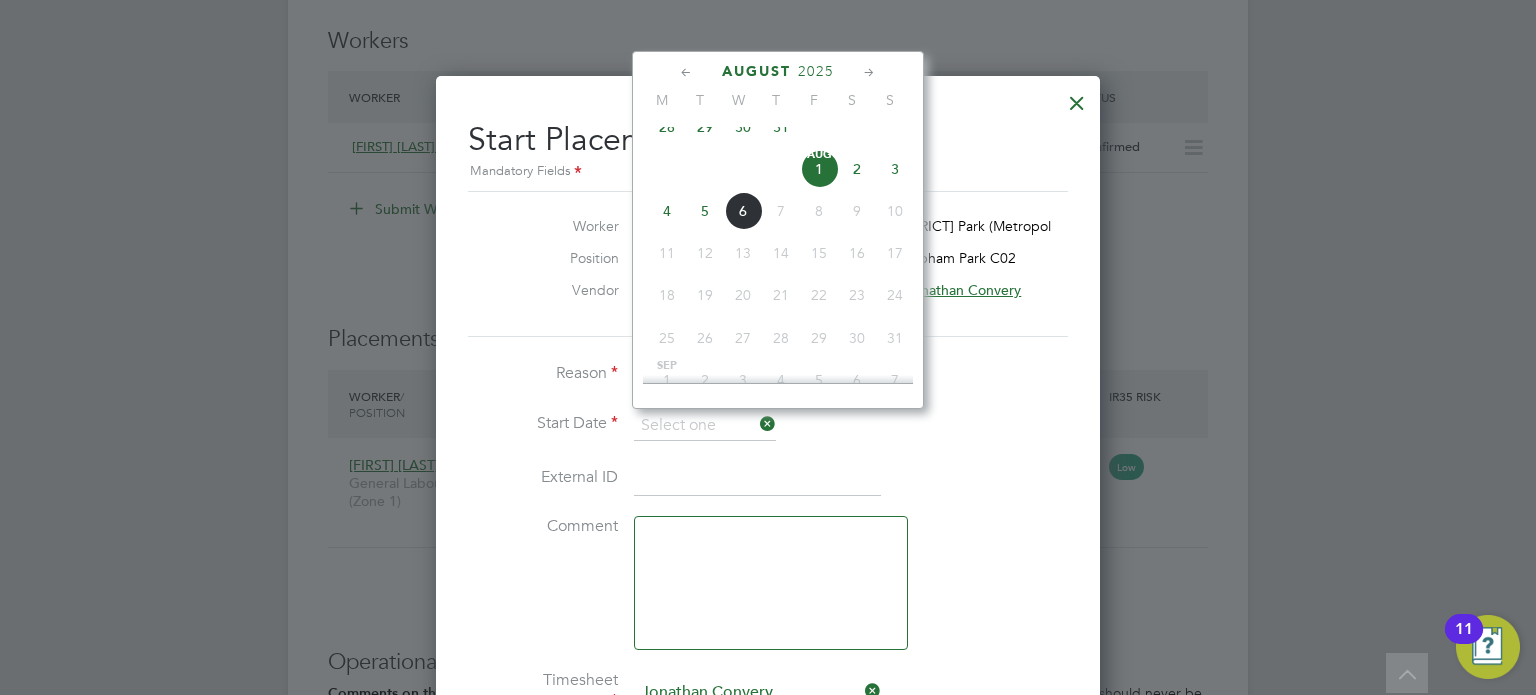 type on "01 Aug 2025" 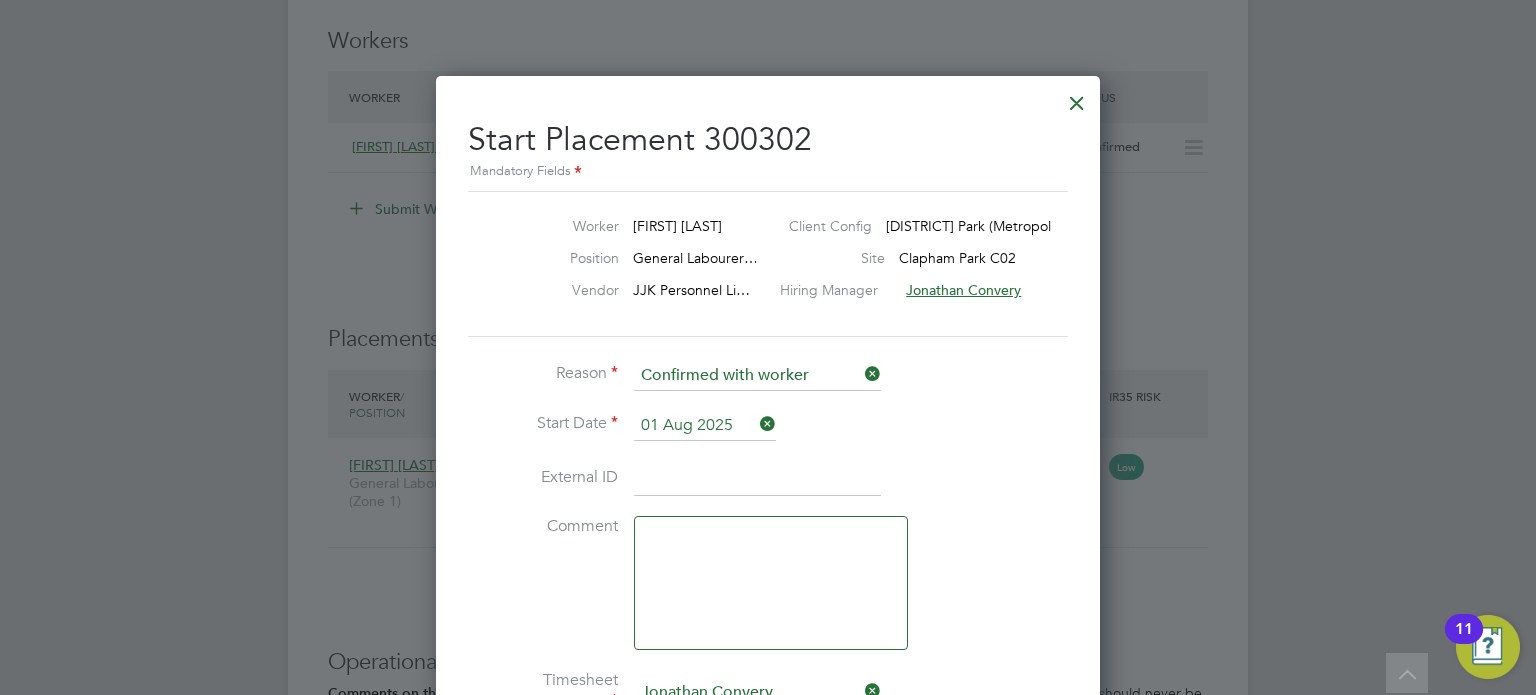 click on "Start Placement 300302 Mandatory Fields Worker   Ayobami Victor A… Client Config   Clapham Park (Metropol… Position   General Labourer… Site   Clapham Park C02 Vendor   JJK Personnel Li… Hiring Manager   Jonathan Convery Reason   Confirmed with worker Start Date   01 Aug 2025 External ID   Comment   Timesheet Approver   Jonathan Convery   JC Jonathan Convery Project Manager at   Vistry Group Plc jonathan.convery@countrysidepartnerships.com   Start Placement  or  Cancel" at bounding box center (768, 540) 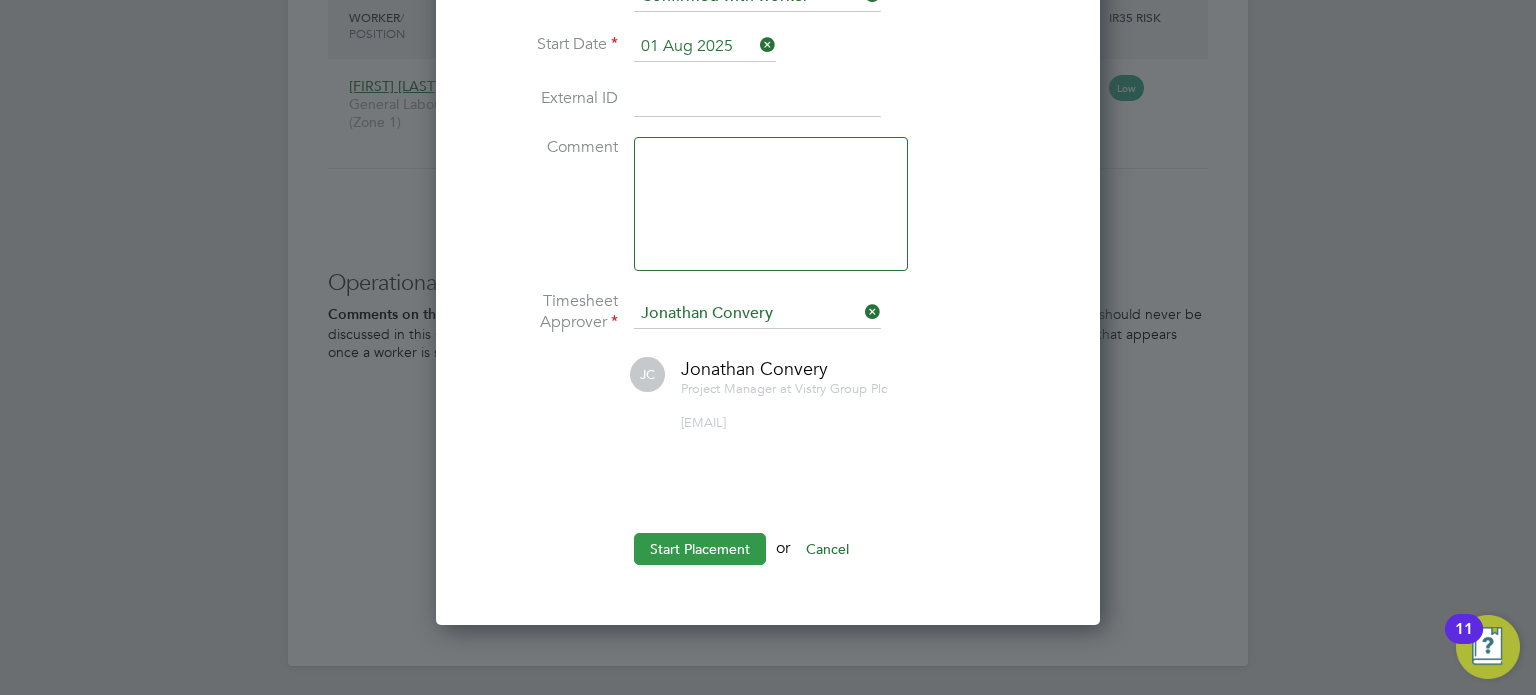 click on "Start Placement" 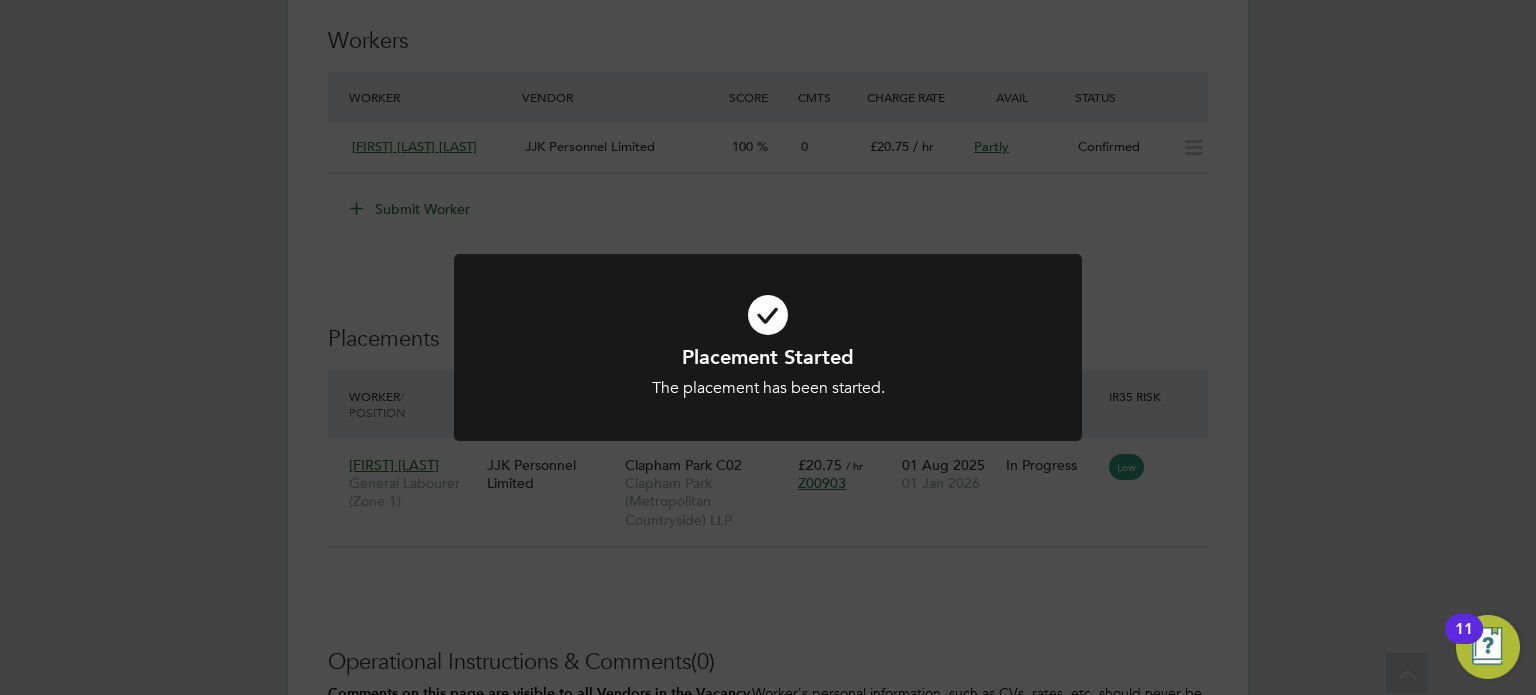 click on "Placement Started The placement has been started. Cancel Okay" 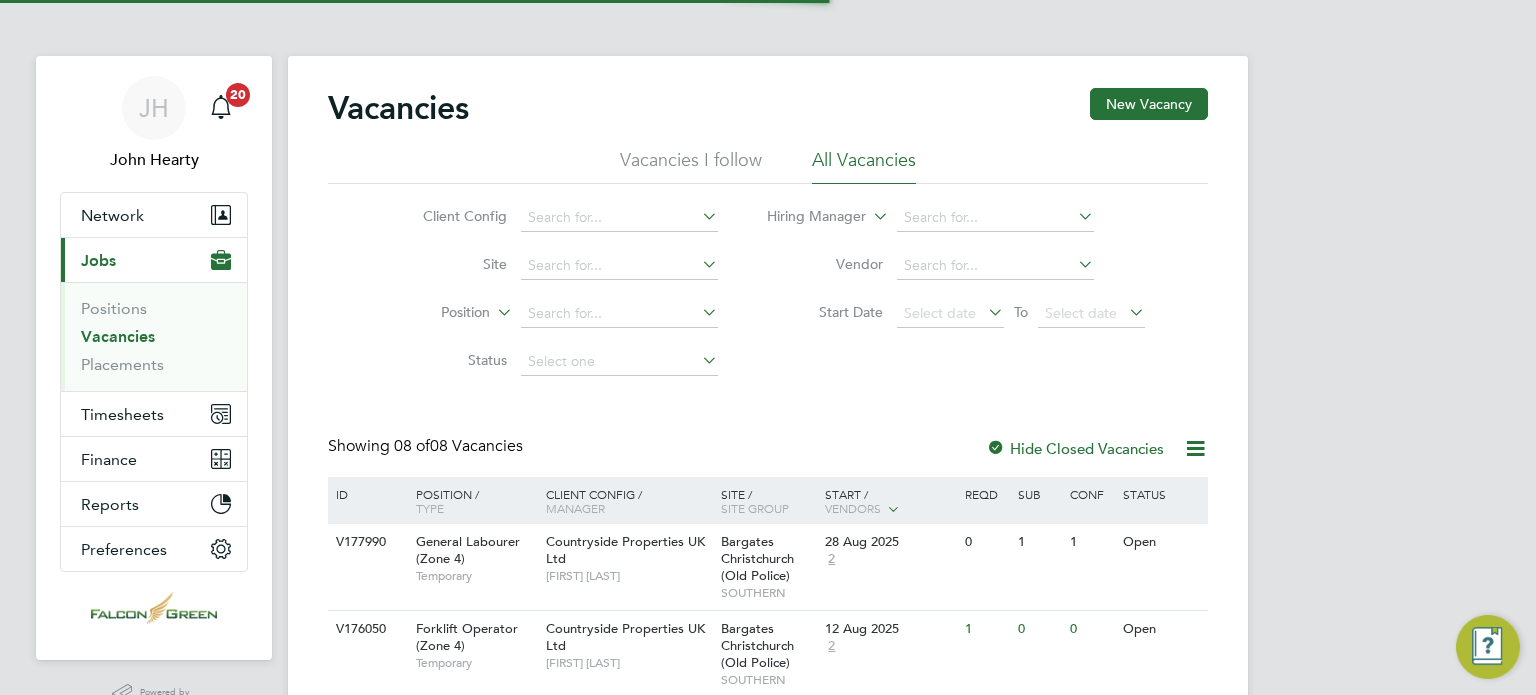 scroll, scrollTop: 0, scrollLeft: 0, axis: both 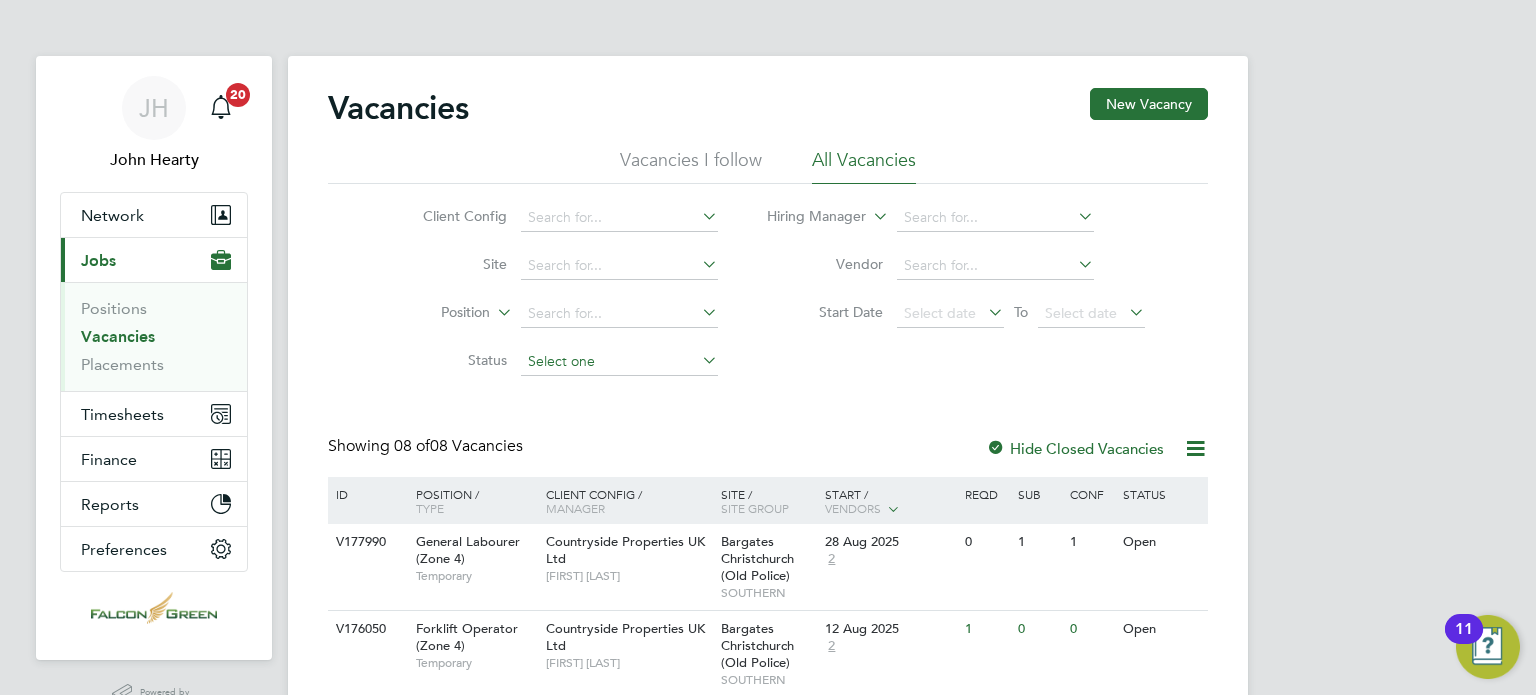 type 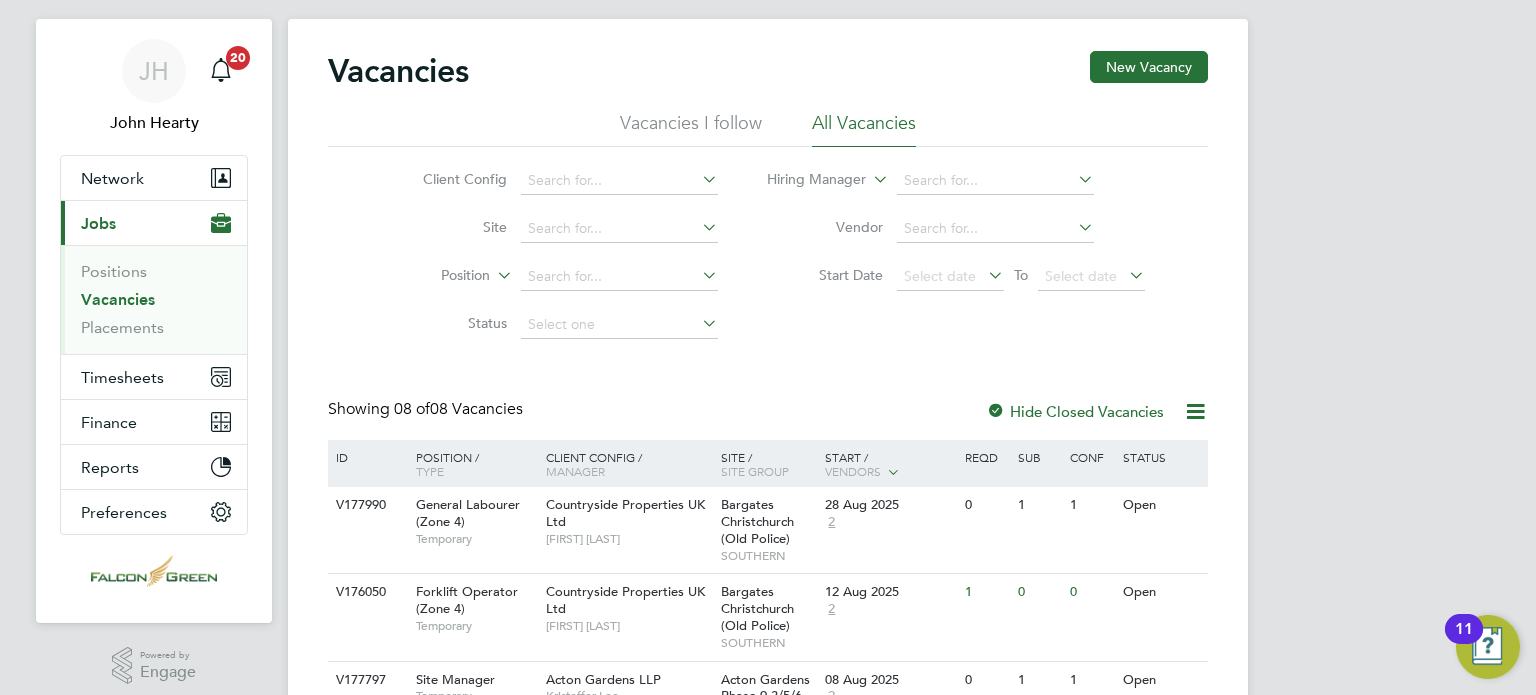 scroll, scrollTop: 40, scrollLeft: 0, axis: vertical 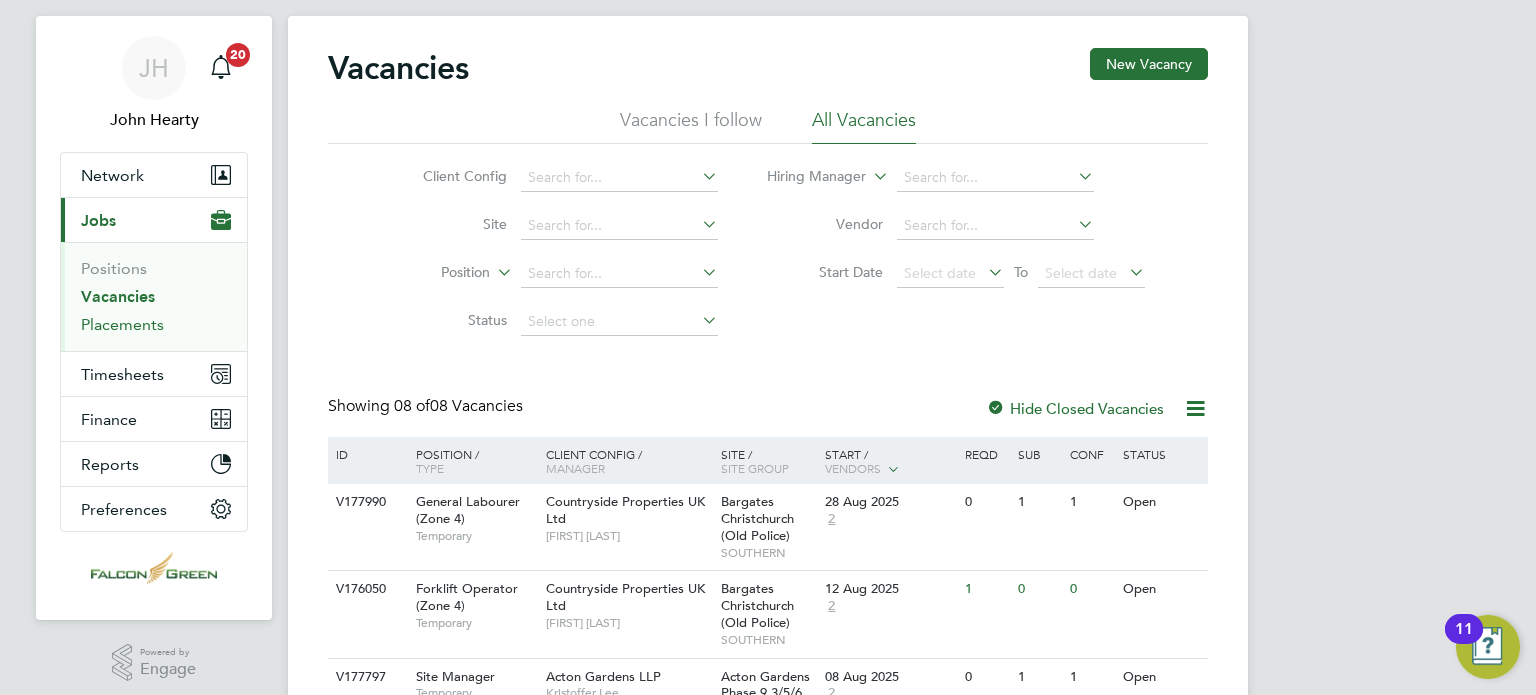 click on "Placements" at bounding box center [122, 324] 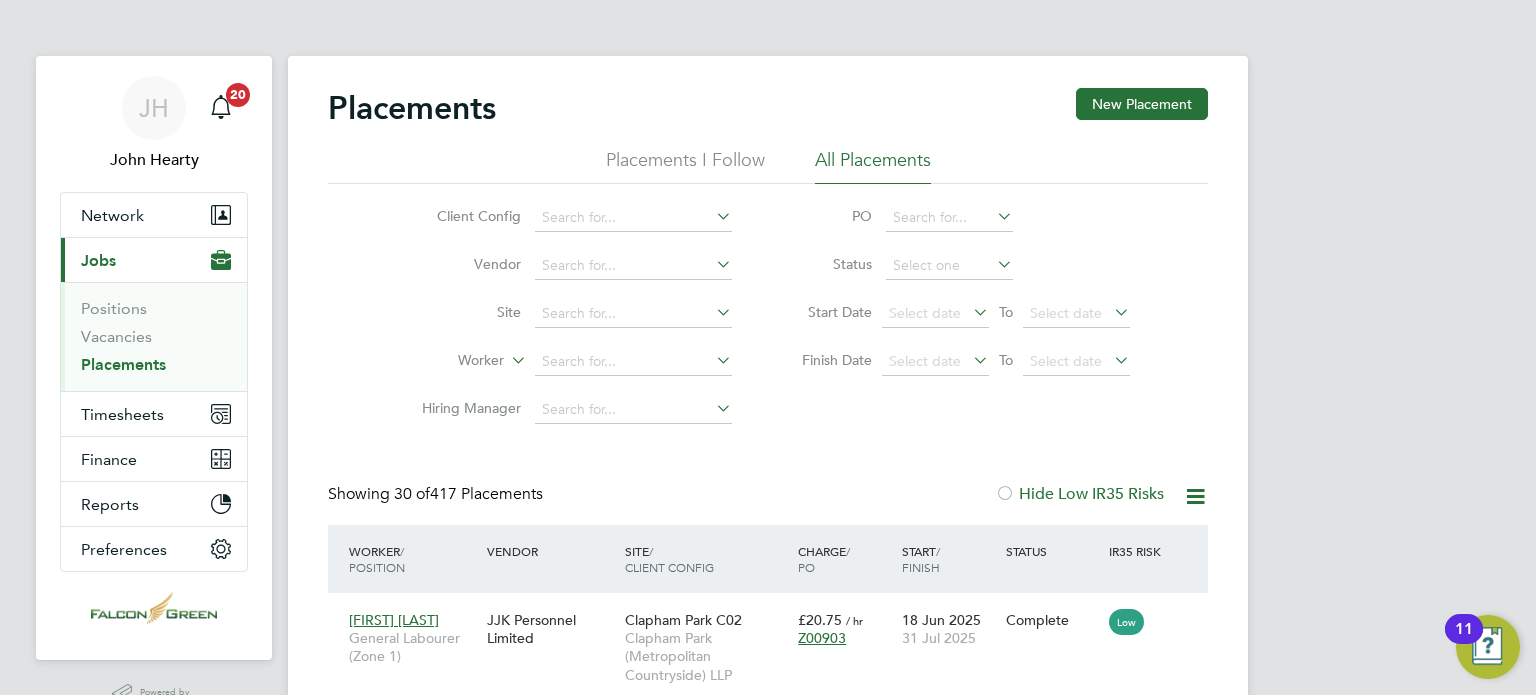scroll, scrollTop: 10, scrollLeft: 9, axis: both 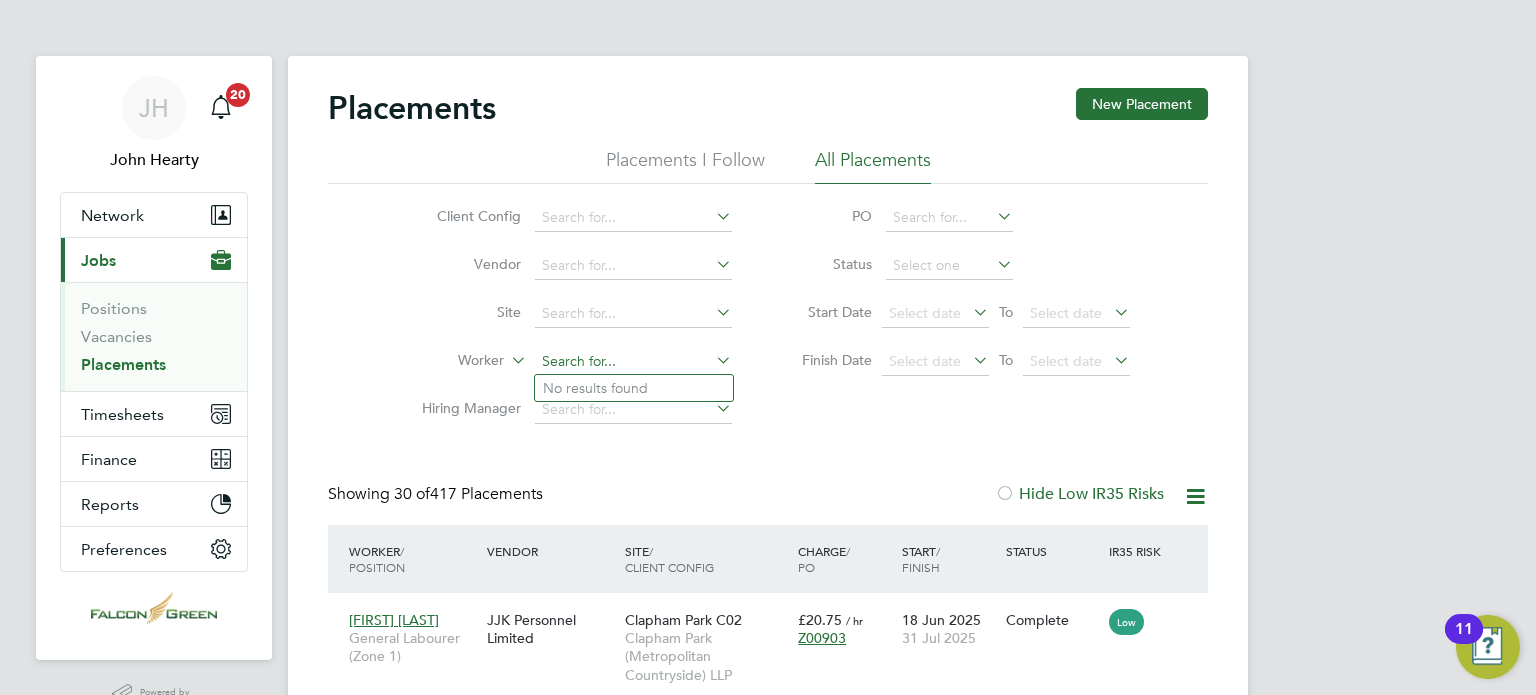 click 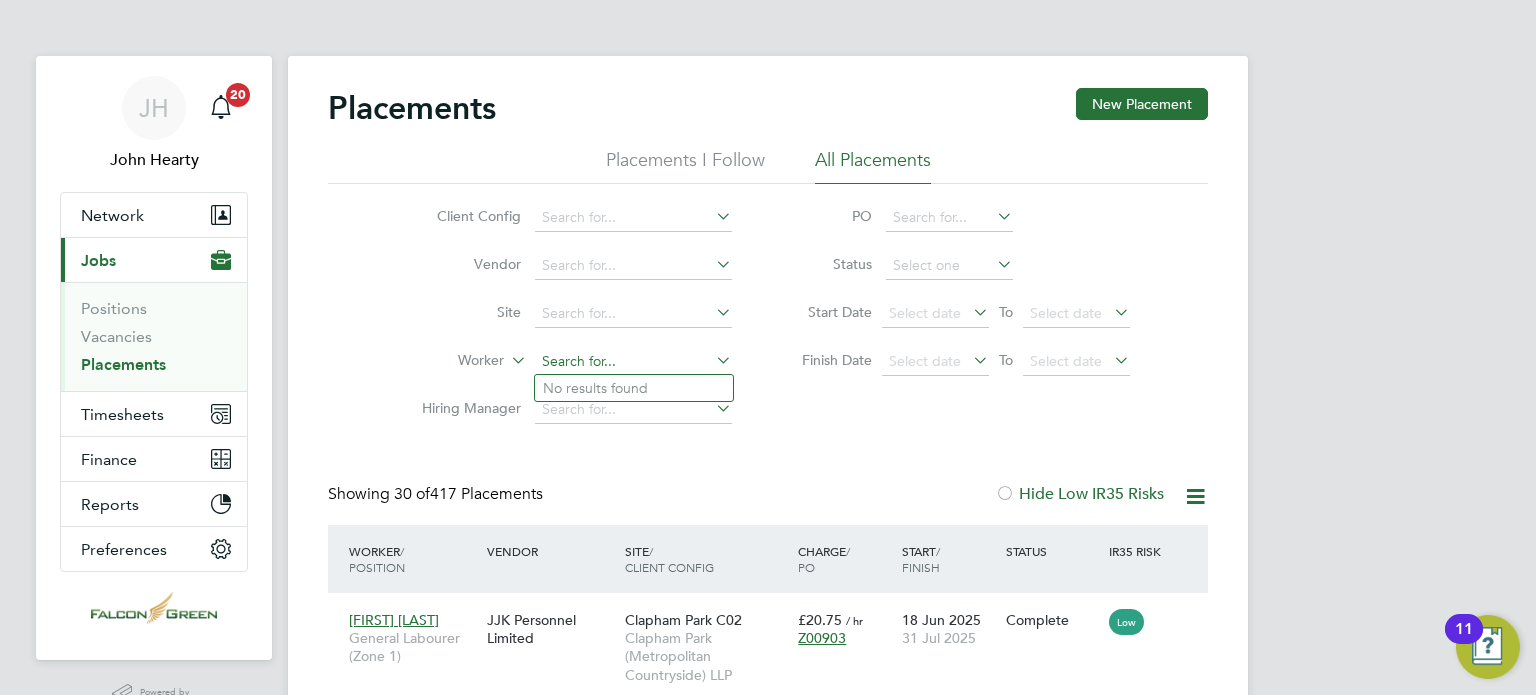 paste on "Sharllen" 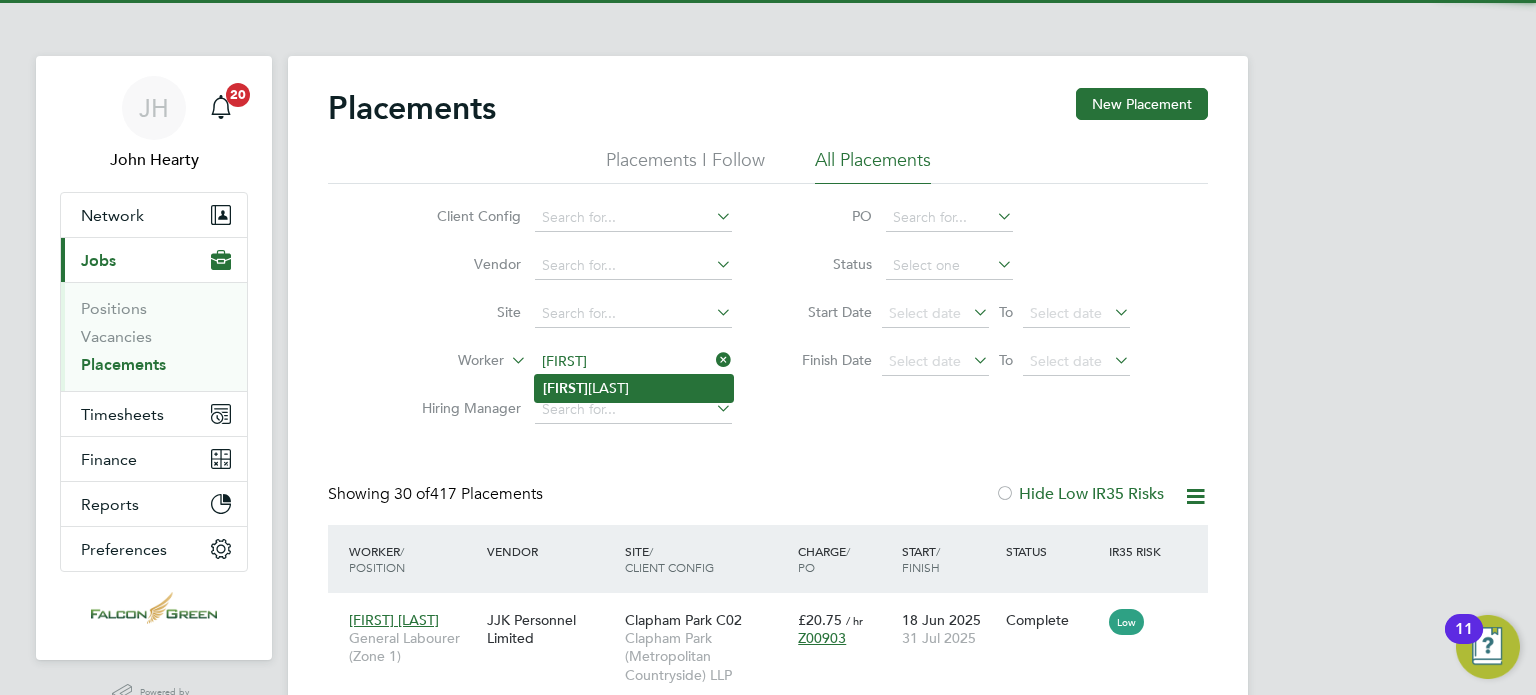 click on "Sharllen  Itohan Wikipil" 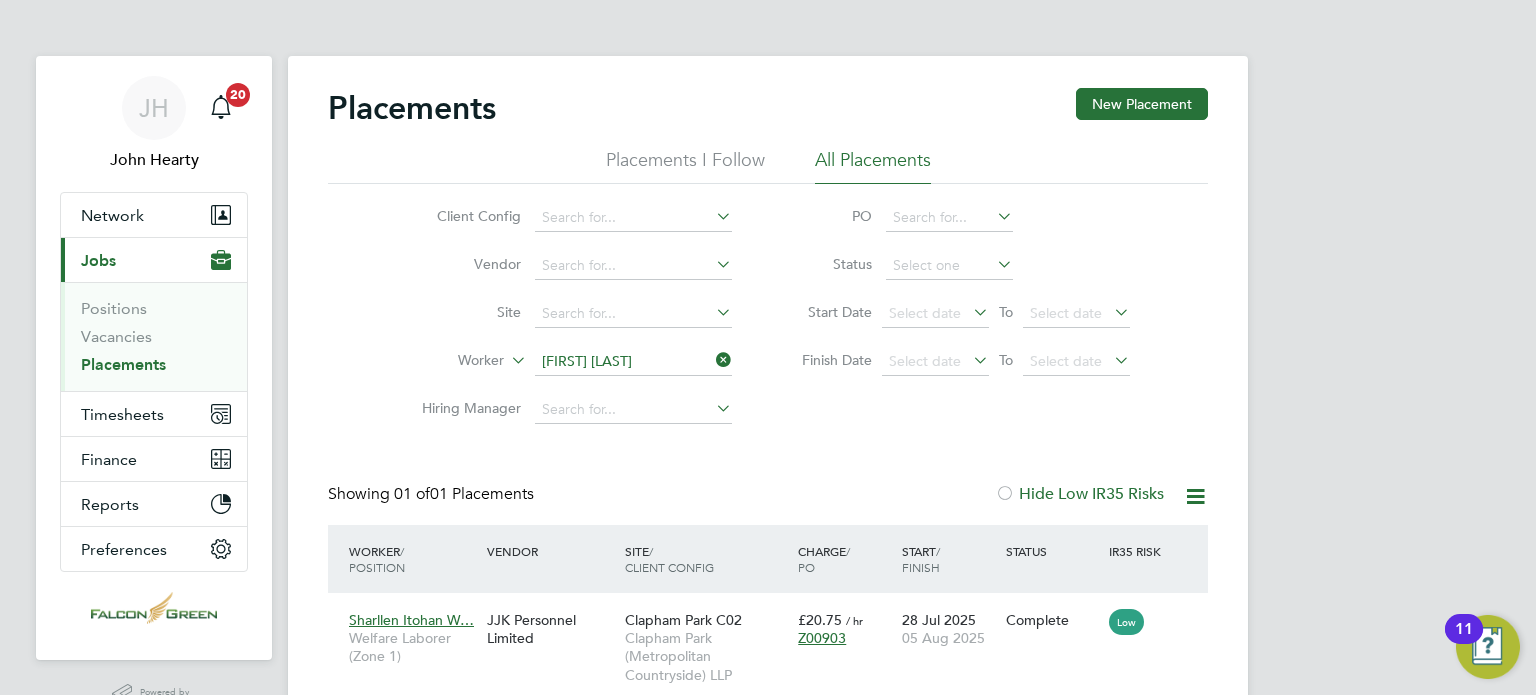 click on "Client Config   Vendor     Site     Worker   Sharllen Itohan Wikipil   Hiring Manager   PO   Status   Start Date
Select date
To
Select date
Finish Date
Select date
To
Select date" 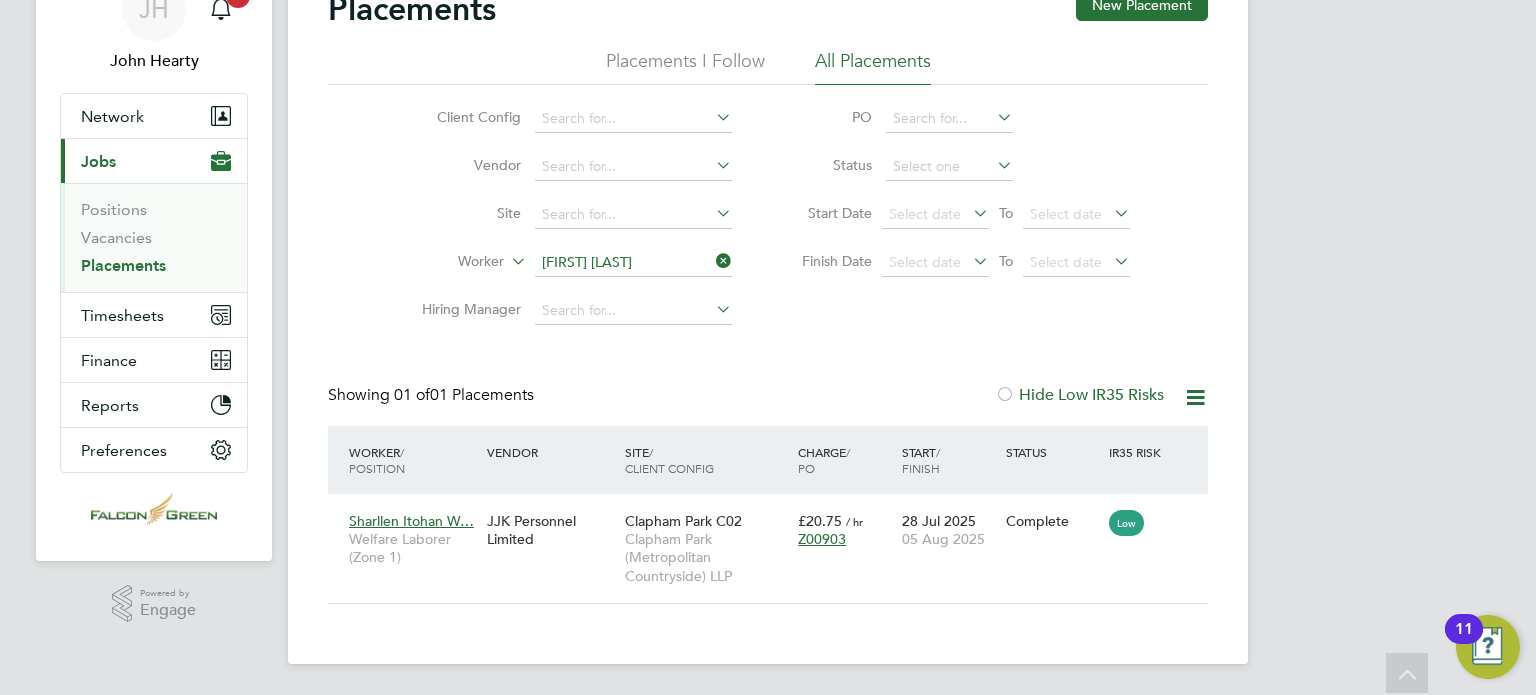click on "Placements New Placement Placements I Follow All Placements Client Config   Vendor     Site     Worker   Sharllen Itohan Wikipil   Hiring Manager   PO   Status   Start Date
Select date
To
Select date
Finish Date
Select date
To
Select date
Showing   01 of  01 Placements Hide Low IR35 Risks Worker  / Position Vendor Site / Client Config Charge  / PO Start  / Finish Status IR35 Risk Sharllen Itohan W… Welfare Laborer (Zone 1) JJK Personnel Limited Clapham Park C02 Clapham Park (Metropolitan Countryside) LLP £20.75   / hr Z00903 28 Jul 2025 05 Aug 2025 Complete Low Show  30  more" 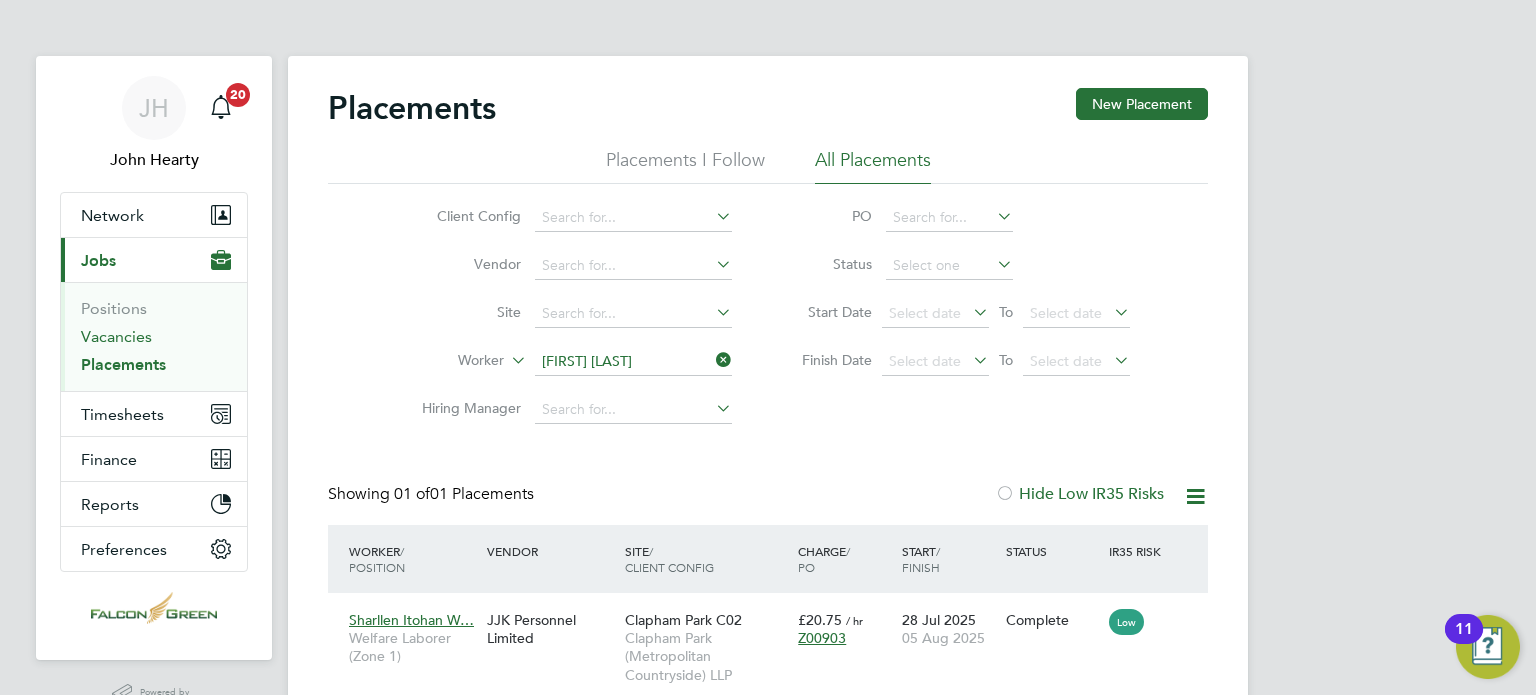 click on "Vacancies" at bounding box center [116, 336] 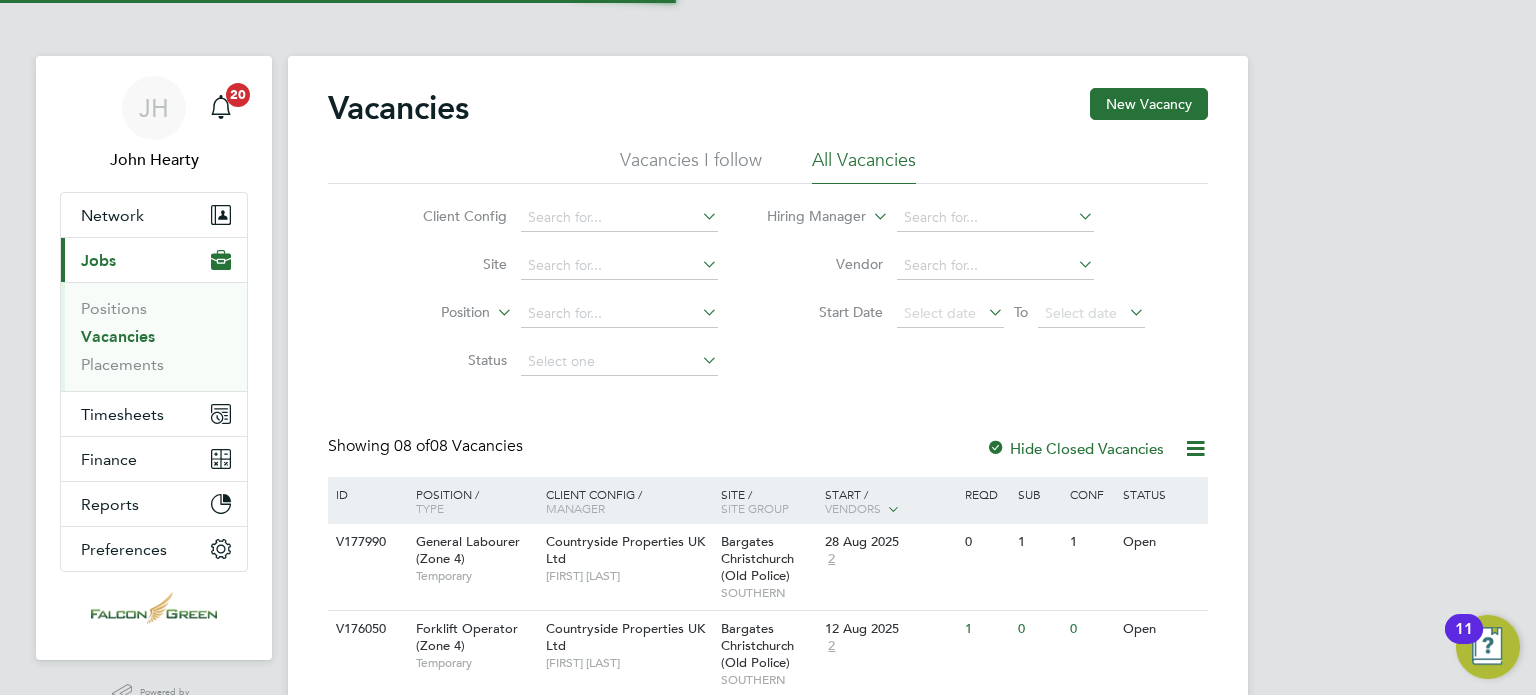 click on "Vacancies New Vacancy Vacancies I follow All Vacancies Client Config     Site     Position     Status   Hiring Manager     Vendor   Start Date
Select date
To
Select date
Showing   08 of  08 Vacancies Hide Closed Vacancies ID  Position / Type   Client Config / Manager Site / Site Group Start / Vendors   Reqd Sub Conf Status V177990 General Labourer (Zone 4)   Temporary Countryside Properties UK Ltd   Ben Kinchin Bargates Christchurch (Old Police)   SOUTHERN 28 Aug 2025 2 0 1 1 Open V176050 Forklift Operator (Zone 4)   Temporary Countryside Properties UK Ltd   Ben Kinchin Bargates Christchurch (Old Police)   SOUTHERN 12 Aug 2025 2 1 0 0 Open V177797 Site Manager   Temporary Acton Gardens LLP   Kristoffer Lee Acton Gardens Phase 9.3/5/6   WEST LONDON 08 Aug 2025 2 0 1 1 Open V177744 General Labourer (Zone 1)   Temporary Clapham Park (Metropolitan Countryside) LLP   Jonathan Convery Clapham Park C01   WEST LONDON 04 Aug 2025 2 1 0 0 Open V178047 General Labourer (Zone 1)   Temporary" 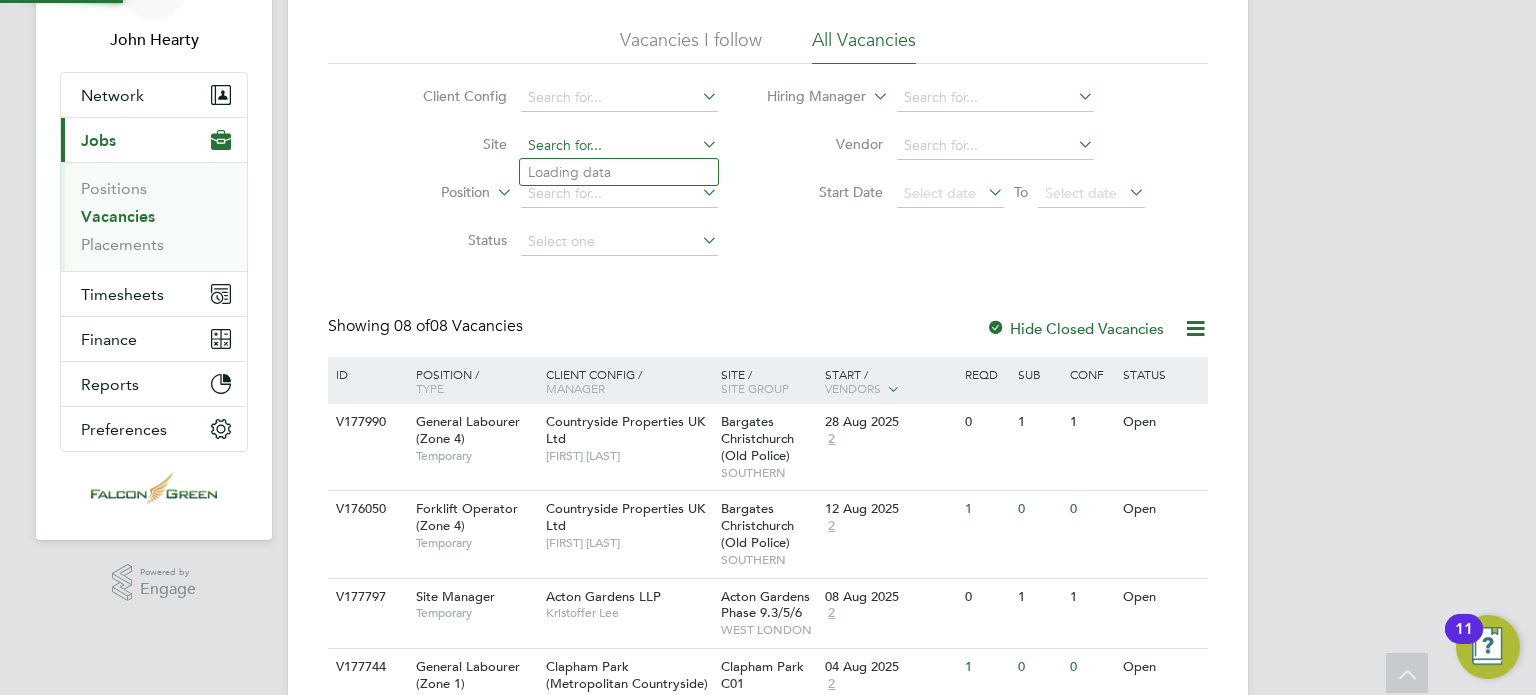 click 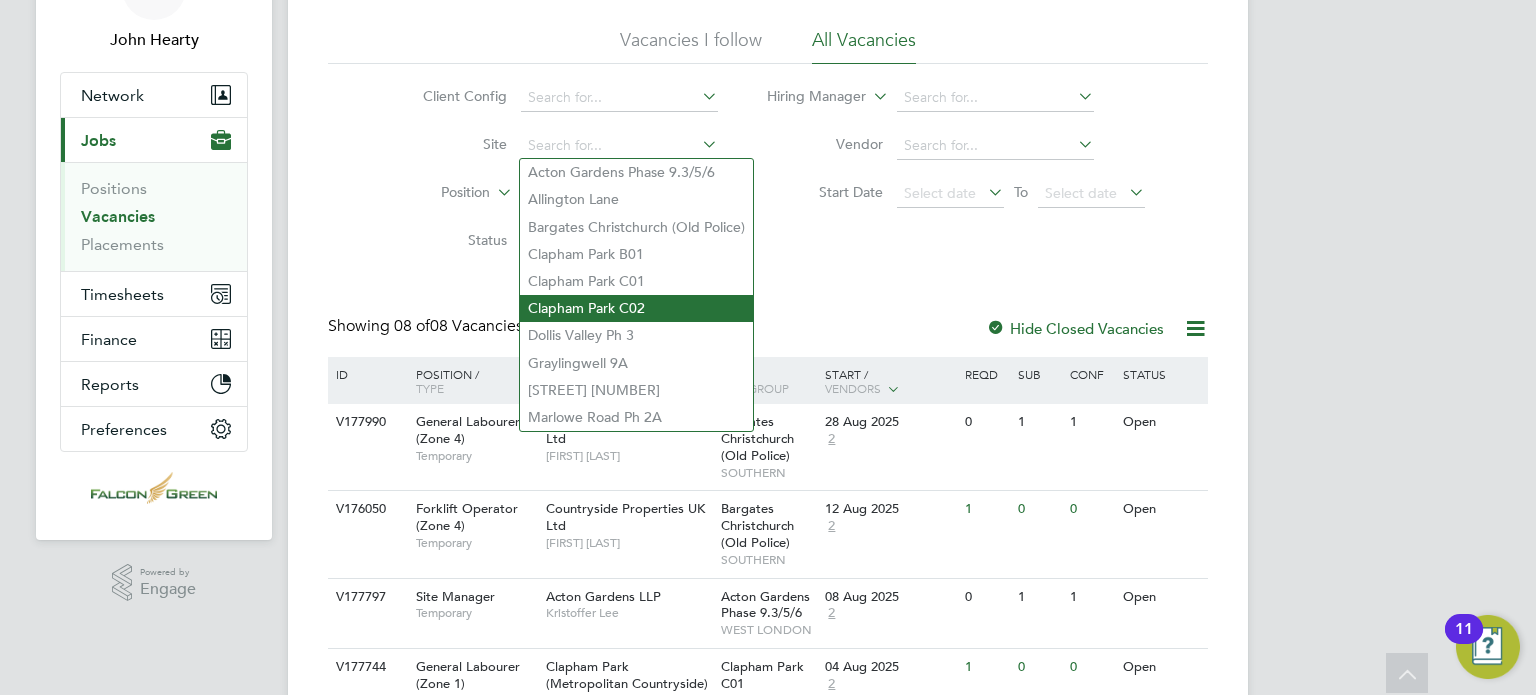 click on "Clapham Park C02" 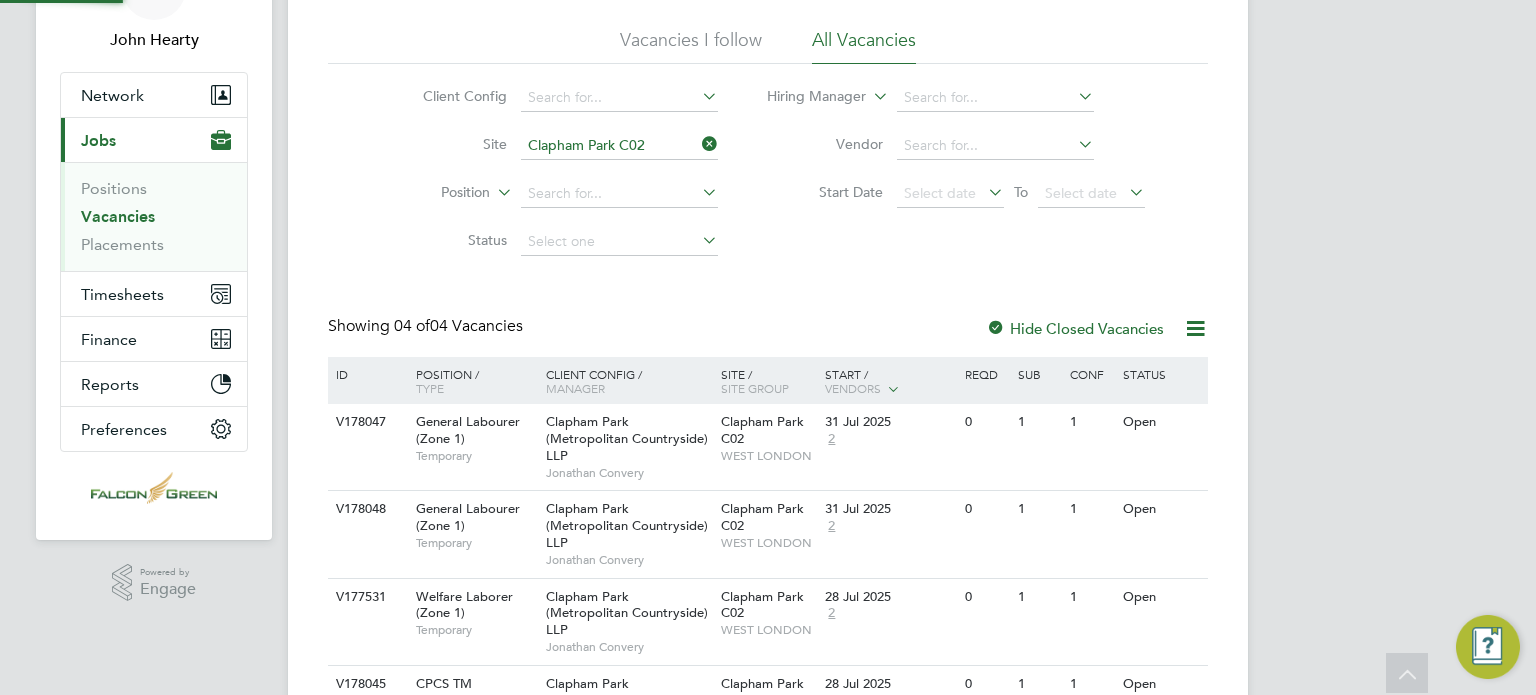 click on "Showing   04 of  04 Vacancies Hide Closed Vacancies" 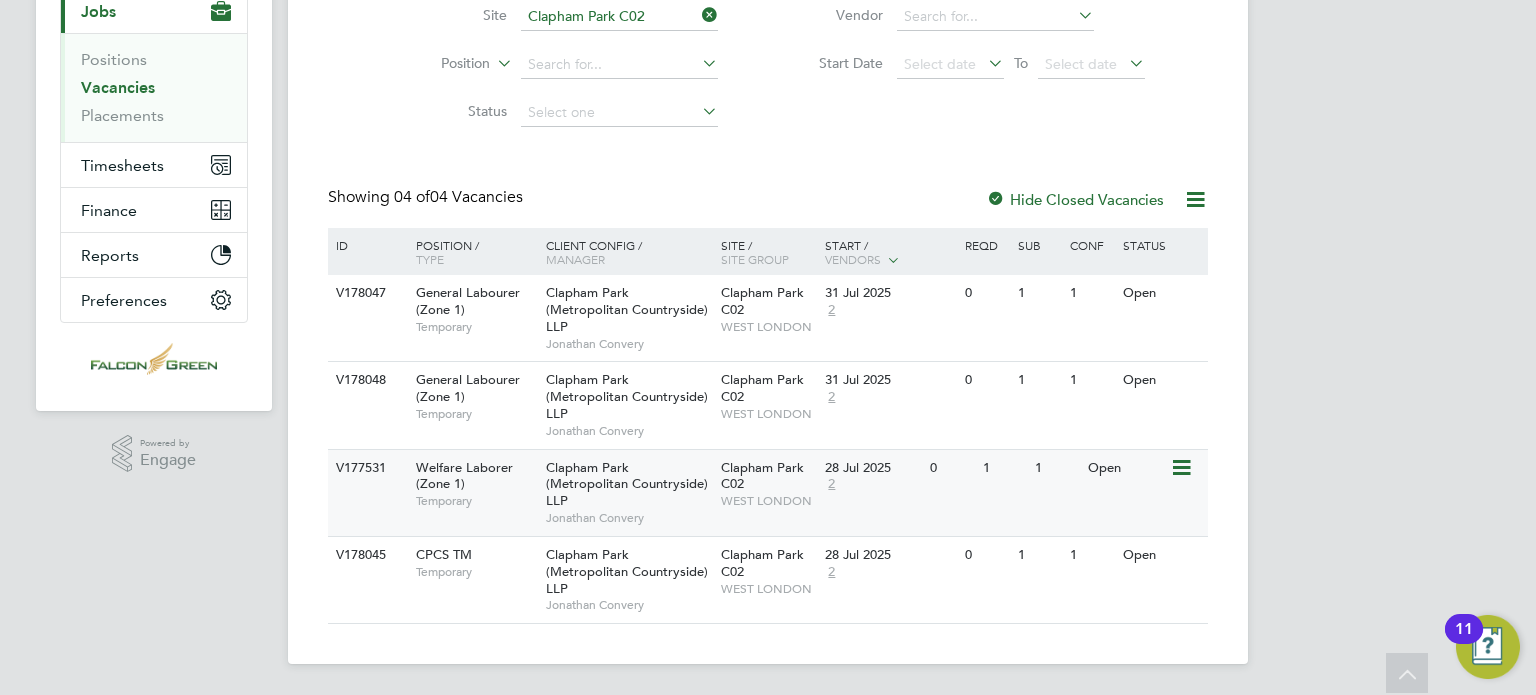 click on "Clapham Park (Metropolitan Countryside) LLP   Jonathan Convery" 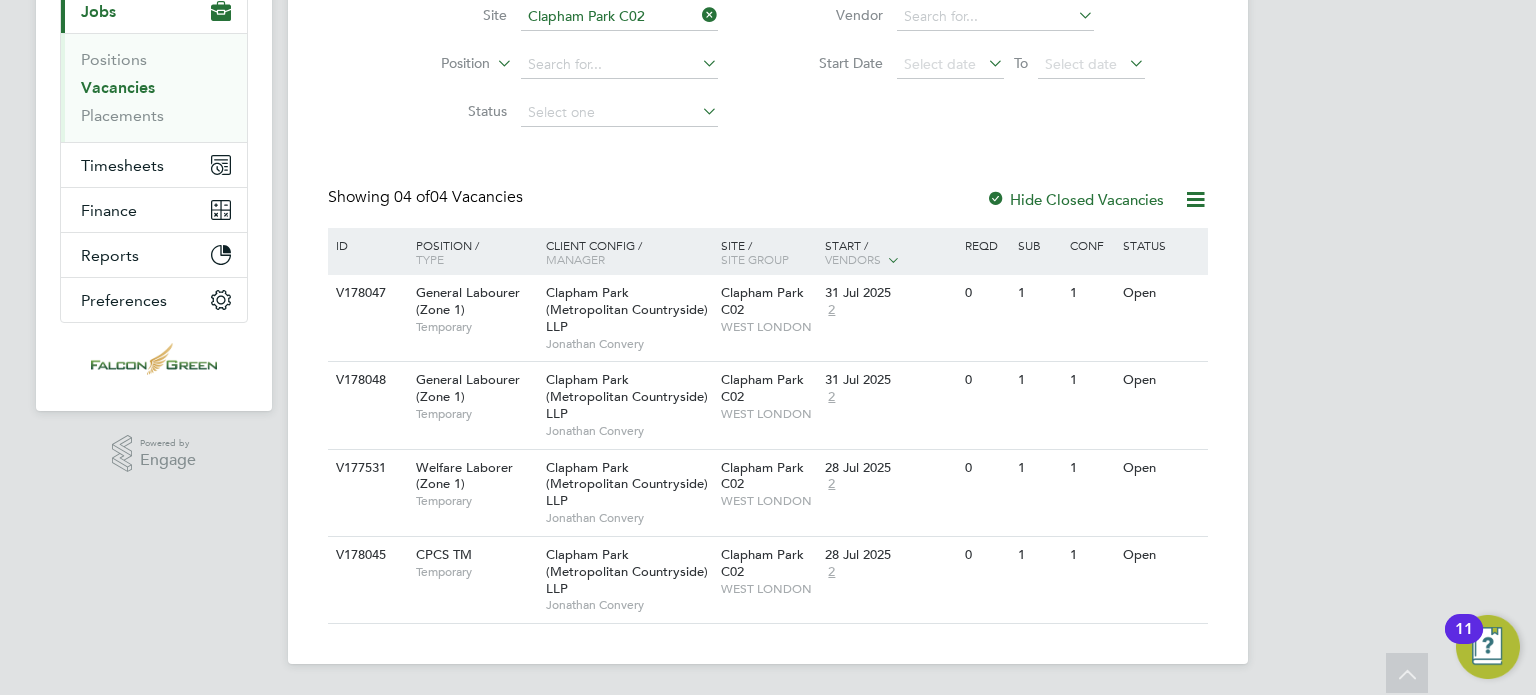 scroll, scrollTop: 237, scrollLeft: 0, axis: vertical 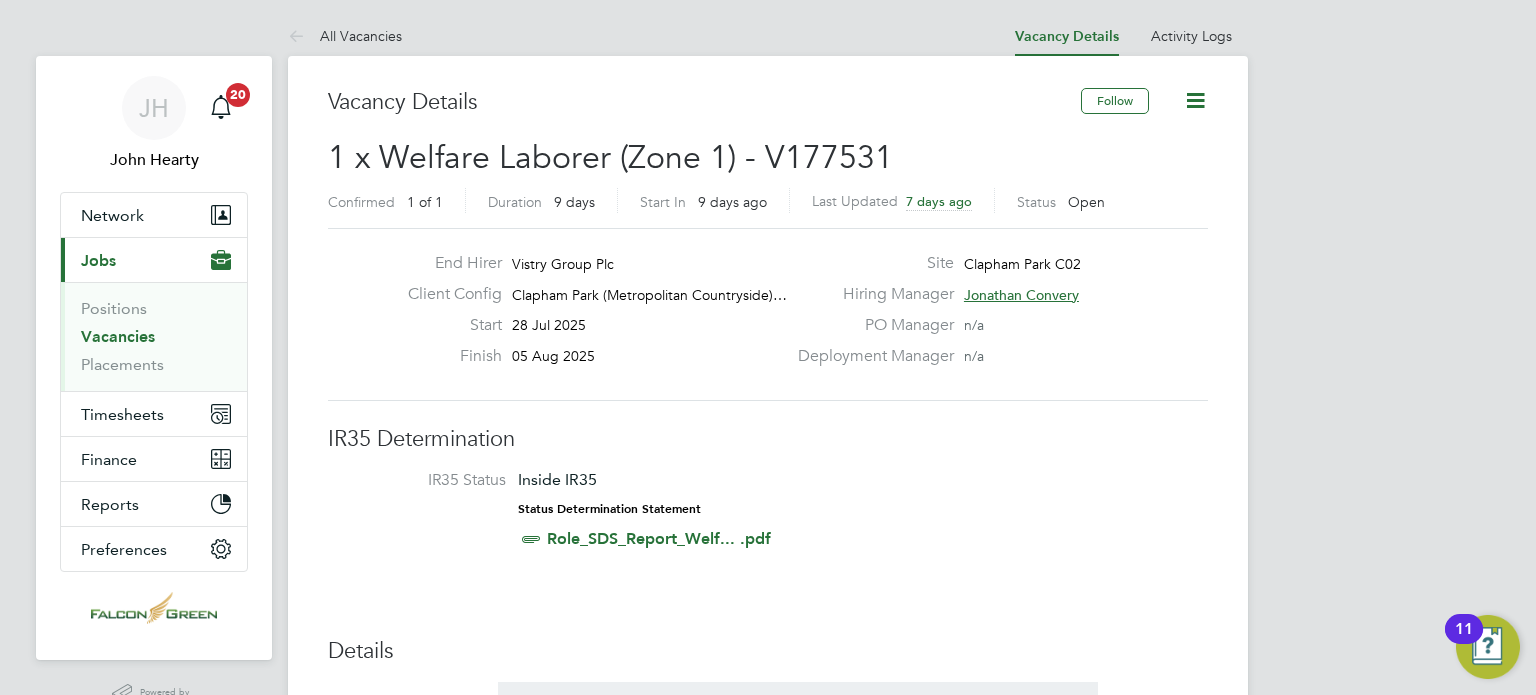 type 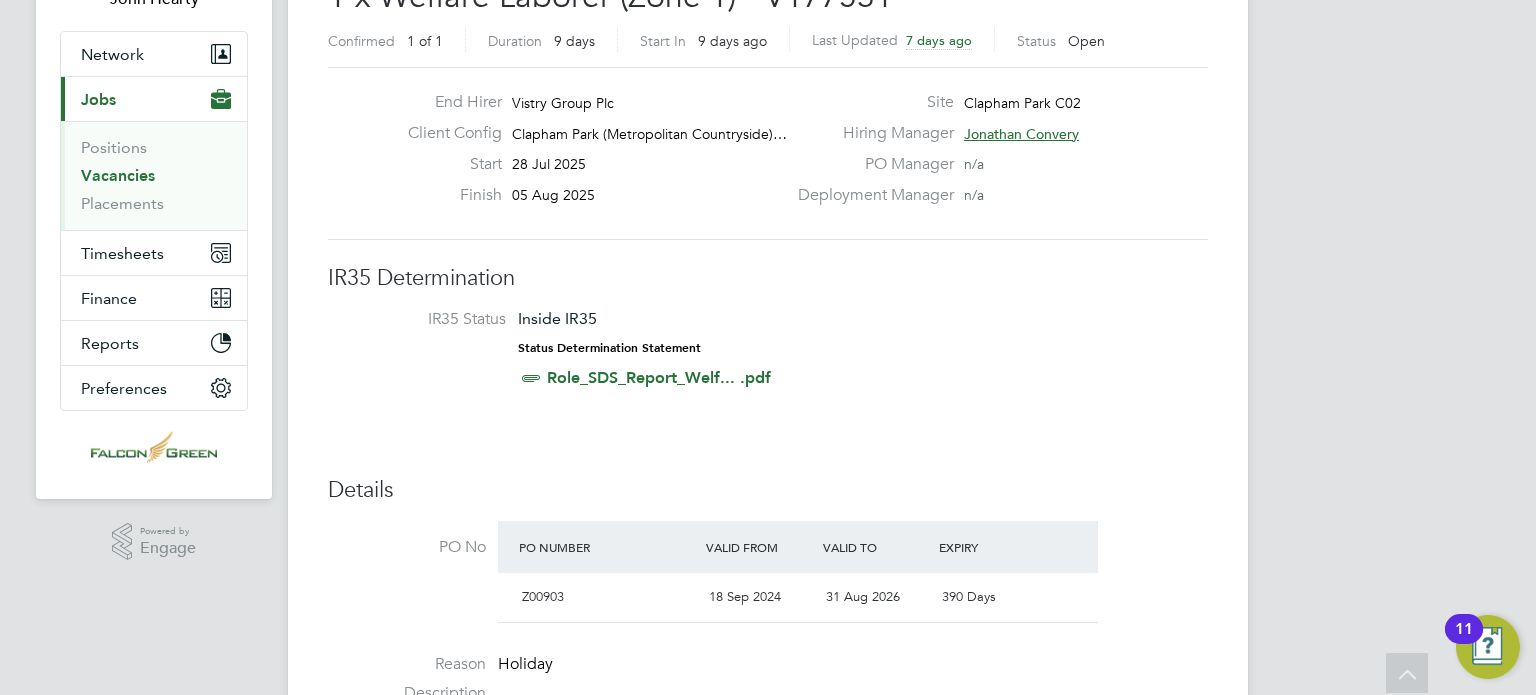 scroll, scrollTop: 160, scrollLeft: 0, axis: vertical 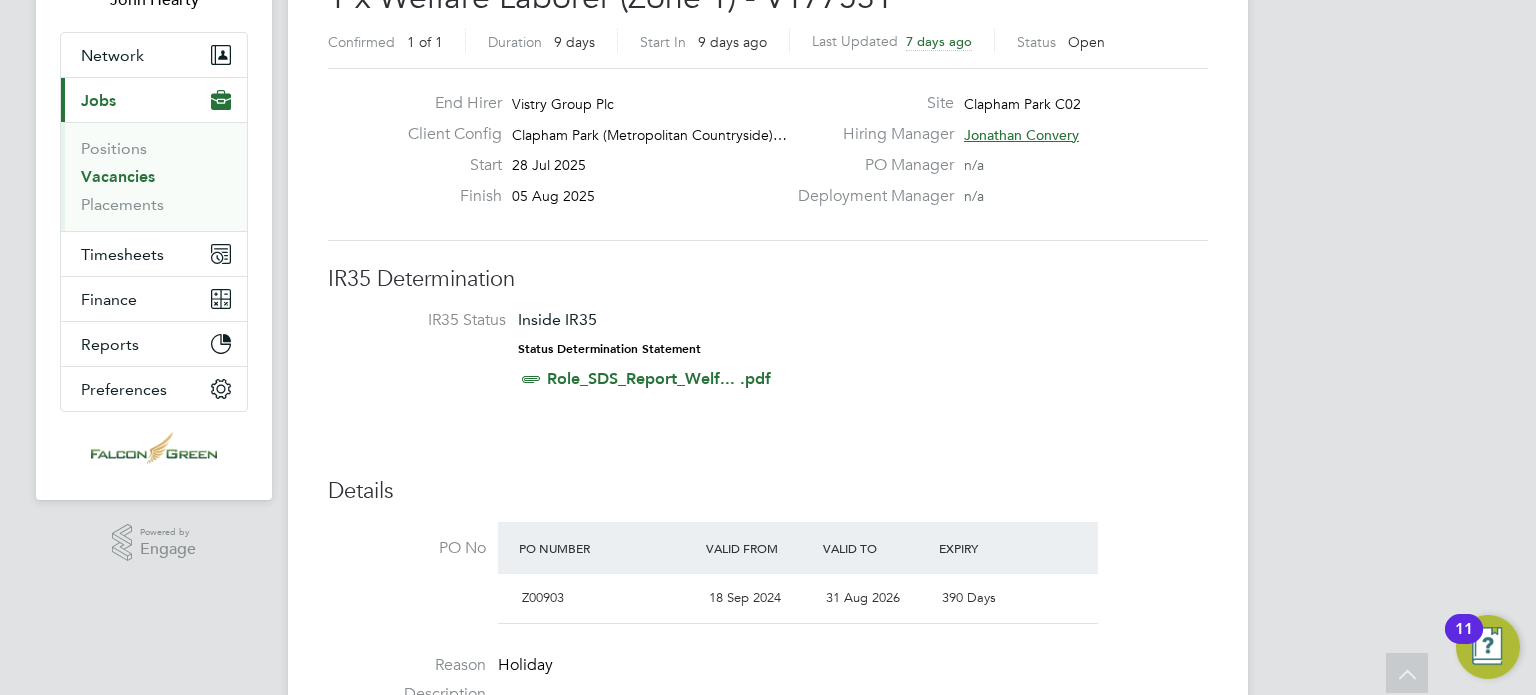 click on "Start" 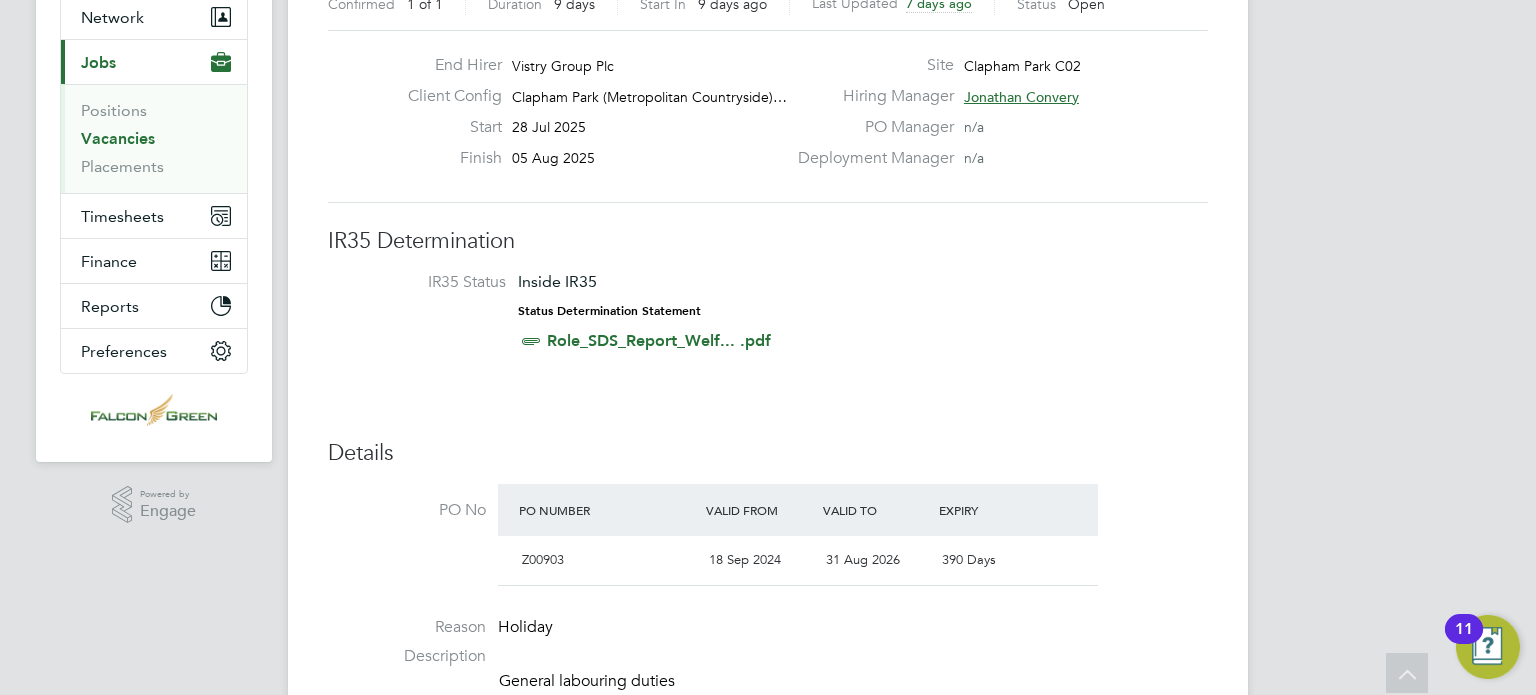scroll, scrollTop: 200, scrollLeft: 0, axis: vertical 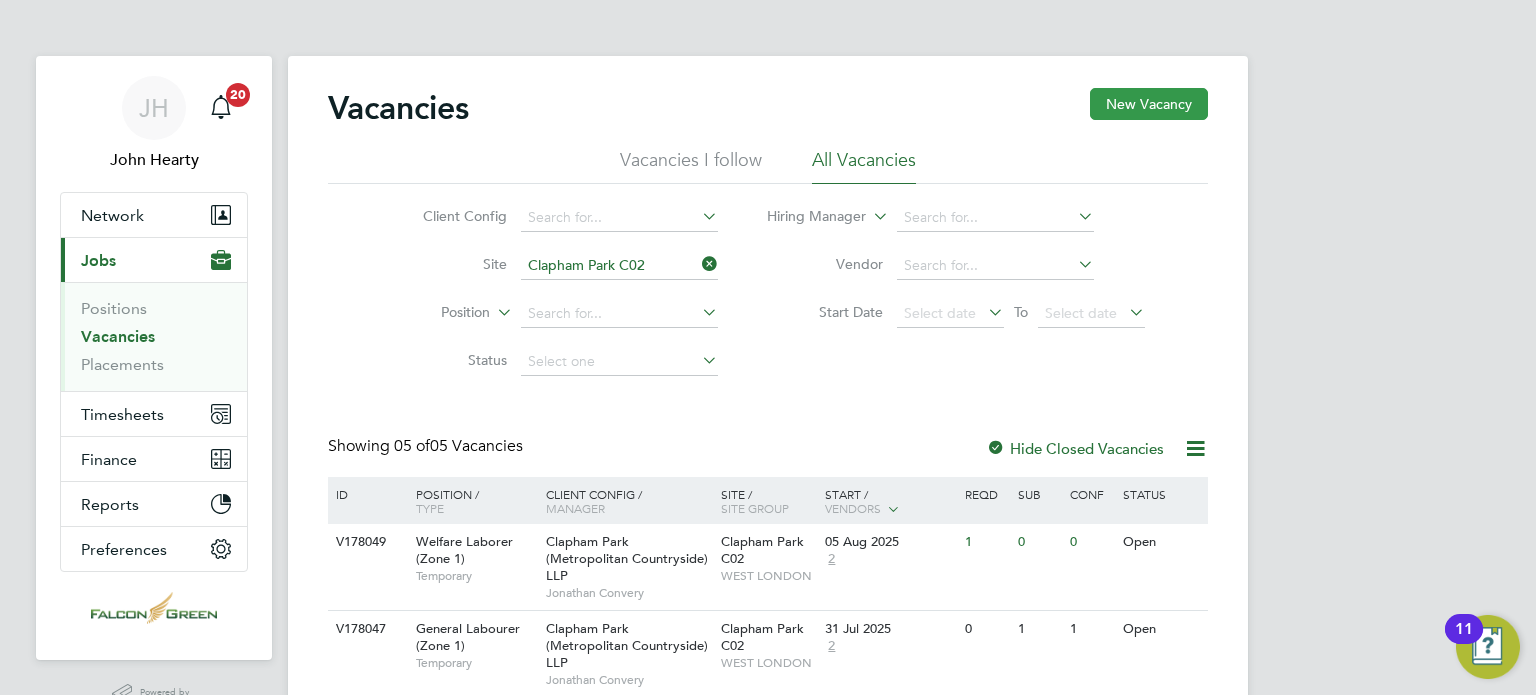 click on "New Vacancy" 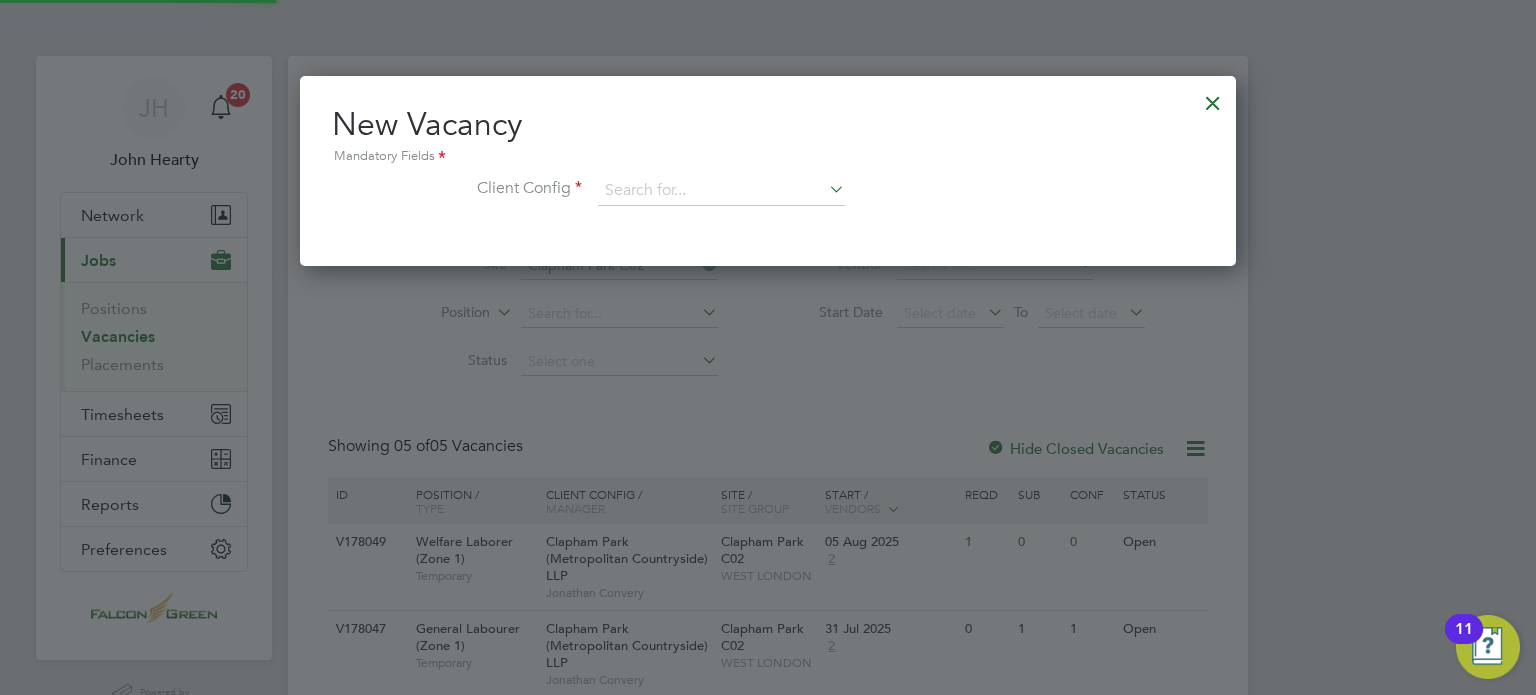 scroll, scrollTop: 10, scrollLeft: 10, axis: both 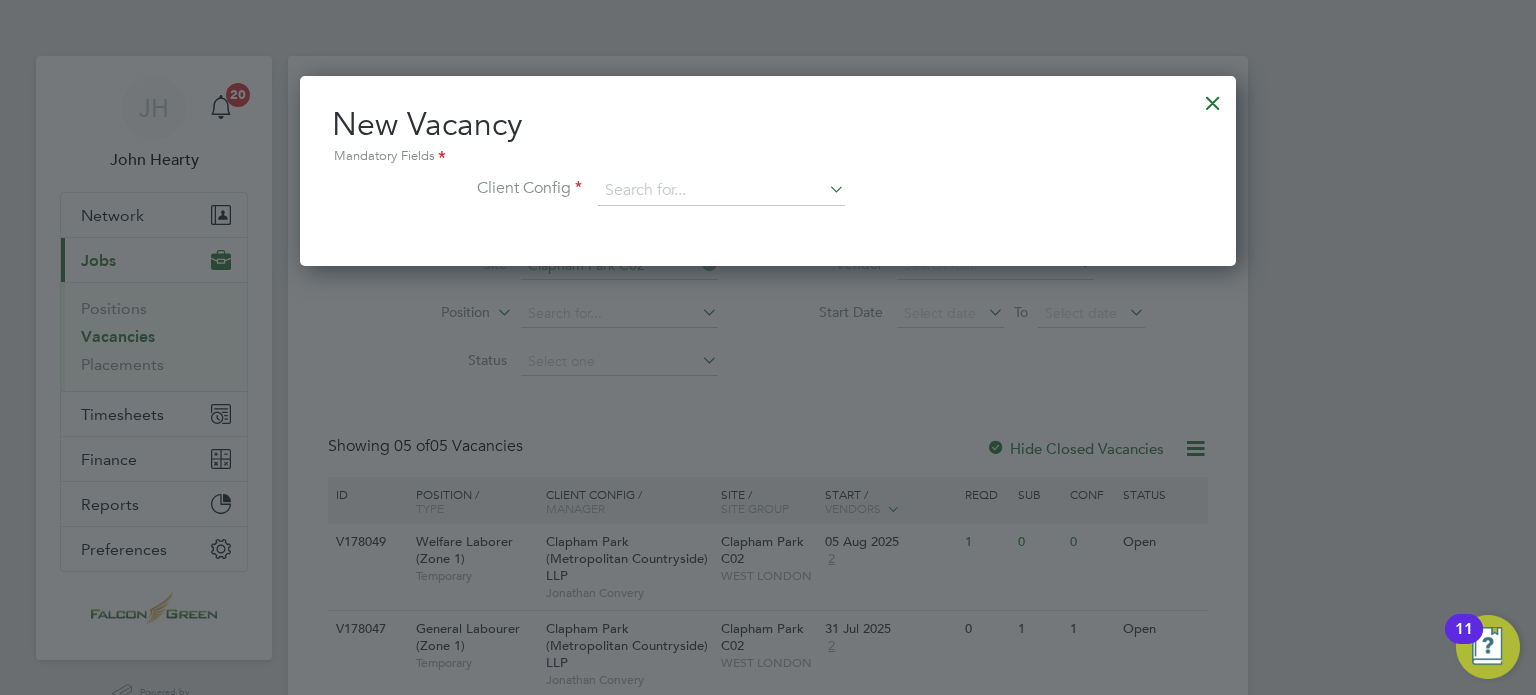 click at bounding box center (1213, 98) 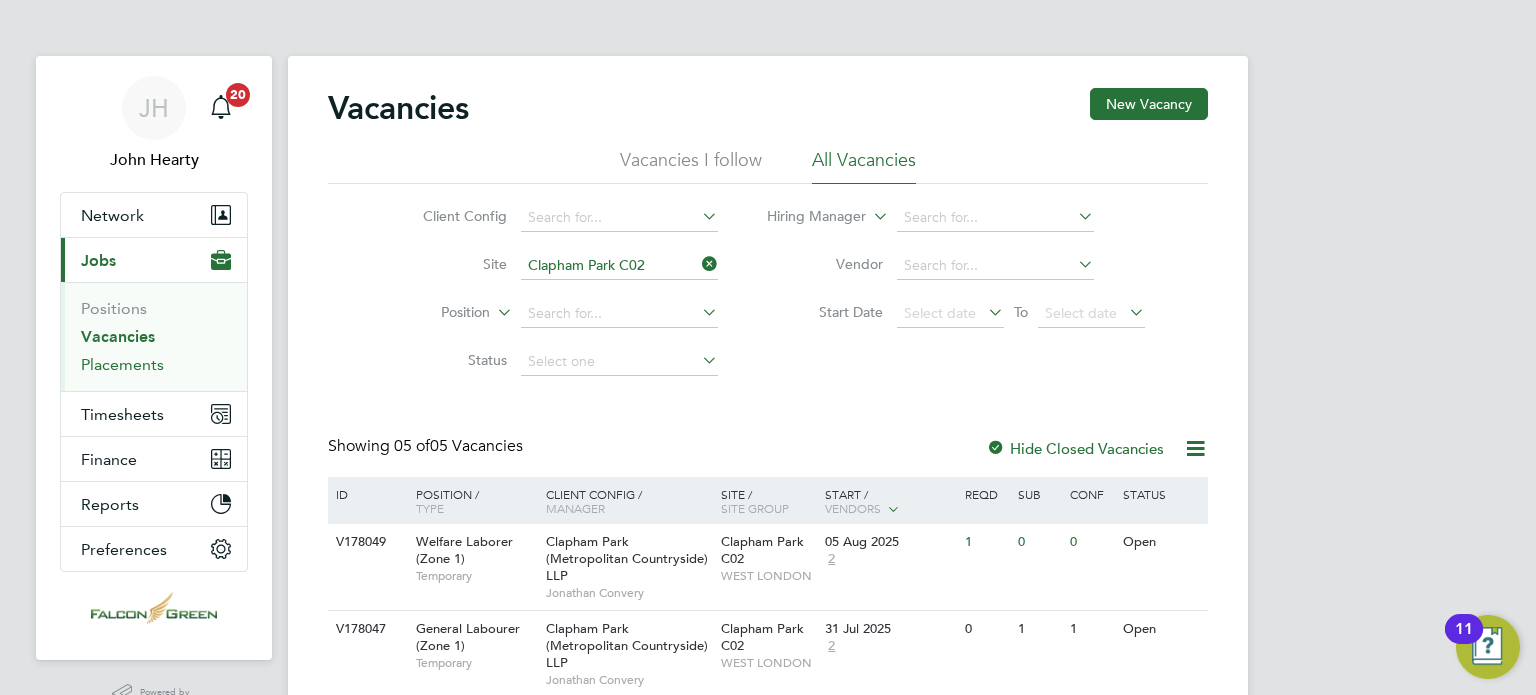 click on "Placements" at bounding box center [122, 364] 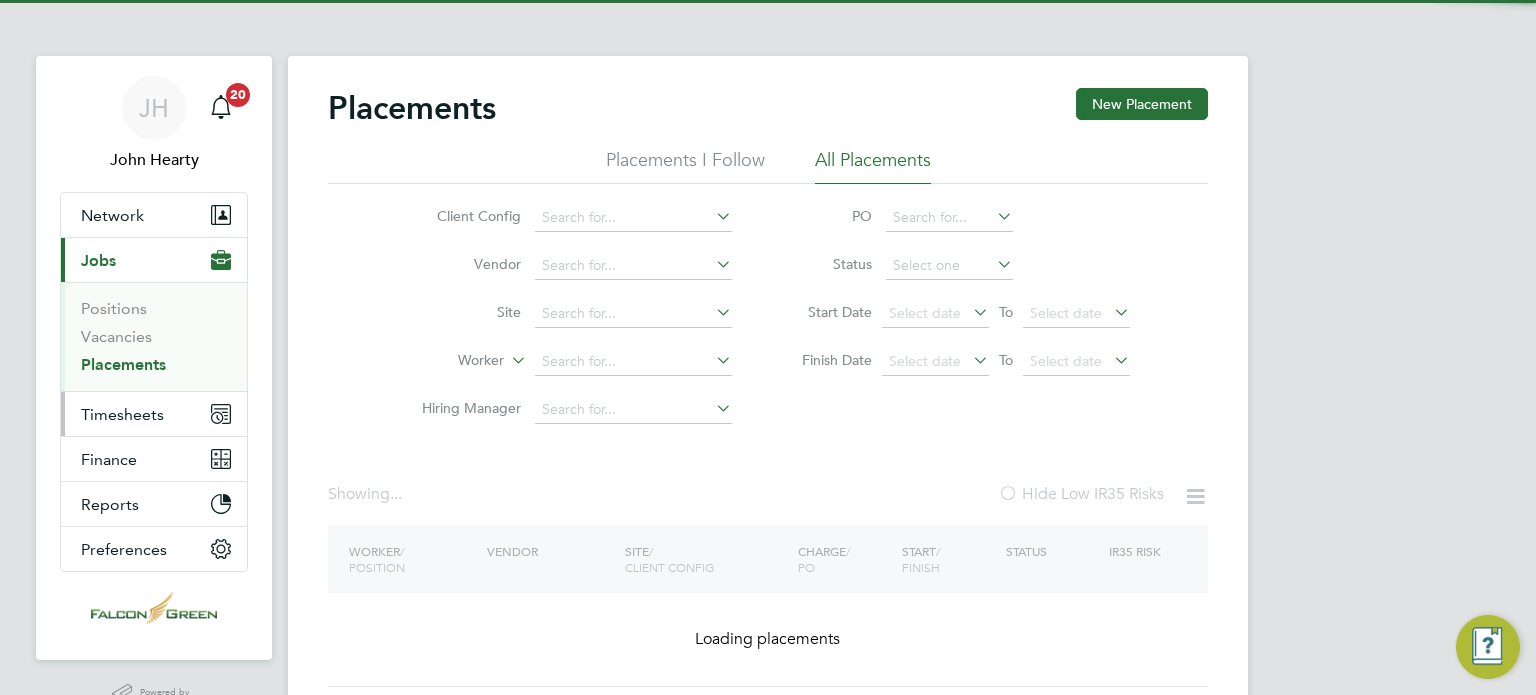 click on "Timesheets" at bounding box center [122, 414] 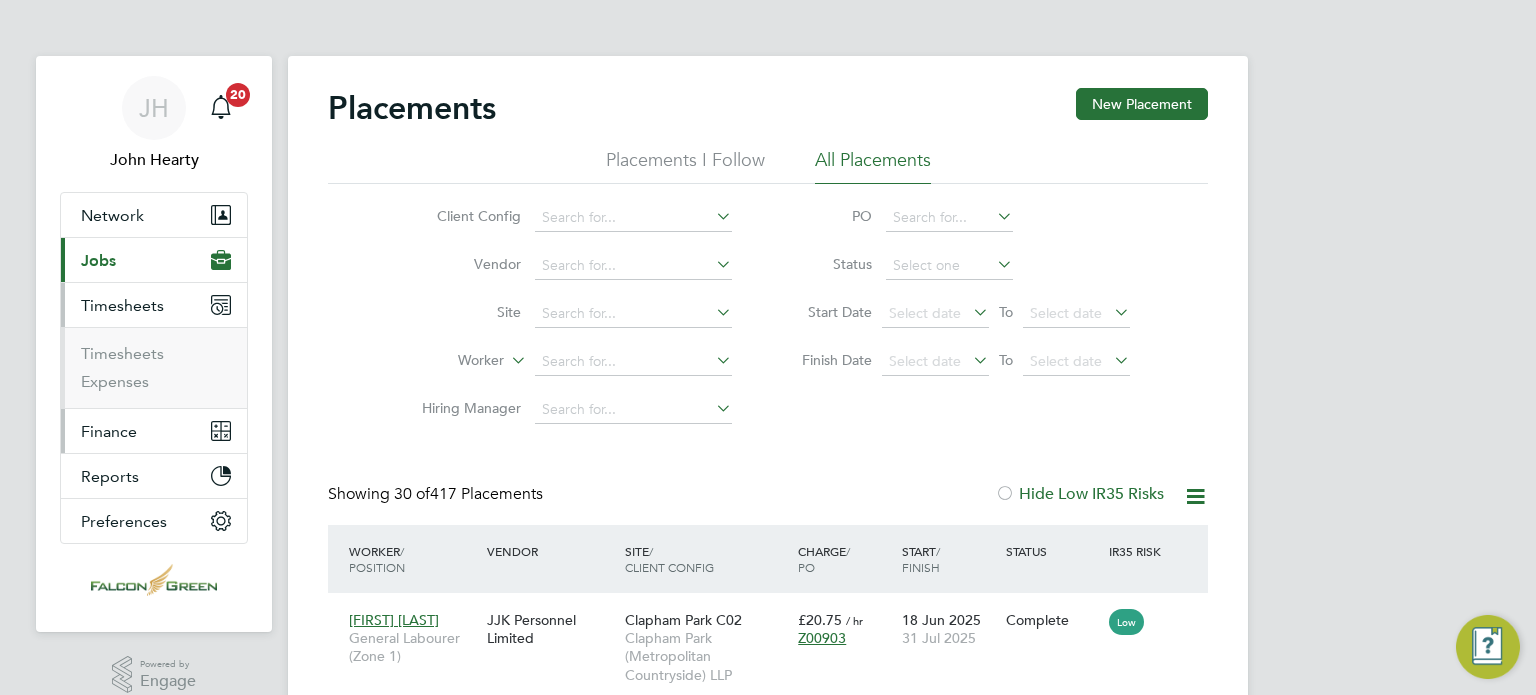 scroll, scrollTop: 10, scrollLeft: 9, axis: both 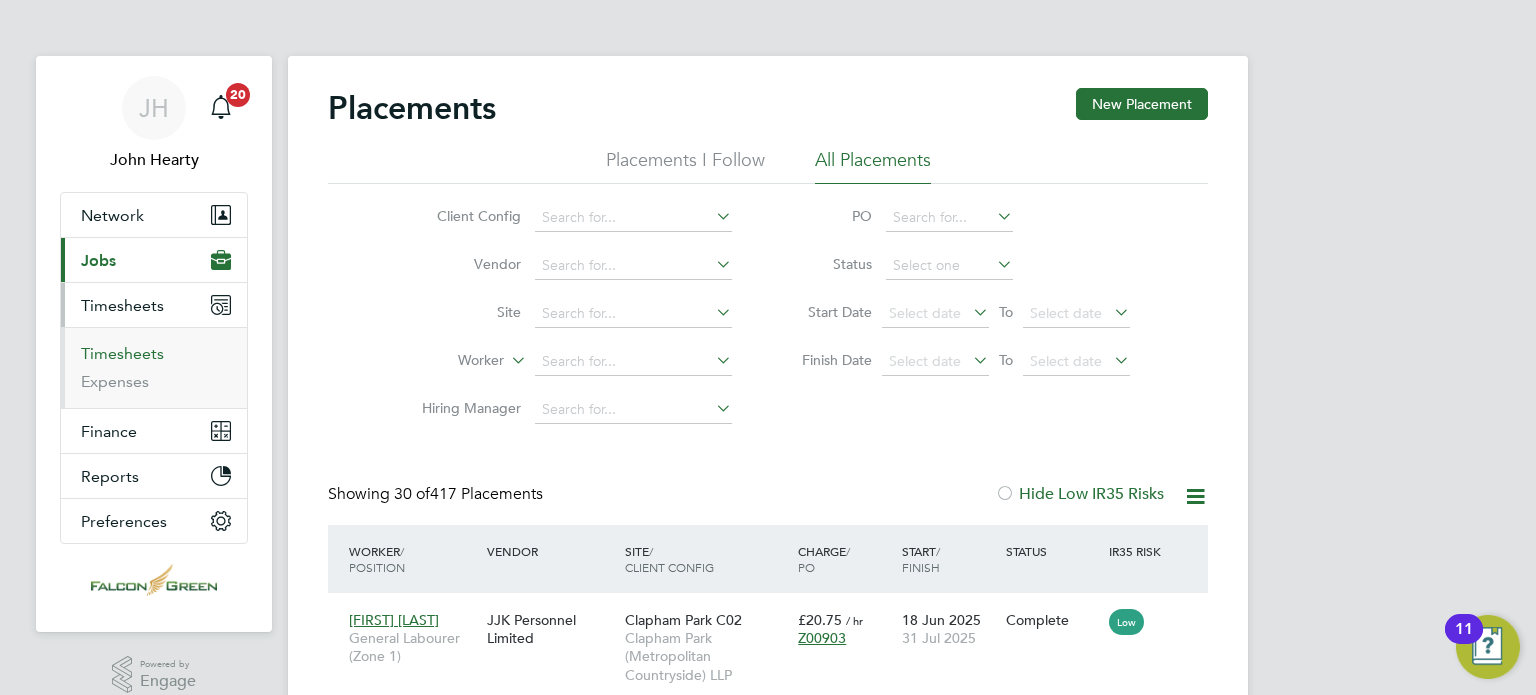 click on "Timesheets" at bounding box center (122, 353) 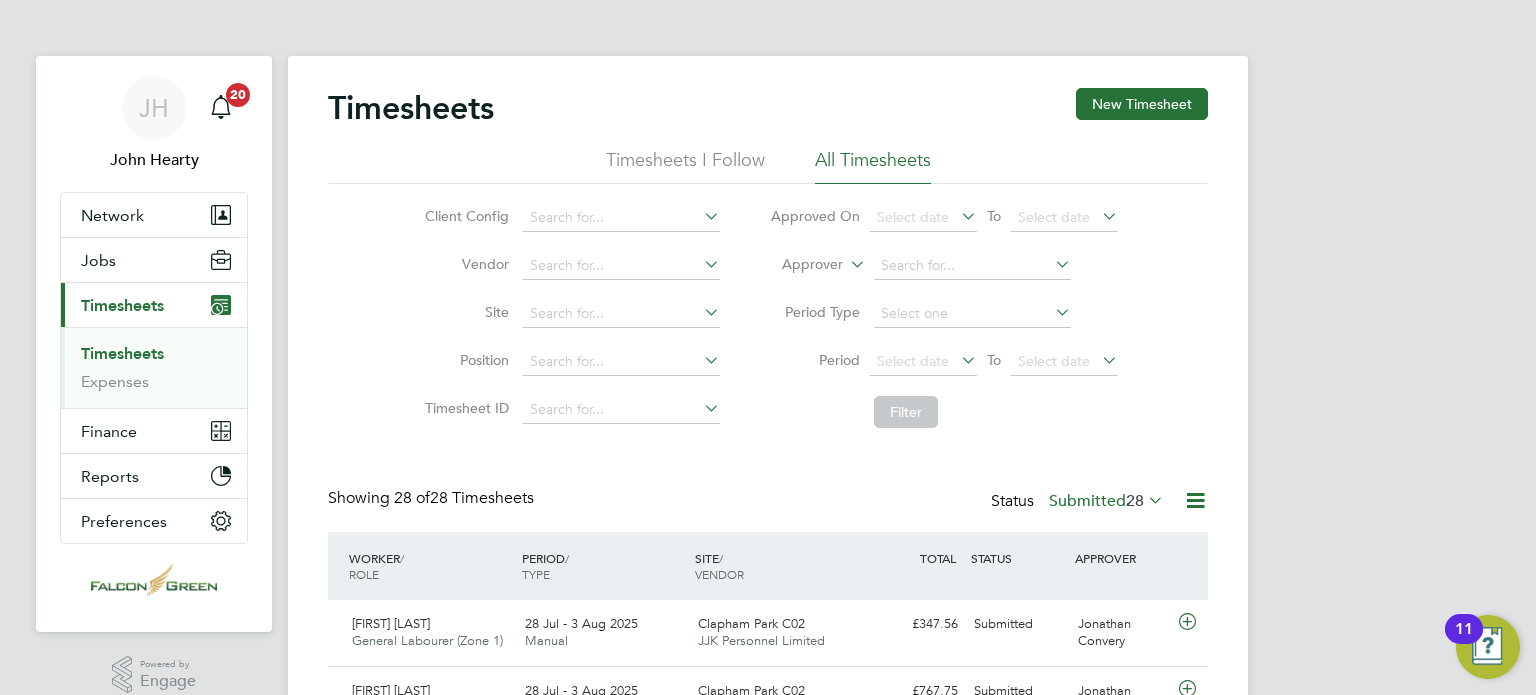 click on "Timesheets New Timesheet" 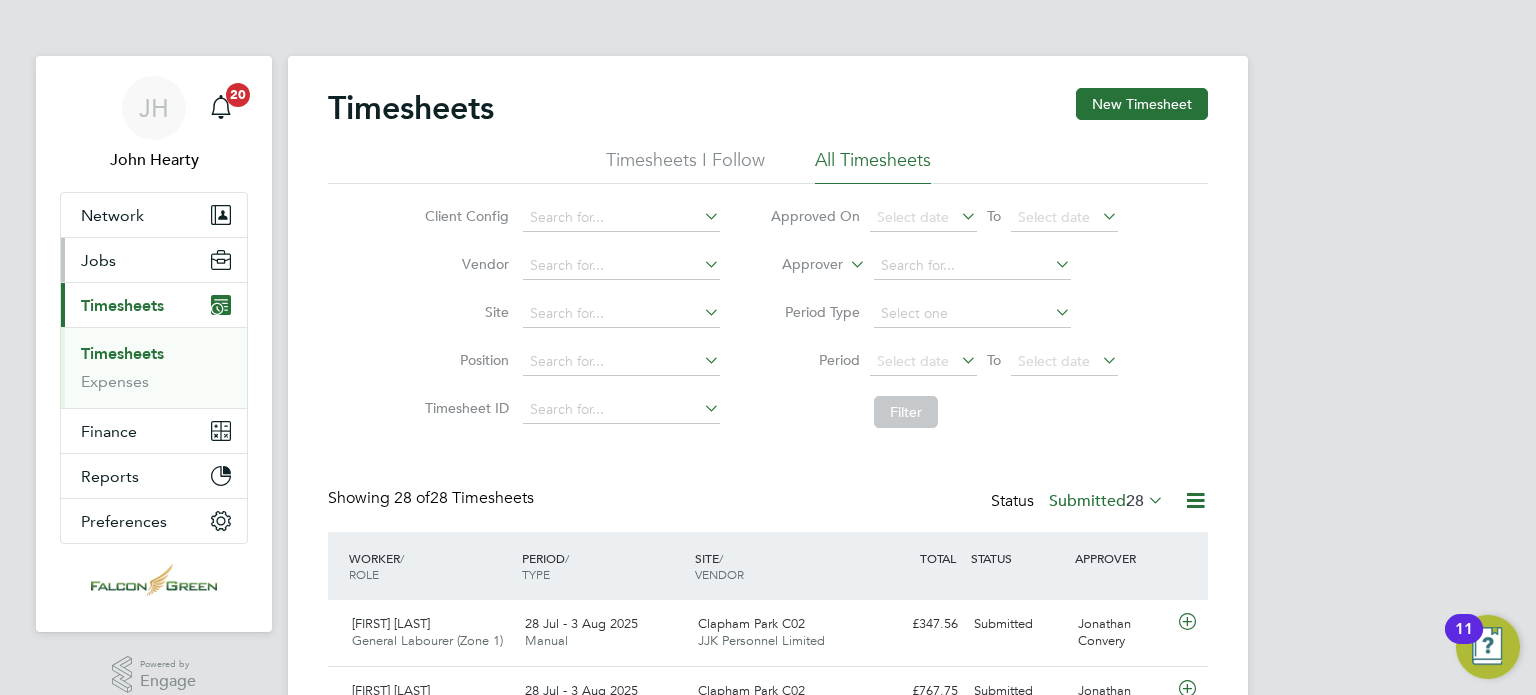 click on "Jobs" at bounding box center [98, 260] 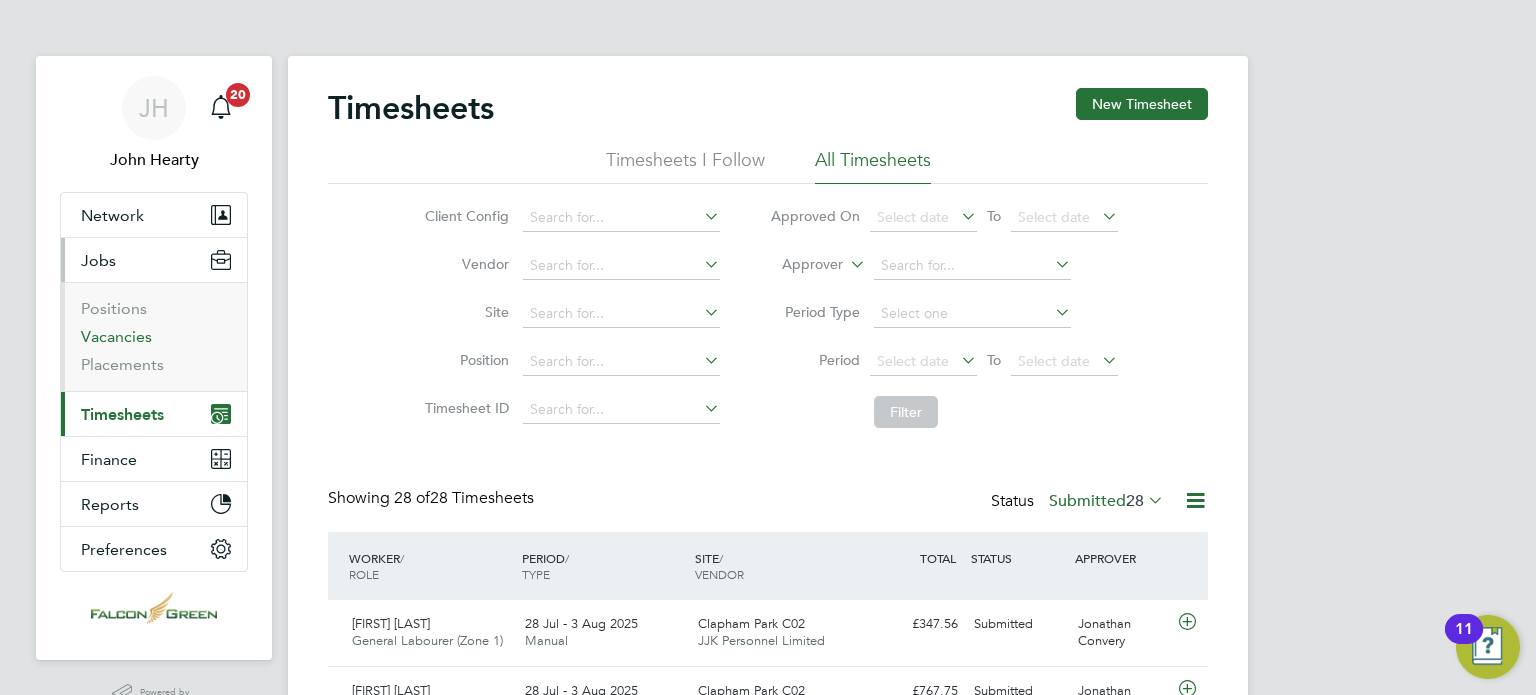 click on "Vacancies" at bounding box center [116, 336] 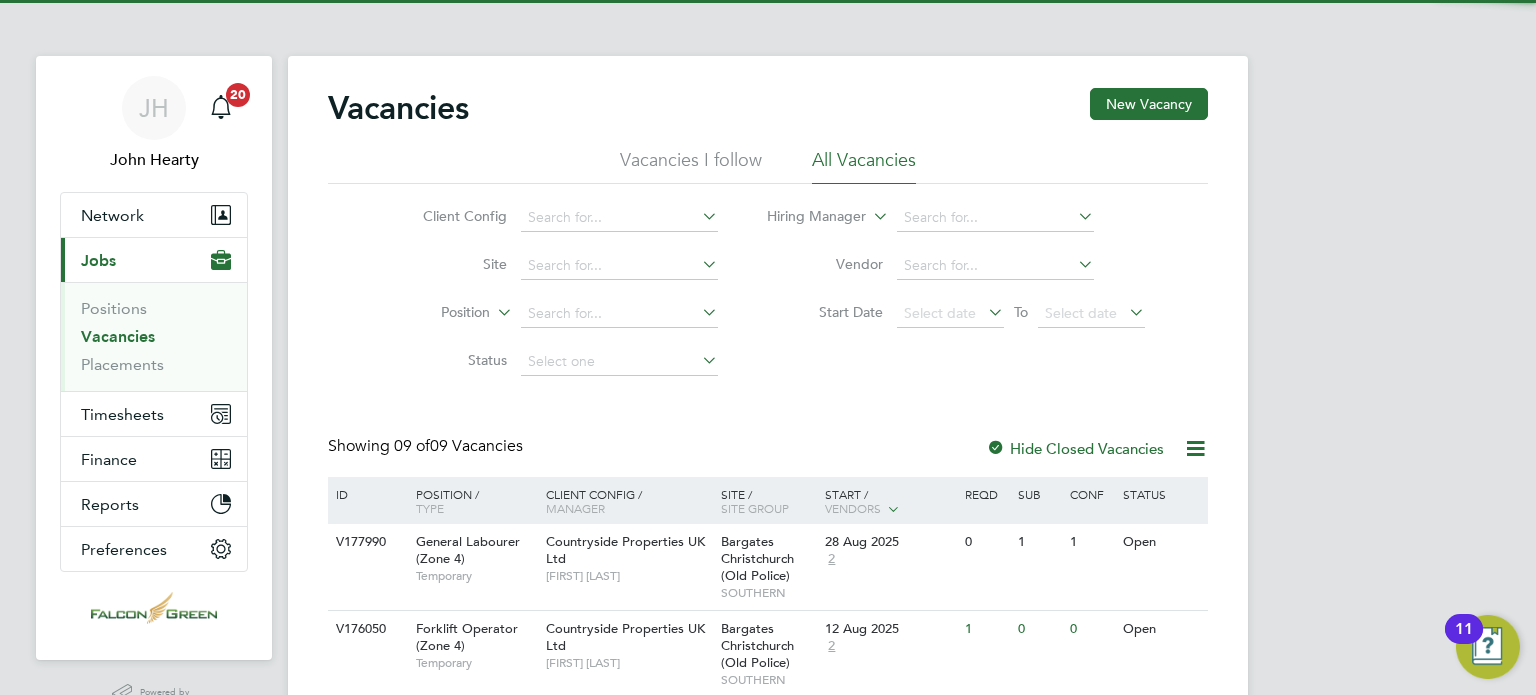 click on "Client Config     Site     Position     Status   Hiring Manager     Vendor   Start Date
Select date
To
Select date" 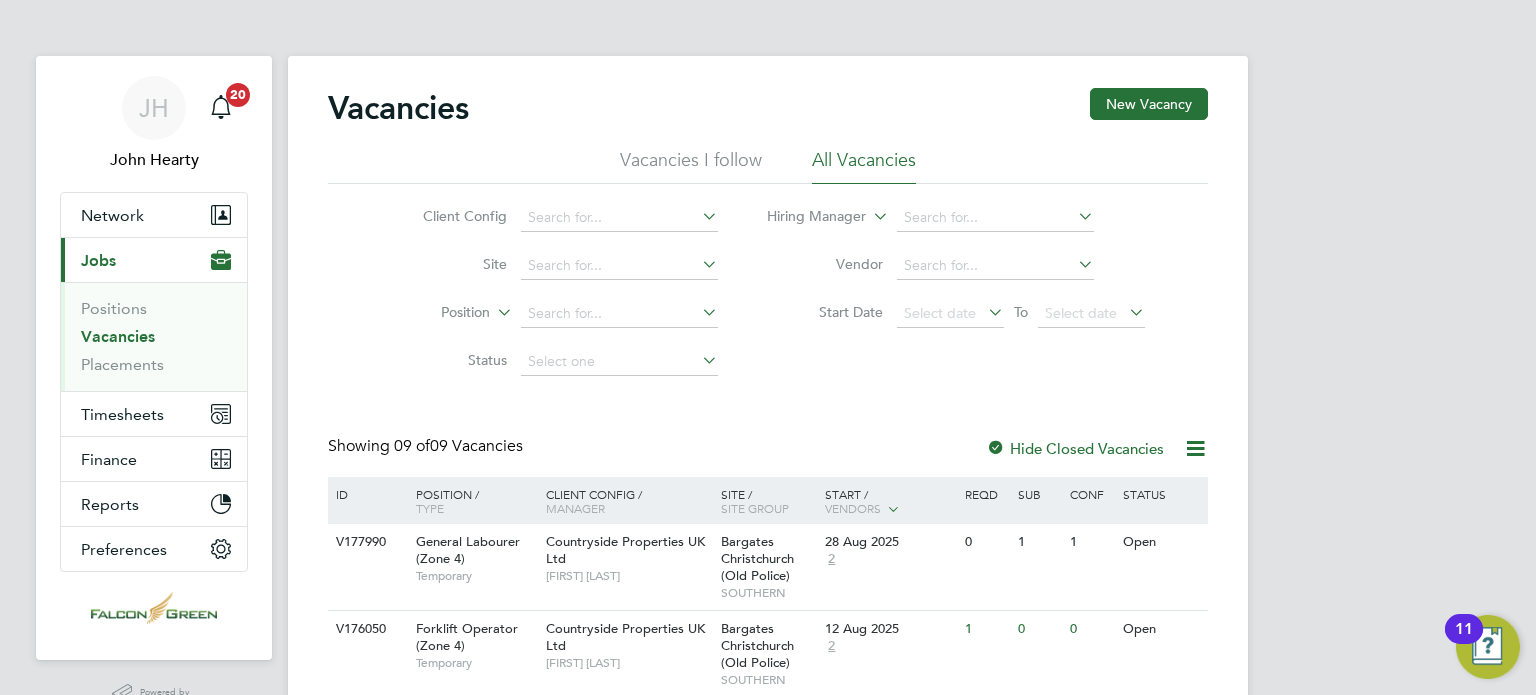 scroll, scrollTop: 40, scrollLeft: 0, axis: vertical 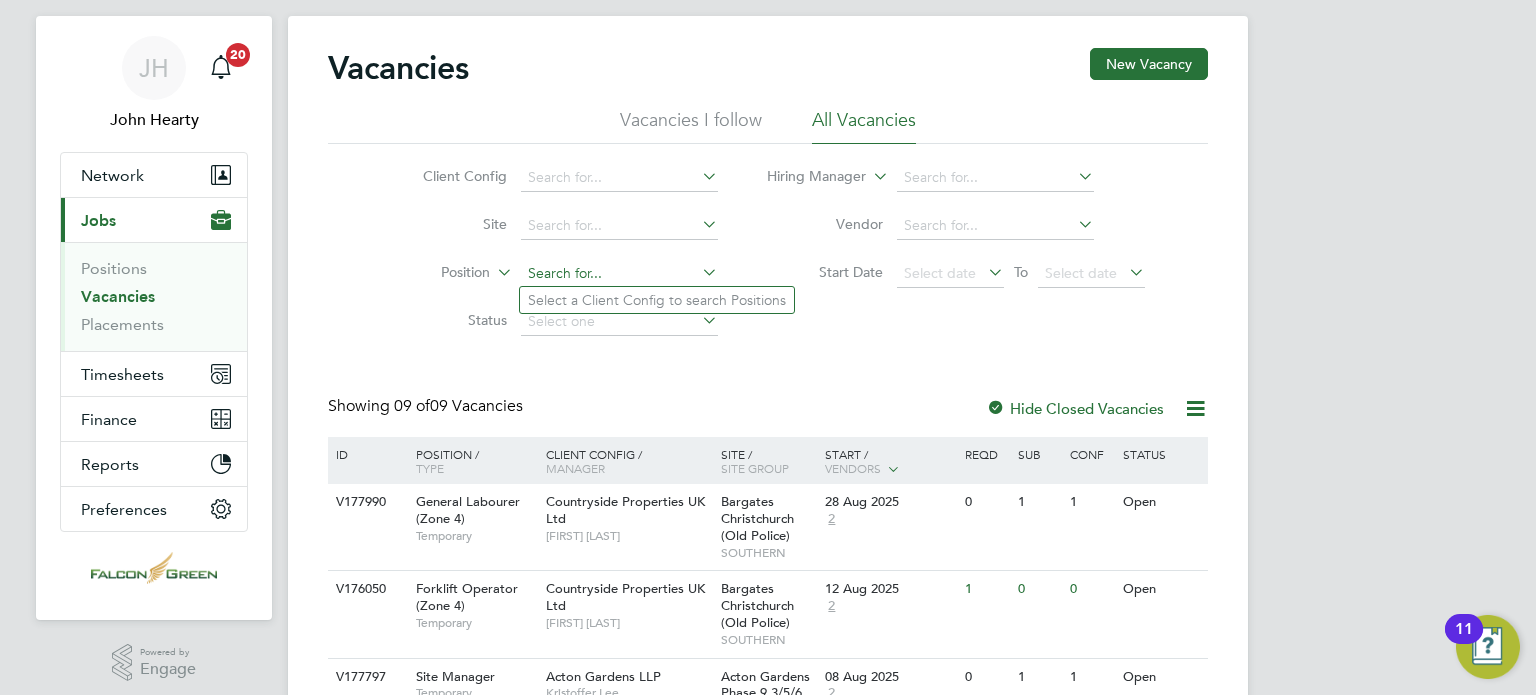 click 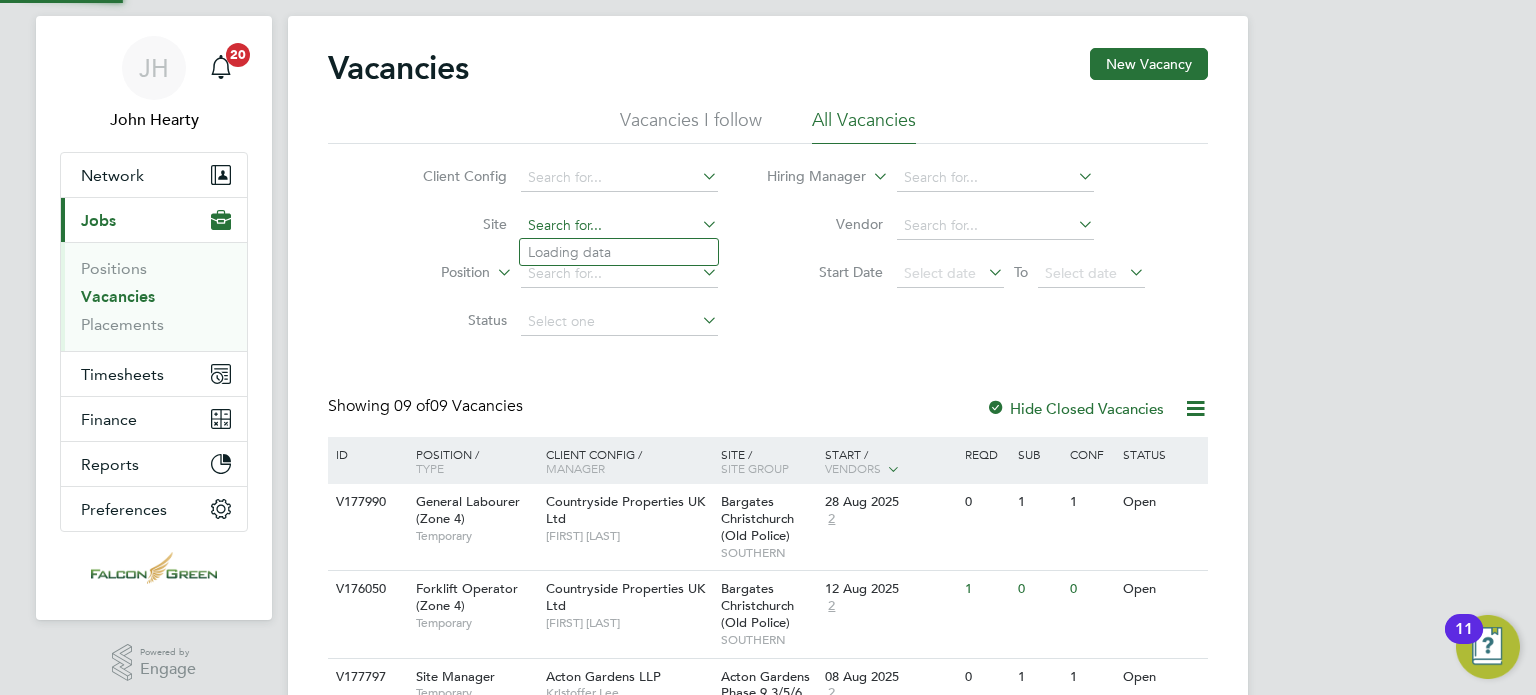 click 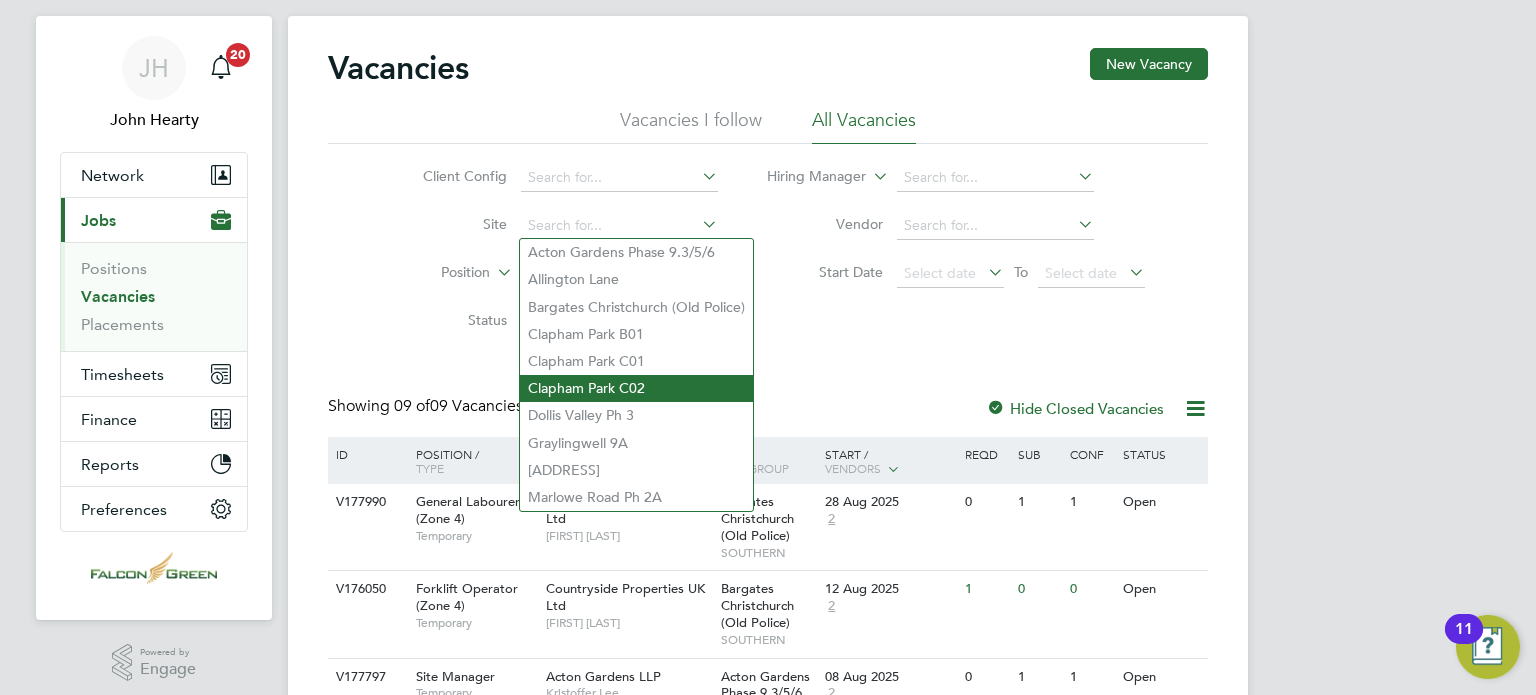 click on "Clapham Park C02" 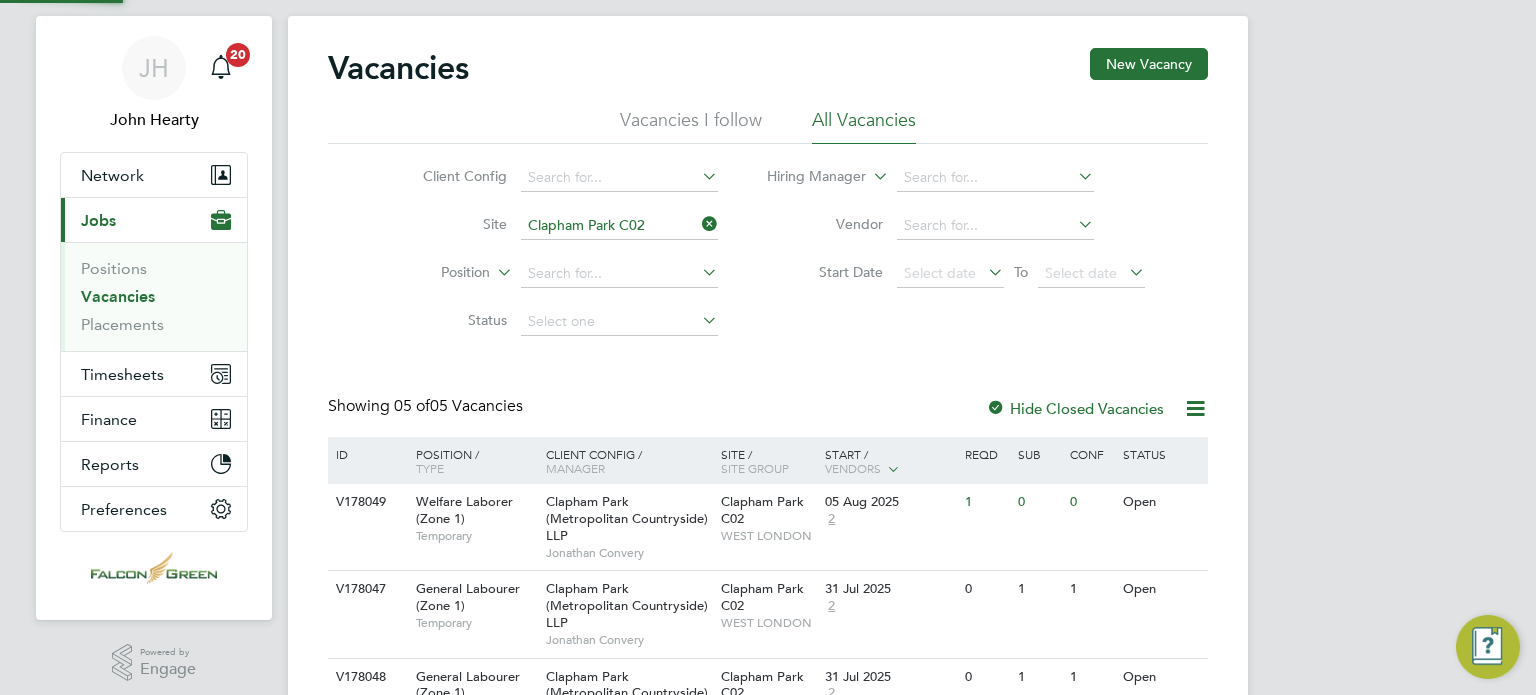 click on "Vacancies New Vacancy Vacancies I follow All Vacancies Client Config     Site   Clapham Park C02   Position     Status   Hiring Manager     Vendor   Start Date
Select date
To
Select date
Showing   05 of  05 Vacancies Hide Closed Vacancies ID  Position / Type   Client Config / Manager Site / Site Group Start / Vendors   Reqd Sub Conf Status V178049 Welfare Laborer (Zone 1)   Temporary Clapham Park (Metropolitan Countryside) LLP   Jonathan Convery Clapham Park C02   WEST LONDON 05 Aug 2025 2 1 0 0 Open V178047 General Labourer (Zone 1)   Temporary Clapham Park (Metropolitan Countryside) LLP   Jonathan Convery Clapham Park C02   WEST LONDON 31 Jul 2025 2 0 1 1 Open V178048 General Labourer (Zone 1)   Temporary Clapham Park (Metropolitan Countryside) LLP   Jonathan Convery Clapham Park C02   WEST LONDON 31 Jul 2025 2 0 1 1 Open V177531 Welfare Laborer (Zone 1)   Temporary Clapham Park (Metropolitan Countryside) LLP   Jonathan Convery Clapham Park C02   WEST LONDON 28 Jul 2025 2 0 1 1" 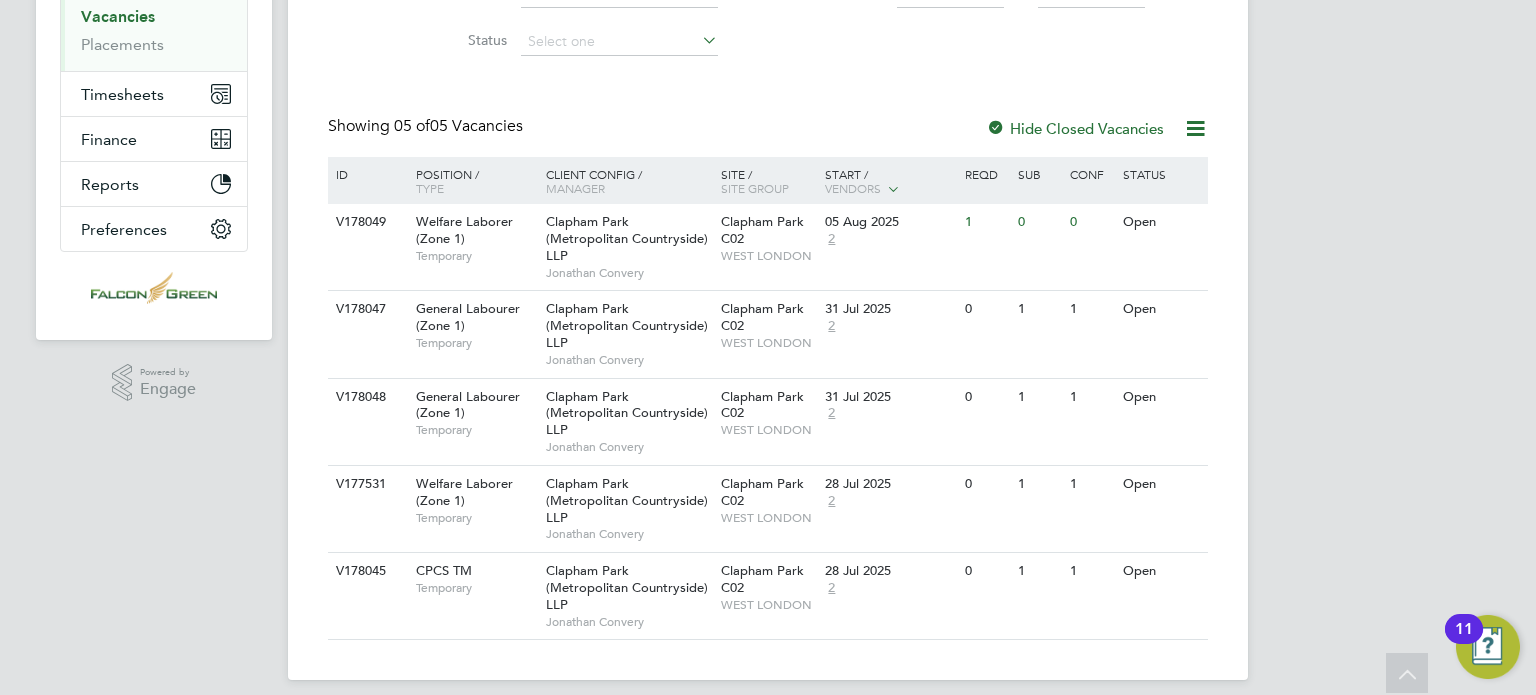 scroll, scrollTop: 336, scrollLeft: 0, axis: vertical 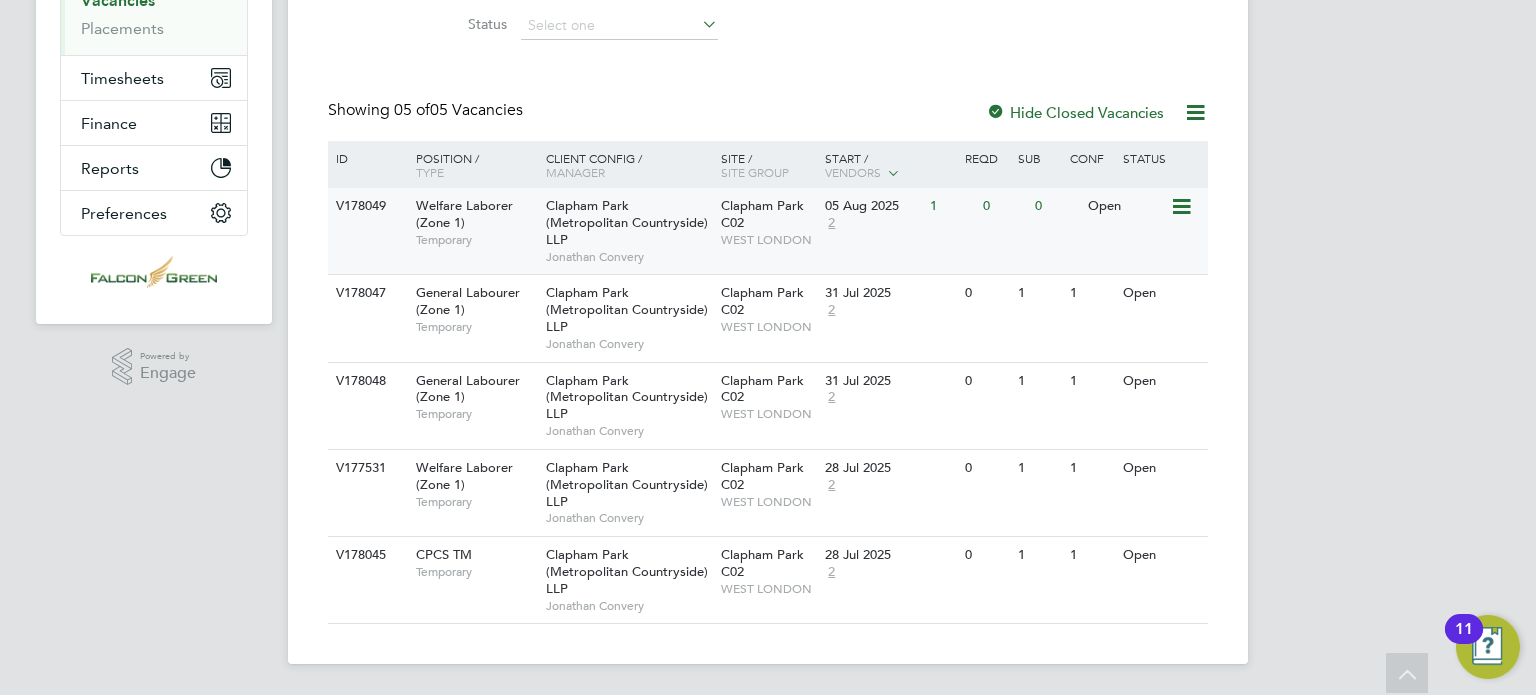 click on "Clapham Park (Metropolitan Countryside) LLP" 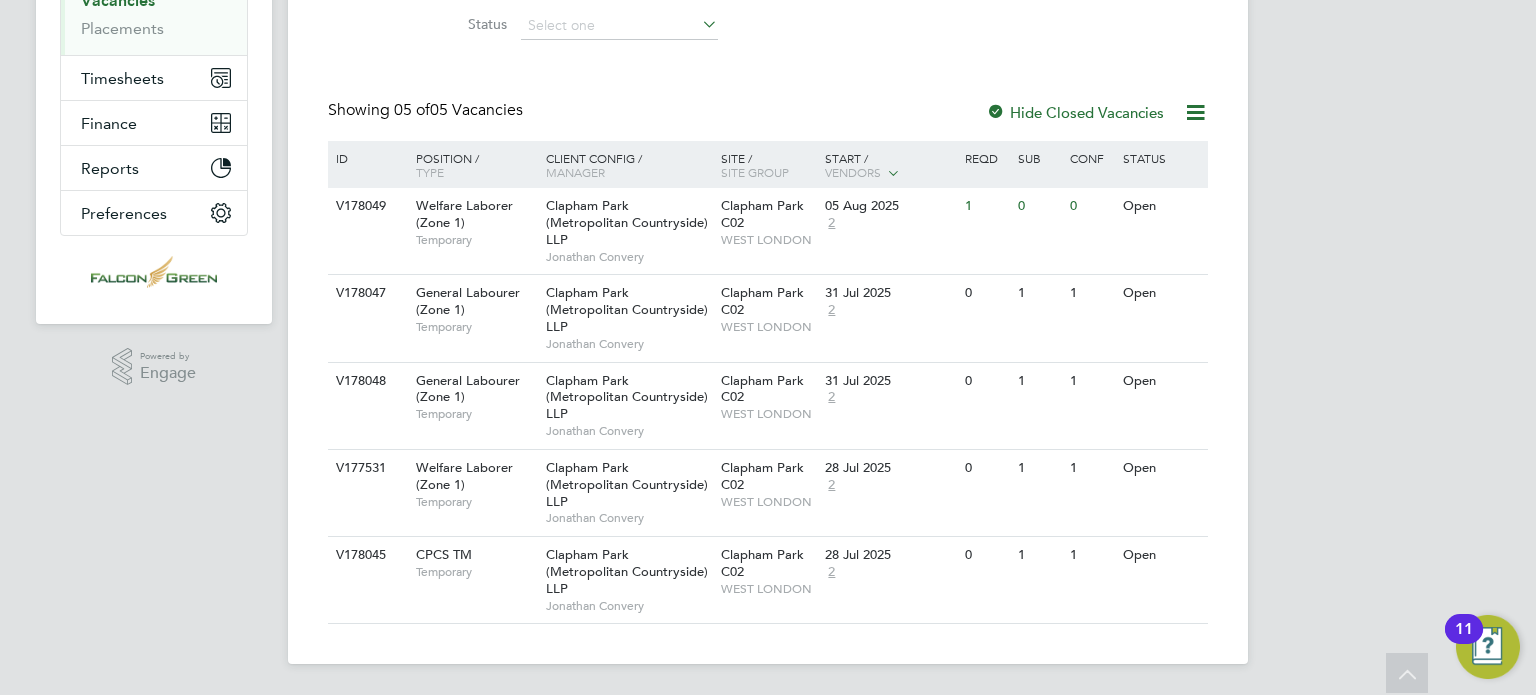 scroll, scrollTop: 0, scrollLeft: 0, axis: both 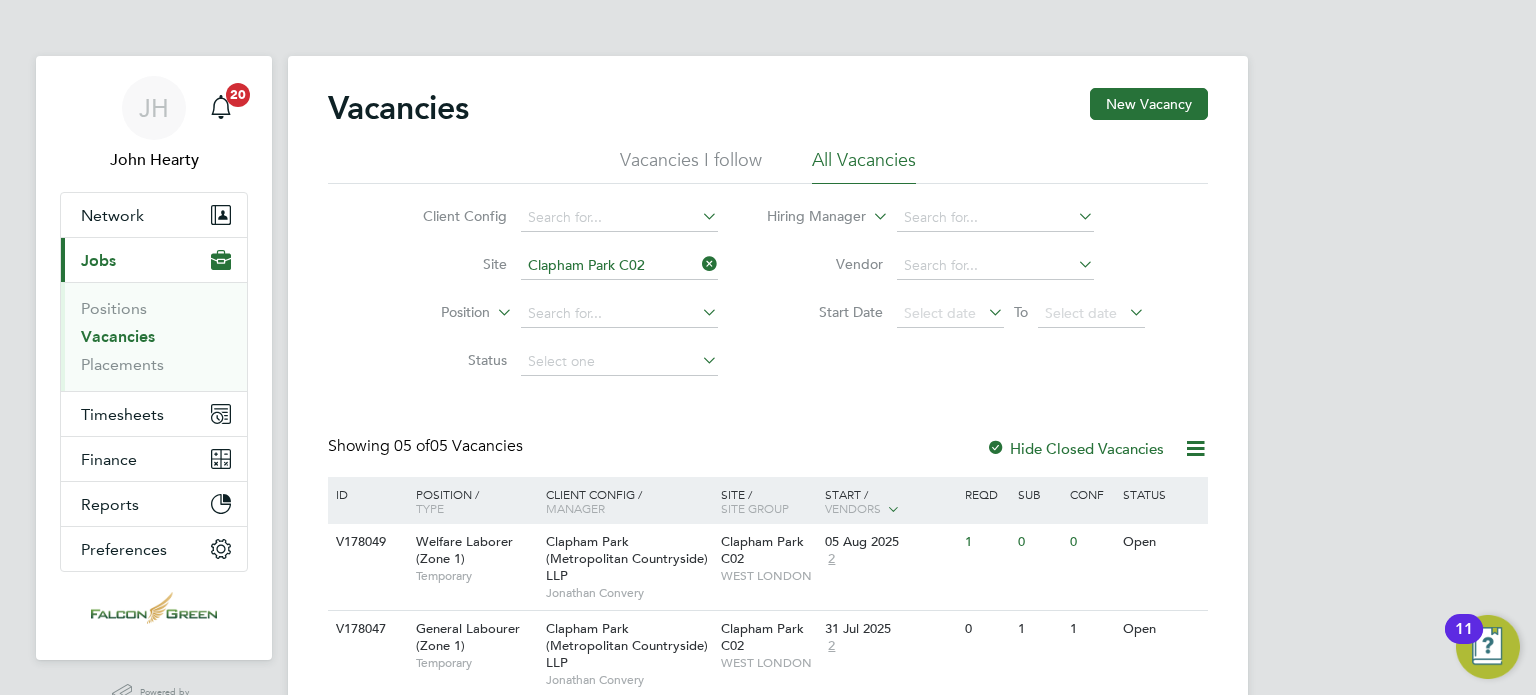 click on "JH   John Hearty   Notifications
20   Applications:   Network
Team Members   Businesses   Sites   Workers   Contacts   Current page:   Jobs
Positions   Vacancies   Placements   Timesheets
Timesheets   Expenses   Finance
Invoices & Credit Notes   Statements   Payments   Reports
Margin Report   Report Downloads   Preferences
My Business   Doc. Requirements   VMS Configurations   Notifications   Activity Logs
.st0{fill:#C0C1C2;}
Powered by Engage Vacancies New Vacancy Vacancies I follow All Vacancies Client Config     Site   Clapham Park C02   Position     Status   Hiring Manager     Vendor   Start Date
Select date
To
Select date
Showing   05 of  05 Vacancies Hide Closed Vacancies ID  Position / Type   Manager" at bounding box center [768, 516] 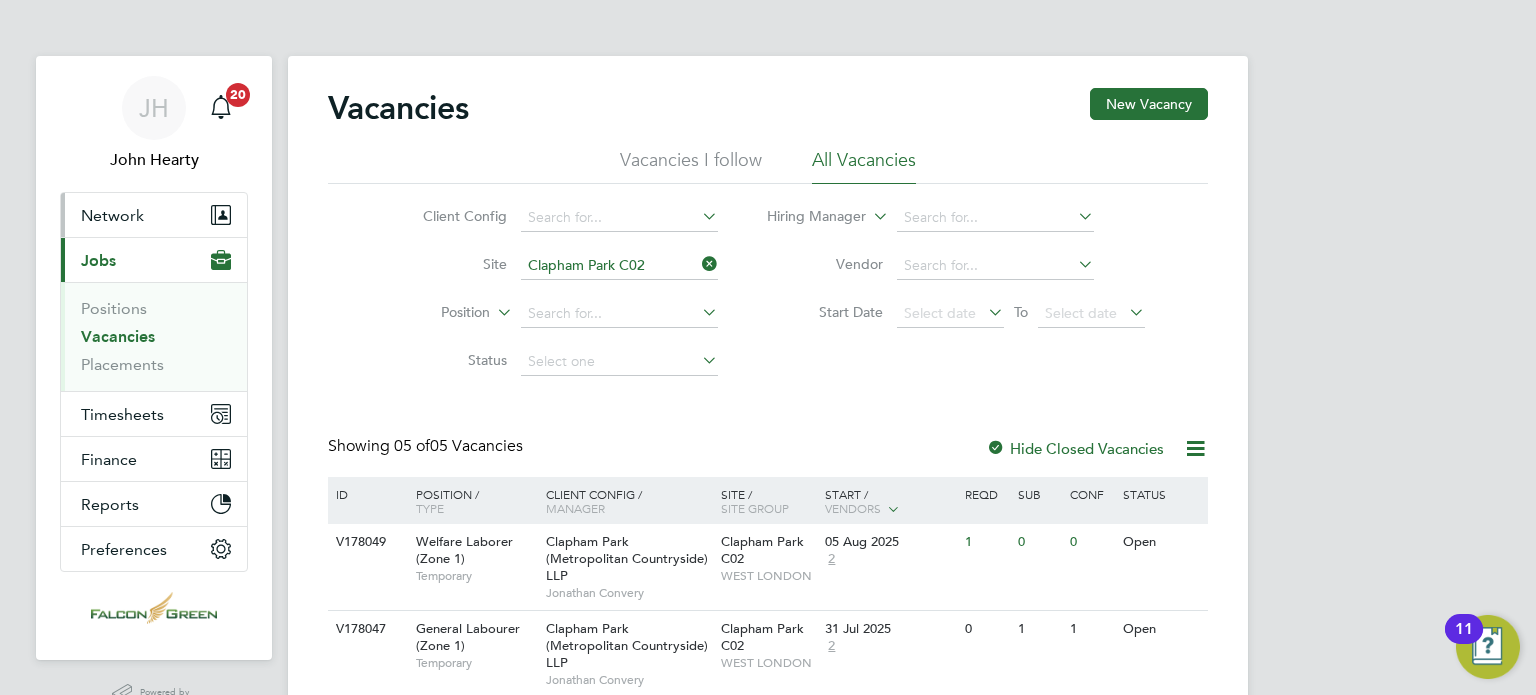 click on "Network" at bounding box center (112, 215) 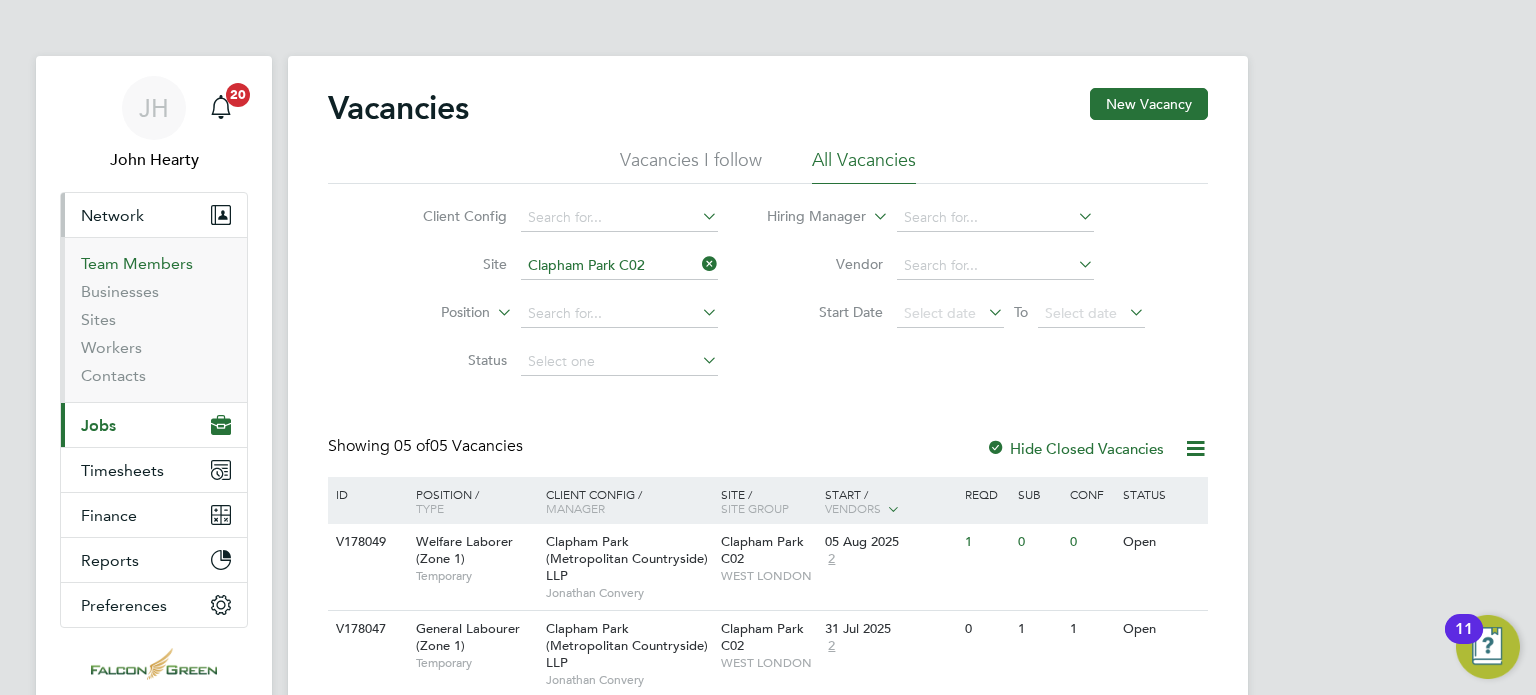 click on "Team Members" at bounding box center (137, 263) 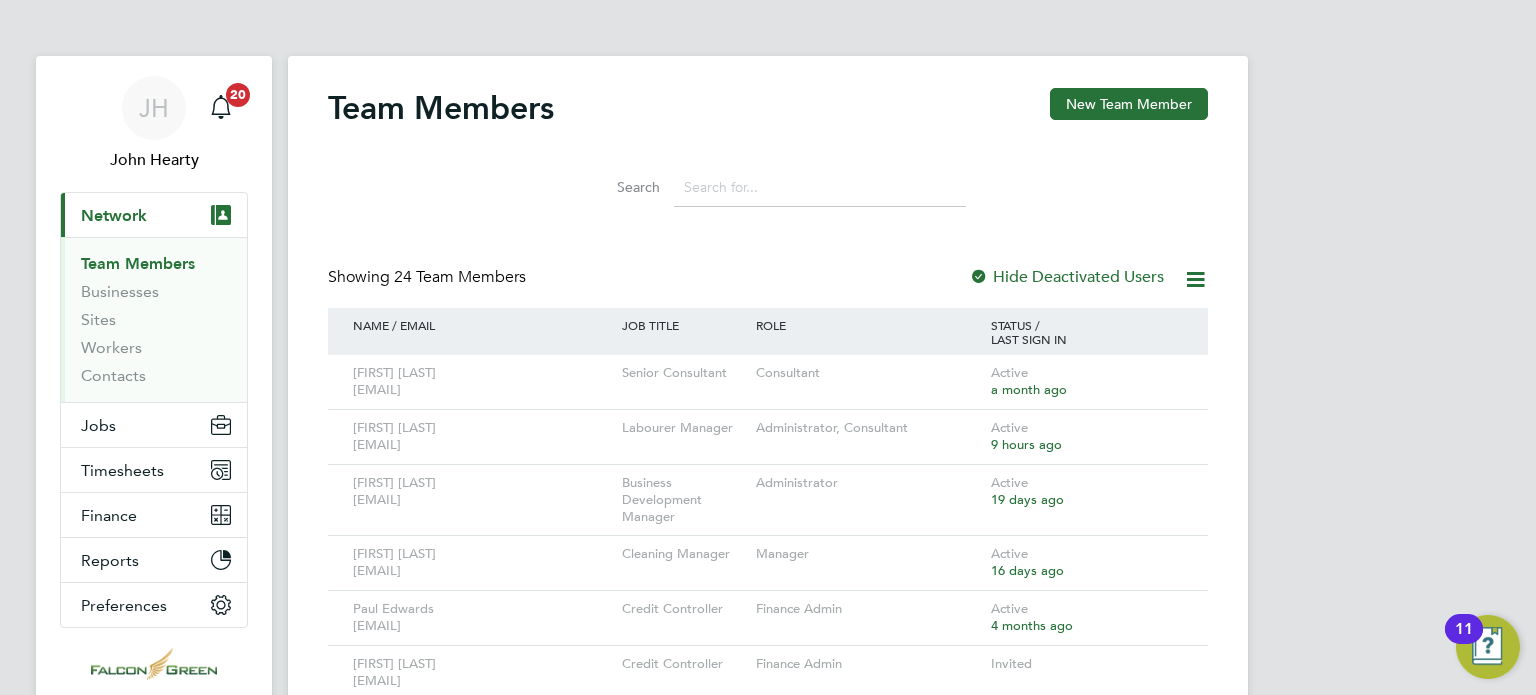 type 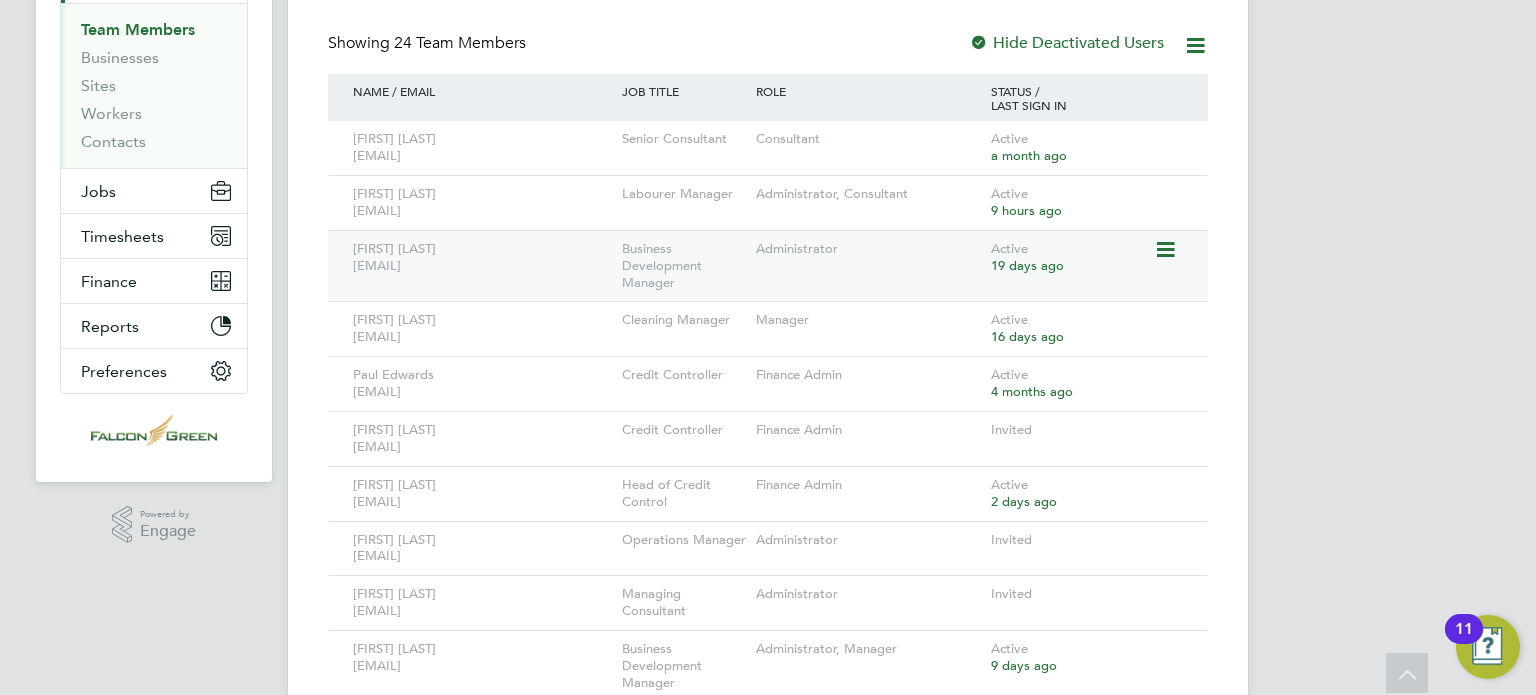 scroll, scrollTop: 0, scrollLeft: 0, axis: both 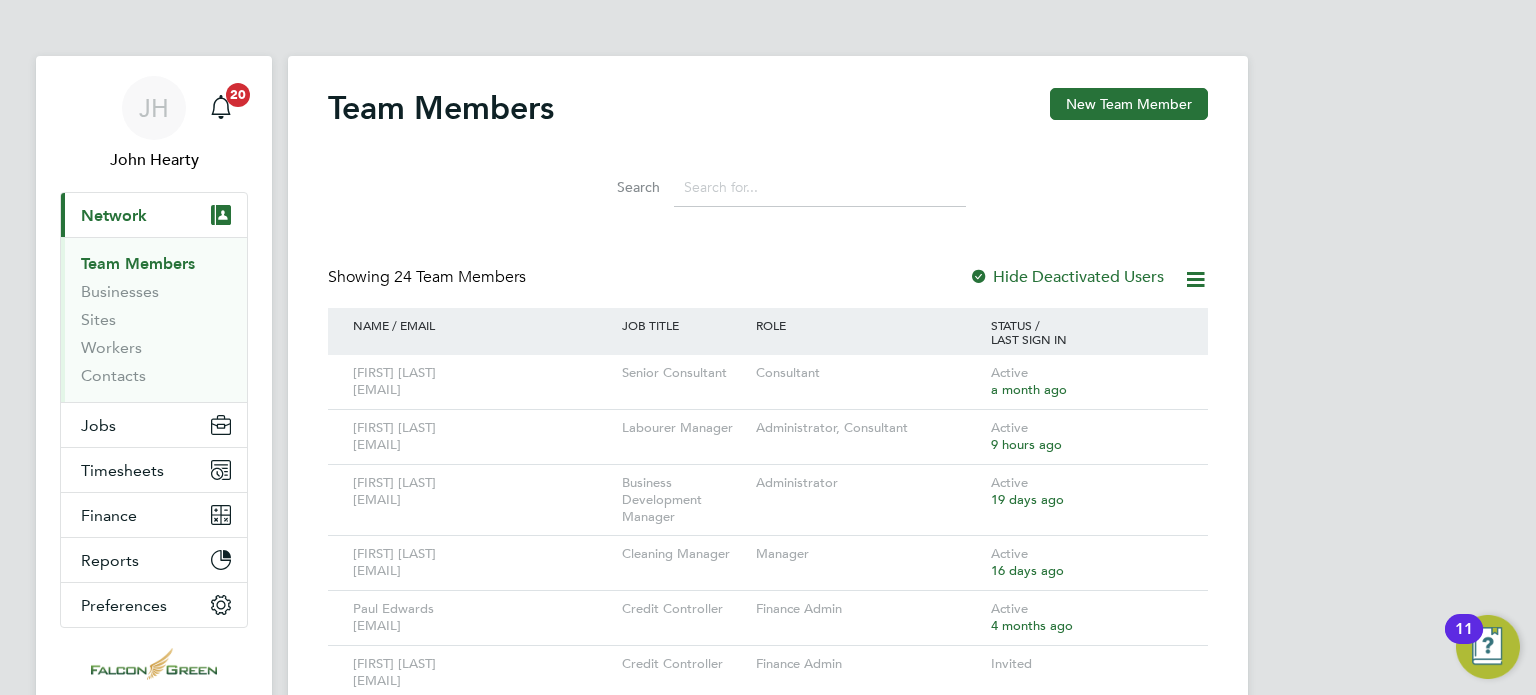 click on "New Team Member" 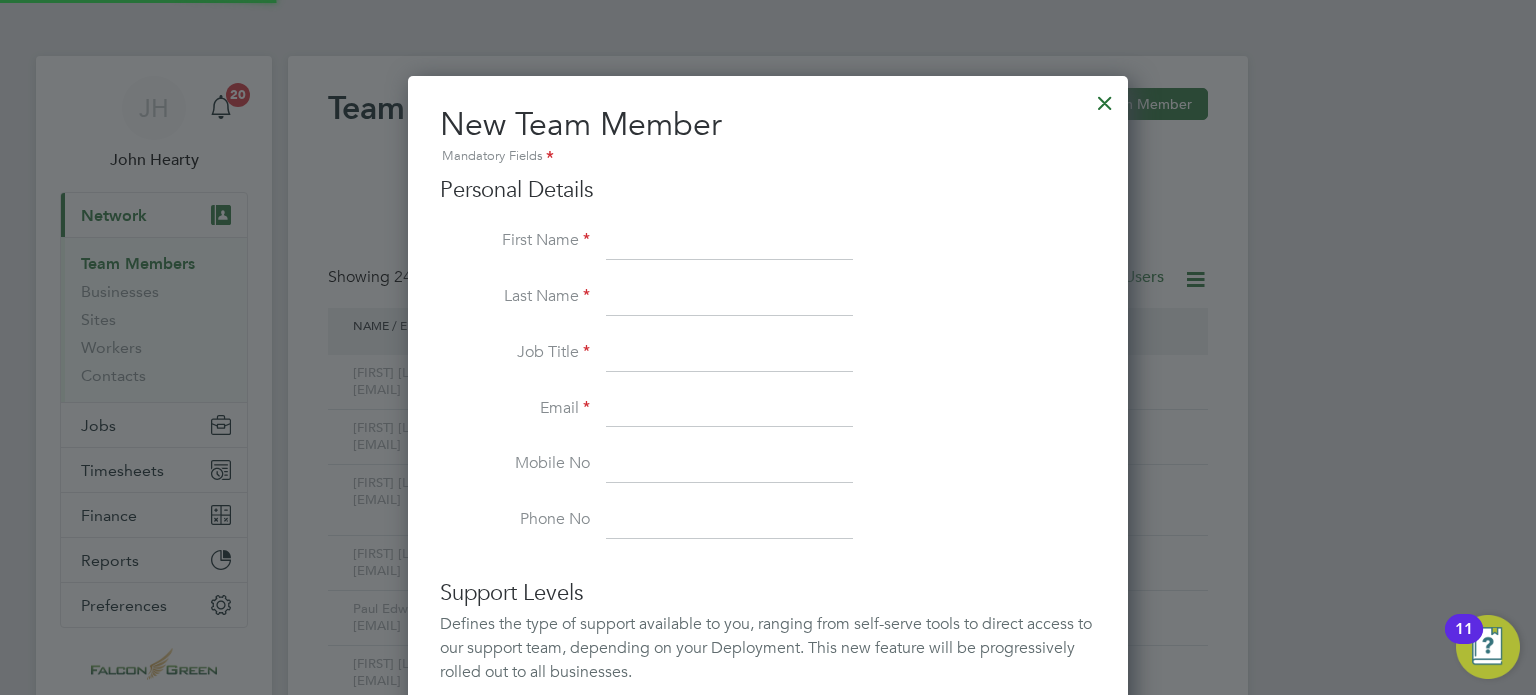 scroll, scrollTop: 9, scrollLeft: 10, axis: both 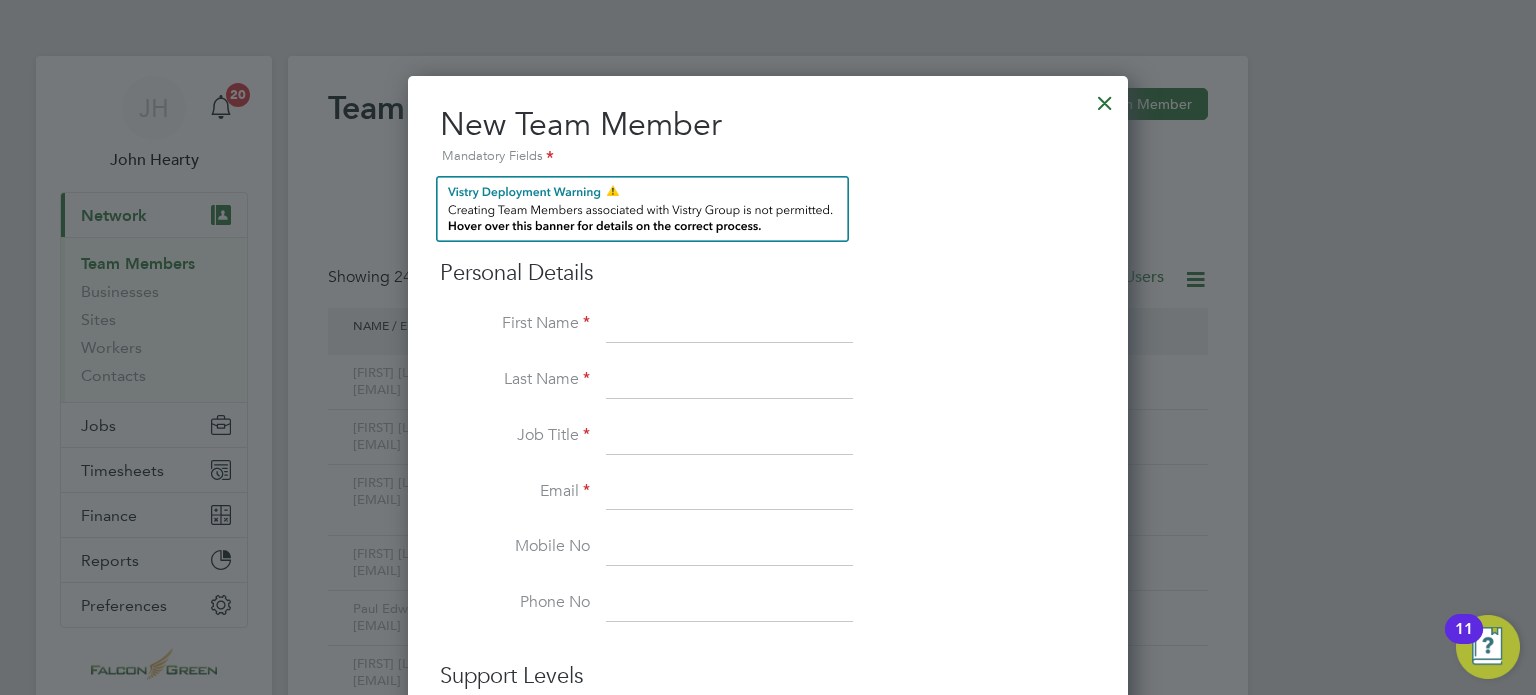 click at bounding box center [729, 325] 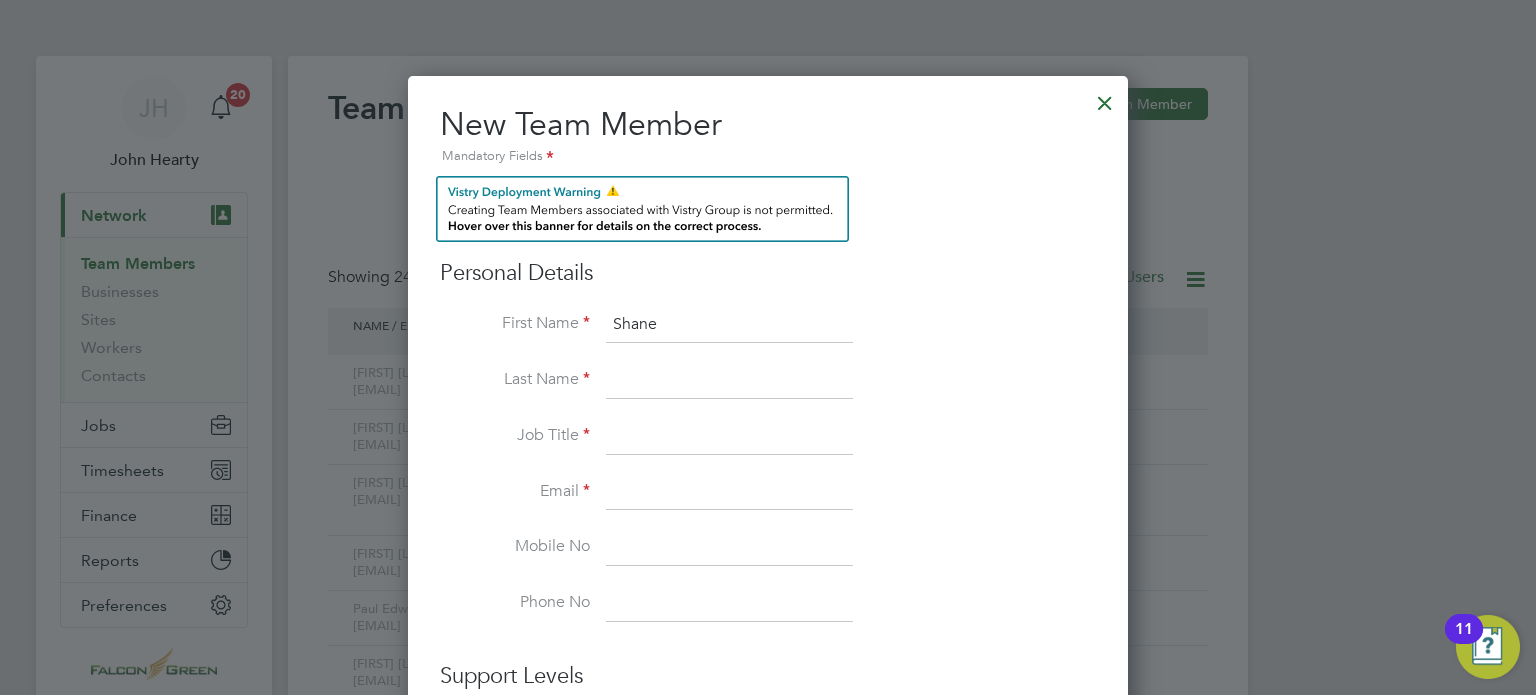type on "Shane" 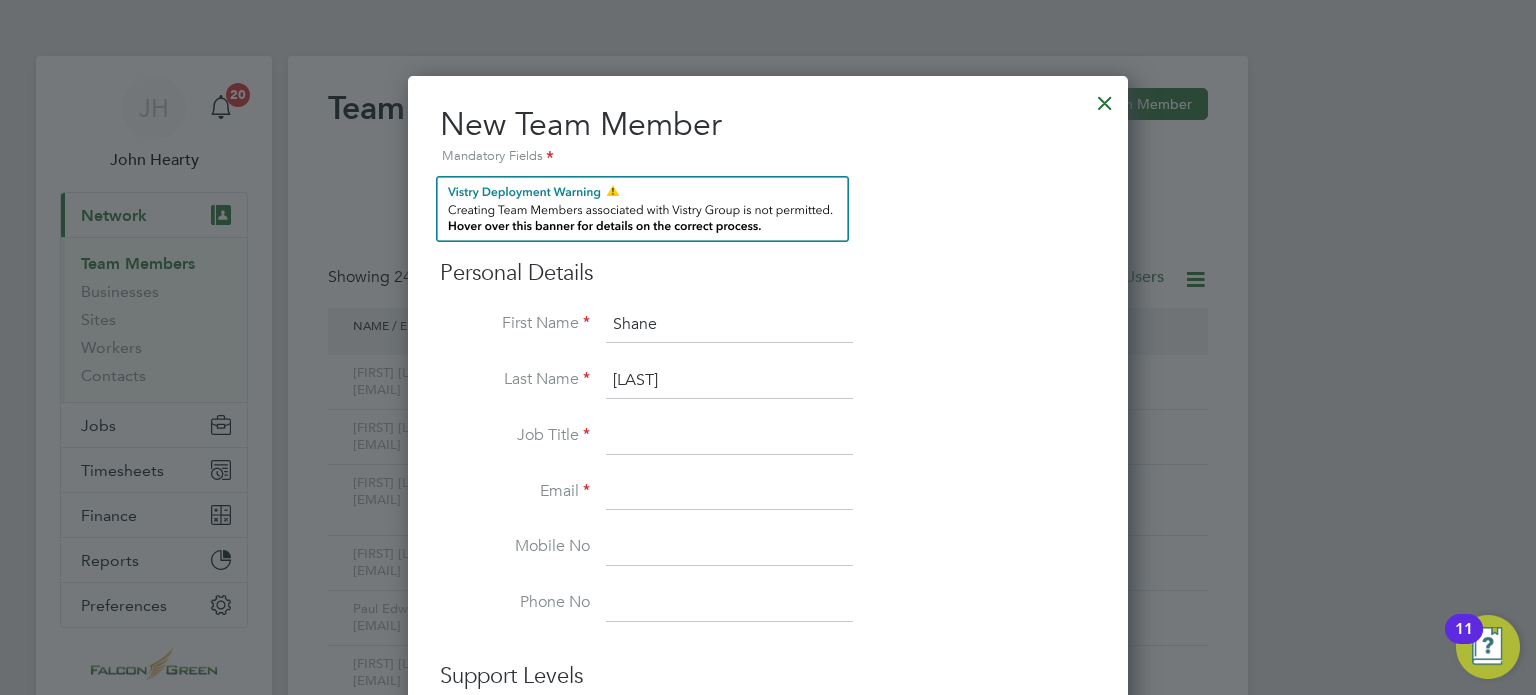 type on "O'Reilly" 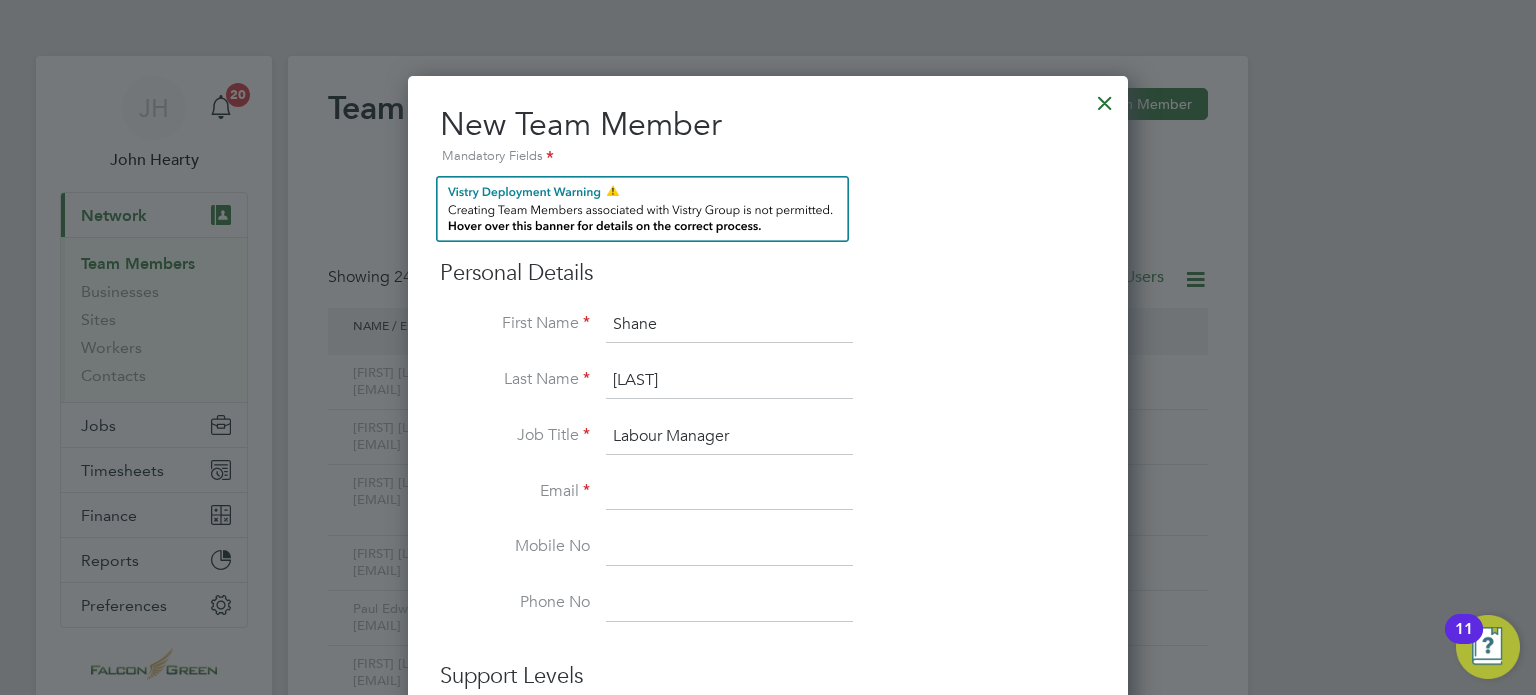 click at bounding box center [729, 493] 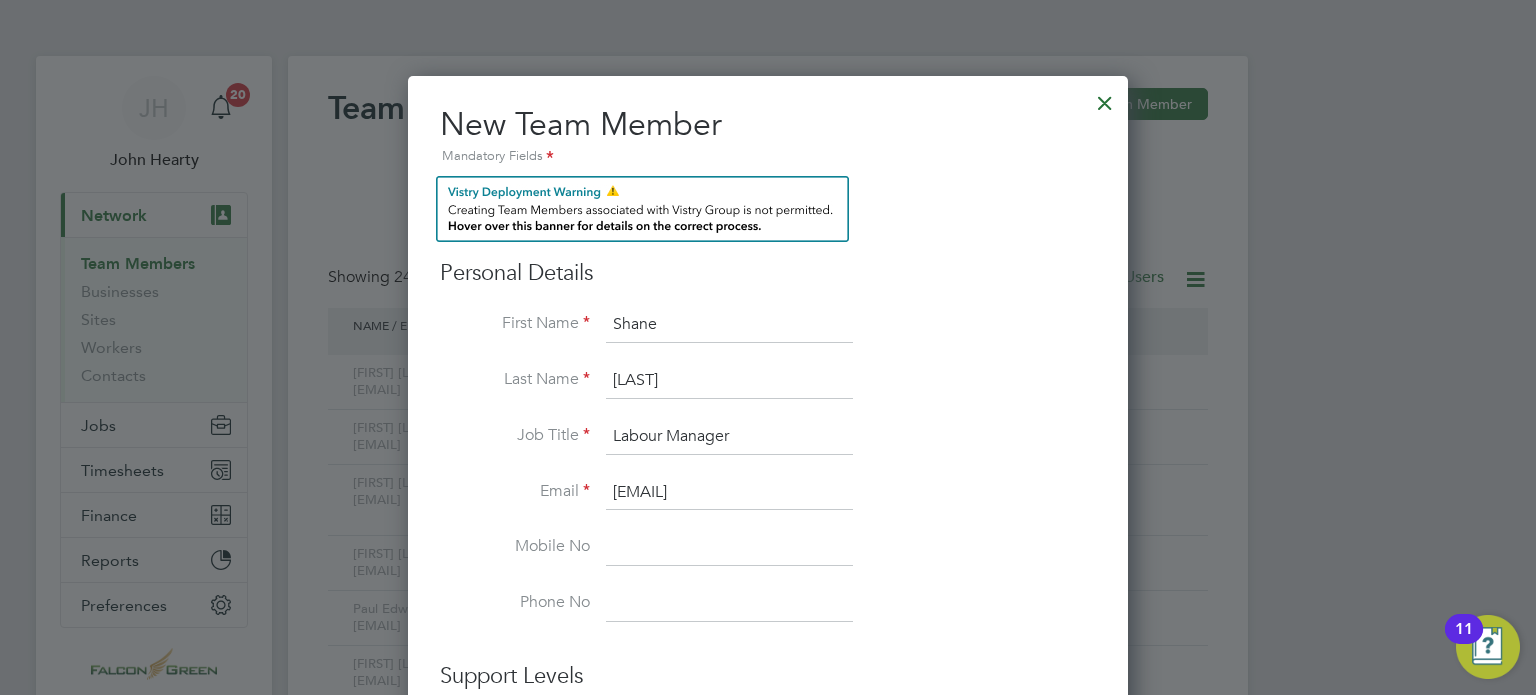 type on "shane@falcongreen.co.uk" 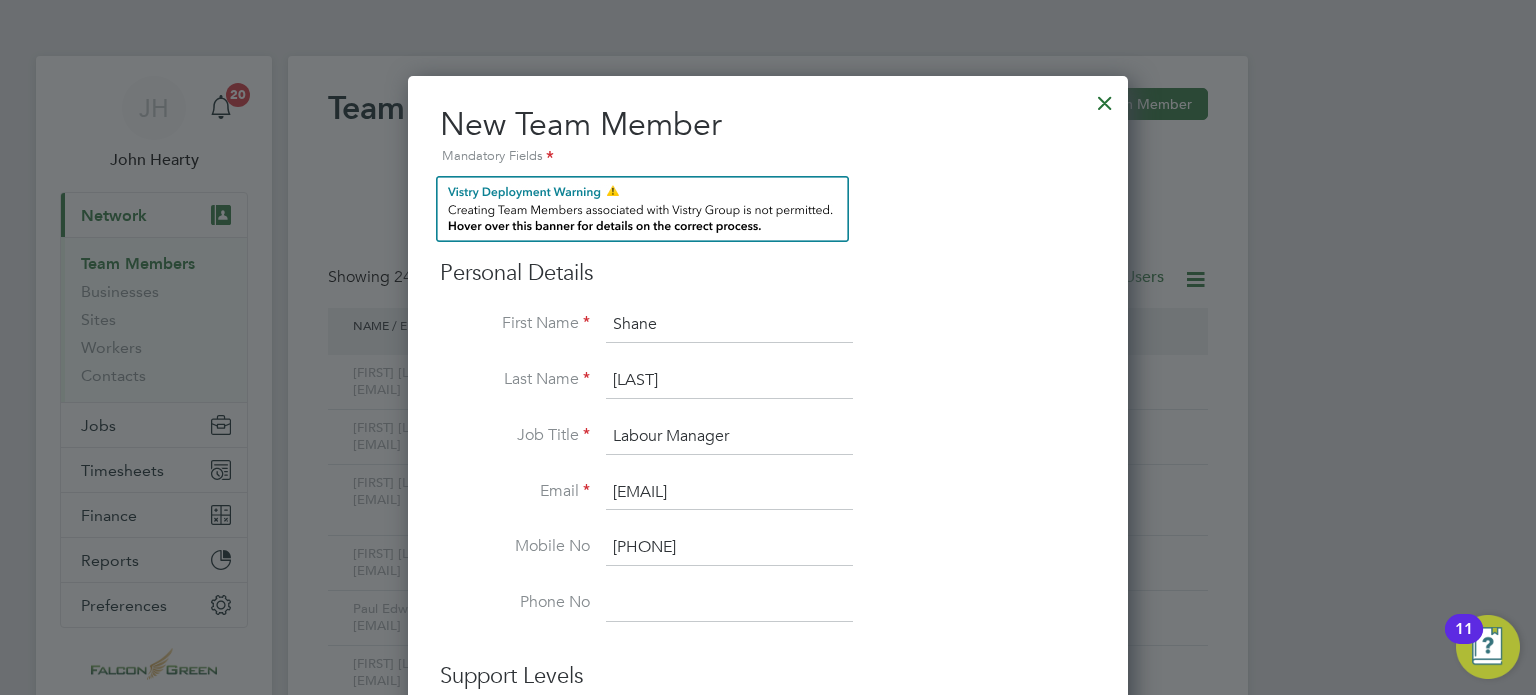 type on "07867424223" 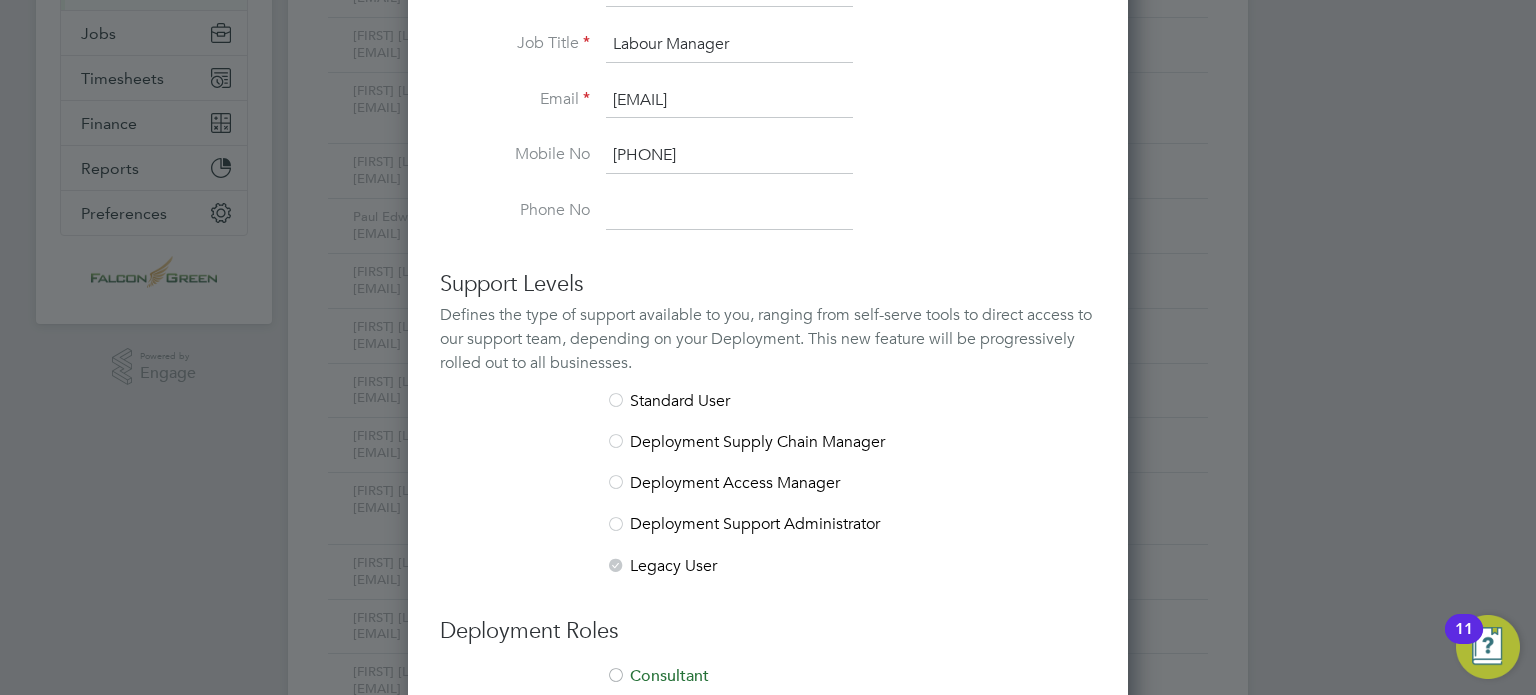 scroll, scrollTop: 400, scrollLeft: 0, axis: vertical 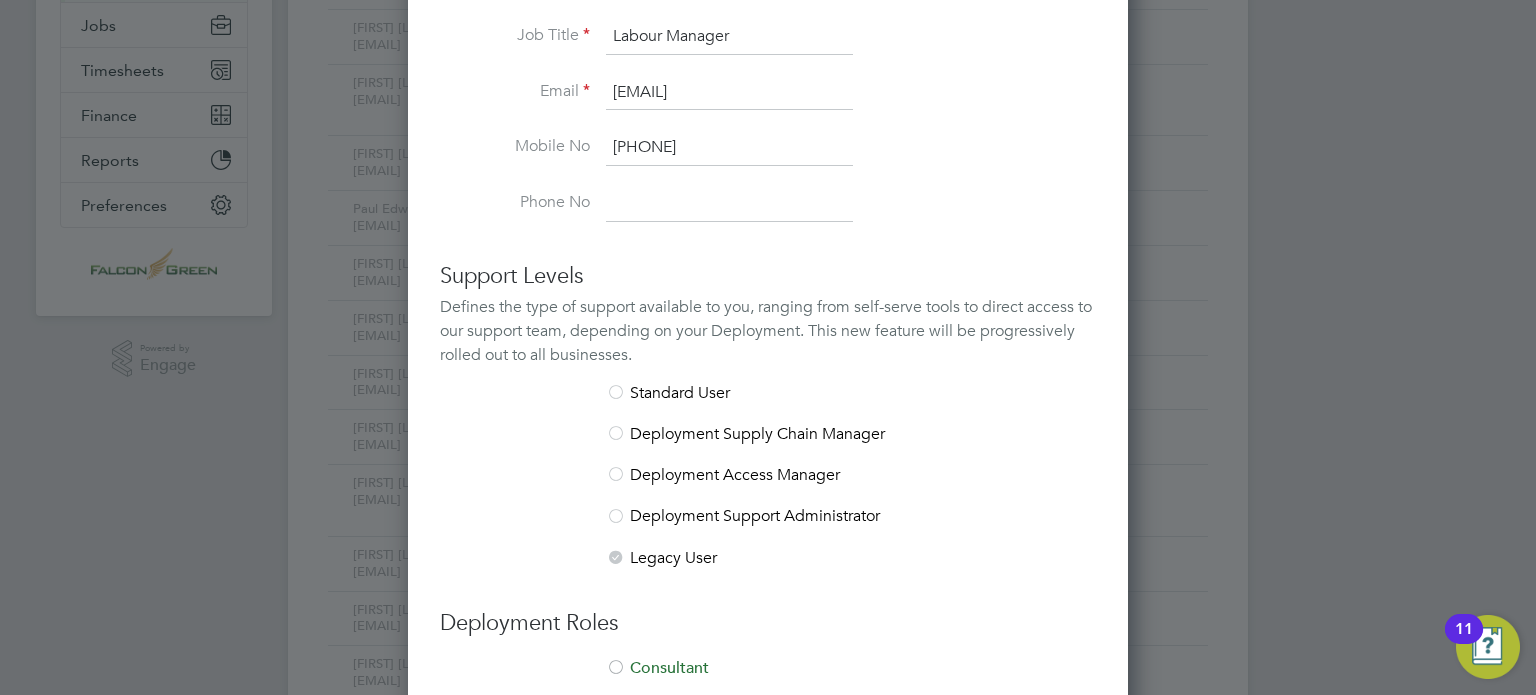 click on "Deployment Supply Chain Manager" at bounding box center [768, 444] 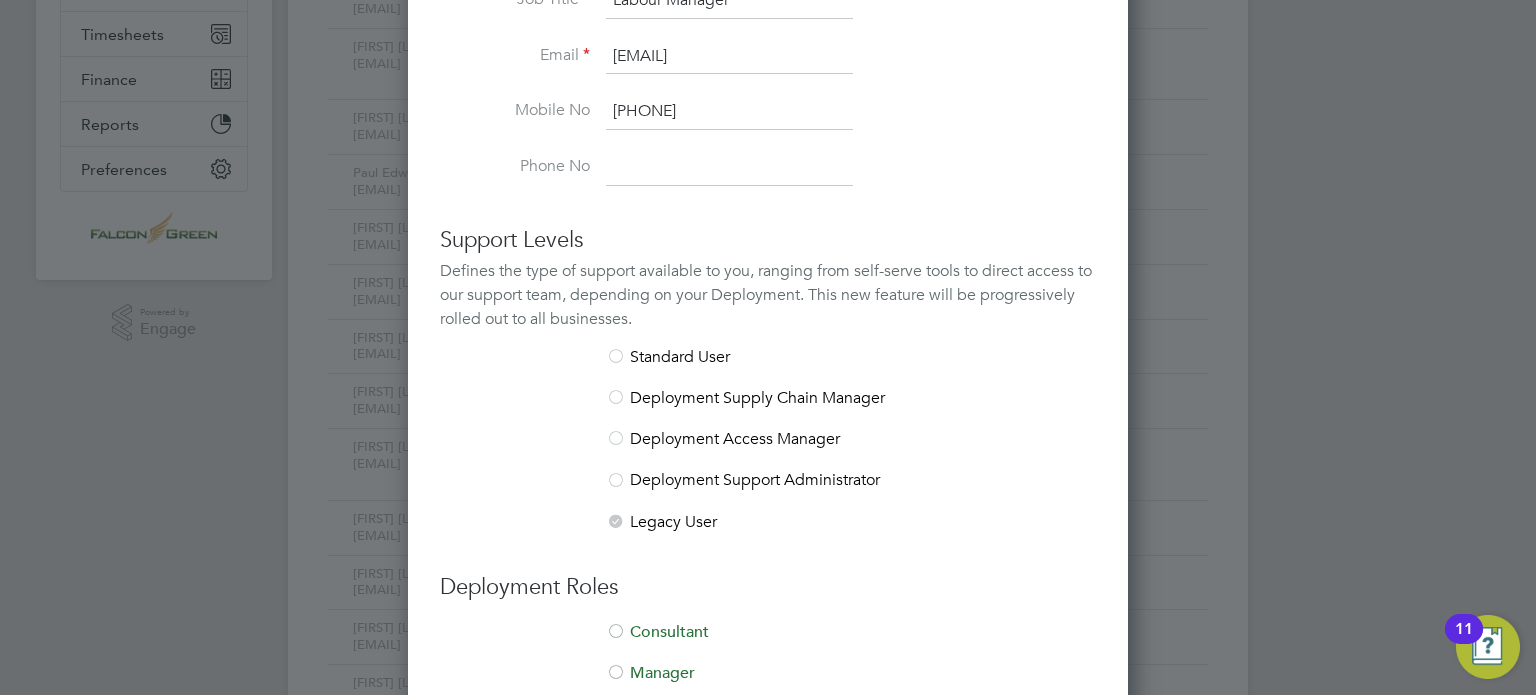 scroll, scrollTop: 440, scrollLeft: 0, axis: vertical 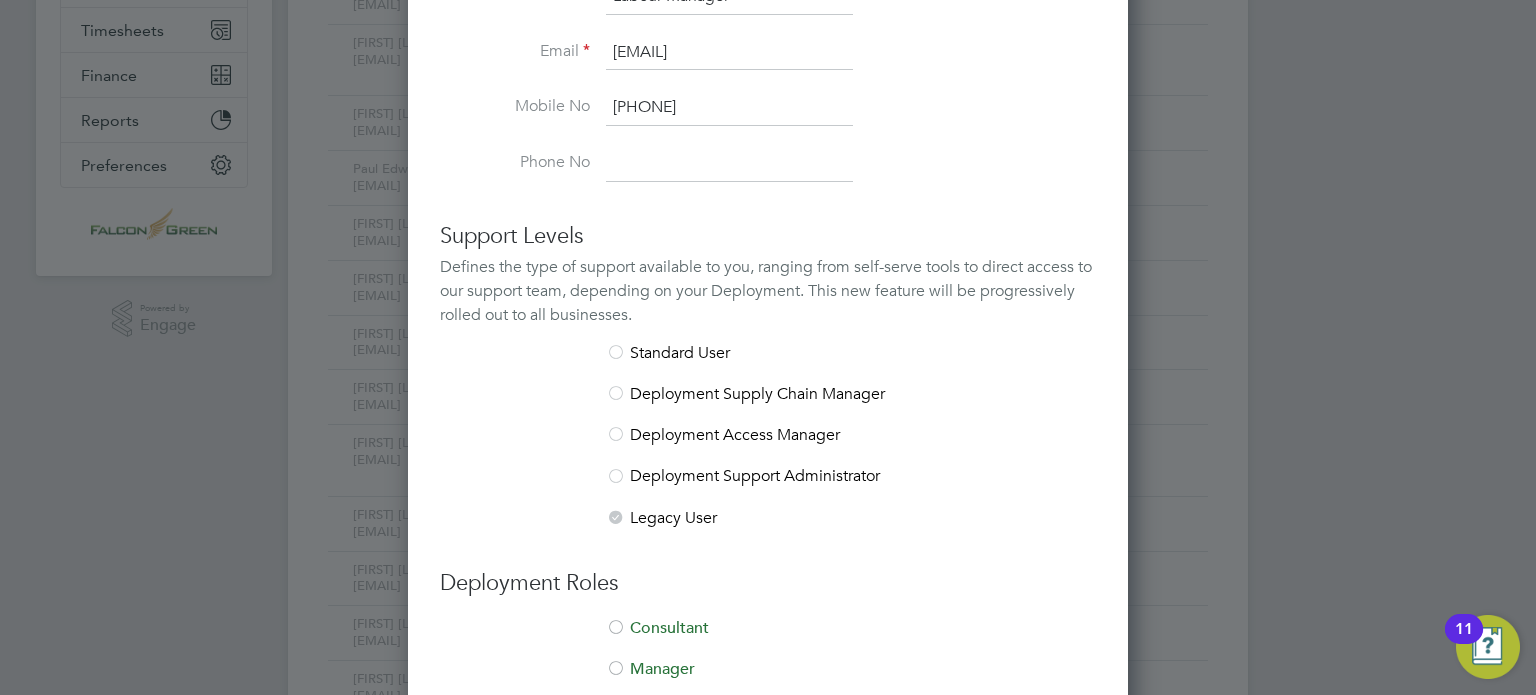 click on "Personal Details First Name   Shane Last Name   O'Reilly Job Title   Labour Manager Email   shane@falcongreen.co.uk Mobile No   07867424223 Phone No   Support Levels Defines the type of support available to you, ranging from self-serve tools to direct access to our support team, depending on your Deployment. This new feature will be progressively rolled out to all businesses.    Standard User    Deployment Supply Chain Manager    Deployment Access Manager    Deployment Support Administrator    Legacy User Deployment Roles   Consultant   Manager   Finance Admin   Finance Controller   Administrator Cancel     Create   Create and Invite" at bounding box center [768, 306] 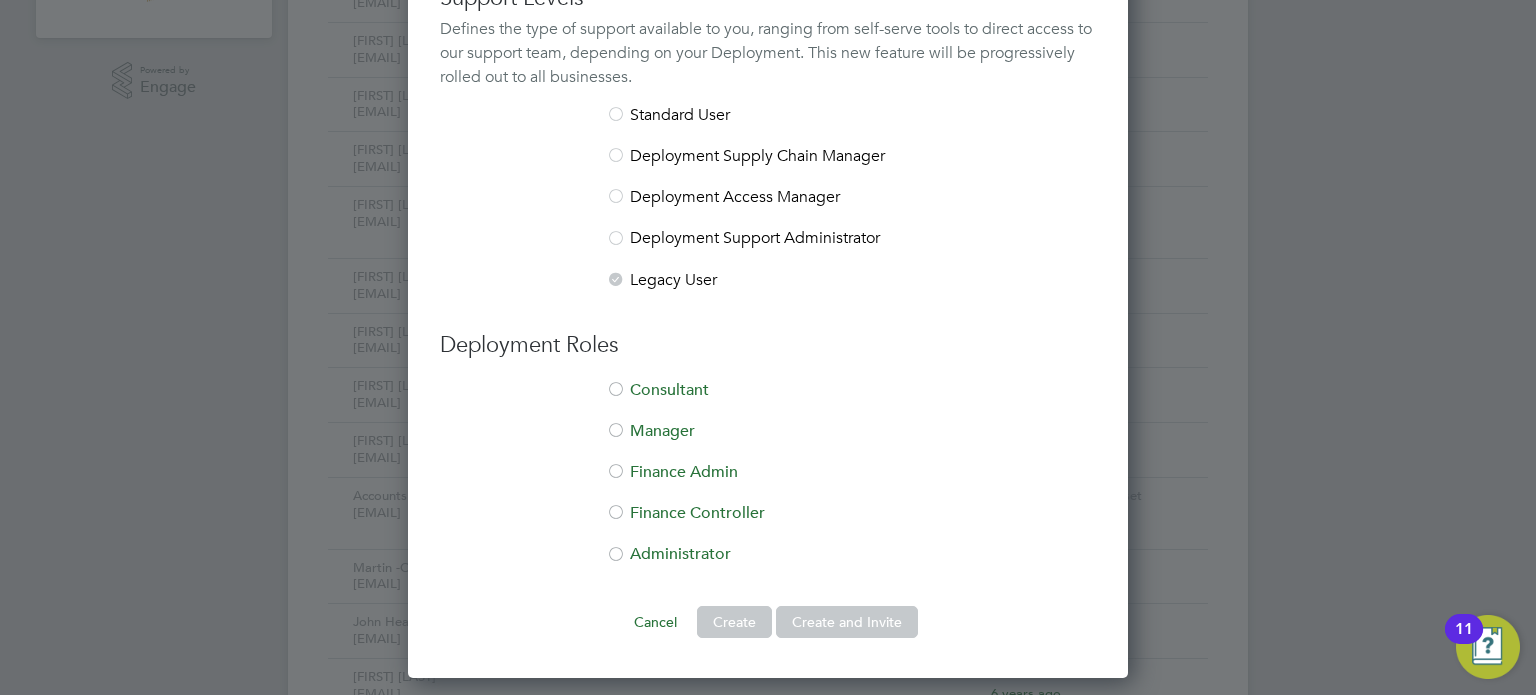 scroll, scrollTop: 680, scrollLeft: 0, axis: vertical 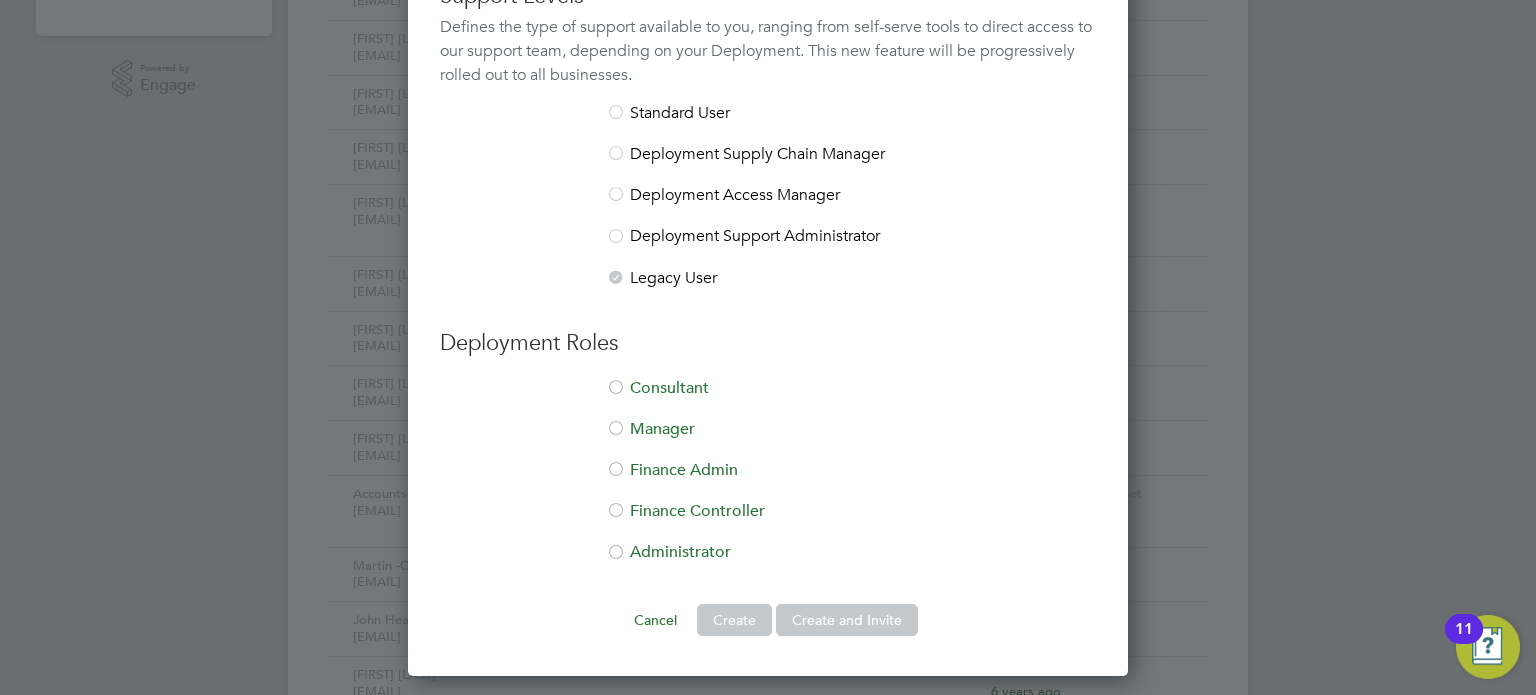 click at bounding box center (616, 554) 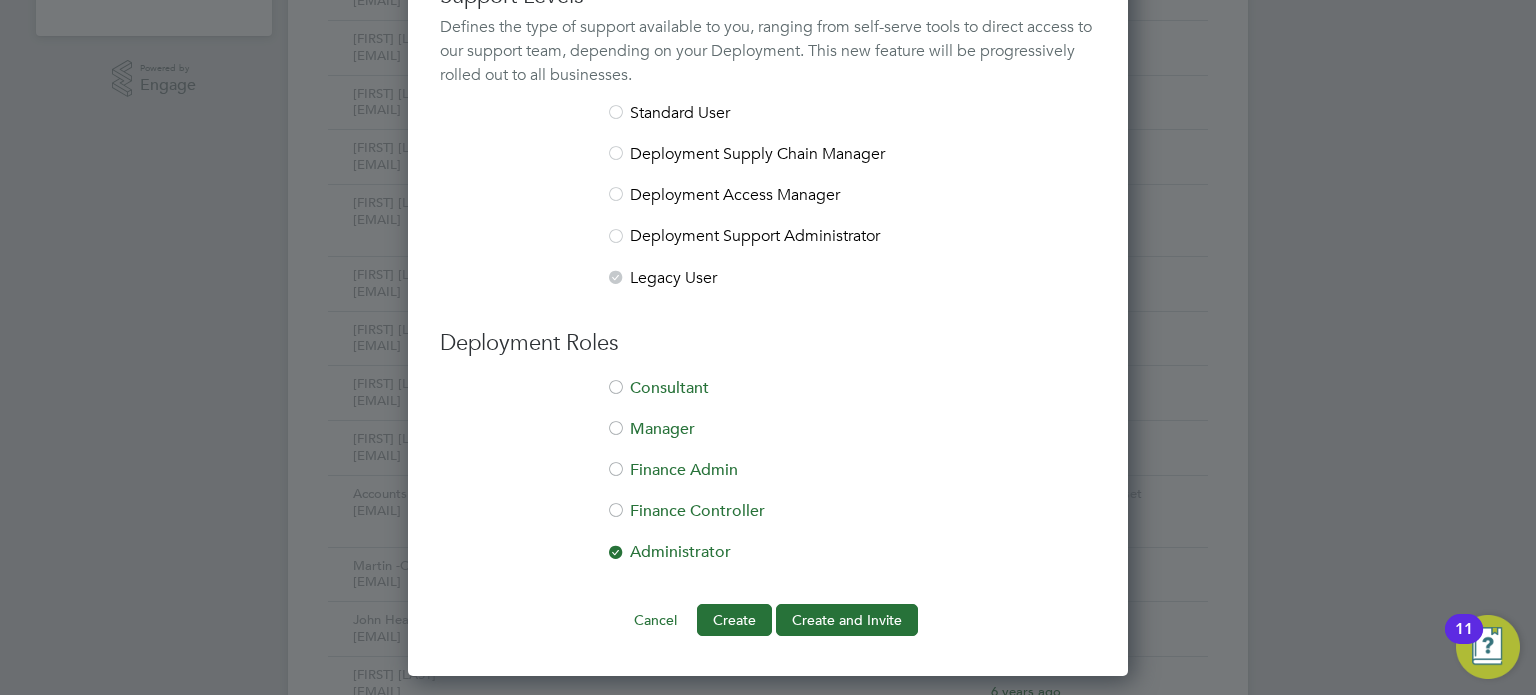 click at bounding box center (616, 389) 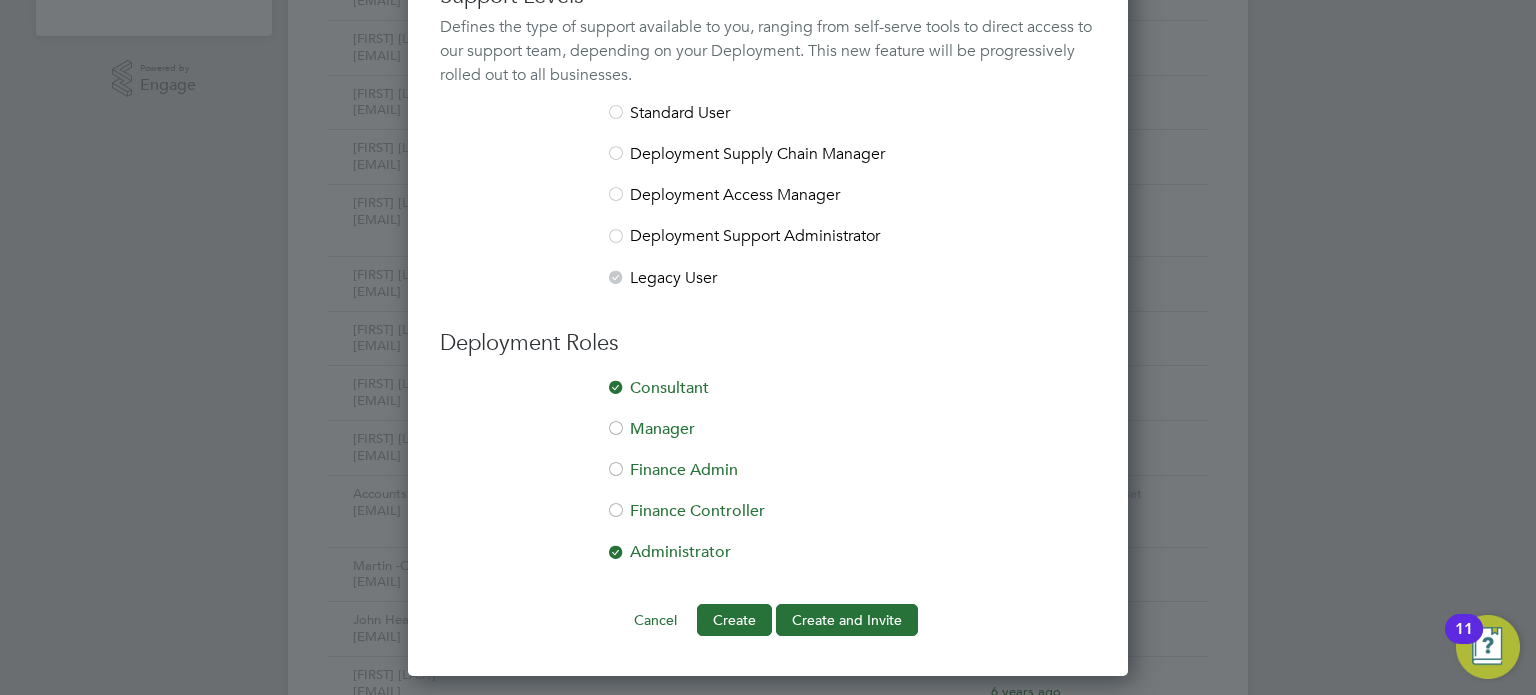 click at bounding box center (616, 430) 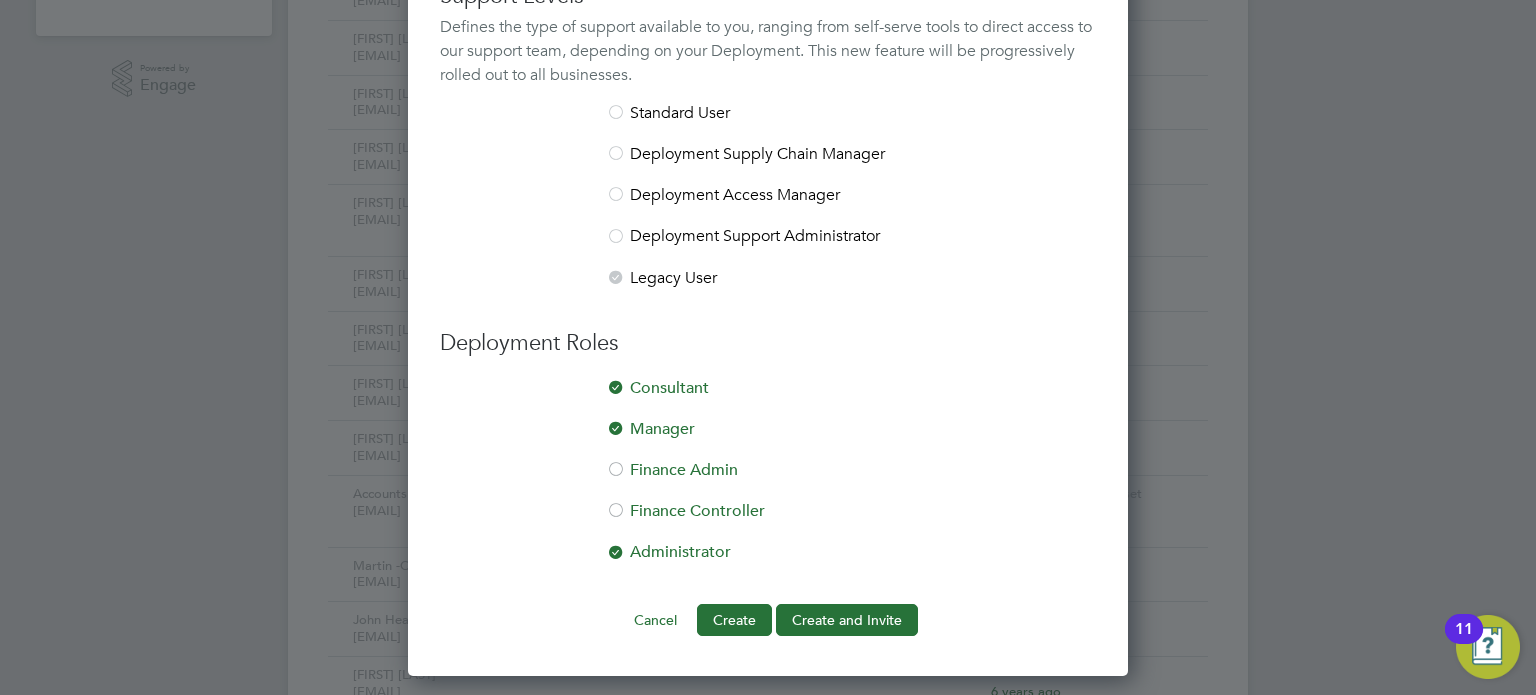 click on "Consultant" at bounding box center (768, 398) 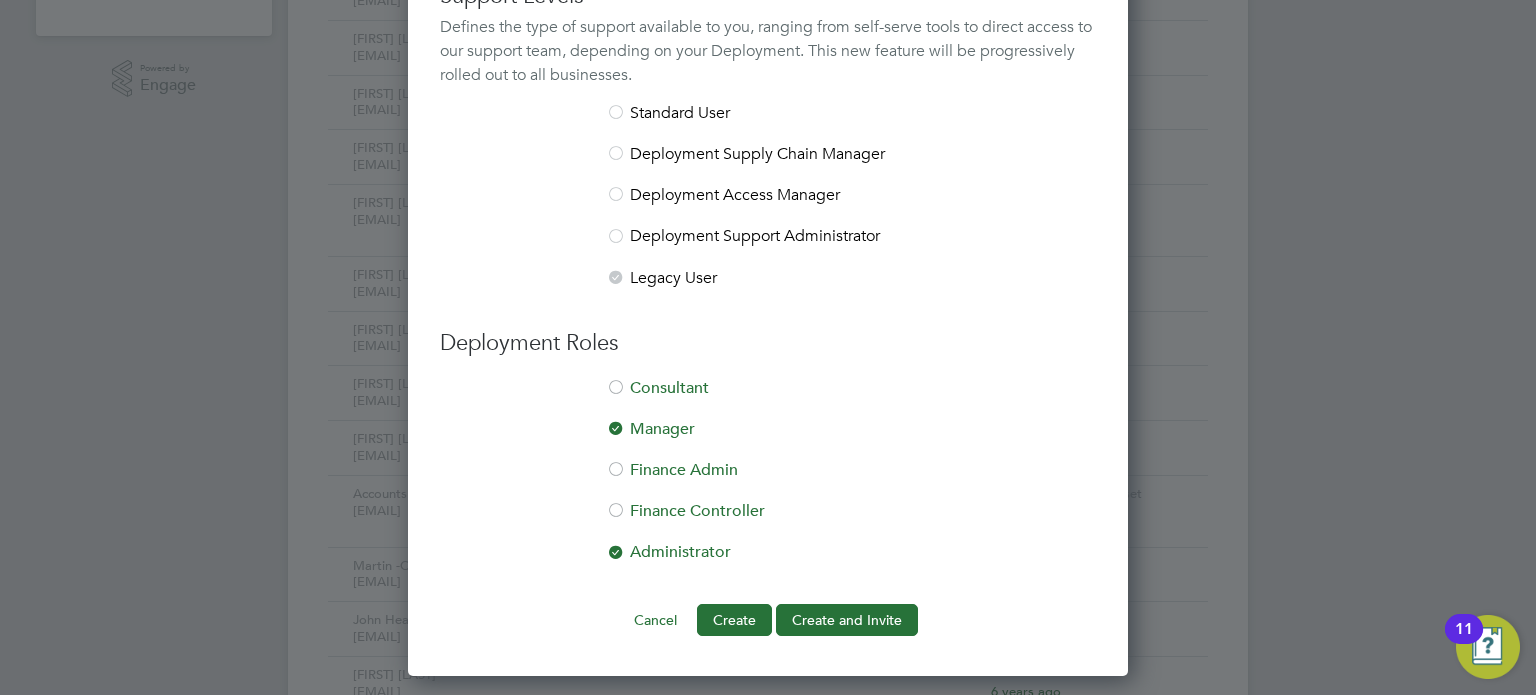 click on "Consultant" at bounding box center (768, 398) 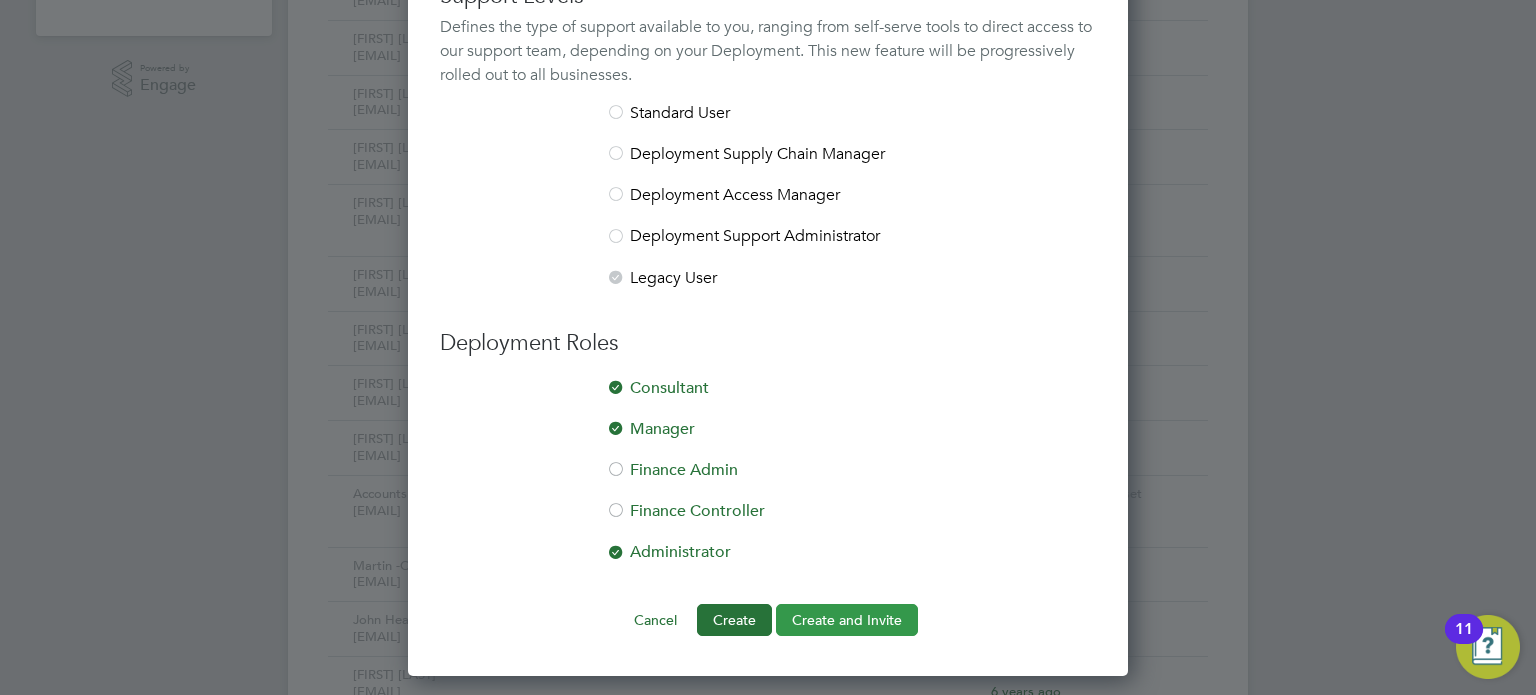 click on "Create and Invite" at bounding box center [847, 620] 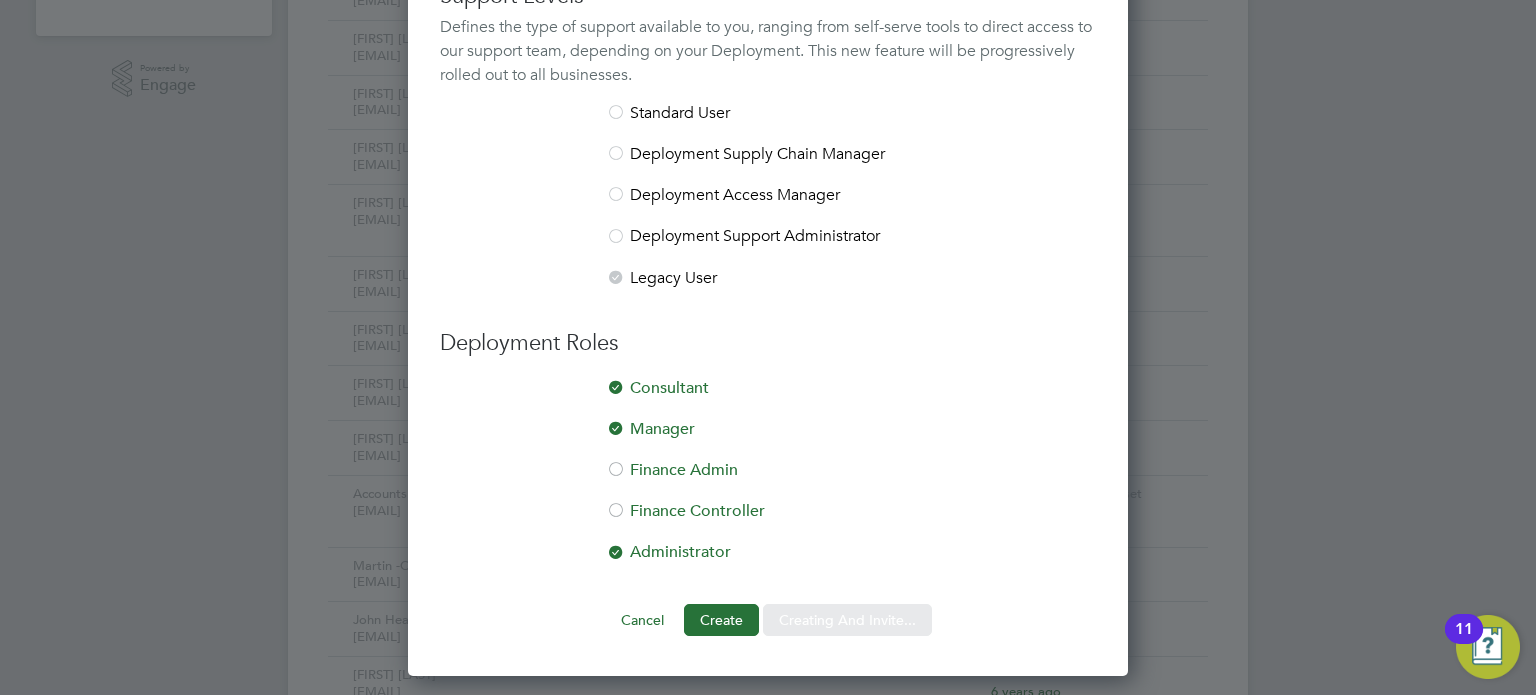 scroll, scrollTop: 0, scrollLeft: 0, axis: both 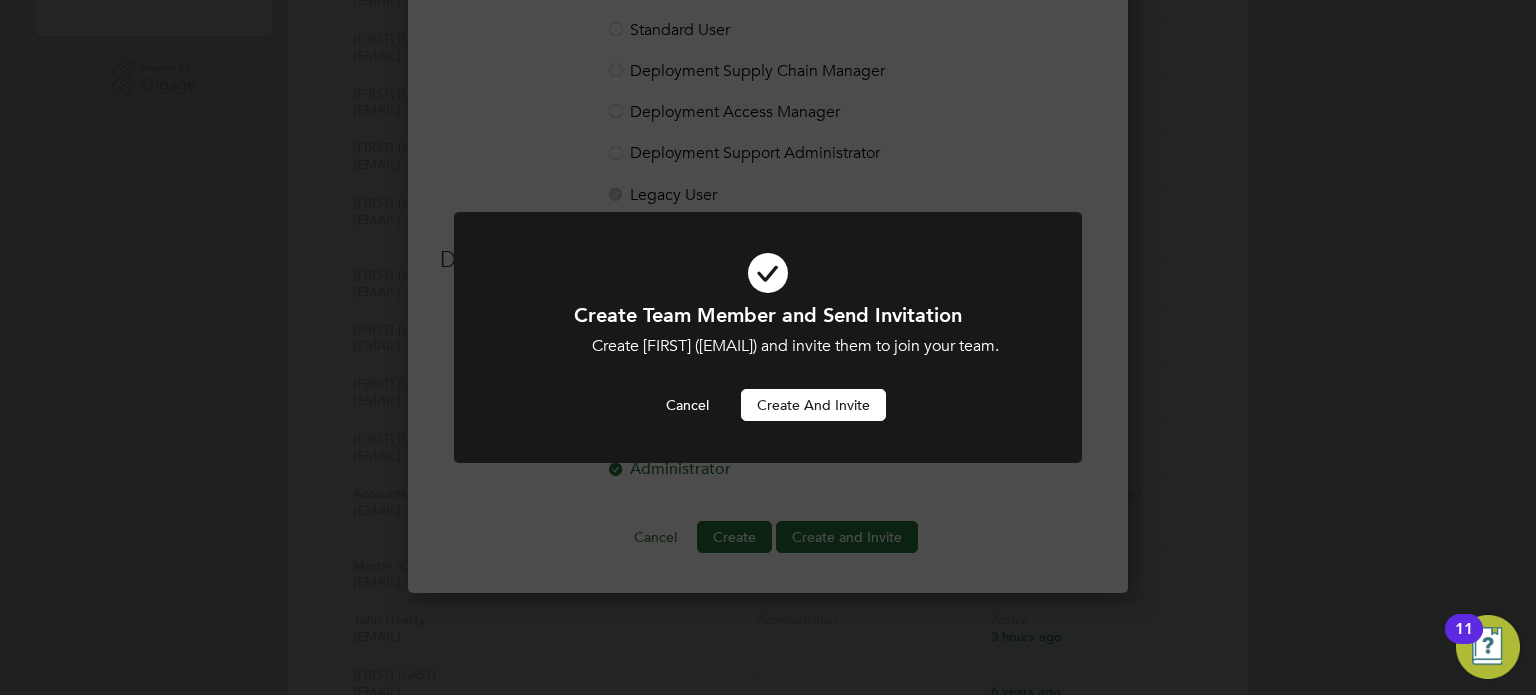 click on "Create and invite" at bounding box center (813, 405) 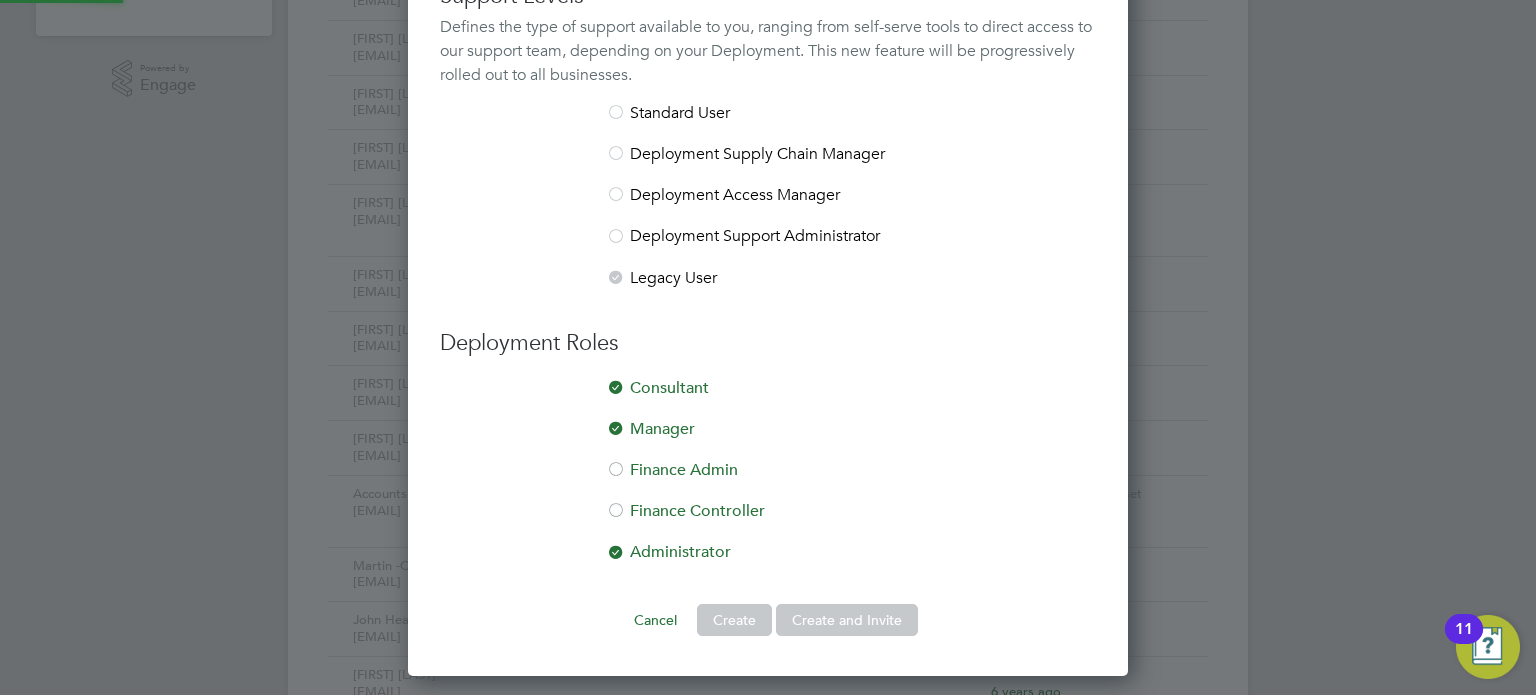 scroll, scrollTop: 10, scrollLeft: 10, axis: both 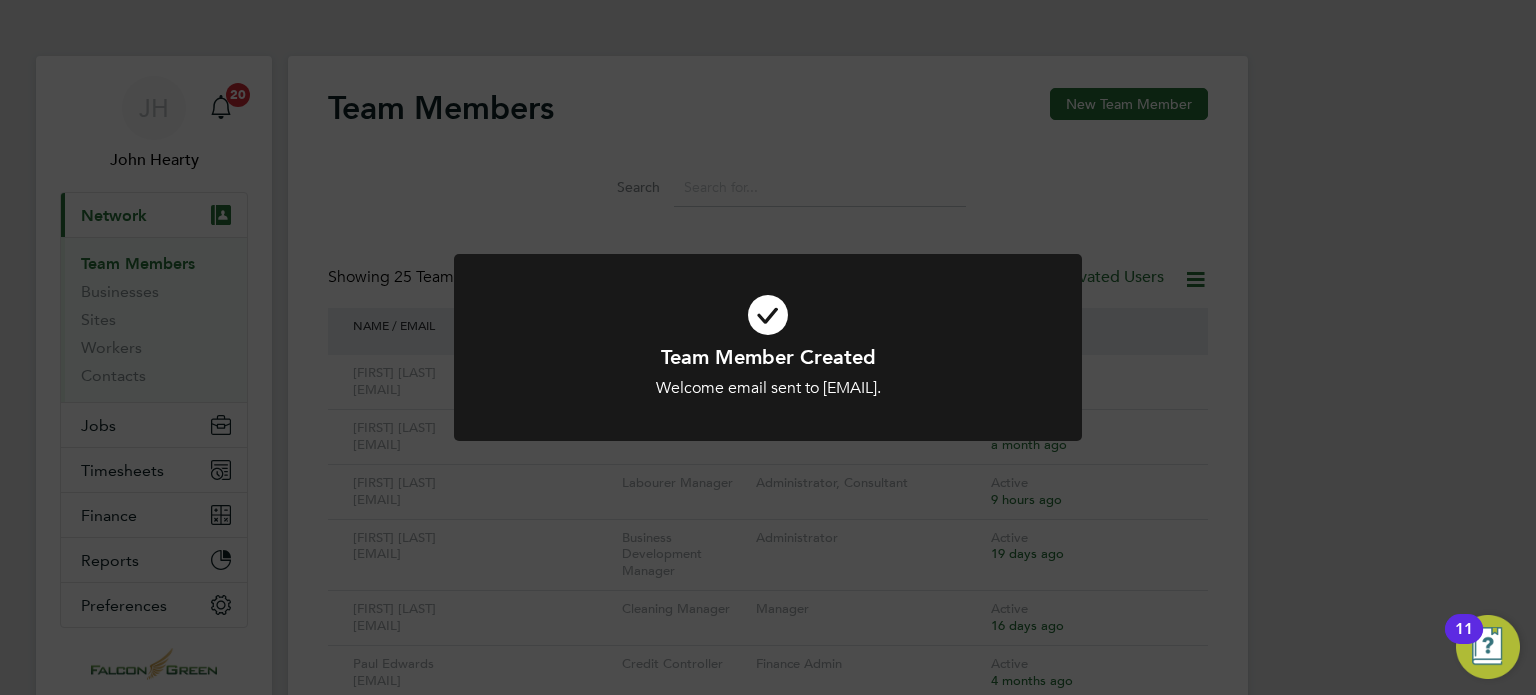 click on "Team Member Created Welcome email sent to shane@falcongreen.co.uk. Cancel Okay" 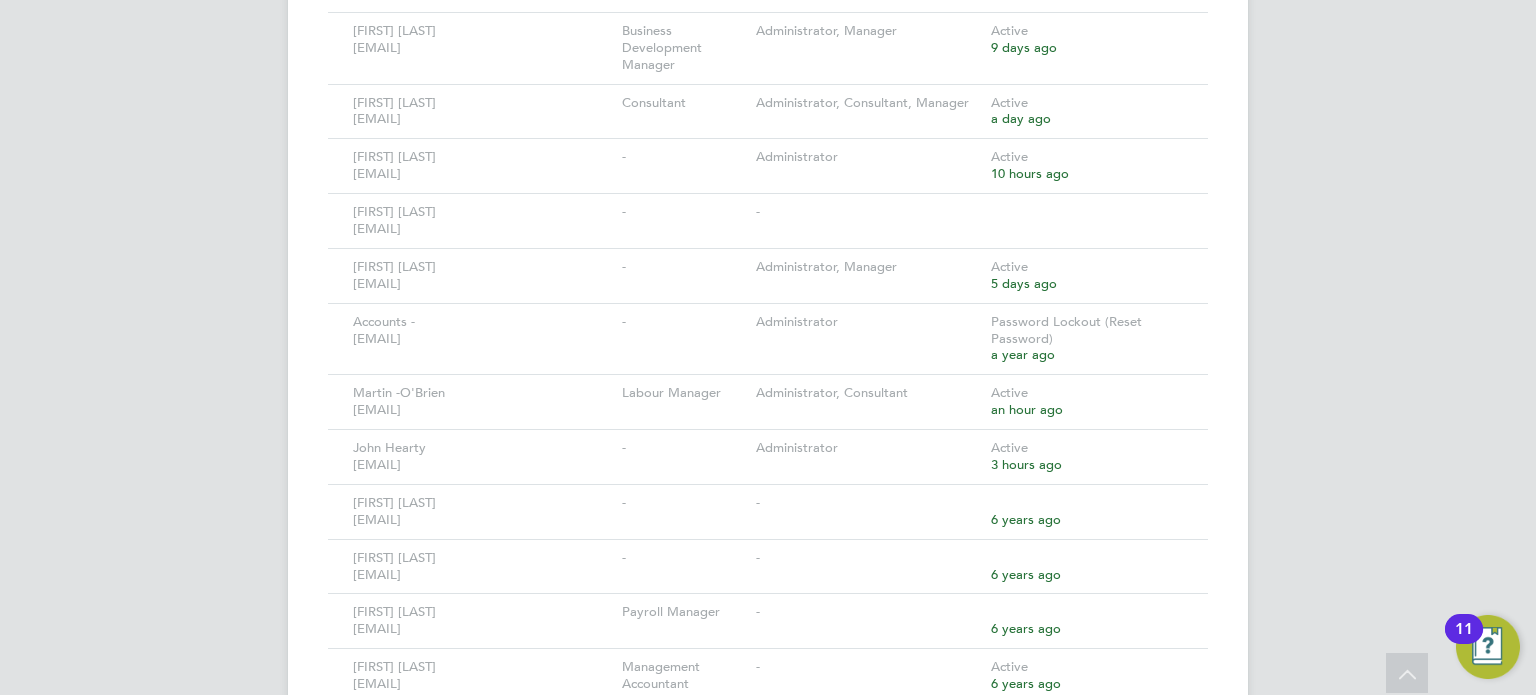 scroll, scrollTop: 1147, scrollLeft: 0, axis: vertical 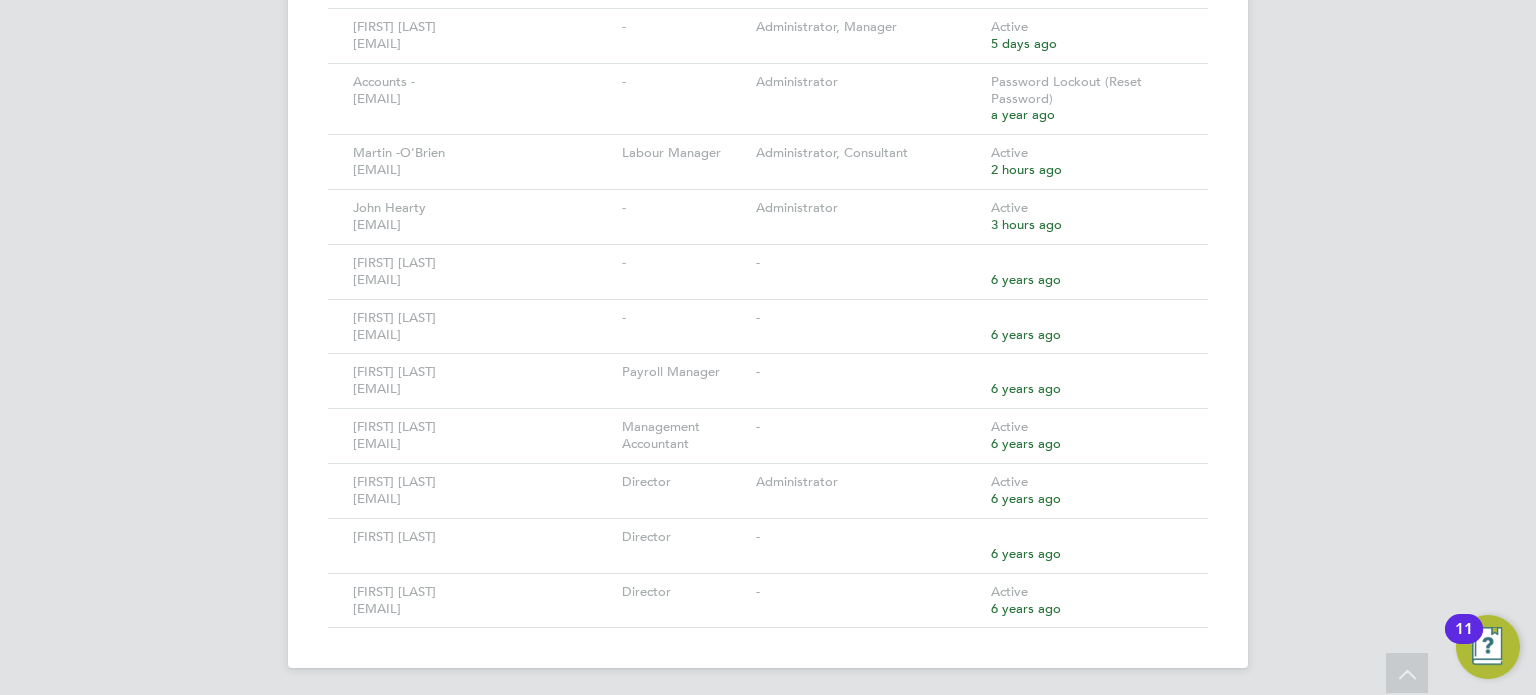click on "JH   John Hearty   Notifications
20   Applications:   Current page:   Network
Team Members   Businesses   Sites   Workers   Contacts   Jobs
Positions   Vacancies   Placements   Timesheets
Timesheets   Expenses   Finance
Invoices & Credit Notes   Statements   Payments   Reports
Margin Report   Report Downloads   Preferences
My Business   Doc. Requirements   VMS Configurations   Notifications   Activity Logs
.st0{fill:#C0C1C2;}
Powered by Engage Team Members New Team Member   Search   Showing   25 Team Members Hide Deactivated Users NAME / EMAIL JOB TITLE ROLE STATUS / LAST SIGN IN Shane O'Reilly shane@falcongreen.co.uk Labour Manager Administrator, Consultant, Manager Invited Sam Marsden sam.marsden@falcongreen.co.uk Senior Consultant -" at bounding box center [768, -224] 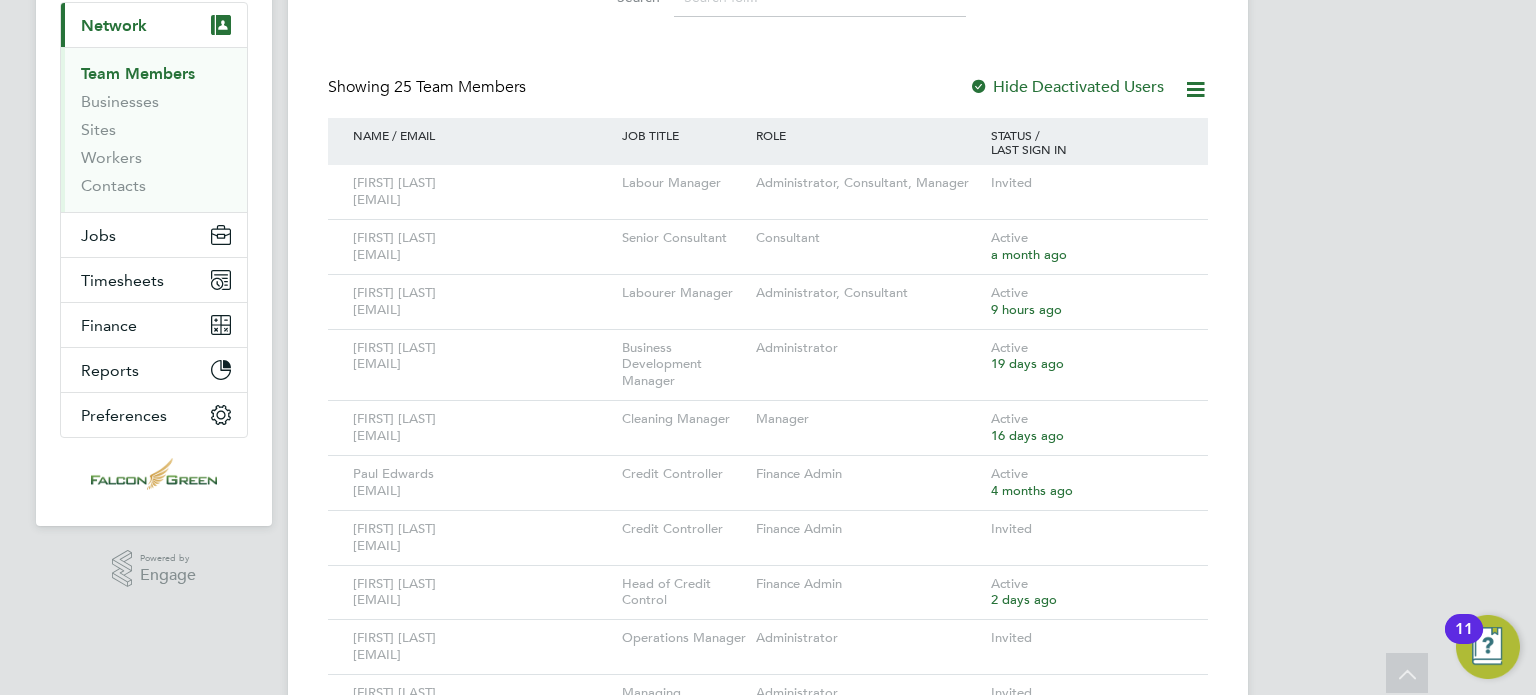 scroll, scrollTop: 187, scrollLeft: 0, axis: vertical 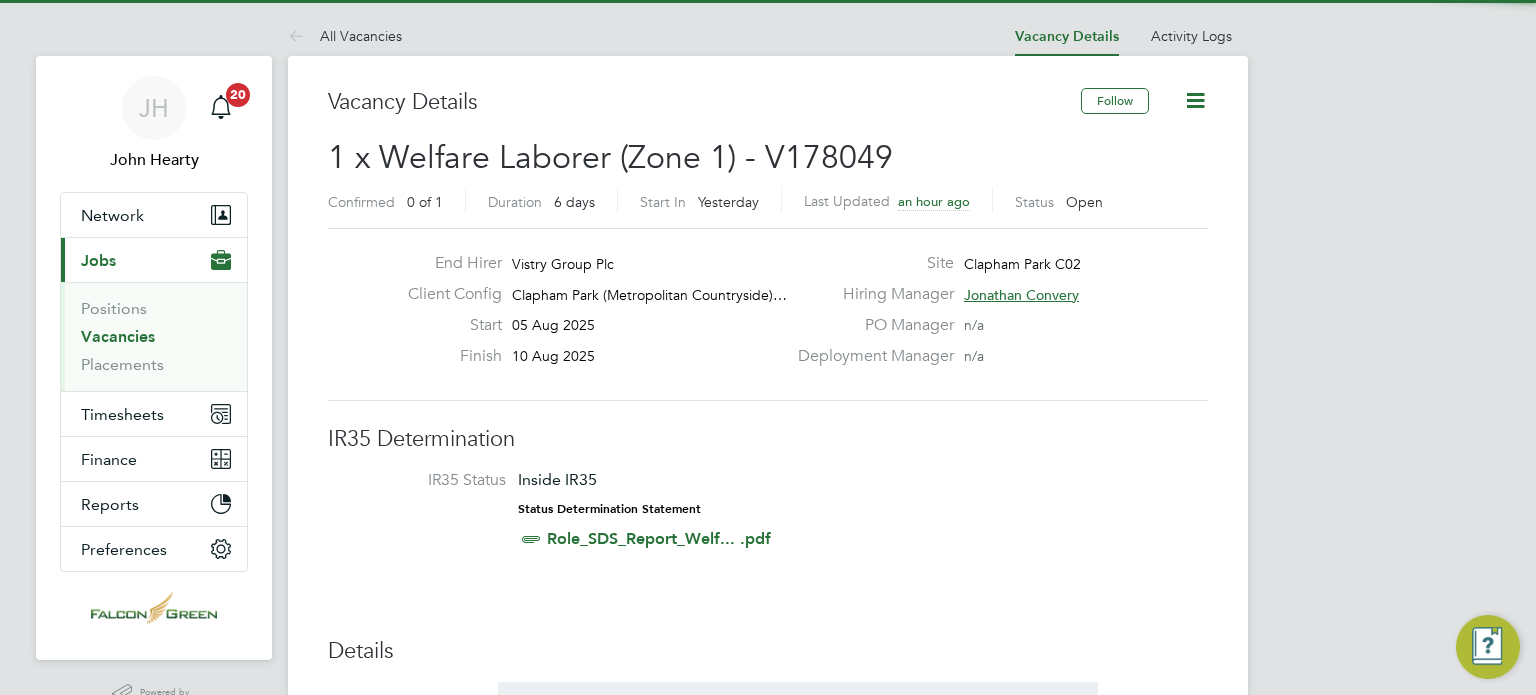 click on "Vacancy Details" 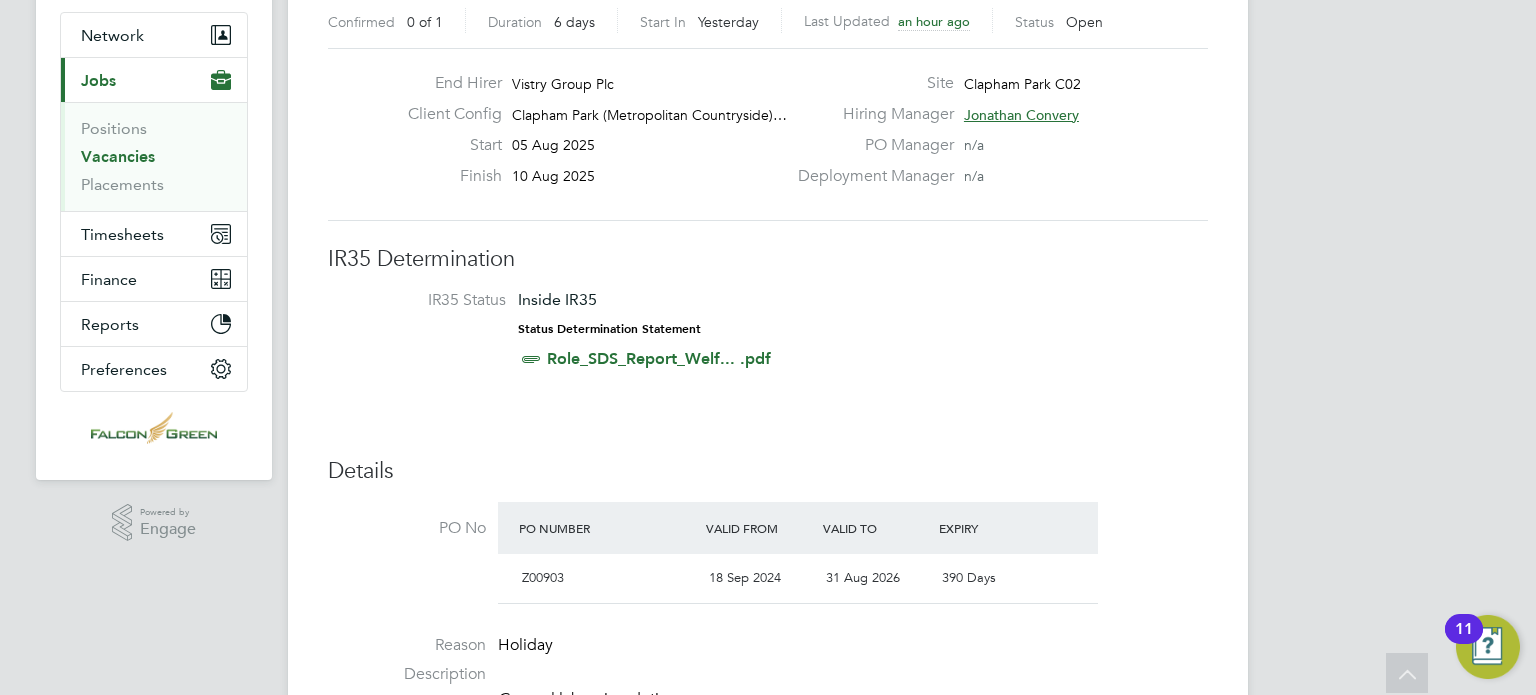 scroll, scrollTop: 0, scrollLeft: 0, axis: both 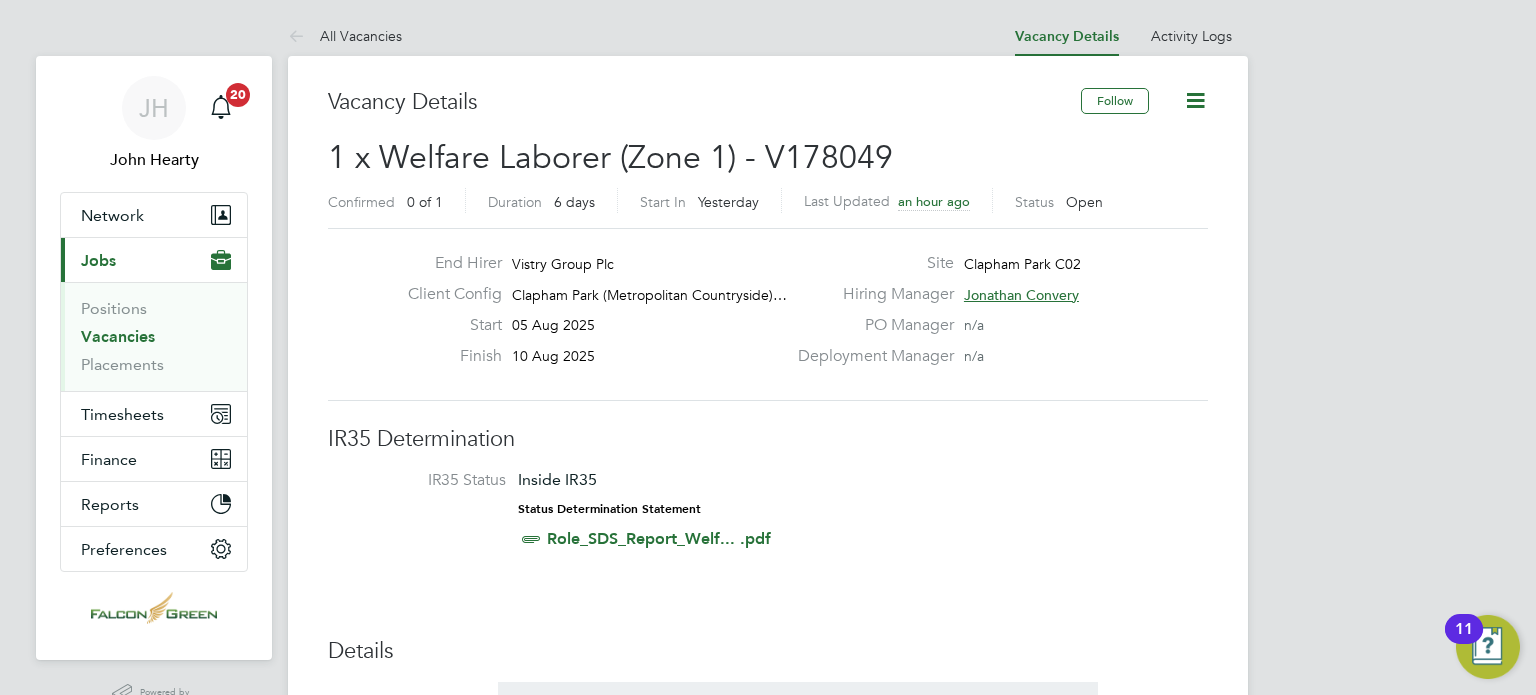 click on "Start [DATE]" 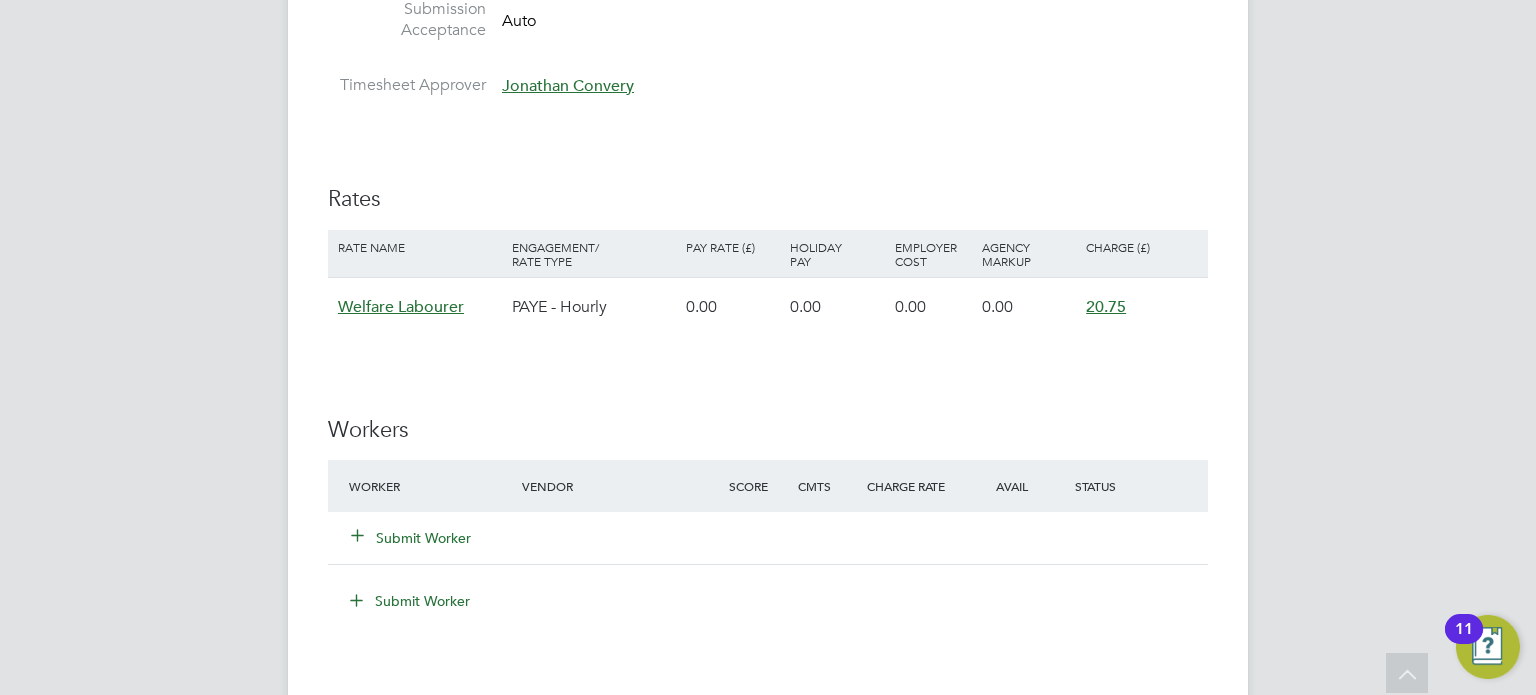 scroll, scrollTop: 1240, scrollLeft: 0, axis: vertical 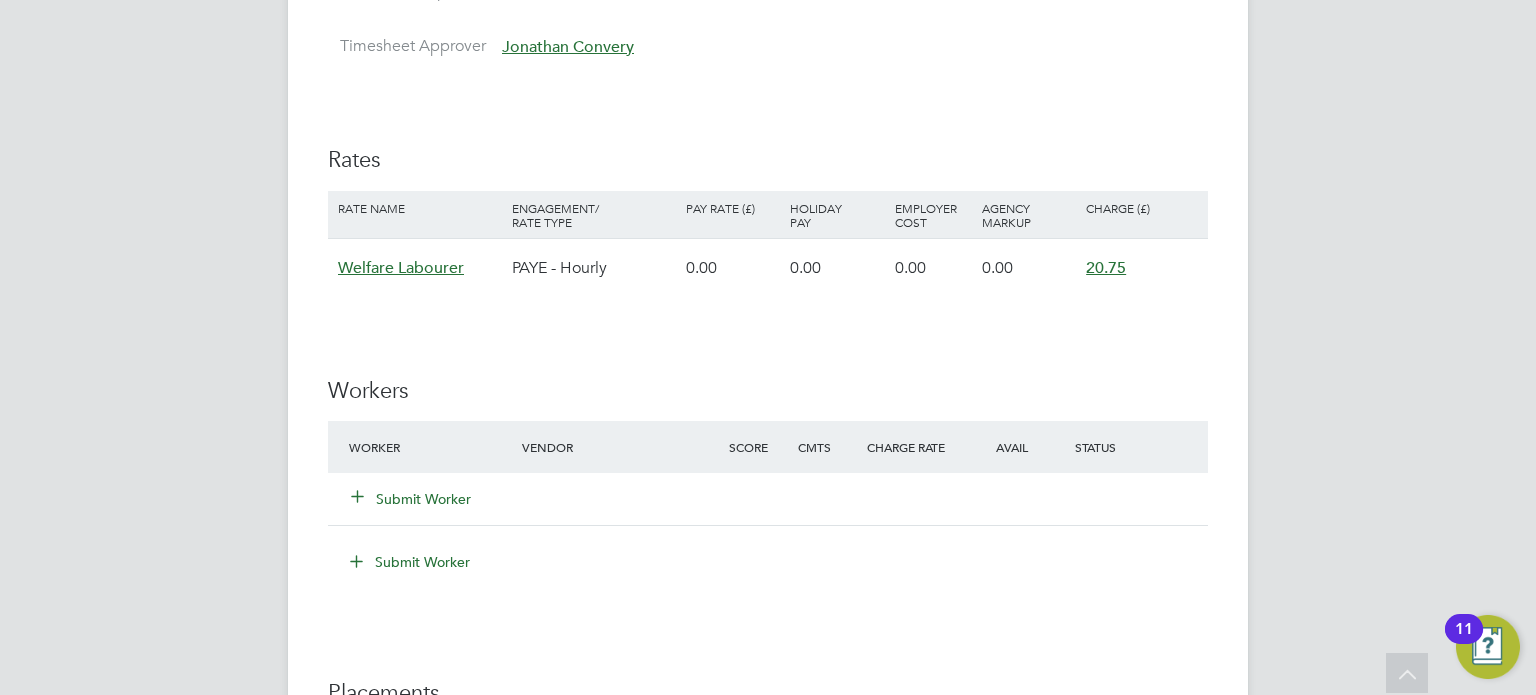 click on "Submit Worker" 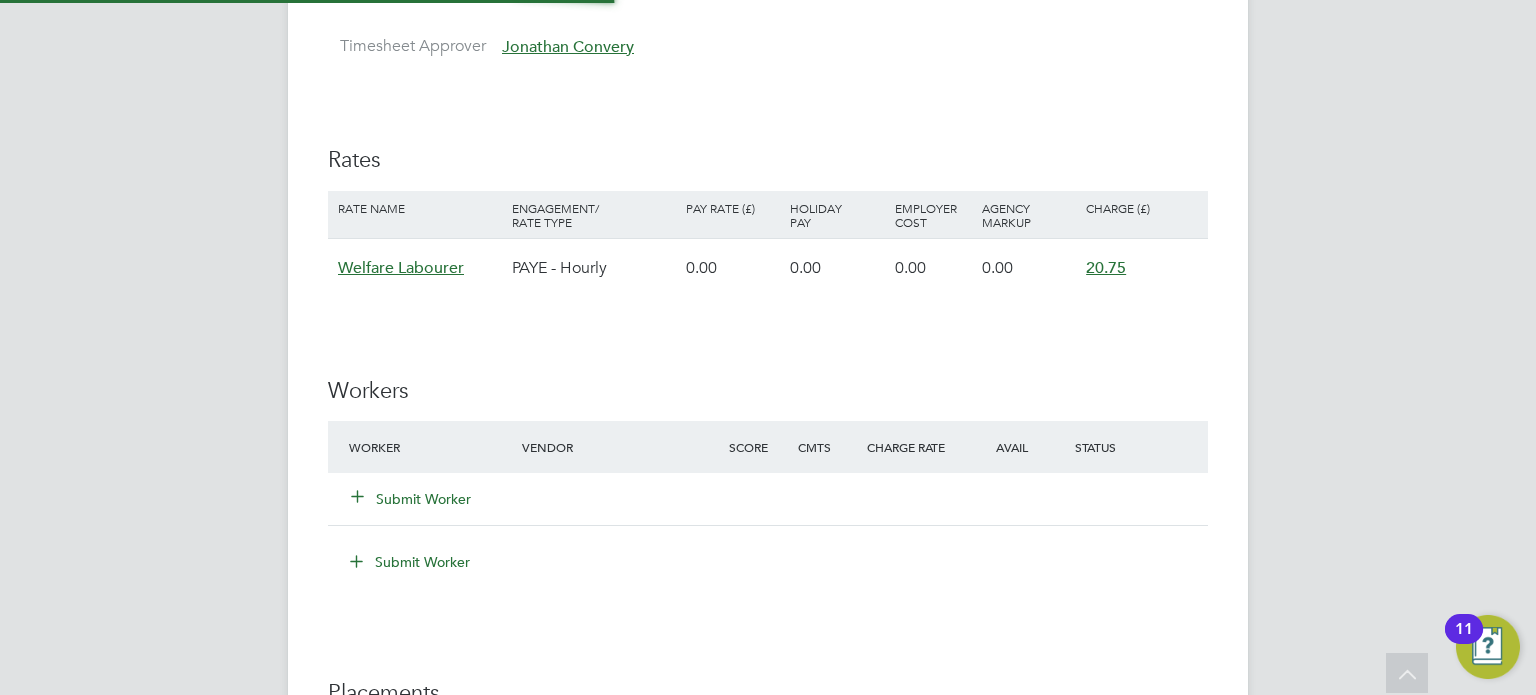 scroll, scrollTop: 10, scrollLeft: 10, axis: both 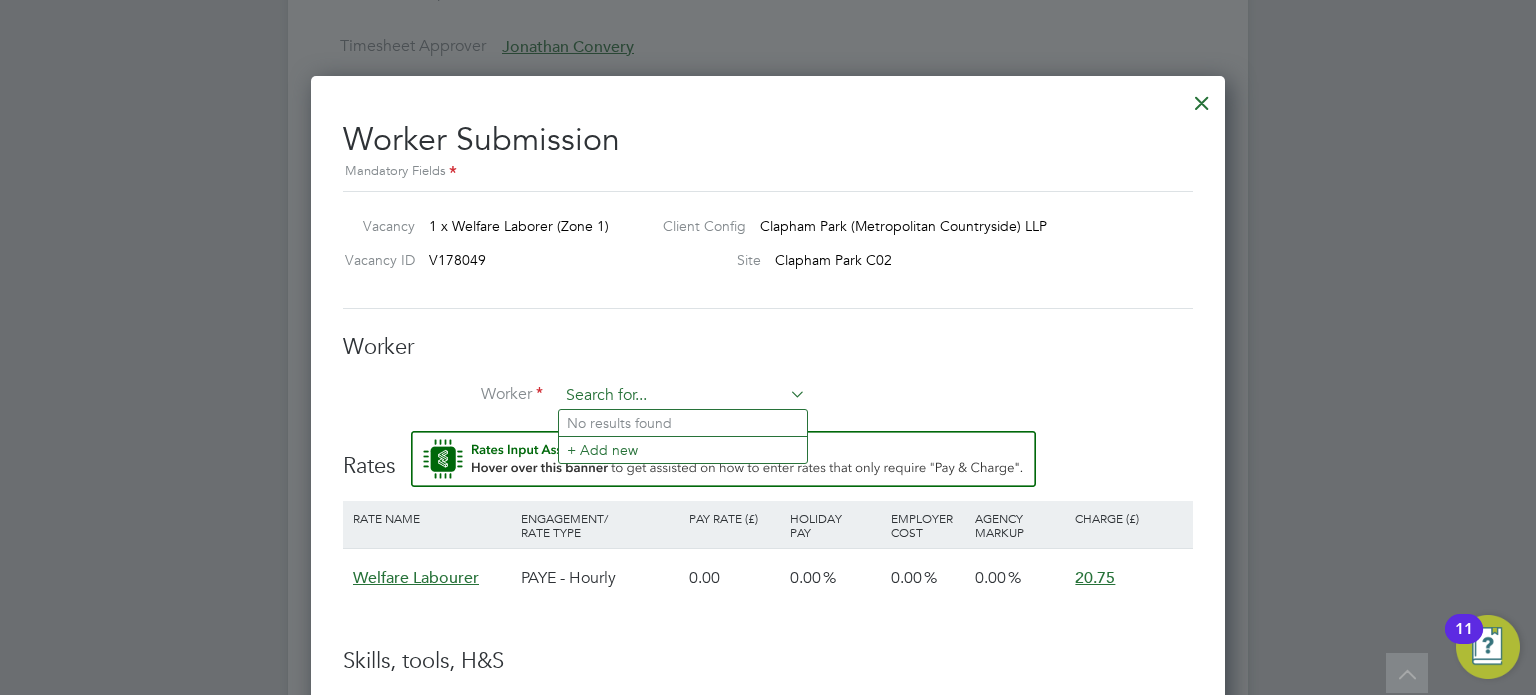 click at bounding box center (682, 396) 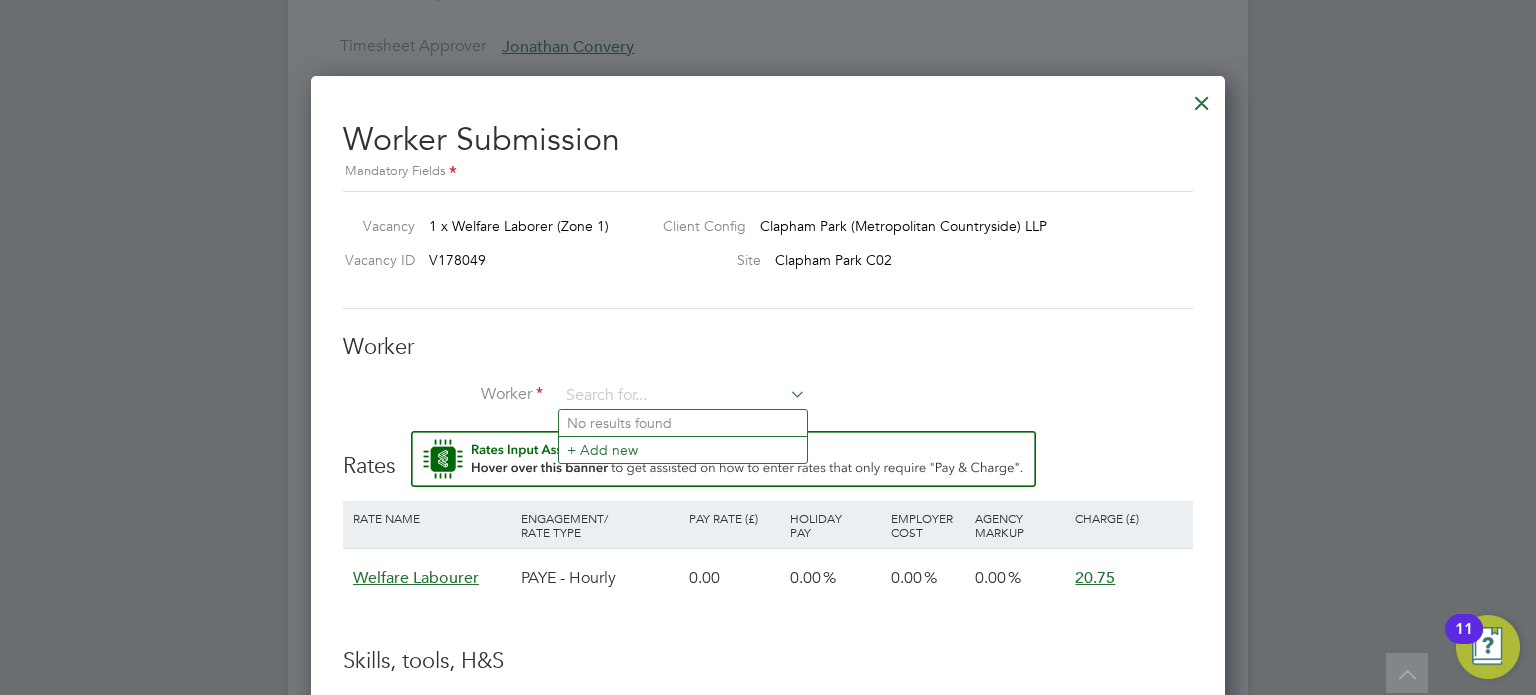click on "Worker Worker     Worker Engagement Type" at bounding box center (768, 382) 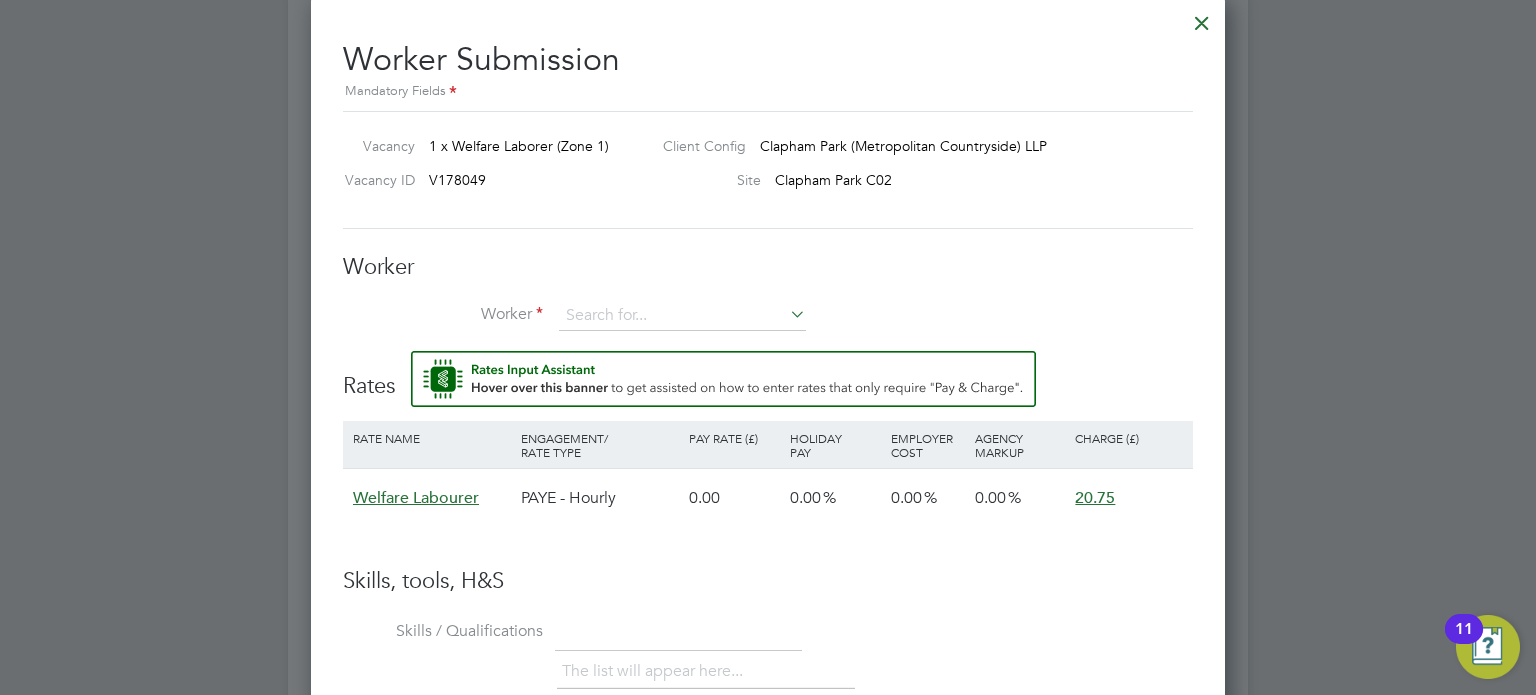 click at bounding box center (1202, 18) 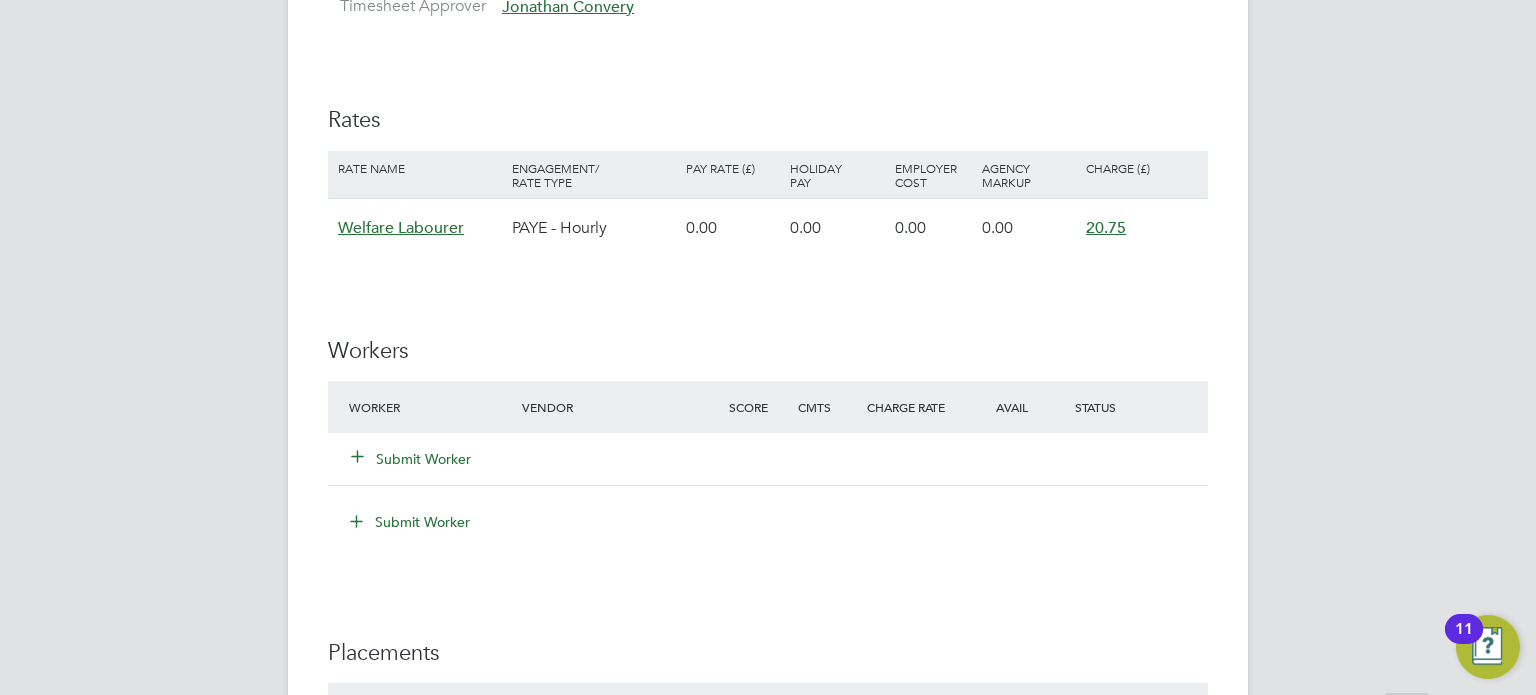 scroll, scrollTop: 1240, scrollLeft: 0, axis: vertical 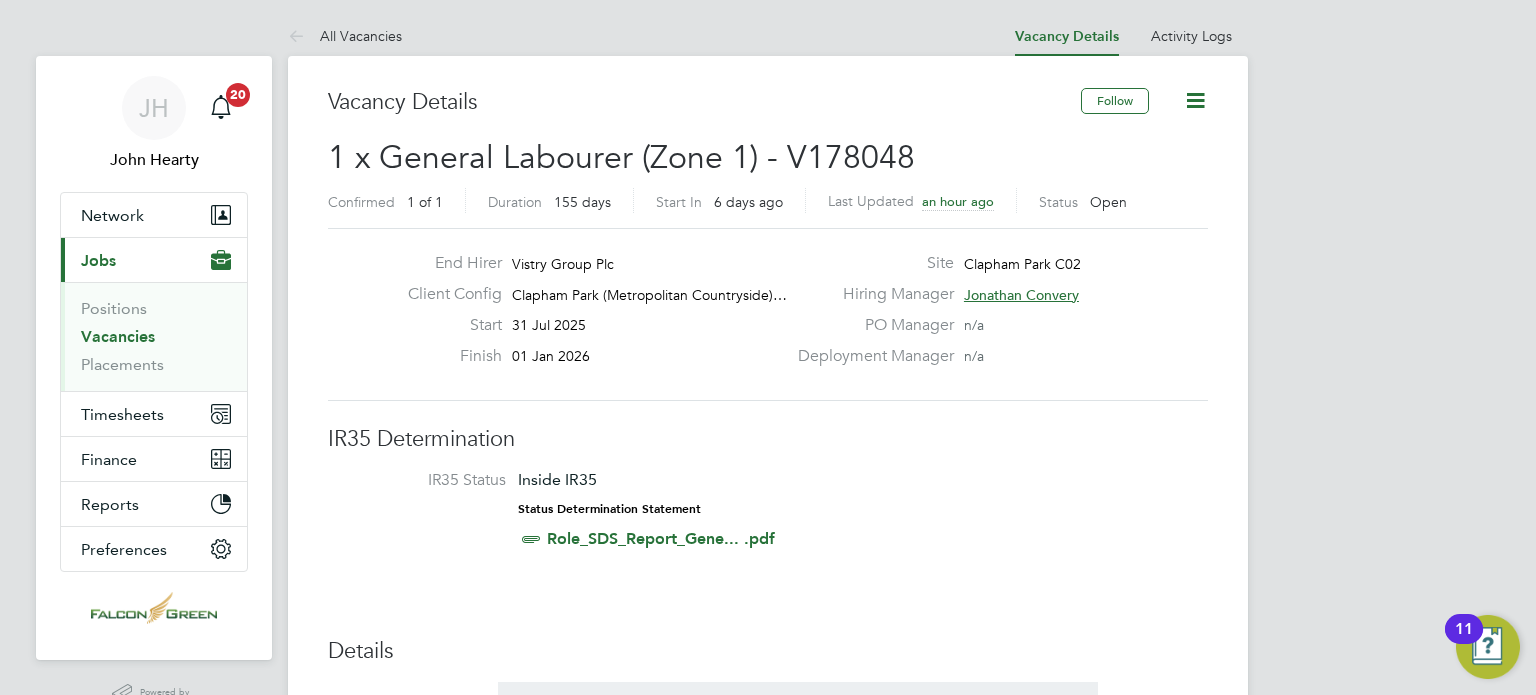 drag, startPoint x: 88, startPoint y: 258, endPoint x: 601, endPoint y: 260, distance: 513.0039 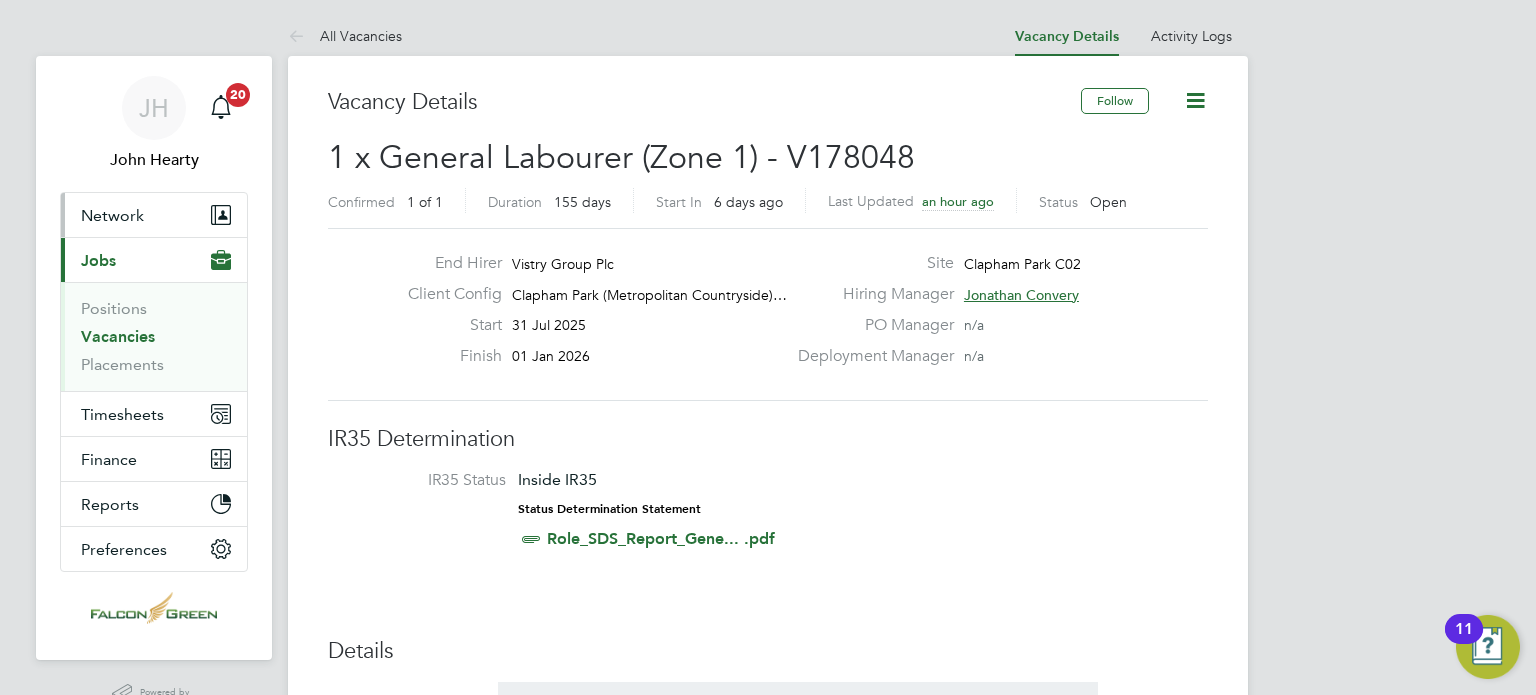 click on "Network" 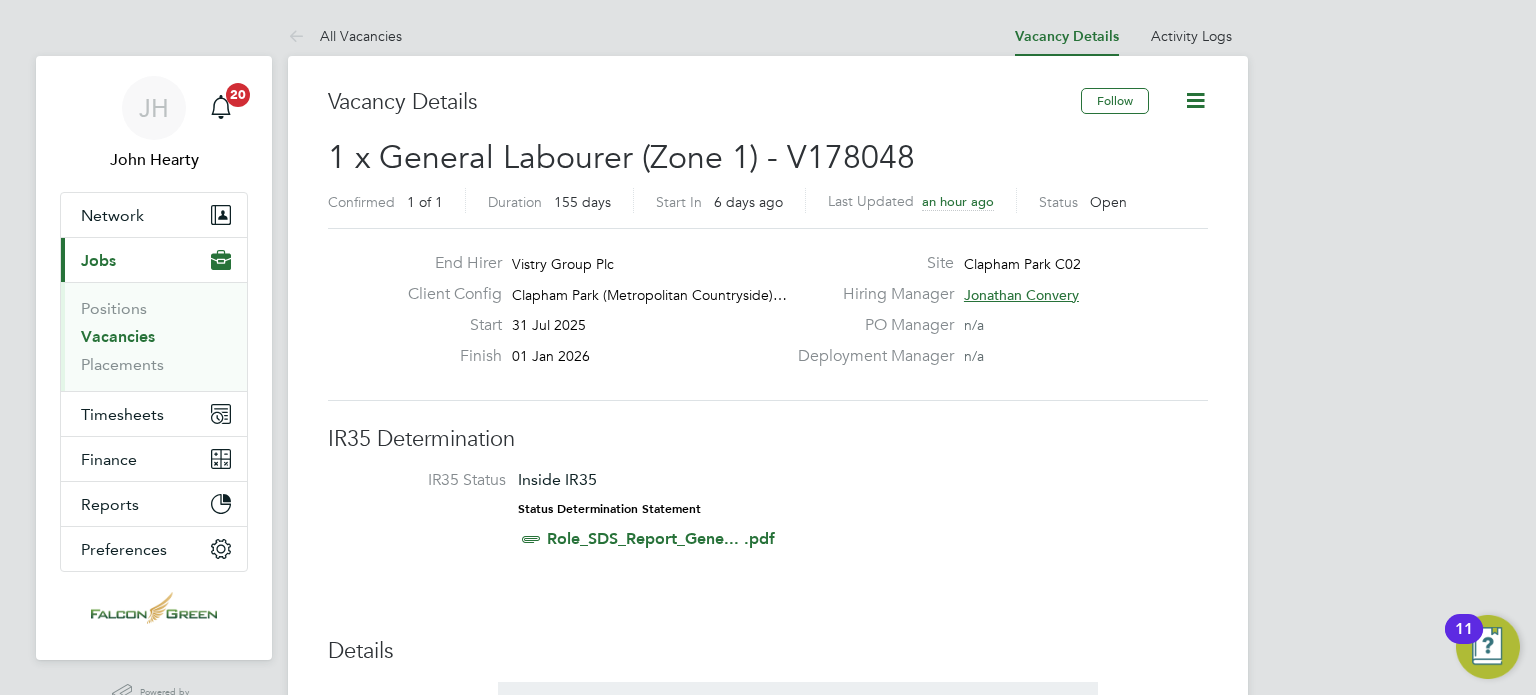 click on "End Hirer Vistry Group Plc" 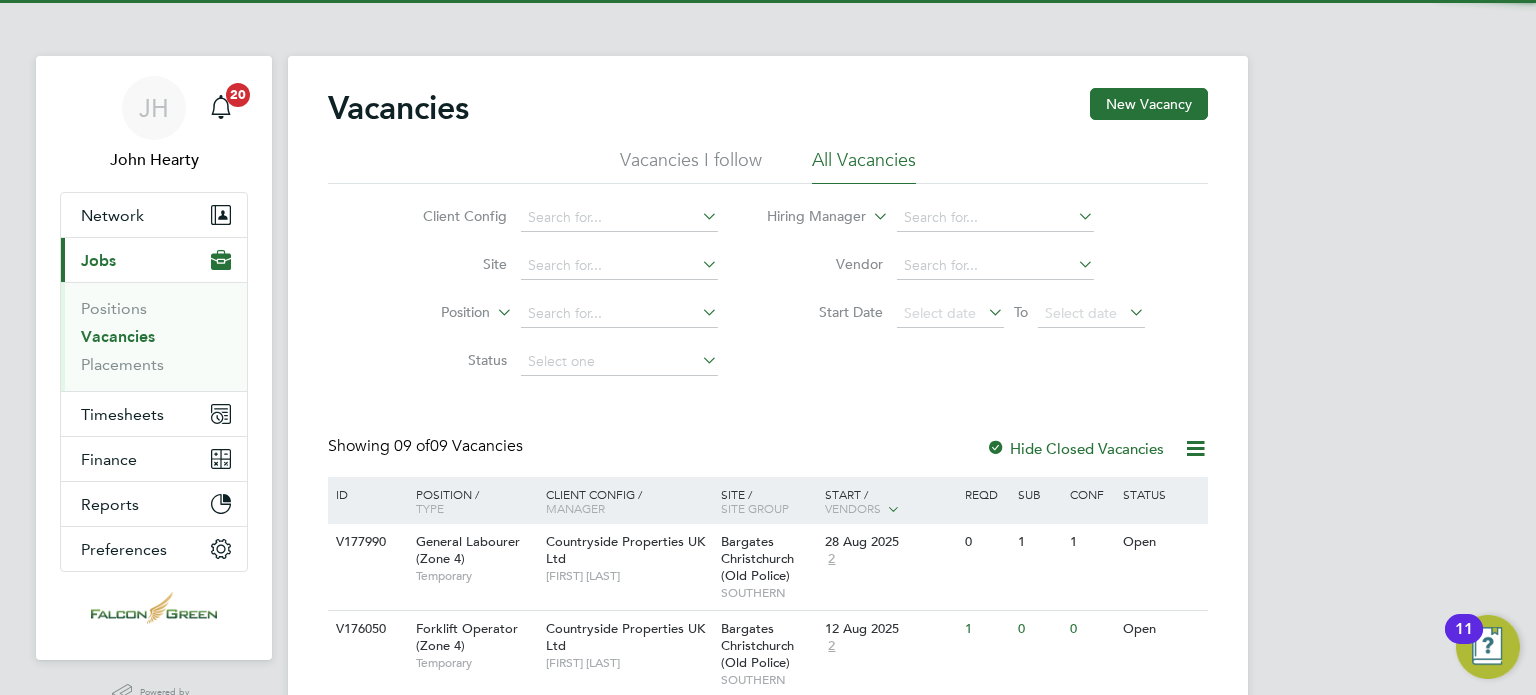 click on "Status" 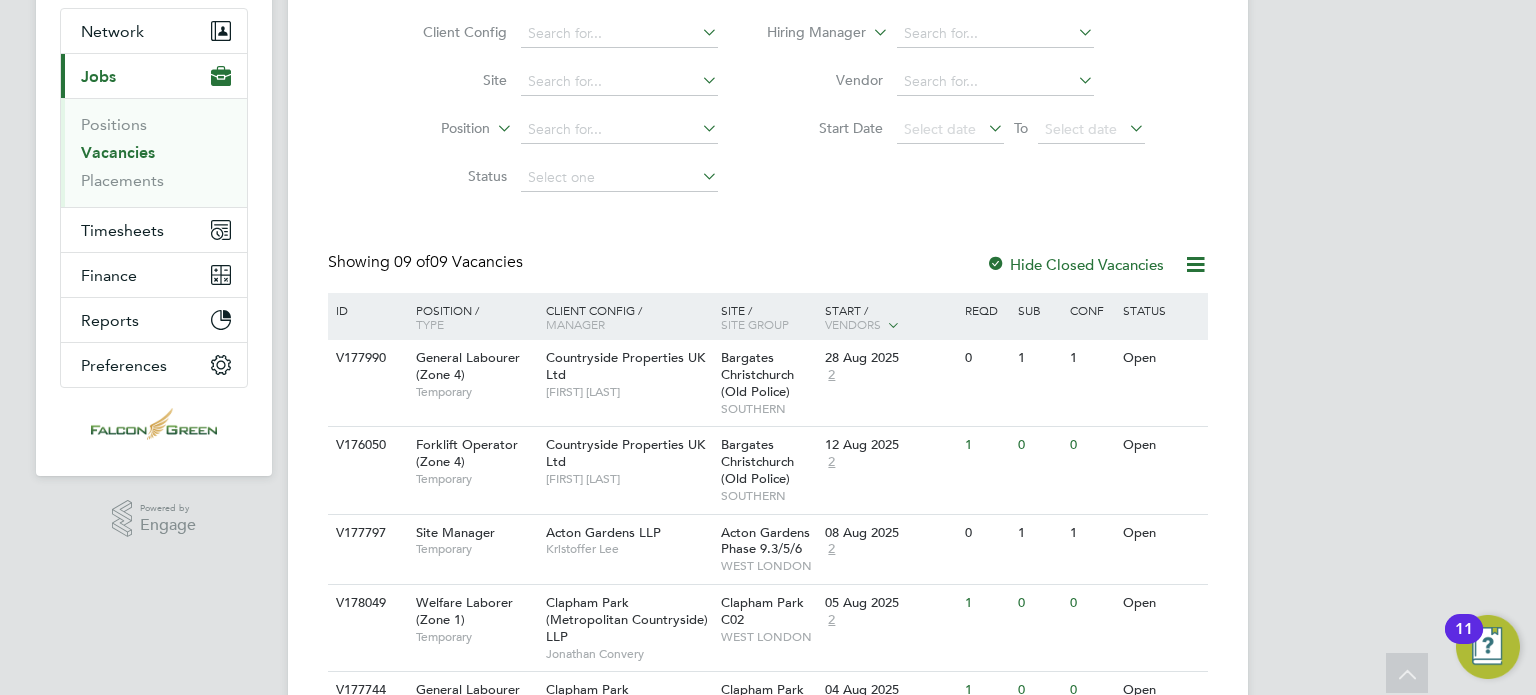 scroll, scrollTop: 160, scrollLeft: 0, axis: vertical 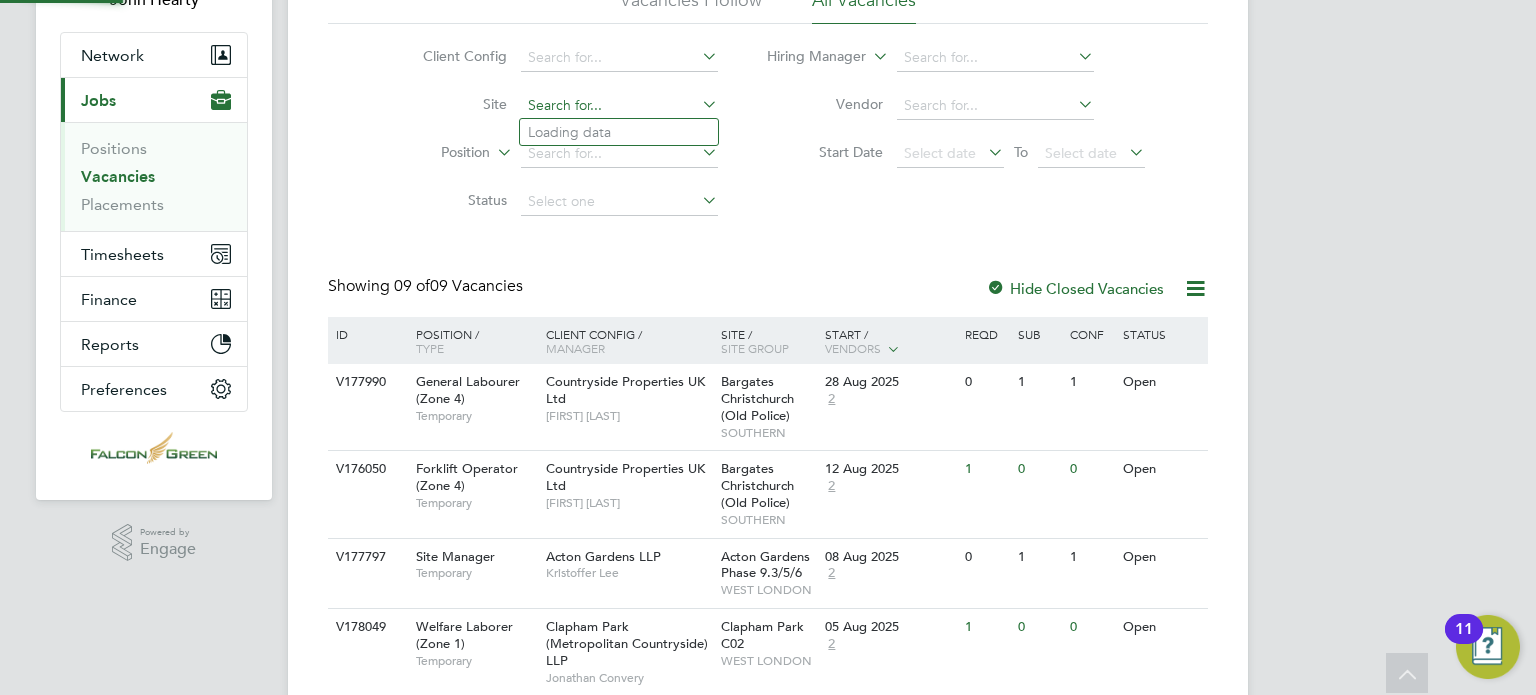 click 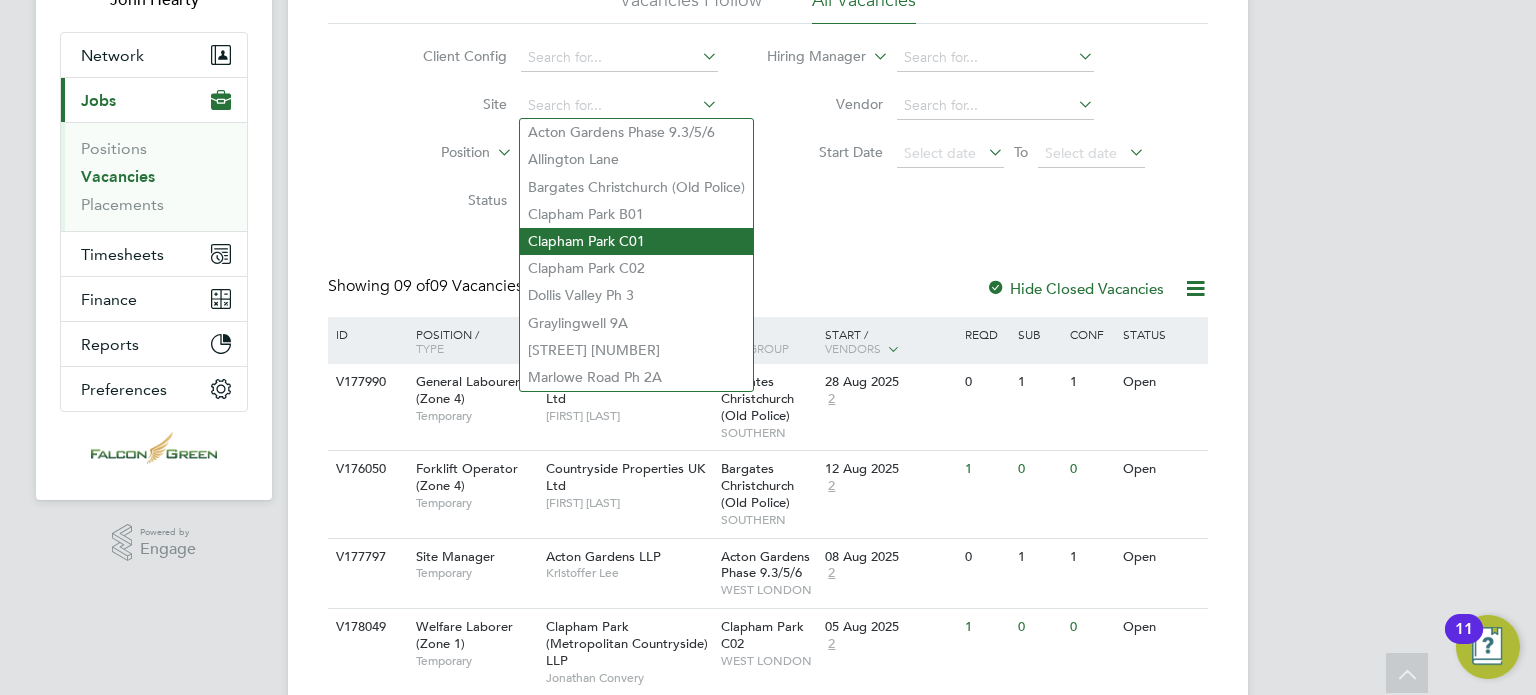 click on "Clapham Park C01" 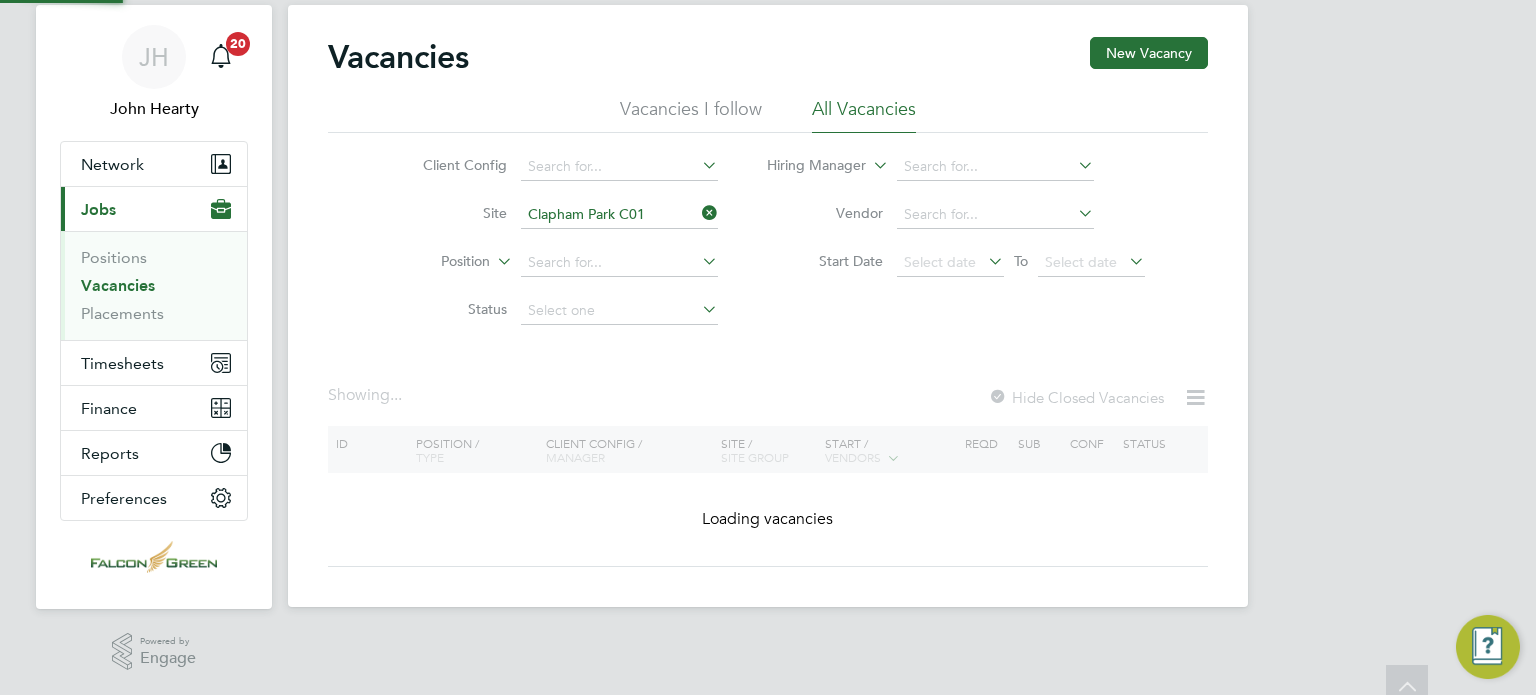 scroll, scrollTop: 48, scrollLeft: 0, axis: vertical 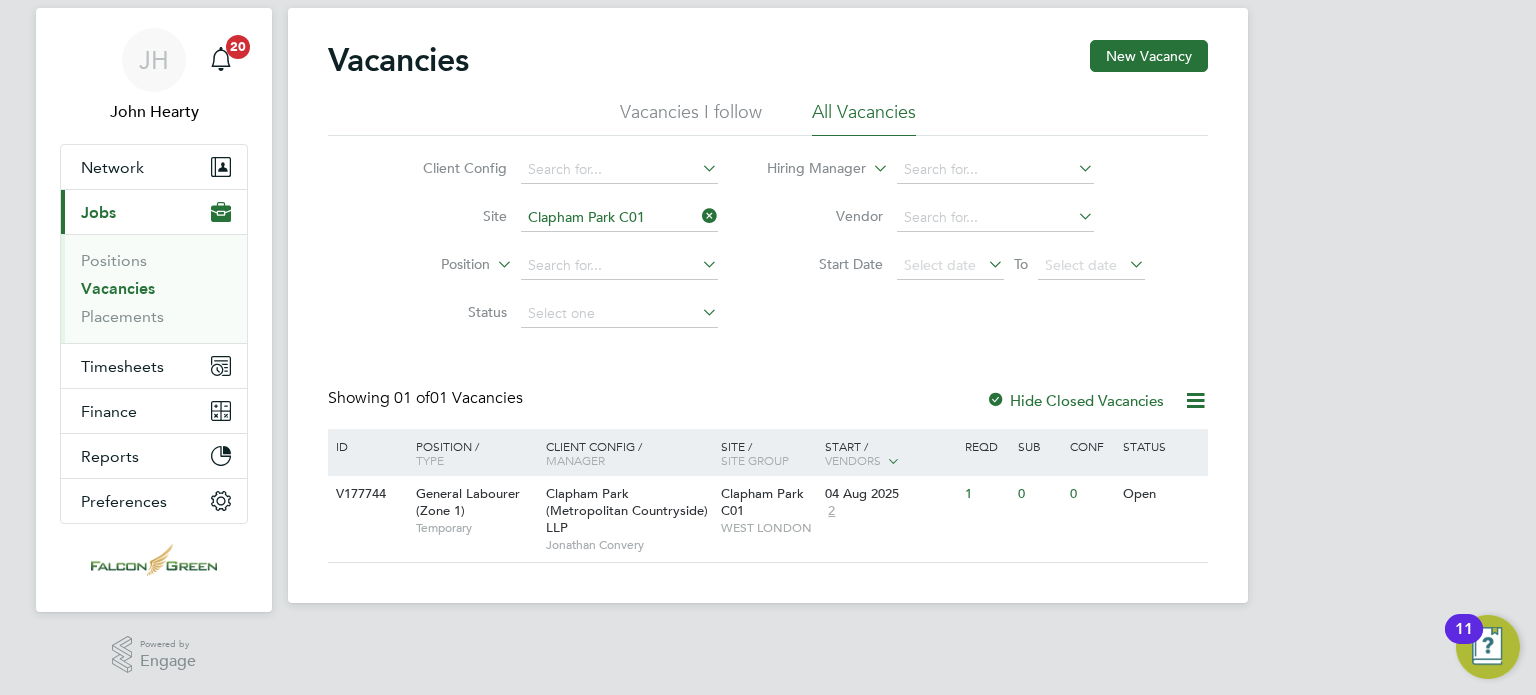 click on "Vacancies New Vacancy Vacancies I follow All Vacancies Client Config     Site   Clapham Park C01   Position     Status   Hiring Manager     Vendor   Start Date
Select date
To
Select date
Showing   01 of  01 Vacancies Hide Closed Vacancies ID  Position / Type   Client Config / Manager Site / Site Group Start / Vendors   Reqd Sub Conf Status V177744 General Labourer (Zone 1)   Temporary Clapham Park (Metropolitan Countryside) LLP   Jonathan Convery Clapham Park C01   WEST LONDON 04 Aug 2025 2 1 0 0 Open Show   more" 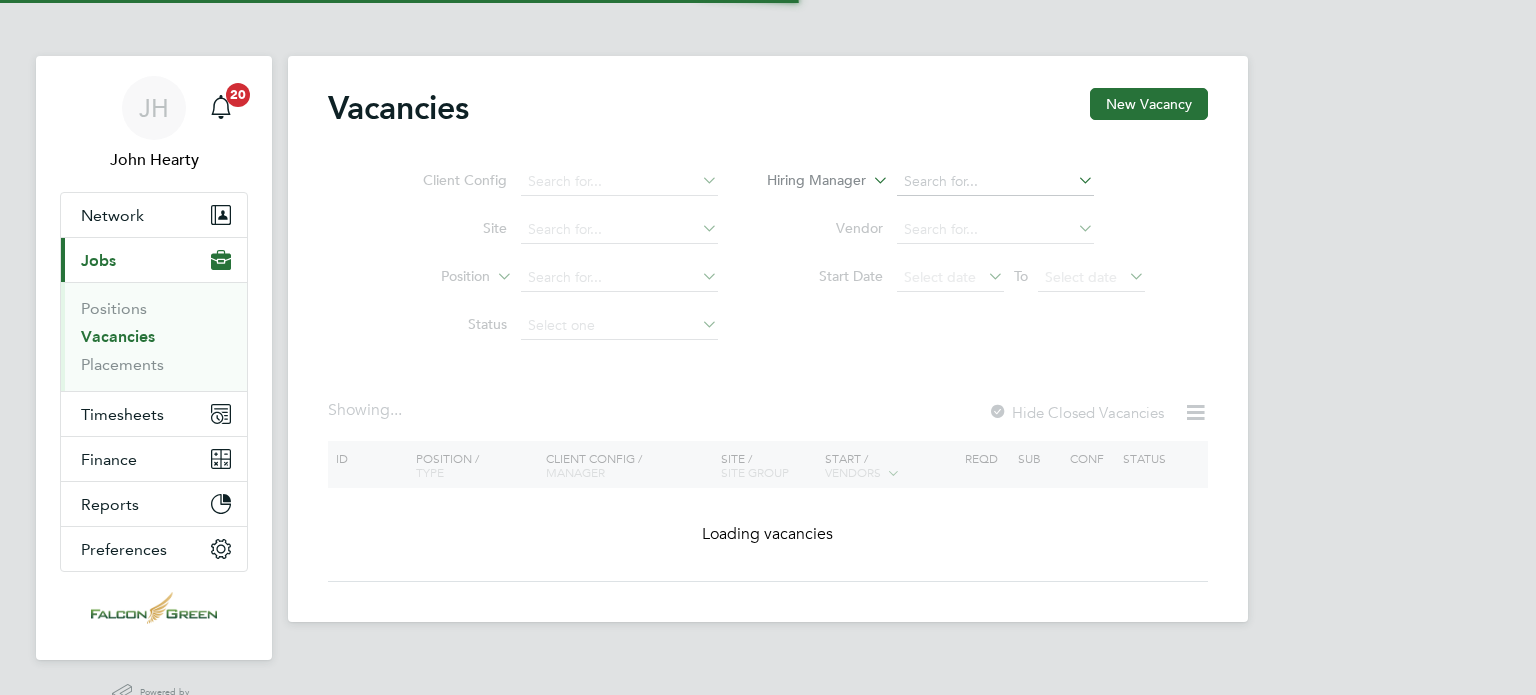 scroll, scrollTop: 0, scrollLeft: 0, axis: both 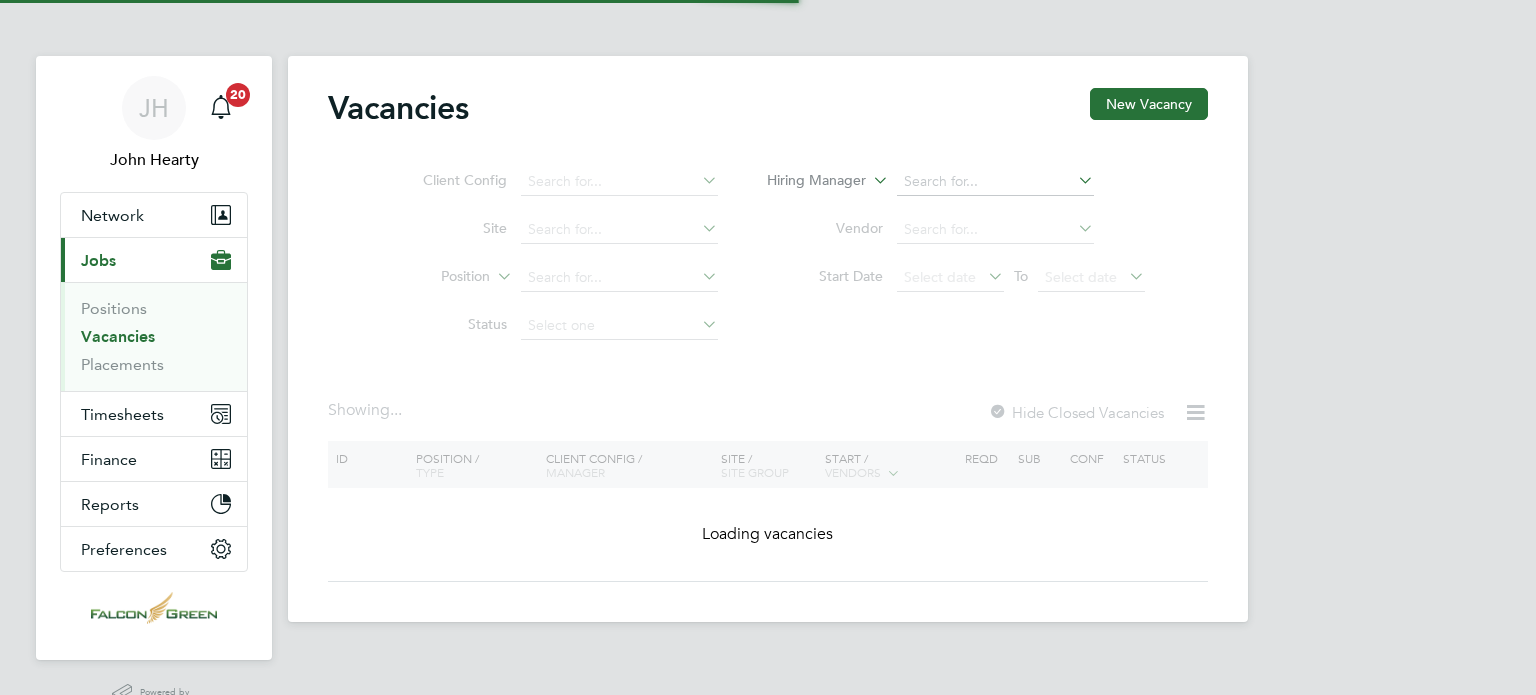 type on "Clapham Park C01" 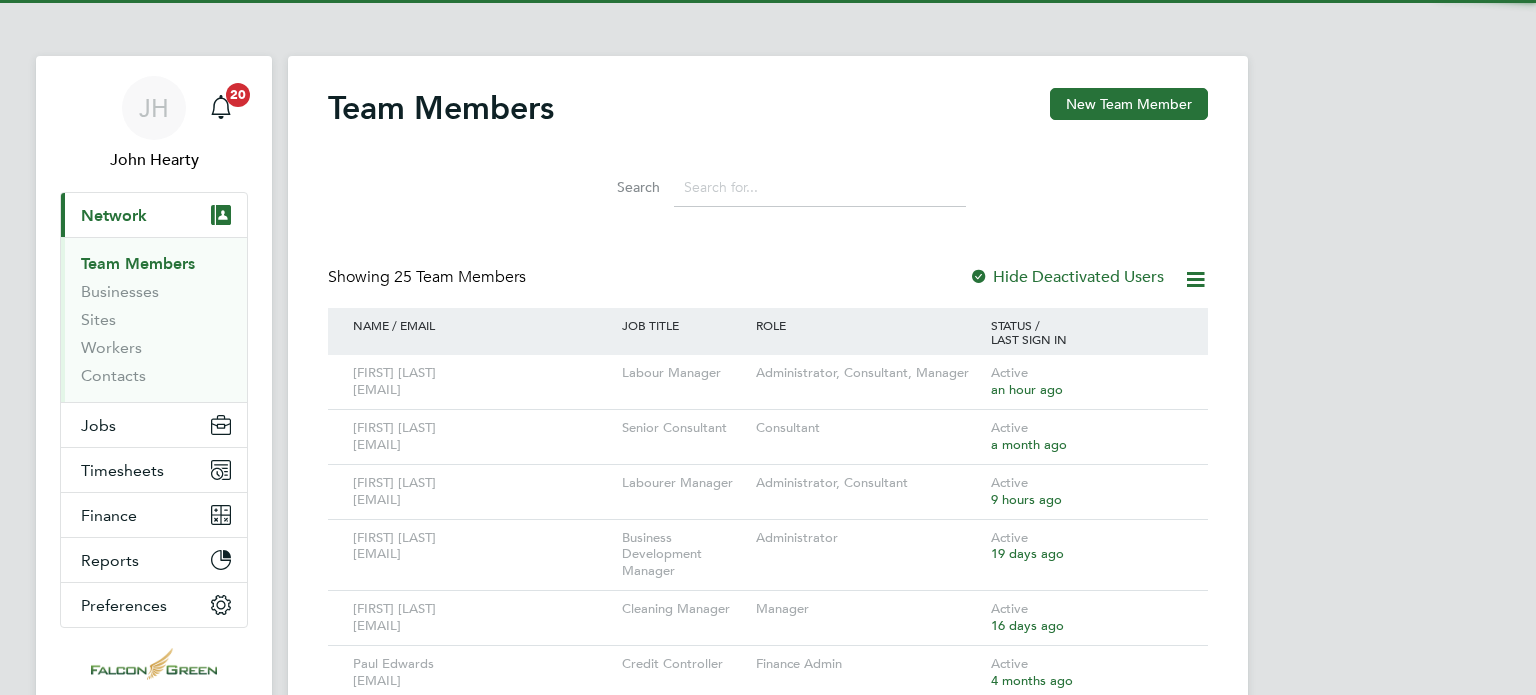 scroll, scrollTop: 0, scrollLeft: 0, axis: both 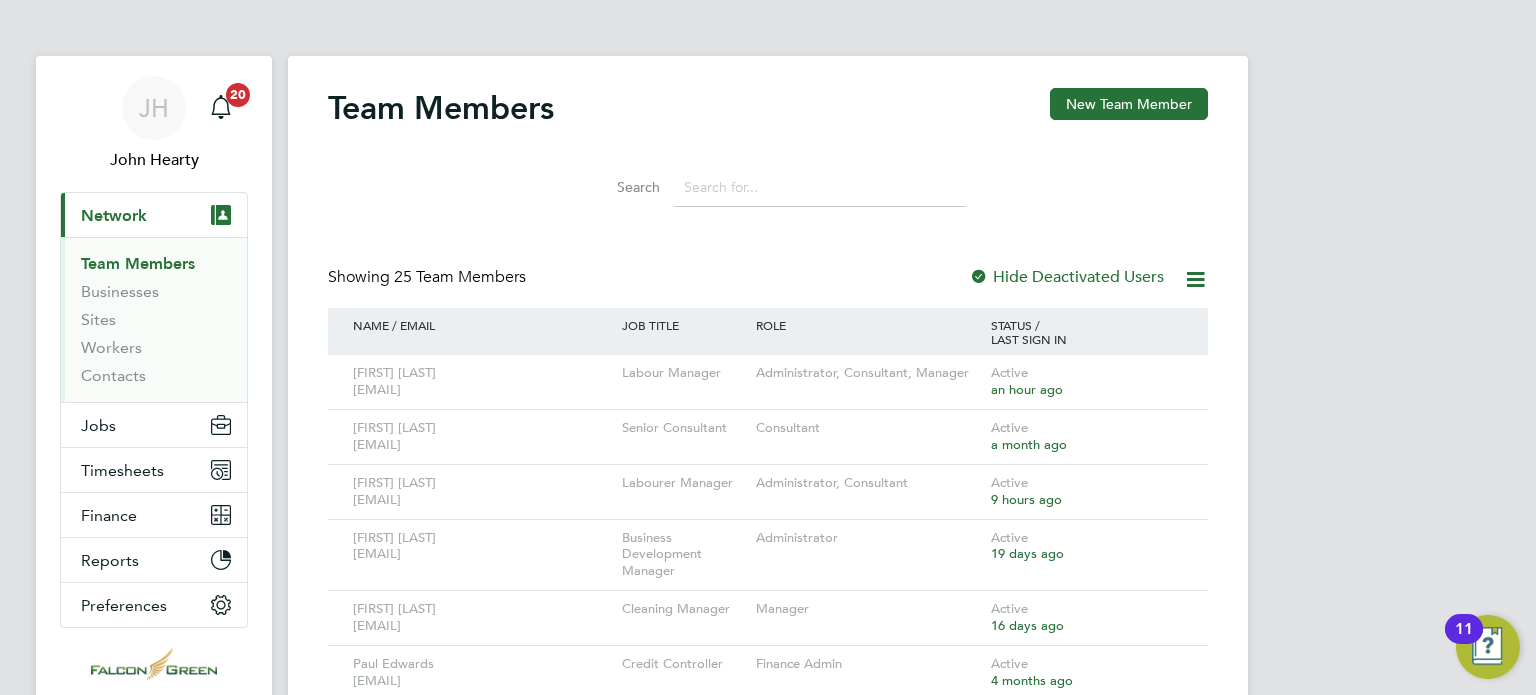 click on "Team Members   Businesses   Sites   Workers   Contacts" at bounding box center [154, 319] 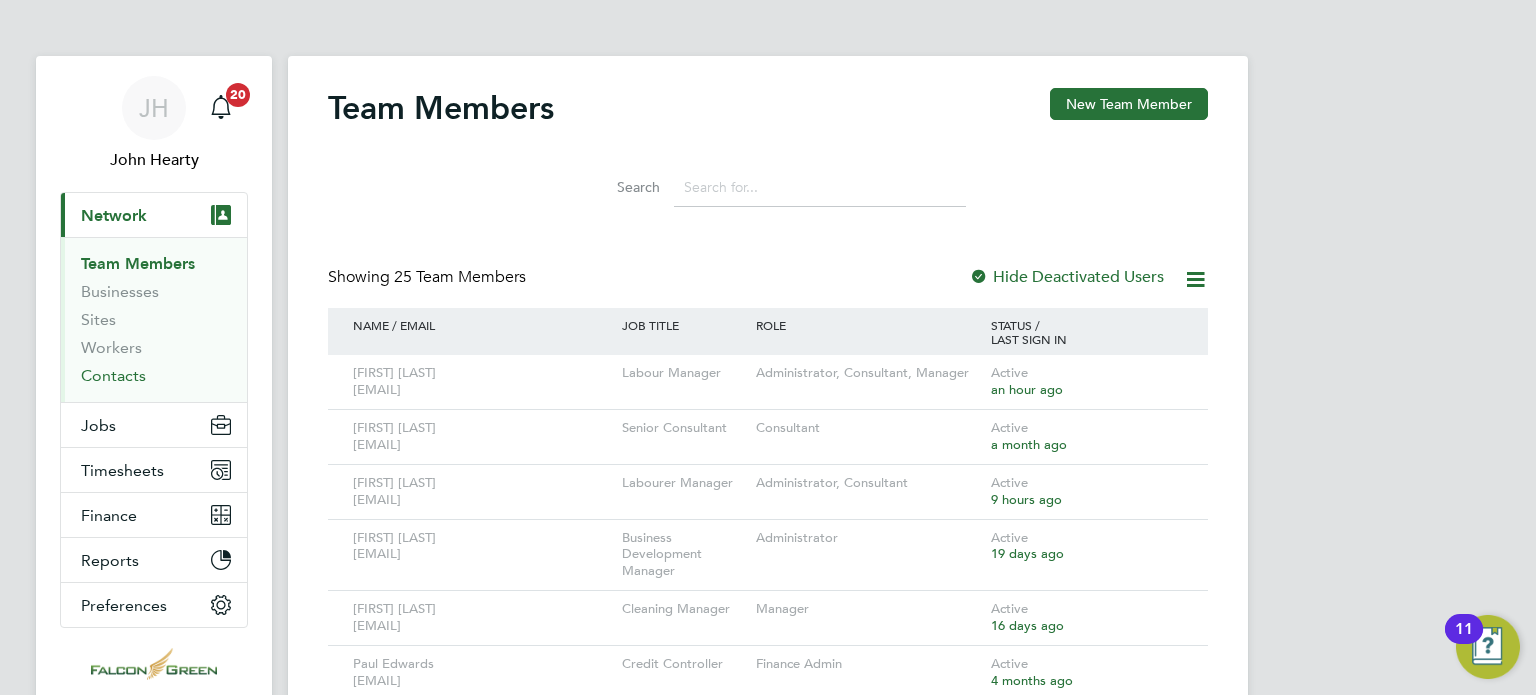 click on "Contacts" at bounding box center [113, 375] 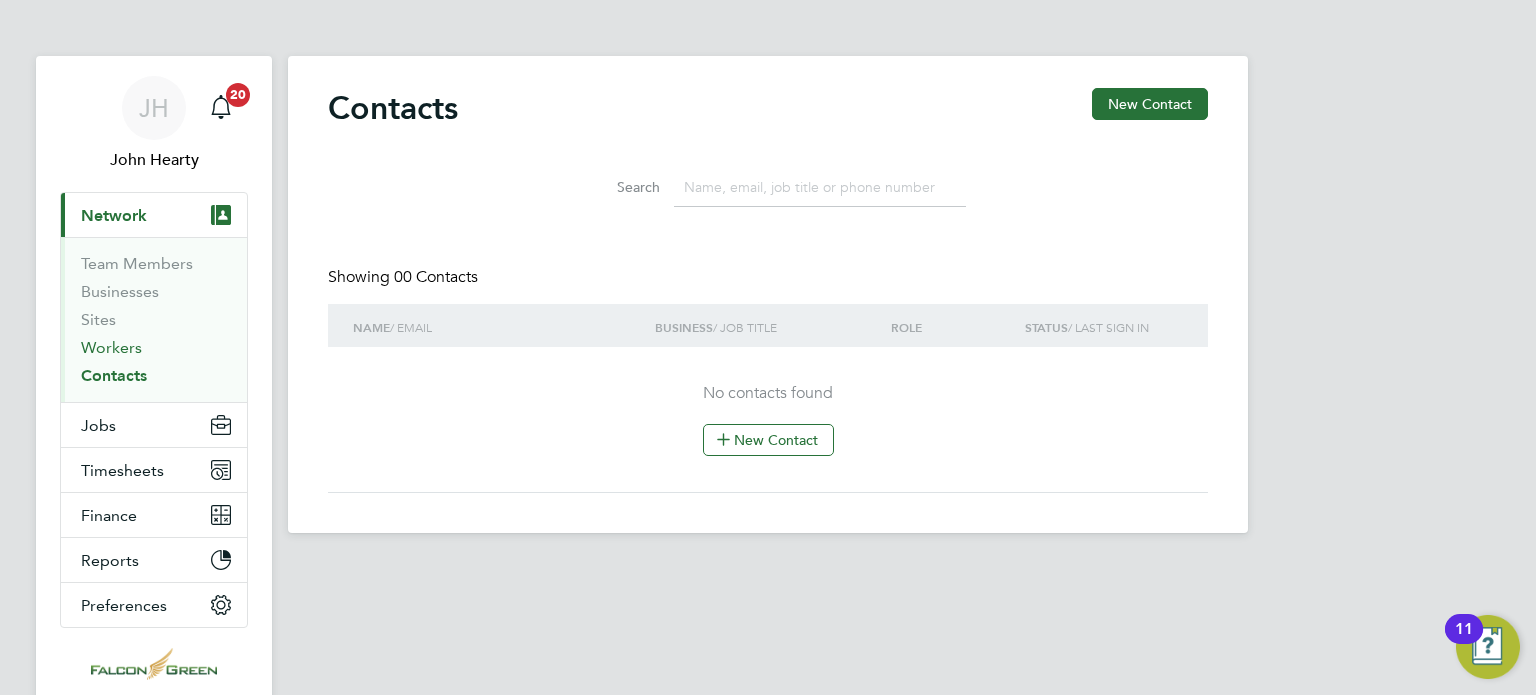 click on "Workers" at bounding box center [111, 347] 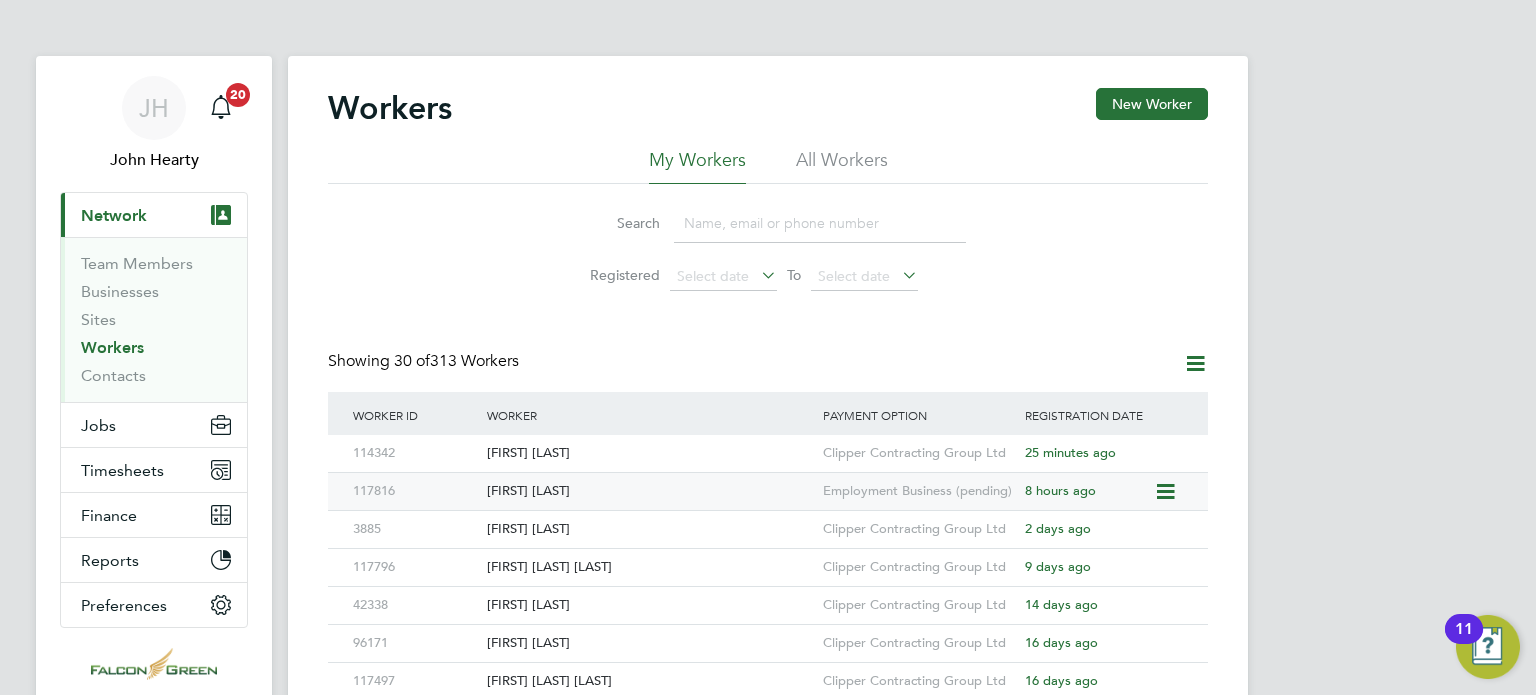 click on "[FIRST] [LAST]" 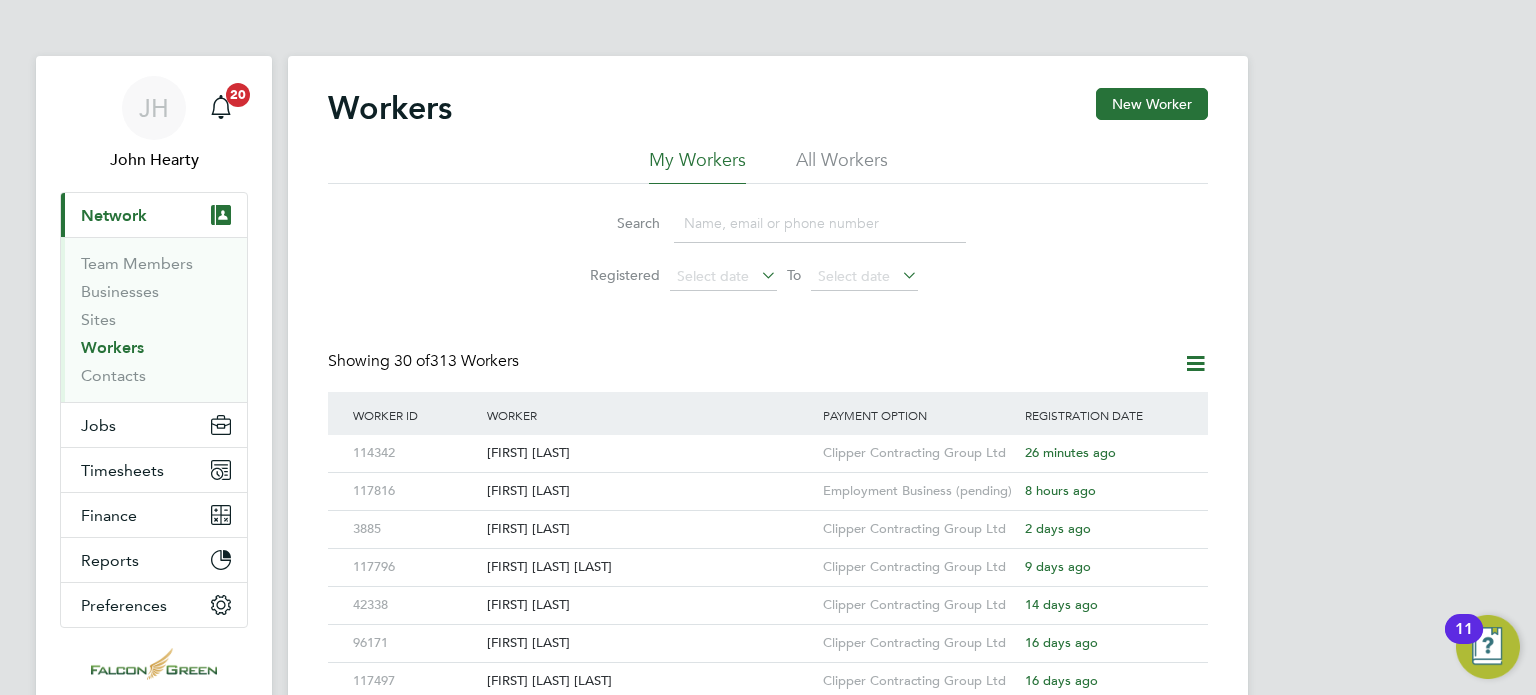 click on "Search   Registered
Select date
To
Select date" 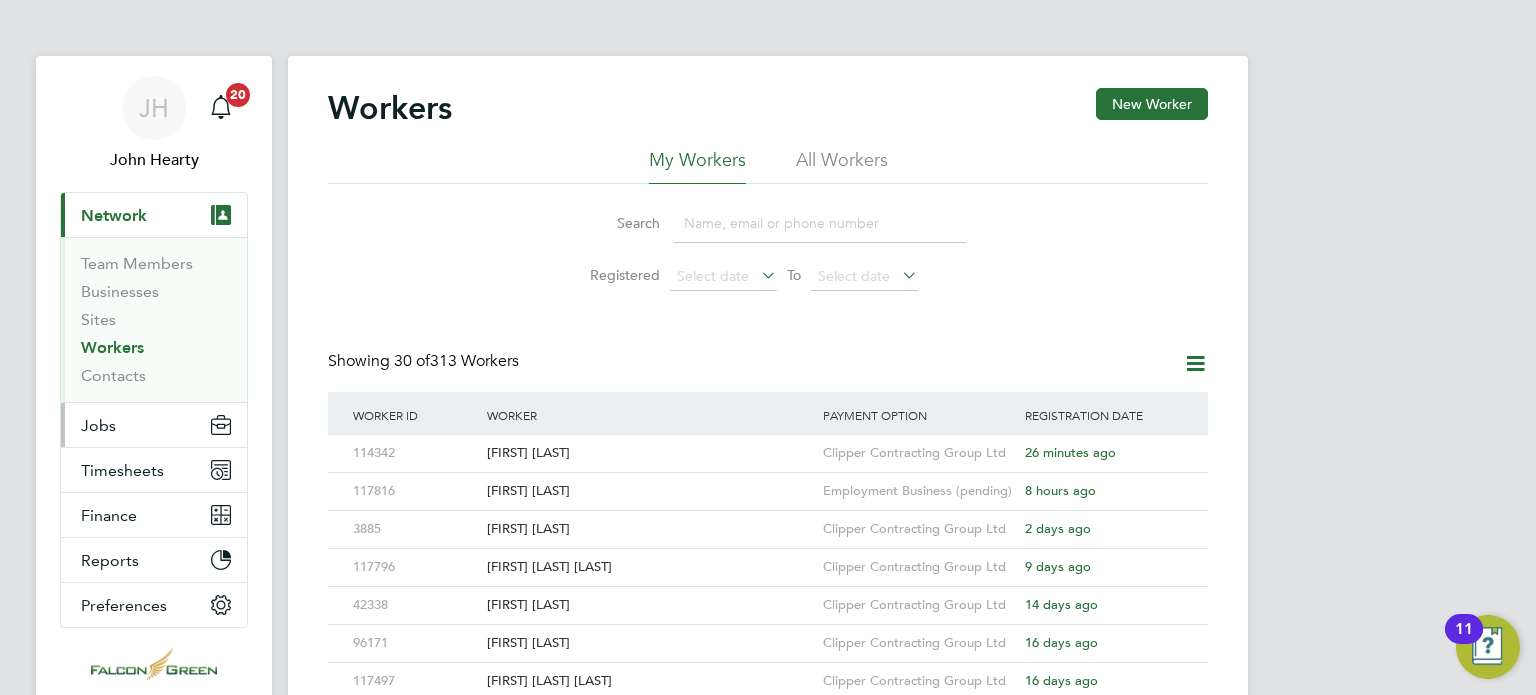 click on "Jobs" at bounding box center [98, 425] 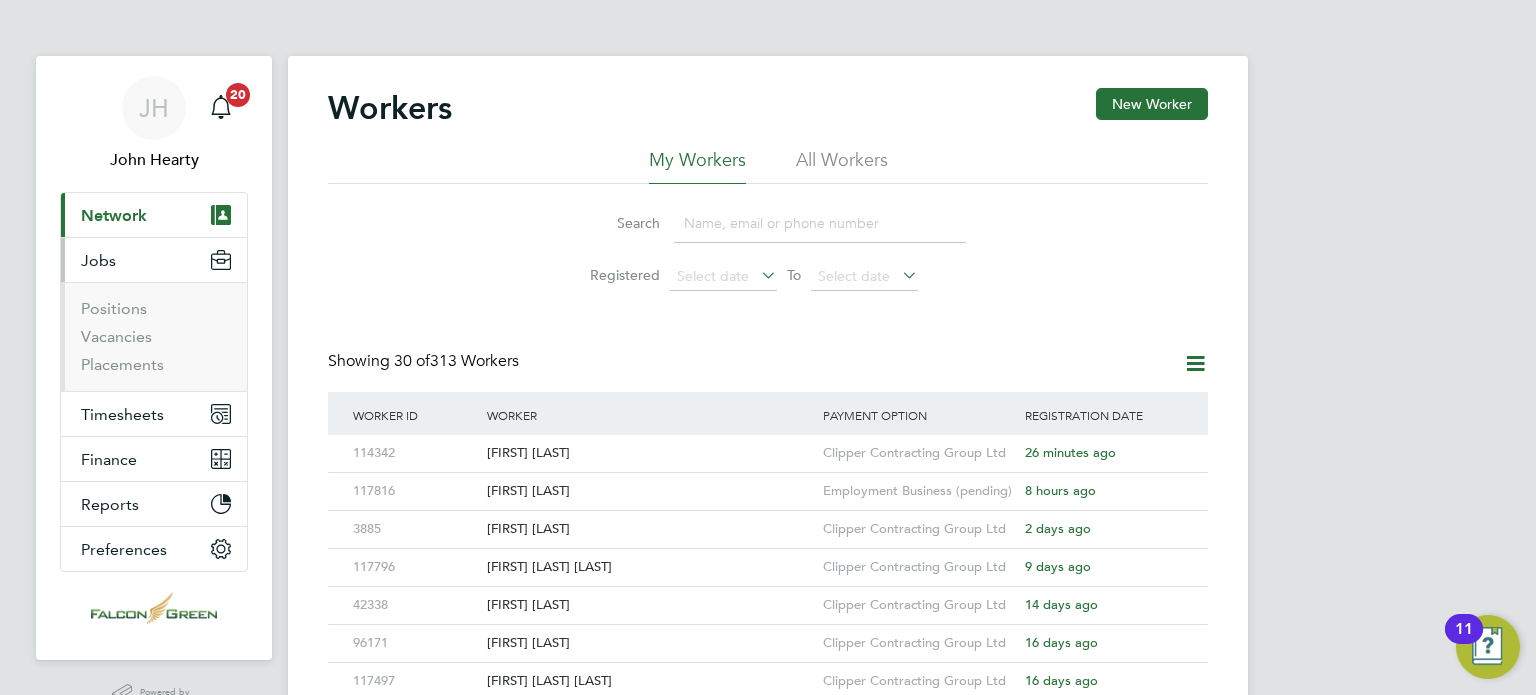 click on "Network" at bounding box center [114, 215] 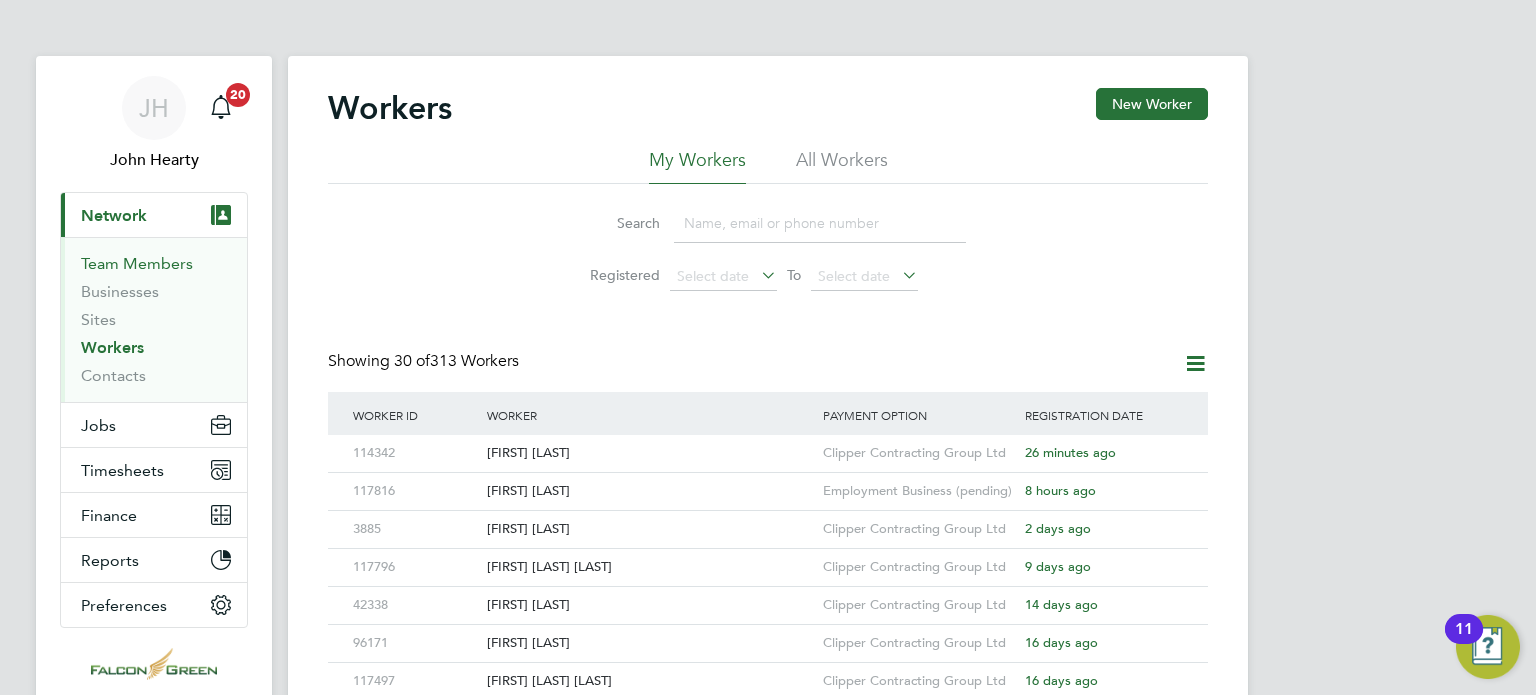 click on "Team Members" at bounding box center [137, 263] 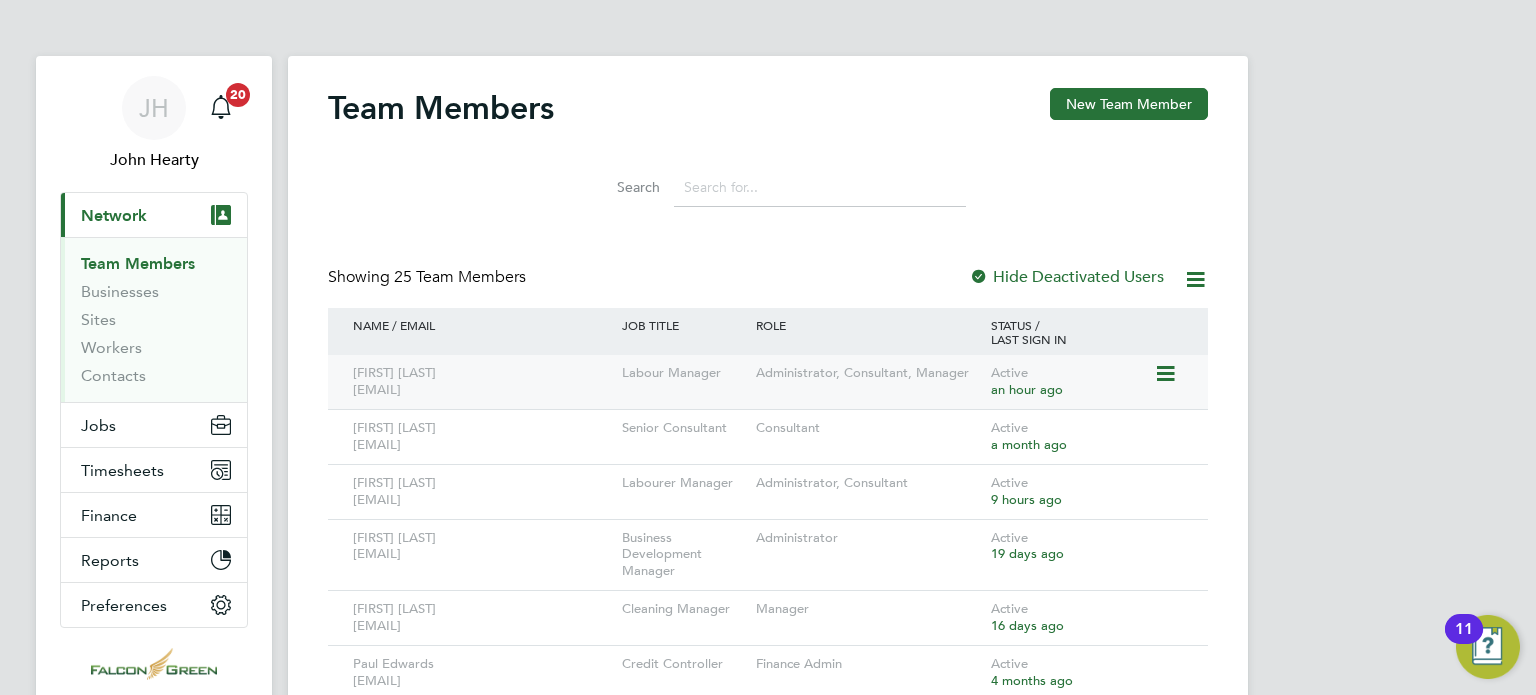 click on "[FIRST] [LAST] [EMAIL]" 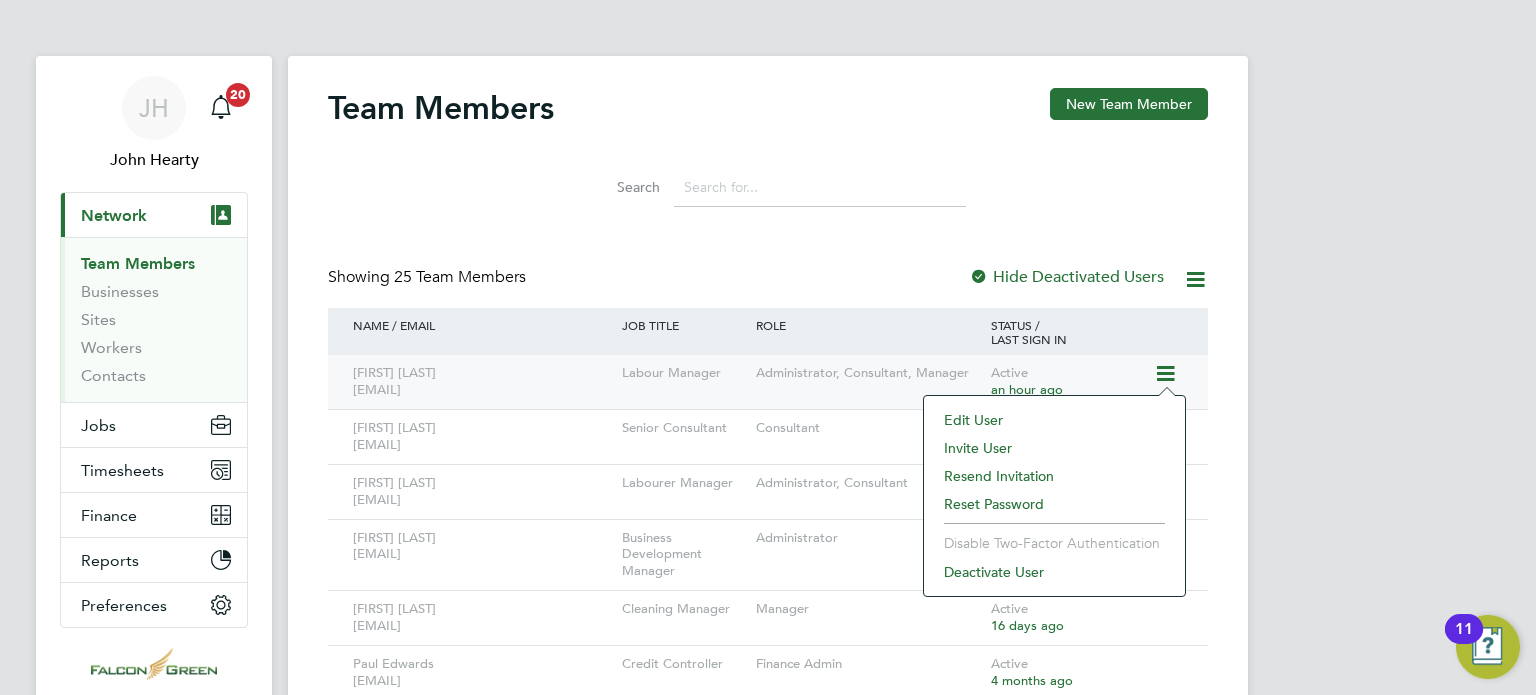 click on "Administrator, Consultant, Manager" 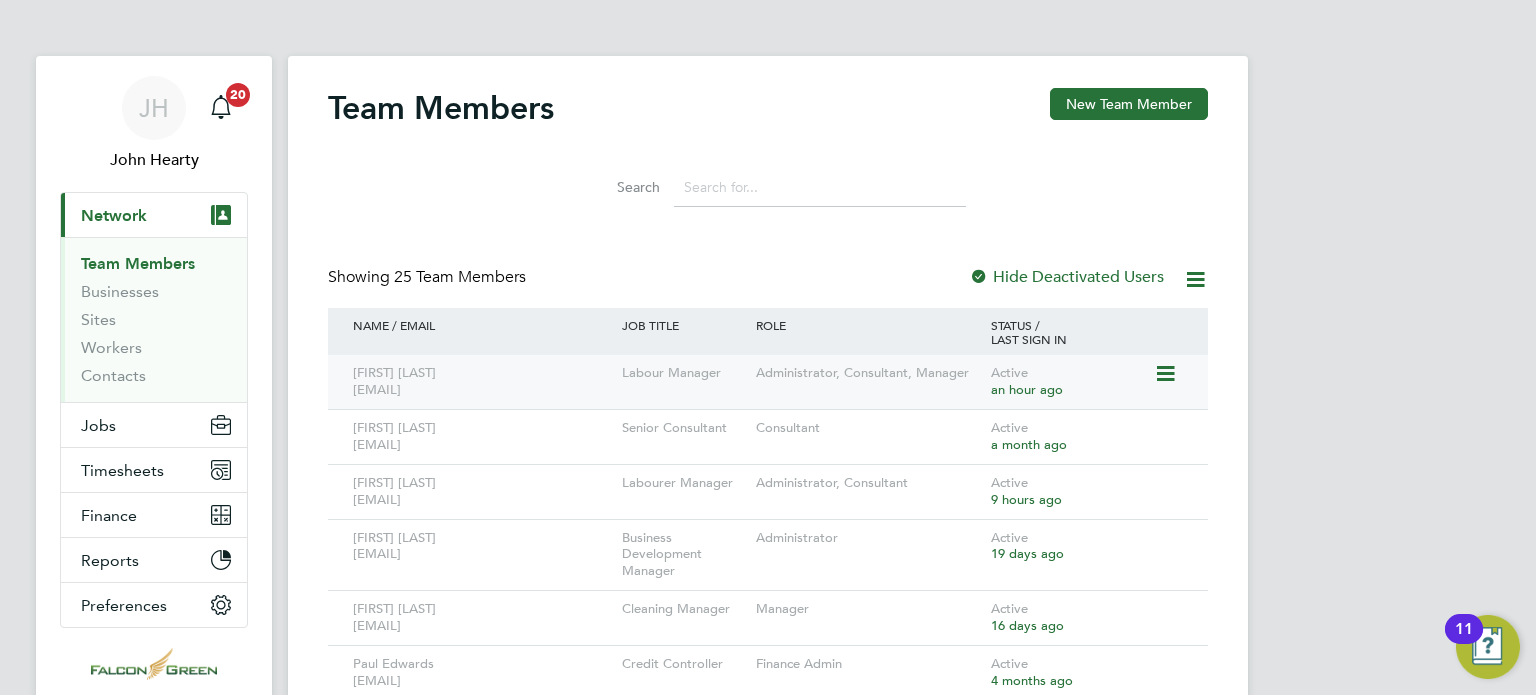 click on "Shane O'Reilly shane@falcongreen.co.uk" 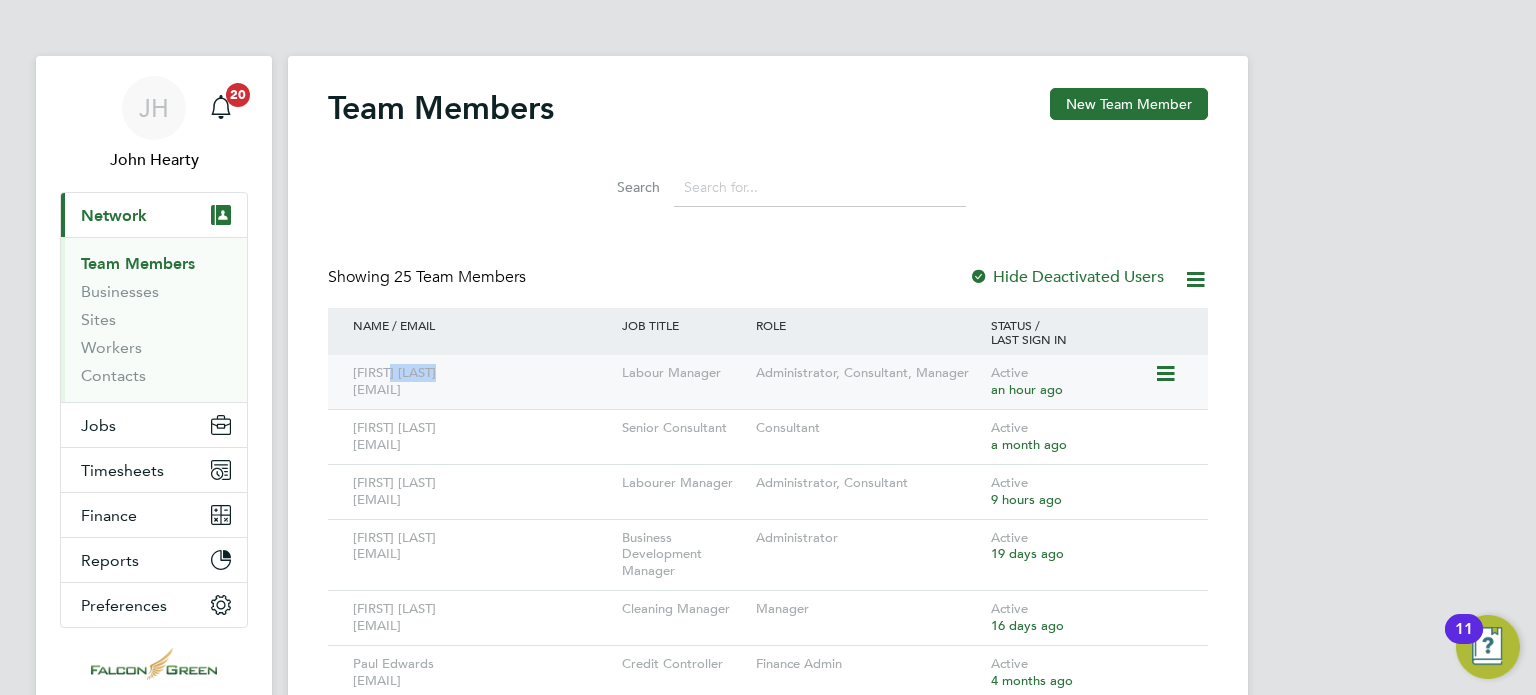 click on "Shane O'Reilly shane@falcongreen.co.uk" 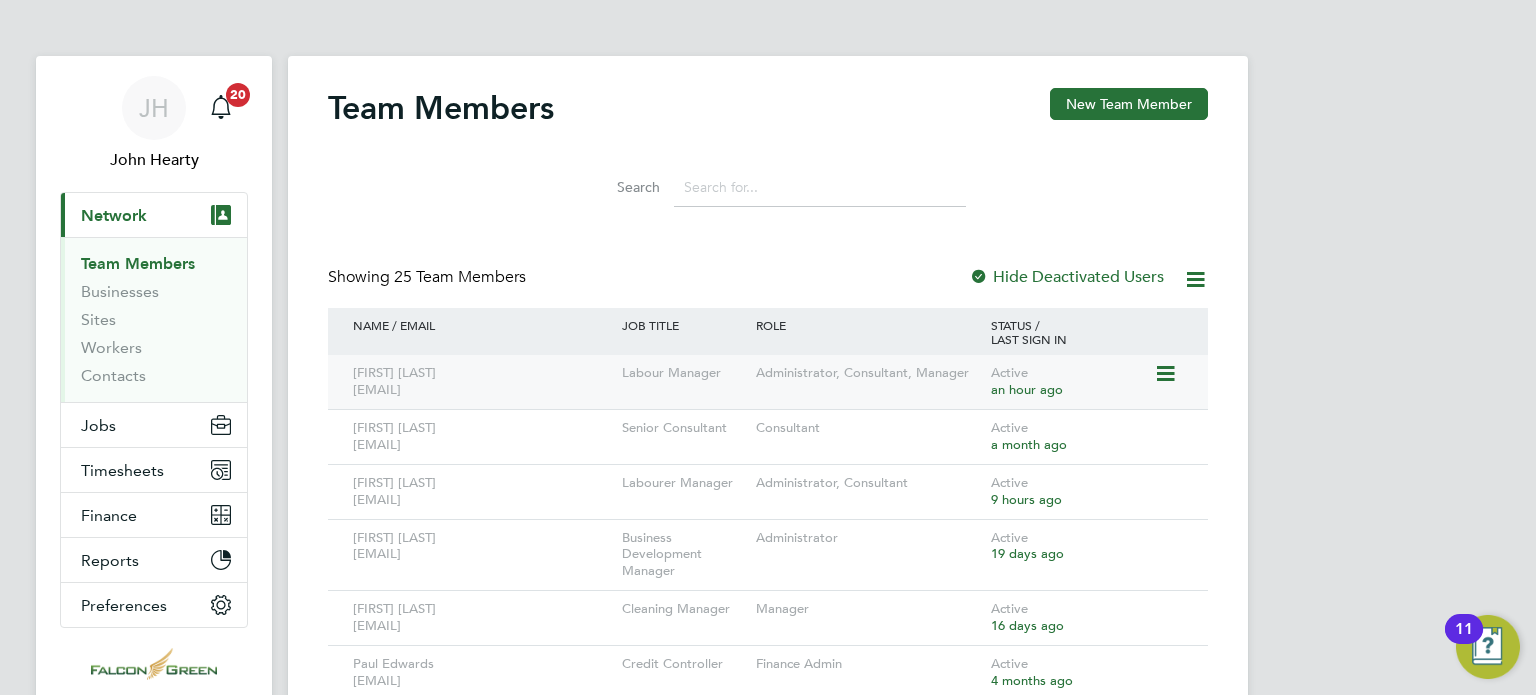 click on "Shane O'Reilly shane@falcongreen.co.uk" 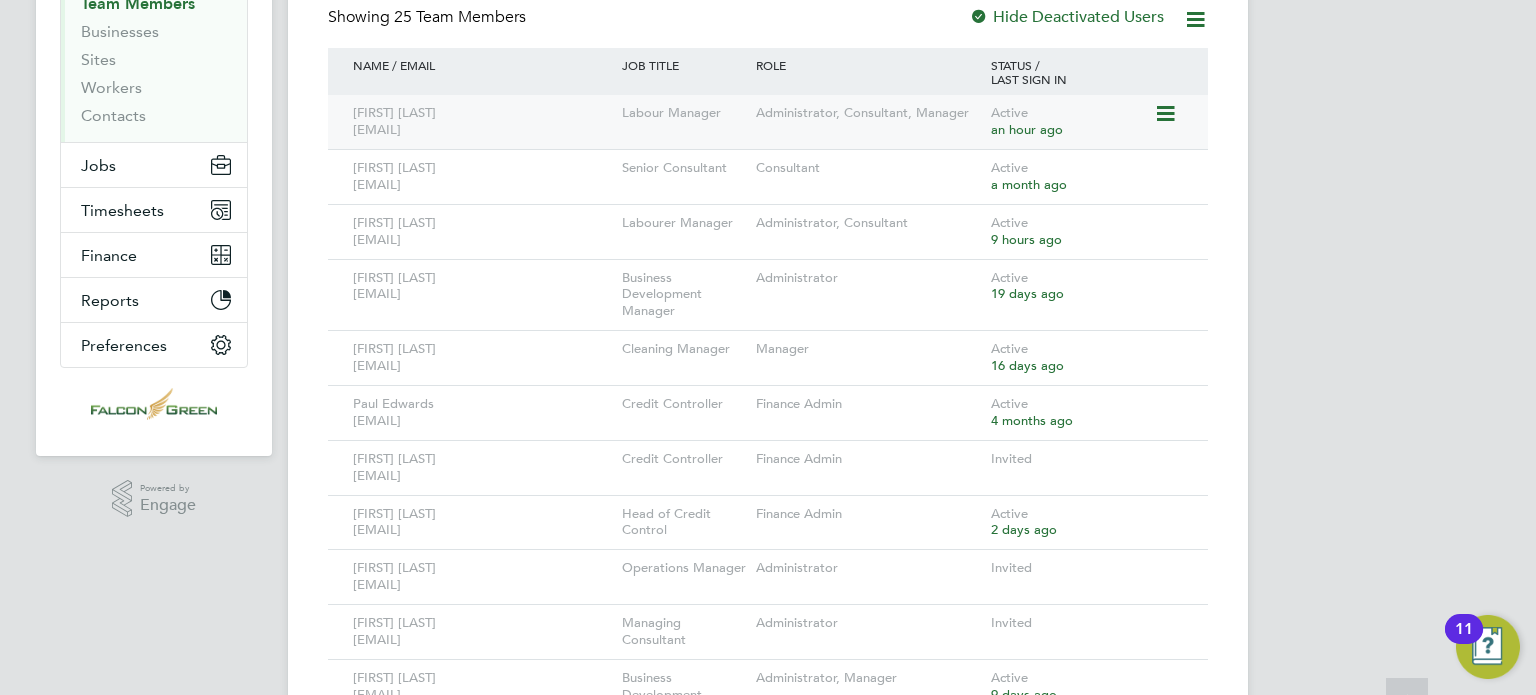 scroll, scrollTop: 280, scrollLeft: 0, axis: vertical 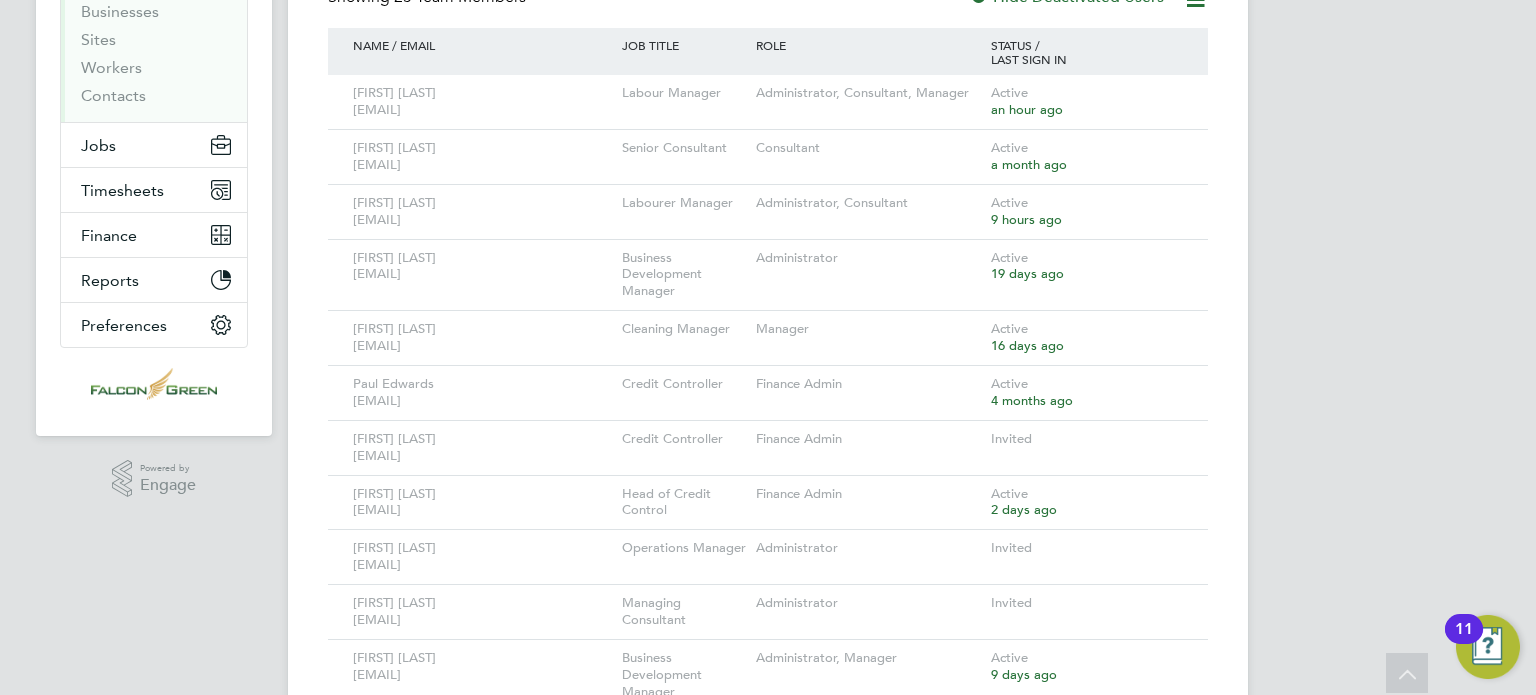 click on "Team Members New Team Member   Search   Showing   25 Team Members Hide Deactivated Users NAME / EMAIL JOB TITLE ROLE STATUS / LAST SIGN IN Shane O'Reilly shane@falcongreen.co.uk Labour Manager Administrator, Consultant, Manager Active an hour ago Sam Marsden sam.marsden@falcongreen.co.uk Senior Consultant Consultant Active a month ago Shauna McNelis shauna@falcongreen.co.uk Labourer Manager Administrator, Consultant Active 9 hours ago Anna West anna@falcongreen.co.uk Business Development Manager Administrator Active 19 days ago Alina Olaru alina@falcongreen.co.uk Cleaning Manager Manager Active 16 days ago Paul Edwards paul@falcongreen.co.uk Credit Controller Finance Admin Active 4 months ago Michelle Veazey michelle@falcongreen.co.uk Credit Controller Finance Admin Invited Karen Silvester karen@falcongreen.co.uk Head of Credit Control Finance Admin Active 2 days ago David Rankin david@falcongreen.co.uk Operations Manager Administrator Invited Connie McGroarty connie@falcongreen.co.uk Managing Consultant - -" 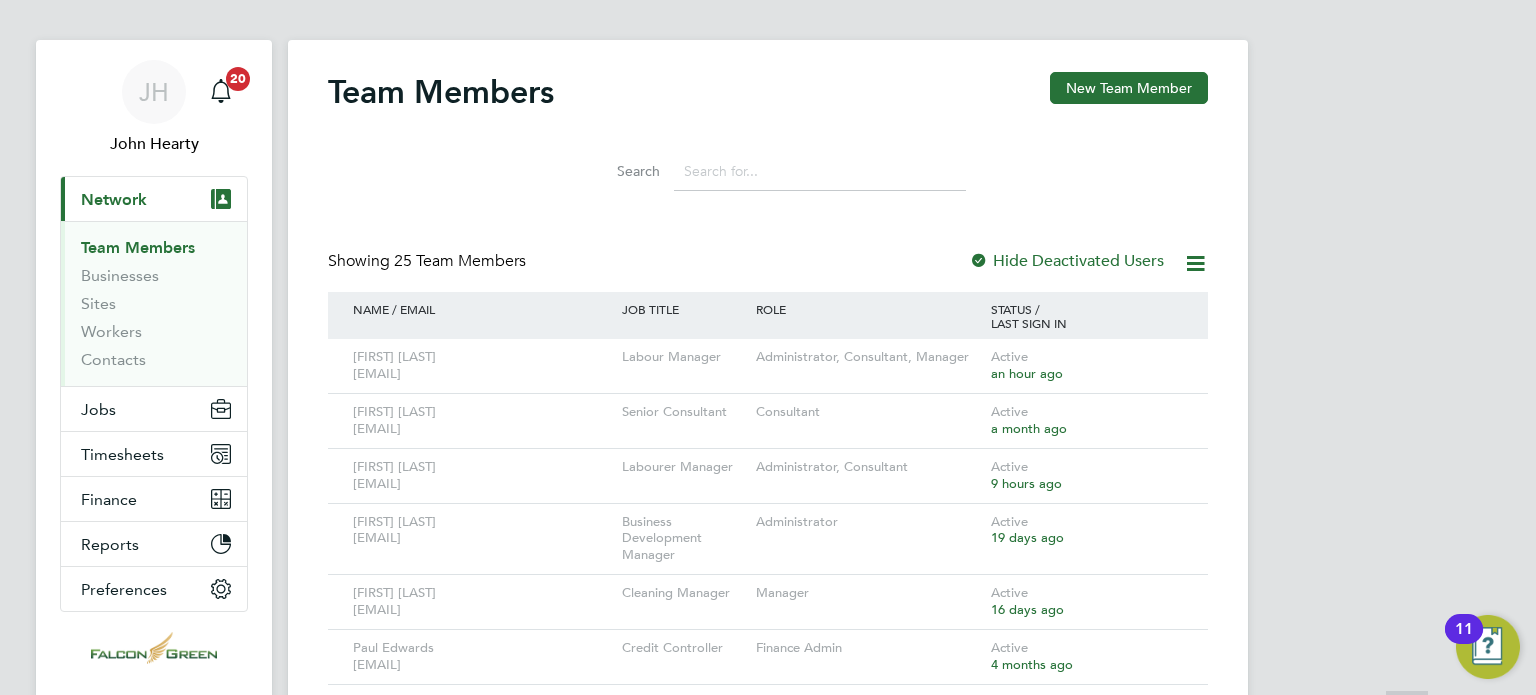 scroll, scrollTop: 0, scrollLeft: 0, axis: both 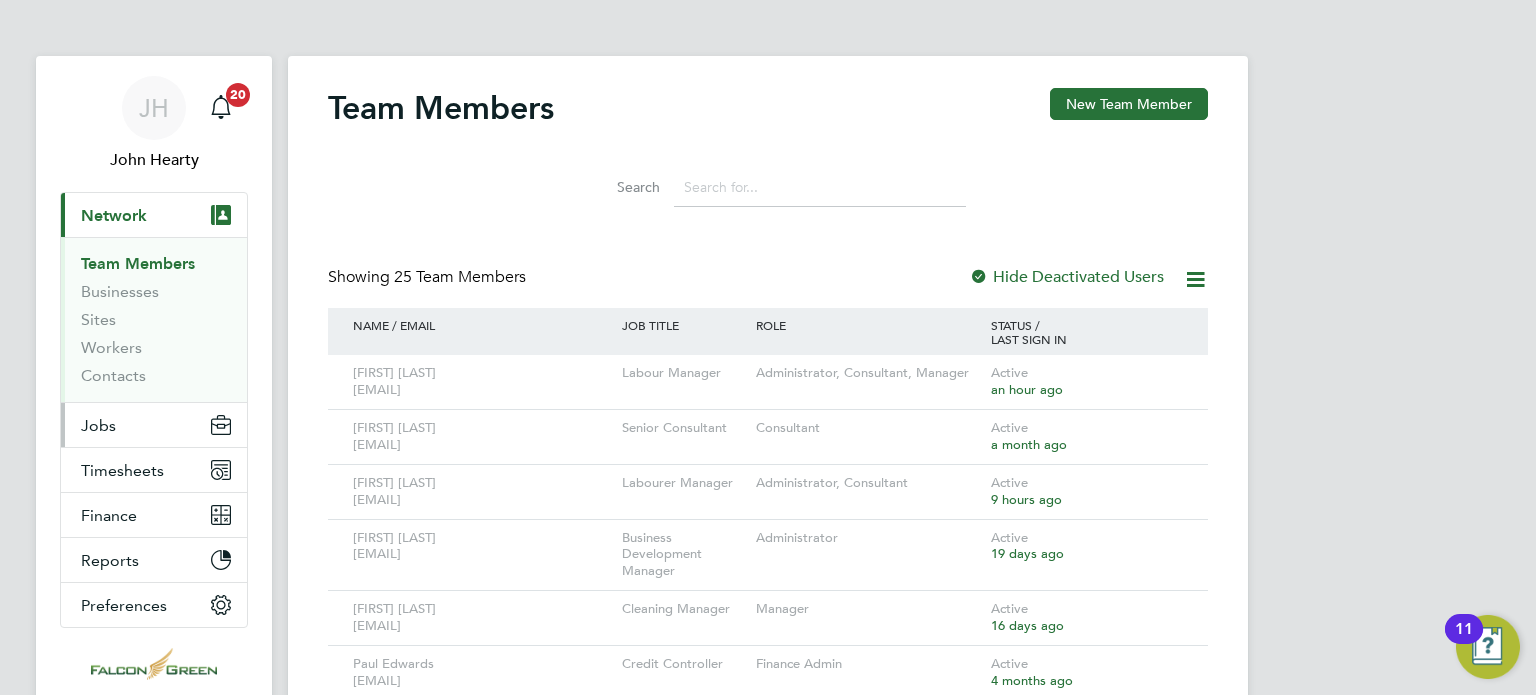 click on "Jobs" at bounding box center (154, 425) 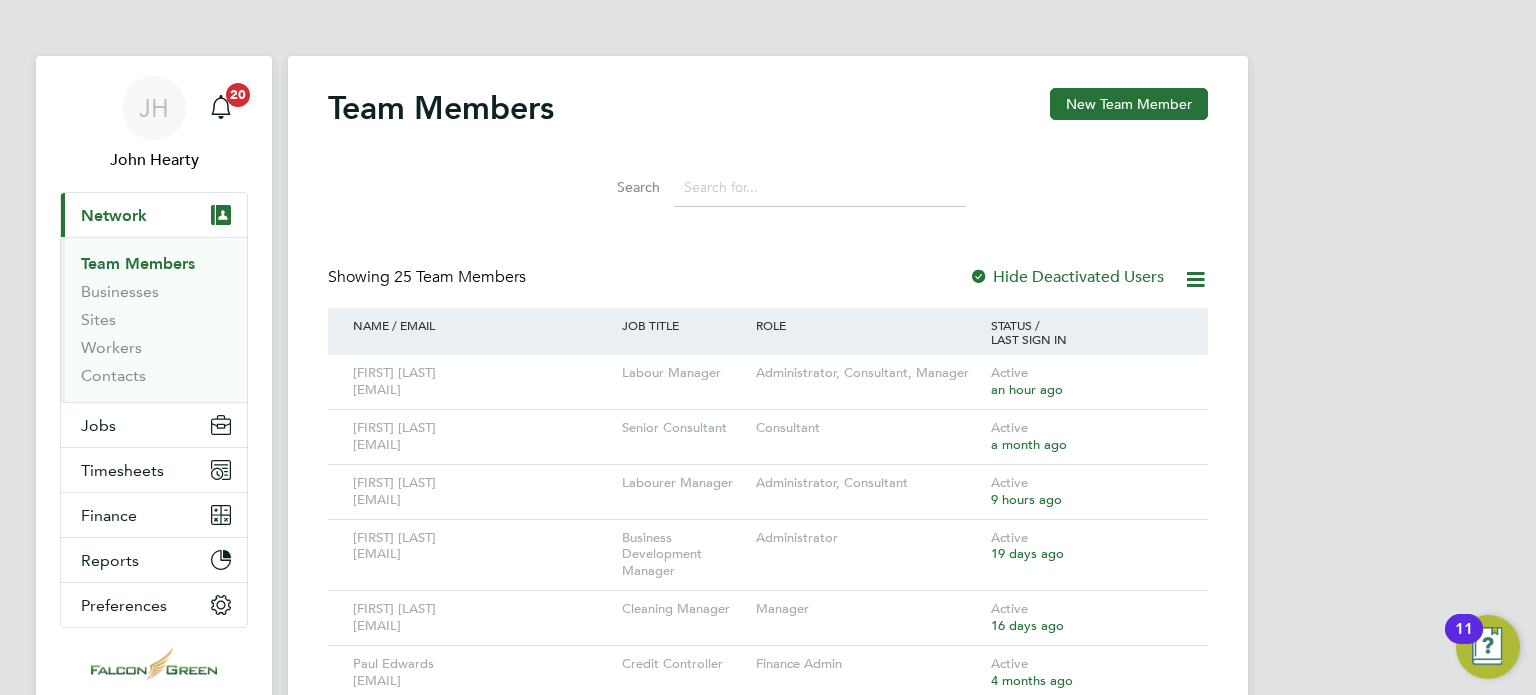 click on "Team Members New Team Member   Search   Showing   25 Team Members Hide Deactivated Users NAME / EMAIL JOB TITLE ROLE STATUS / LAST SIGN IN Shane O'Reilly shane@falcongreen.co.uk Labour Manager Administrator, Consultant, Manager Active an hour ago Sam Marsden sam.marsden@falcongreen.co.uk Senior Consultant Consultant Active a month ago Shauna McNelis shauna@falcongreen.co.uk Labourer Manager Administrator, Consultant Active 9 hours ago Anna West anna@falcongreen.co.uk Business Development Manager Administrator Active 19 days ago Alina Olaru alina@falcongreen.co.uk Cleaning Manager Manager Active 16 days ago Paul Edwards paul@falcongreen.co.uk Credit Controller Finance Admin Active 4 months ago Michelle Veazey michelle@falcongreen.co.uk Credit Controller Finance Admin Invited Karen Silvester karen@falcongreen.co.uk Head of Credit Control Finance Admin Active 2 days ago David Rankin david@falcongreen.co.uk Operations Manager Administrator Invited Connie McGroarty connie@falcongreen.co.uk Managing Consultant - -" 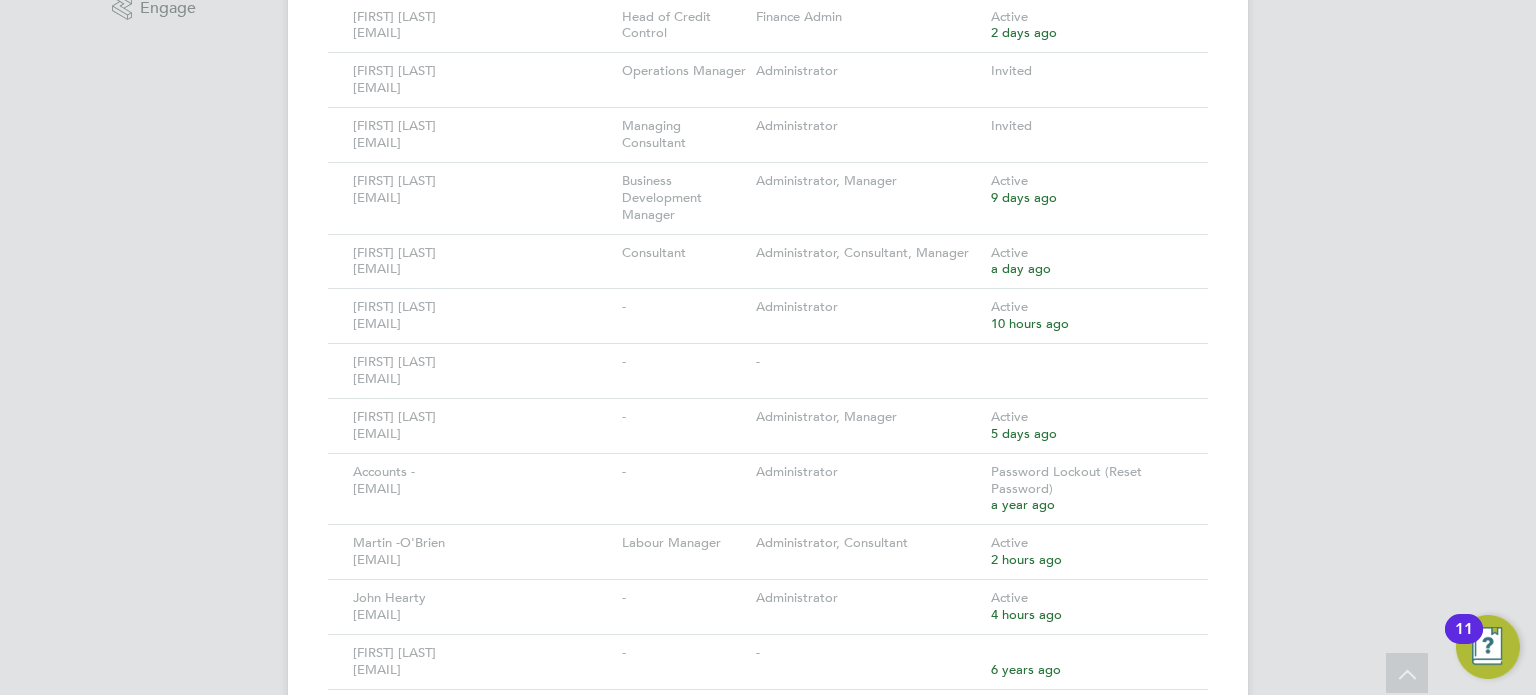 scroll, scrollTop: 760, scrollLeft: 0, axis: vertical 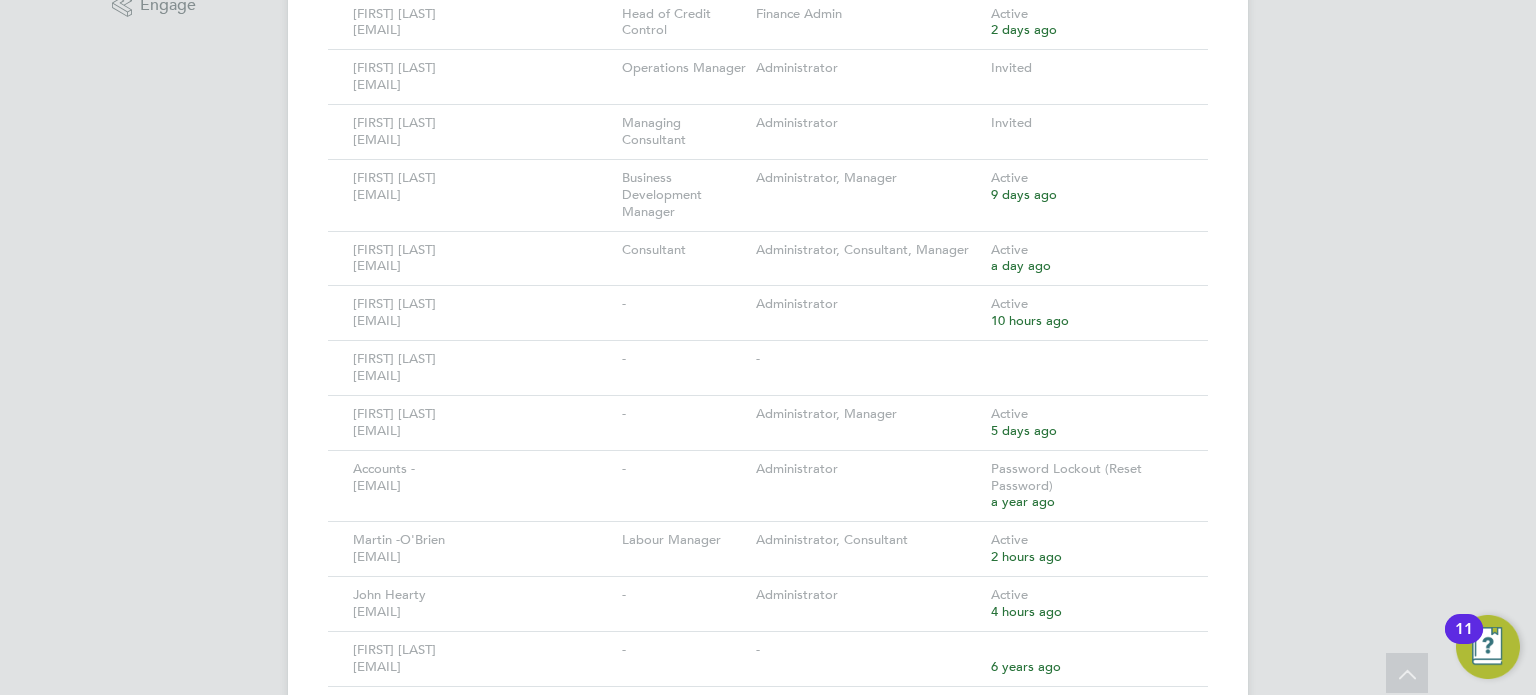 click on "Team Members New Team Member   Search   Showing   25 Team Members Hide Deactivated Users NAME / EMAIL JOB TITLE ROLE STATUS / LAST SIGN IN Shane O'Reilly shane@falcongreen.co.uk Labour Manager Administrator, Consultant, Manager Active an hour ago Sam Marsden sam.marsden@falcongreen.co.uk Senior Consultant Consultant Active a month ago Shauna McNelis shauna@falcongreen.co.uk Labourer Manager Administrator, Consultant Active 9 hours ago Anna West anna@falcongreen.co.uk Business Development Manager Administrator Active 19 days ago Alina Olaru alina@falcongreen.co.uk Cleaning Manager Manager Active 16 days ago Paul Edwards paul@falcongreen.co.uk Credit Controller Finance Admin Active 4 months ago Michelle Veazey michelle@falcongreen.co.uk Credit Controller Finance Admin Invited Karen Silvester karen@falcongreen.co.uk Head of Credit Control Finance Admin Active 2 days ago David Rankin david@falcongreen.co.uk Operations Manager Administrator Invited Connie McGroarty connie@falcongreen.co.uk Managing Consultant - -" 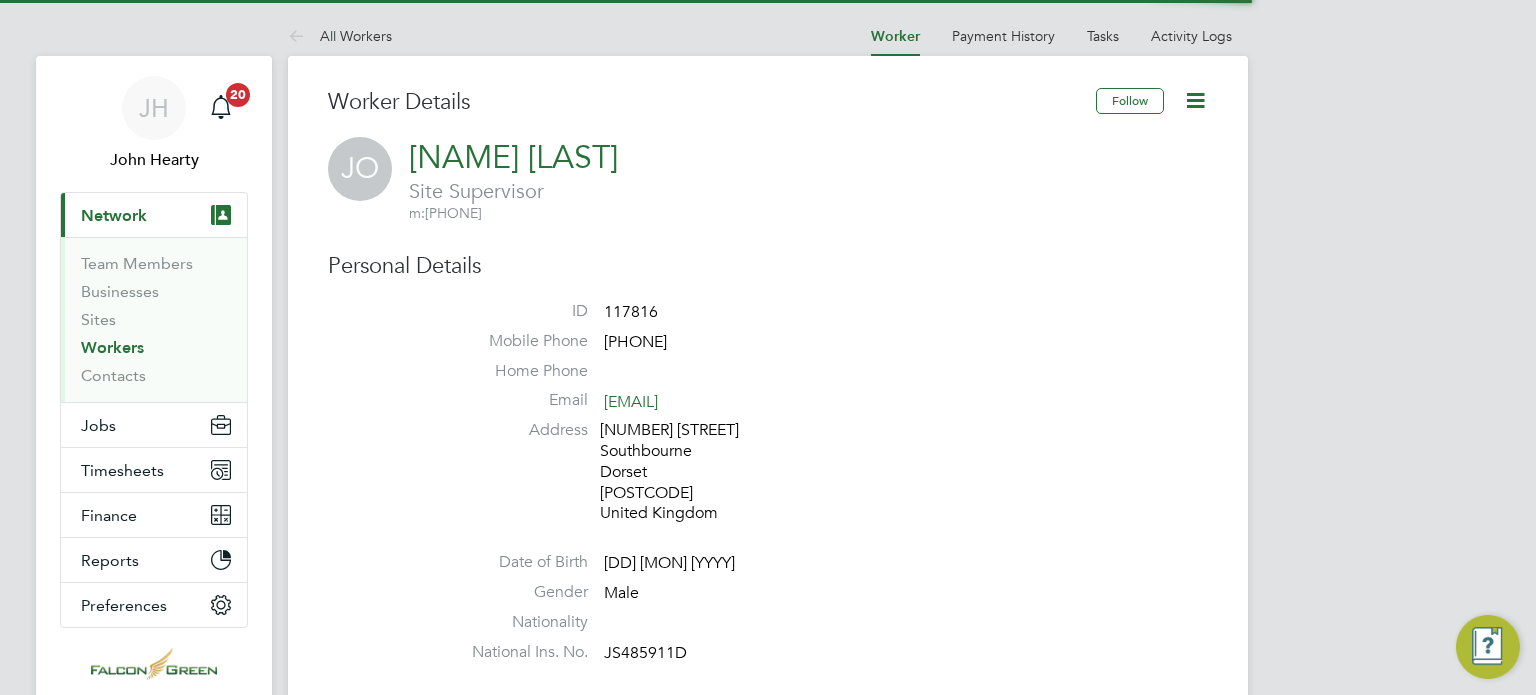 scroll, scrollTop: 0, scrollLeft: 0, axis: both 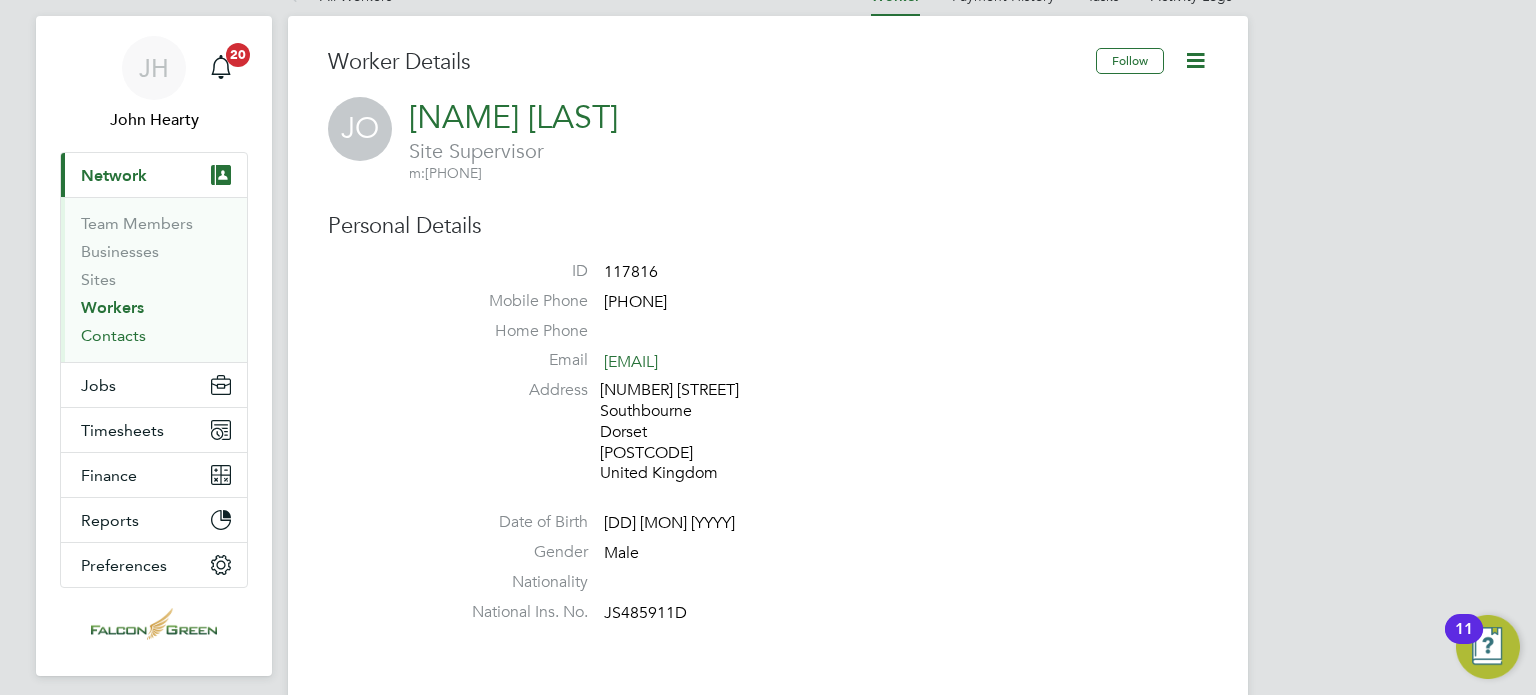 click on "Contacts" at bounding box center (113, 335) 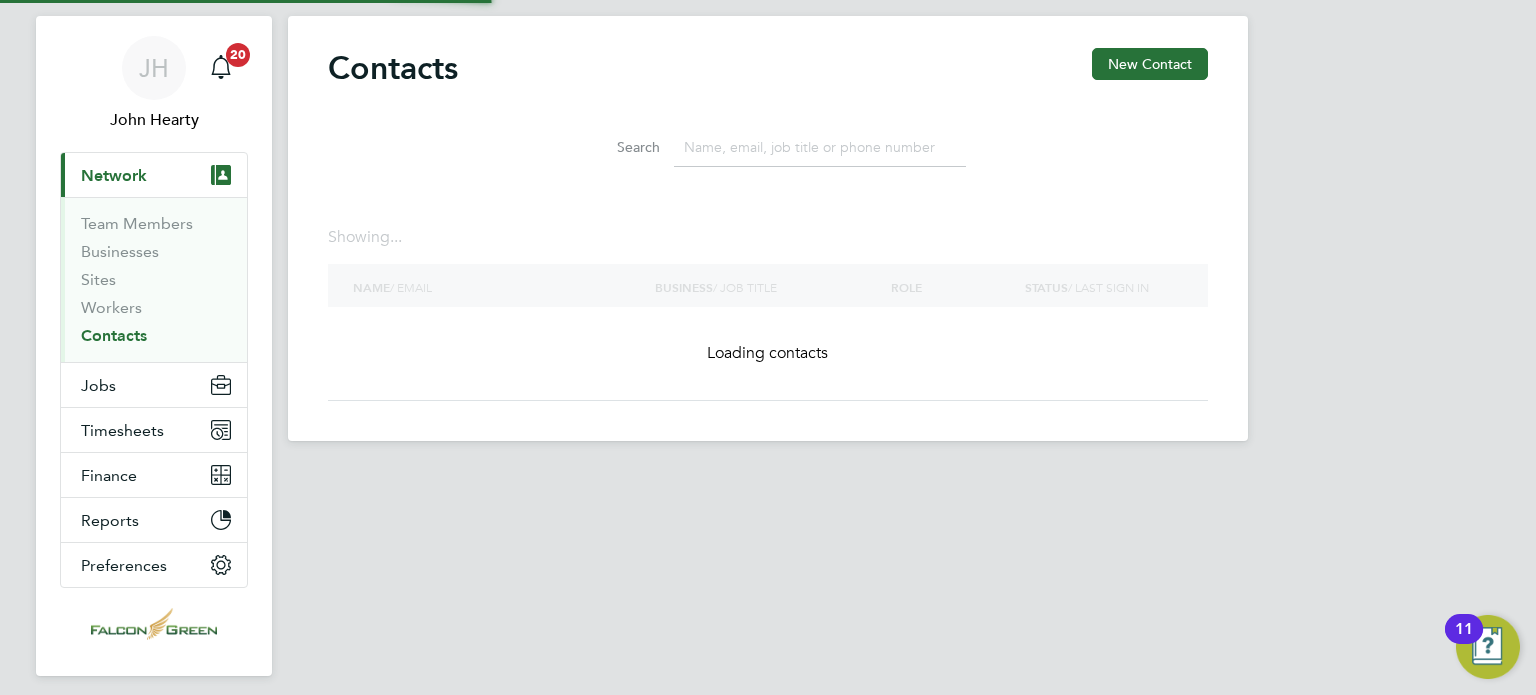 scroll, scrollTop: 0, scrollLeft: 0, axis: both 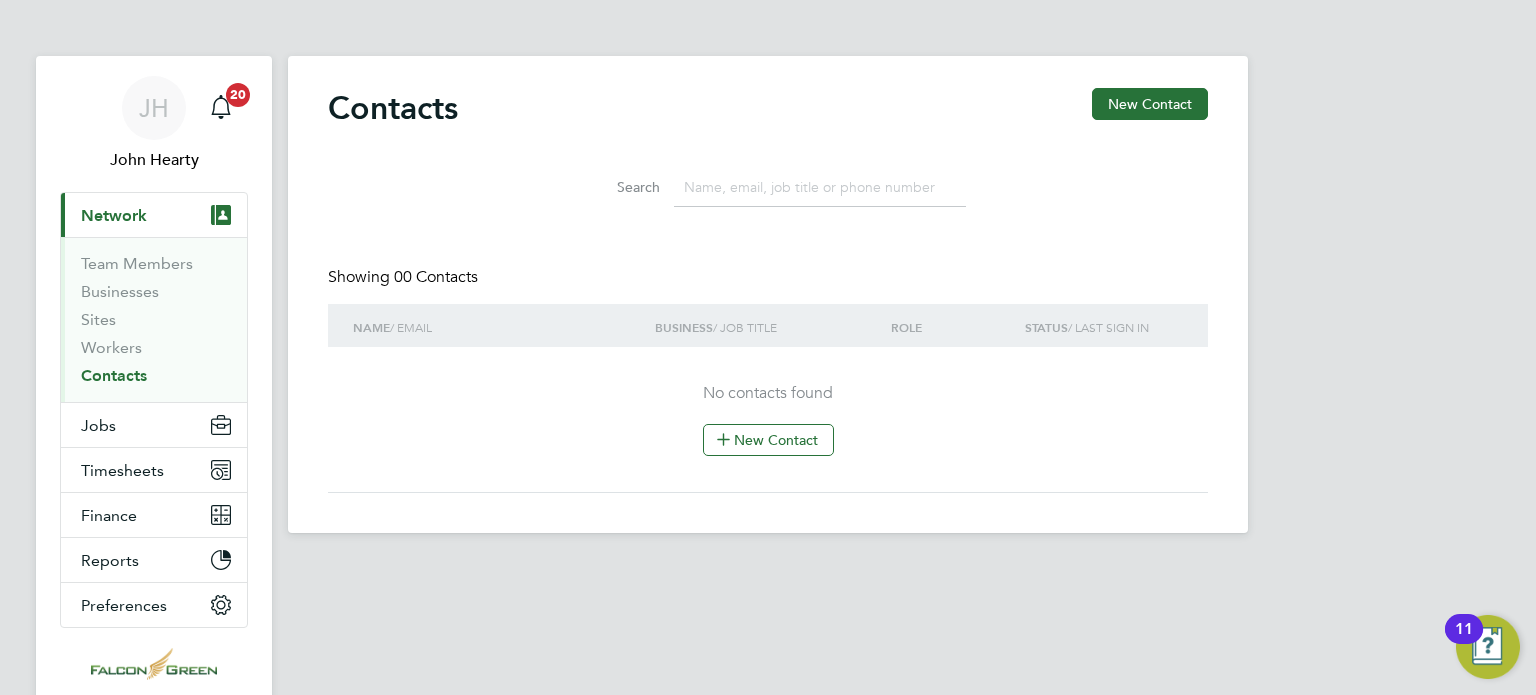 click on "Search" 